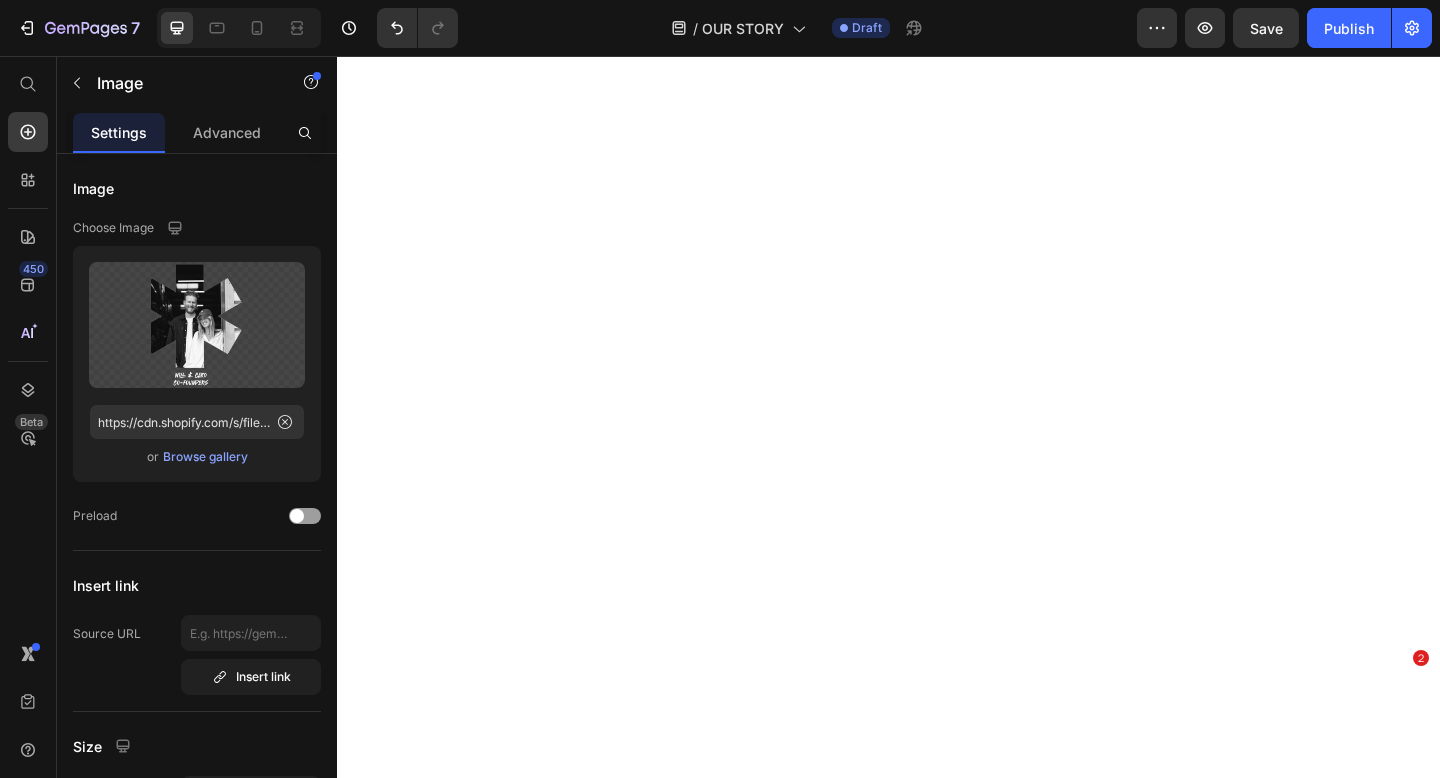 scroll, scrollTop: 0, scrollLeft: 0, axis: both 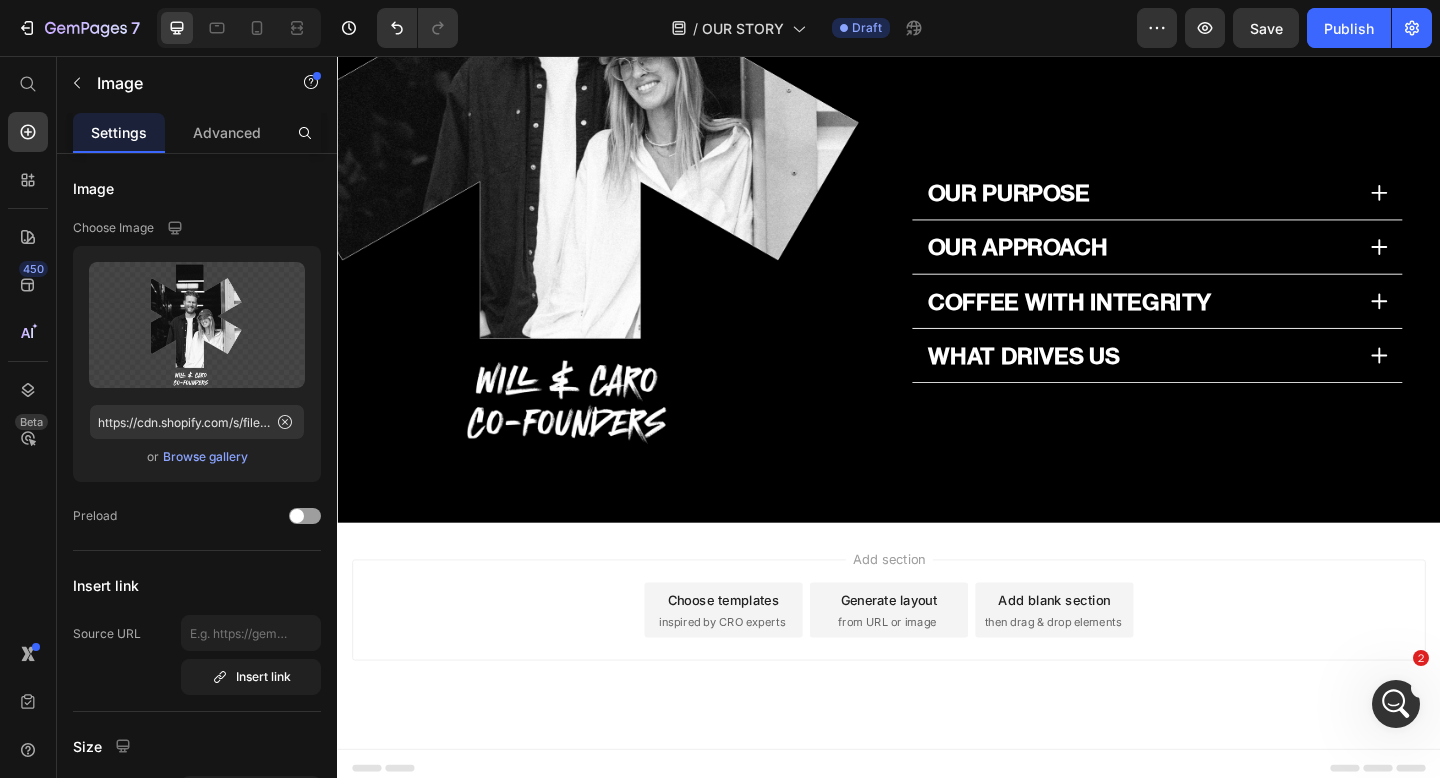 click on "Add section Choose templates inspired by CRO experts Generate layout from URL or image Add blank section then drag & drop elements" at bounding box center [937, 659] 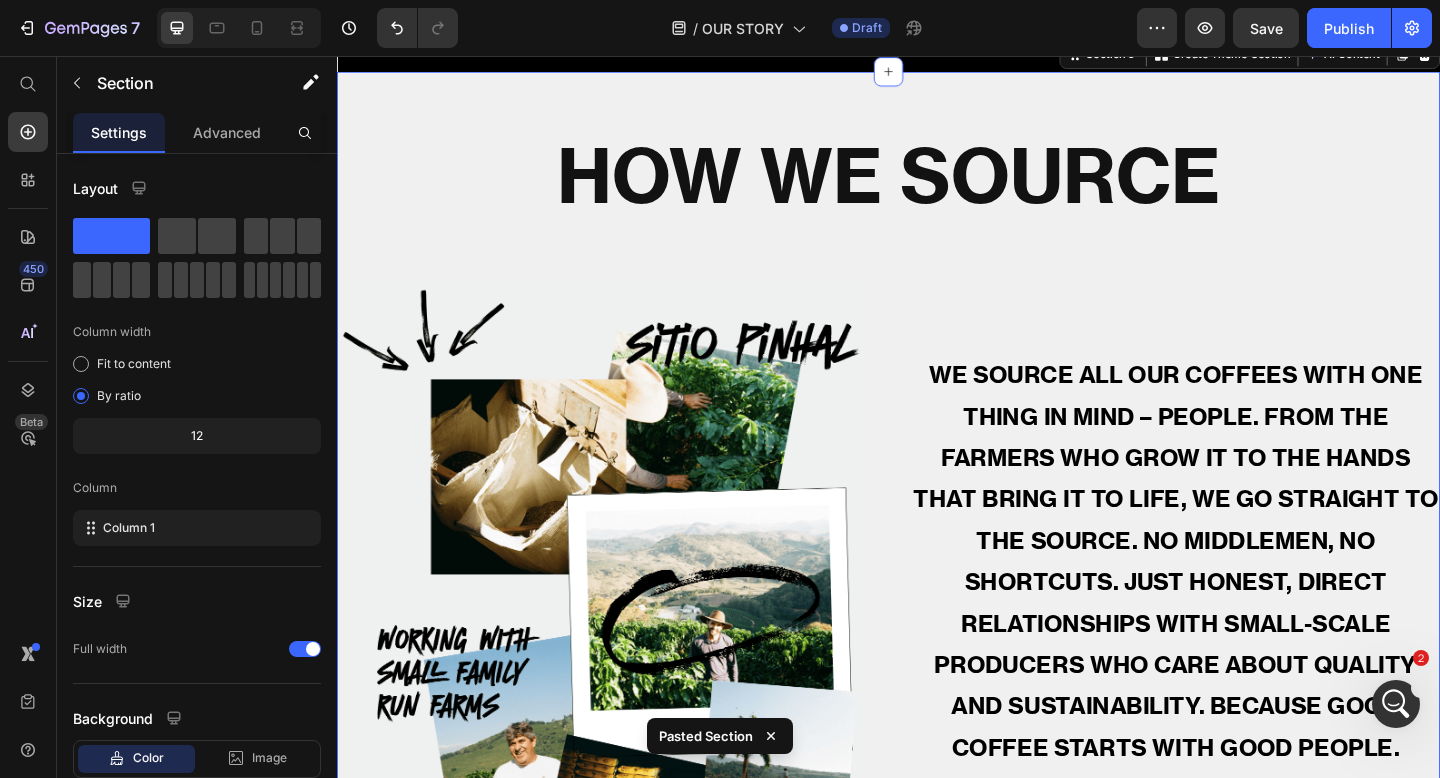 scroll, scrollTop: 3279, scrollLeft: 0, axis: vertical 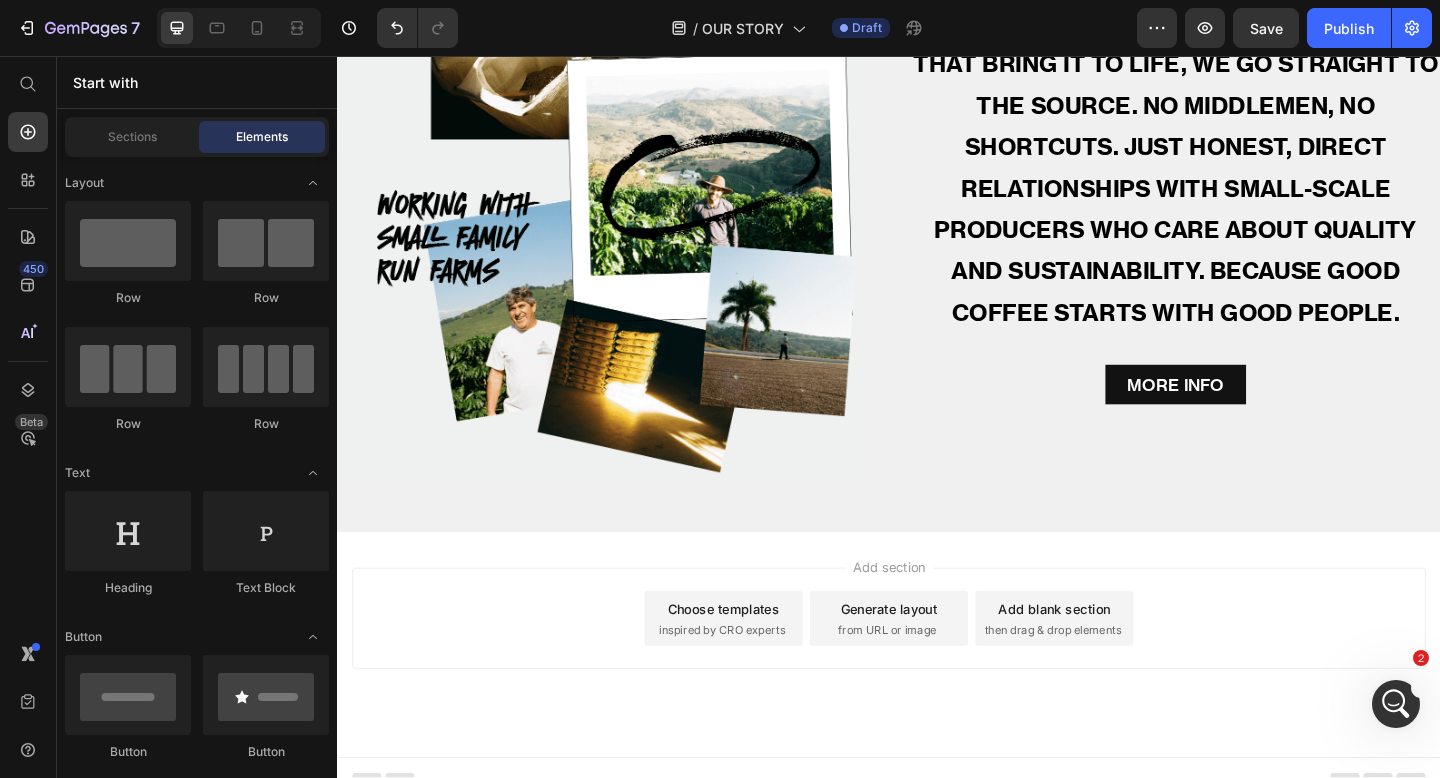 click on "Add section Choose templates inspired by CRO experts Generate layout from URL or image Add blank section then drag & drop elements" at bounding box center (937, 696) 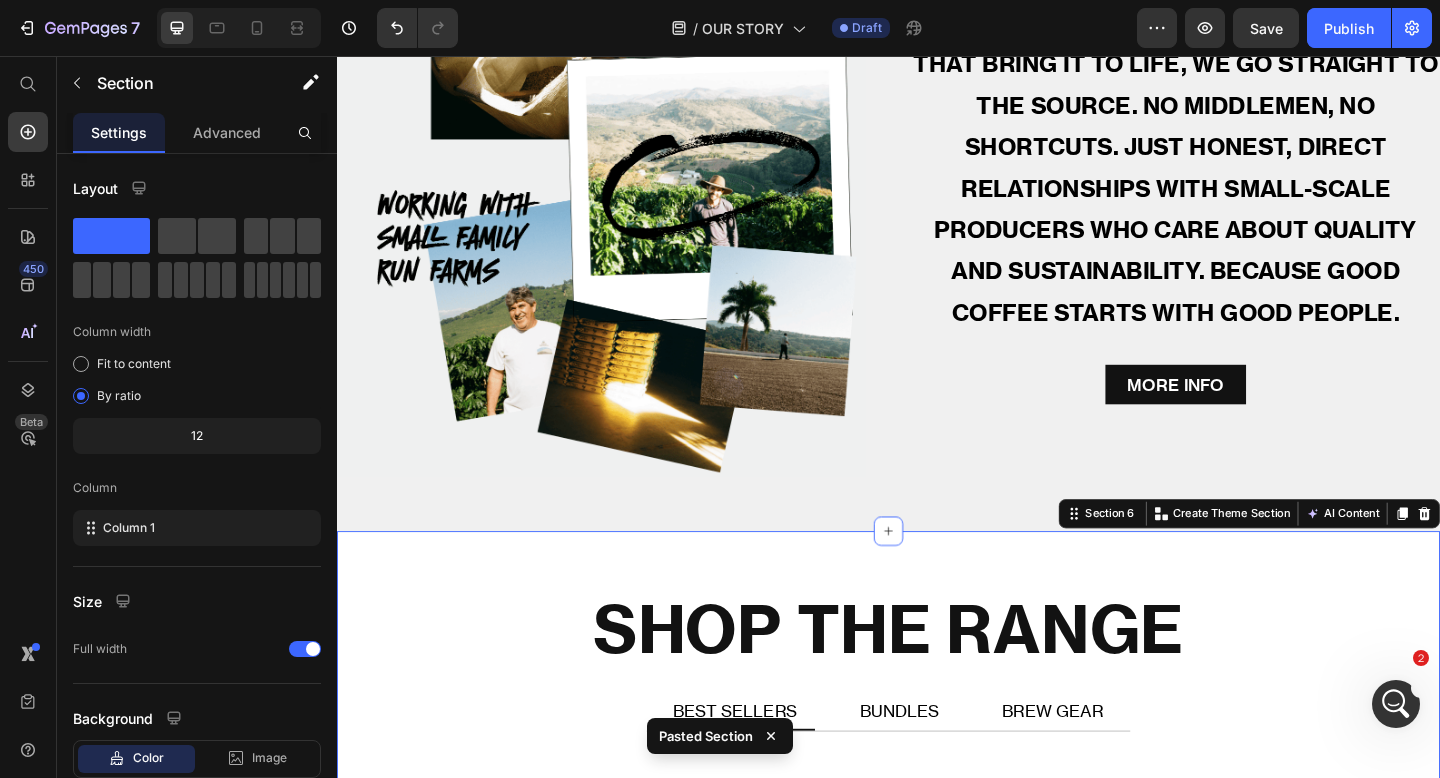radio on "false" 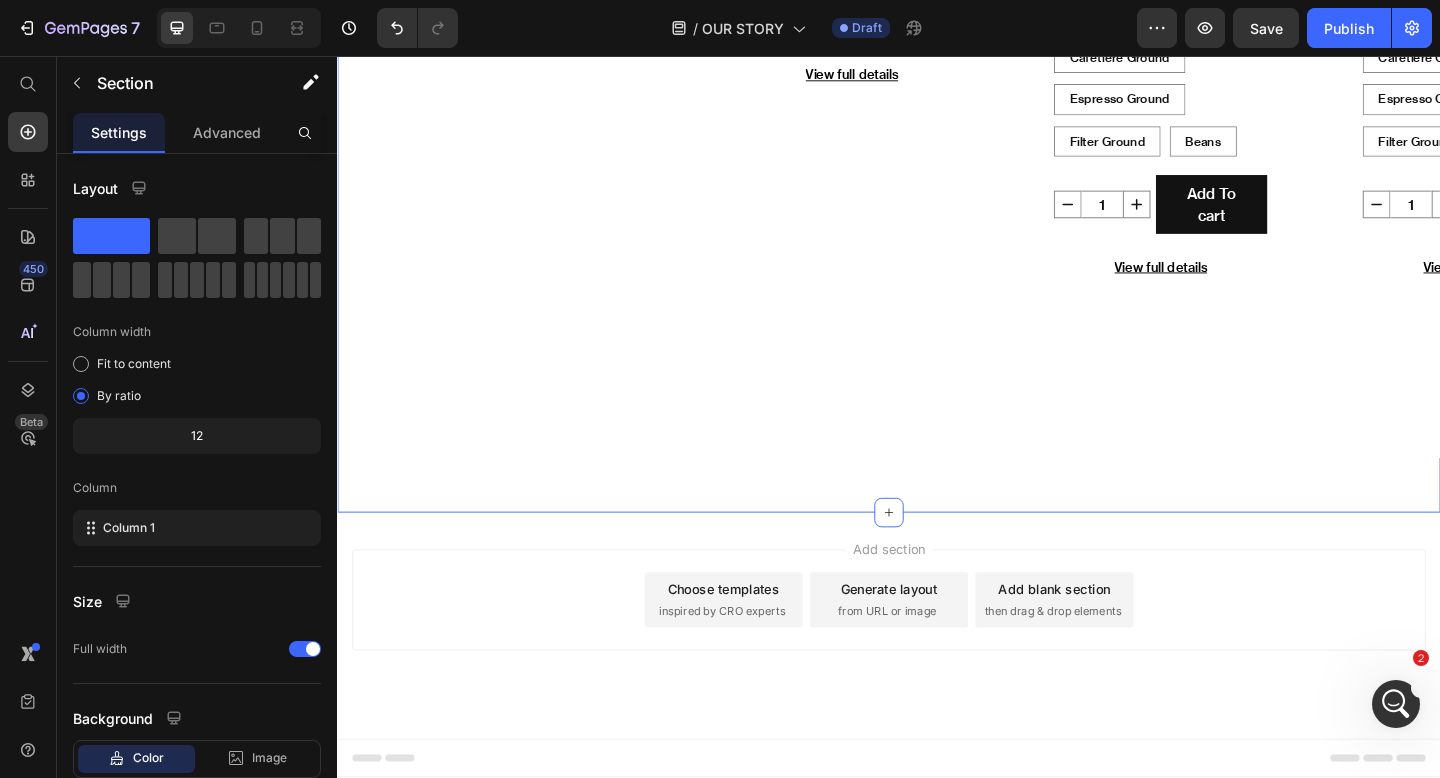 click on "Add section Choose templates inspired by CRO experts Generate layout from URL or image Add blank section then drag & drop elements" at bounding box center (937, 648) 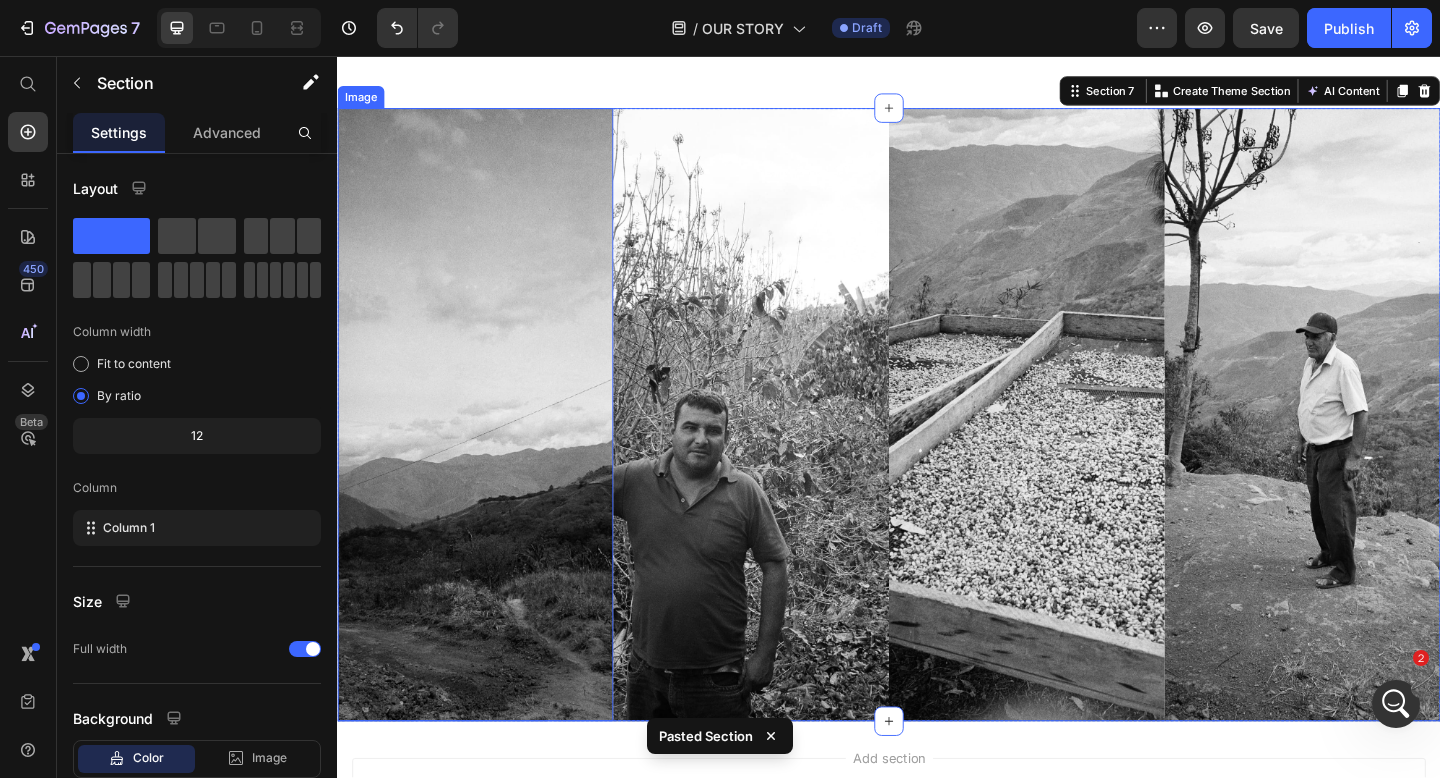scroll, scrollTop: 5496, scrollLeft: 0, axis: vertical 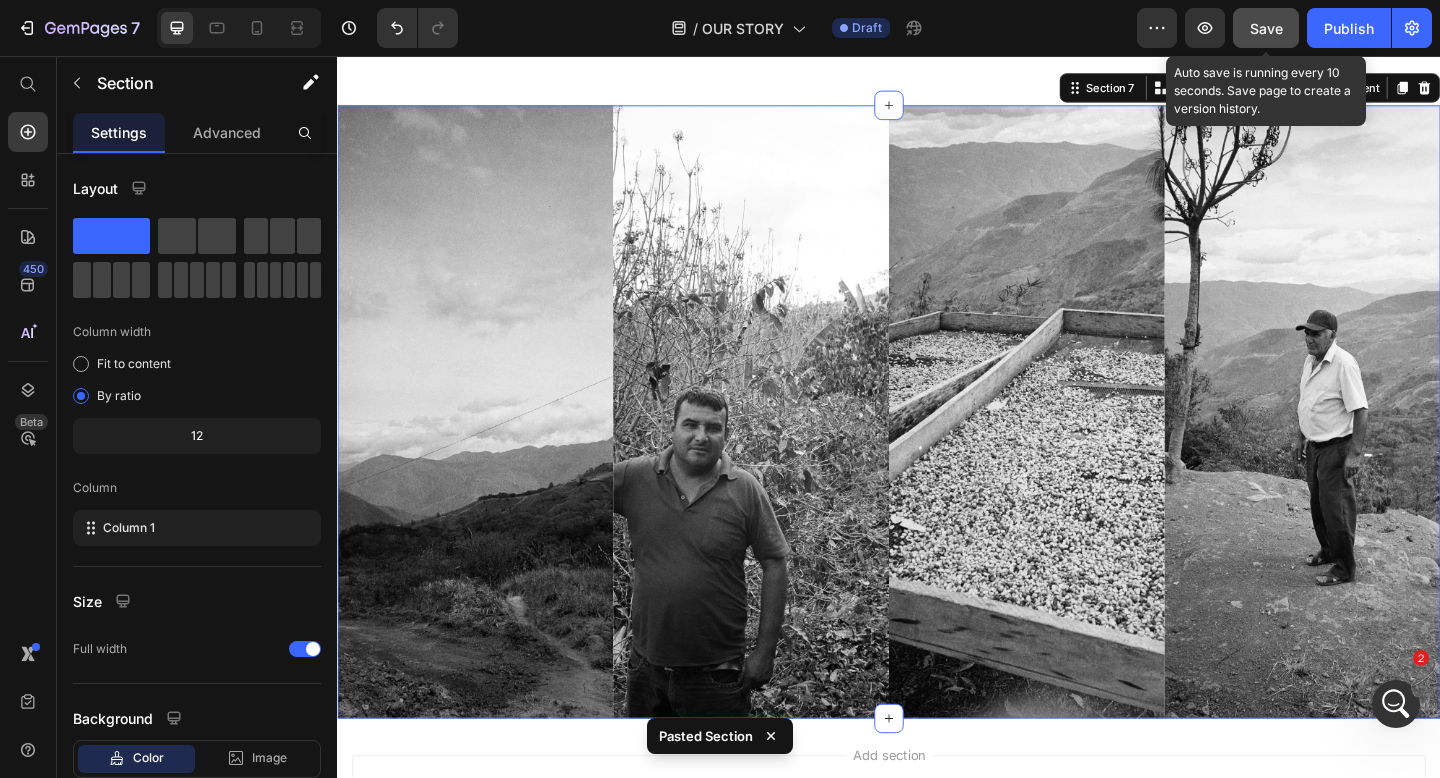click on "Save" at bounding box center (1266, 28) 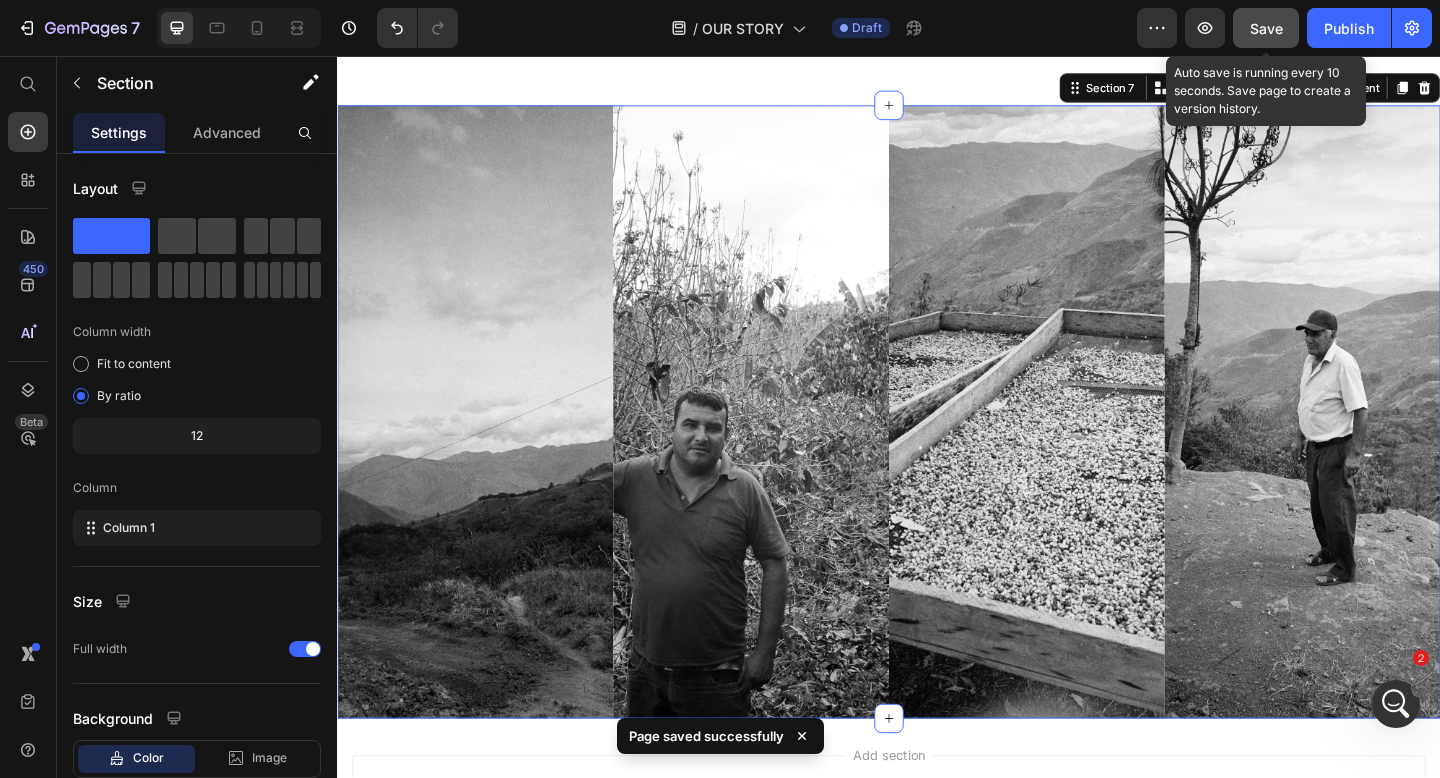 click on "Save" 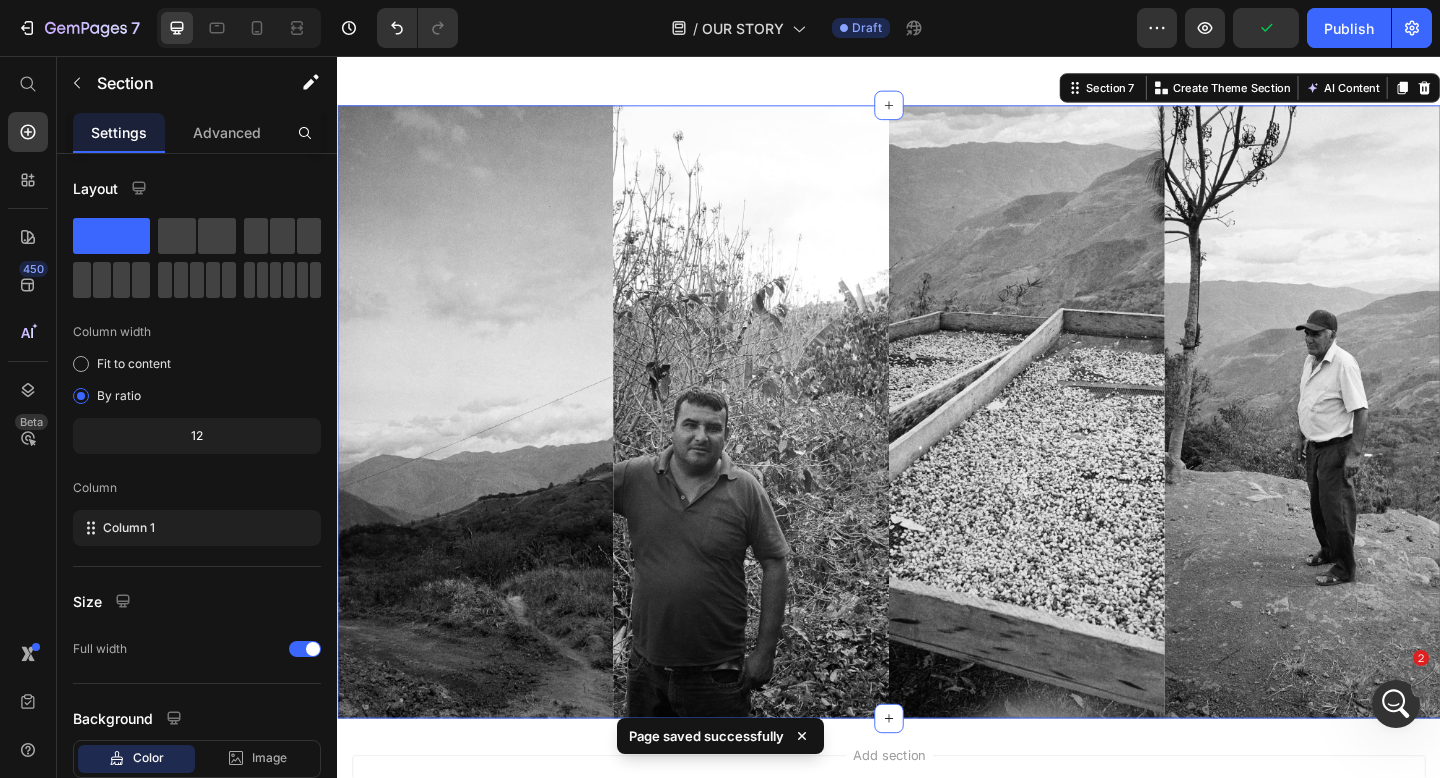 type 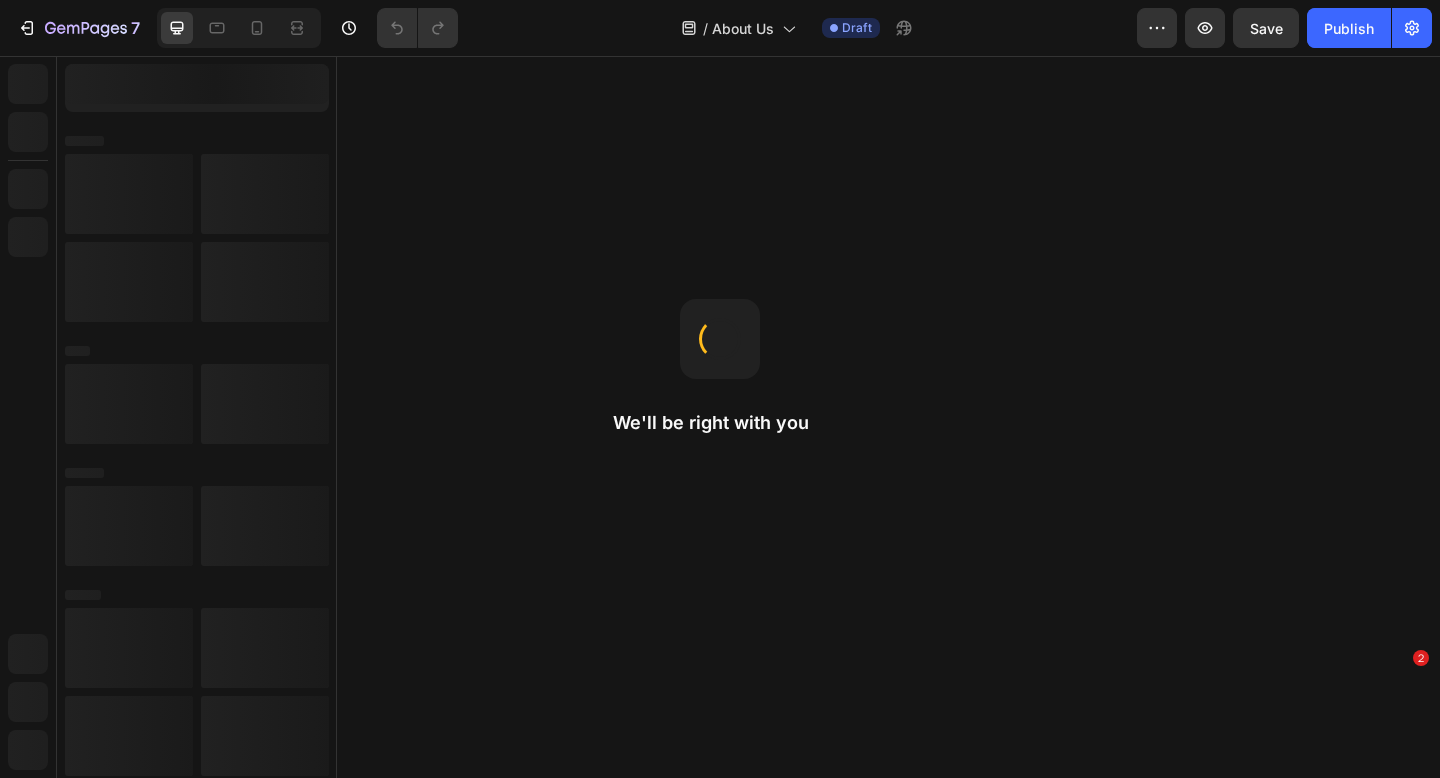 scroll, scrollTop: 0, scrollLeft: 0, axis: both 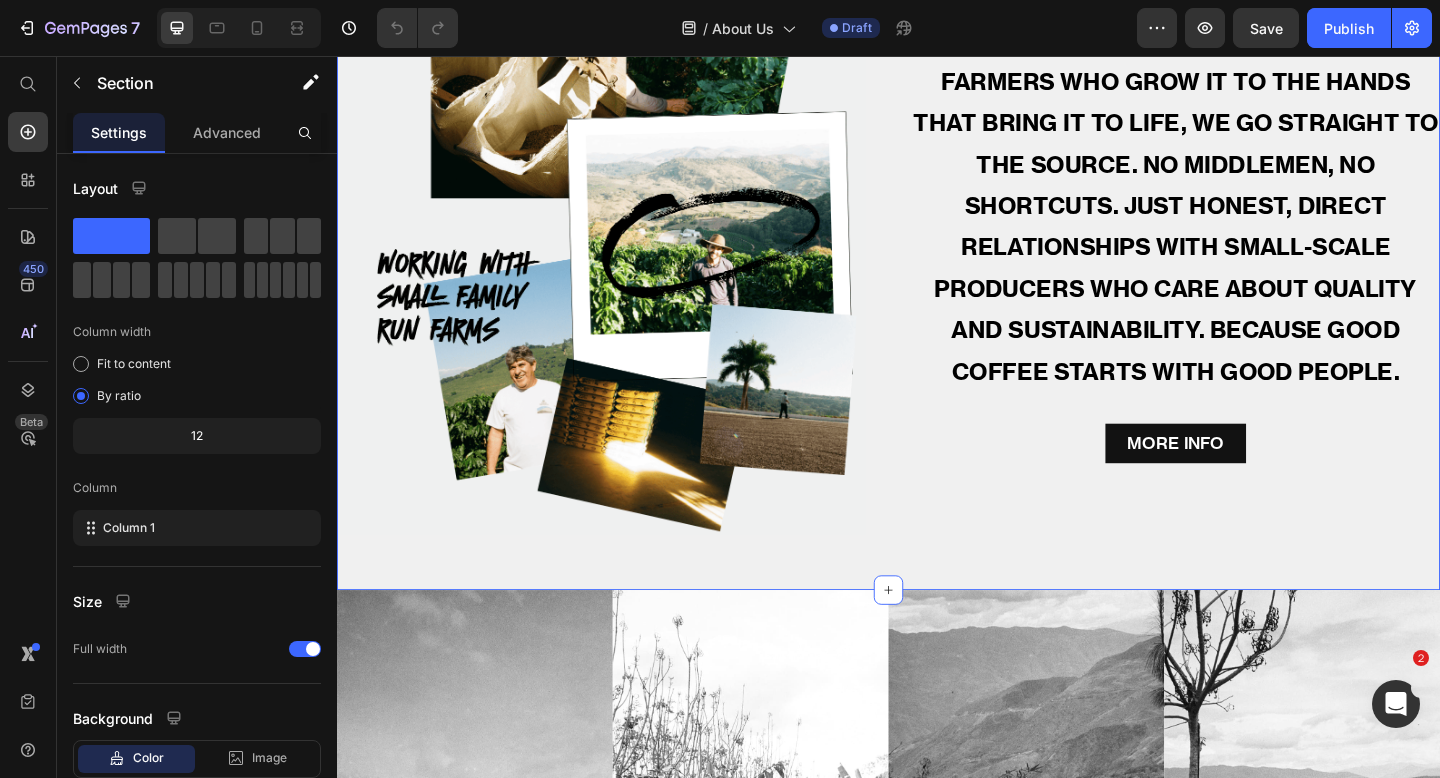 click on "HOW WE SOURCE Heading Image WE SOURCE ALL OUR COFFEES WITH ONE THING IN MIND – PEOPLE. FROM THE FARMERS WHO GROW IT TO THE HANDS THAT BRING IT TO LIFE, WE GO STRAIGHT TO THE SOURCE. NO MIDDLEMEN, NO SHORTCUTS. JUST HONEST, DIRECT RELATIONSHIPS WITH SMALL-SCALE PRODUCERS WHO CARE ABOUT QUALITY AND SUSTAINABILITY. BECAUSE GOOD COFFEE STARTS WITH GOOD PEOPLE. Text Block MORE INFO Button Row Section 4" at bounding box center [937, 150] 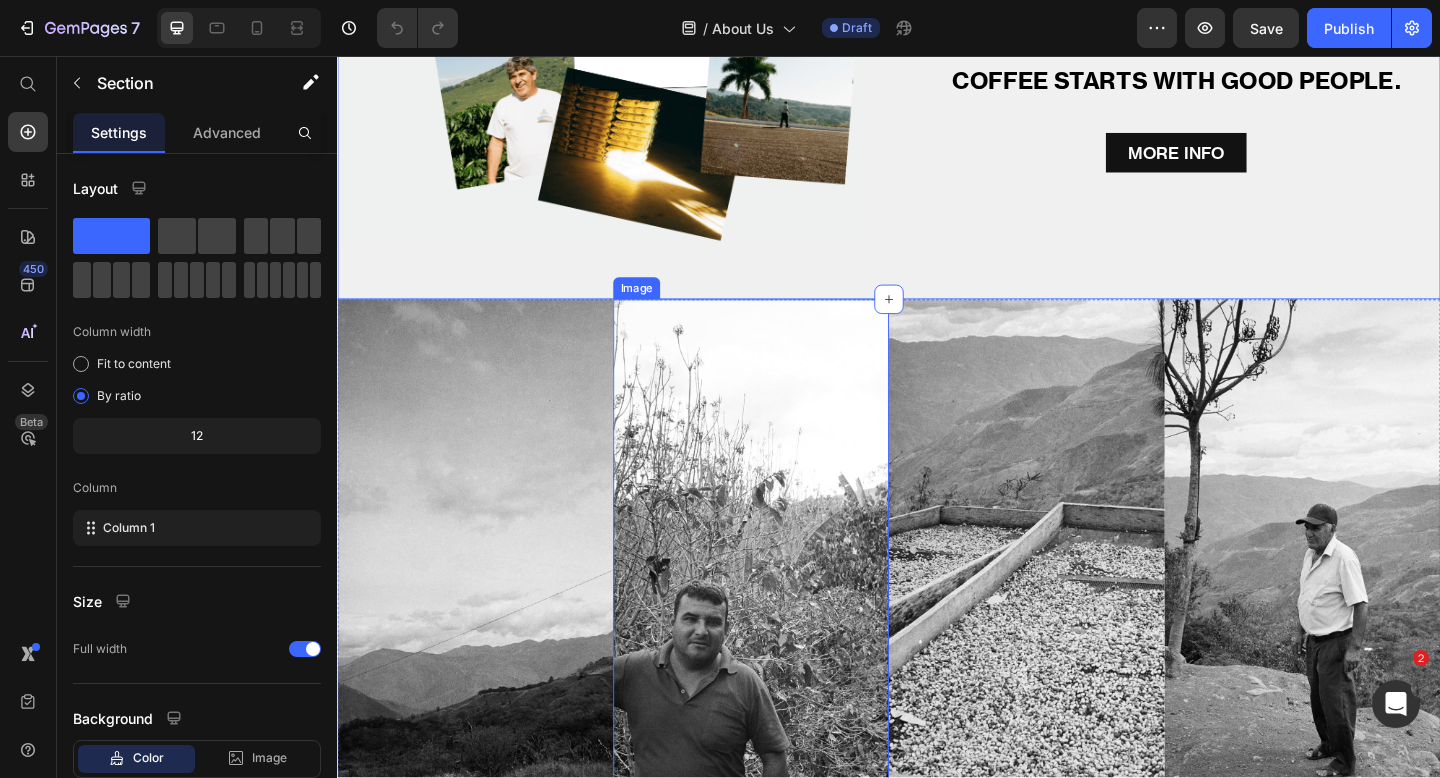scroll, scrollTop: 3262, scrollLeft: 0, axis: vertical 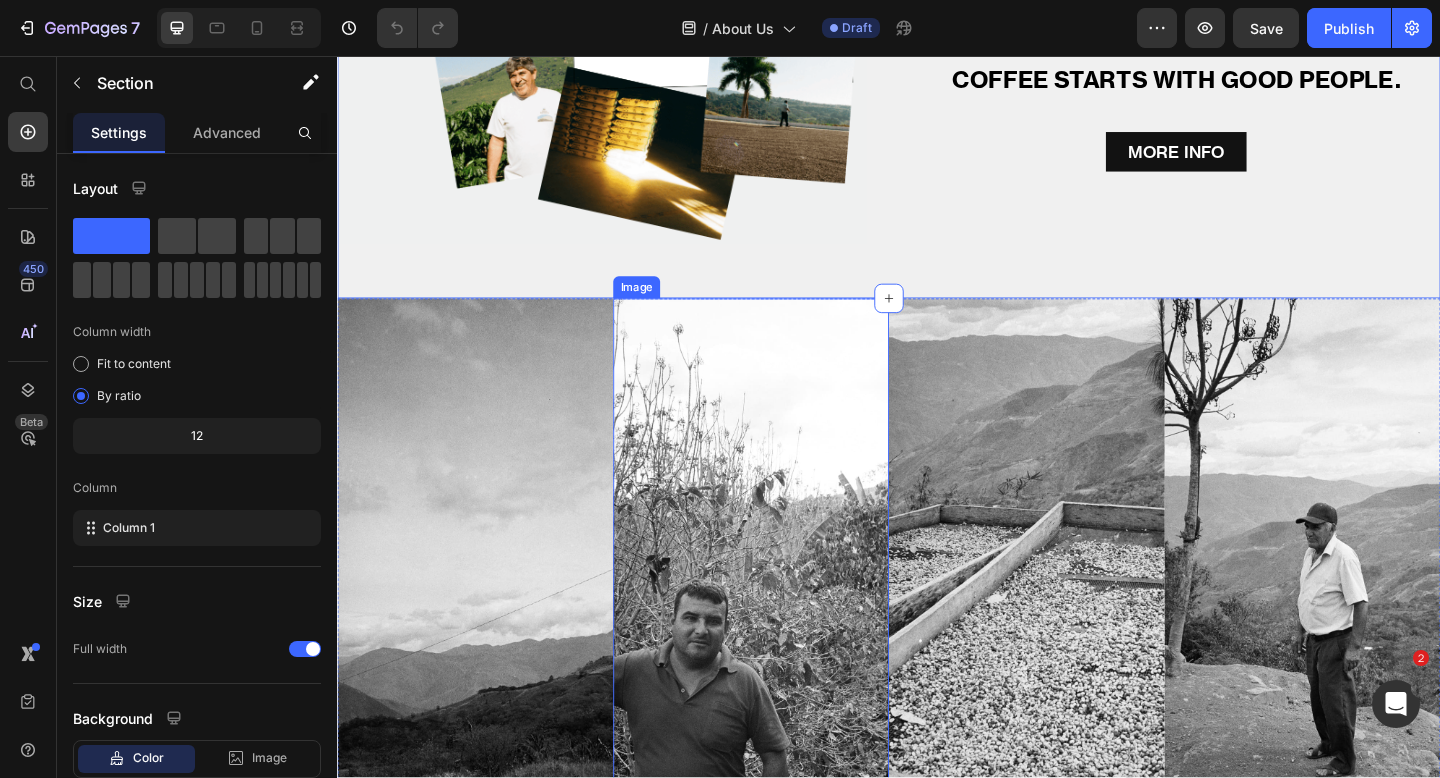 click at bounding box center (787, 653) 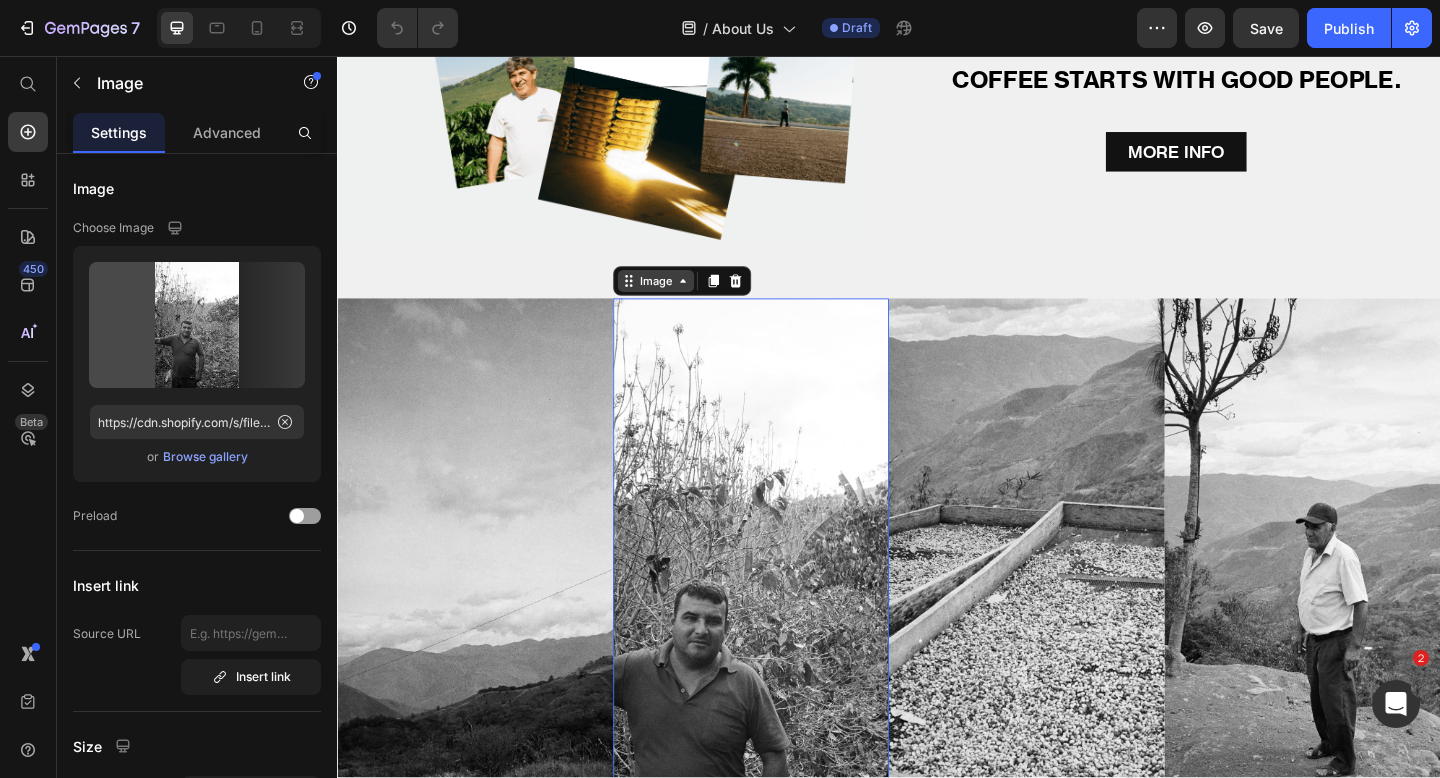 click on "Image" at bounding box center [683, 301] 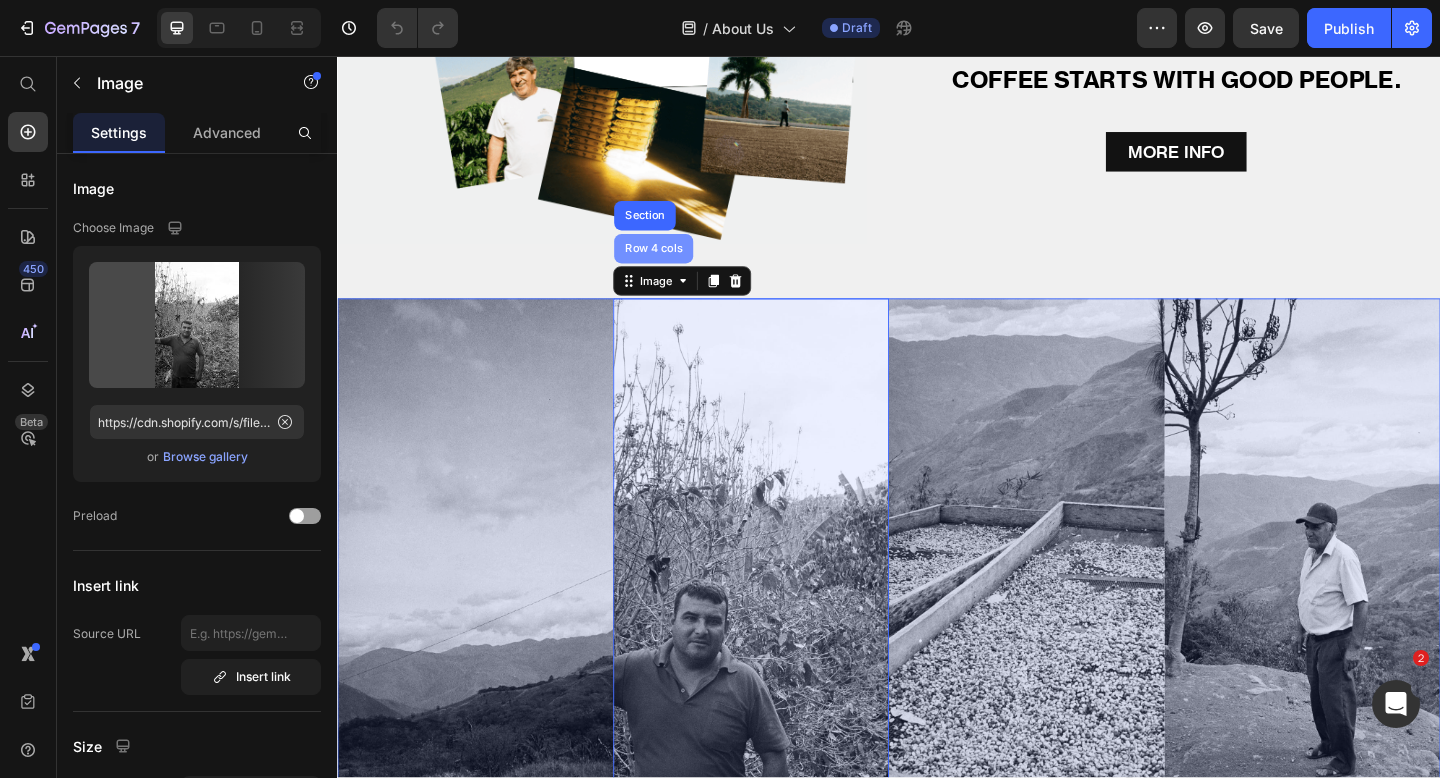 click on "Row 4 cols" at bounding box center (681, 266) 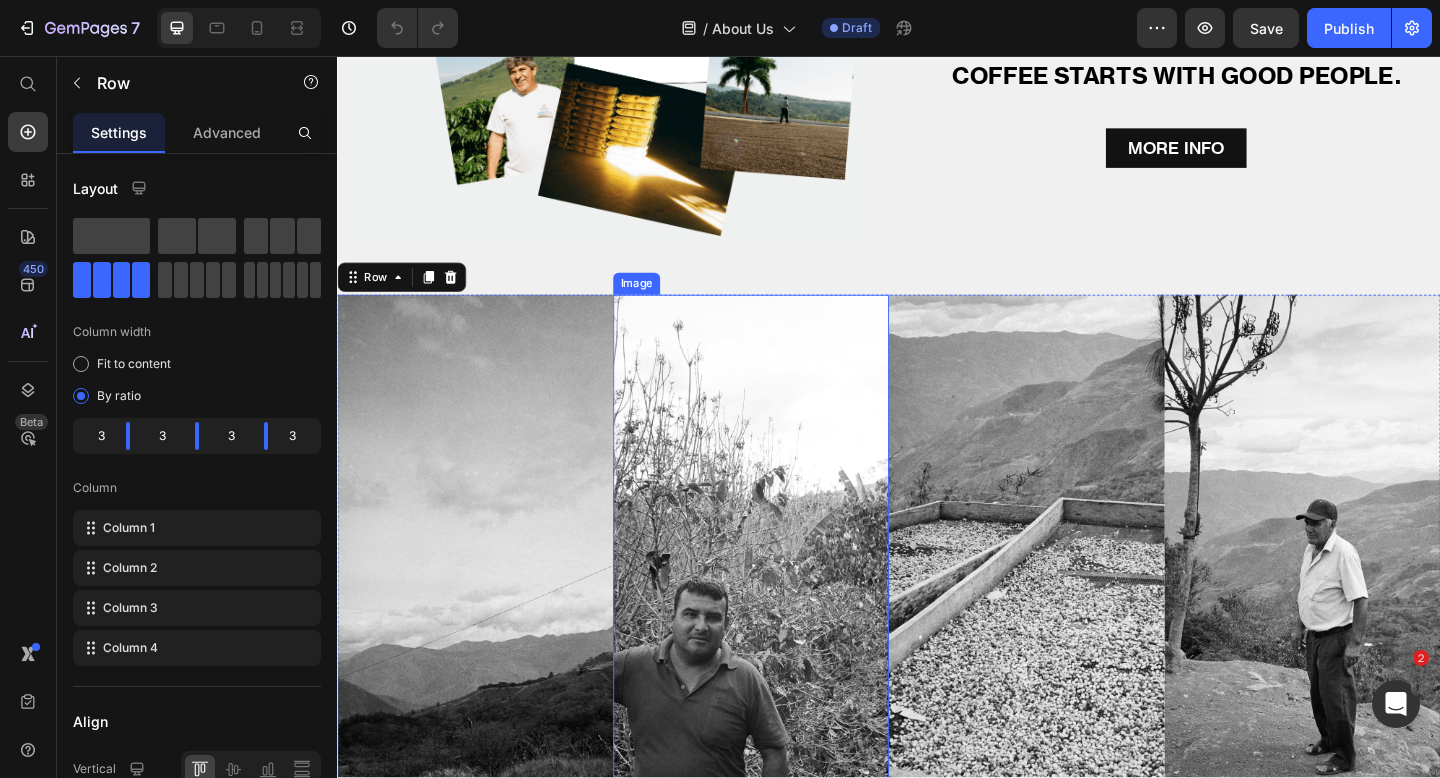 scroll, scrollTop: 3266, scrollLeft: 0, axis: vertical 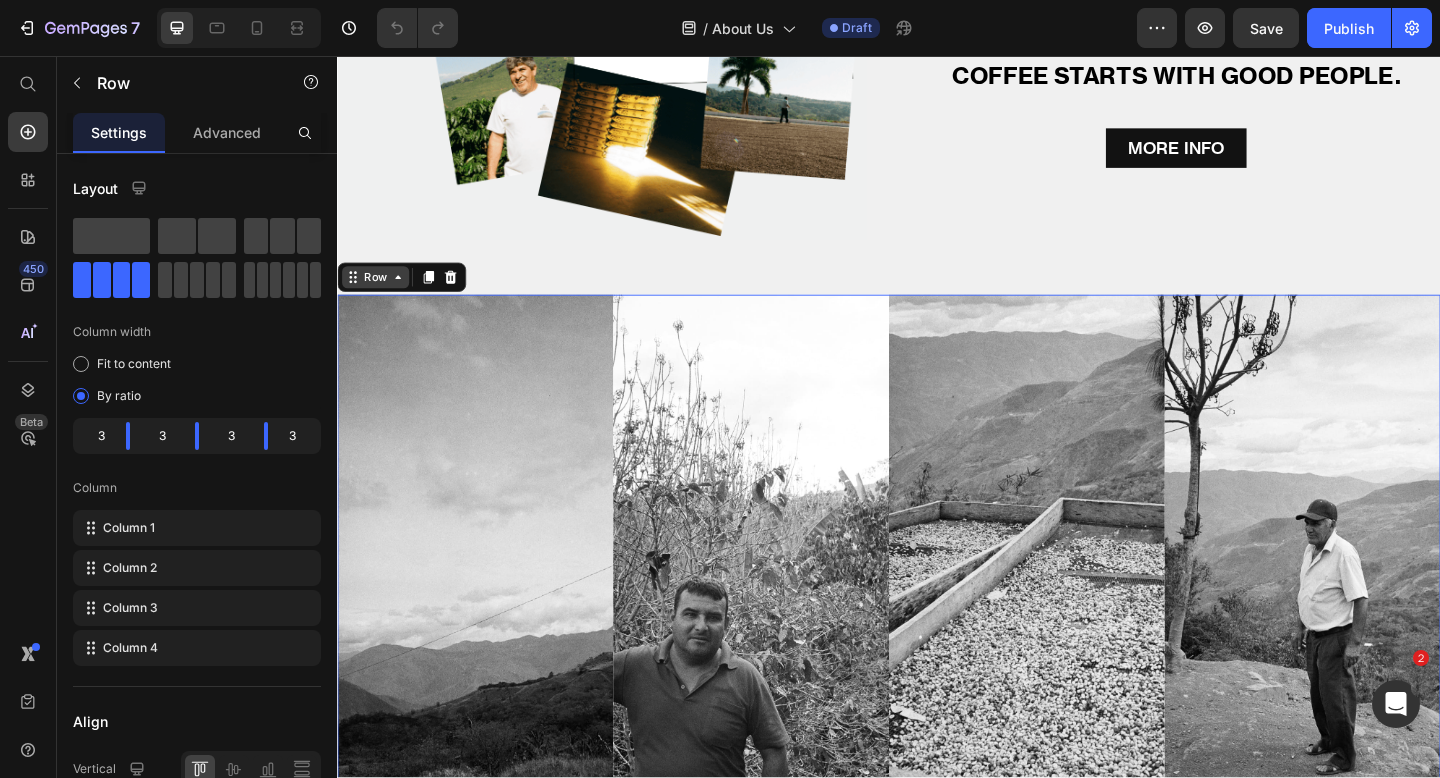 click on "Row" at bounding box center [378, 297] 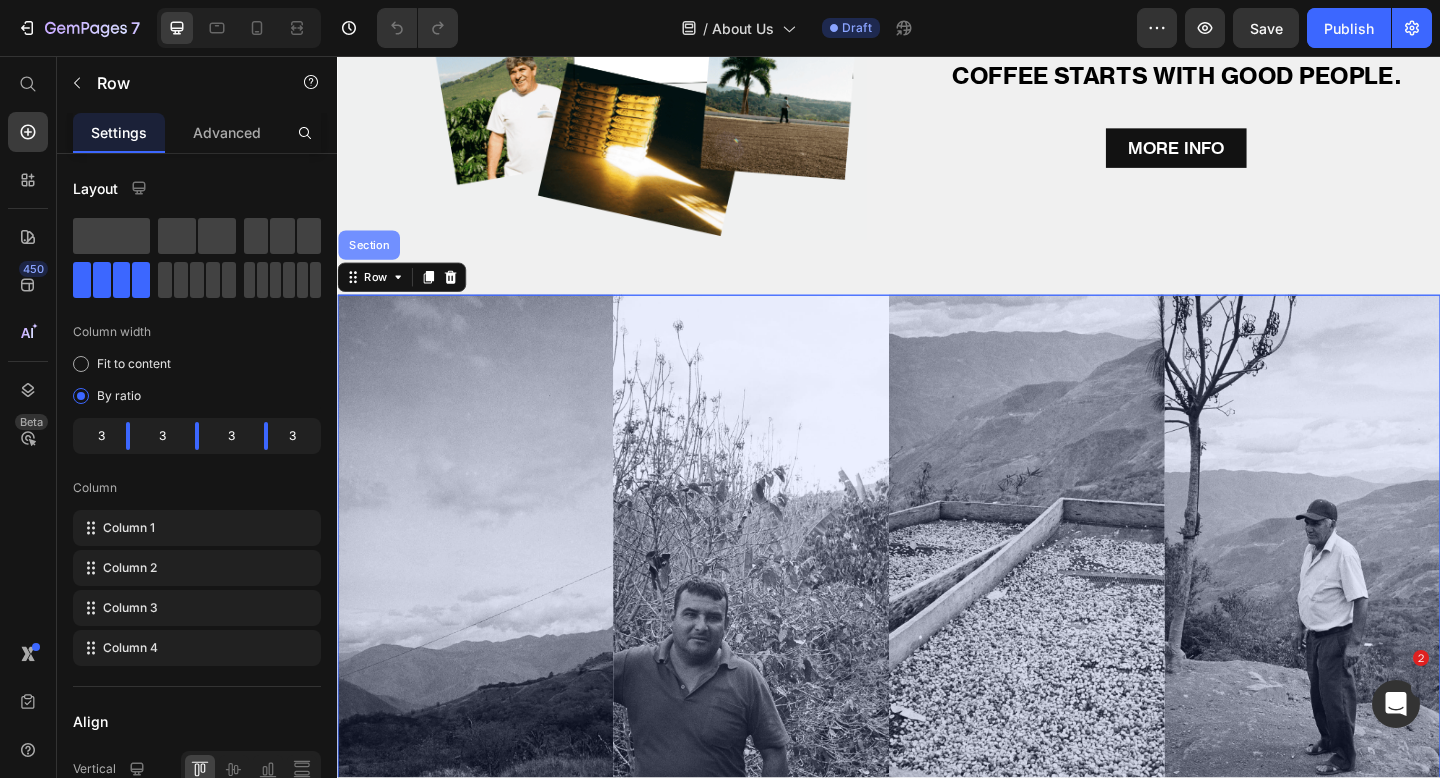 click on "Section" at bounding box center (371, 262) 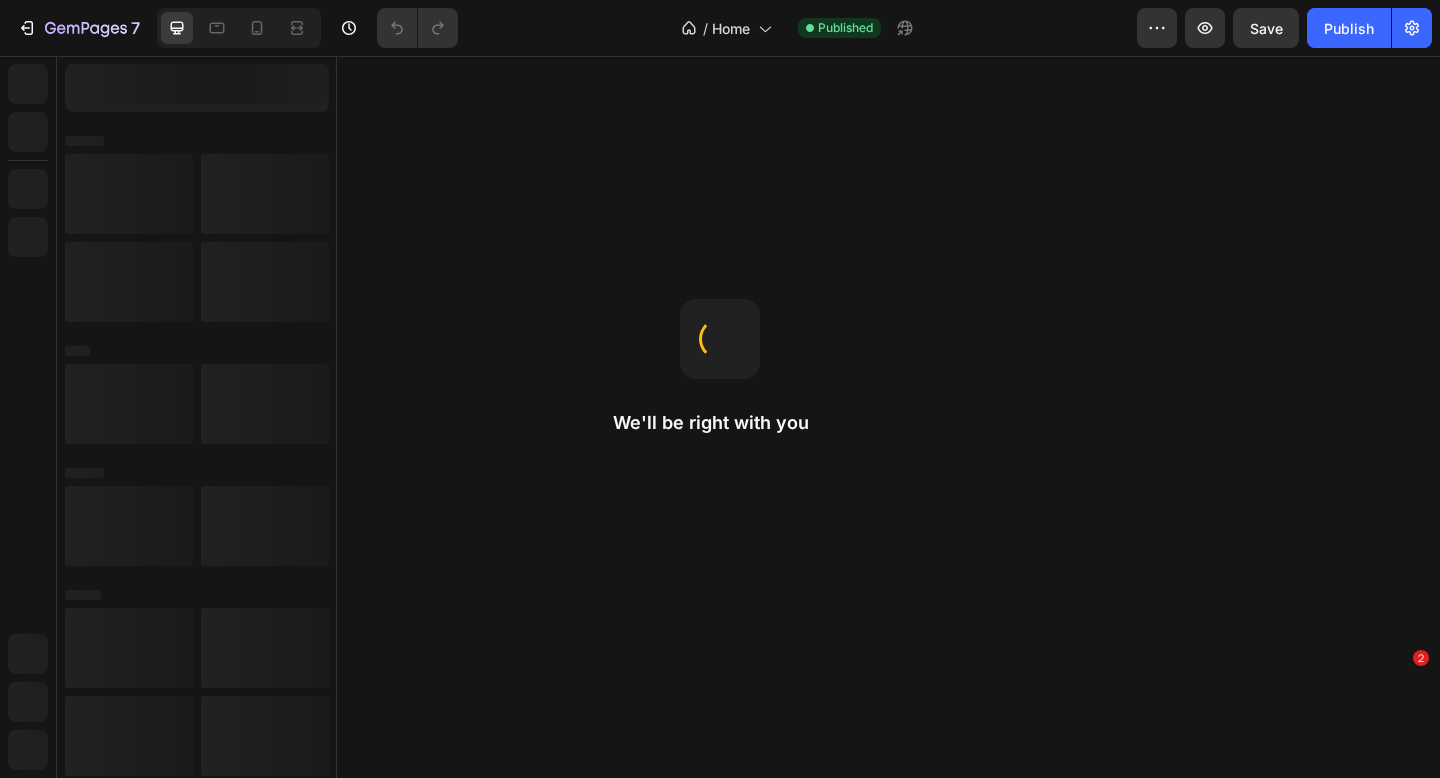 scroll, scrollTop: 0, scrollLeft: 0, axis: both 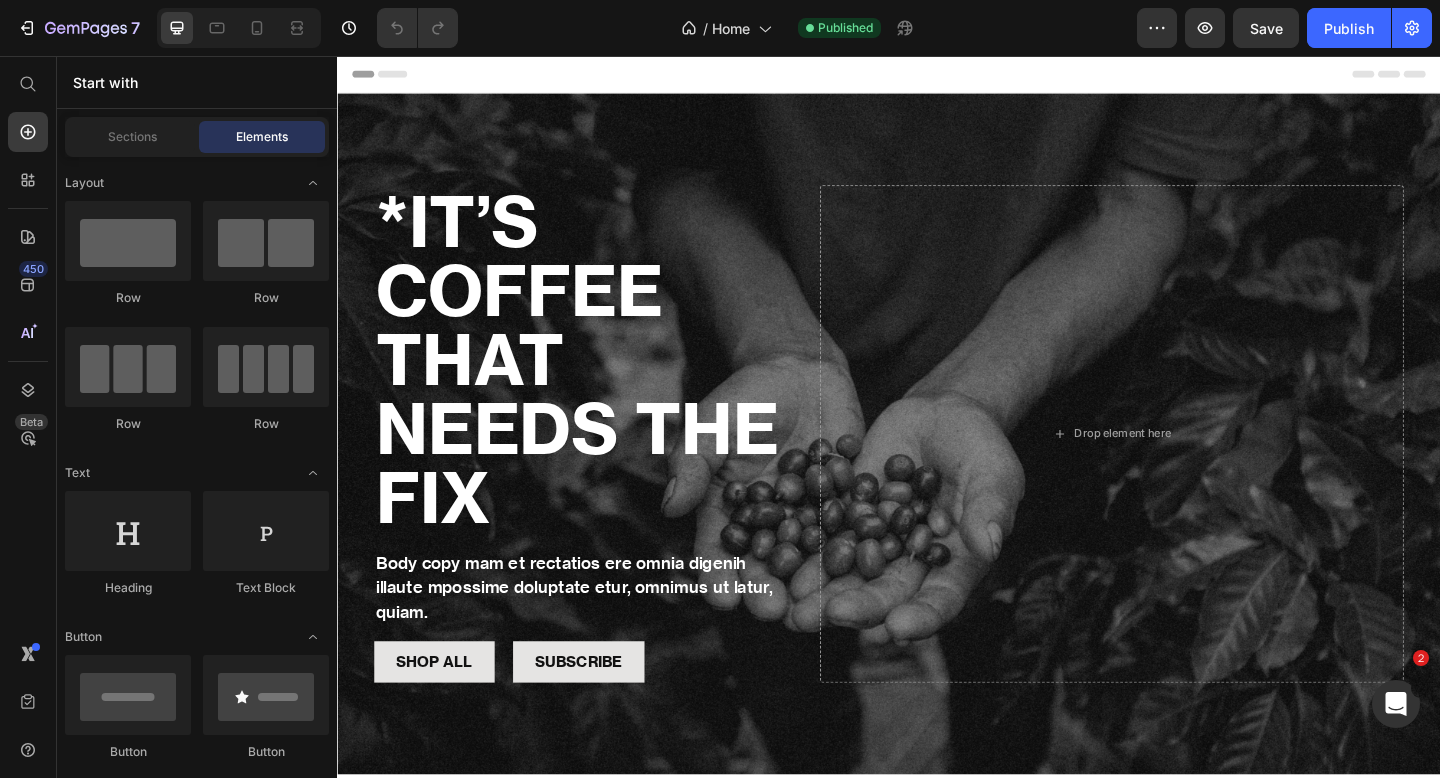 radio on "false" 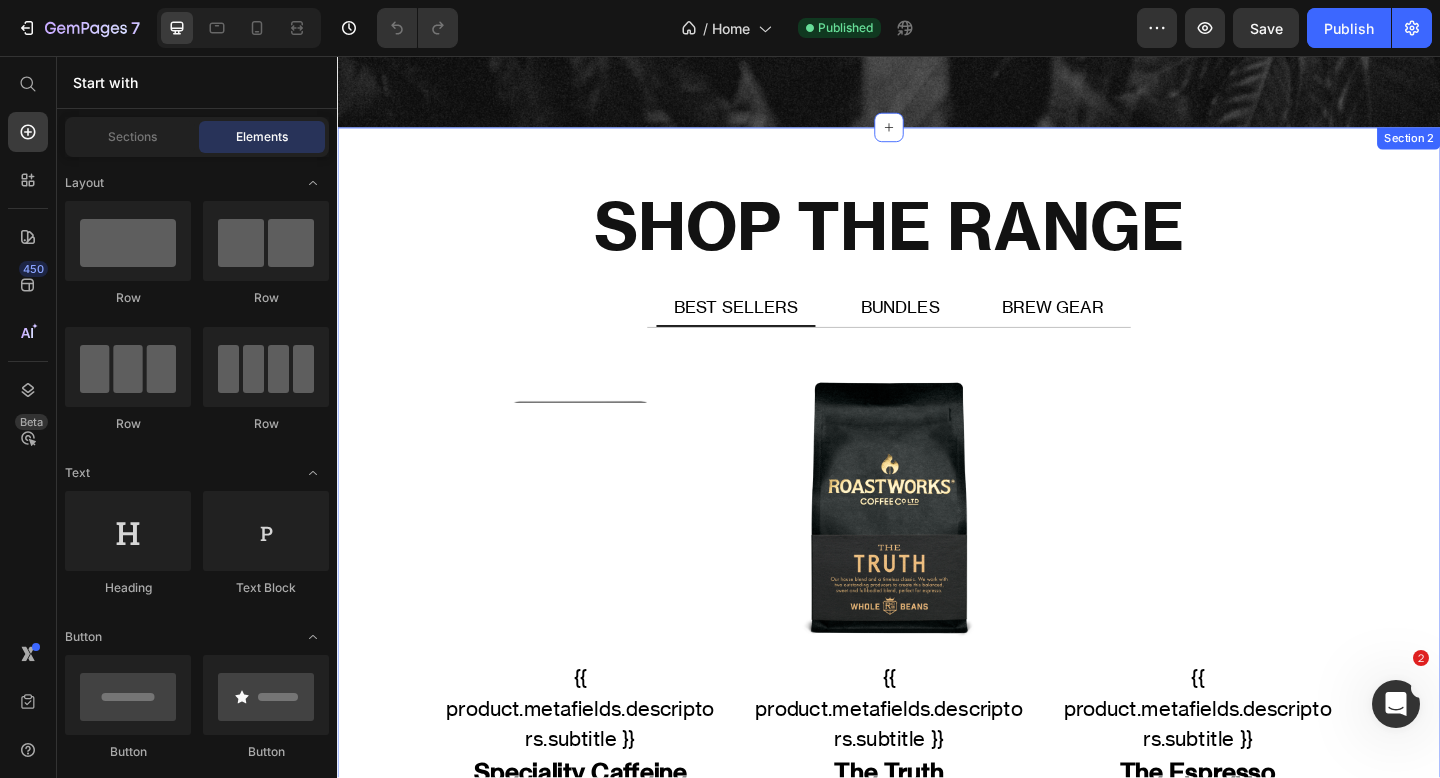 scroll, scrollTop: 704, scrollLeft: 0, axis: vertical 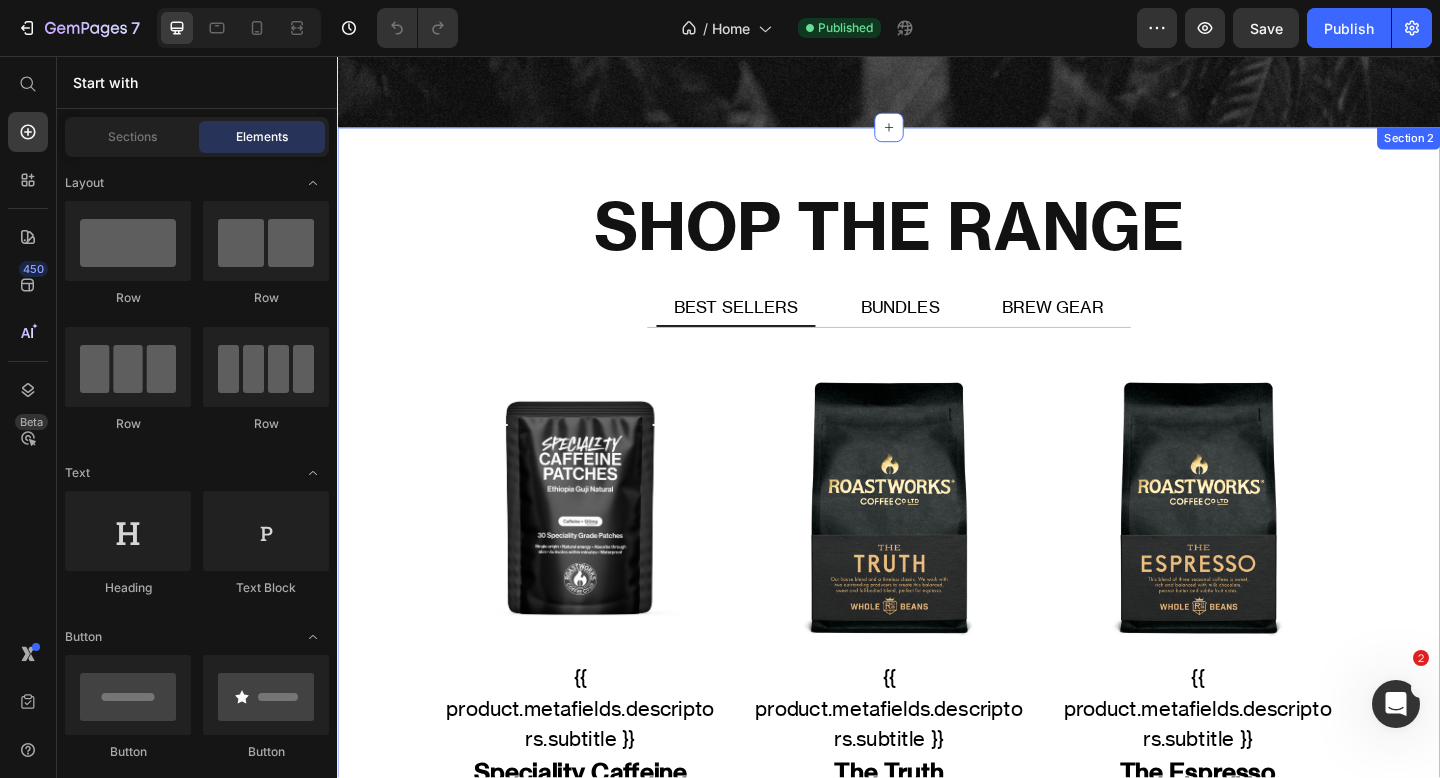 click on "SHOP THE RANGE Heading BEST SELLERS BUNDLES BREW GEAR Product Images {{ product.metafields.descriptors.subtitle }} Text Block Speciality Caffeine Patches Product Title £14.50 Product Price £0.00 Product Price Row {{ product.metafields.roastworks.flavour | join: ', ' }} Text Block QUICK ADD Button MORE INFO Product View More Row
Icon Roastworks Product Vendor Speciality Caffeine Patches Product Title £14.50 Product Price £0.00 Product Price Row This product has only default variant Product Variants & Swatches 1 Product Quantity Out Of Stock Product Cart Button Row View full details Product View More Row Row Product Images {{ product.metafields.descriptors.subtitle }} Text Block The Truth Product Title £7.00 Product Price £0.00 Product Price Row {{ product.metafields.roastworks.flavour | join: ', ' }} Text Block QUICK ADD Button MORE INFO Product View More Row
Icon Roastworks Product Vendor The Truth Product Title £7.00 Product Price £0.00 Product Price Row Weight: 200g 1" at bounding box center [937, 1020] 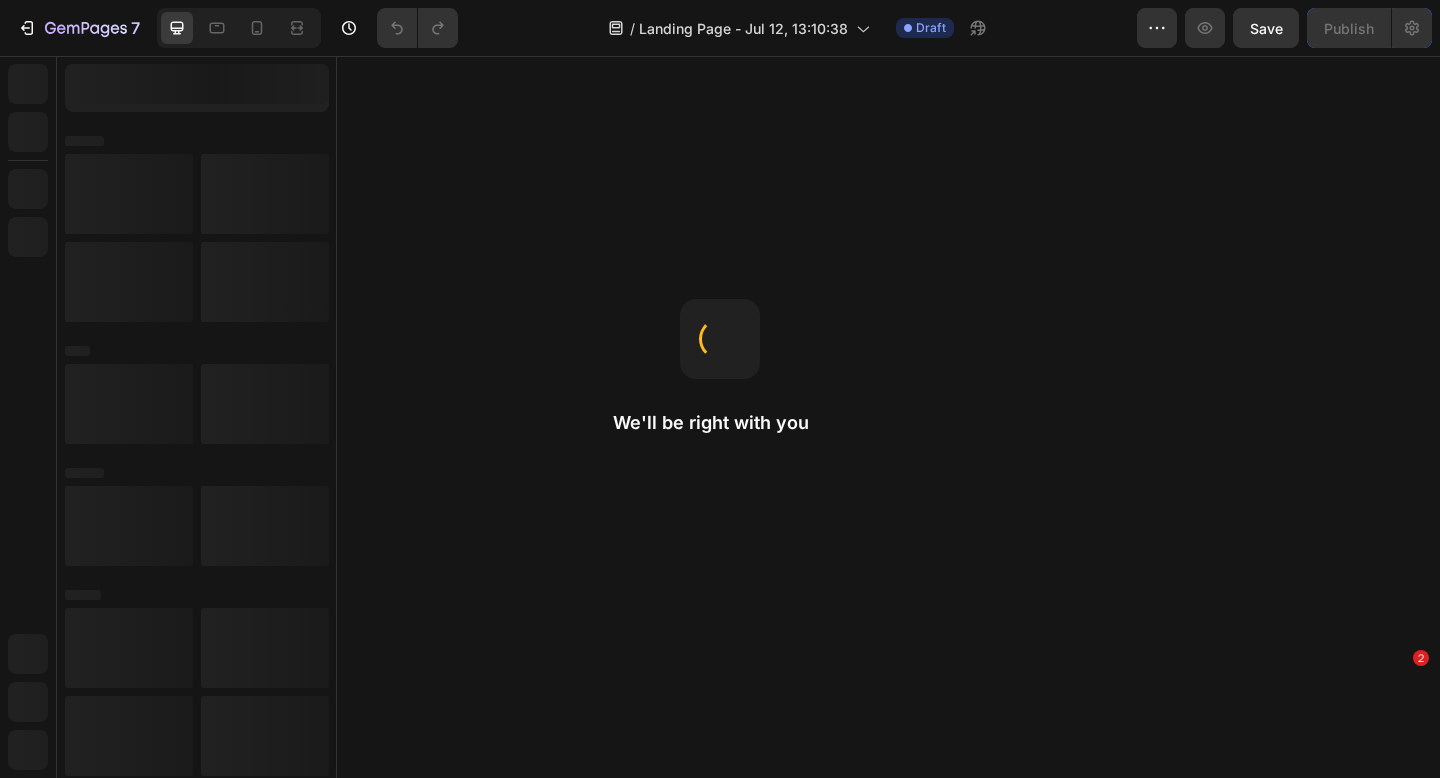 scroll, scrollTop: 0, scrollLeft: 0, axis: both 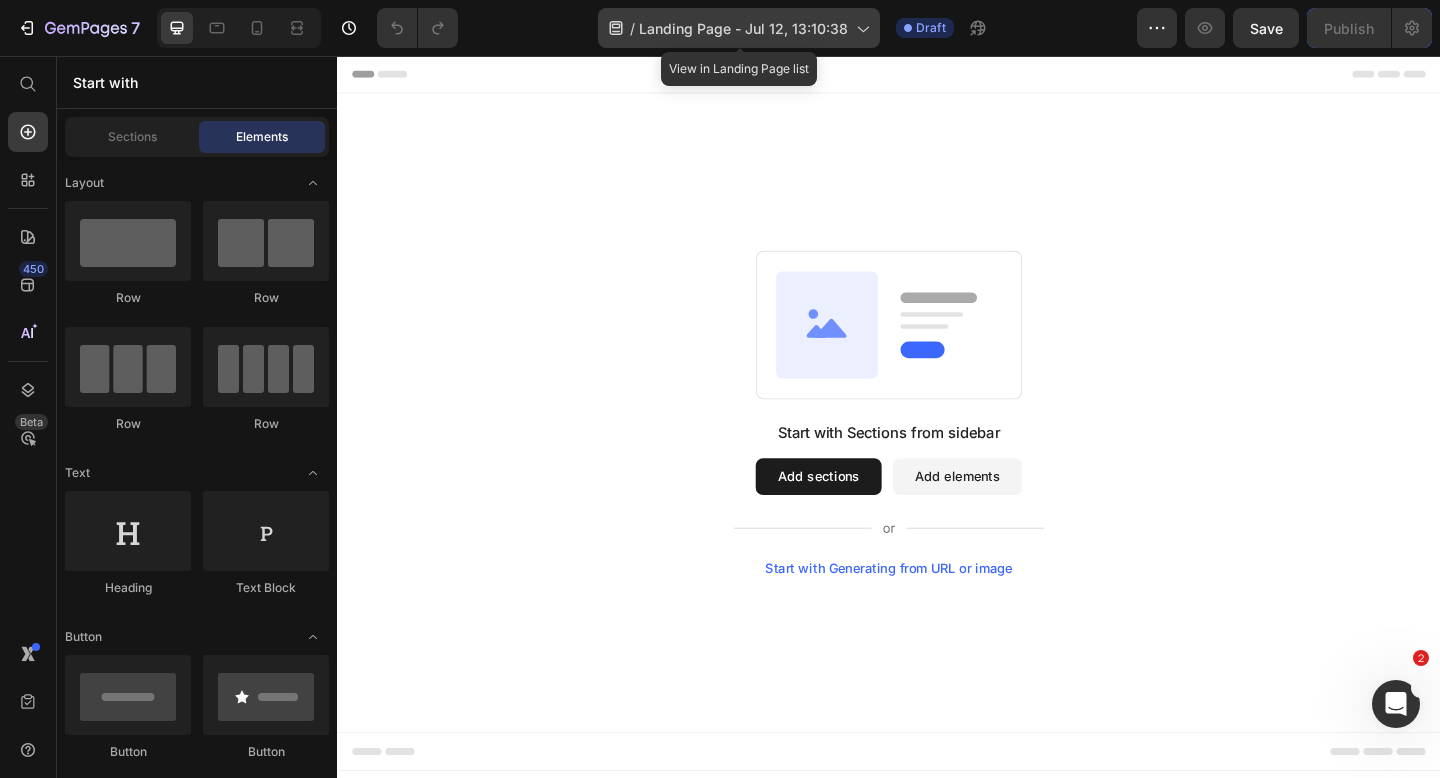 click 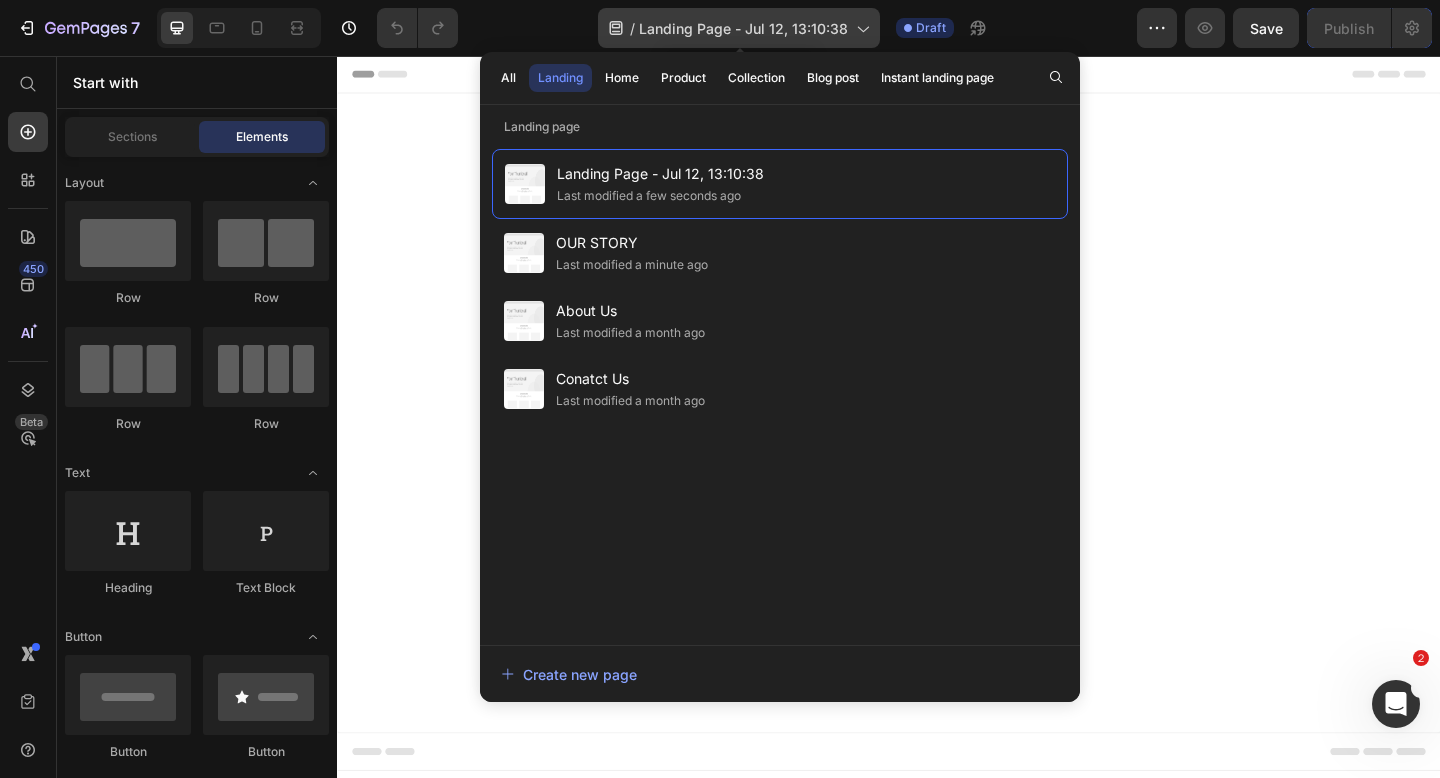 click on "/  Landing Page - Jul 12, 13:10:38" 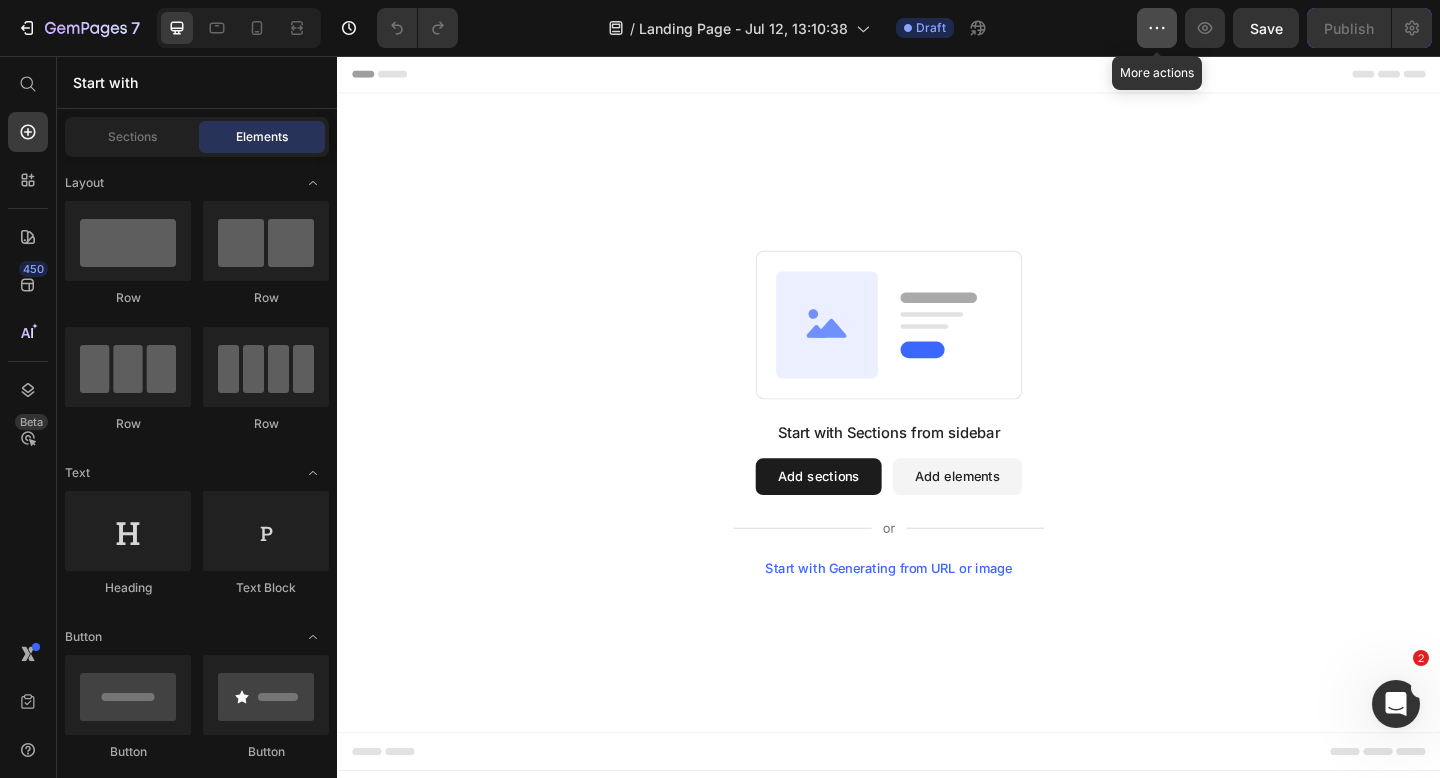 click 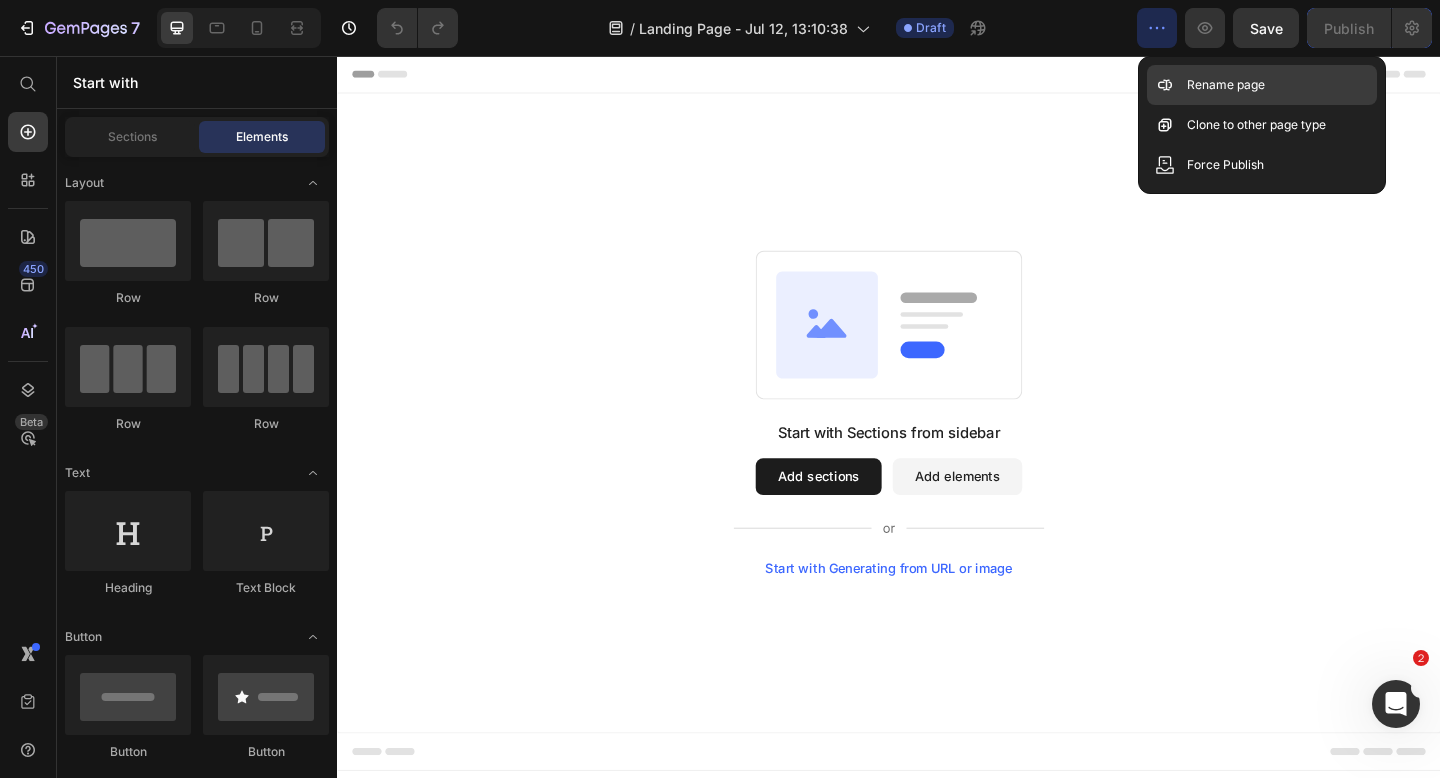 click on "Rename page" 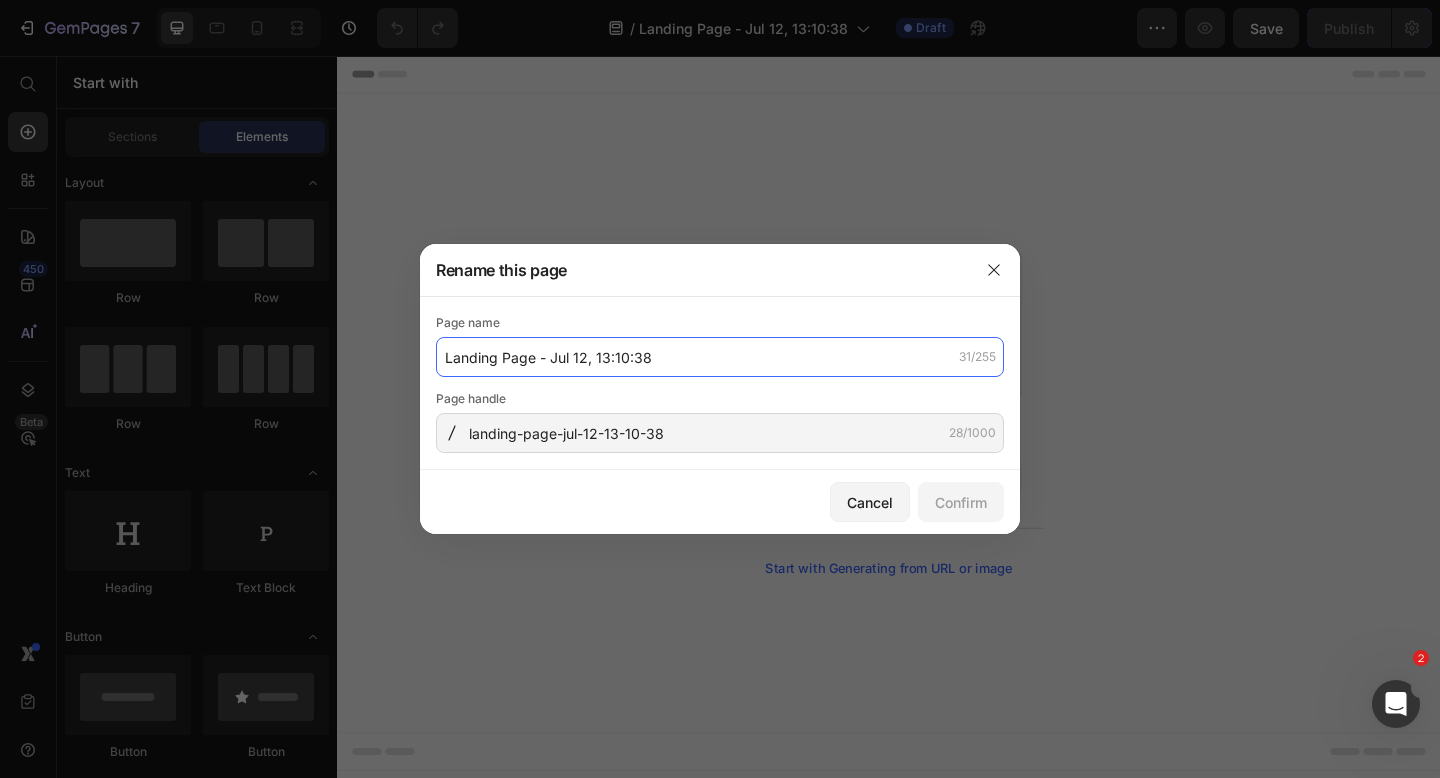 click on "Landing Page - Jul 12, 13:10:38" 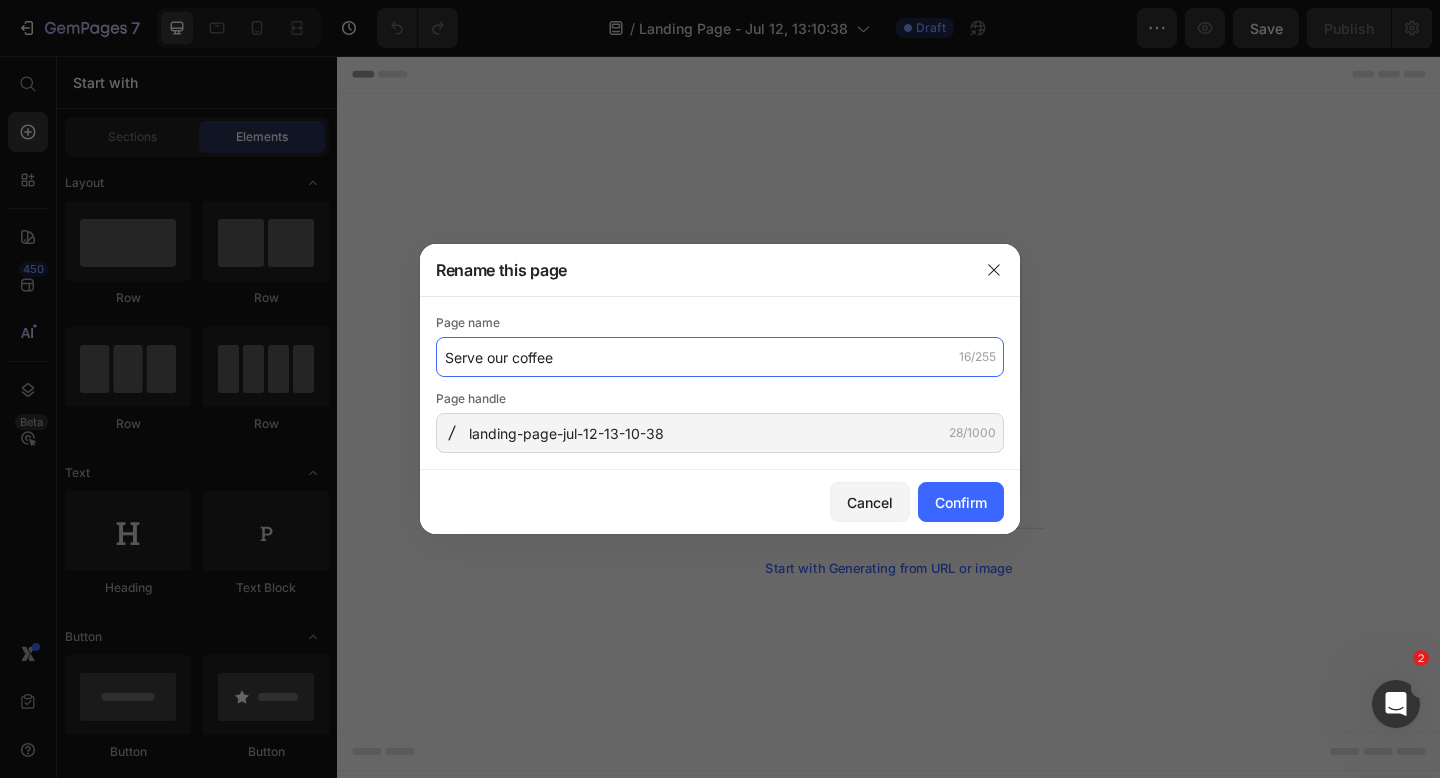 type on "Serve our coffee" 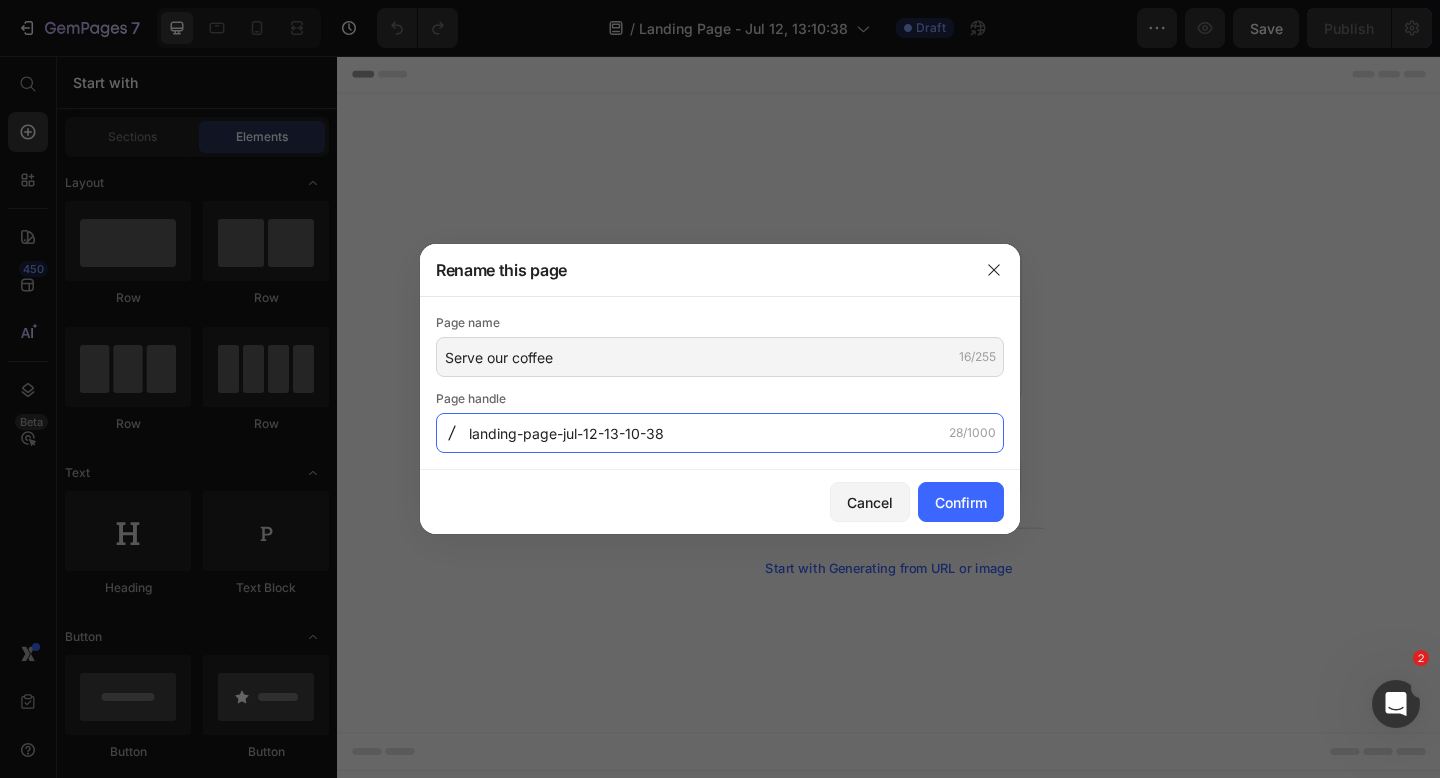 click on "landing-page-jul-12-13-10-38" 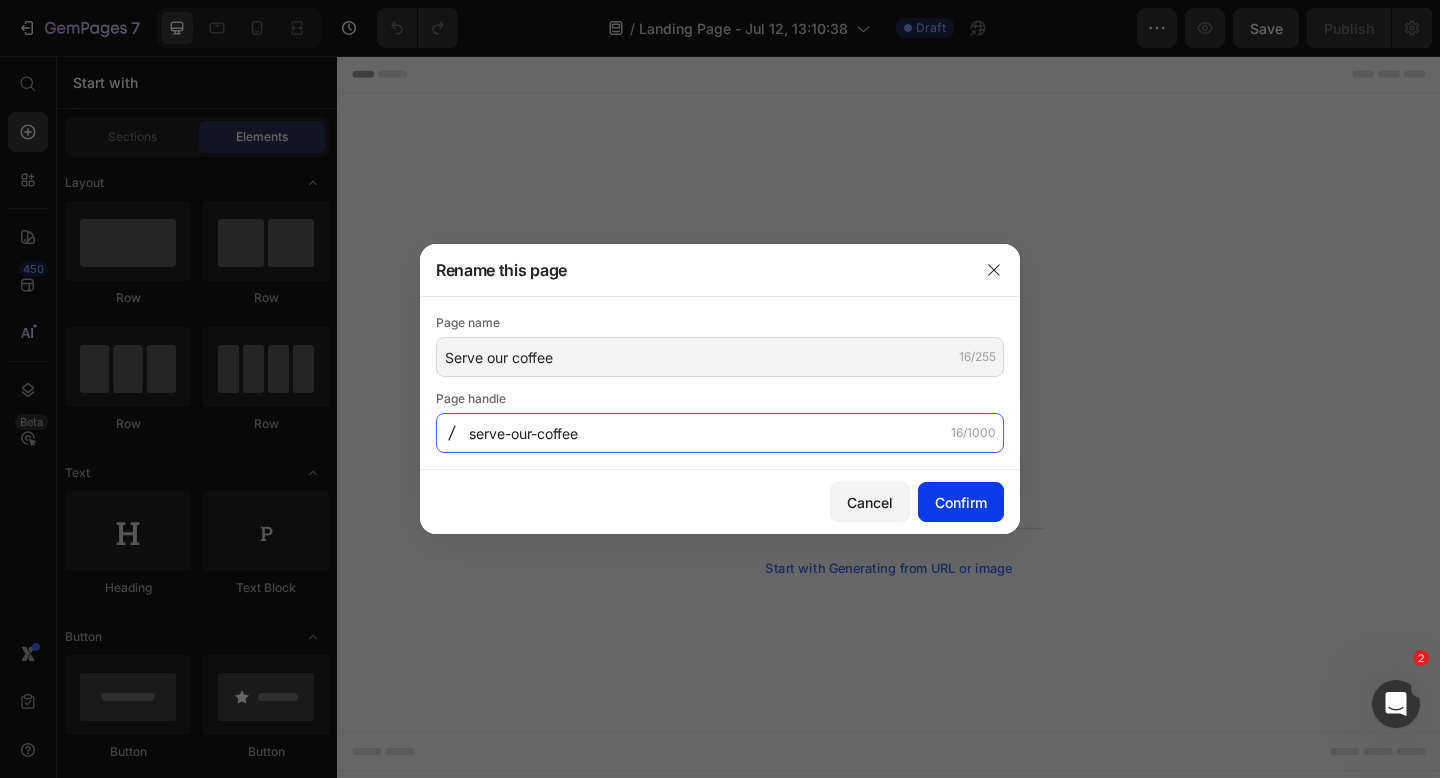 type on "serve-our-coffee" 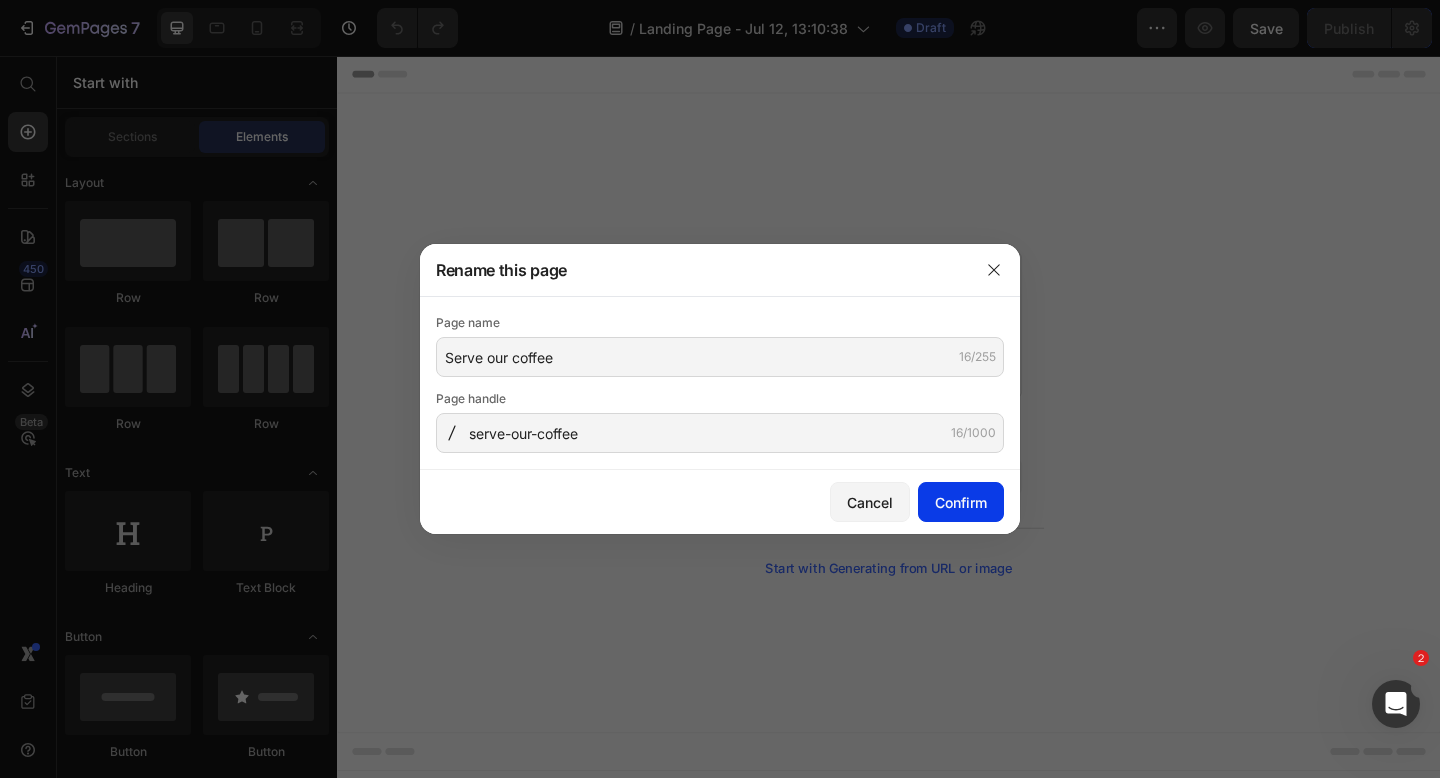 click on "Confirm" 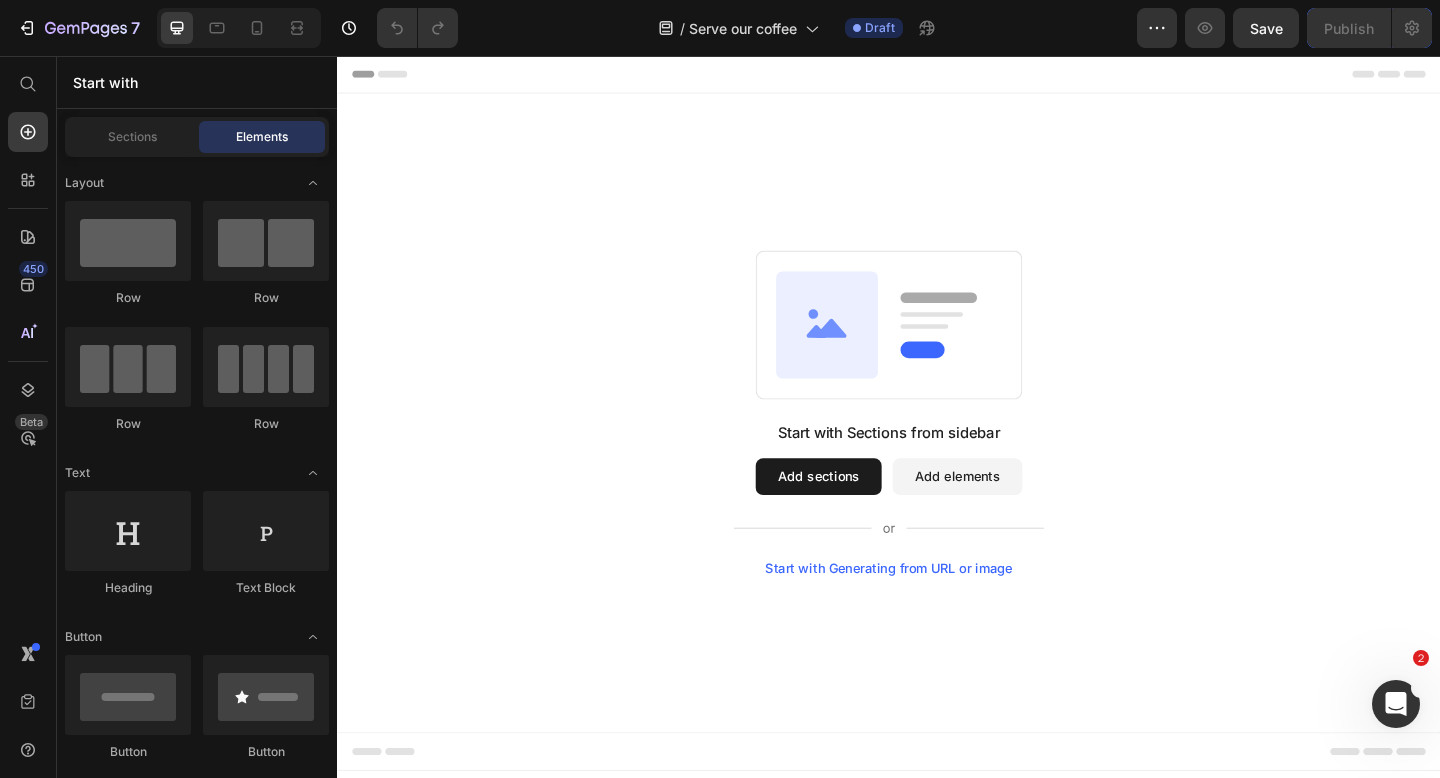 click on "Start with Sections from sidebar Add sections Add elements Start with Generating from URL or image" at bounding box center (937, 445) 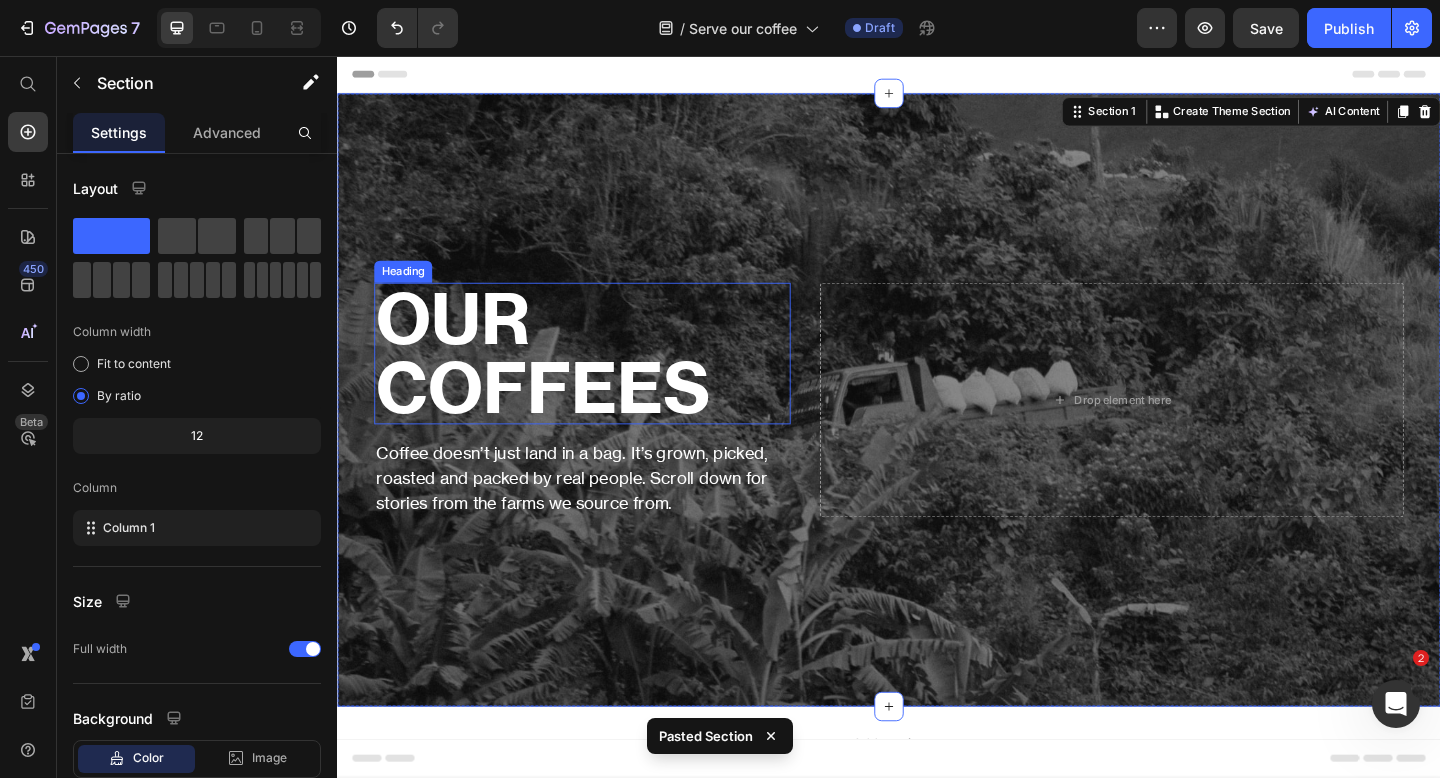 click on "OUR COFFEES" at bounding box center [603, 380] 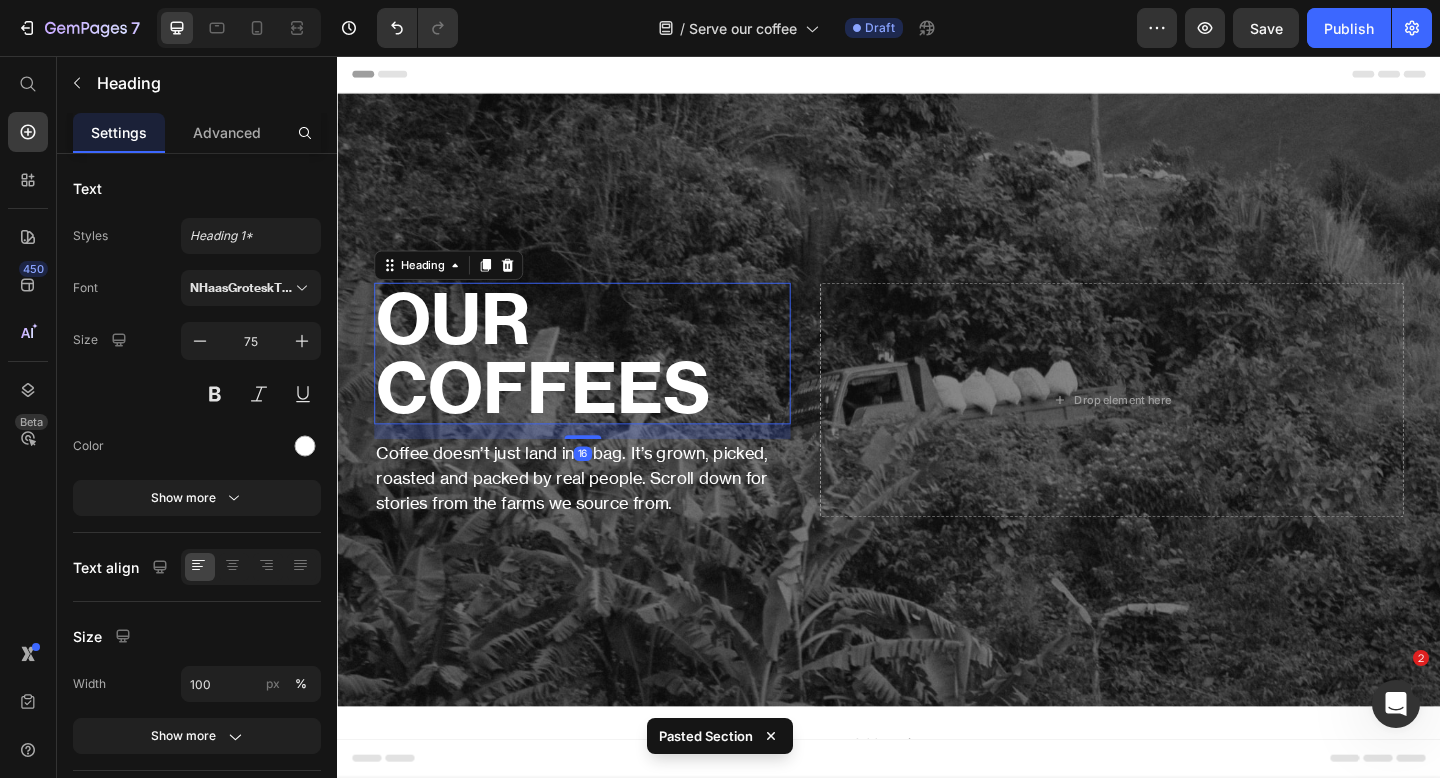 click on "OUR COFFEES" at bounding box center (603, 380) 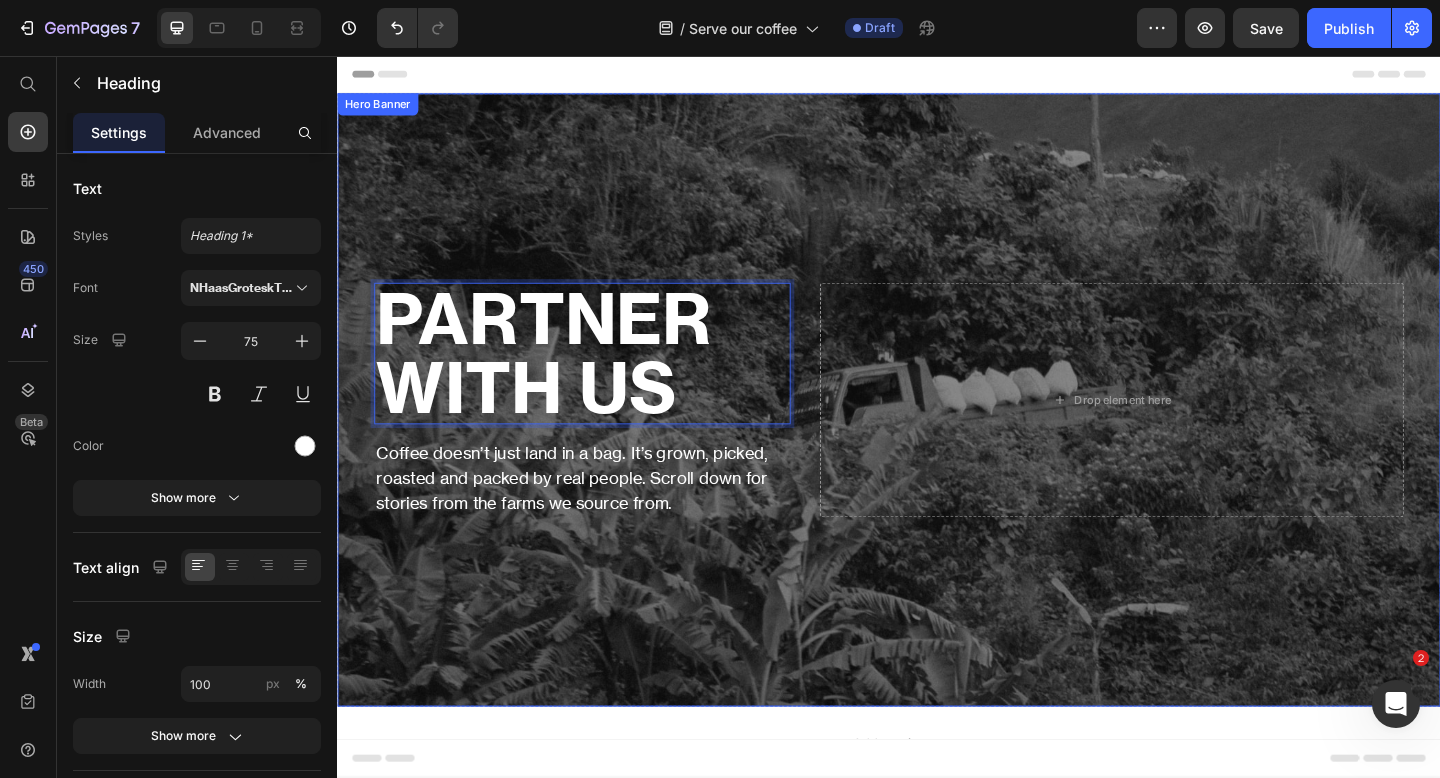 scroll, scrollTop: 7, scrollLeft: 0, axis: vertical 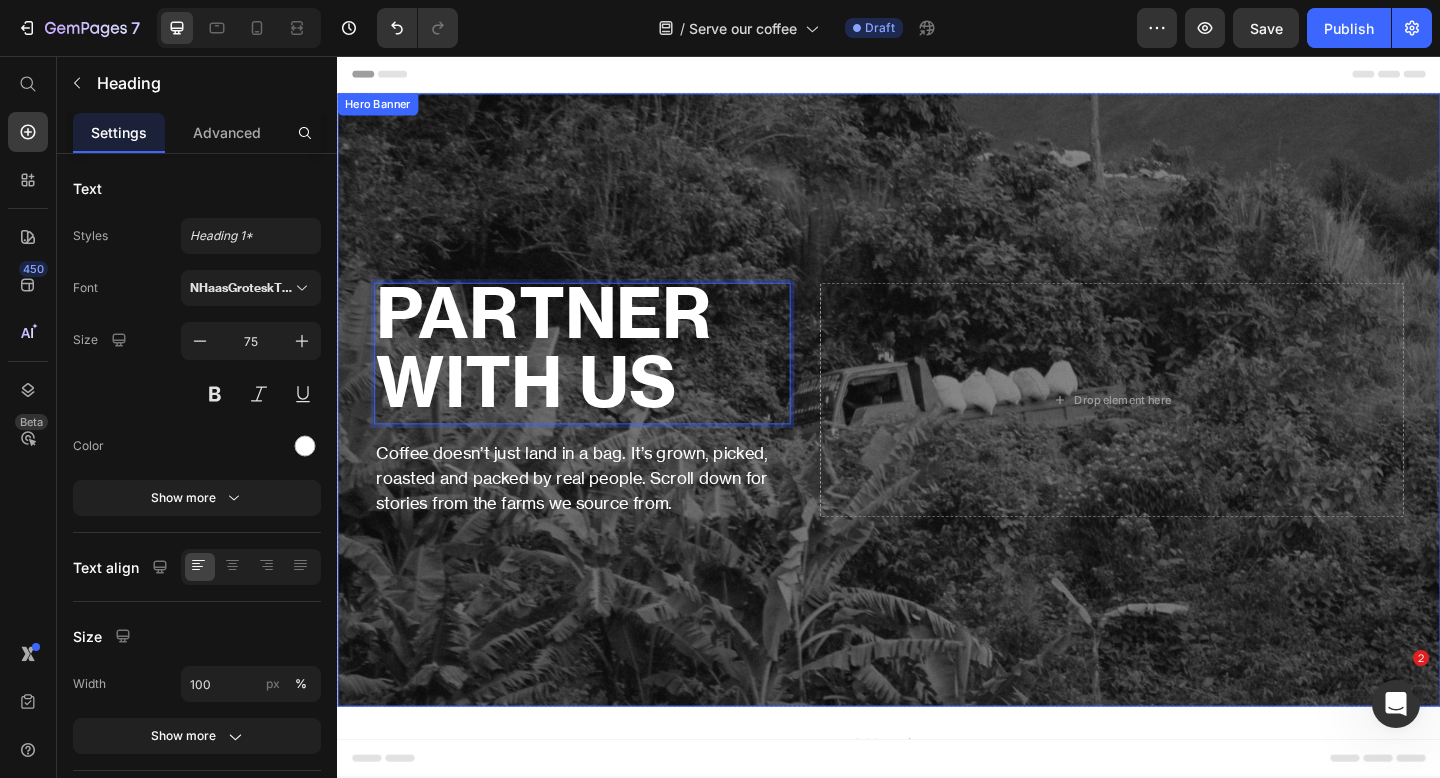 click on "Coffee doesn’t just land in a bag. It’s grown, picked, roasted and packed by real people. Scroll down for stories from the farms we source from." at bounding box center (603, 515) 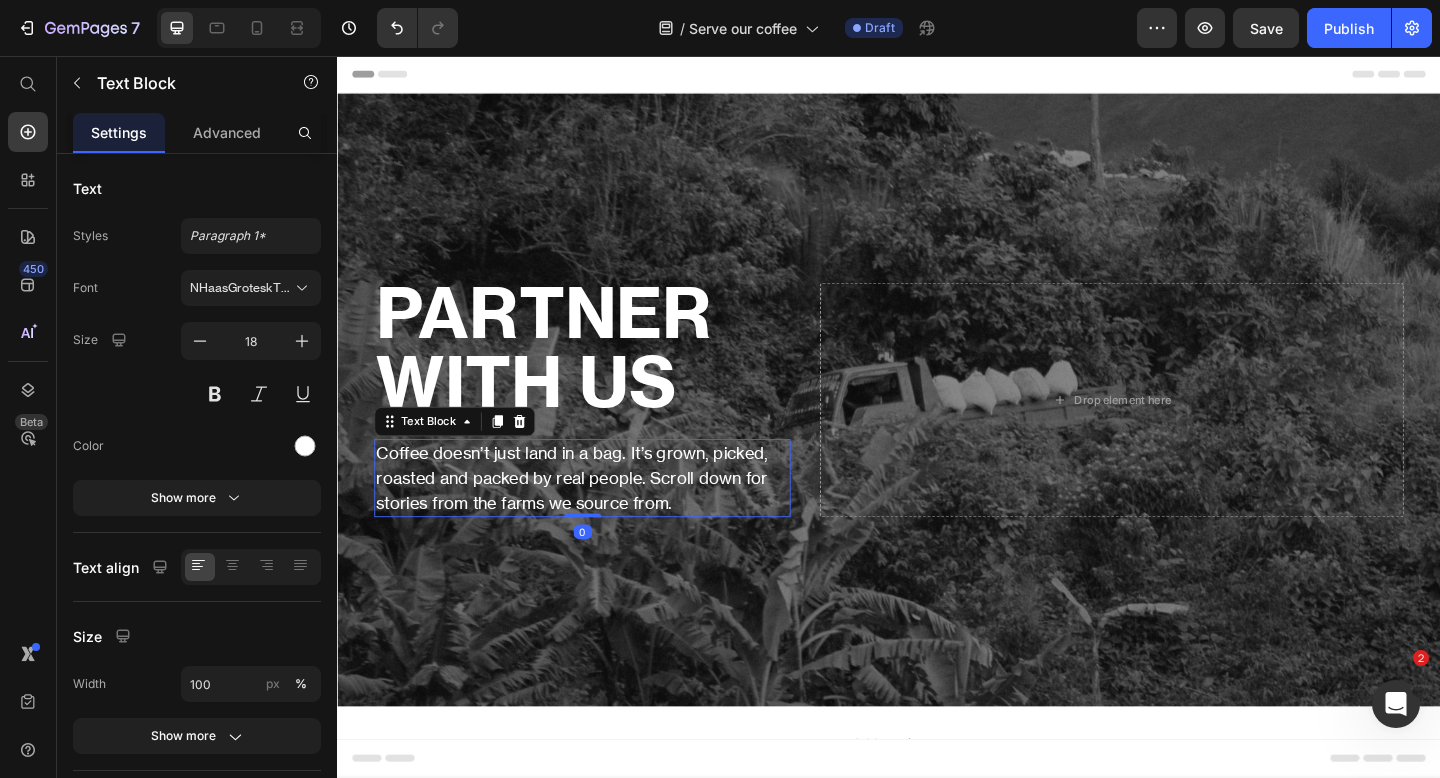 click on "Coffee doesn’t just land in a bag. It’s grown, picked, roasted and packed by real people. Scroll down for stories from the farms we source from." at bounding box center [603, 515] 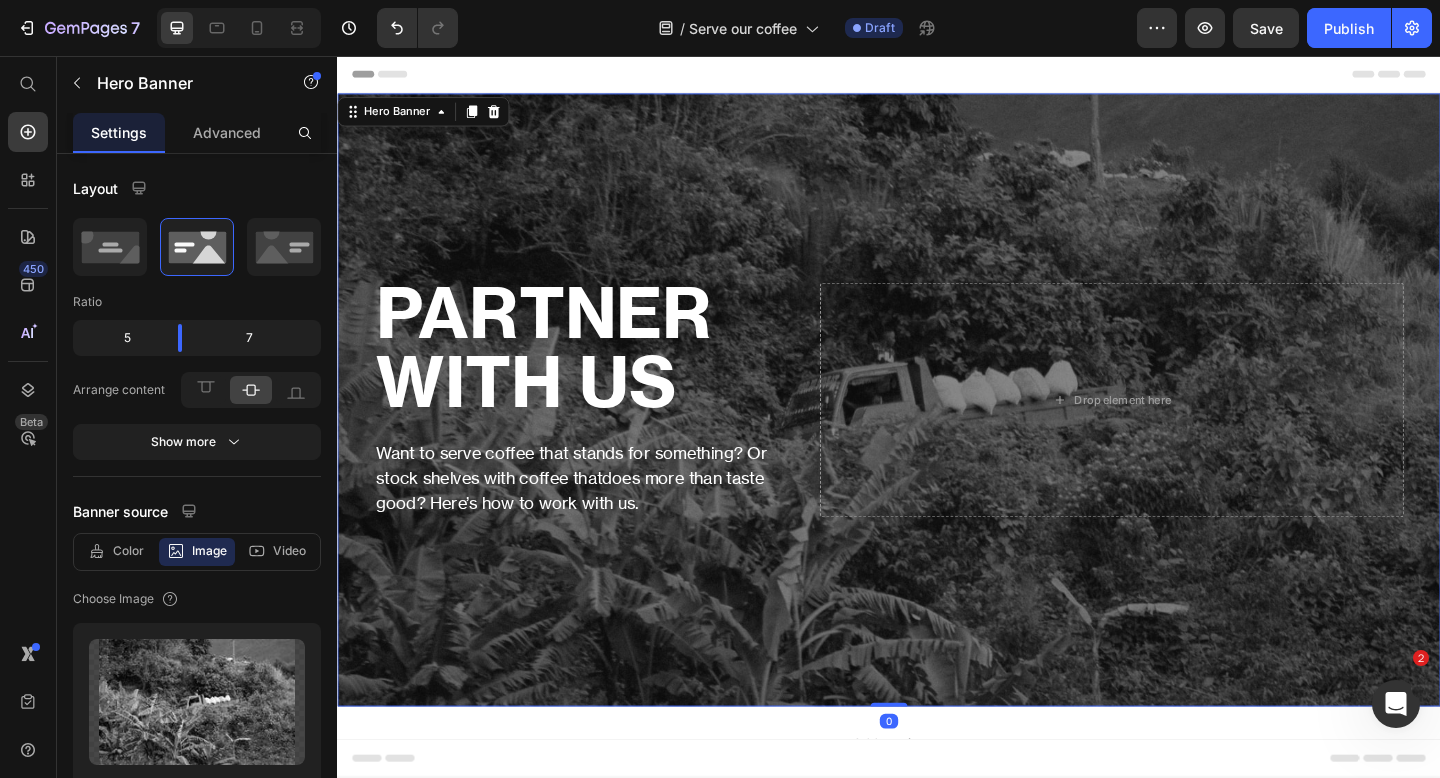 click on "PARTNER WITH US Heading Want to serve coffee that stands for something? Or stock shelves with coffee thatdoes more than taste good? Here’s how to work with us. Text Block
Drop element here" at bounding box center (937, 430) 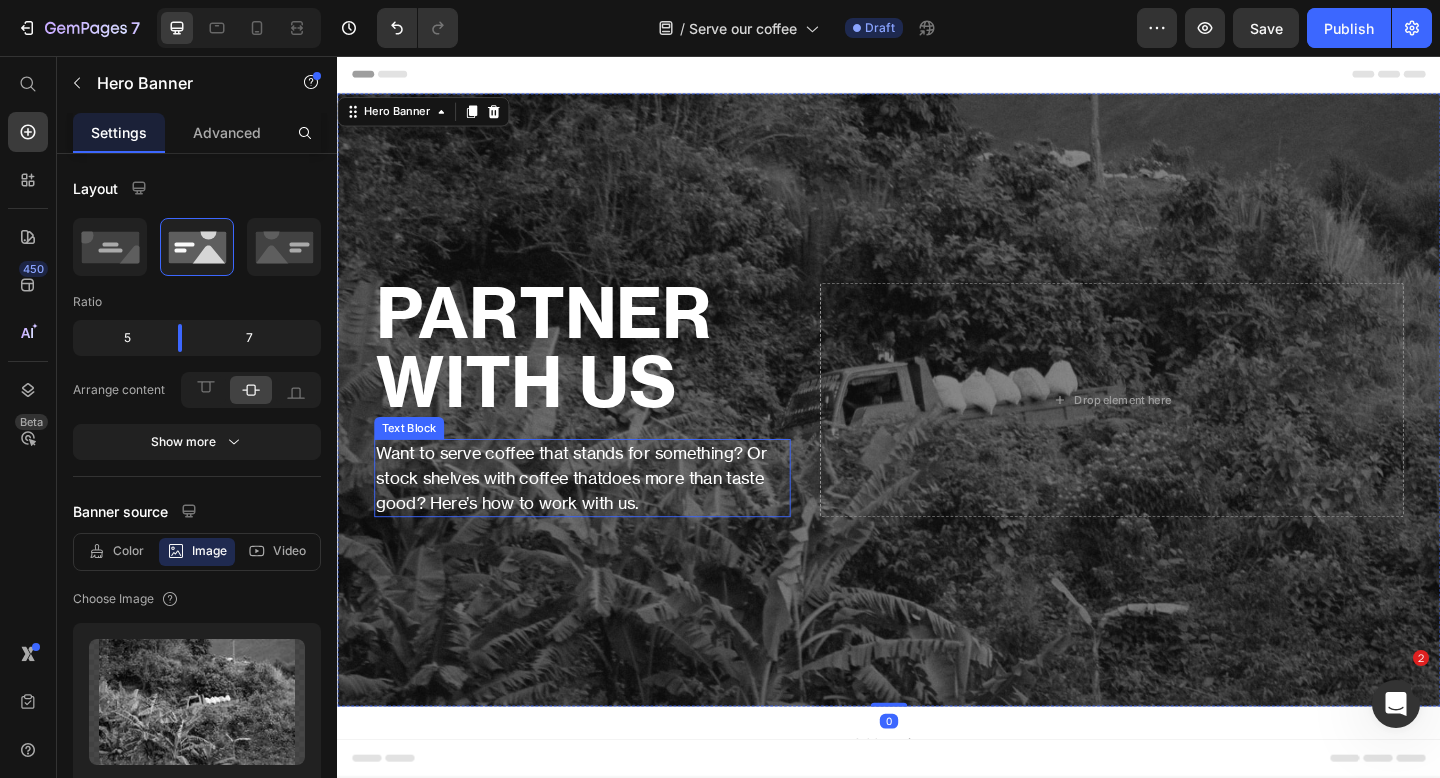 click on "Want to serve coffee that stands for something? Or stock shelves with coffee thatdoes more than taste good? Here’s how to work with us." at bounding box center (603, 515) 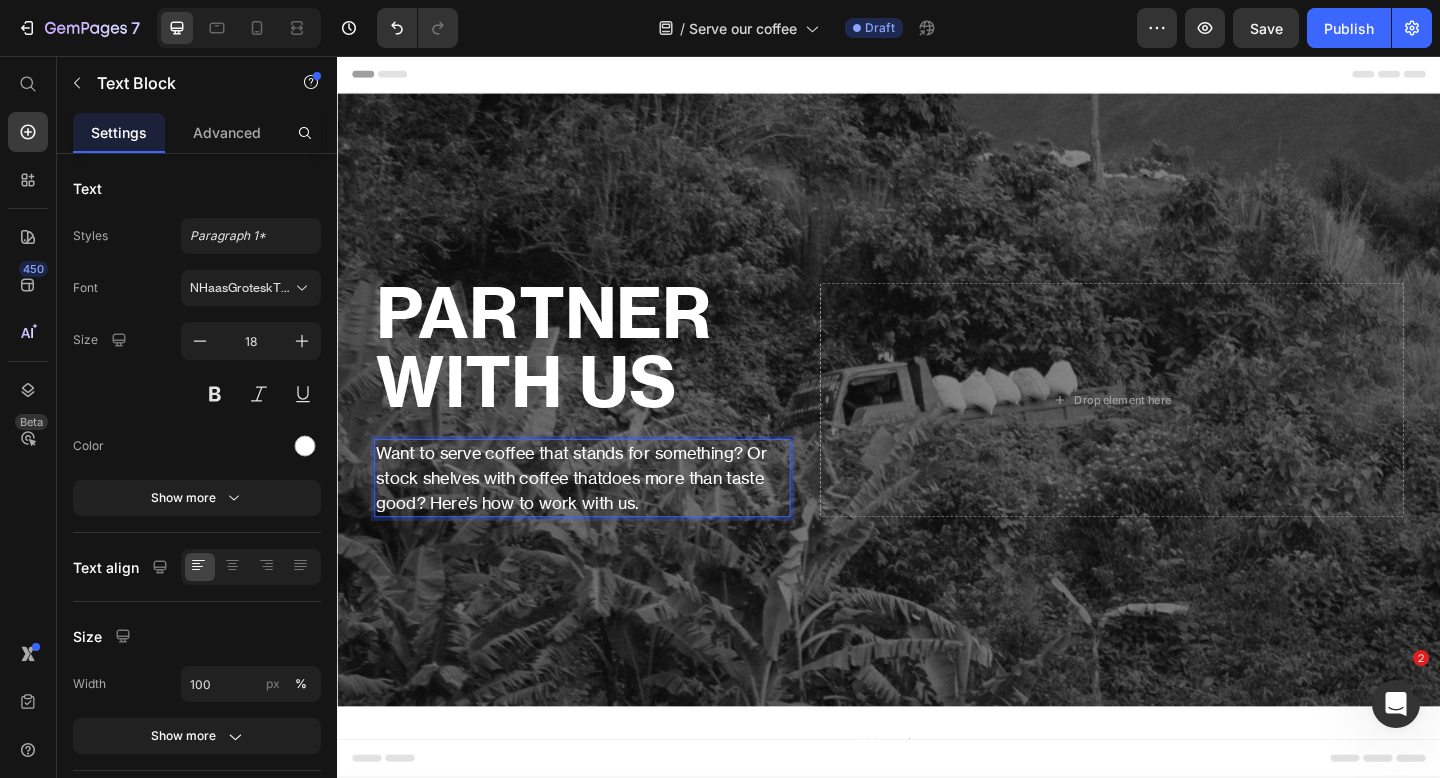 click on "Want to serve coffee that stands for something? Or stock shelves with coffee thatdoes more than taste good? Here’s how to work with us." at bounding box center [603, 515] 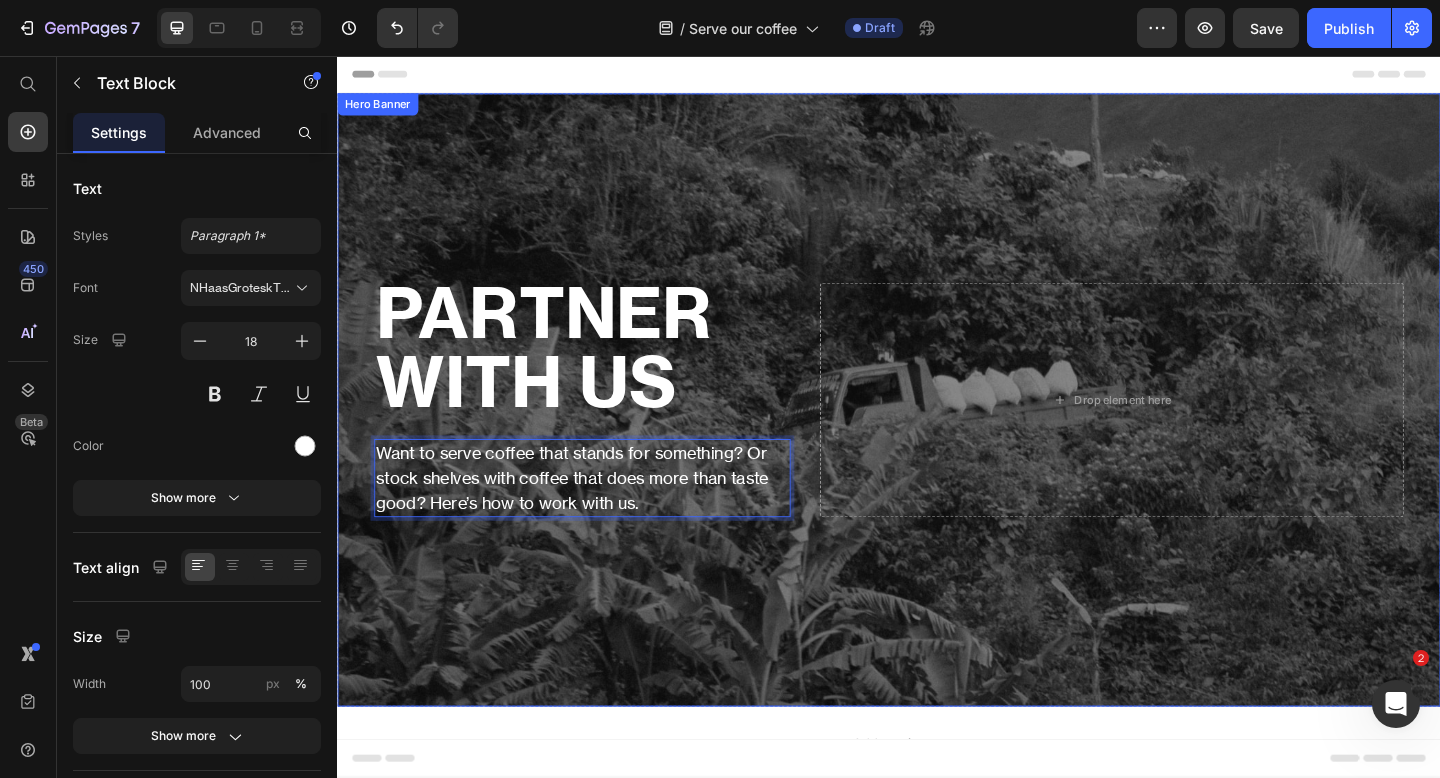 click on "PARTNER WITH US Heading Want to serve coffee that stands for something? Or stock shelves with coffee that does more than taste good? Here’s how to work with us. Text Block   0
Drop element here" at bounding box center (937, 430) 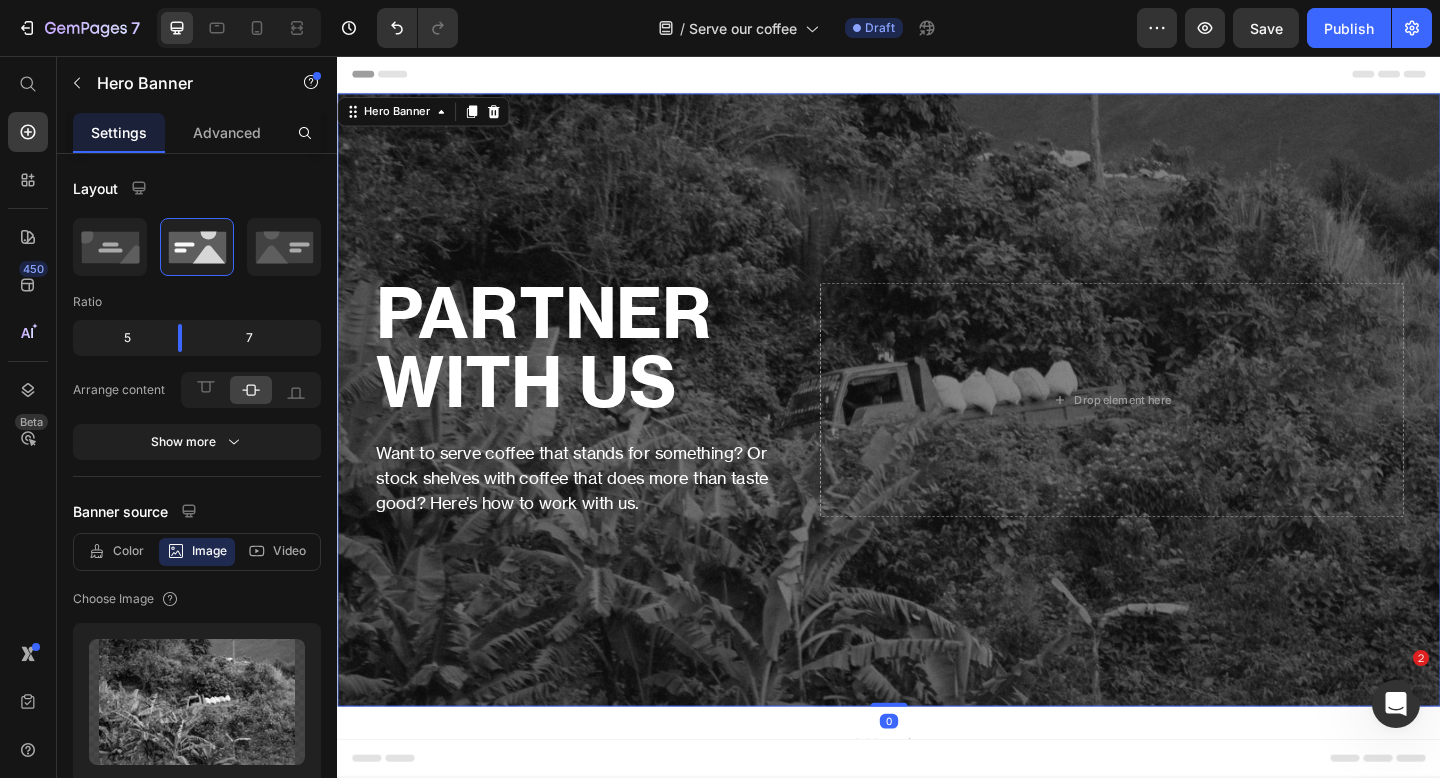 click at bounding box center (937, 430) 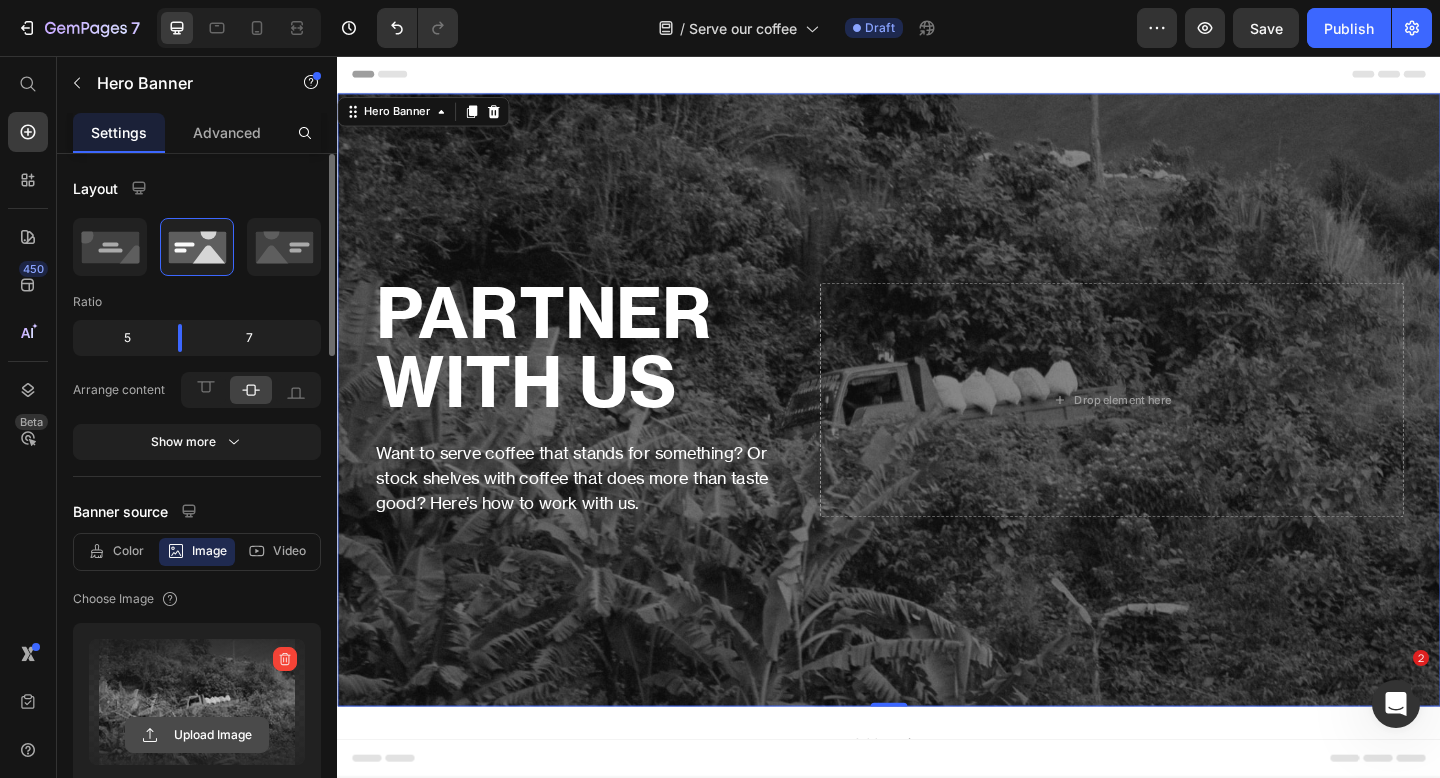 click 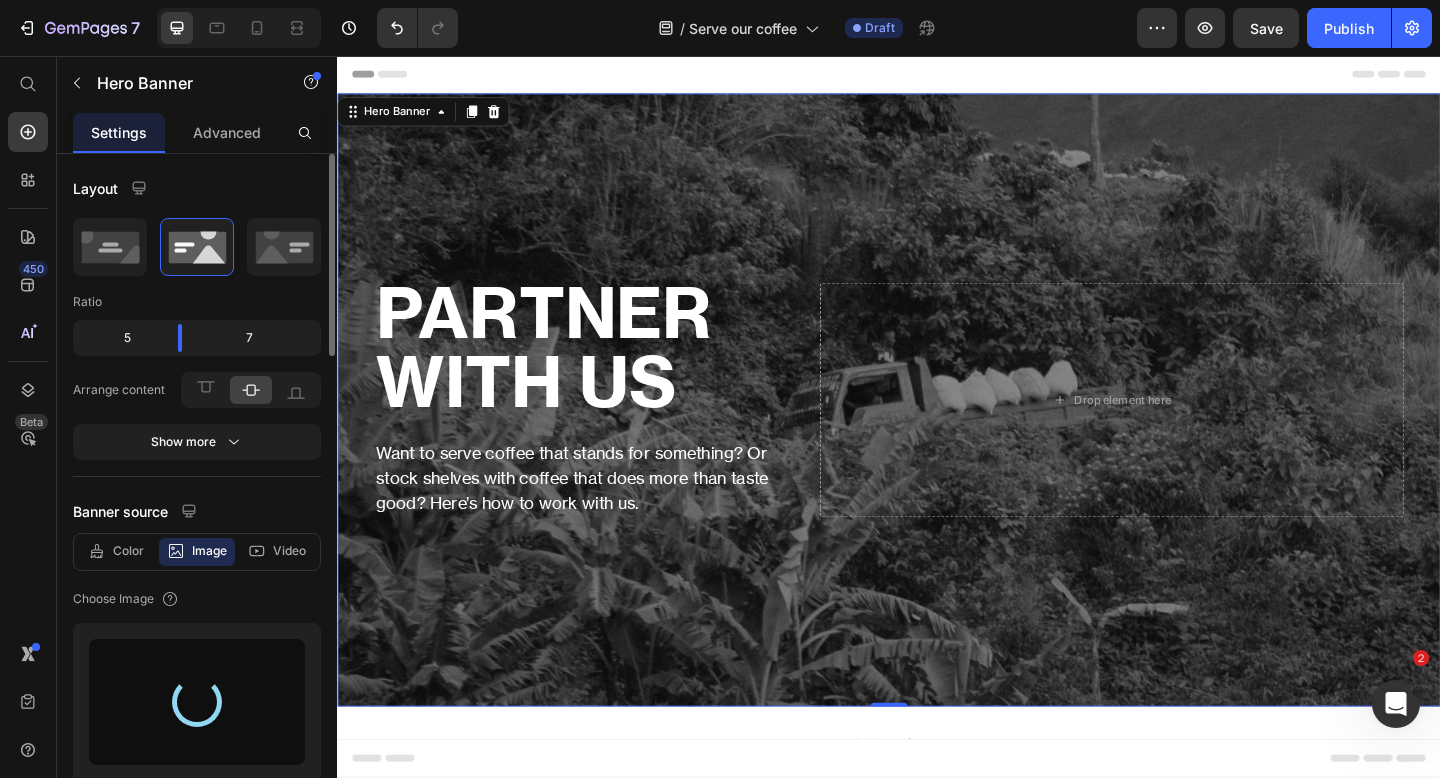 type on "https://cdn.shopify.com/s/files/1/0586/6700/8137/files/gempages_566656444833727425-745206c2-915d-42a2-9904-9ce250cc9fbb.jpg" 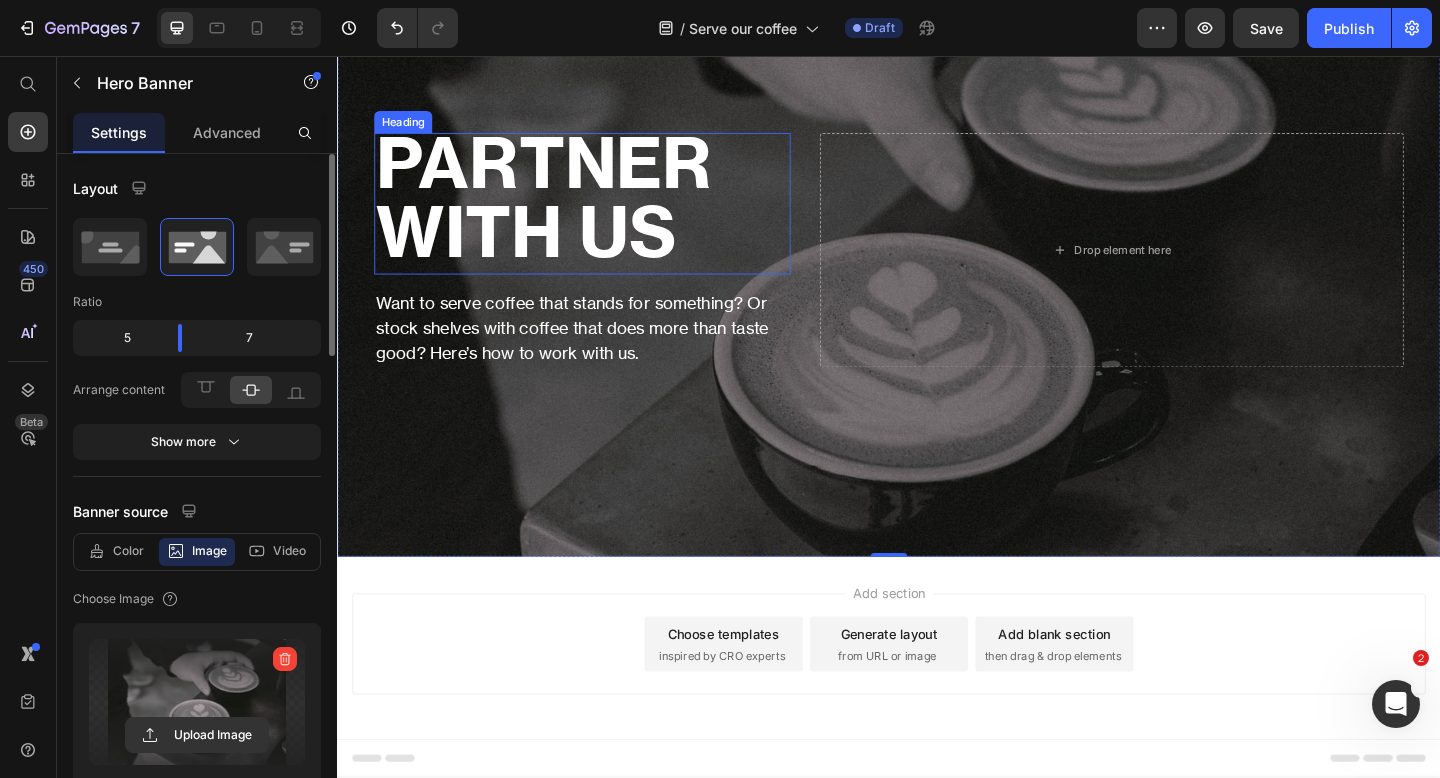 scroll, scrollTop: 169, scrollLeft: 0, axis: vertical 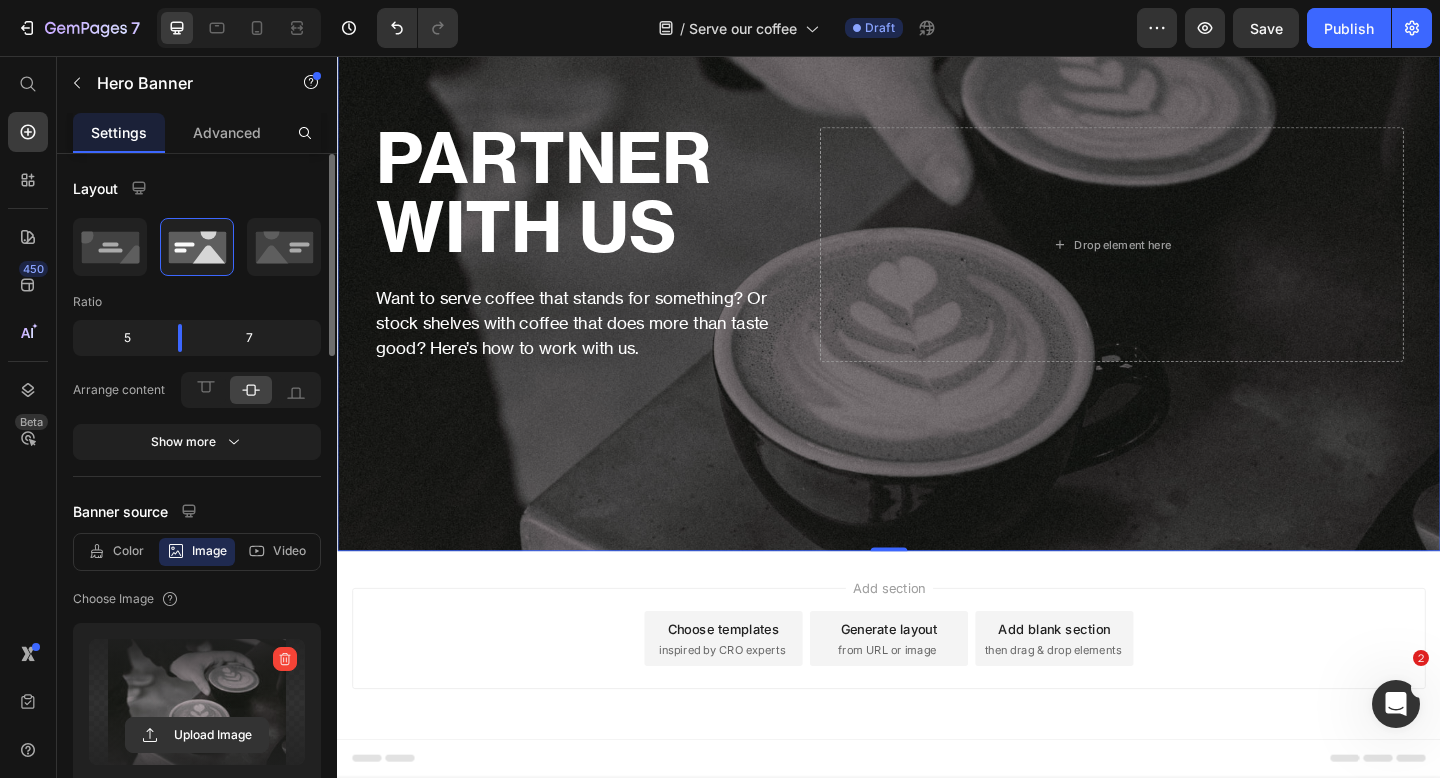 click on "Add section Choose templates inspired by CRO experts Generate layout from URL or image Add blank section then drag & drop elements" at bounding box center [937, 690] 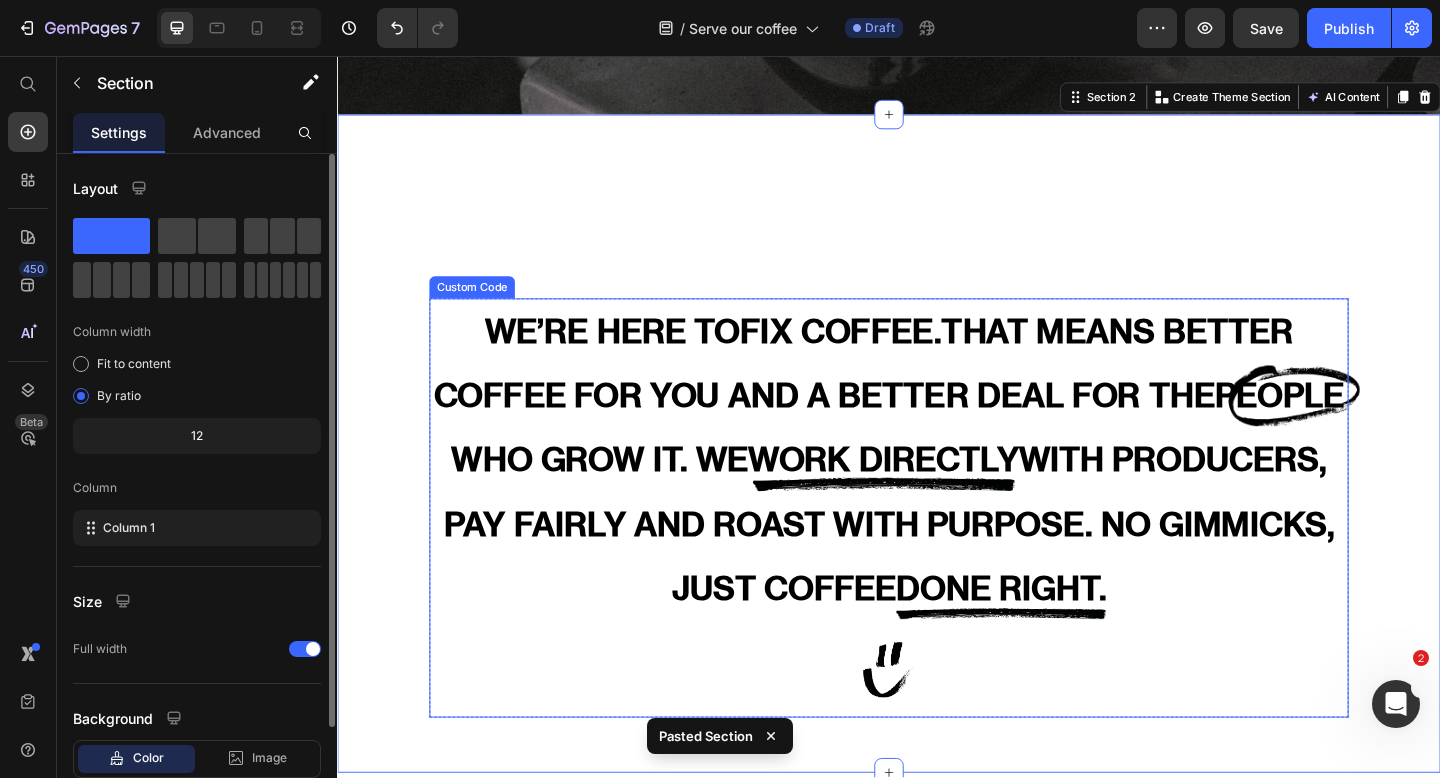 scroll, scrollTop: 654, scrollLeft: 0, axis: vertical 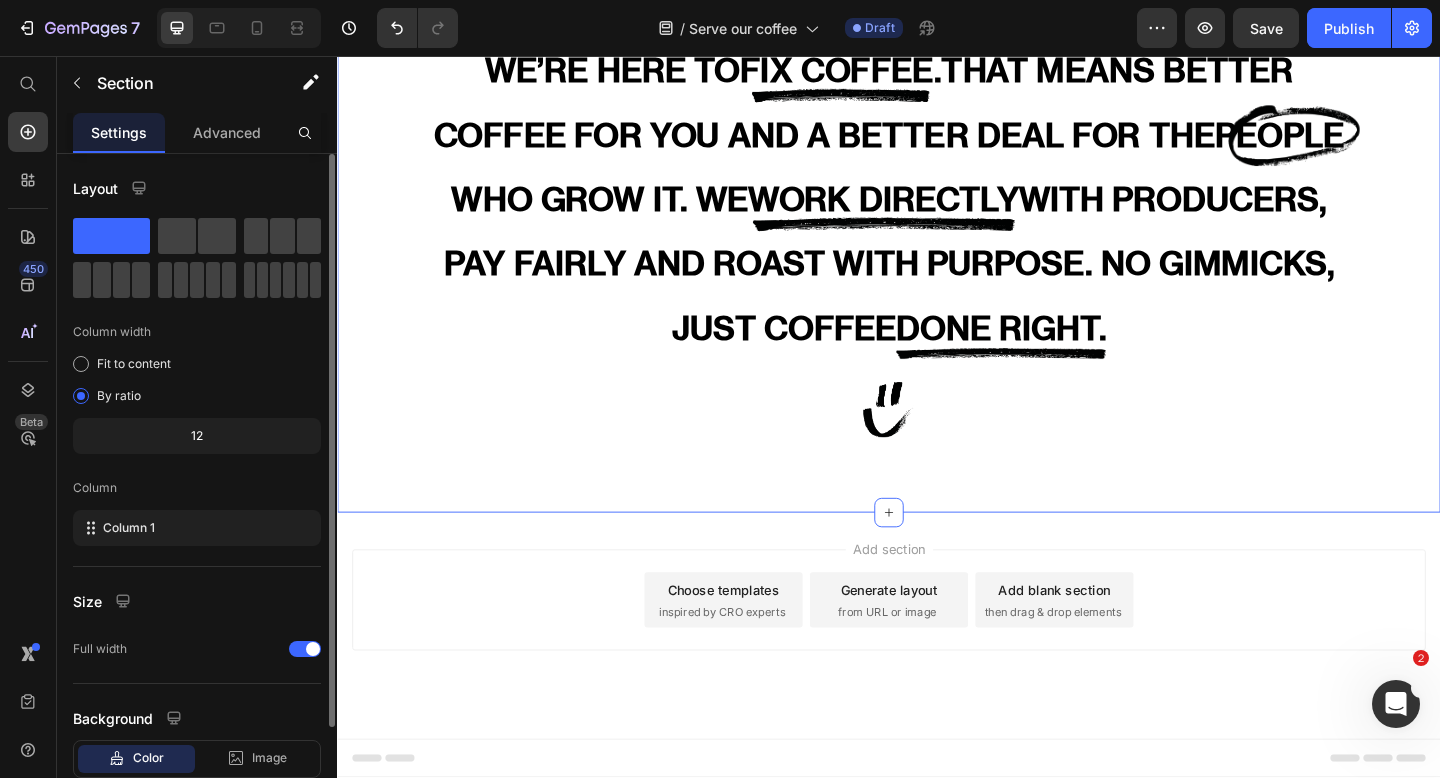 click on "Add section Choose templates inspired by CRO experts Generate layout from URL or image Add blank section then drag & drop elements" at bounding box center (937, 648) 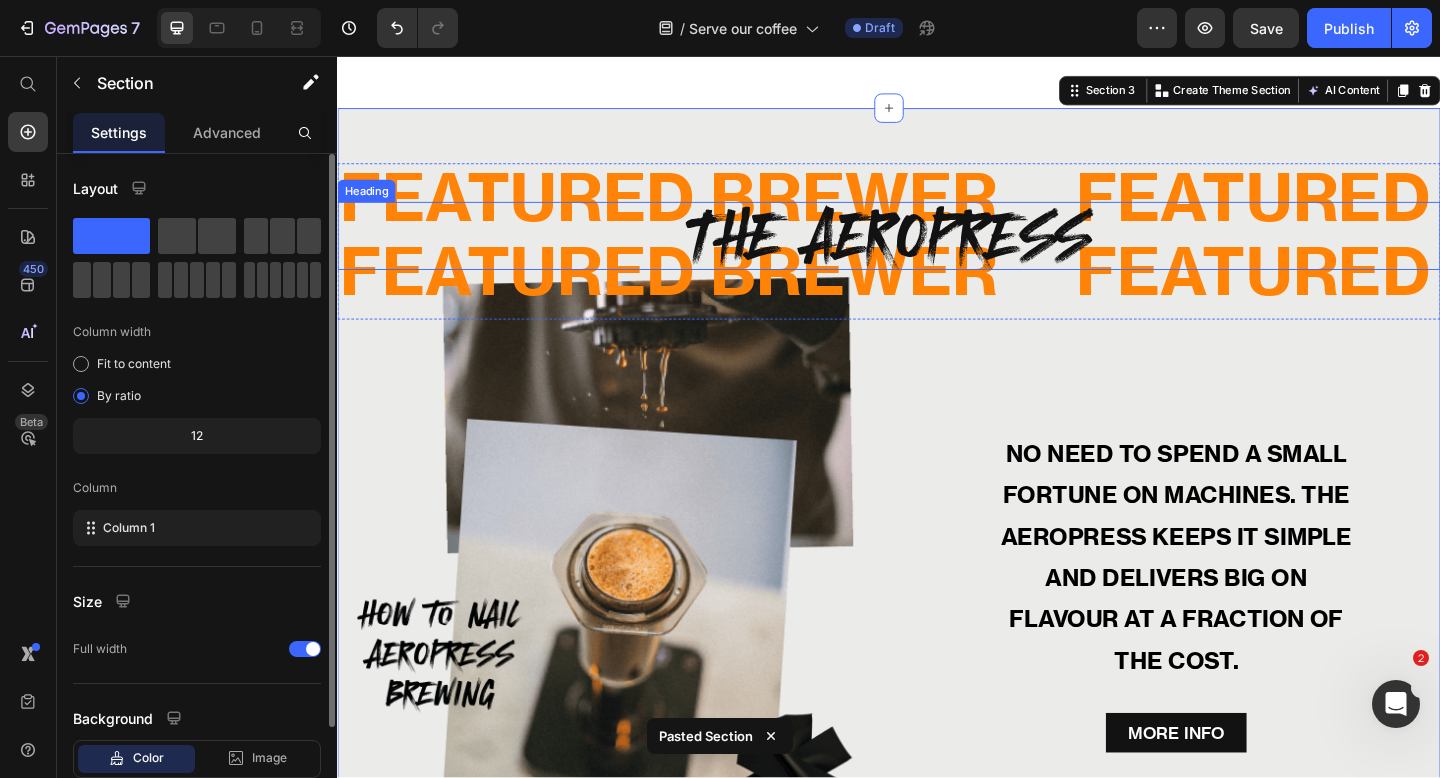 scroll, scrollTop: 1371, scrollLeft: 0, axis: vertical 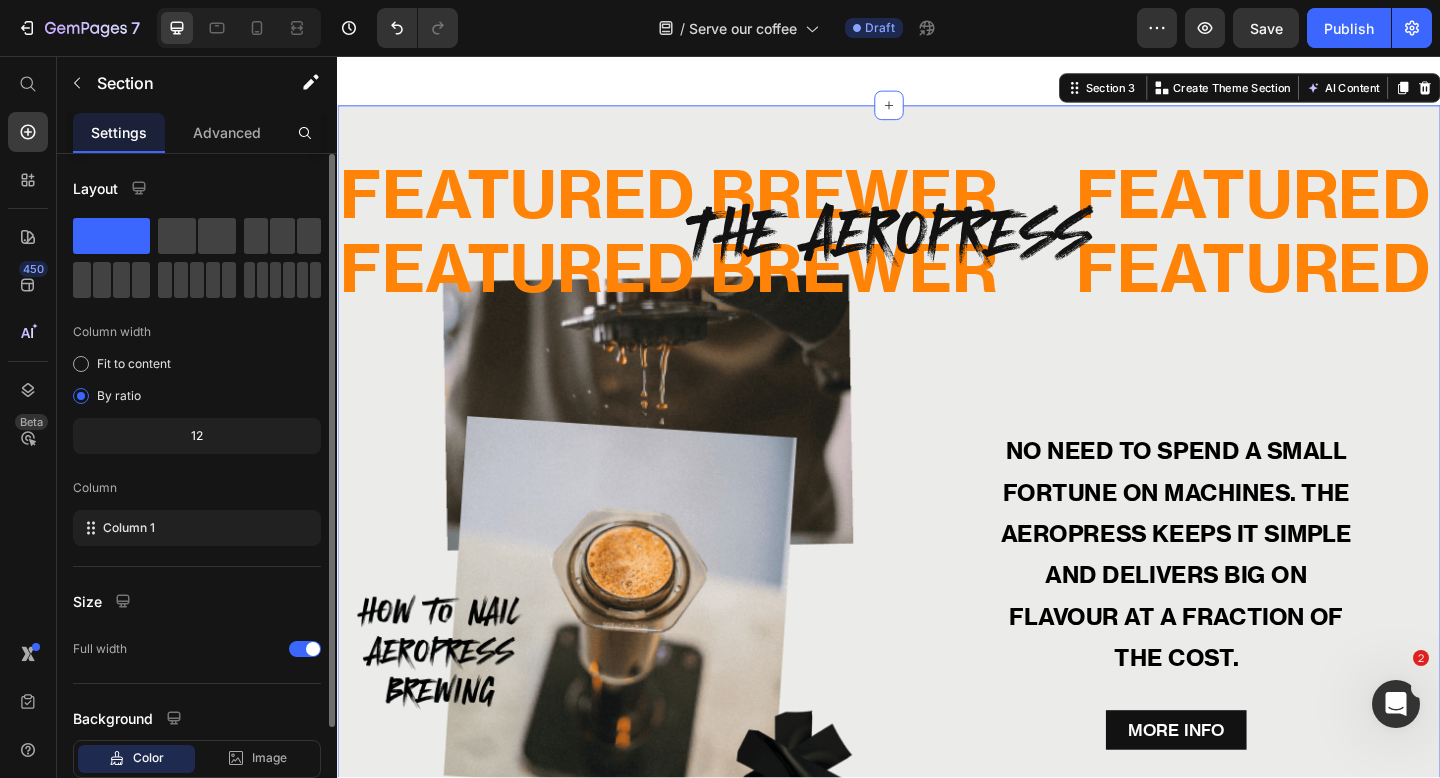 click on "FEATURED BREWER" at bounding box center (698, 207) 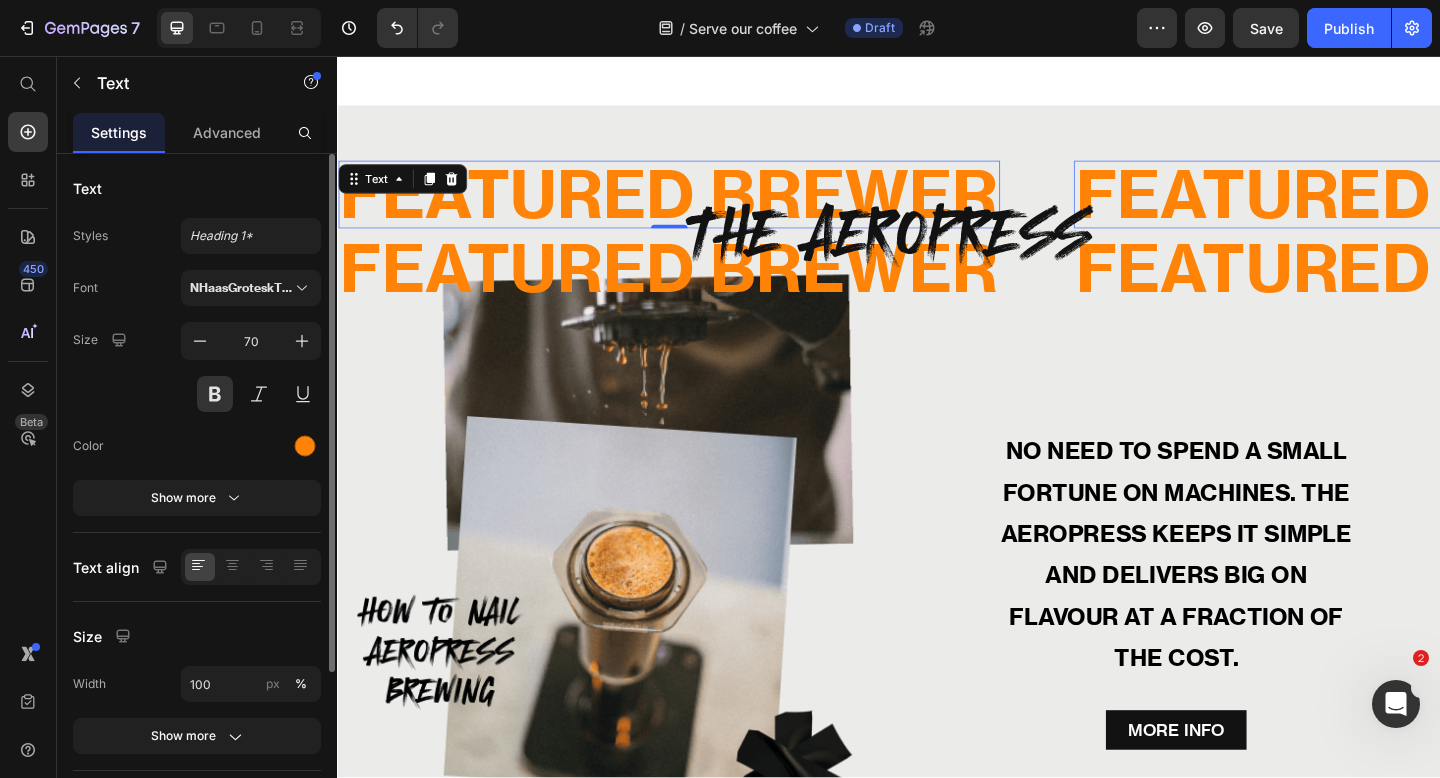 click on "FEATURED BREWER" at bounding box center [698, 207] 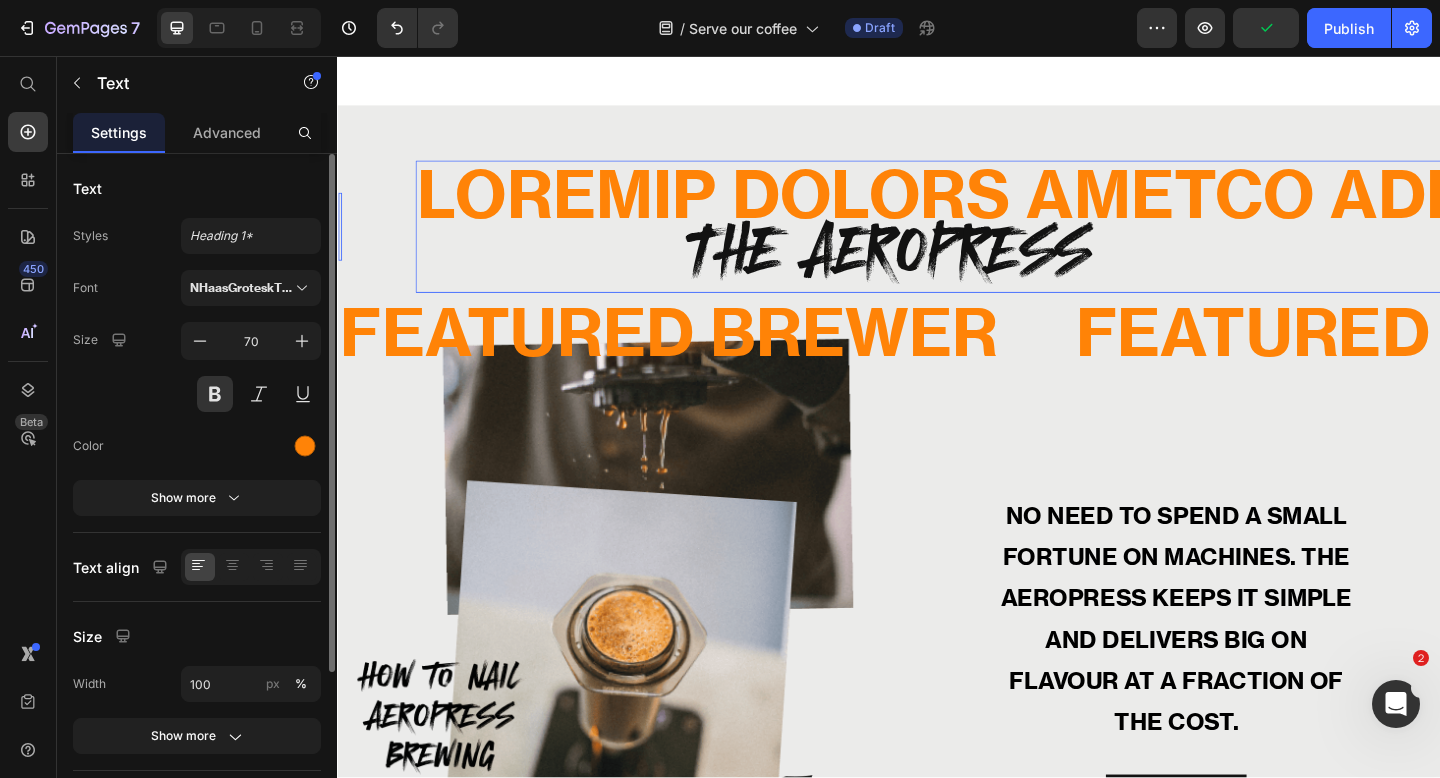 scroll, scrollTop: 1406, scrollLeft: 0, axis: vertical 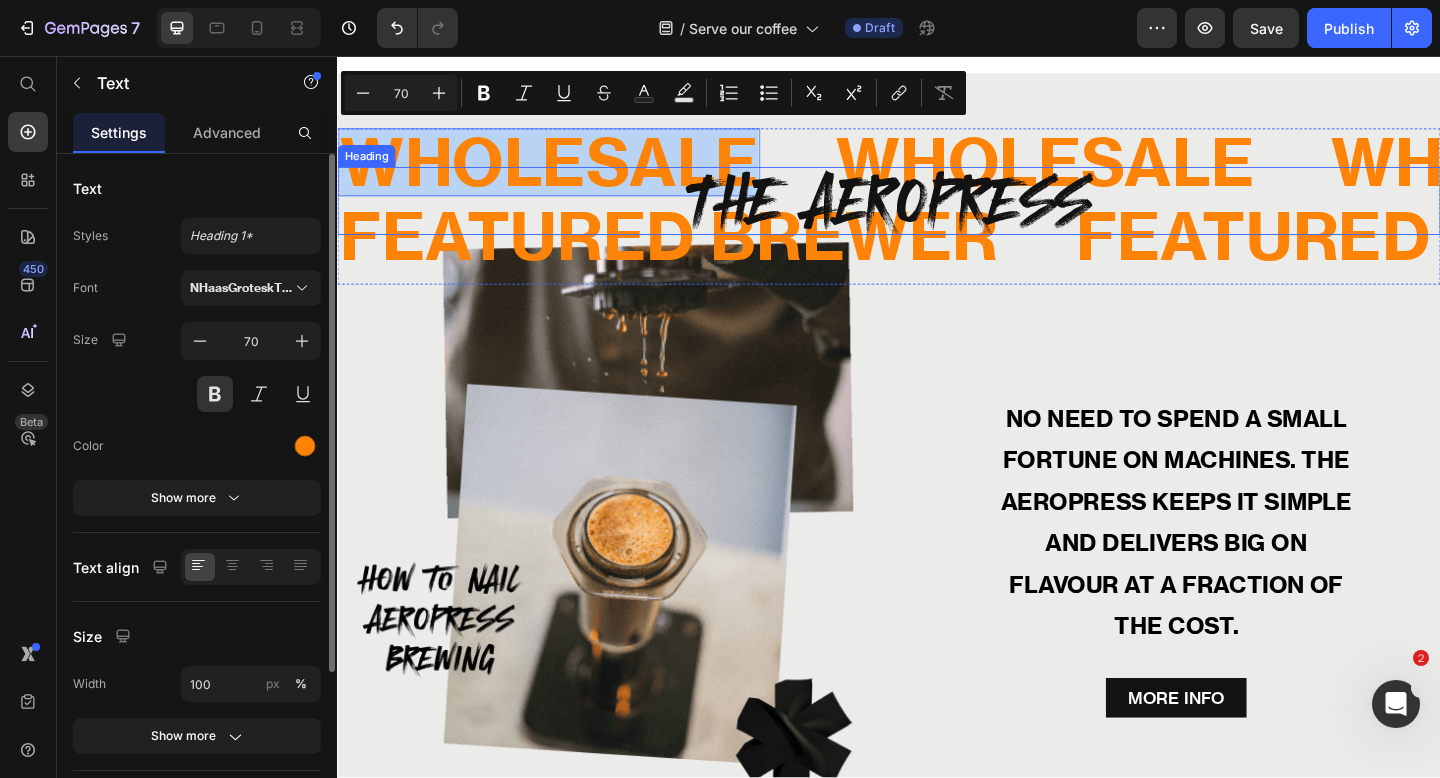 copy on "WHOLESALE" 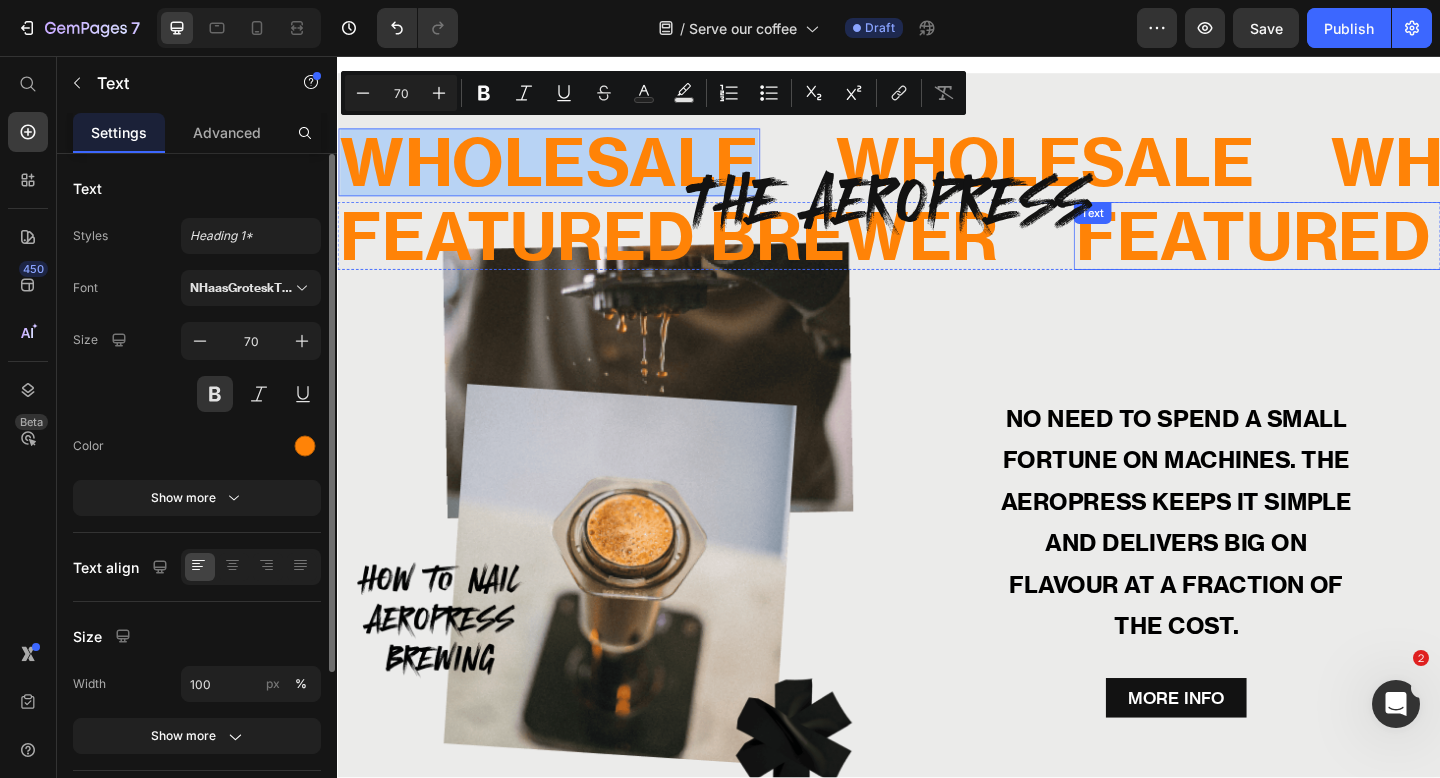 click on "FEATURED BREWER" at bounding box center (1498, 252) 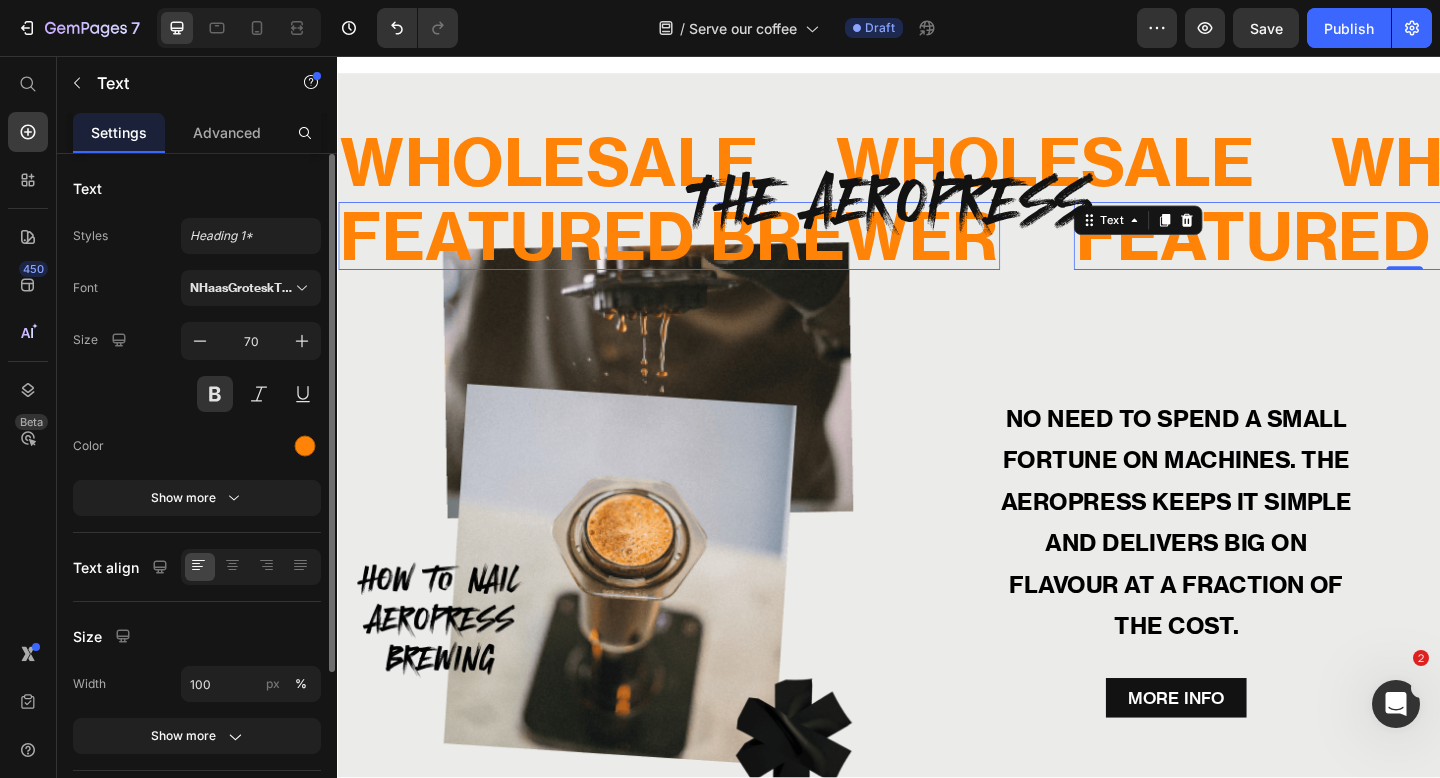 click on "FEATURED BREWER" at bounding box center [1498, 252] 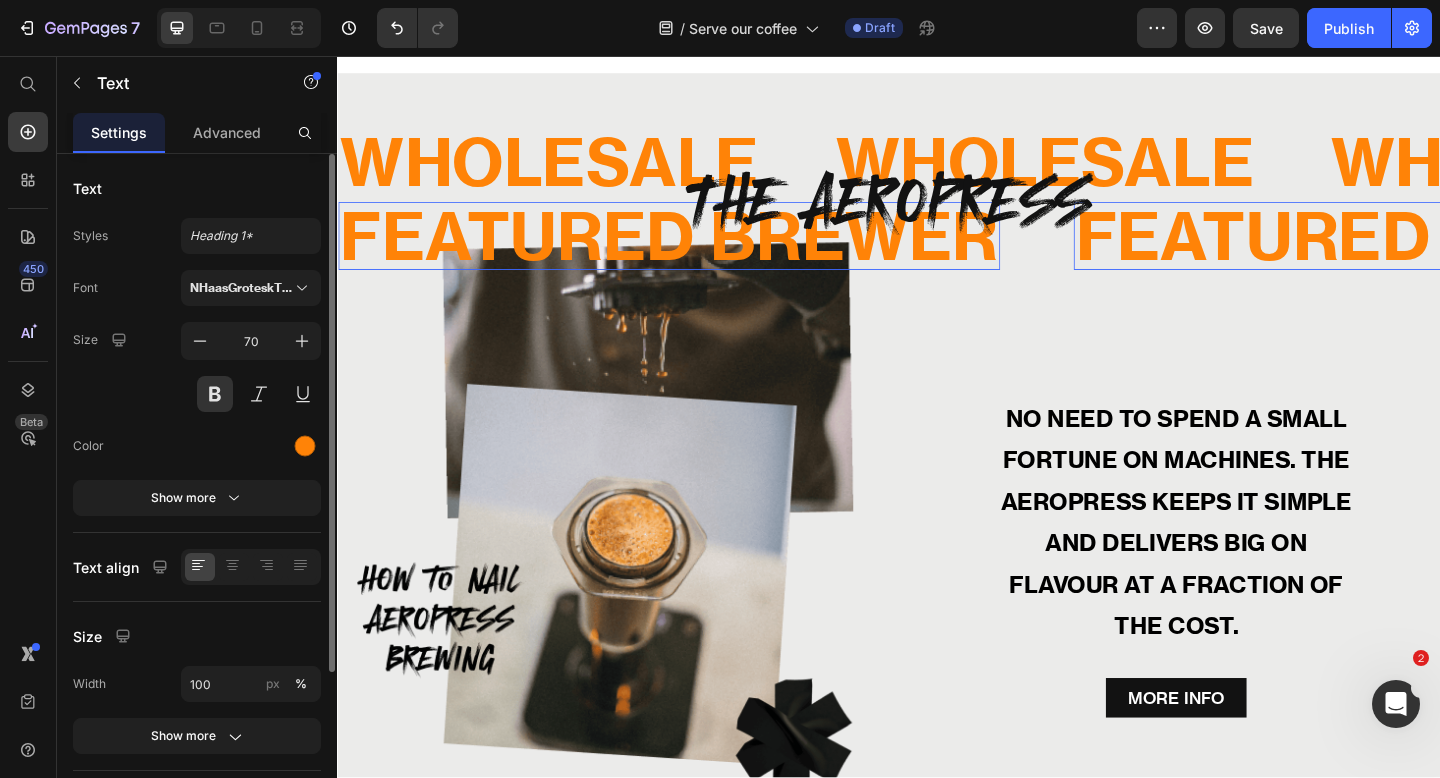 scroll, scrollTop: 0, scrollLeft: 91, axis: horizontal 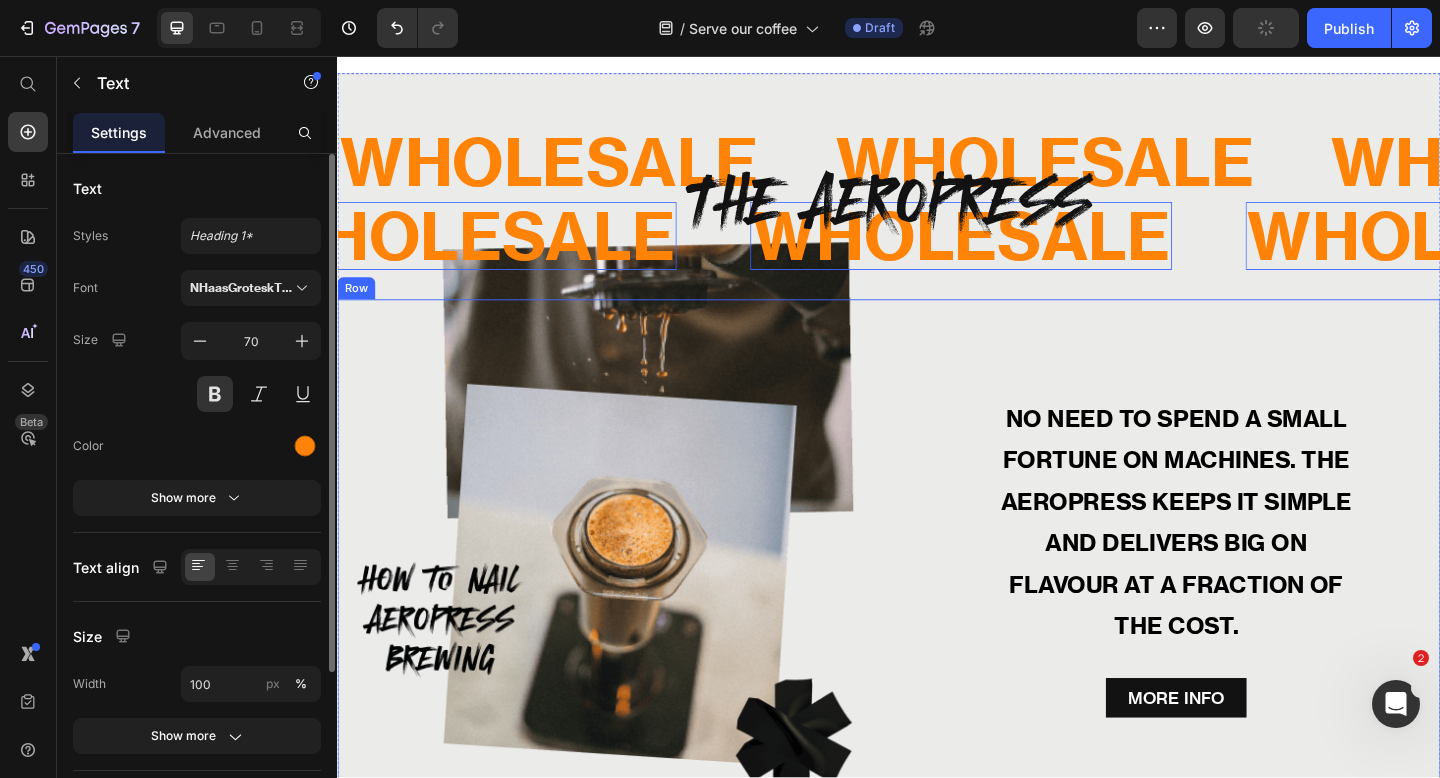 click on "NO NEED TO SPEND A SMALL FORTUNE ON MACHINES. THE AEROPRESS KEEPS IT SIMPLE AND DELIVERS BIG ON FLAVOUR AT A FRACTION OF THE COST. Text Block MORE INFO Button" at bounding box center (1249, 601) 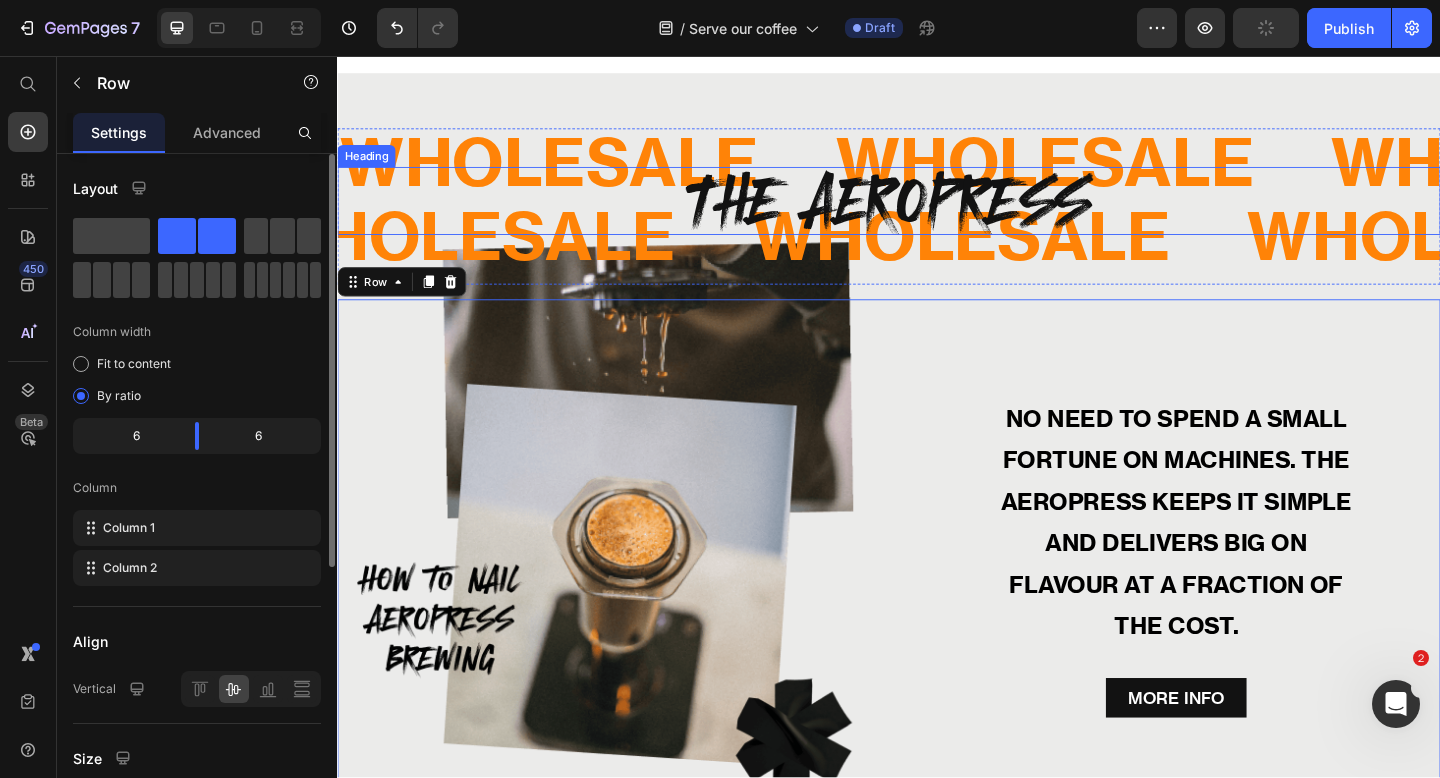 click on "THE AEROPRESS" at bounding box center [937, 214] 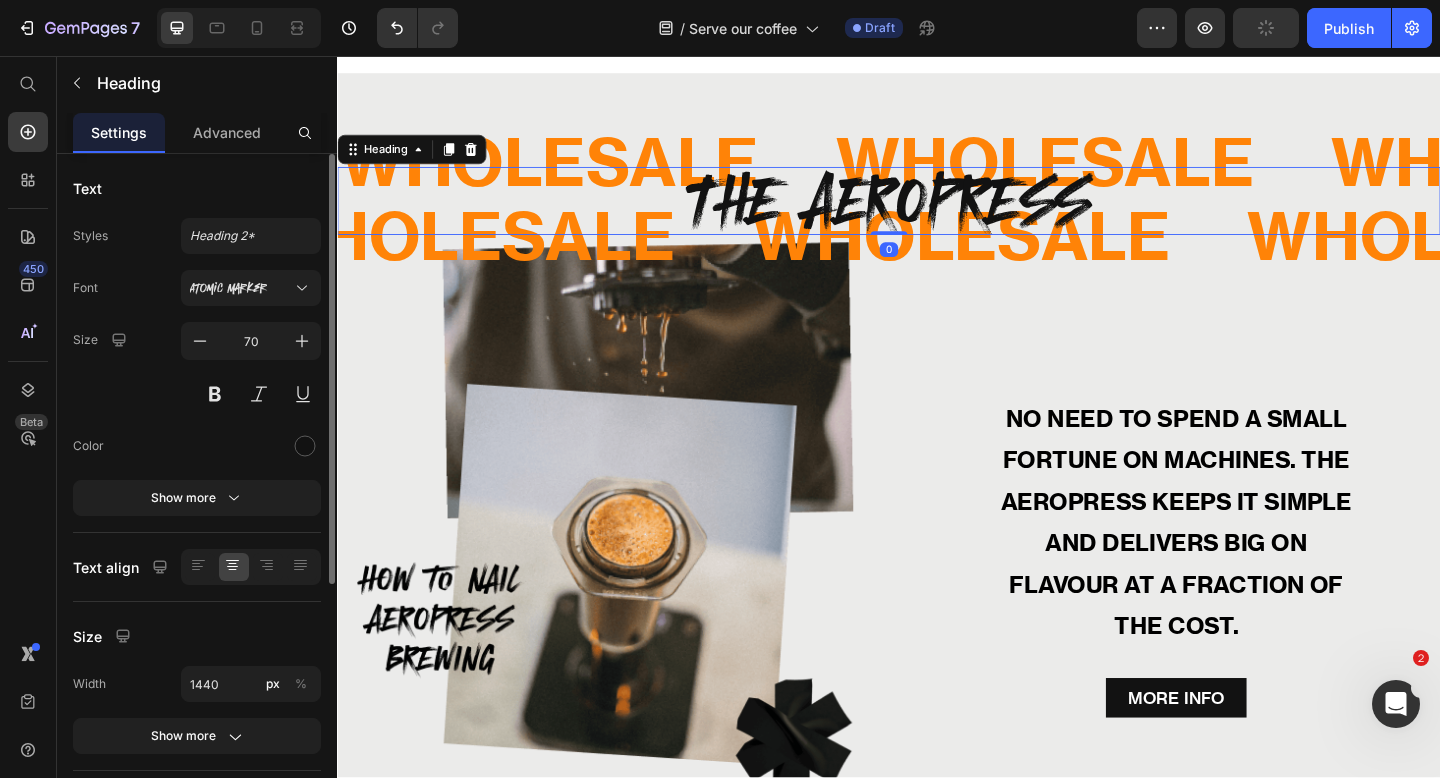 click on "THE AEROPRESS" at bounding box center [937, 214] 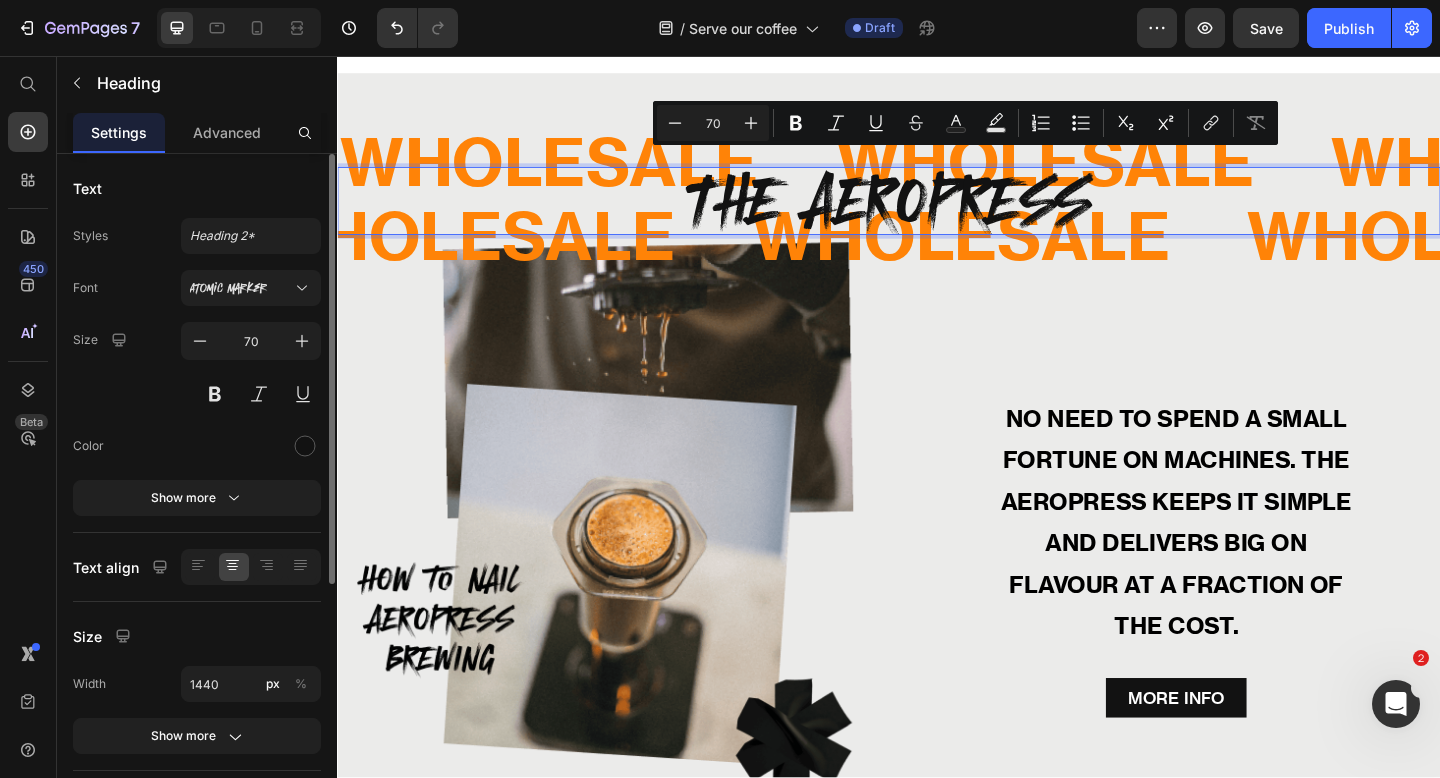 click on "THE AEROPRESS" at bounding box center (937, 214) 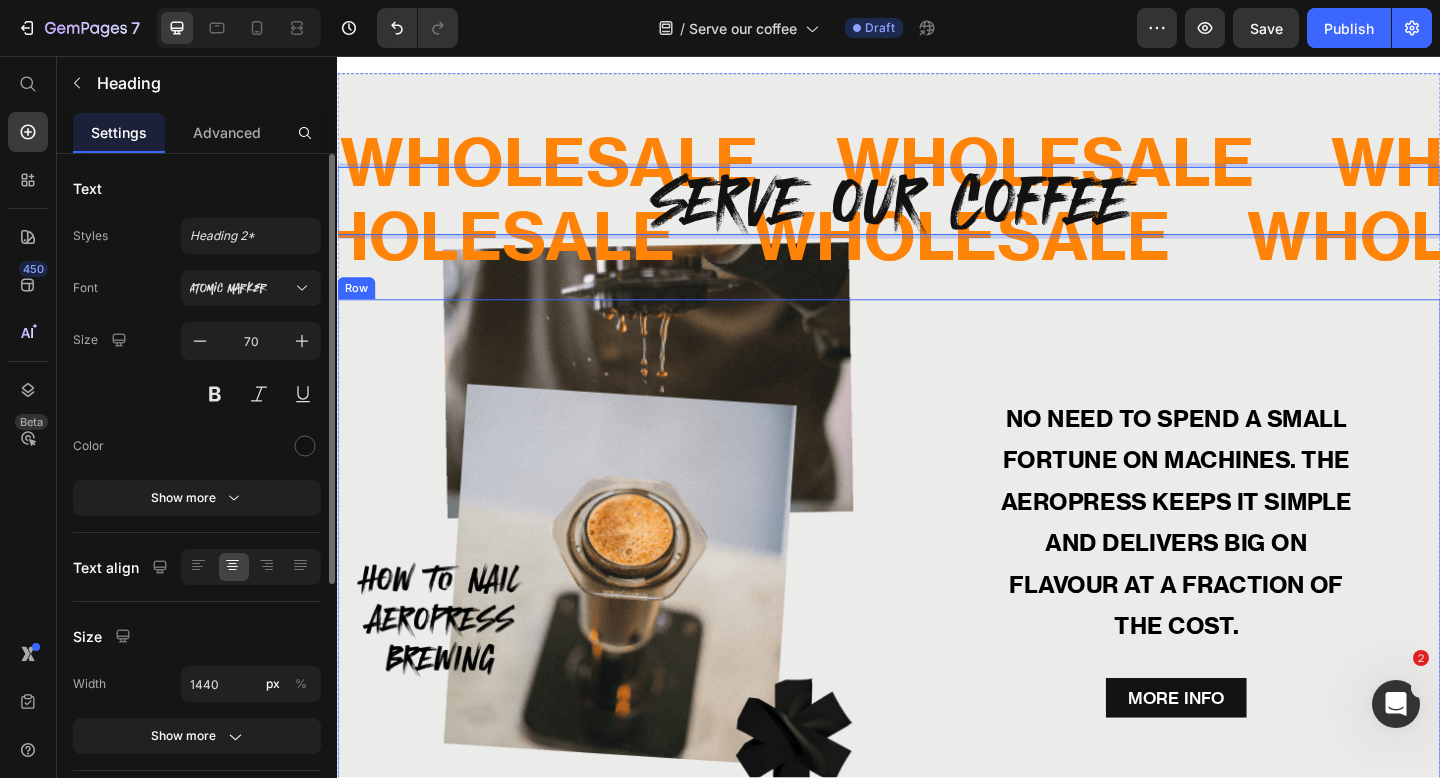 click on "NO NEED TO SPEND A SMALL FORTUNE ON MACHINES. THE AEROPRESS KEEPS IT SIMPLE AND DELIVERS BIG ON FLAVOUR AT A FRACTION OF THE COST. Text Block MORE INFO Button" at bounding box center [1249, 601] 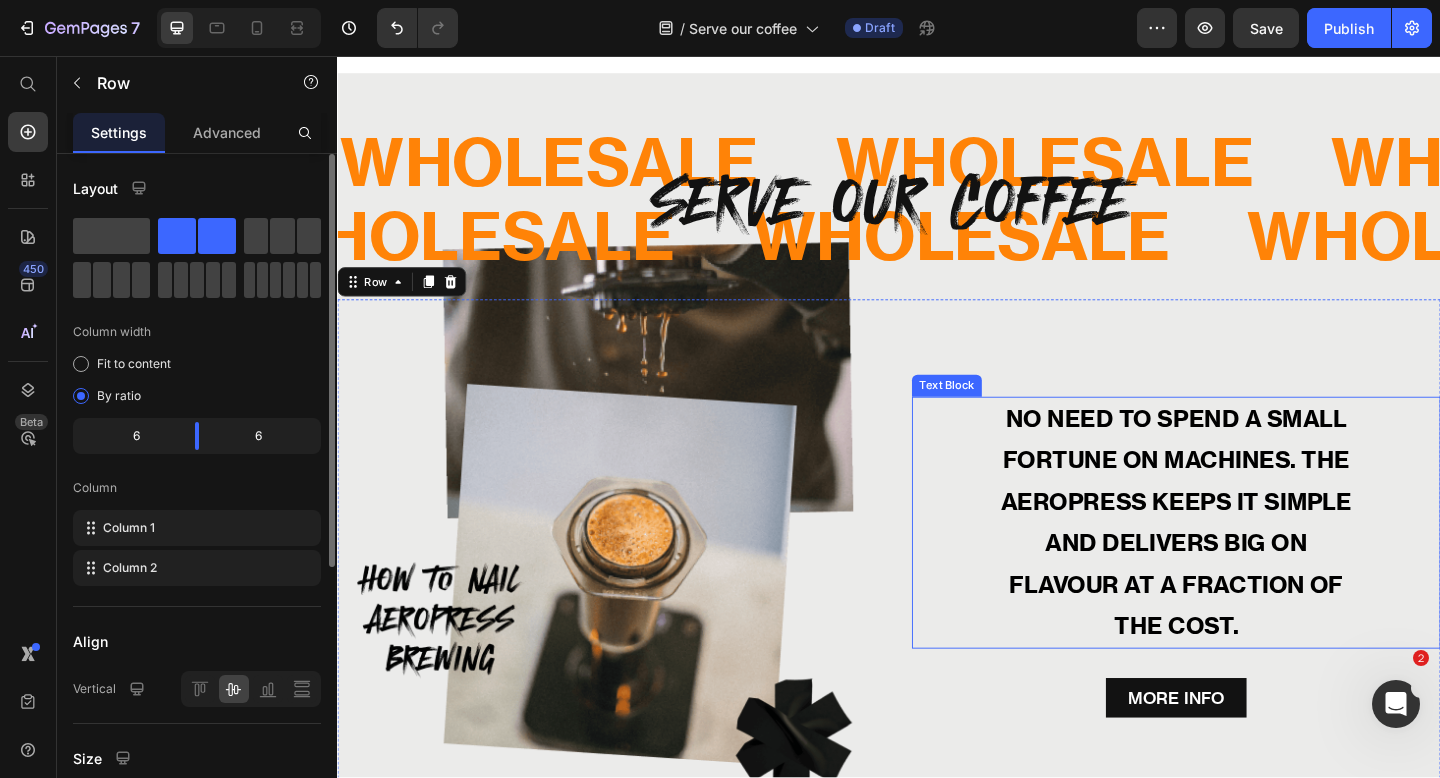 click on "NO NEED TO SPEND A SMALL FORTUNE ON MACHINES. THE AEROPRESS KEEPS IT SIMPLE AND DELIVERS BIG ON FLAVOUR AT A FRACTION OF THE COST." at bounding box center [1250, 564] 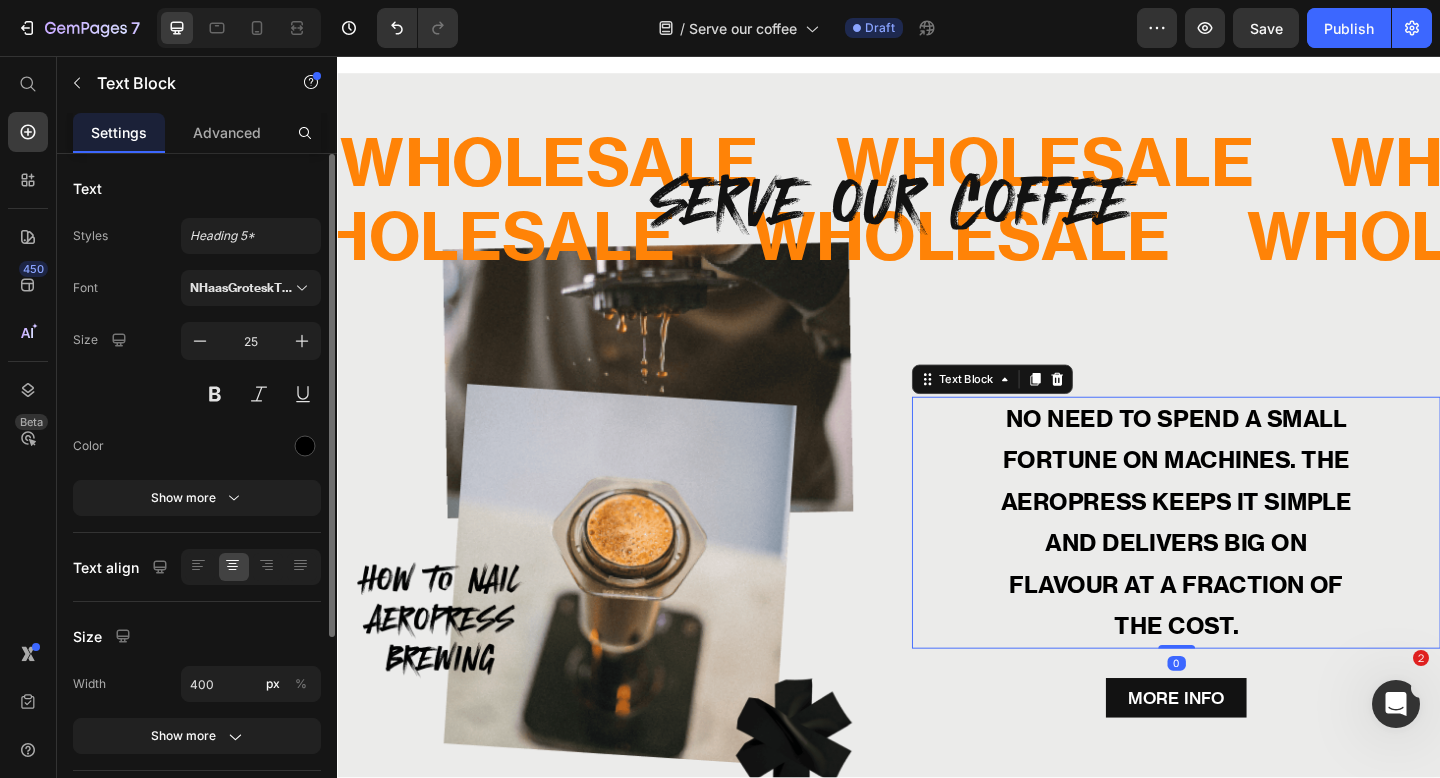click on "NO NEED TO SPEND A SMALL FORTUNE ON MACHINES. THE AEROPRESS KEEPS IT SIMPLE AND DELIVERS BIG ON FLAVOUR AT A FRACTION OF THE COST." at bounding box center (1250, 564) 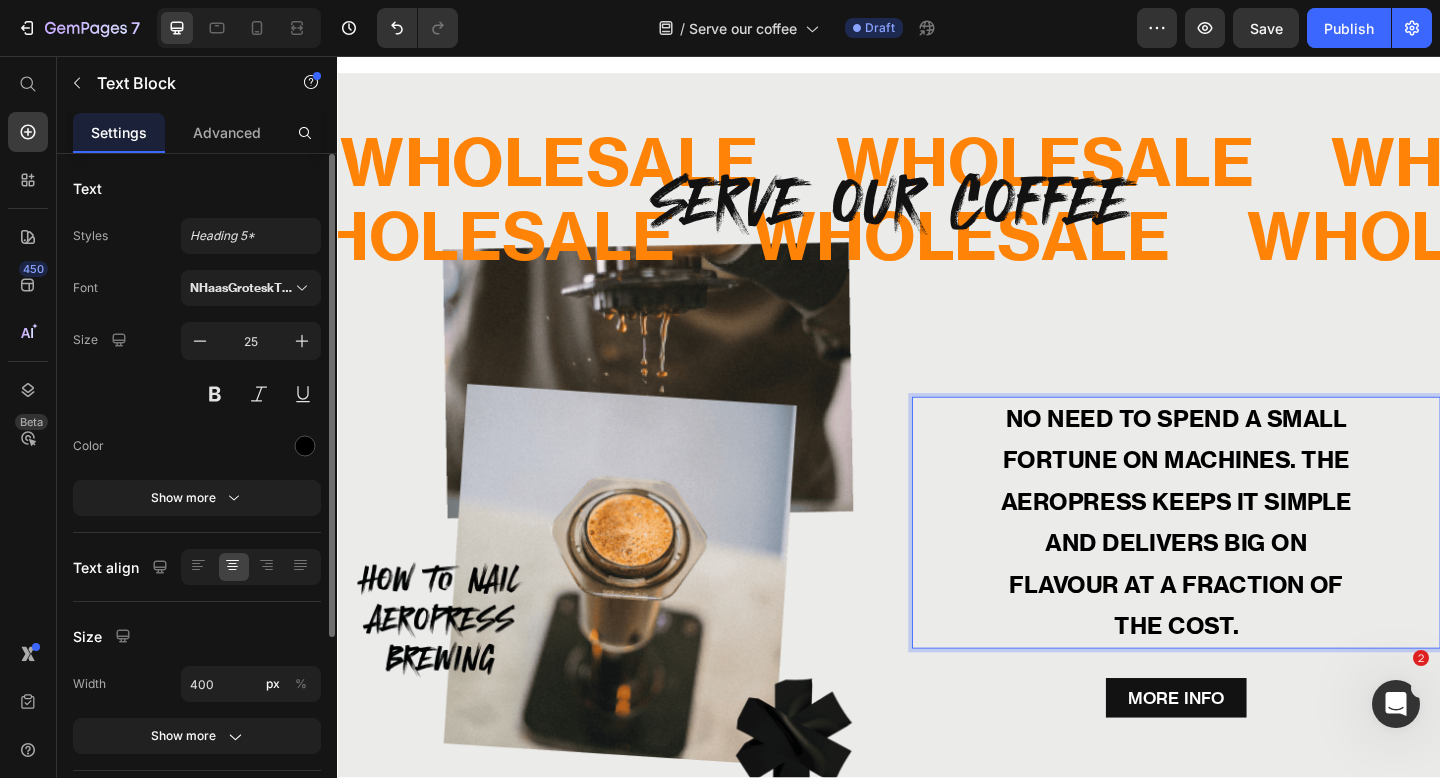 scroll, scrollTop: 1361, scrollLeft: 0, axis: vertical 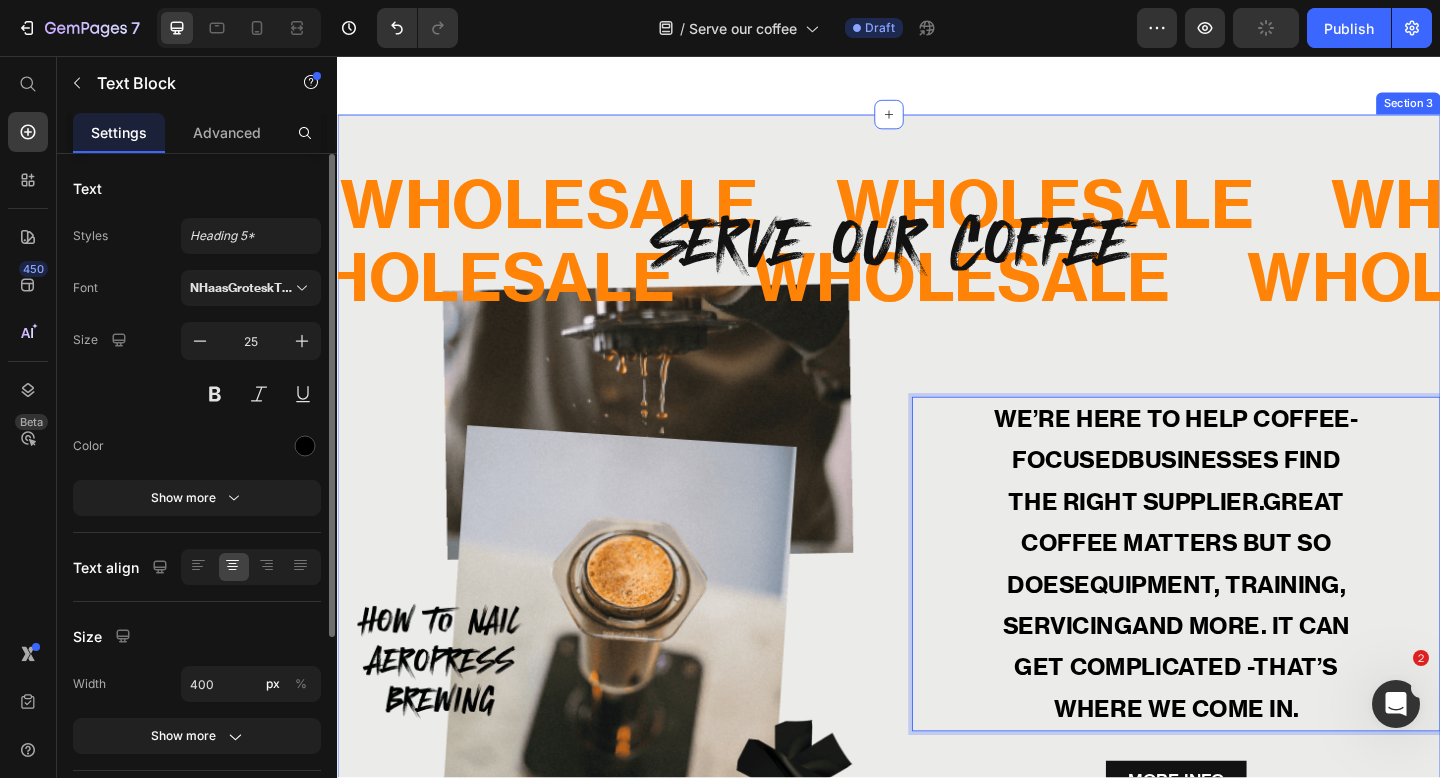 click on "WHOLESALE Text WHOLESALE Text WHOLESALE Text WHOLESALE Text WHOLESALE Text WHOLESALE Text WHOLESALE Text WHOLESALE Text Marquee WHOLESALE Text WHOLESALE Text WHOLESALE Text WHOLESALE Text WHOLESALE Text WHOLESALE Text WHOLESALE Text WHOLESALE Text Marquee SERVE OUR COFFEE Heading Row Image WE’RE HERE TO HELP COFFEE-FOCUSEDBUSINESSES FIND THE RIGHT SUPPLIER.GREAT COFFEE MATTERS BUT SO DOESEQUIPMENT, TRAINING, SERVICINGAND MORE. IT CAN GET COMPLICATED -THAT’S WHERE WE COME IN. Text Block   0 MORE INFO Button Row" at bounding box center [937, 553] 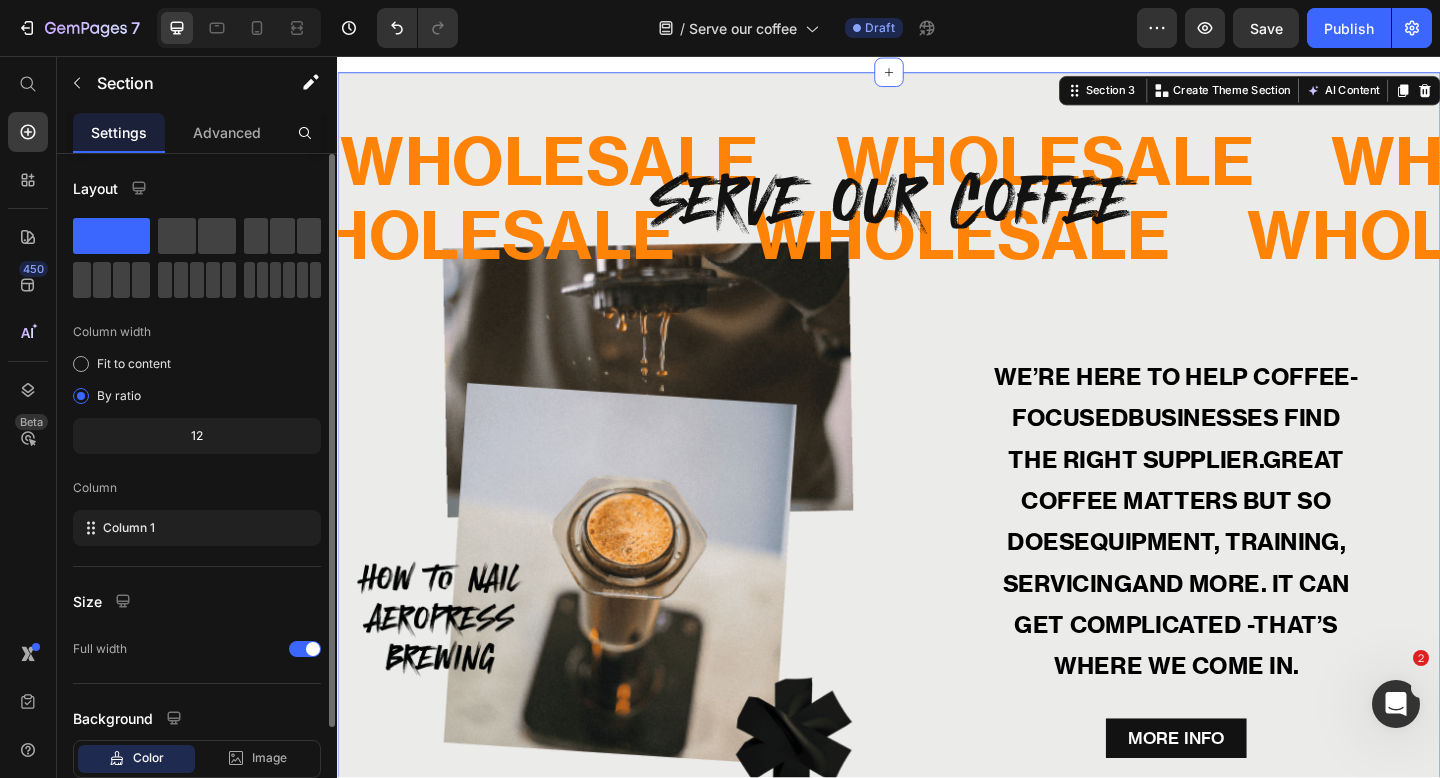 scroll, scrollTop: 1691, scrollLeft: 0, axis: vertical 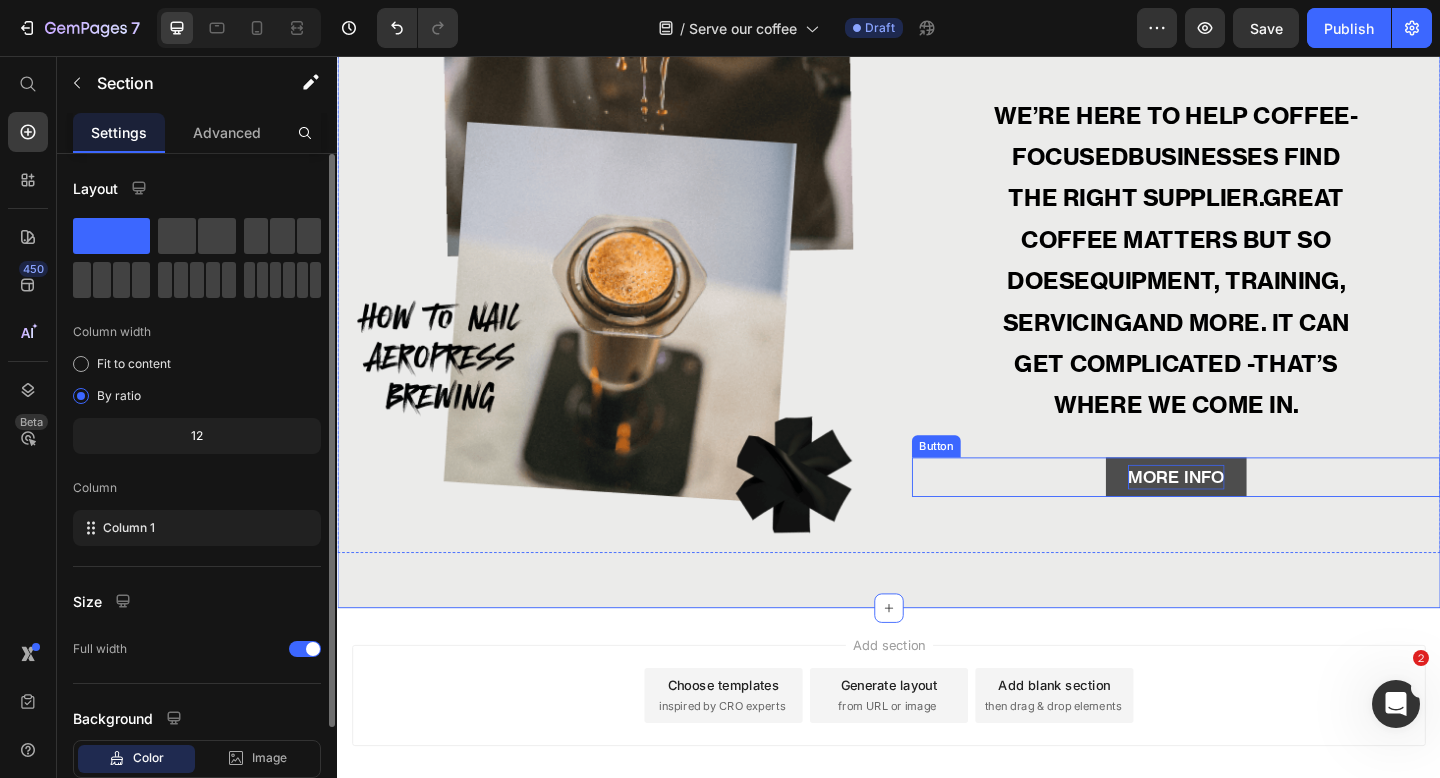 click on "MORE INFO" at bounding box center [1249, 514] 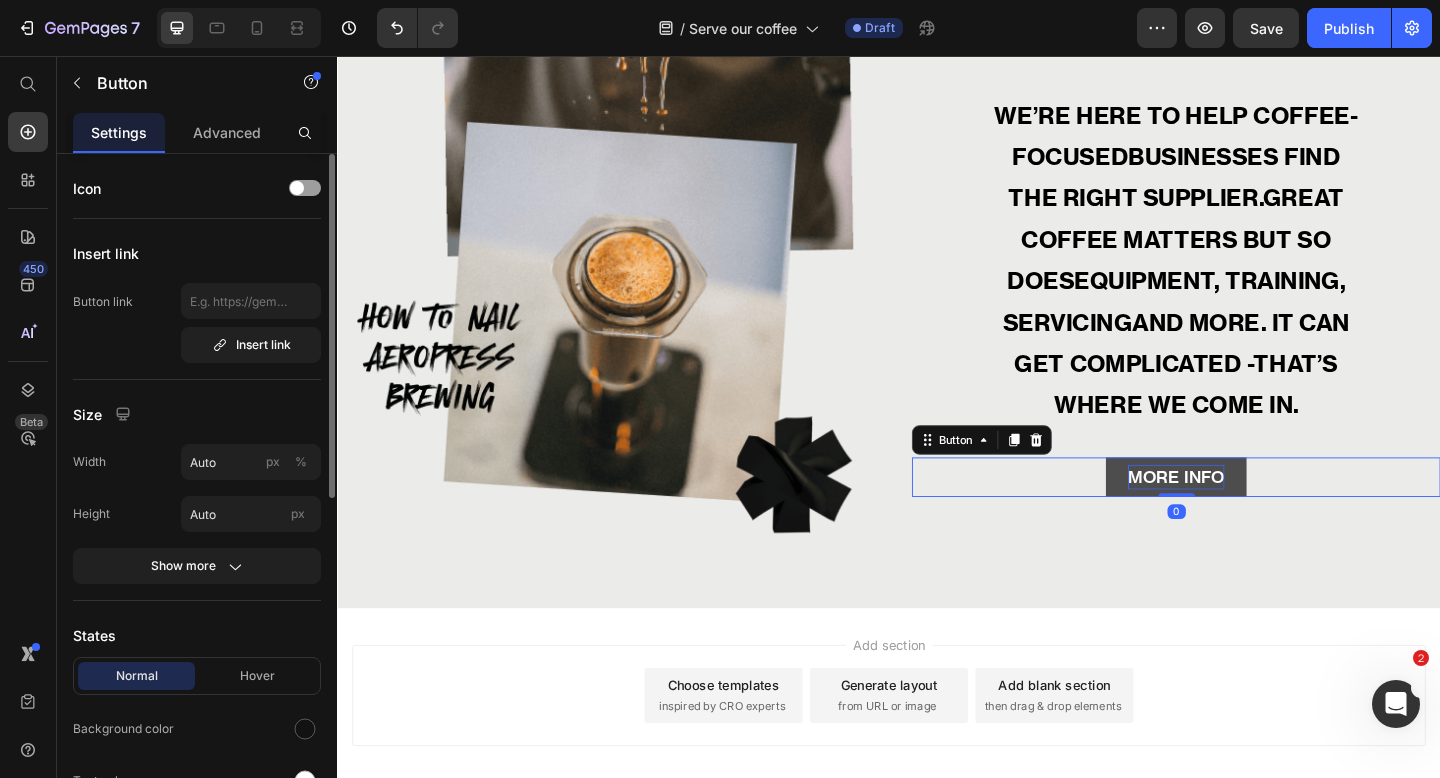 click on "MORE INFO" at bounding box center [1249, 514] 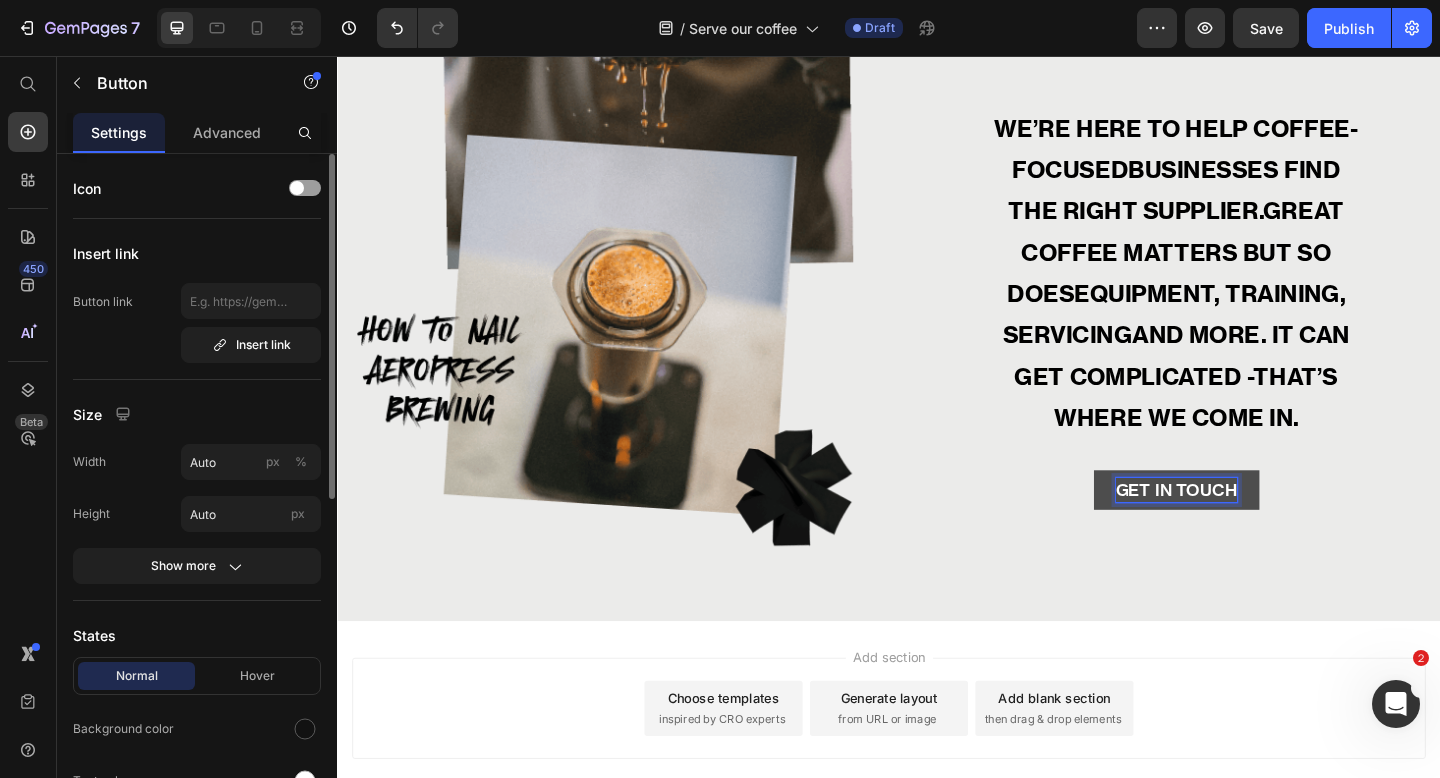 scroll, scrollTop: 1691, scrollLeft: 0, axis: vertical 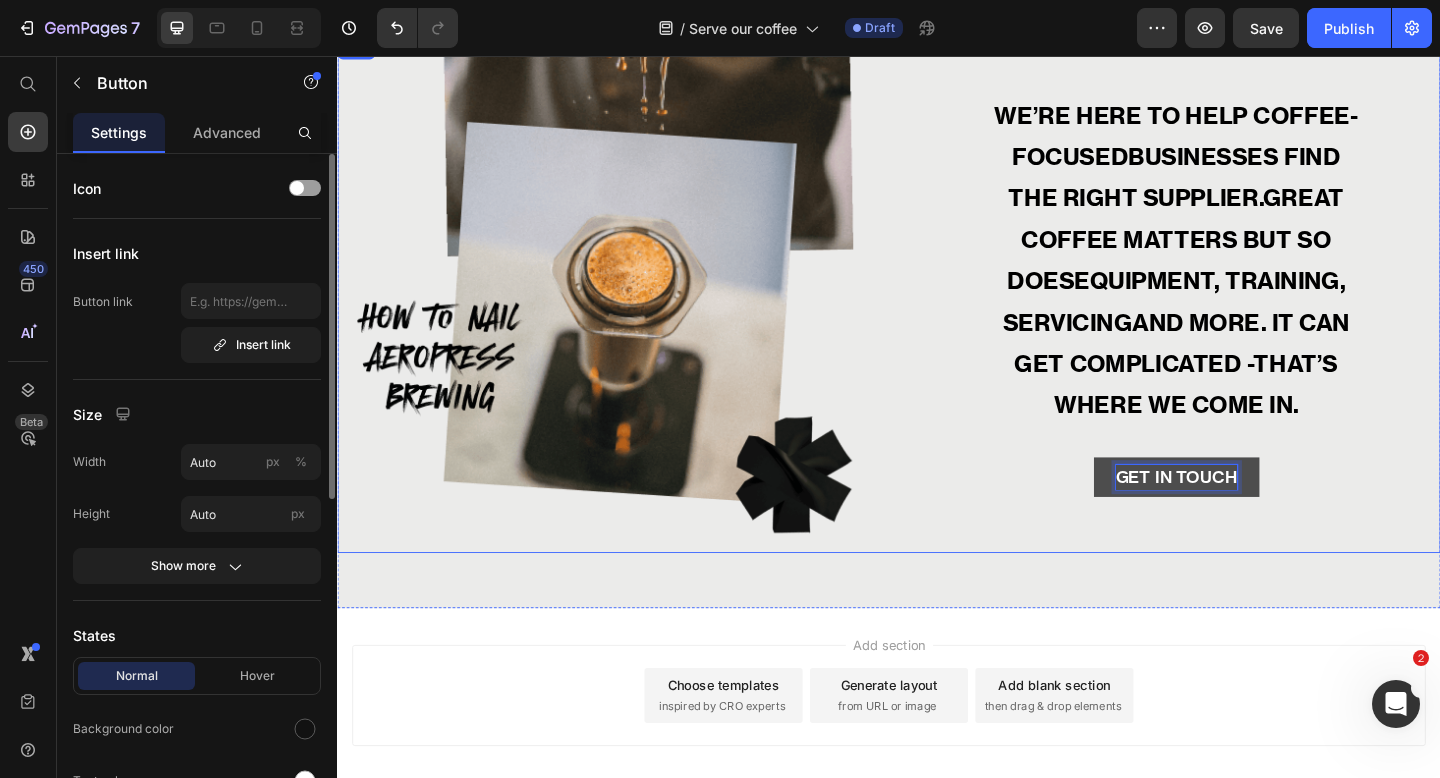 click on "WE’RE HERE TO HELP COFFEE-FOCUSEDBUSINESSES FIND THE RIGHT SUPPLIER.GREAT COFFEE MATTERS BUT SO DOESEQUIPMENT, TRAINING, SERVICINGAND MORE. IT CAN GET COMPLICATED -THAT’S WHERE WE COME IN. Text Block GET IN TOUCH Button   0" at bounding box center [1249, 316] 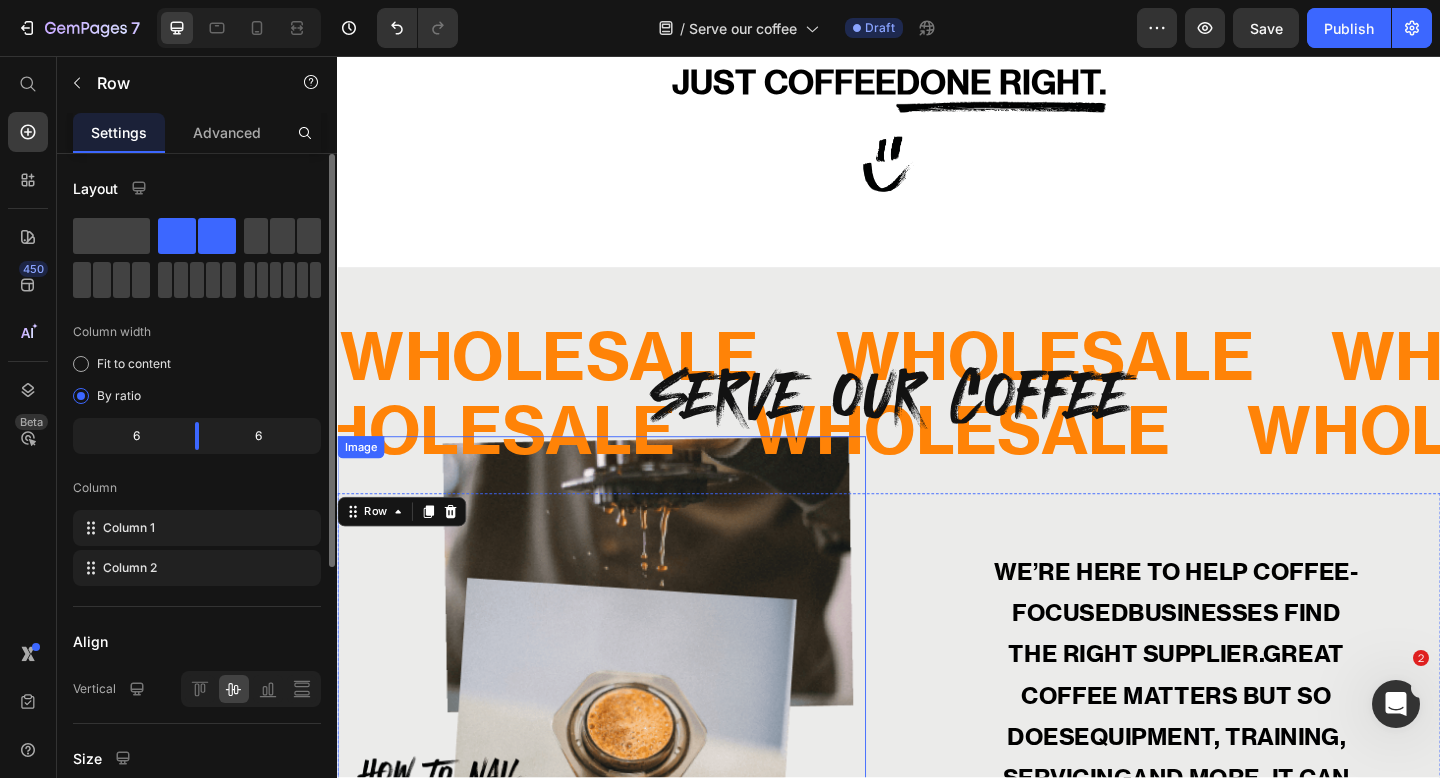 scroll, scrollTop: 1149, scrollLeft: 0, axis: vertical 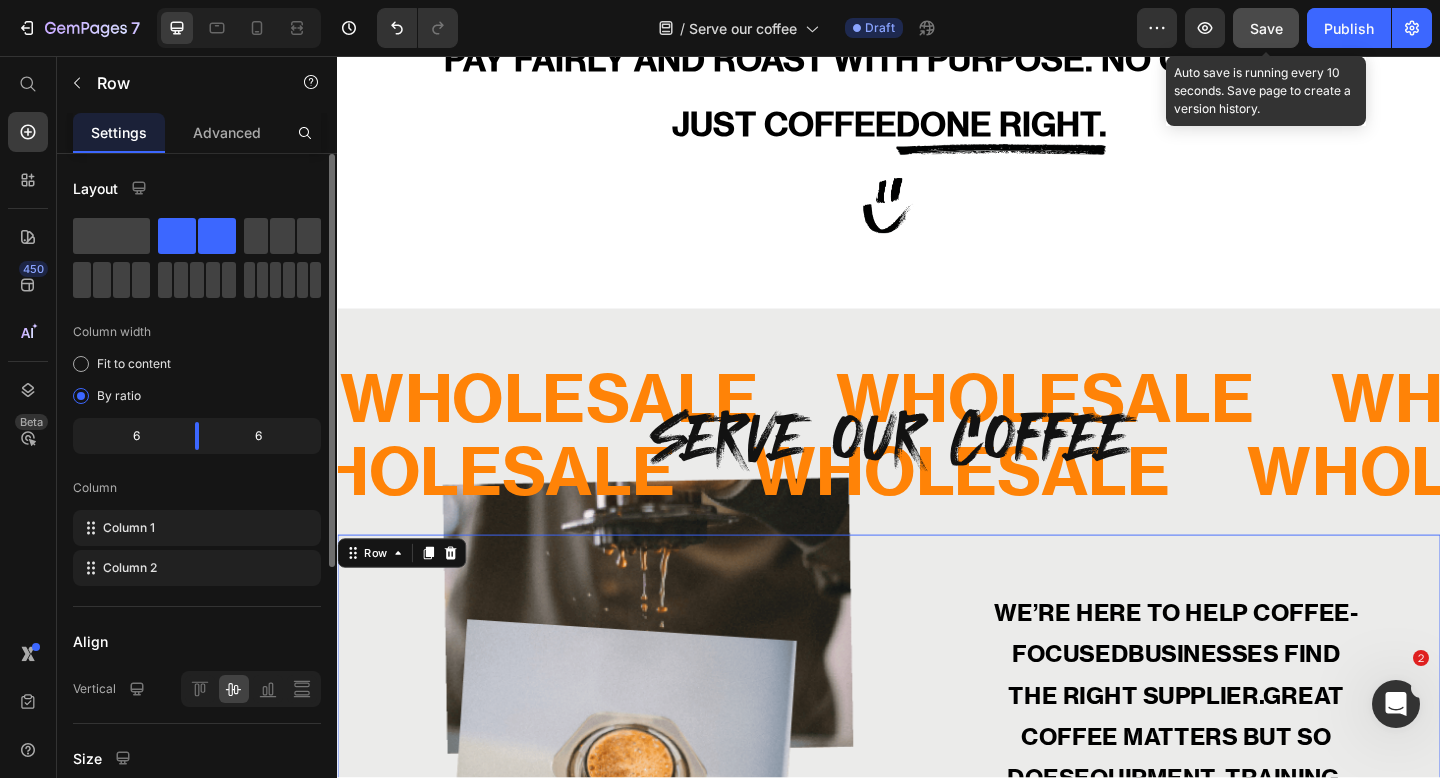 click on "Save" 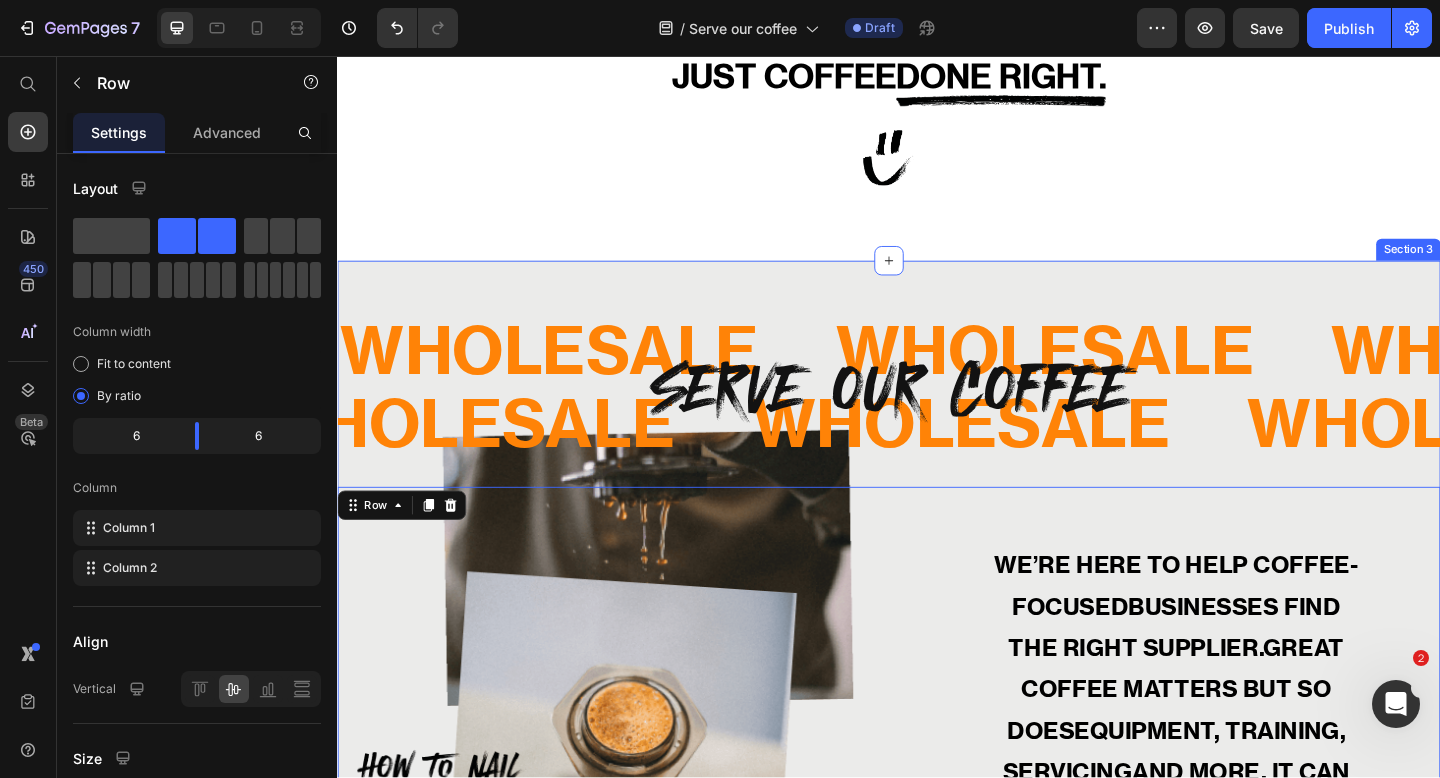 scroll, scrollTop: 1701, scrollLeft: 0, axis: vertical 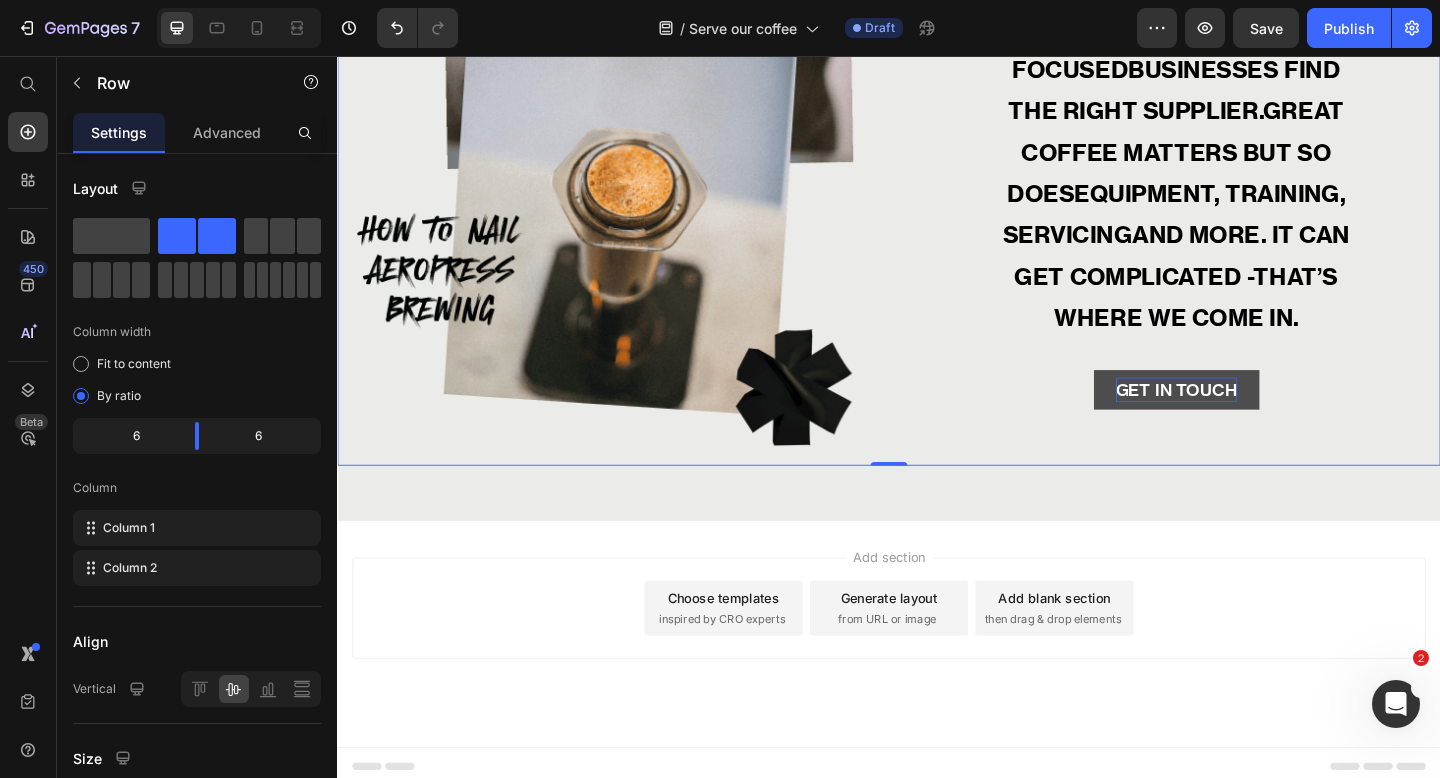 click on "Add section Choose templates inspired by CRO experts Generate layout from URL or image Add blank section then drag & drop elements" at bounding box center [937, 657] 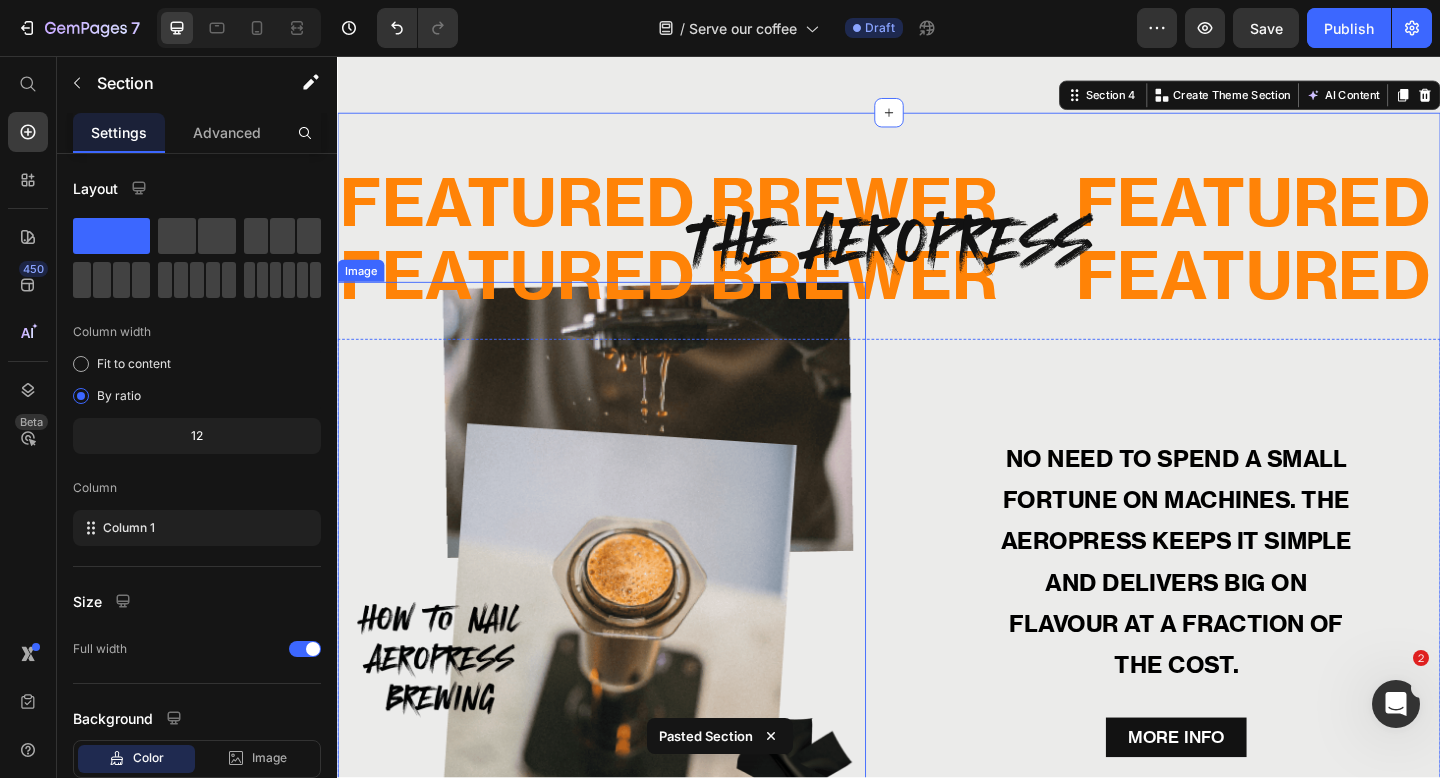 scroll, scrollTop: 1786, scrollLeft: 0, axis: vertical 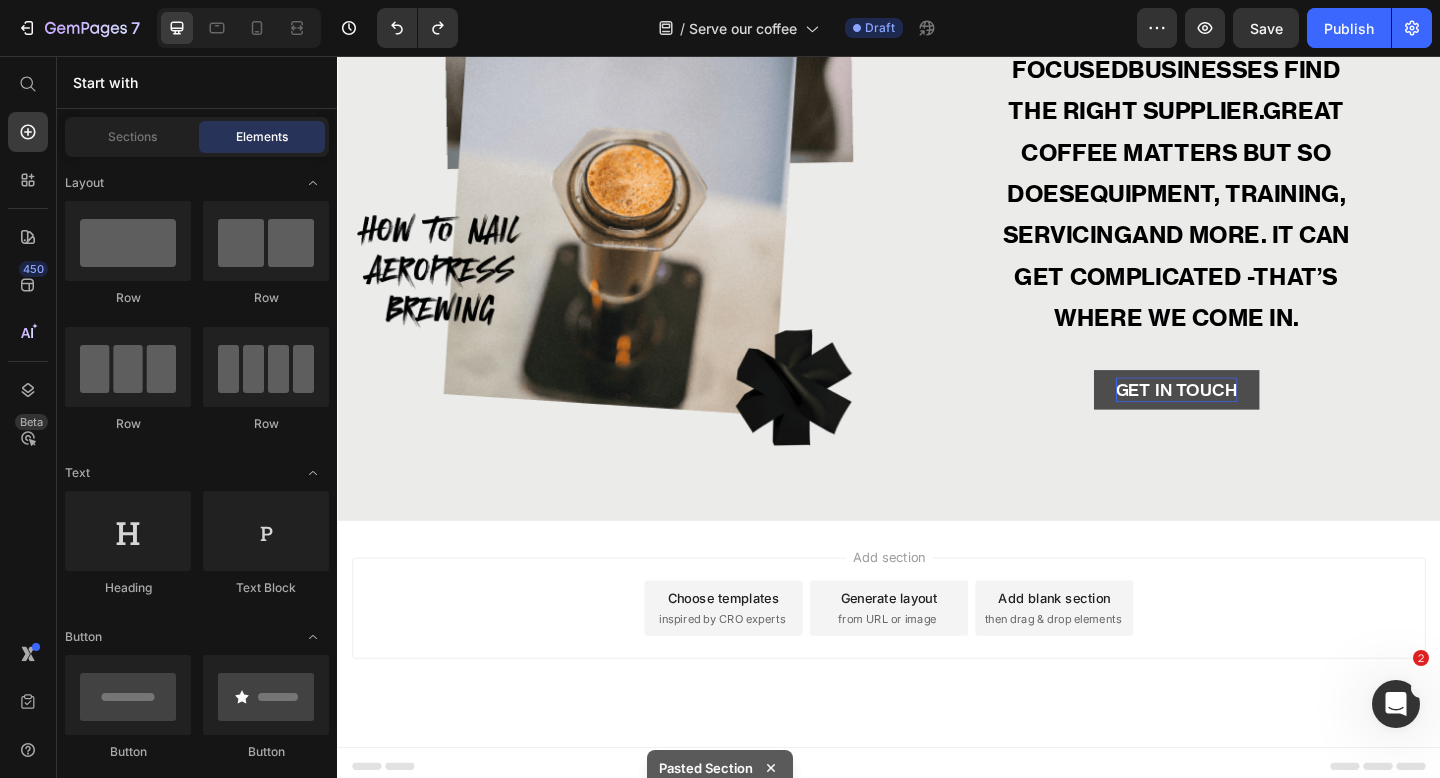 click on "Add section Choose templates inspired by CRO experts Generate layout from URL or image Add blank section then drag & drop elements" at bounding box center (937, 657) 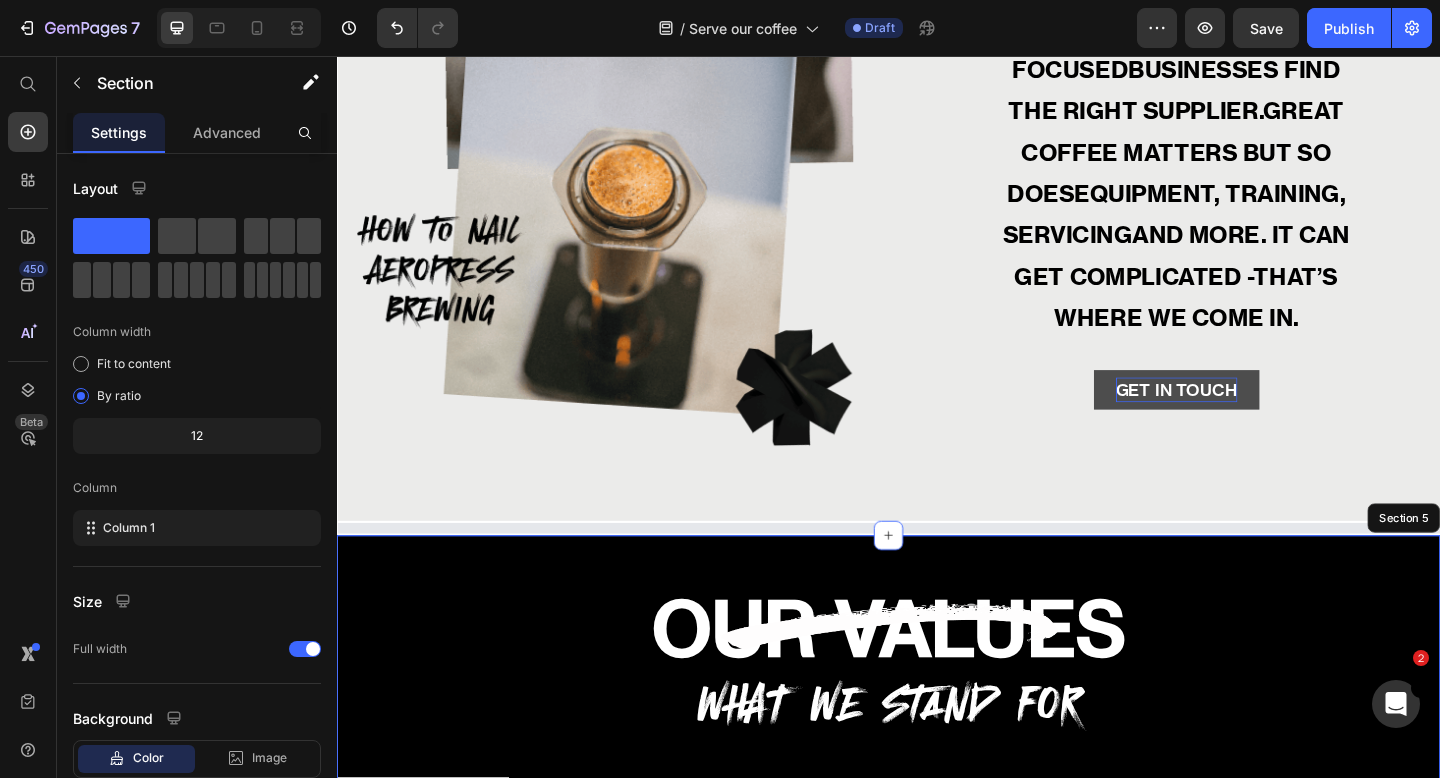 scroll, scrollTop: 2230, scrollLeft: 0, axis: vertical 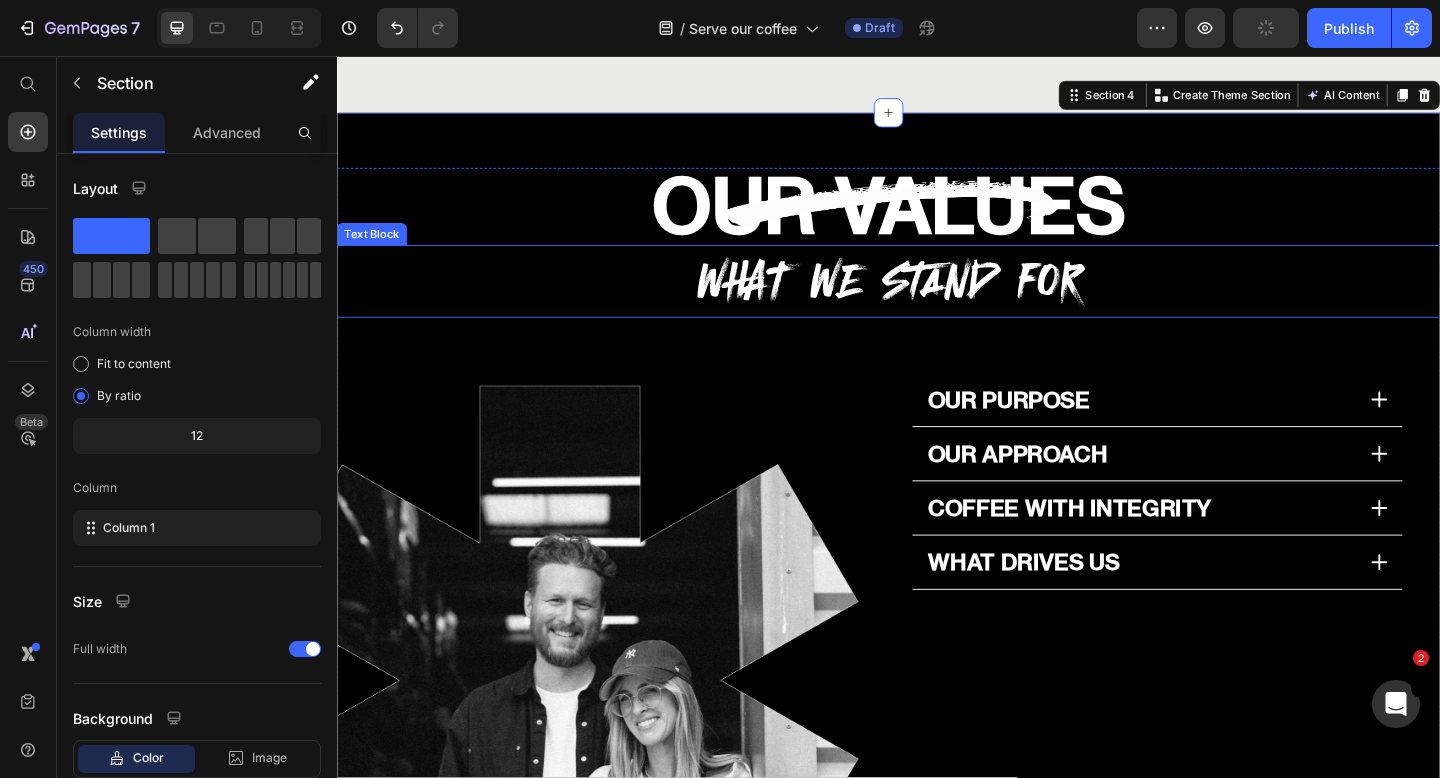click on "WHAT WE STAND FOR" at bounding box center (937, 301) 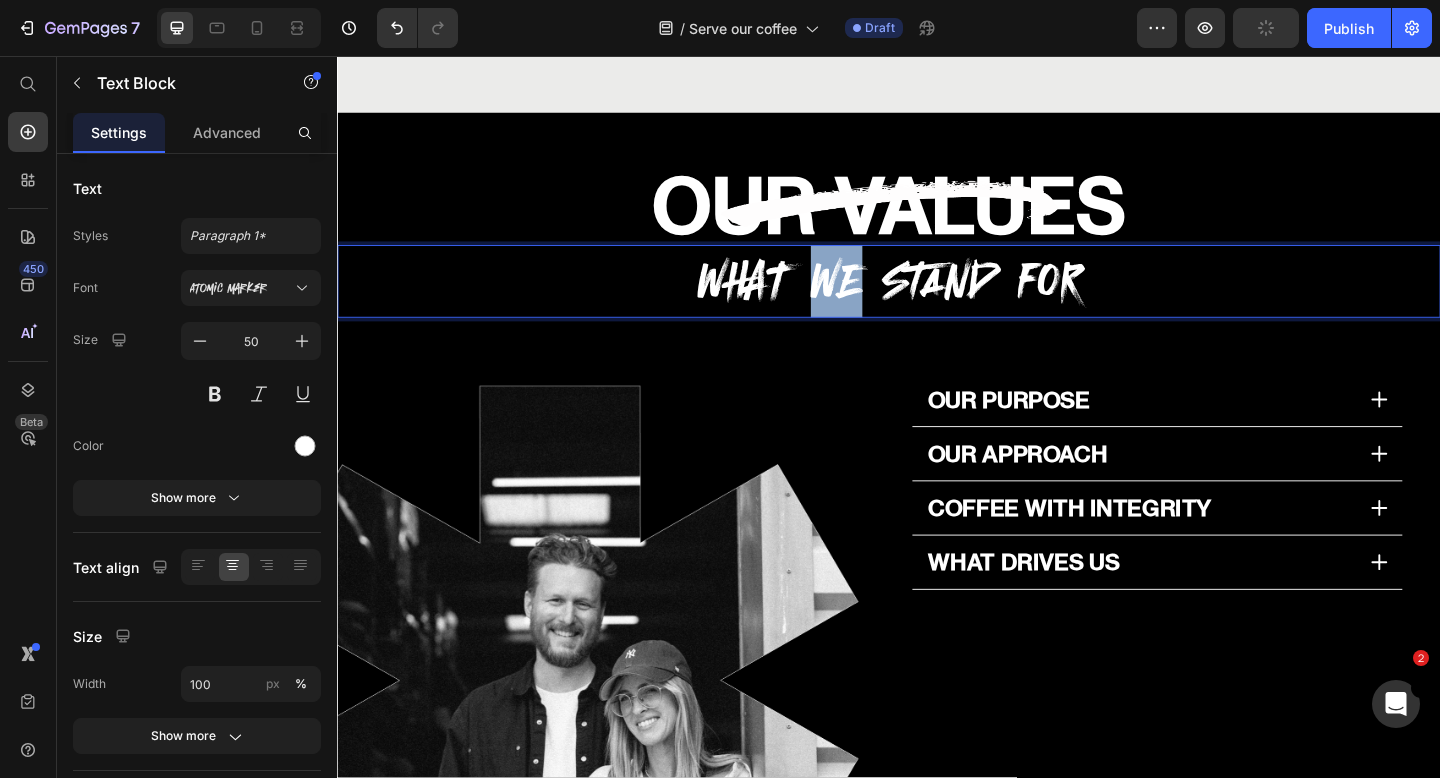 click on "WHAT WE STAND FOR" at bounding box center [937, 301] 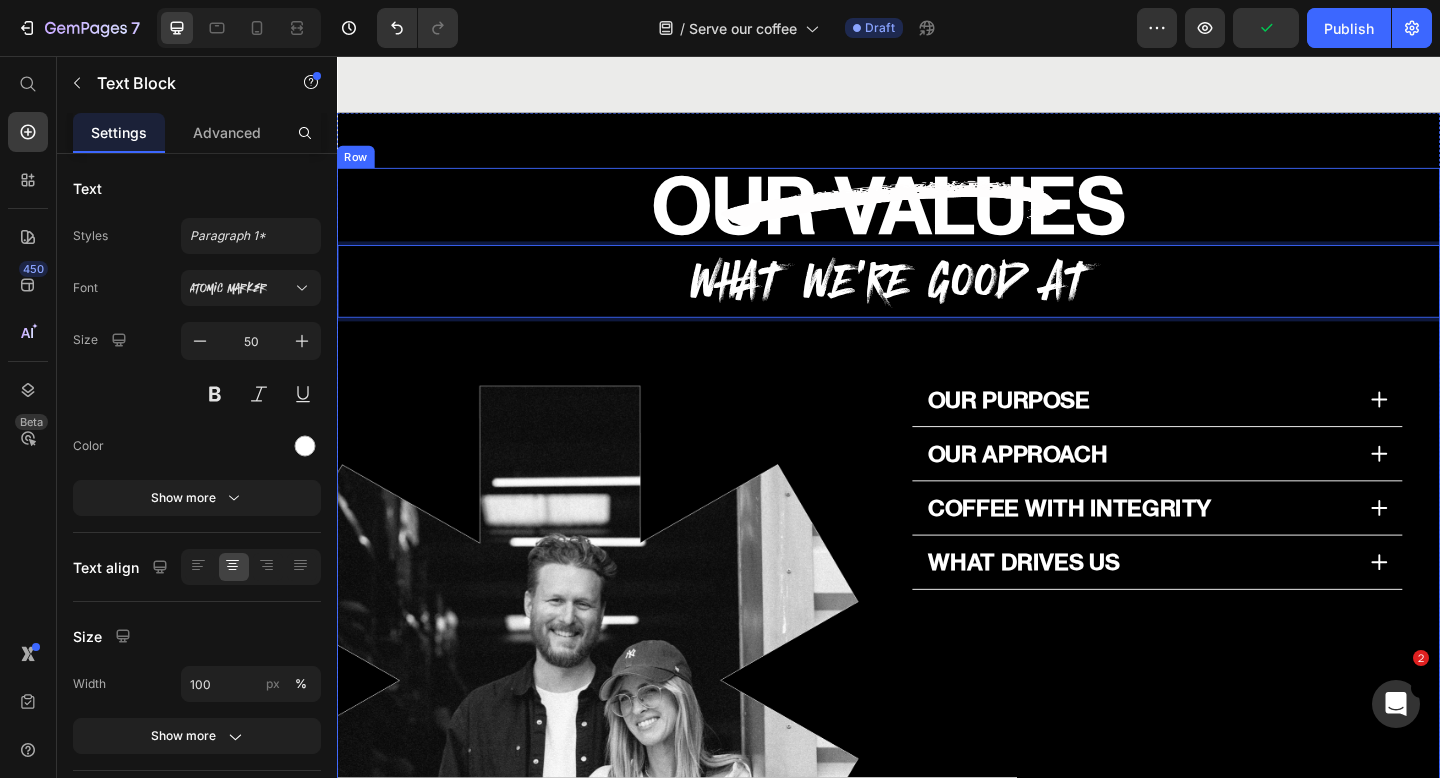 click on "OUR VALUES Heading WHAT WE’RE GOOD AT Text Block   0 Image
OUR PURPOSE
OUR APPROACH
COFFEE WITH INTEGRITY
WHAT DRIVES US Accordion Row" at bounding box center (937, 679) 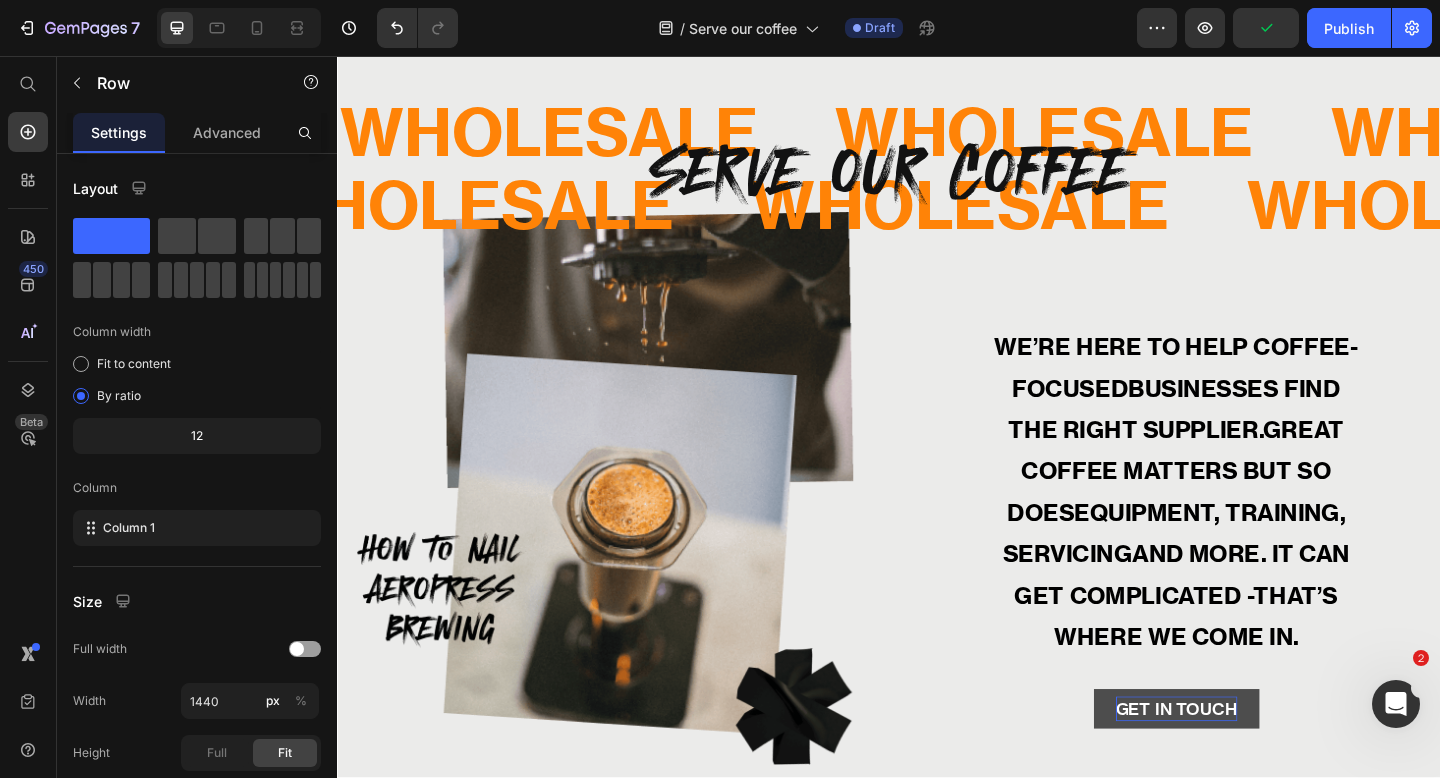 scroll, scrollTop: 1438, scrollLeft: 0, axis: vertical 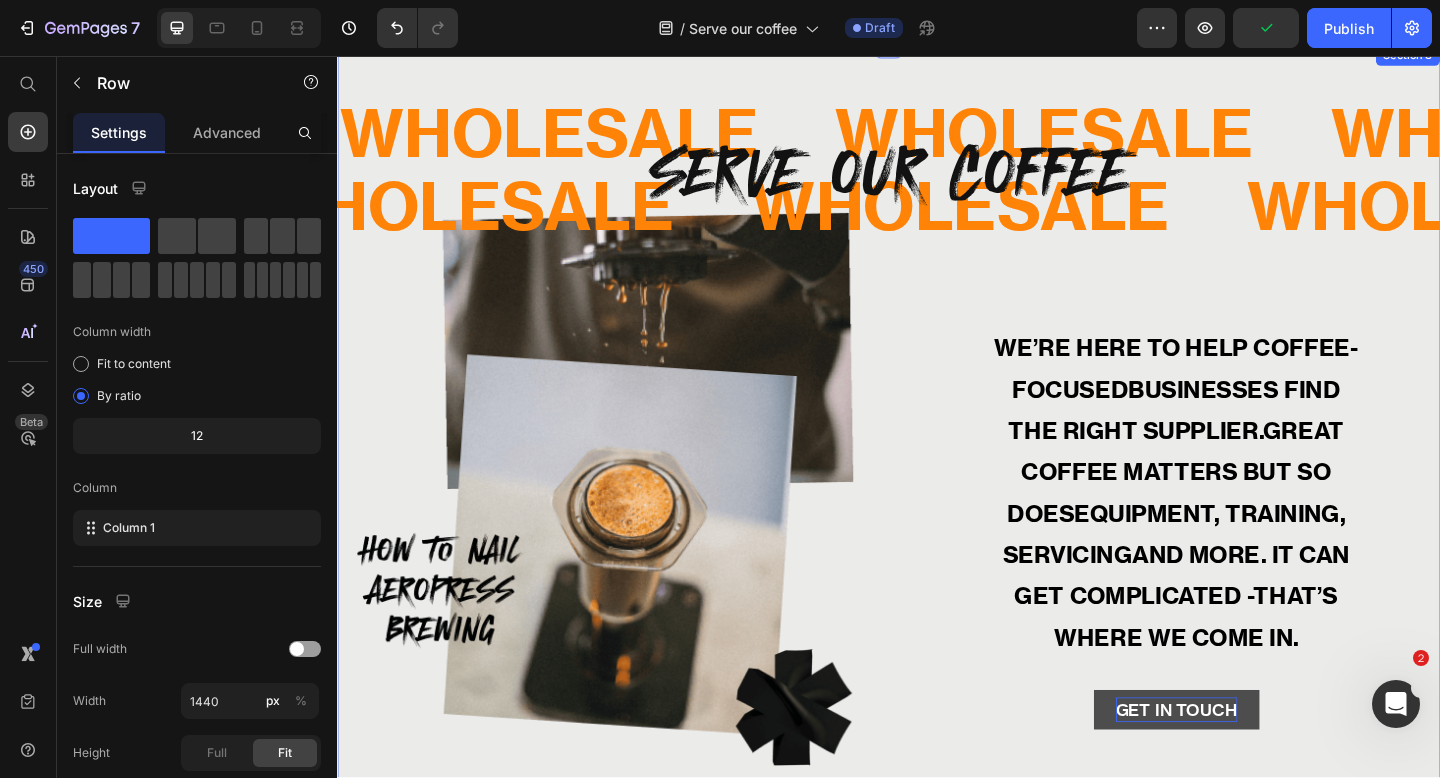 click on "WHOLESALE Text WHOLESALE Text WHOLESALE Text WHOLESALE Text WHOLESALE Text WHOLESALE Text WHOLESALE Text WHOLESALE Text Marquee WHOLESALE Text WHOLESALE Text WHOLESALE Text WHOLESALE Text WHOLESALE Text WHOLESALE Text WHOLESALE Text WHOLESALE Text Marquee SERVE OUR COFFEE Heading Row Image WE’RE HERE TO HELP COFFEE-FOCUSEDBUSINESSES FIND THE RIGHT SUPPLIER.GREAT COFFEE MATTERS BUT SO DOESEQUIPMENT, TRAINING, SERVICINGAND MORE. IT CAN GET COMPLICATED -THAT’S WHERE WE COME IN. Text Block GET IN TOUCH Button Row Section 3" at bounding box center (937, 476) 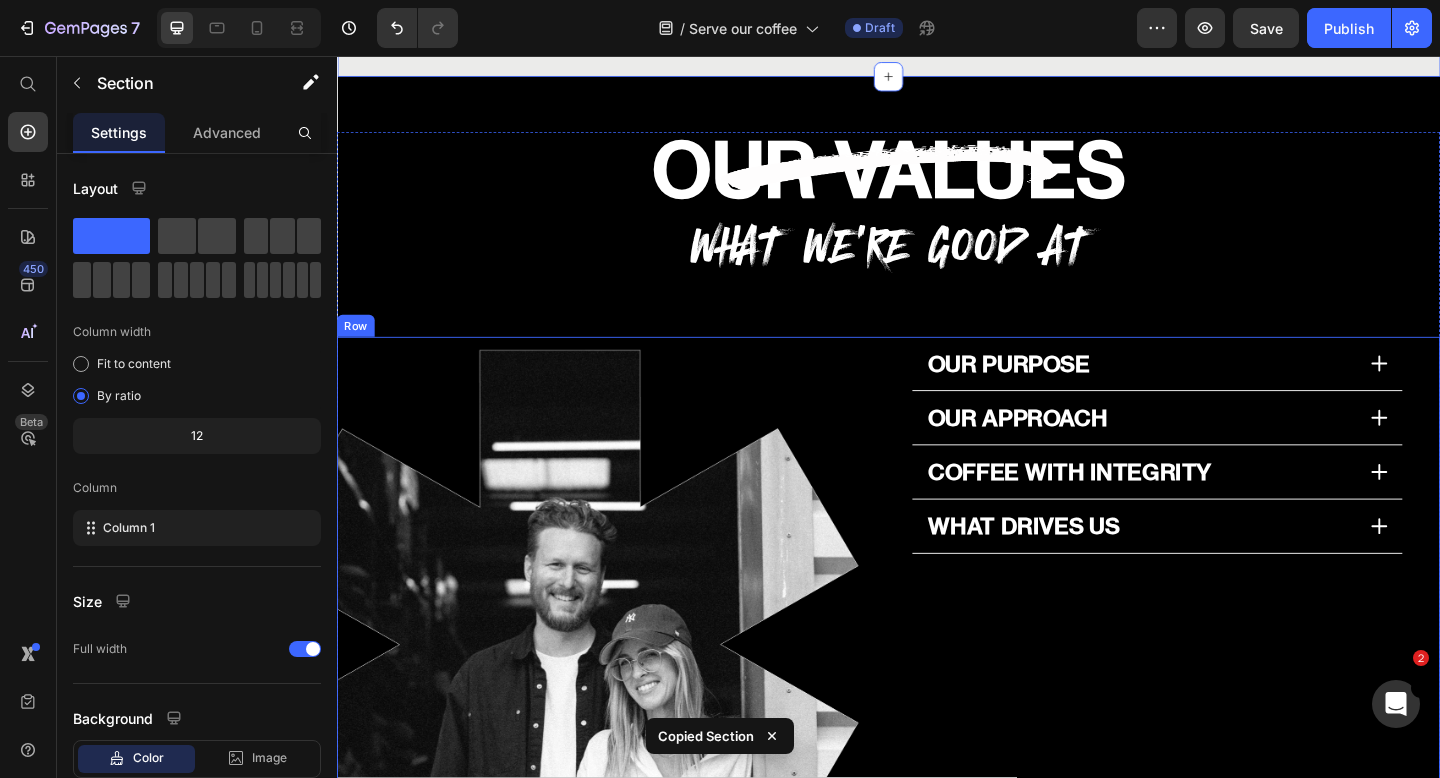 scroll, scrollTop: 2914, scrollLeft: 0, axis: vertical 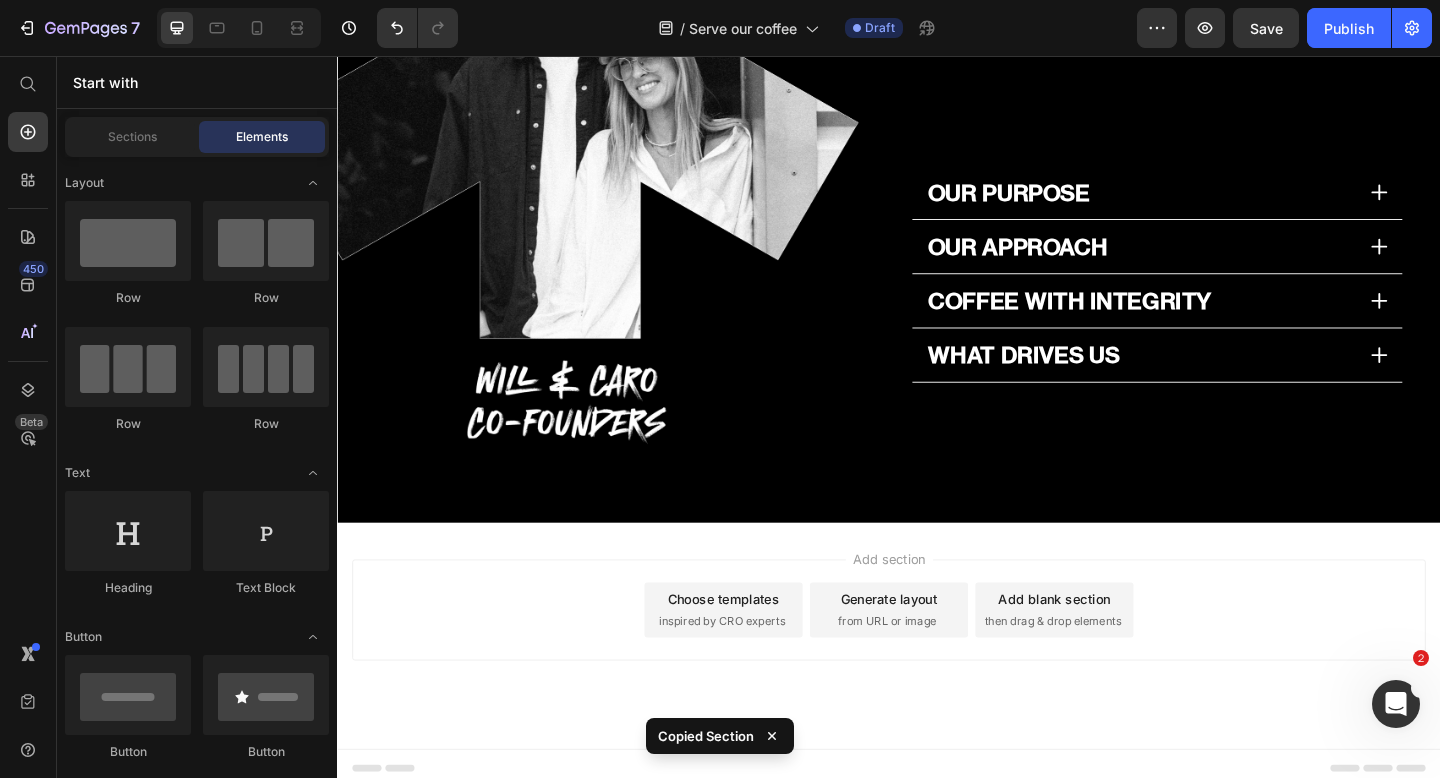 click on "Add section Choose templates inspired by CRO experts Generate layout from URL or image Add blank section then drag & drop elements" at bounding box center [937, 659] 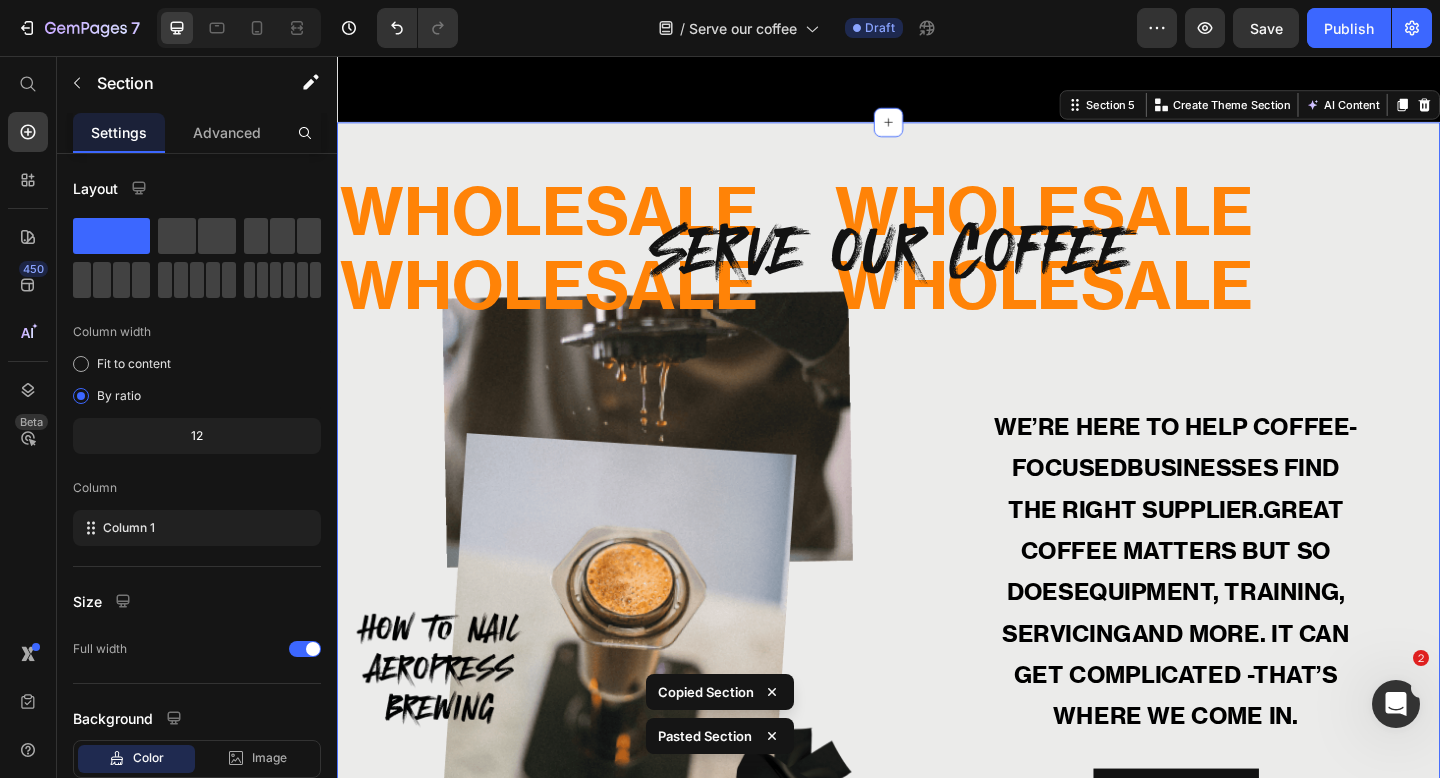 scroll, scrollTop: 3358, scrollLeft: 0, axis: vertical 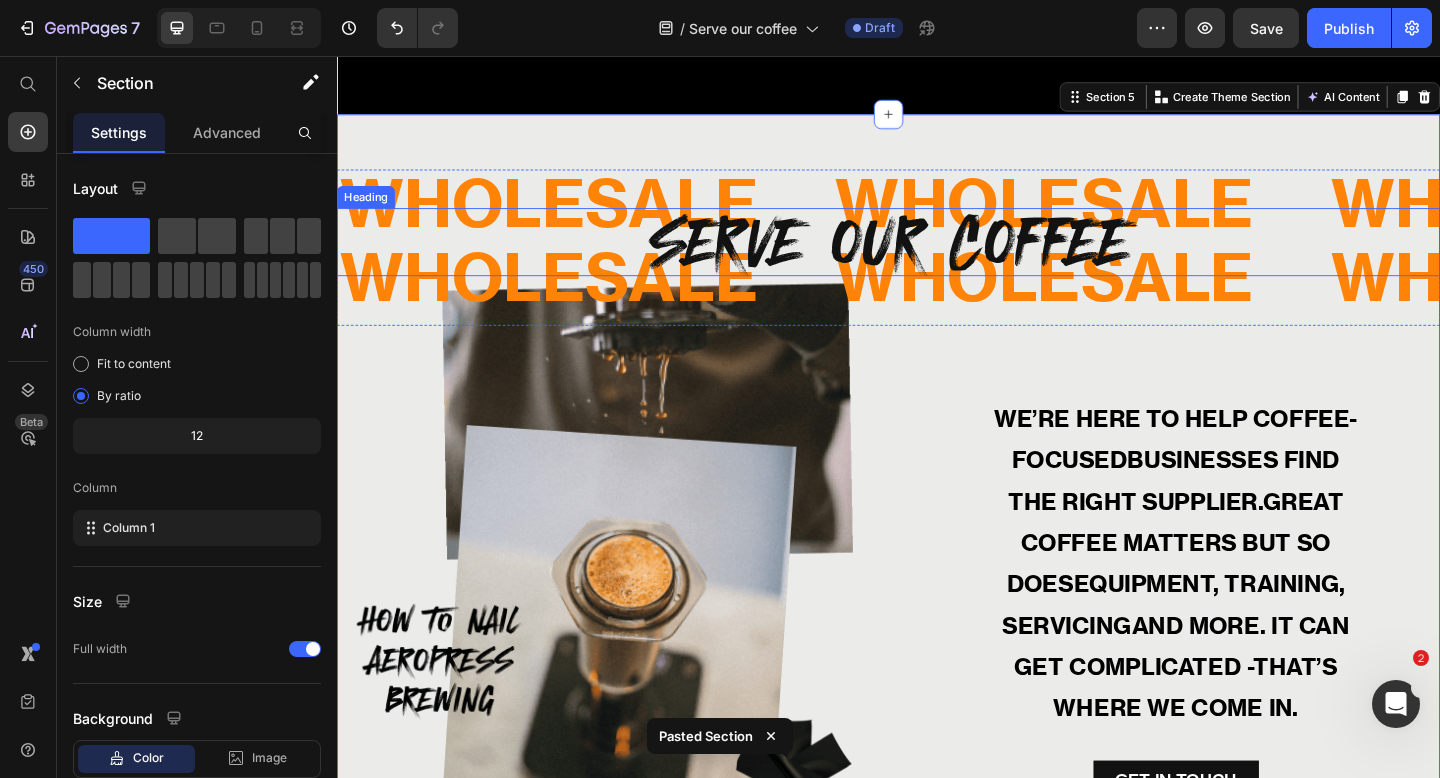 click on "SERVE OUR COFFEE" at bounding box center [937, 259] 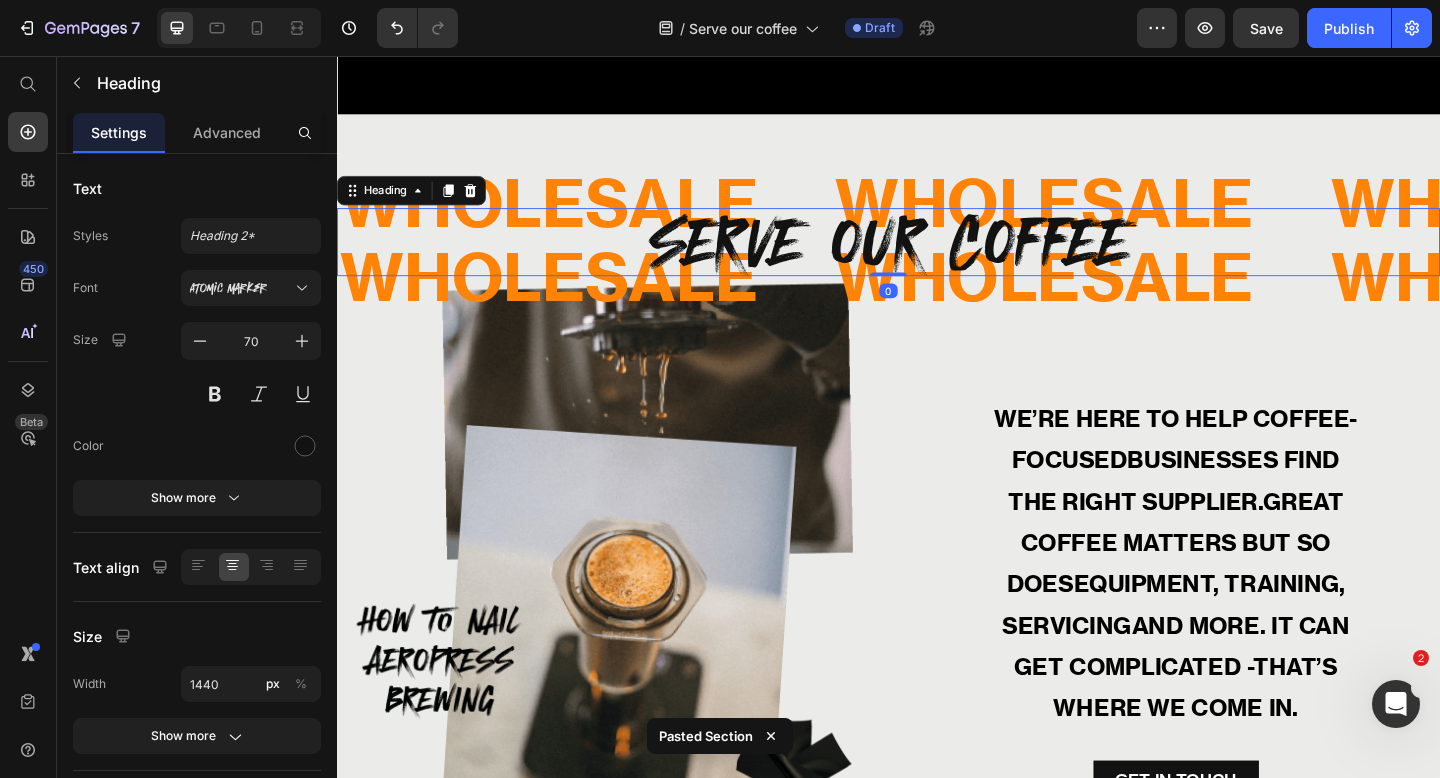 click on "SERVE OUR COFFEE" at bounding box center [937, 259] 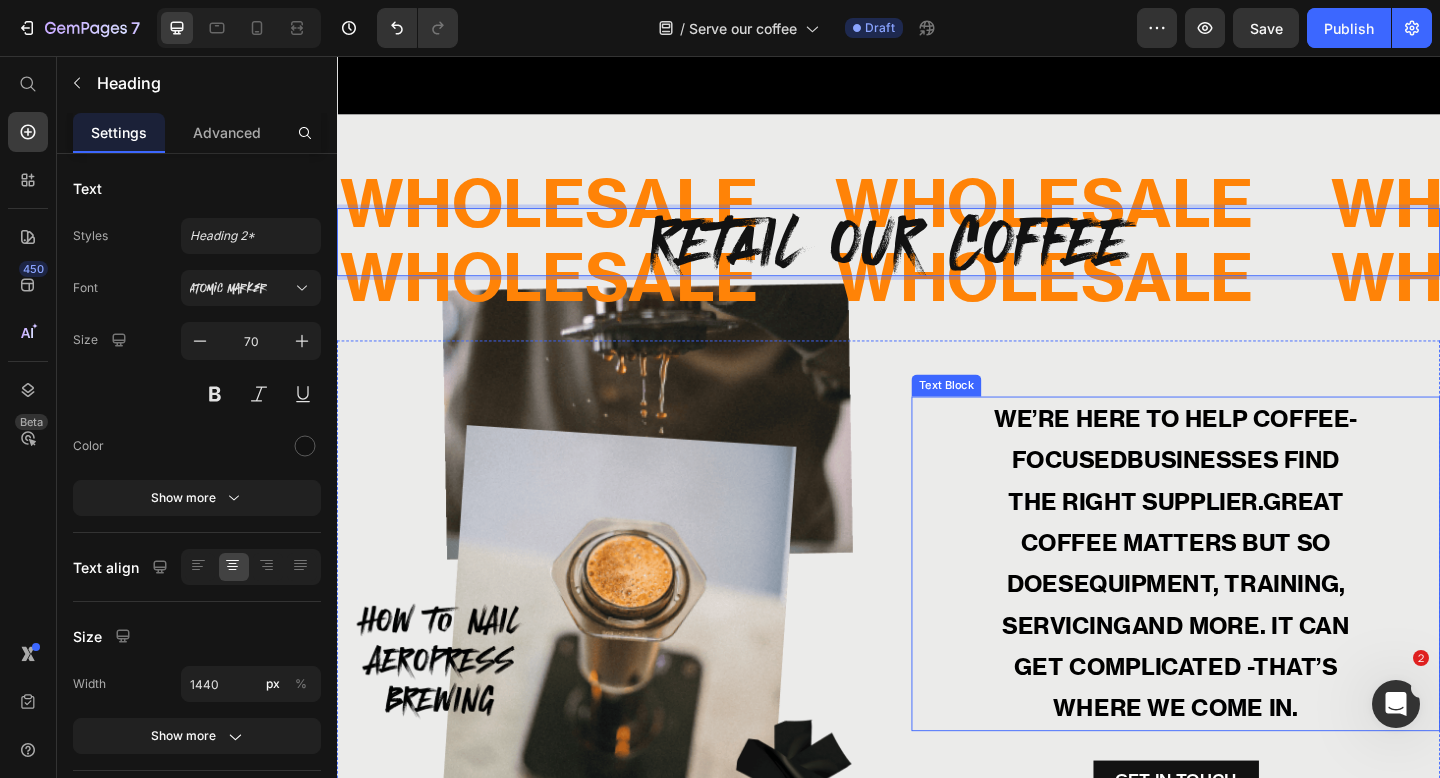 click on "WE’RE HERE TO HELP COFFEE-FOCUSEDBUSINESSES FIND THE RIGHT SUPPLIER.GREAT COFFEE MATTERS BUT SO DOESEQUIPMENT, TRAINING, SERVICINGAND MORE. IT CAN GET COMPLICATED -THAT’S WHERE WE COME IN." at bounding box center (1249, 609) 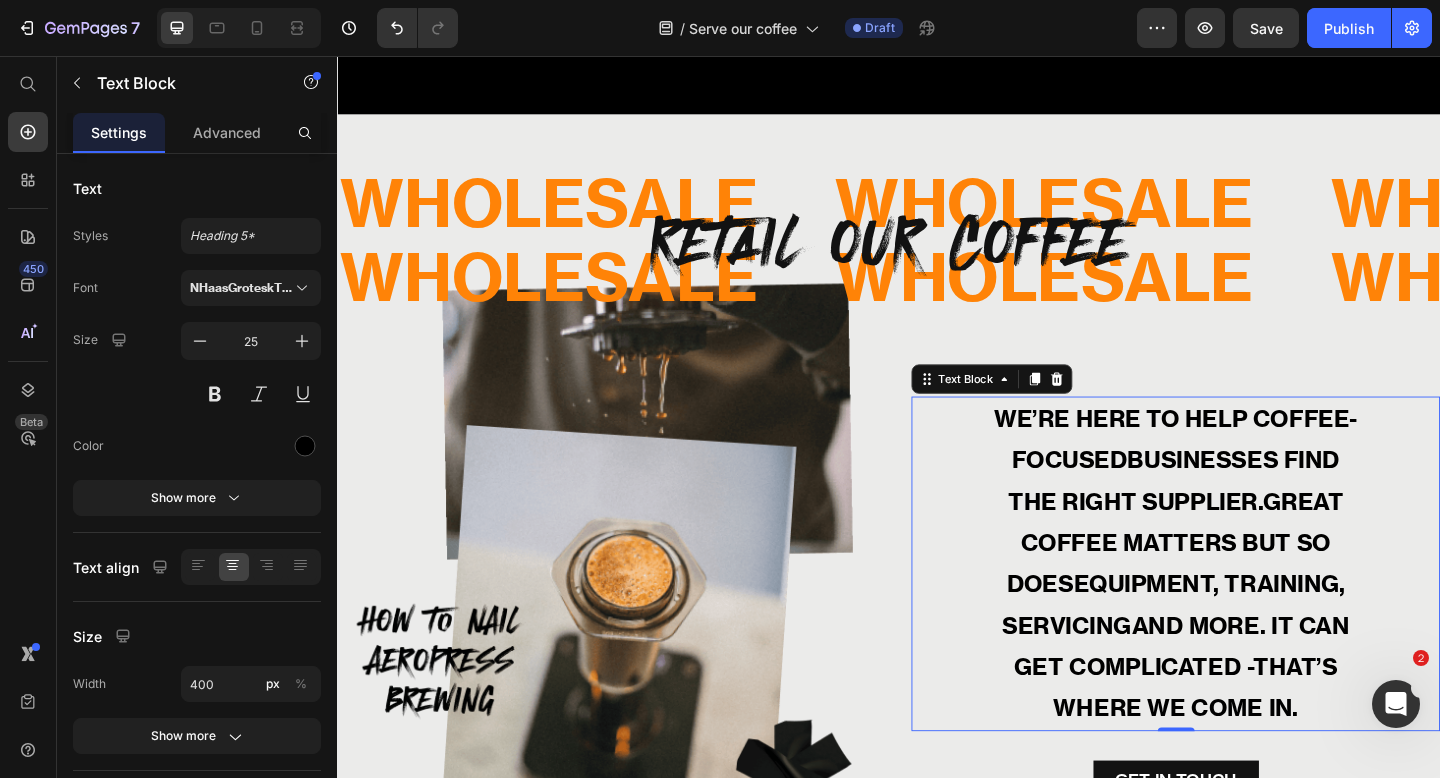 click on "WE’RE HERE TO HELP COFFEE-FOCUSEDBUSINESSES FIND THE RIGHT SUPPLIER.GREAT COFFEE MATTERS BUT SO DOESEQUIPMENT, TRAINING, SERVICINGAND MORE. IT CAN GET COMPLICATED -THAT’S WHERE WE COME IN." at bounding box center (1250, 609) 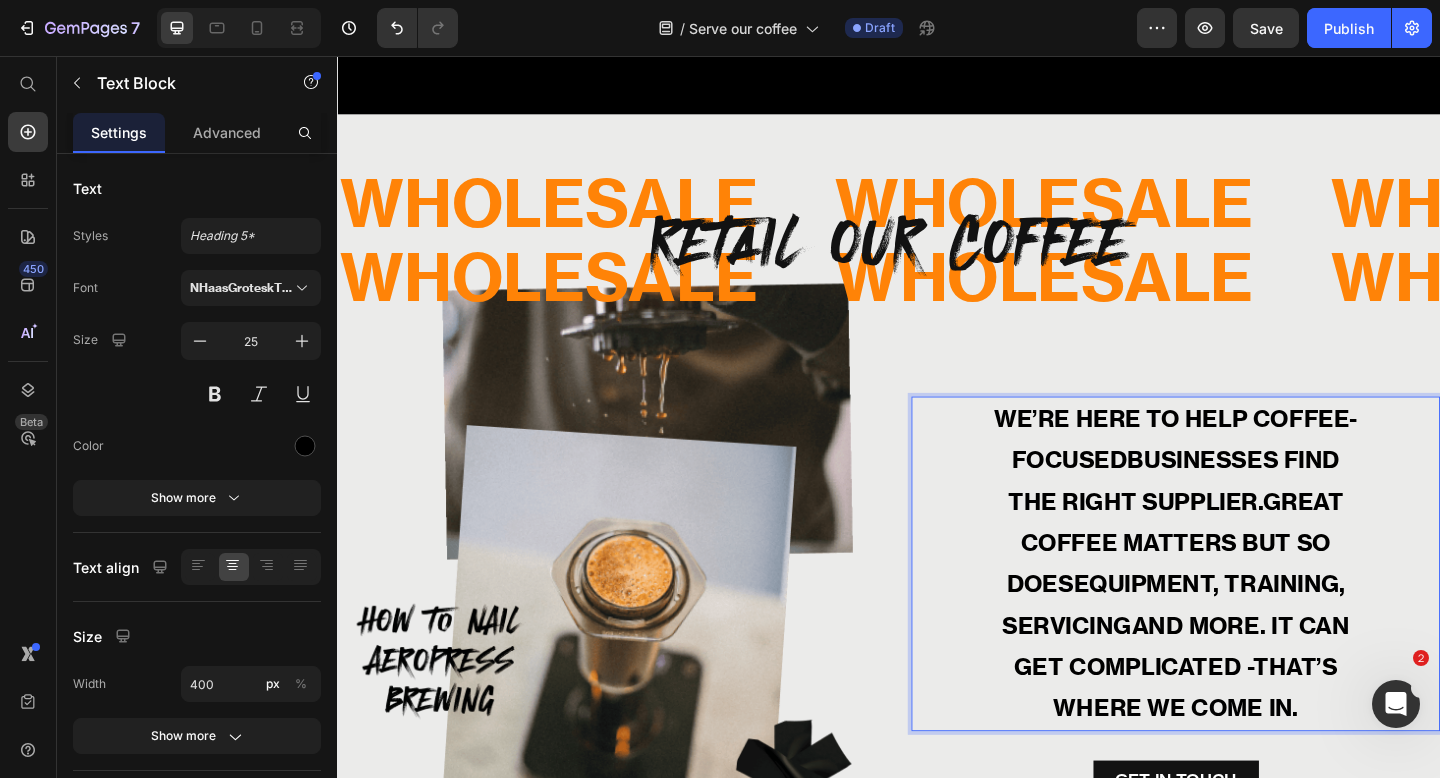 scroll, scrollTop: 3335, scrollLeft: 0, axis: vertical 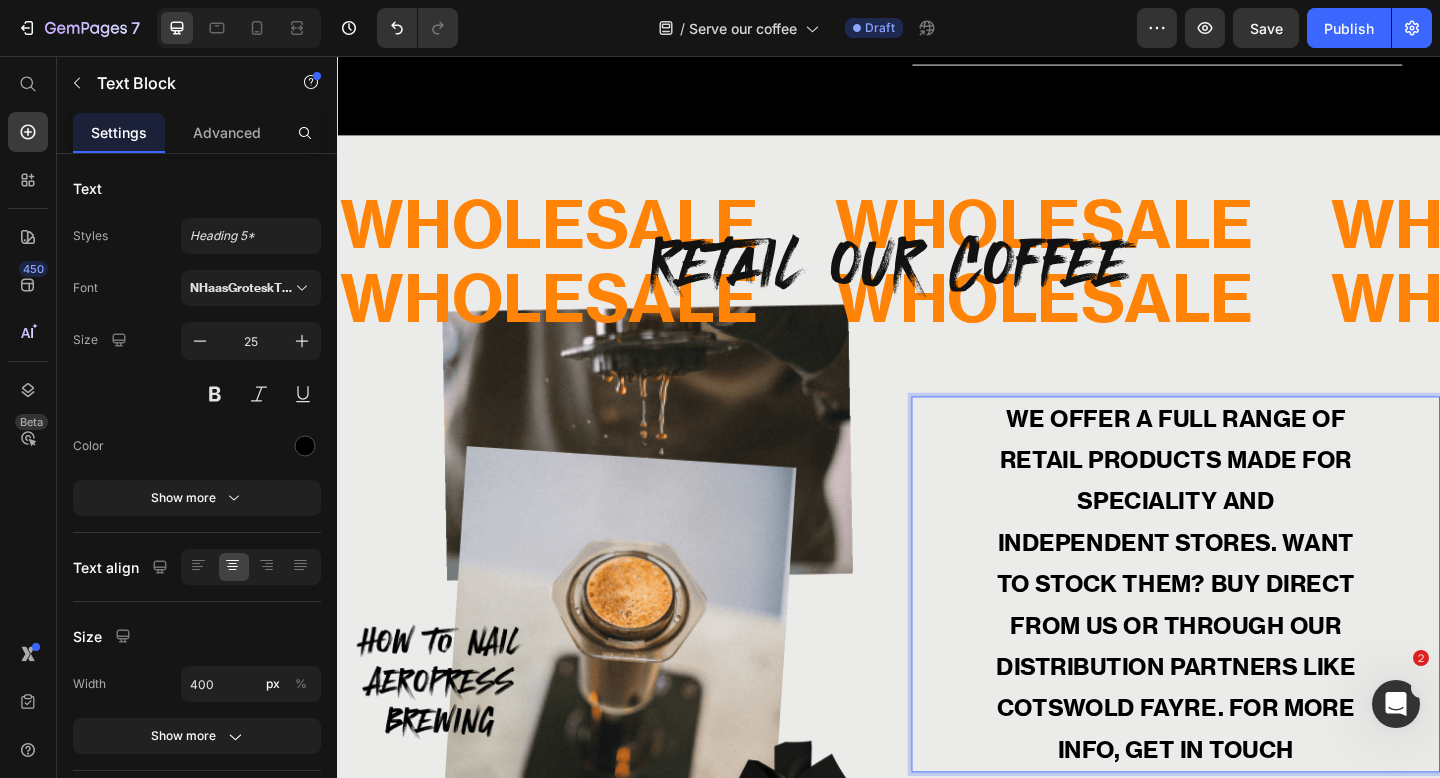 click on "WE OFFER A FULL RANGE OF RETAIL PRODUCTS MADE FOR SPECIALITY AND INDEPENDENT STORES. WANT TO STOCK THEM? BUY DIRECT FROM US OR THROUGH OUR DISTRIBUTION PARTNERS LIKE COTSWOLD FAYRE. FOR MORE INFO, GET IN TOUCH" at bounding box center [1250, 631] 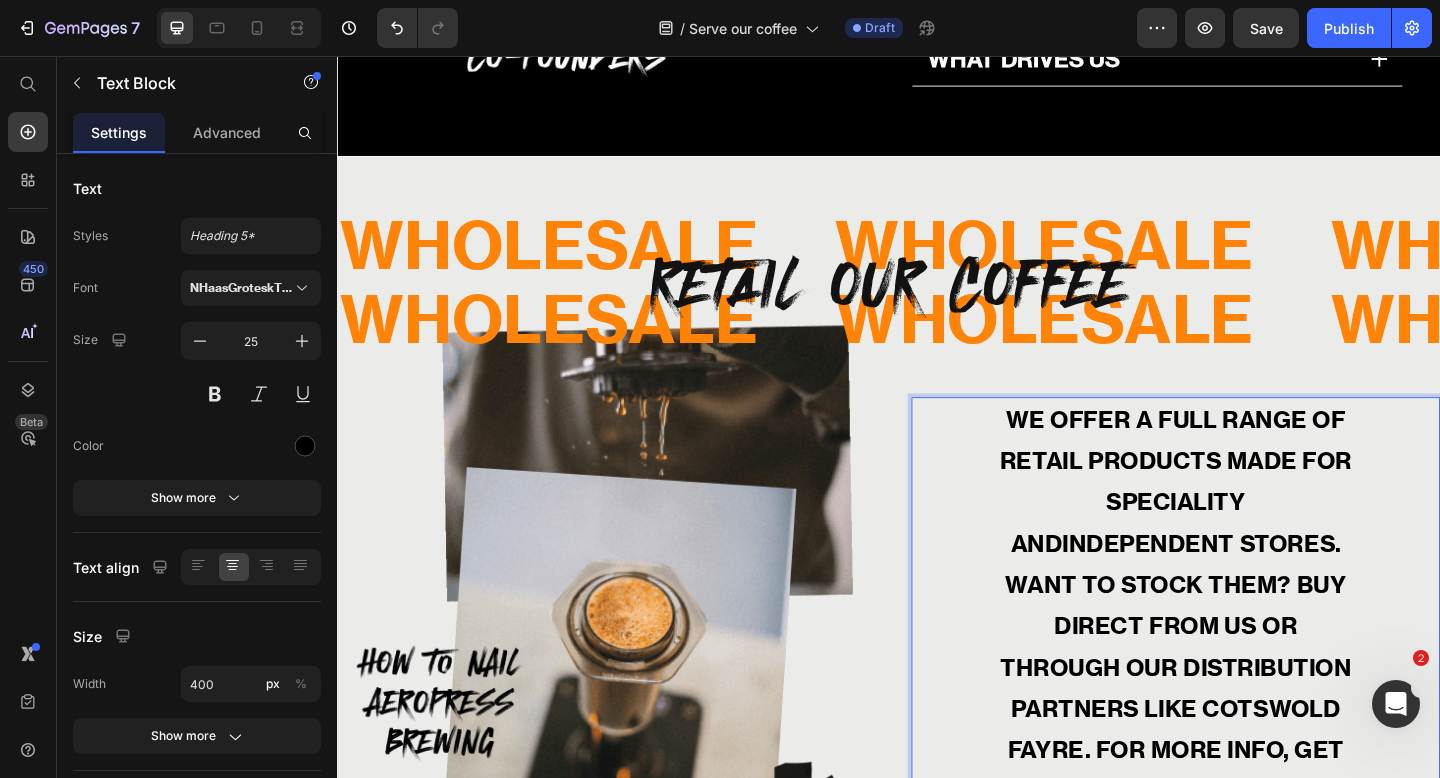 scroll, scrollTop: 3335, scrollLeft: 0, axis: vertical 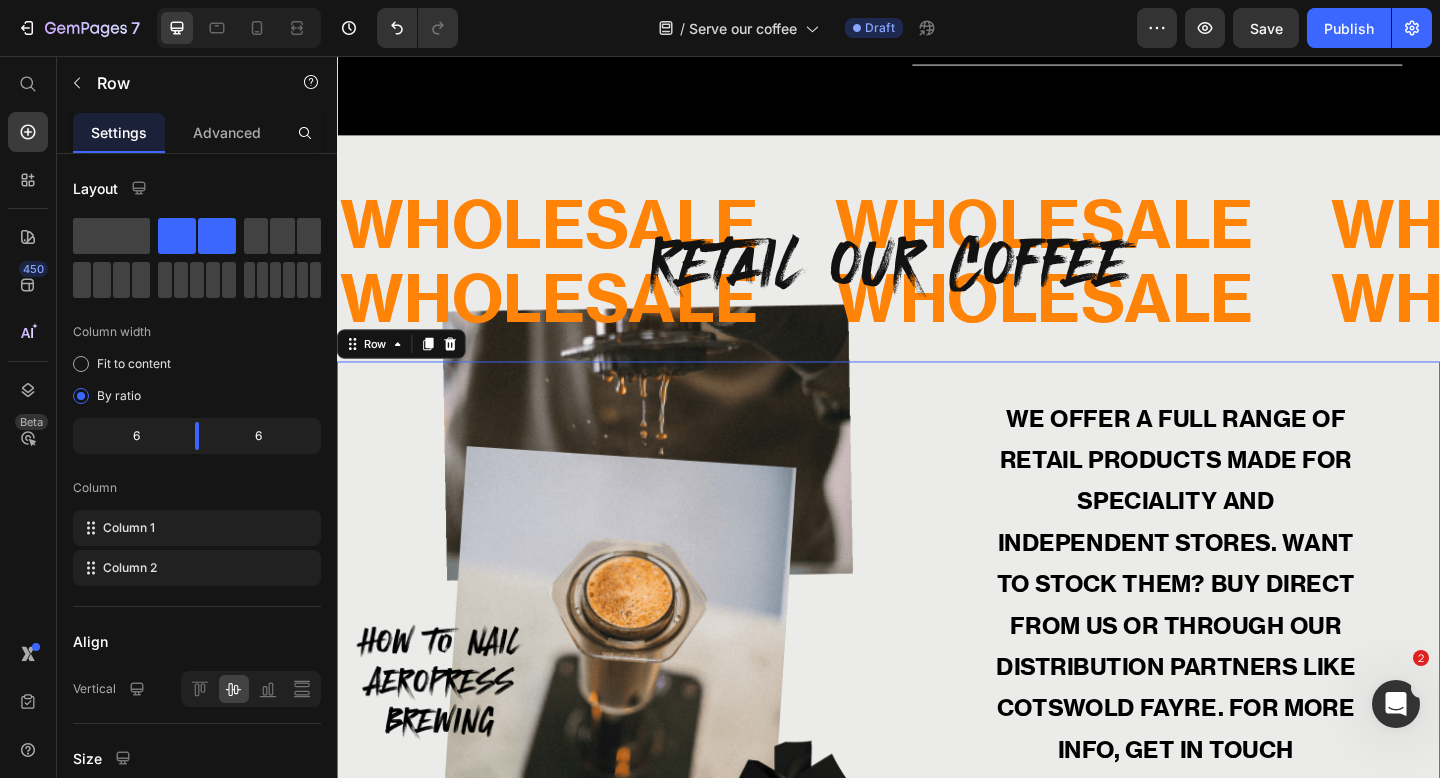 click on "Image WE OFFER A FULL RANGE OF RETAIL PRODUCTS MADE FOR SPECIALITY AND INDEPENDENT STORES. WANT TO STOCK THEM? BUY DIRECT FROM US OR THROUGH OUR DISTRIBUTION PARTNERS LIKE COTSWOLD FAYRE. FOR MORE INFO, GET IN TOUCH Text Block GET IN TOUCH Button Row   0" at bounding box center (937, 669) 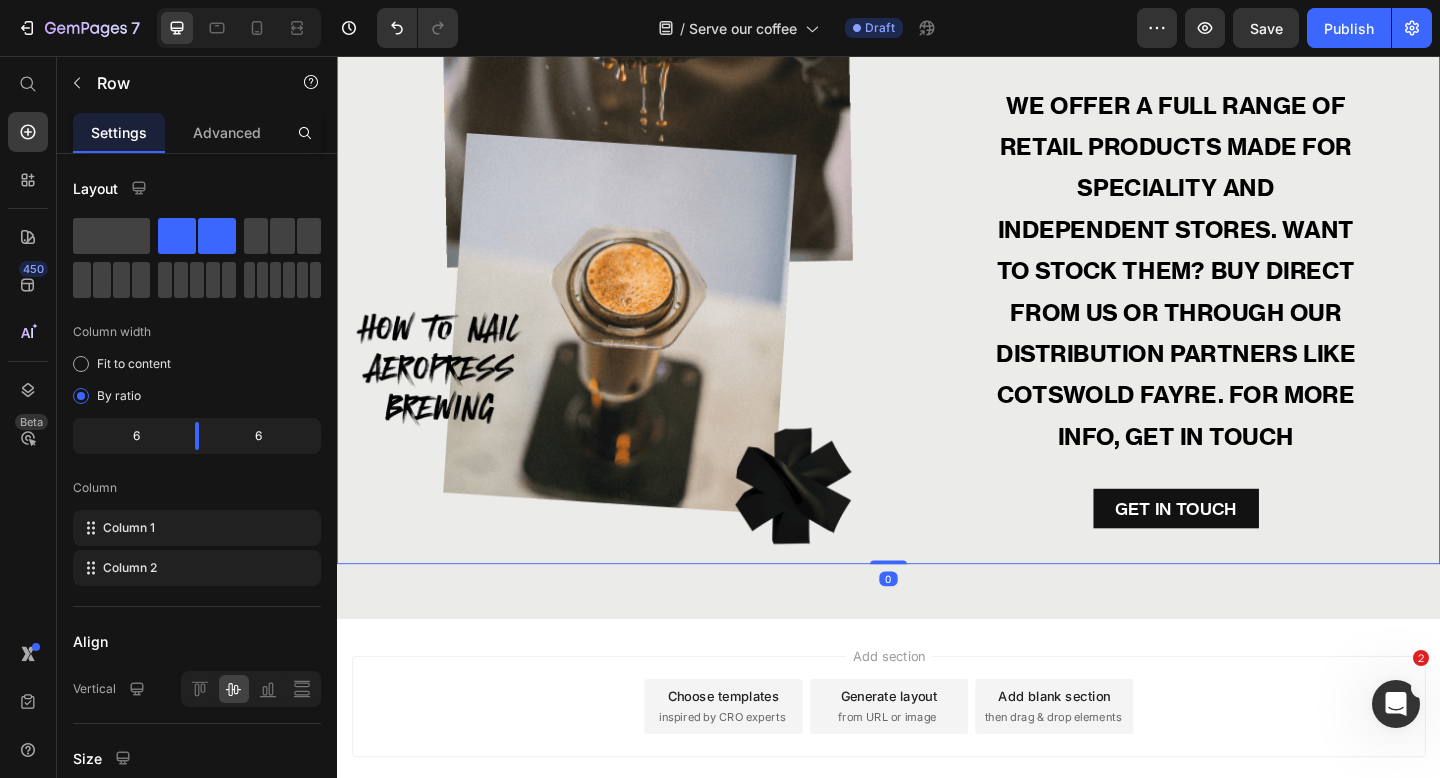 scroll, scrollTop: 3773, scrollLeft: 0, axis: vertical 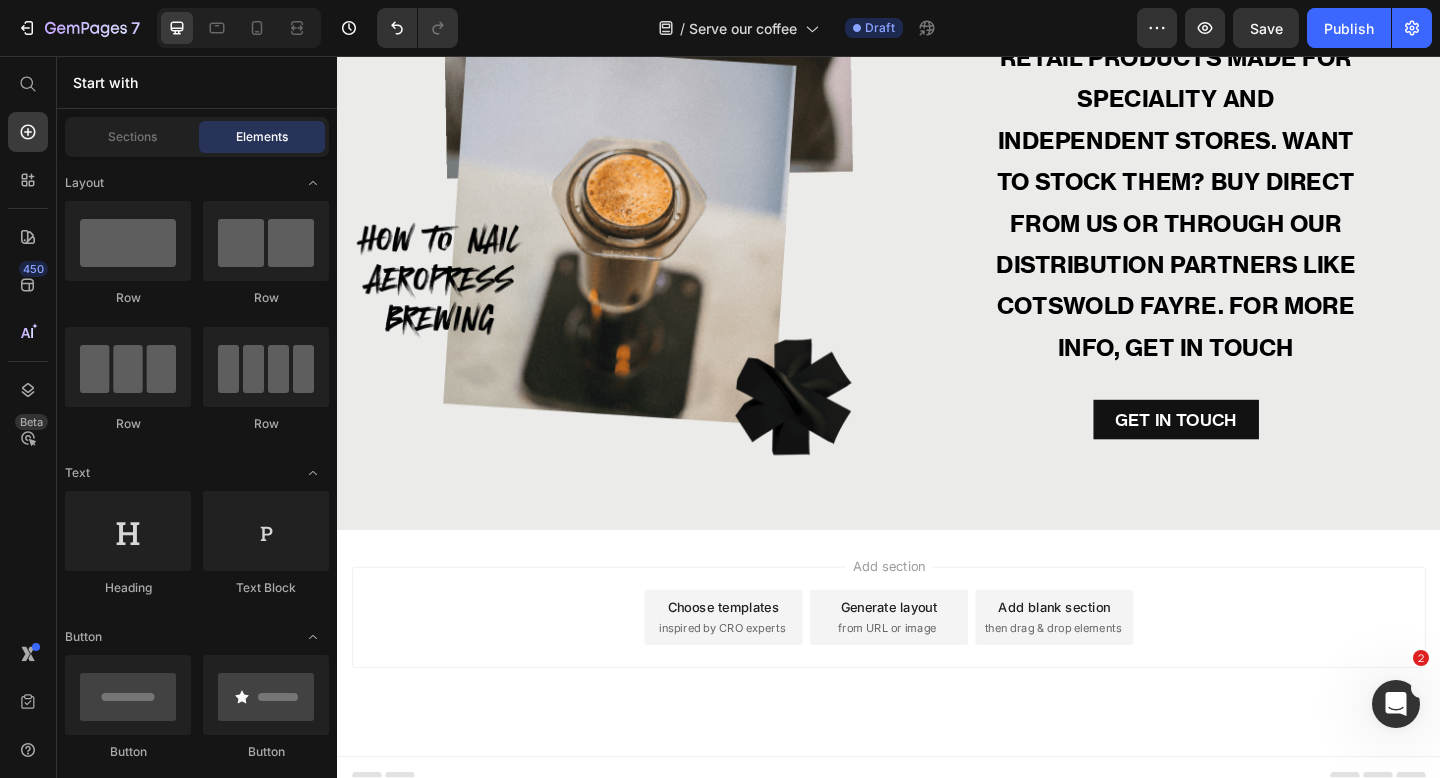 click on "Add section Choose templates inspired by CRO experts Generate layout from URL or image Add blank section then drag & drop elements" at bounding box center (937, 667) 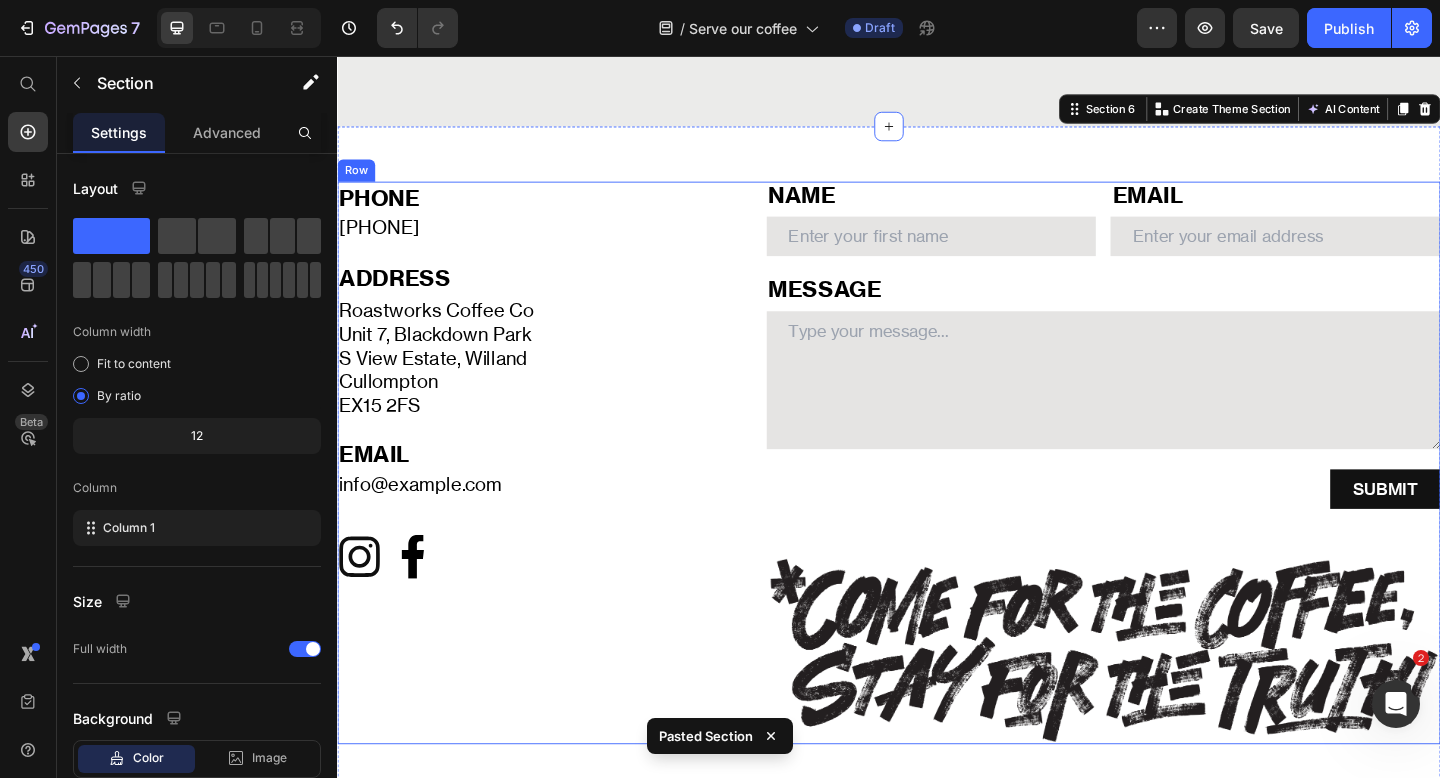 scroll, scrollTop: 4216, scrollLeft: 0, axis: vertical 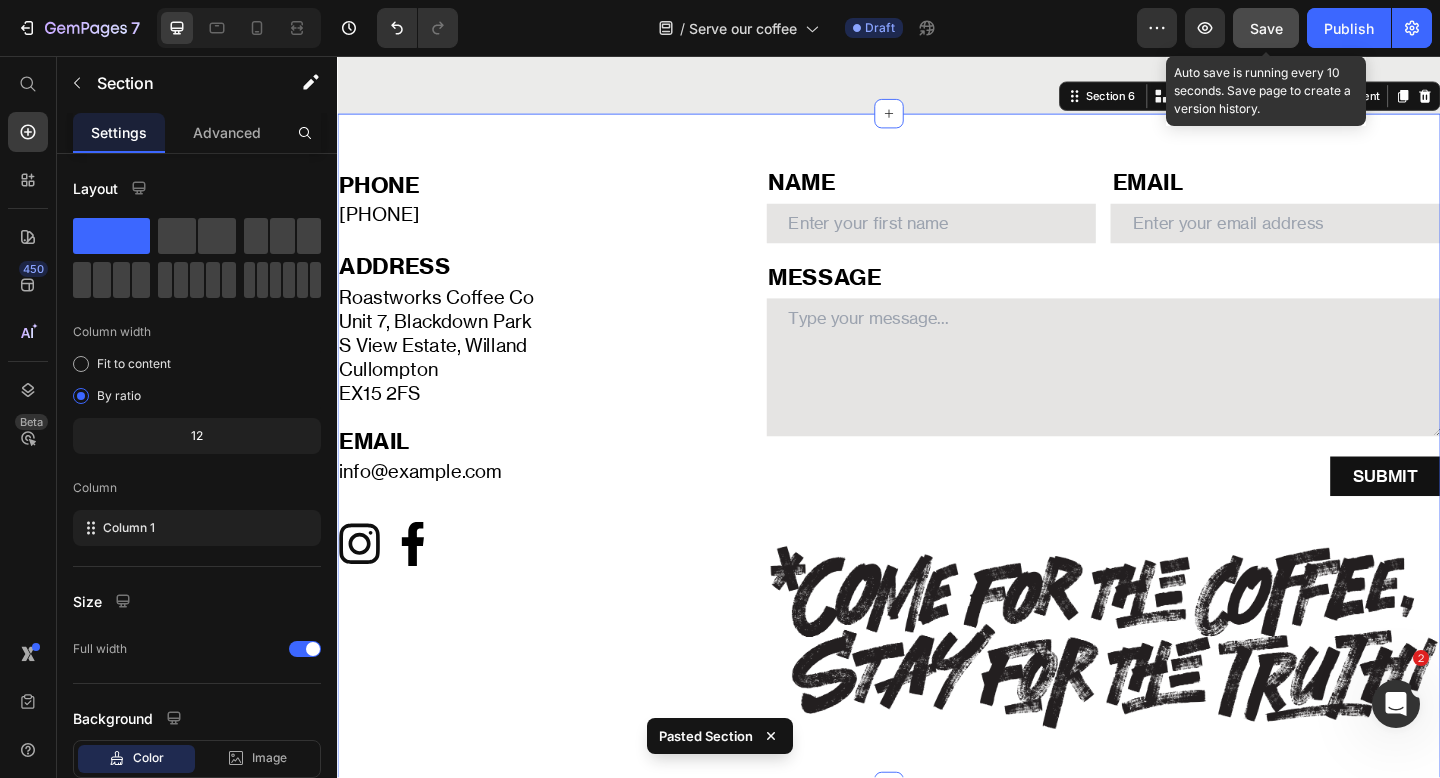 click on "Save" at bounding box center [1266, 28] 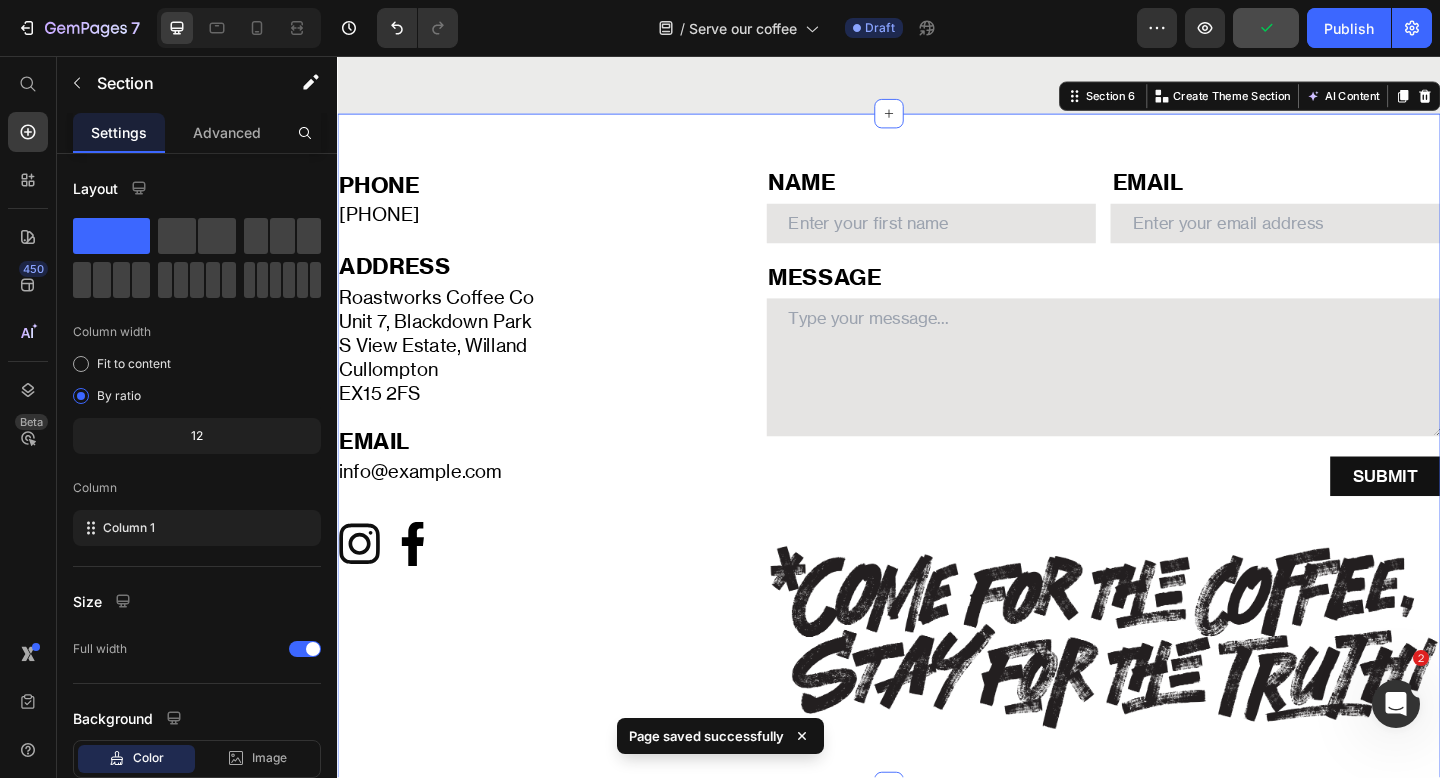 type 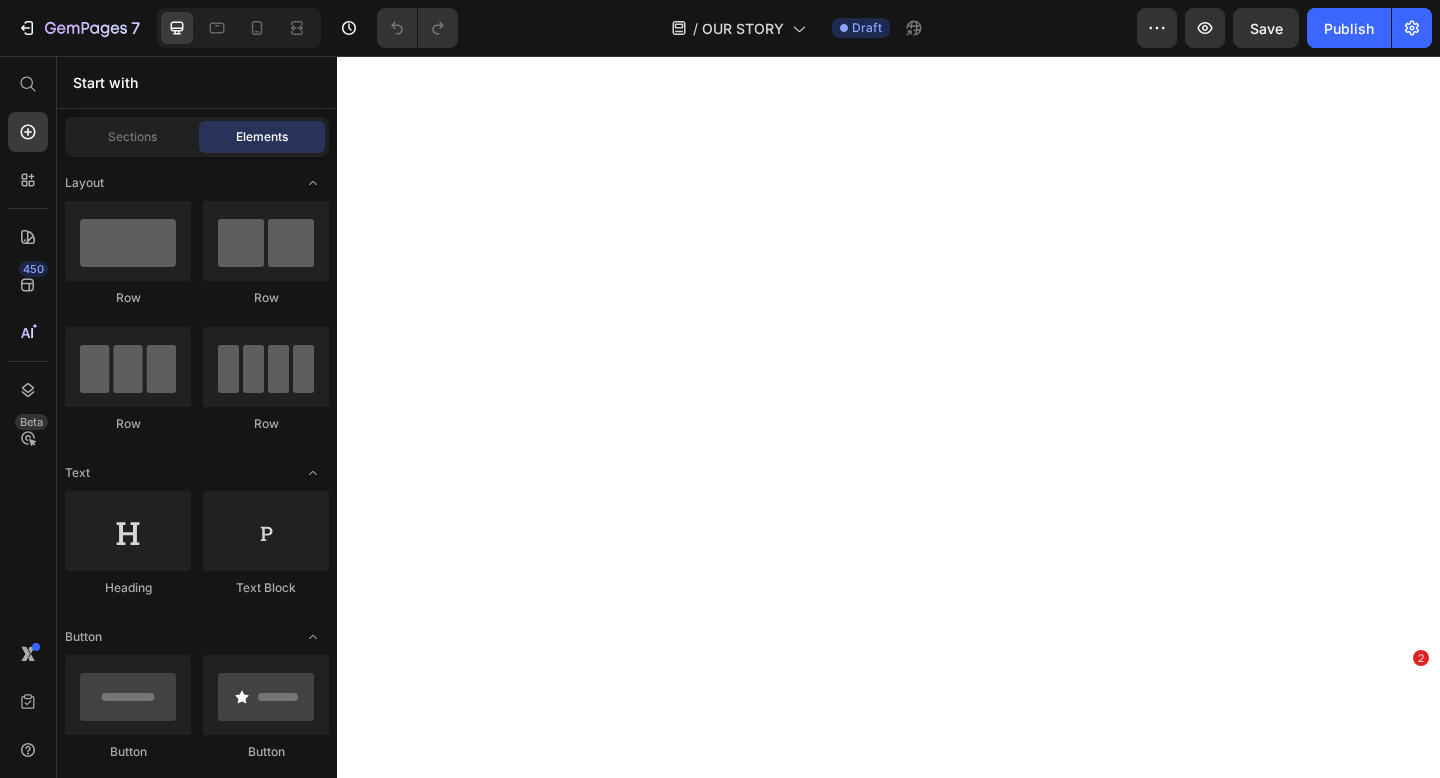 scroll, scrollTop: 0, scrollLeft: 0, axis: both 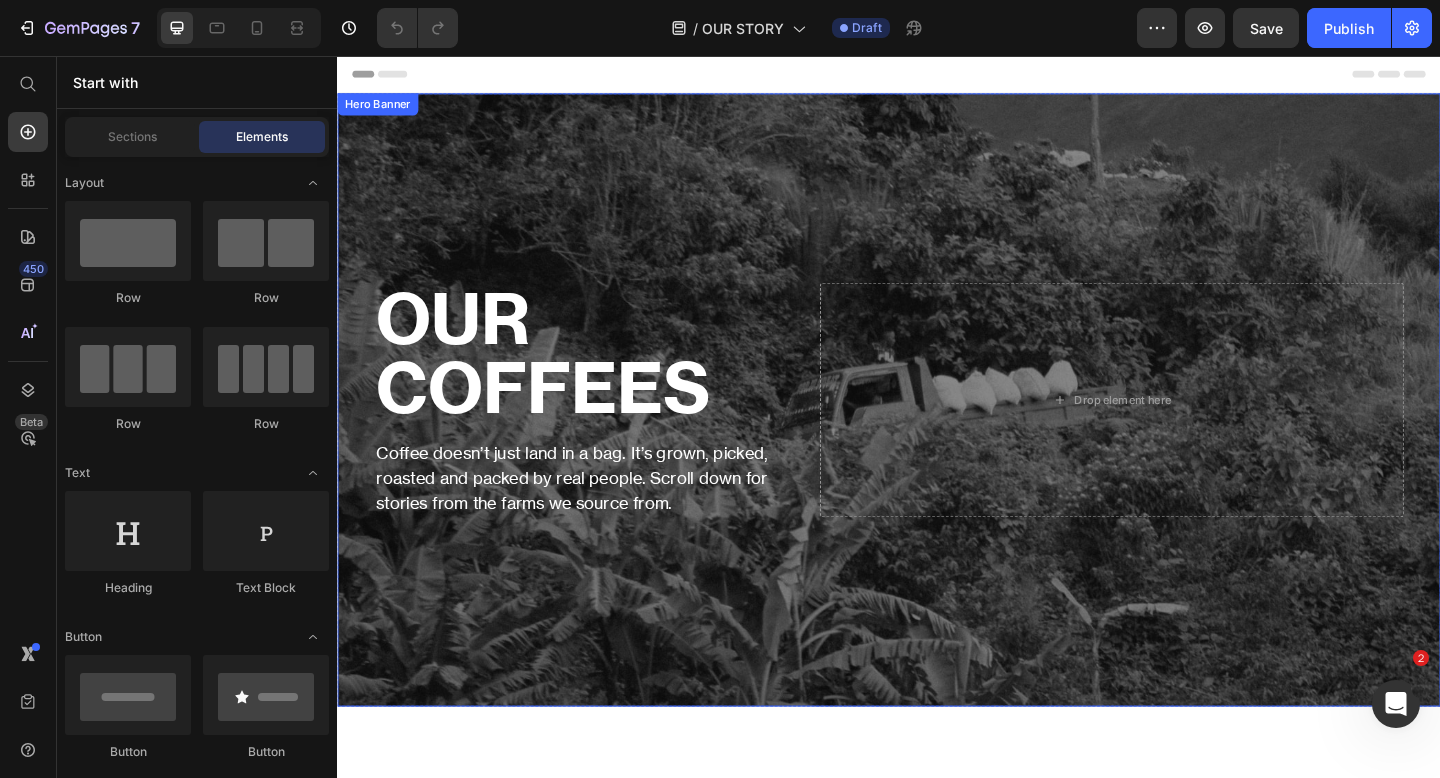 click at bounding box center (937, 430) 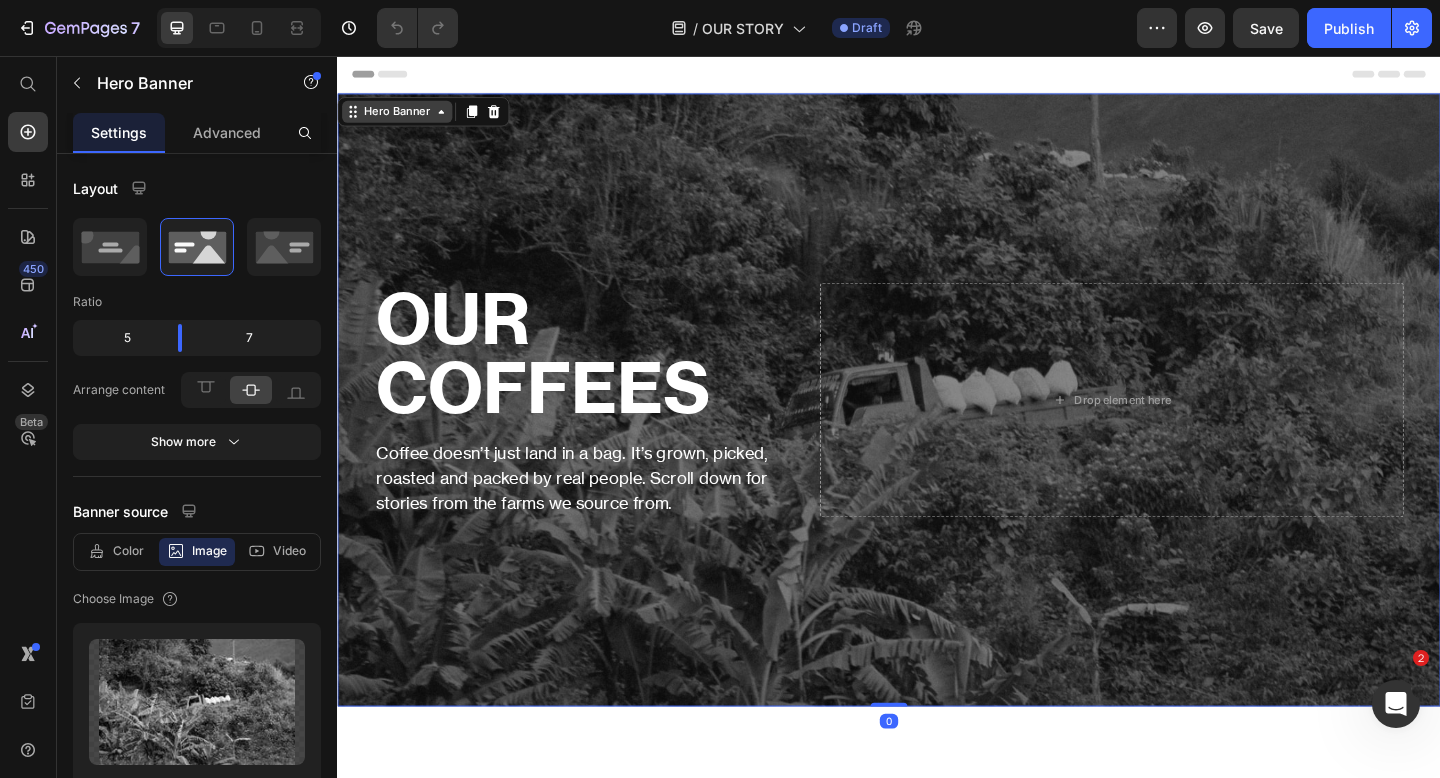 click 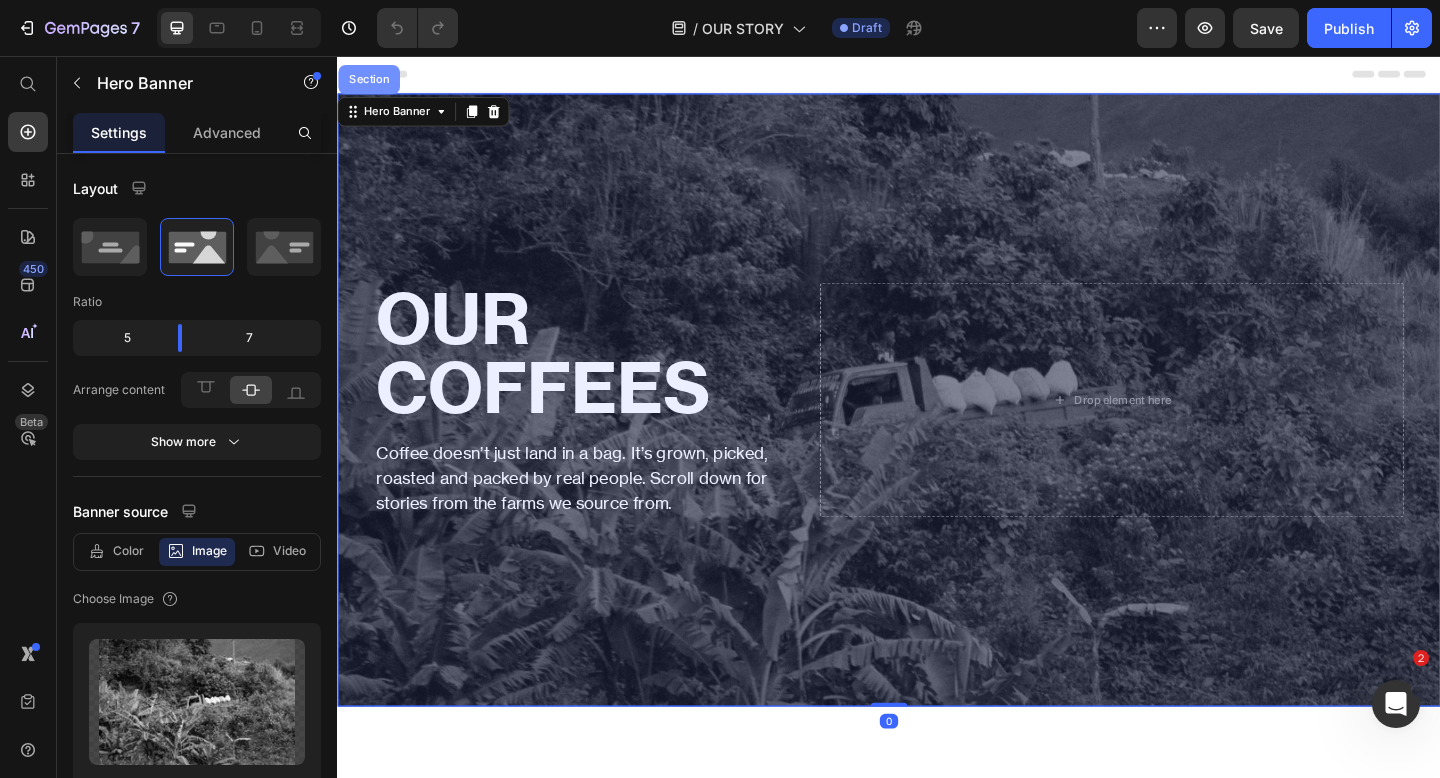 click on "Section" at bounding box center [371, 82] 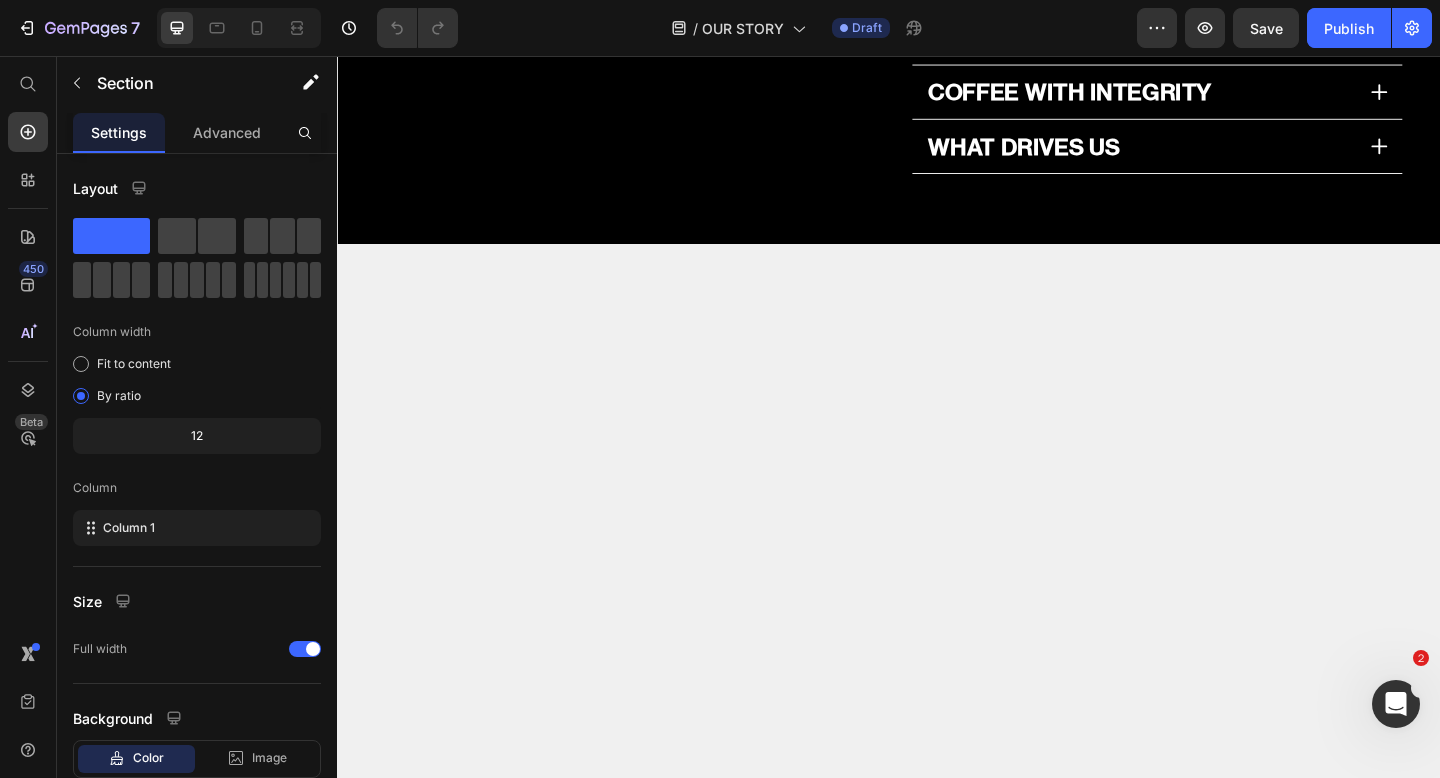 scroll, scrollTop: 2035, scrollLeft: 0, axis: vertical 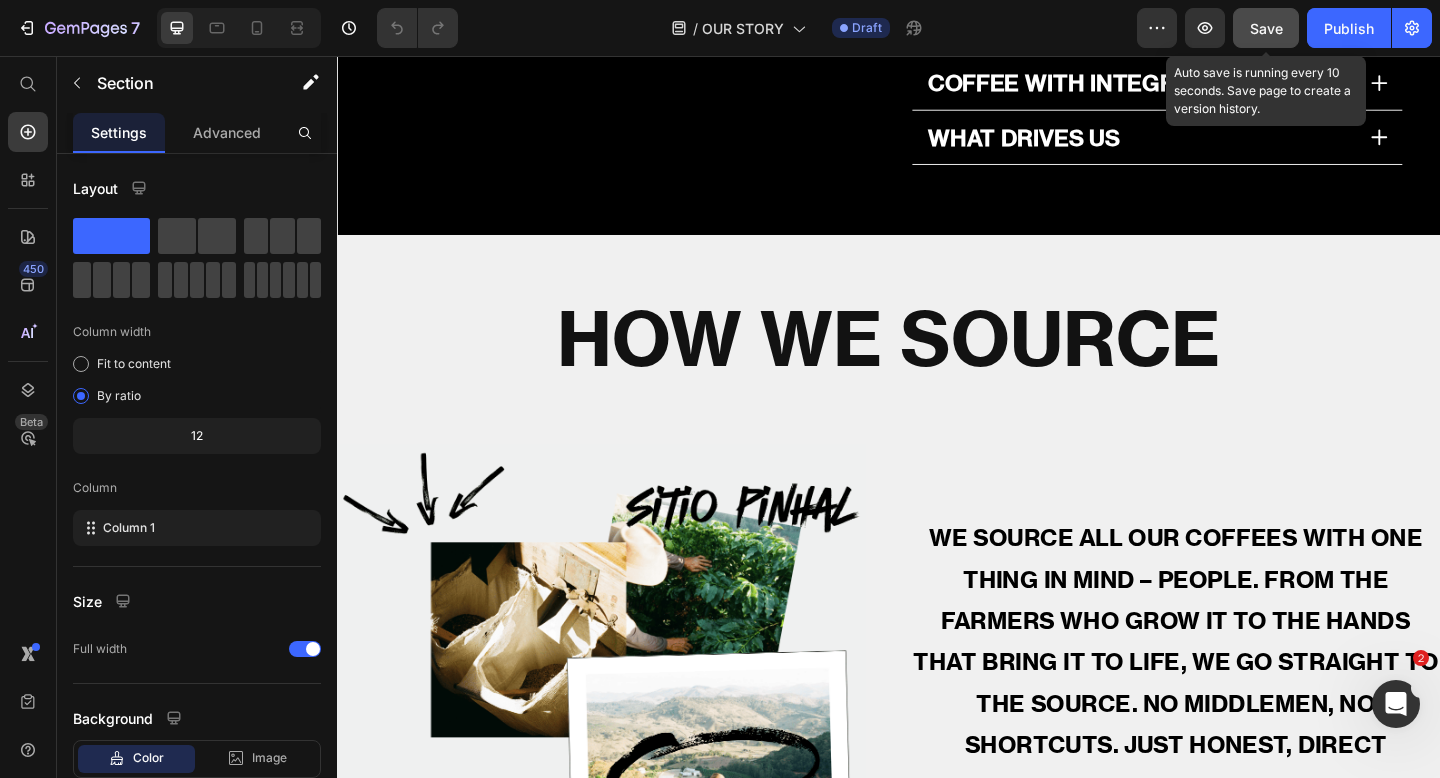 click on "Save" at bounding box center (1266, 28) 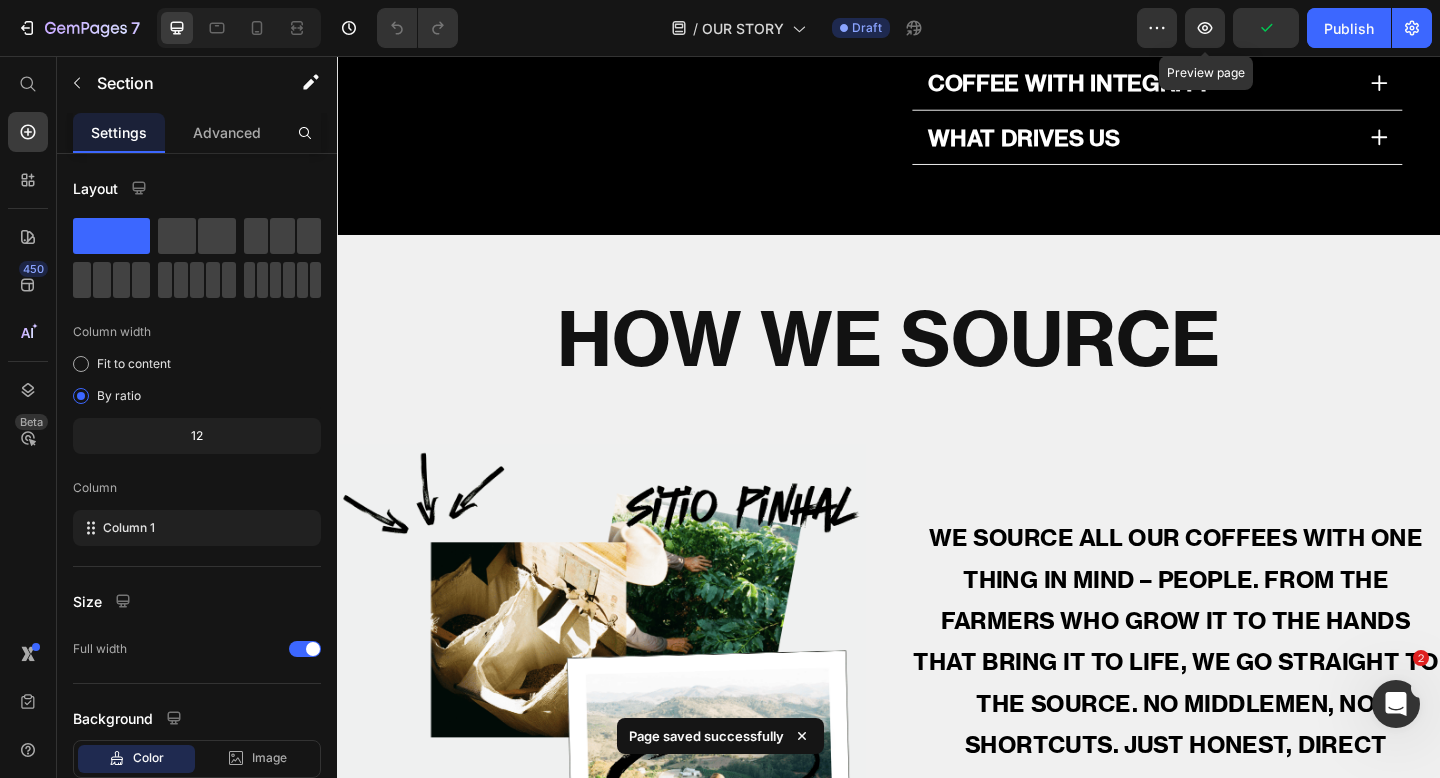 type 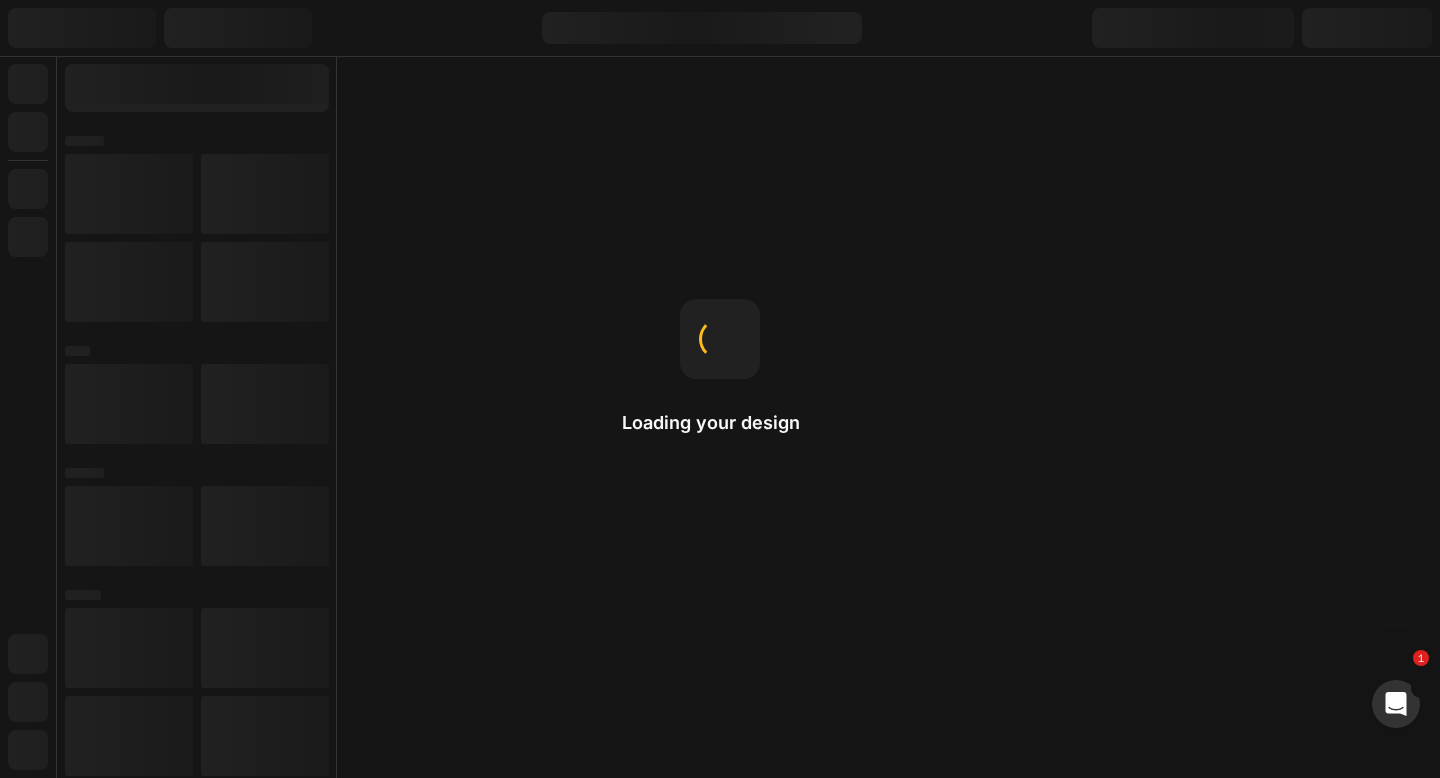 scroll, scrollTop: 0, scrollLeft: 0, axis: both 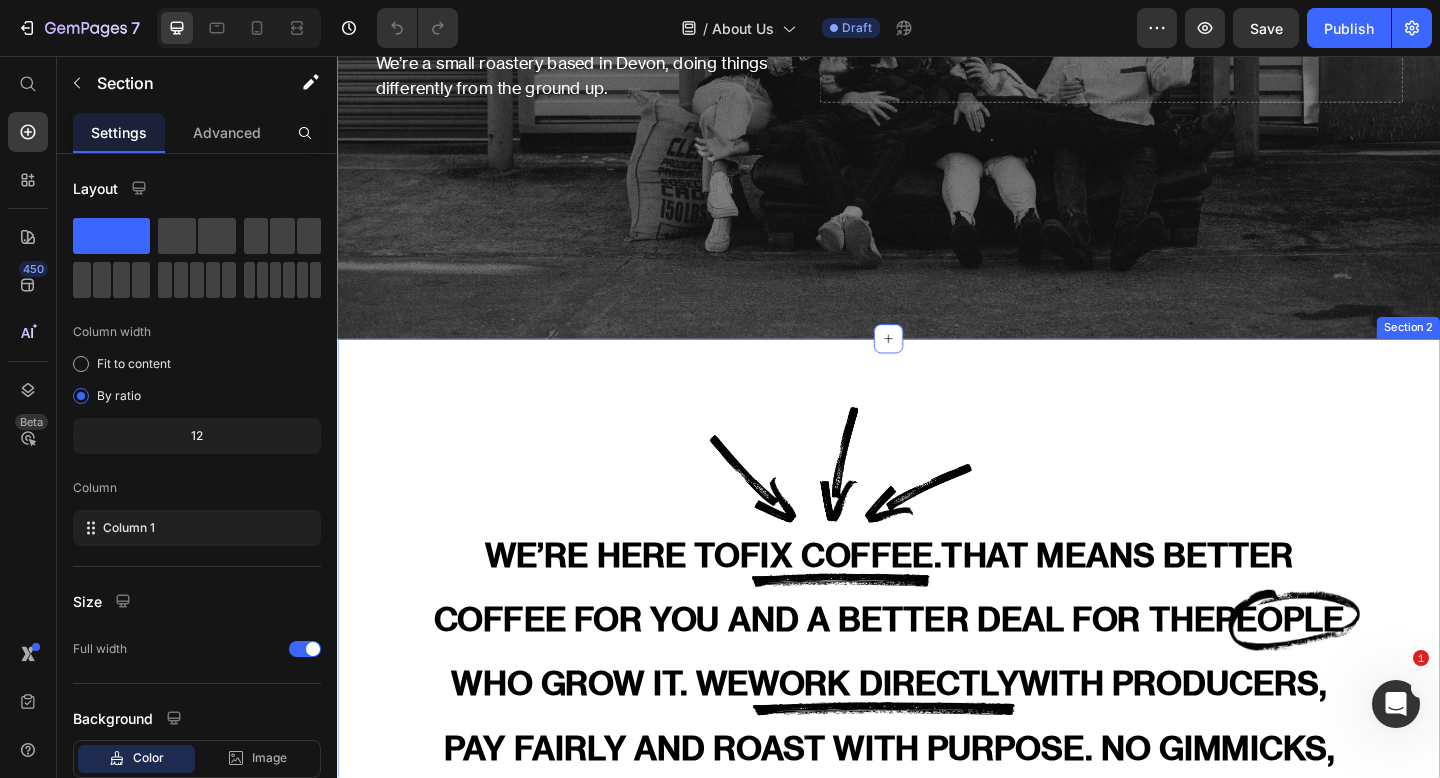 click on "WE’RE HERE TO
FIX COFFEE.
THAT MEANS BETTER COFFEE FOR YOU AND A BETTER DEAL FOR THE
PEOPLE
WHO GROW IT. WE
WORK DIRECTLY
WITH PRODUCERS, PAY FAIRLY AND ROAST WITH PURPOSE. NO GIMMICKS, JUST COFFEE
DONE RIGHT.
Custom Code Row Section 2" at bounding box center [937, 722] 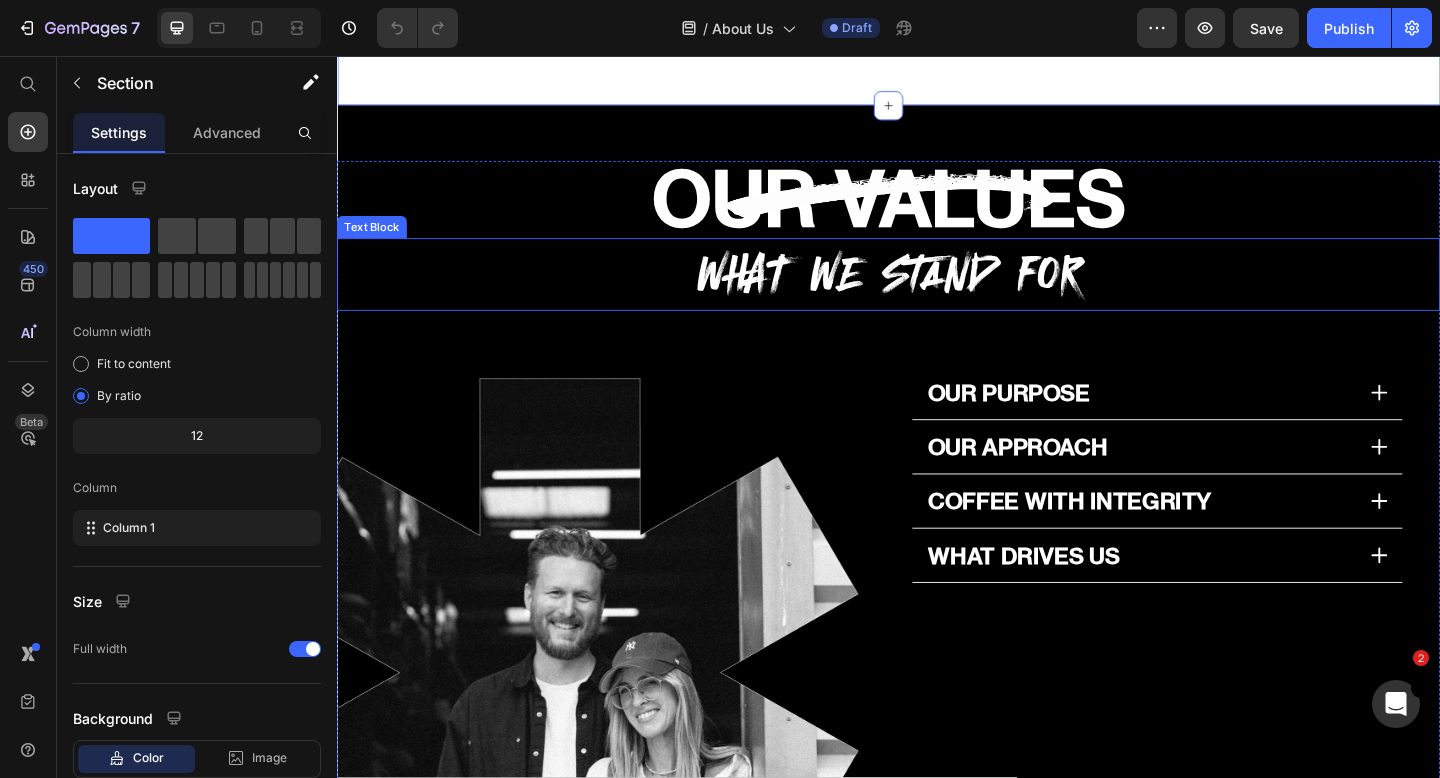 scroll, scrollTop: 1348, scrollLeft: 0, axis: vertical 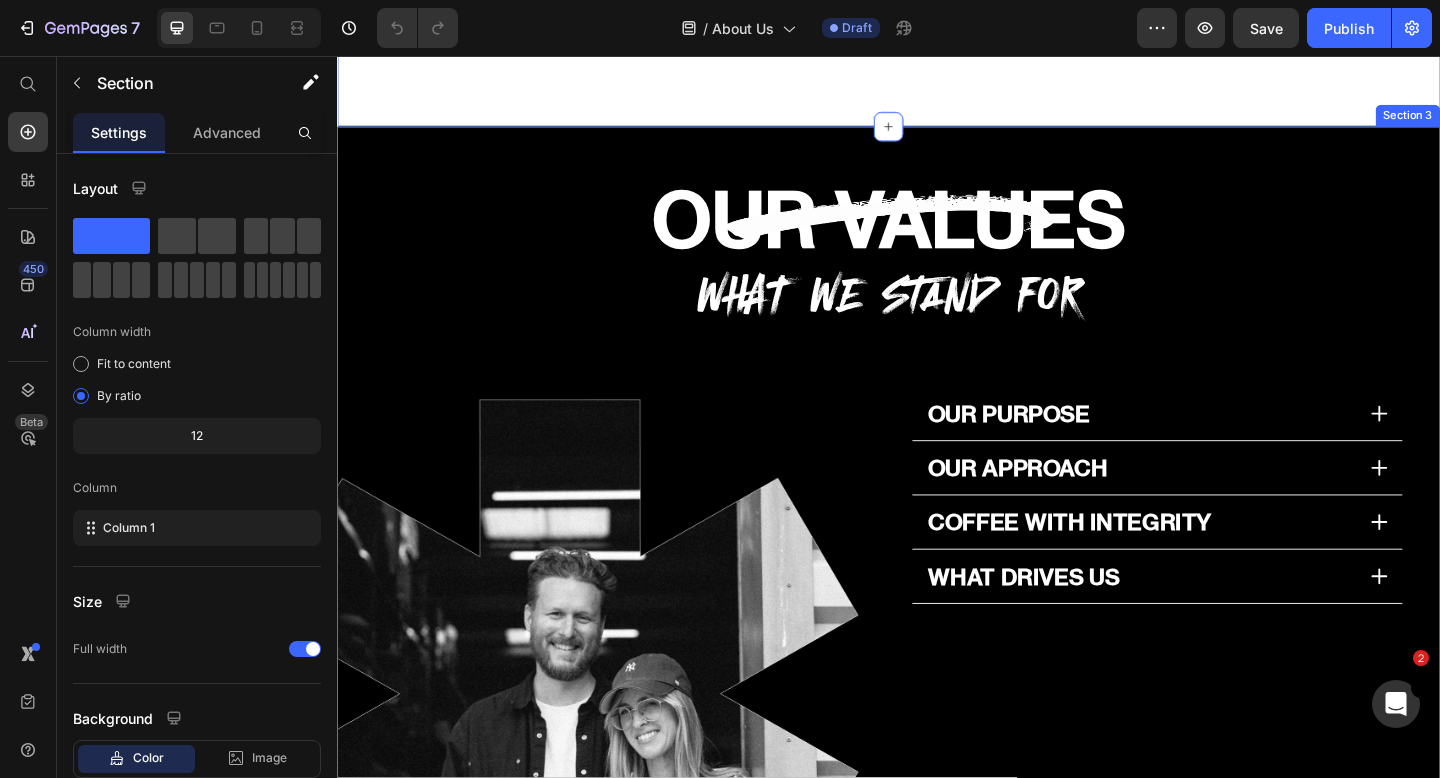 click on "OUR VALUES Heading WHAT WE STAND FOR Text Block Image
OUR PURPOSE
OUR APPROACH
COFFEE WITH INTEGRITY
WHAT DRIVES US Accordion Row Row Section 3" at bounding box center [937, 702] 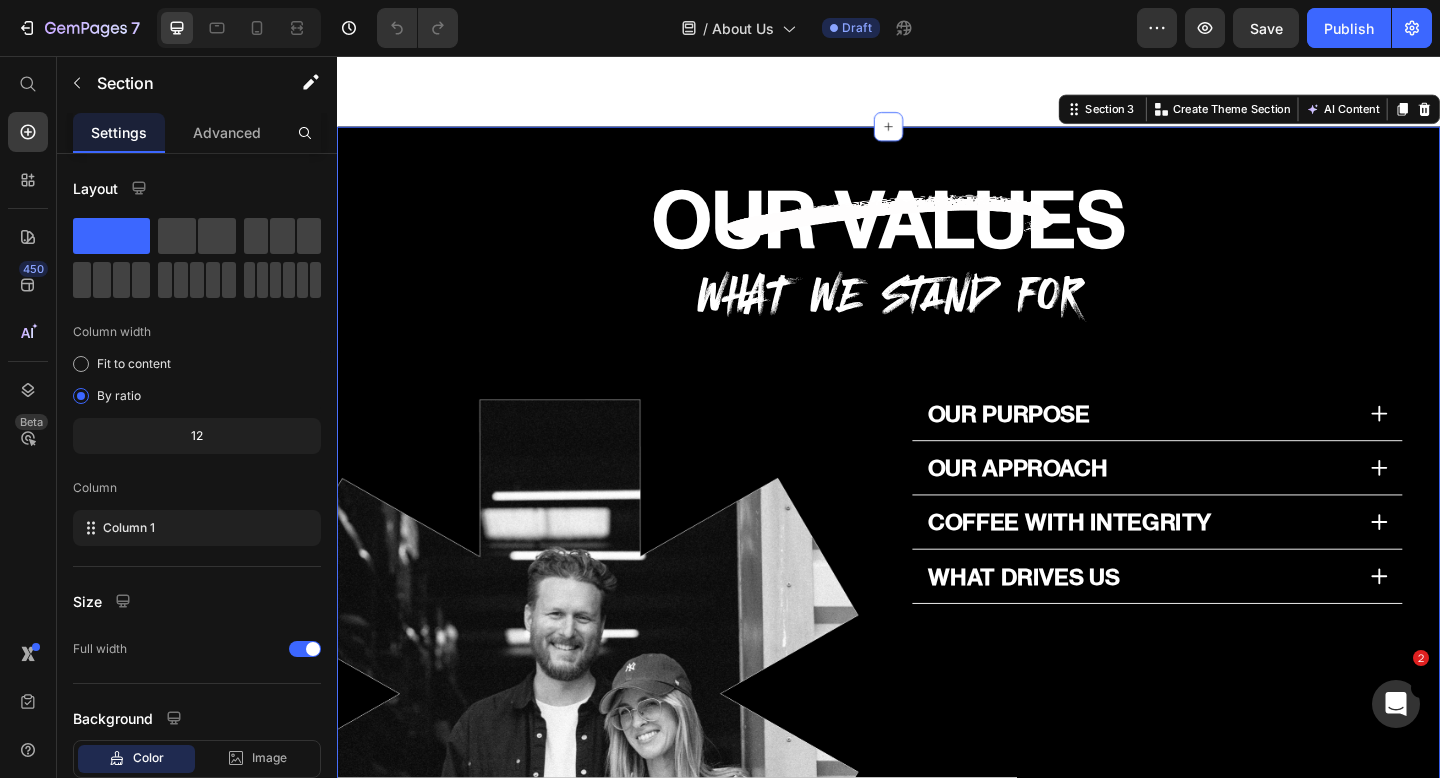 click on "OUR VALUES Heading WHAT WE STAND FOR Text Block Image
OUR PURPOSE
OUR APPROACH
COFFEE WITH INTEGRITY
WHAT DRIVES US Accordion Row Row Section 3   Create Theme Section AI Content Write with GemAI What would you like to describe here? Tone and Voice Persuasive Product Ethiopia Taferi Kela Show more Generate" at bounding box center (937, 702) 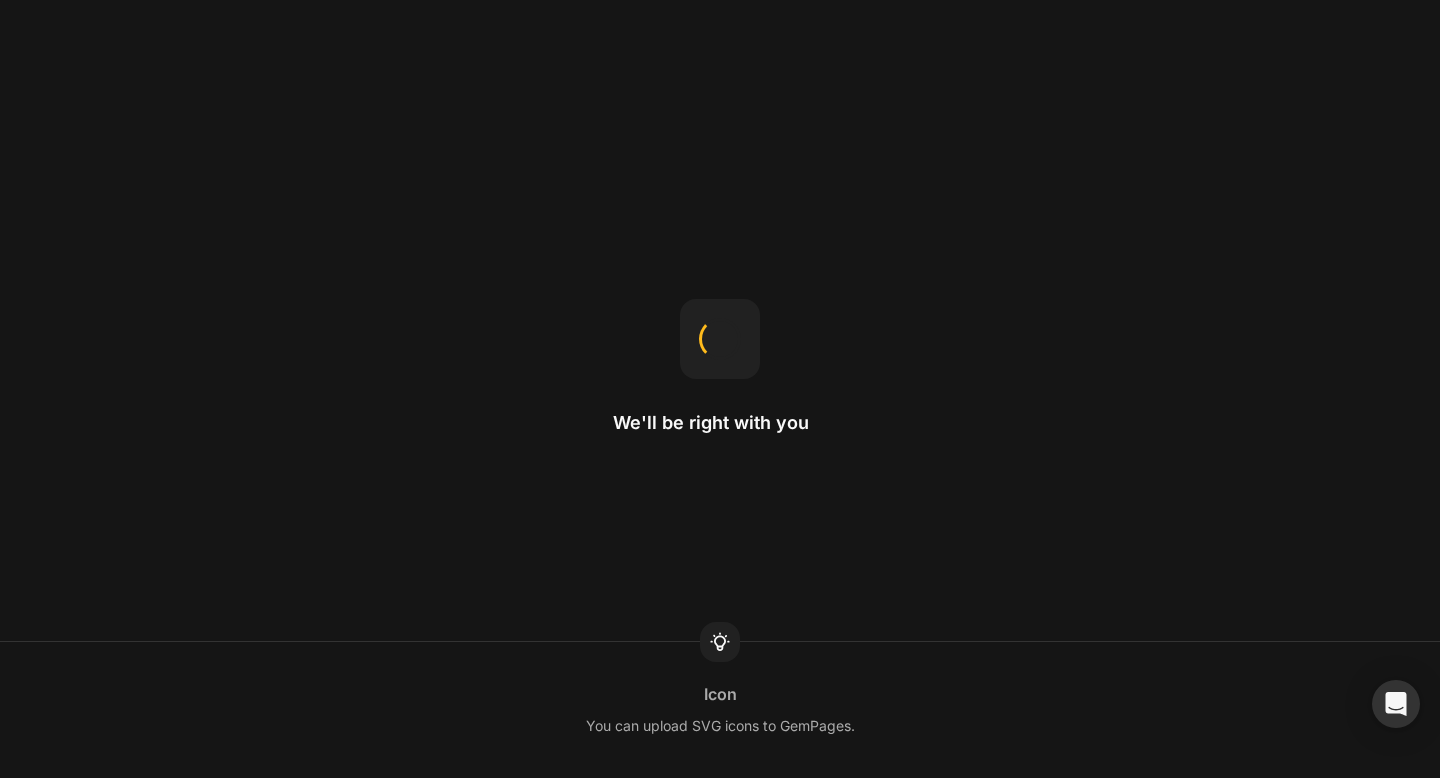 scroll, scrollTop: 0, scrollLeft: 0, axis: both 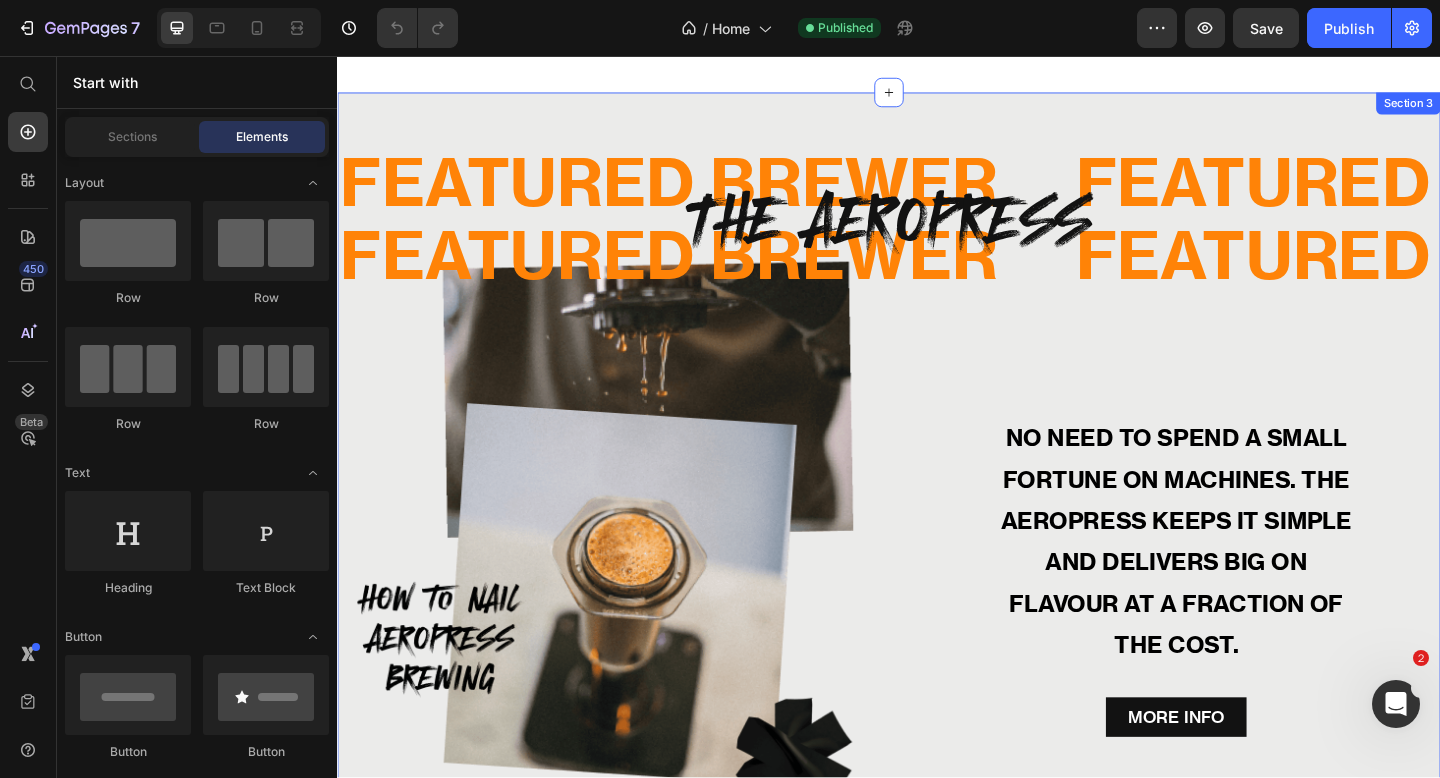 click on "FEATURED BREWER Text FEATURED BREWER Text FEATURED BREWER Text FEATURED BREWER Text FEATURED BREWER Text FEATURED BREWER Text Marquee FEATURED BREWER Text FEATURED BREWER Text FEATURED BREWER Text FEATURED BREWER Text FEATURED BREWER Text FEATURED BREWER Text Marquee THE AEROPRESS Heading Row Image NO NEED TO SPEND A SMALL FORTUNE ON MACHINES. THE AEROPRESS KEEPS IT SIMPLE AND DELIVERS BIG ON FLAVOUR AT A FRACTION OF THE COST. Text Block MORE INFO Button Row Section 3" at bounding box center [937, 529] 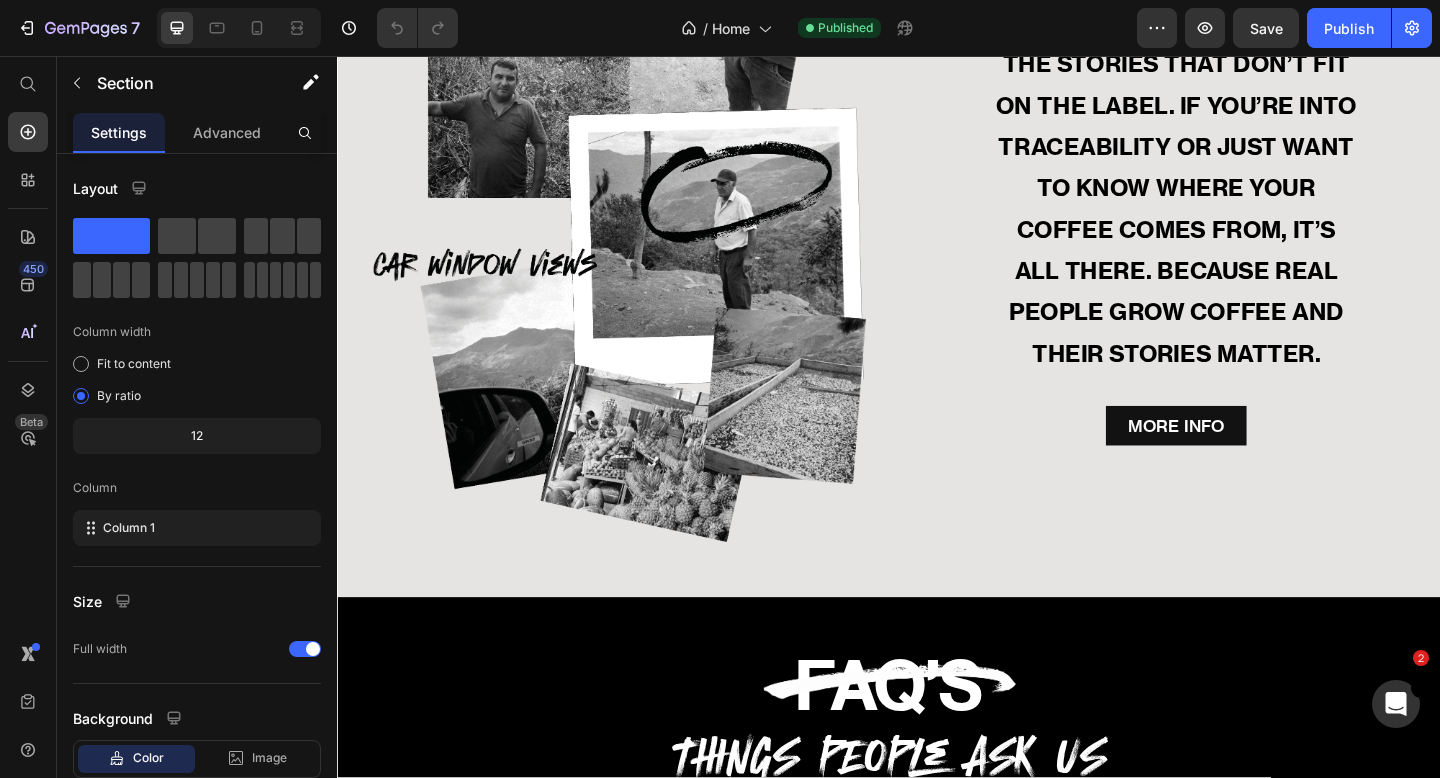 scroll, scrollTop: 8482, scrollLeft: 0, axis: vertical 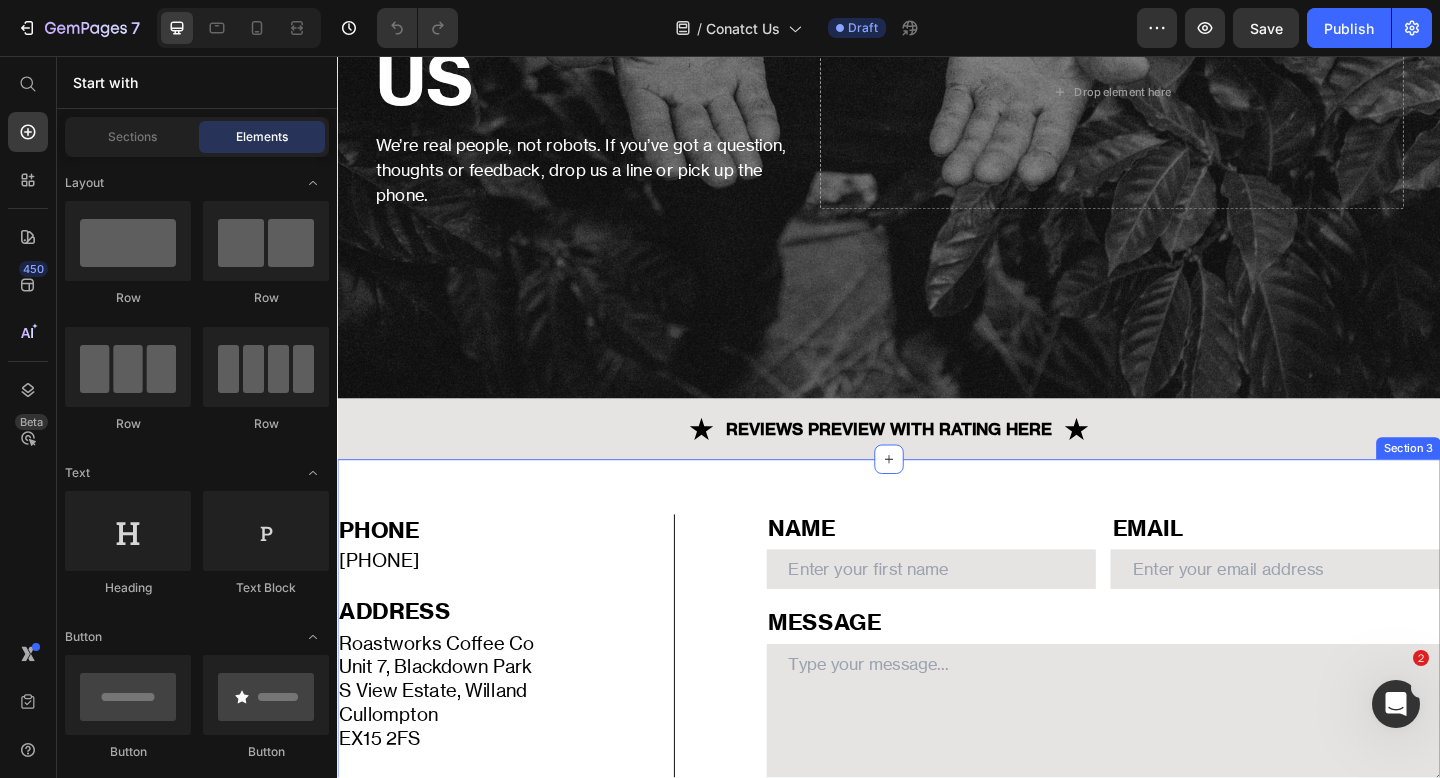 click on "PHONE Text Block 01884 829400 Text Block ADDRESS Text Block Roastworks Coffee Co  Unit 7, Blackdown Park  S View Estate, Willand  Cullompton  EX15 2FS Text Block EMAIL Text Block info@roastworks.co.uk Text Block
Icon
facebook [#176]
Created with Sketch.
Icon Icon List NAME Text Block Text Field EMAIL Text Block Email Field Row MESSAGE Text Block Text Area SUBMIT Submit Button Contact Form Image Row Section 3" at bounding box center (937, 771) 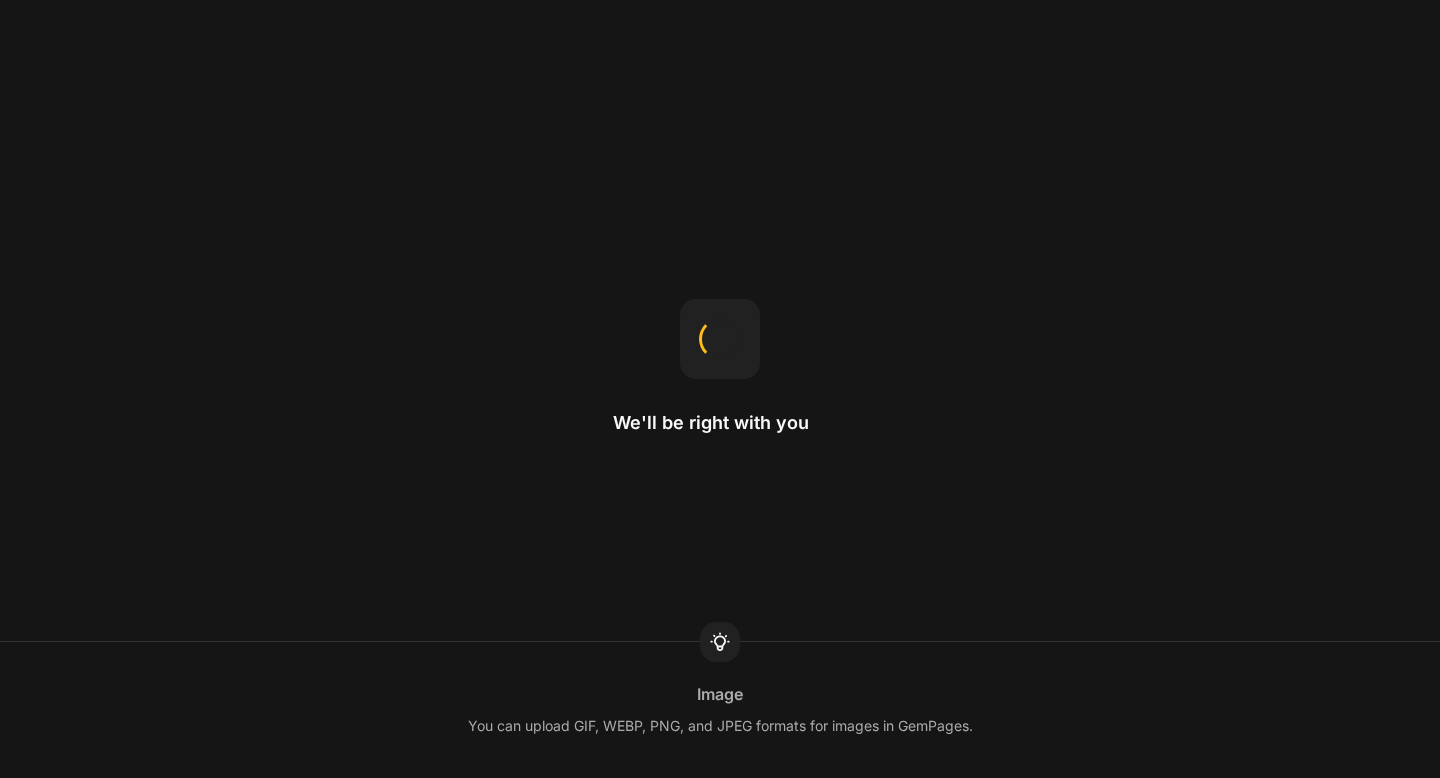scroll, scrollTop: 0, scrollLeft: 0, axis: both 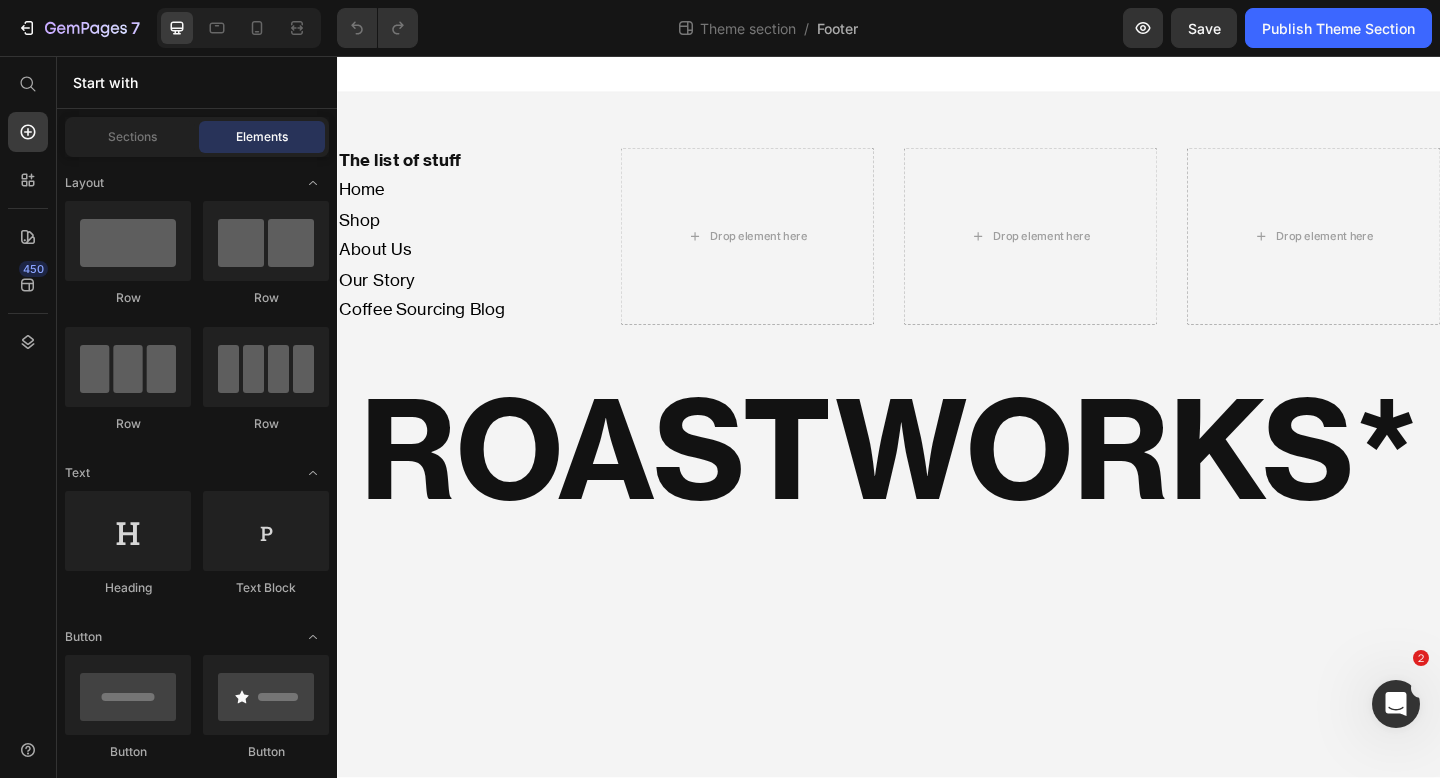type 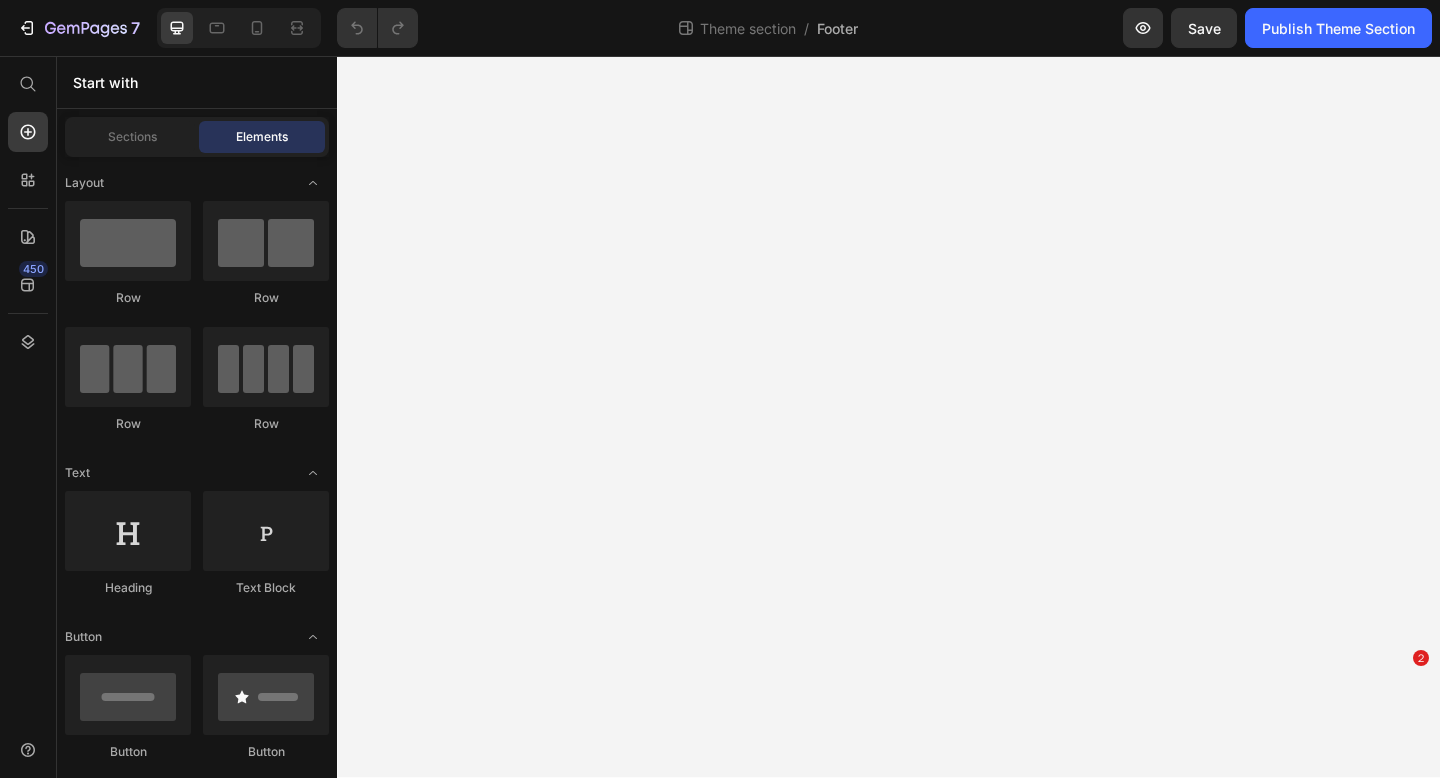scroll, scrollTop: 0, scrollLeft: 0, axis: both 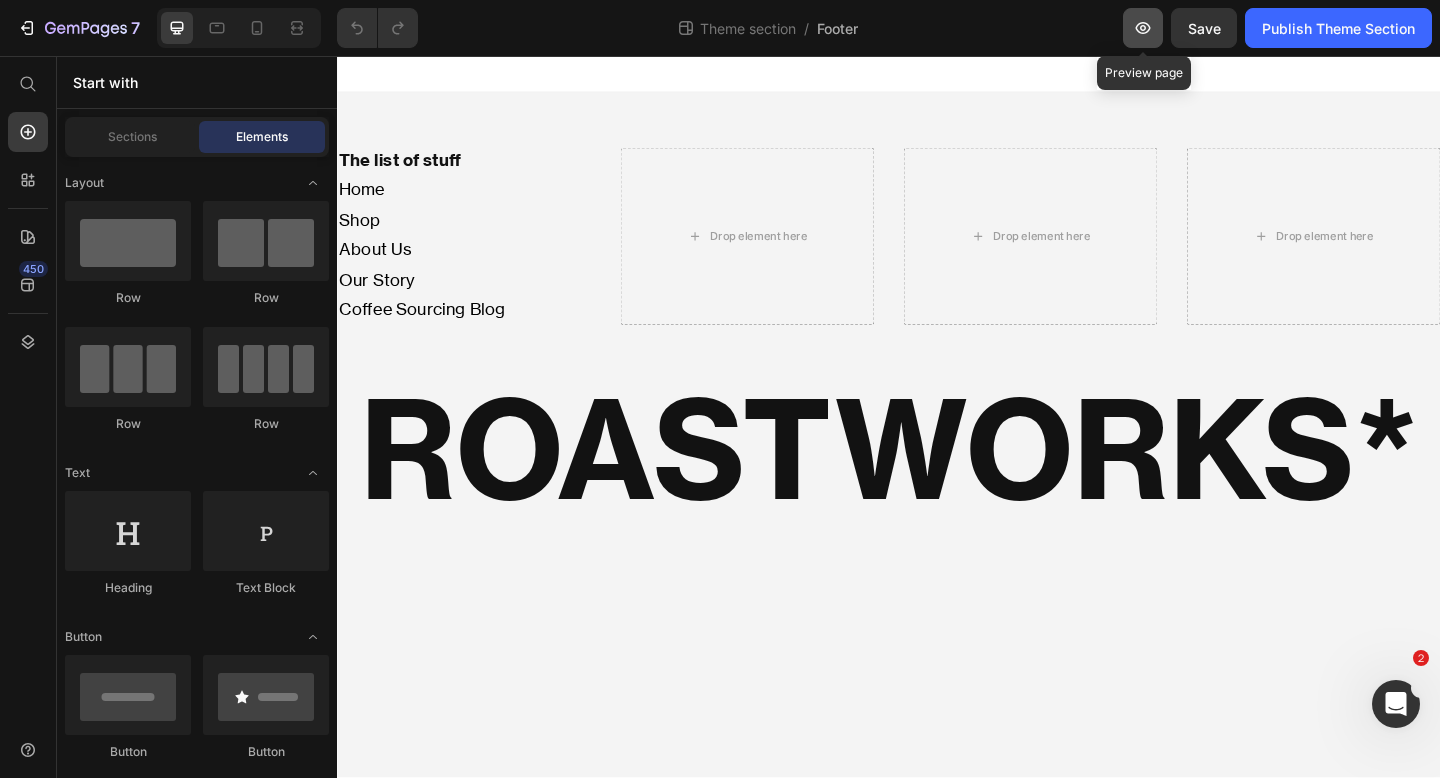 click 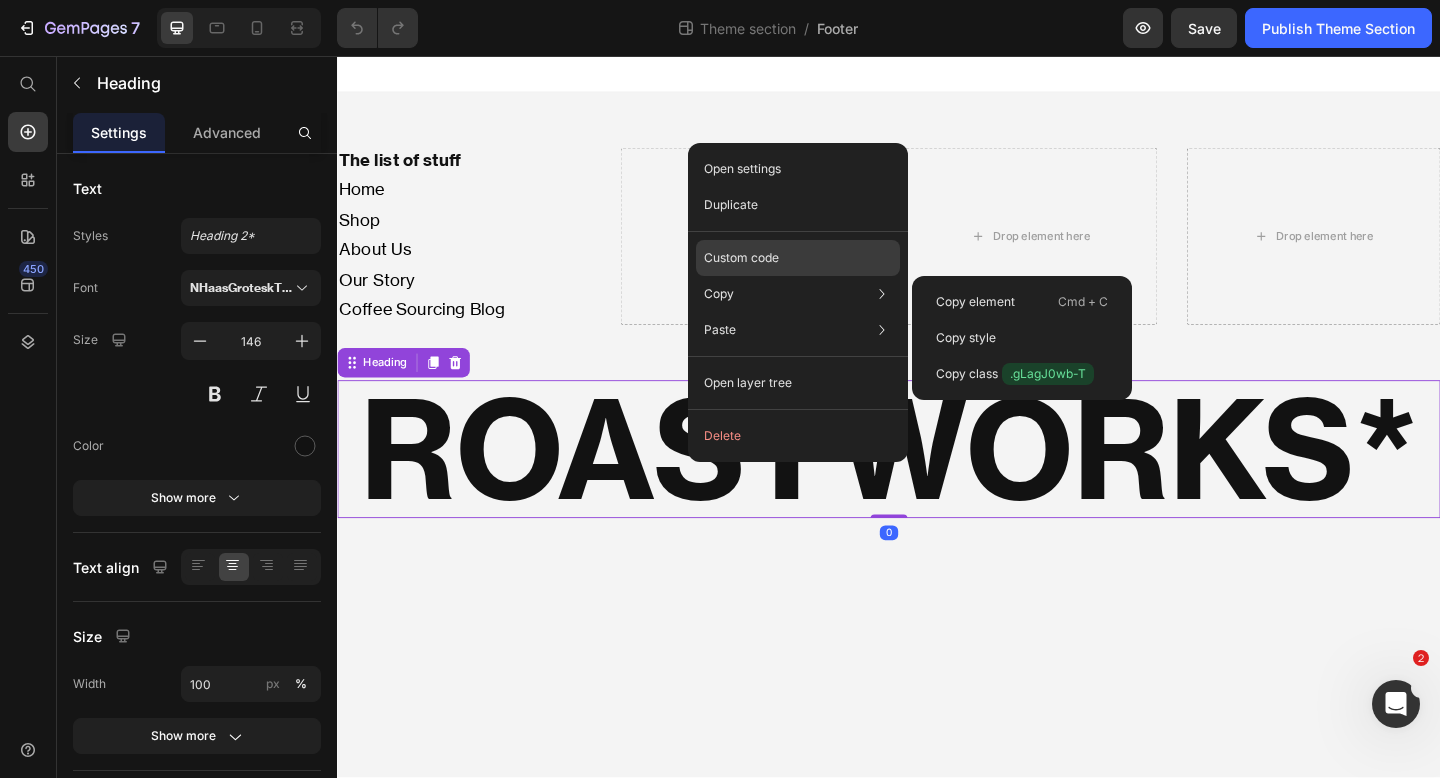 click on "Custom code" 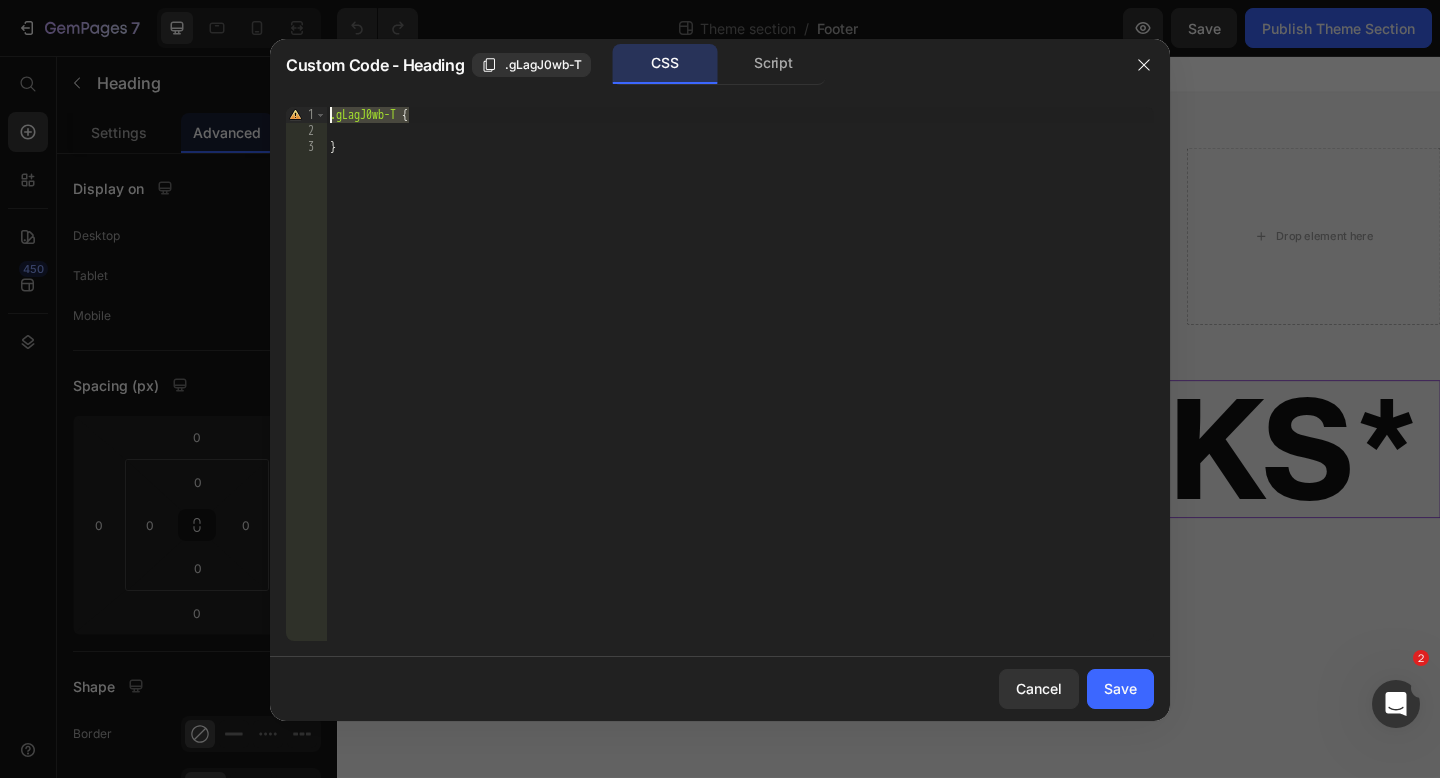 drag, startPoint x: 410, startPoint y: 113, endPoint x: 328, endPoint y: 116, distance: 82.05486 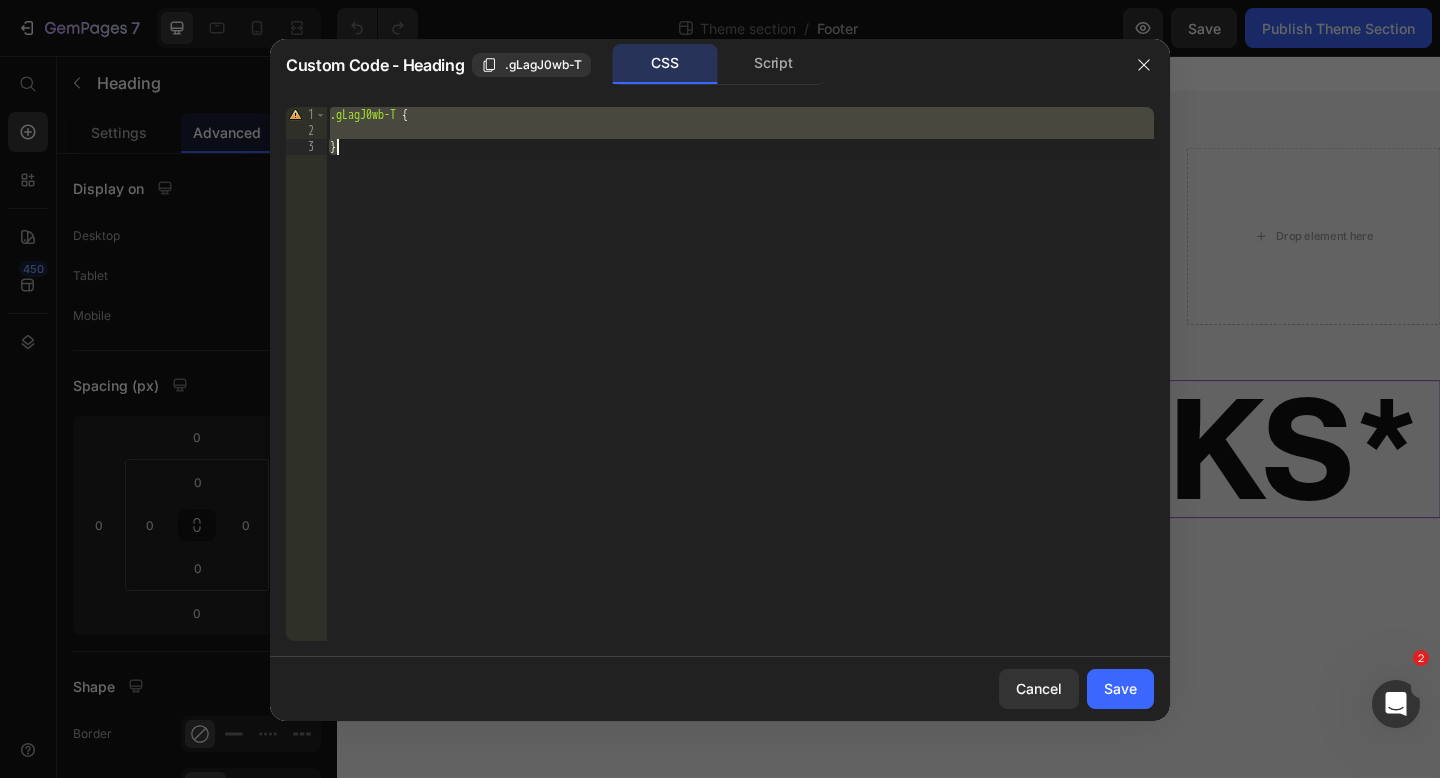 paste 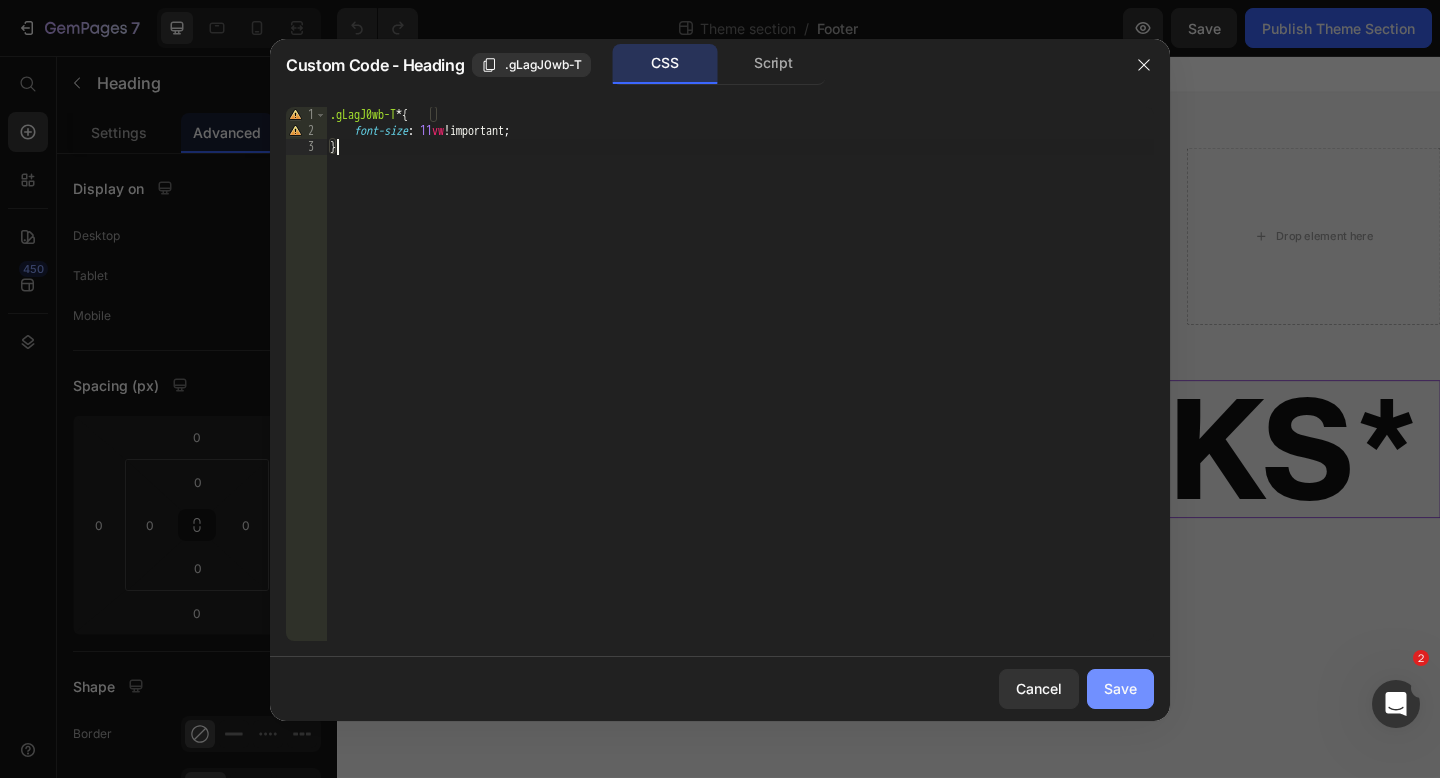 click on "Save" at bounding box center [1120, 688] 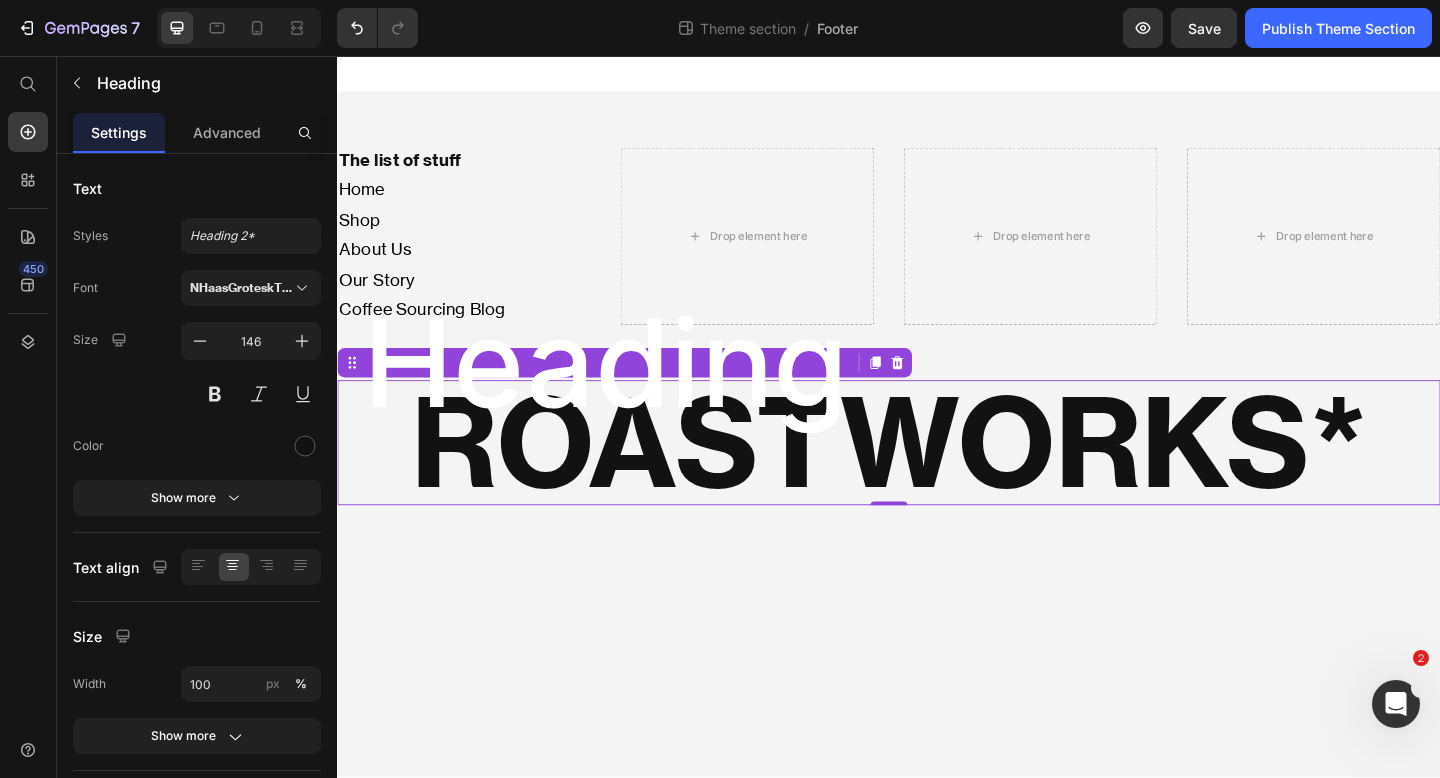 click on "The list of stuff Heading Home   Shop   About Us  Our Story  Coffee Sourcing Blog Text Block
Drop element here
Drop element here
Drop element here Row ROASTWORKS* Heading   0 Root
Drag & drop element from sidebar or
Explore Library
Add section Choose templates inspired by CRO experts Generate layout from URL or image Add blank section then drag & drop elements" at bounding box center [937, 448] 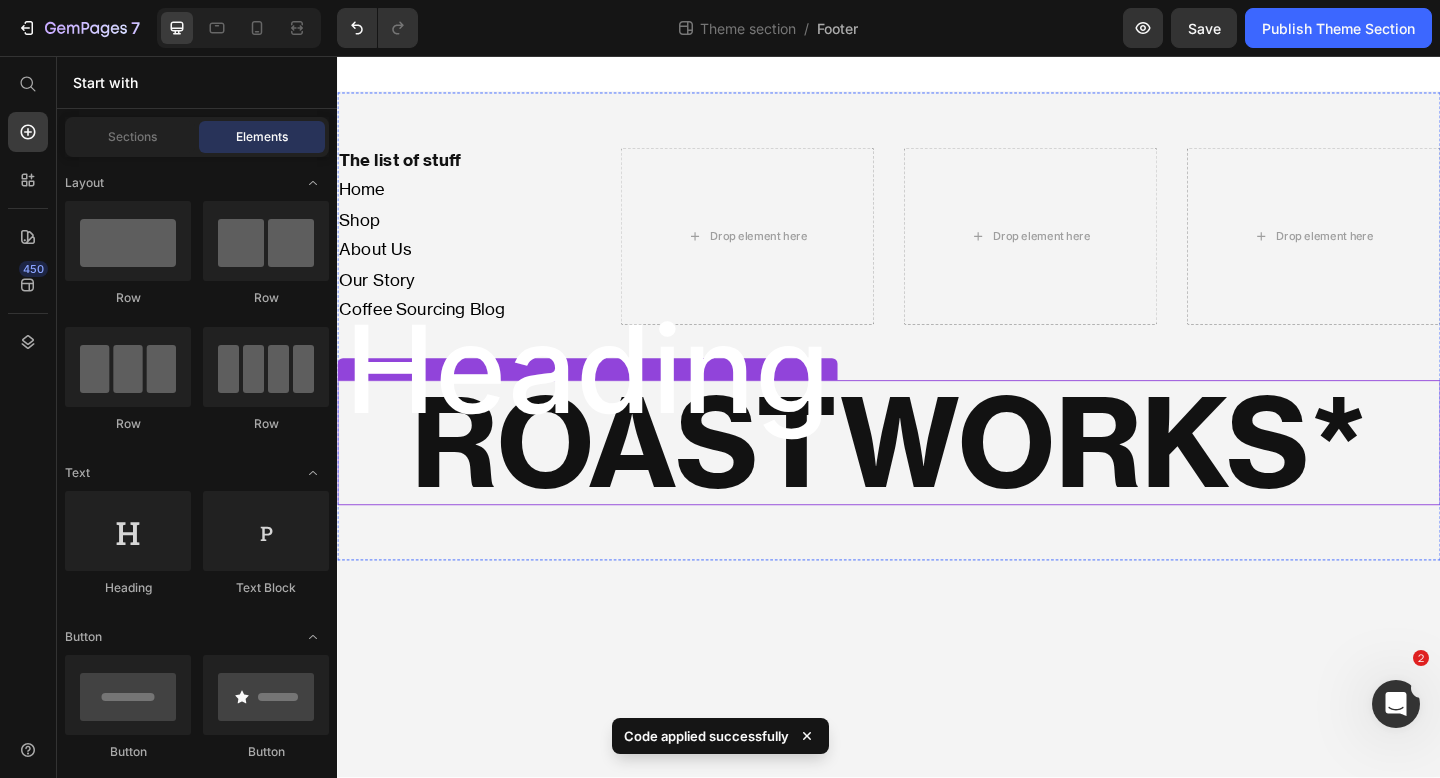 click on "Heading" at bounding box center [609, 397] 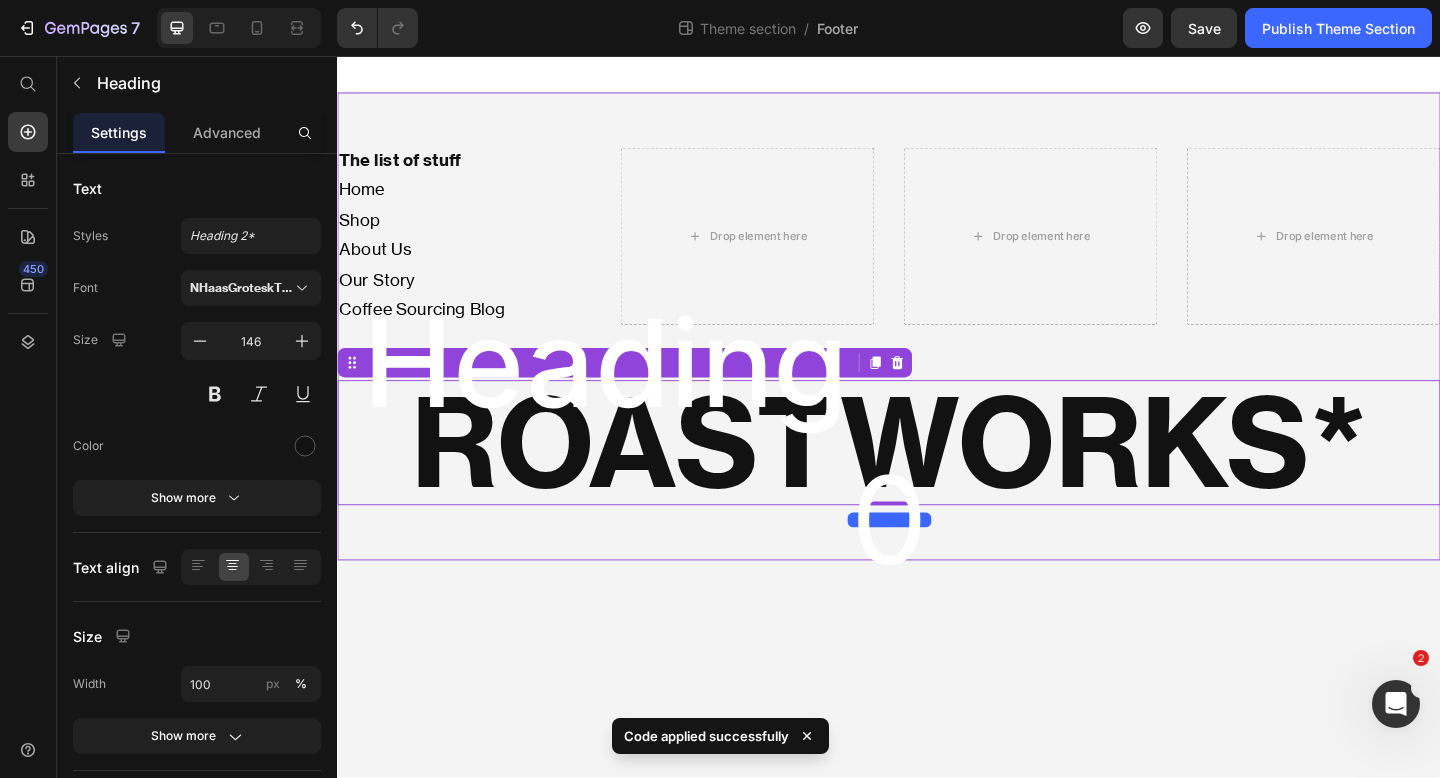 click on "The list of stuff Heading Home   Shop   About Us  Our Story  Coffee Sourcing Blog Text Block
Drop element here
Drop element here
Drop element here Row ROASTWORKS* Heading   0" at bounding box center (937, 350) 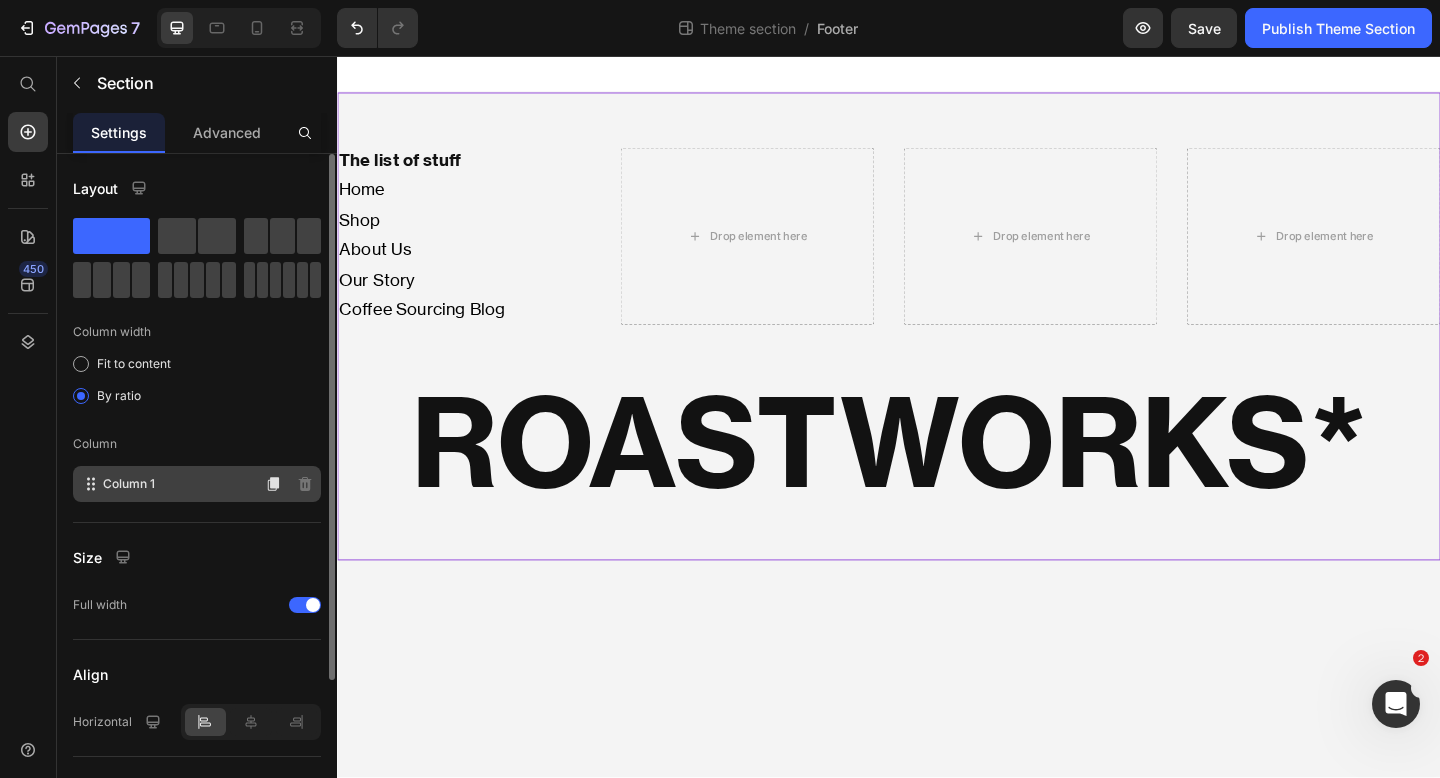 scroll, scrollTop: 200, scrollLeft: 0, axis: vertical 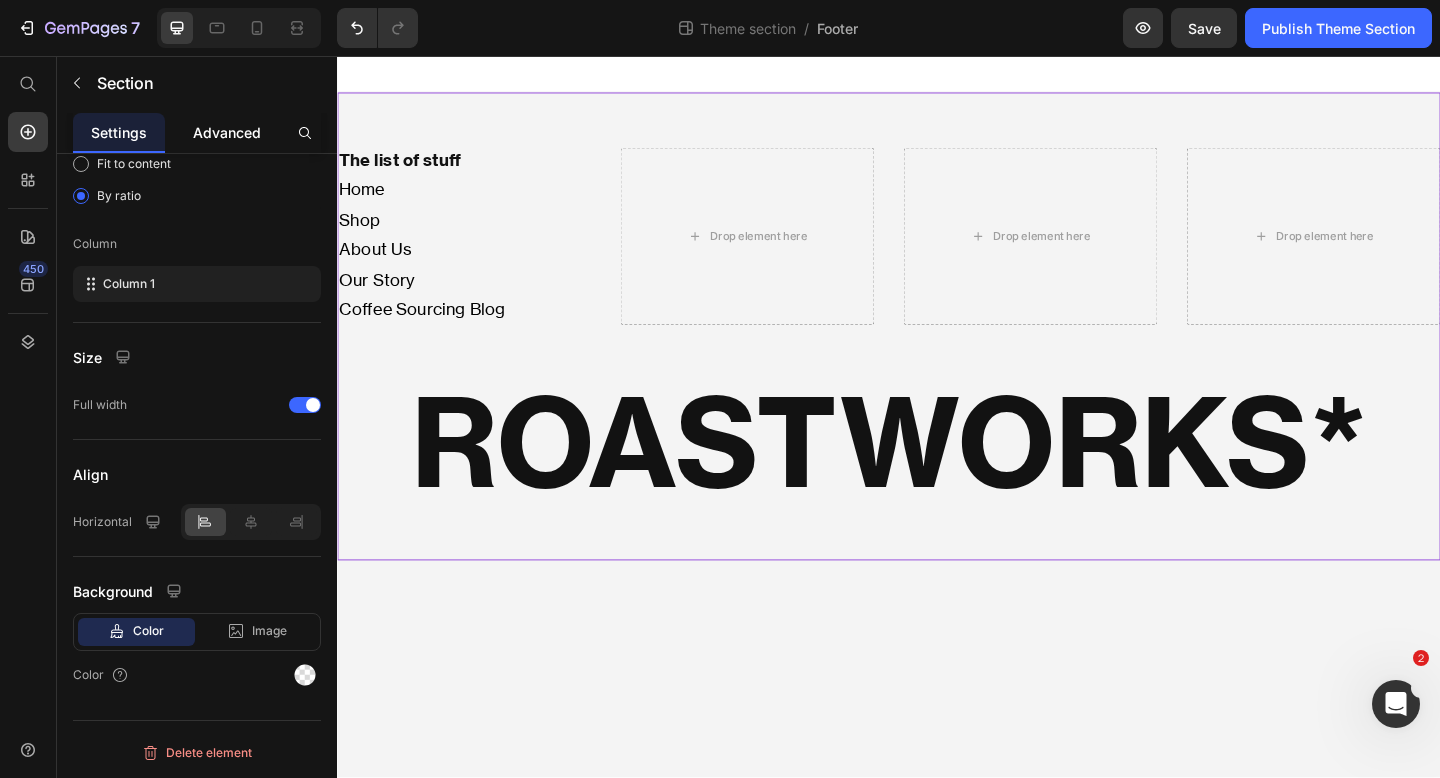 click on "Advanced" at bounding box center [227, 132] 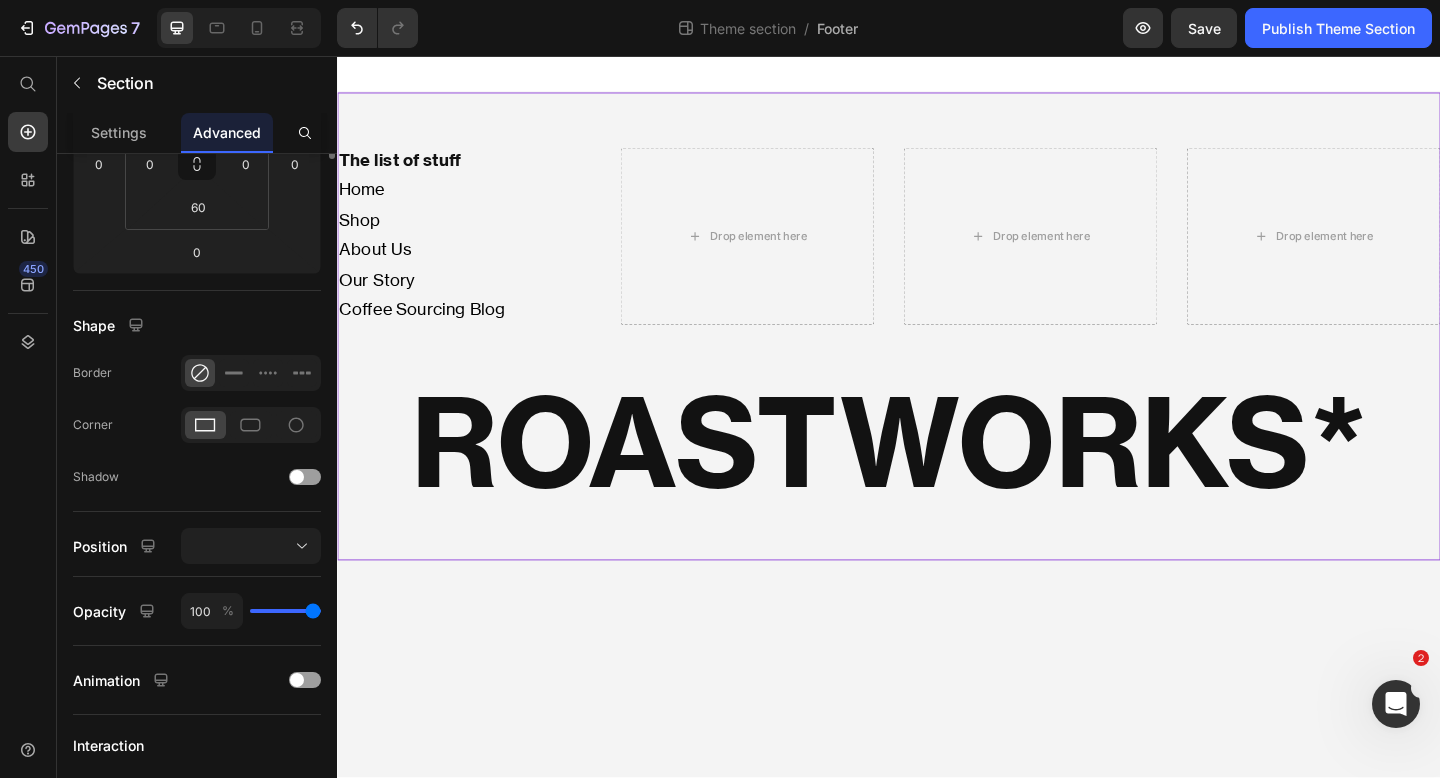 scroll, scrollTop: 584, scrollLeft: 0, axis: vertical 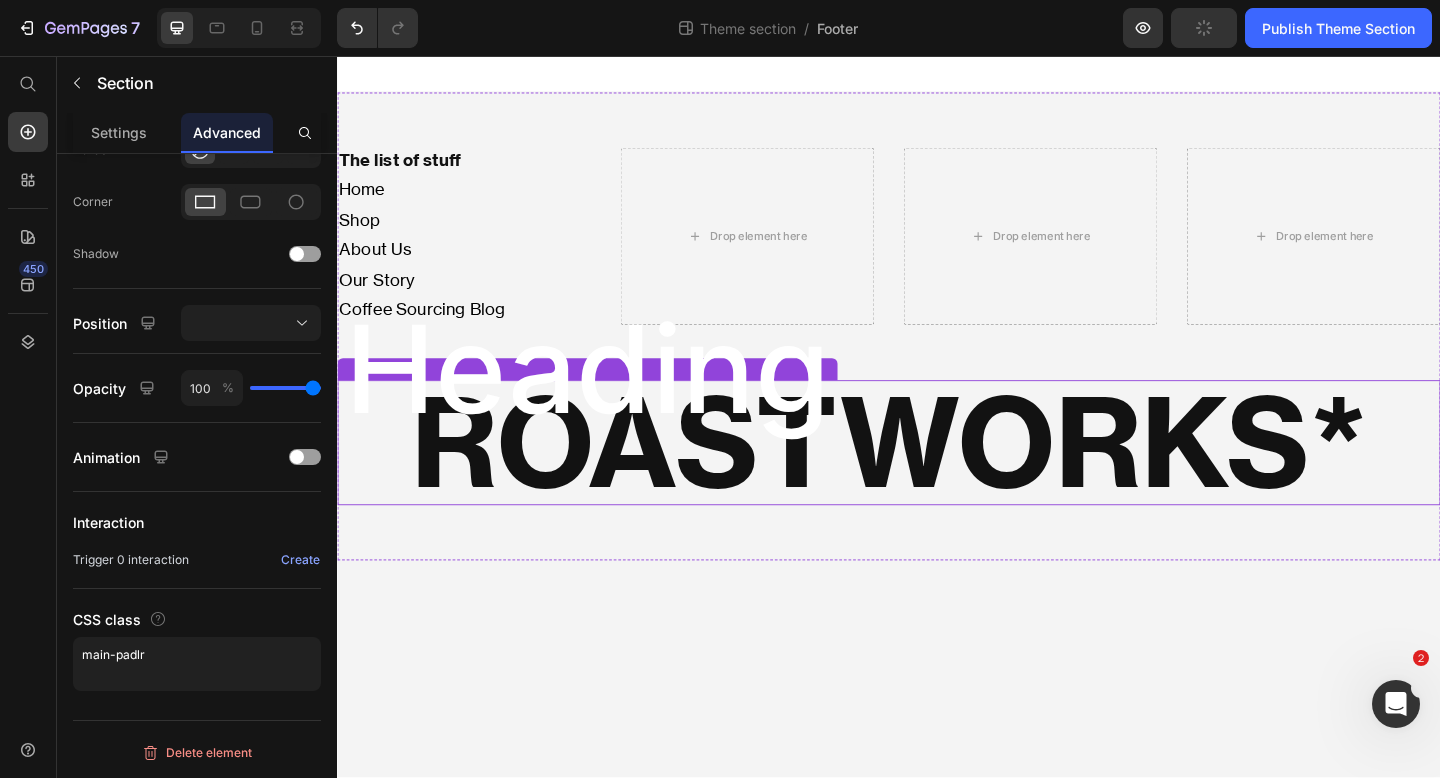 click on "Heading" at bounding box center [609, 397] 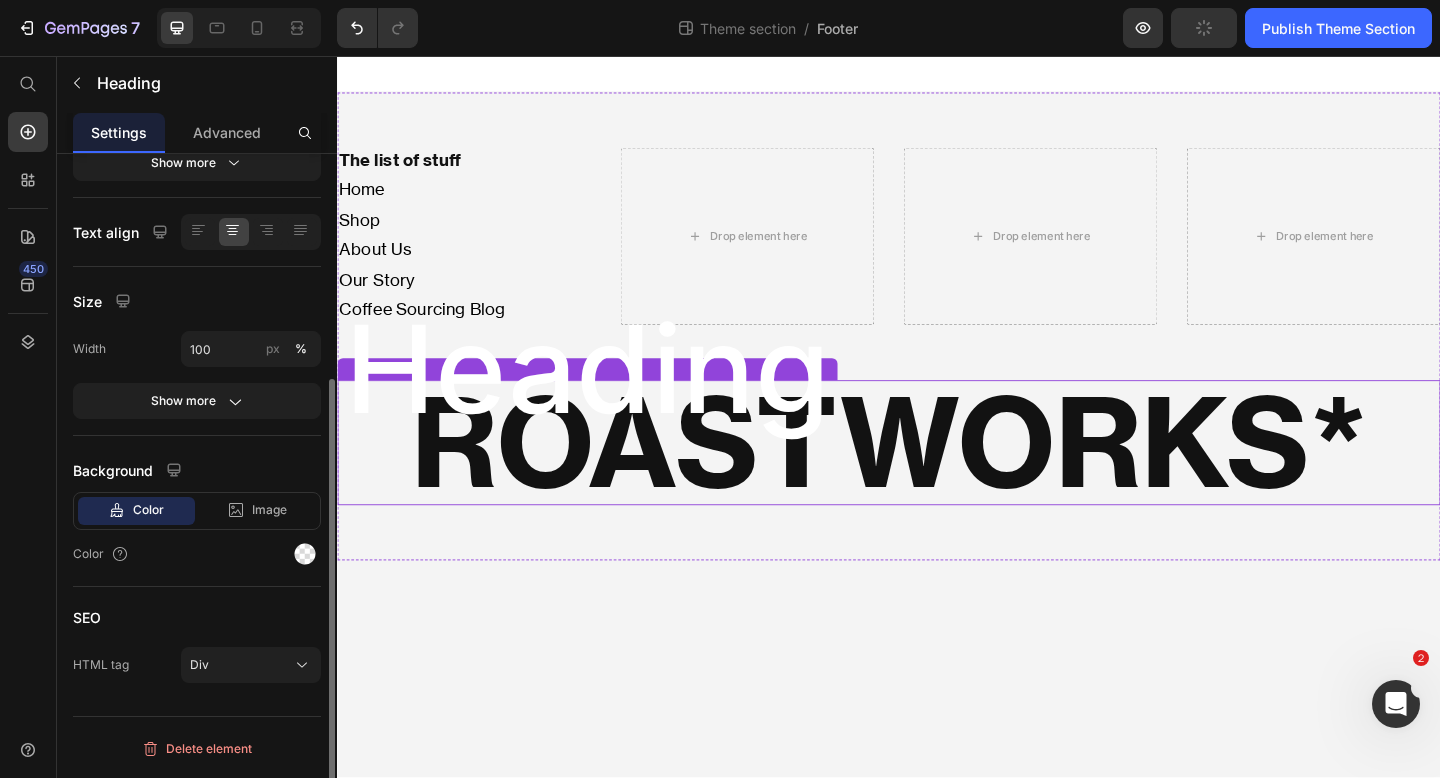 scroll, scrollTop: 0, scrollLeft: 0, axis: both 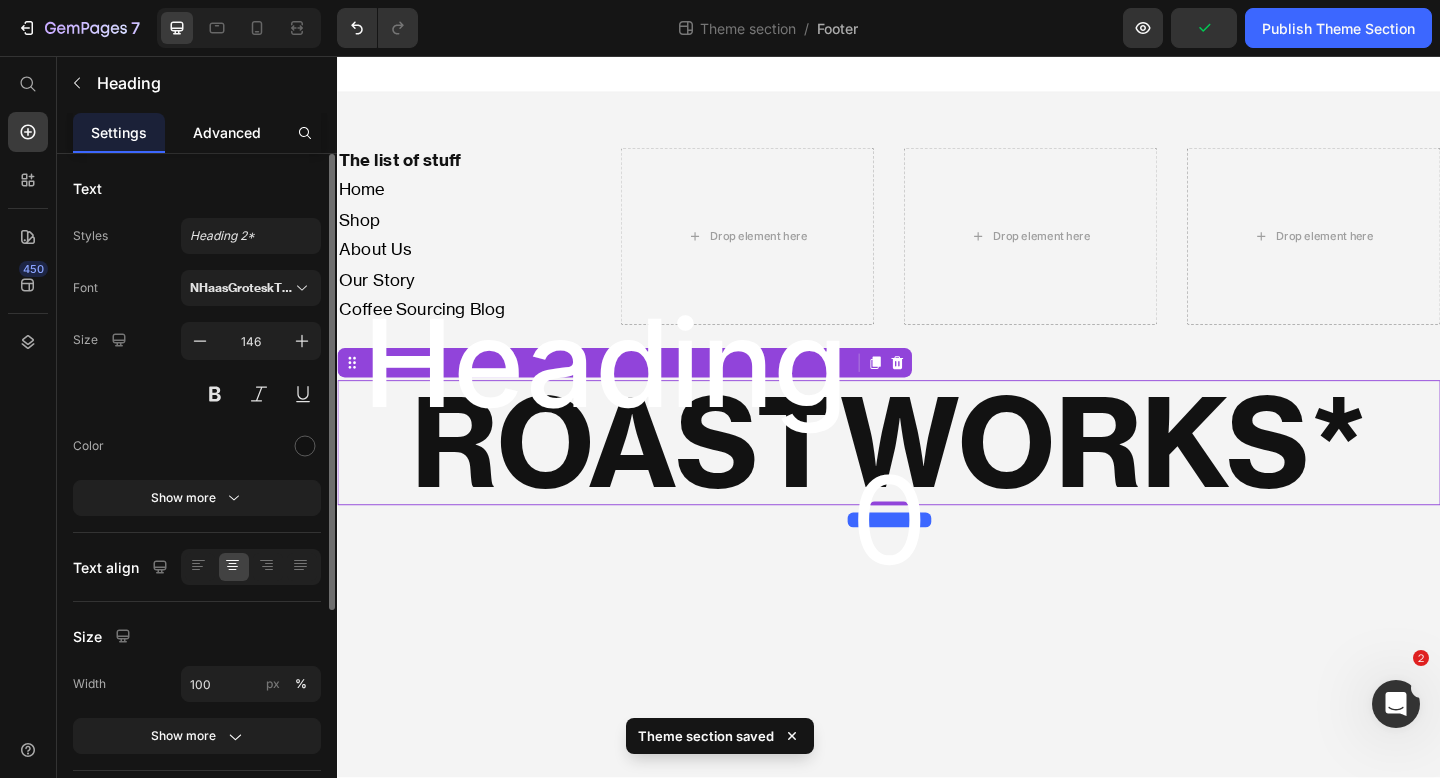 click on "Advanced" 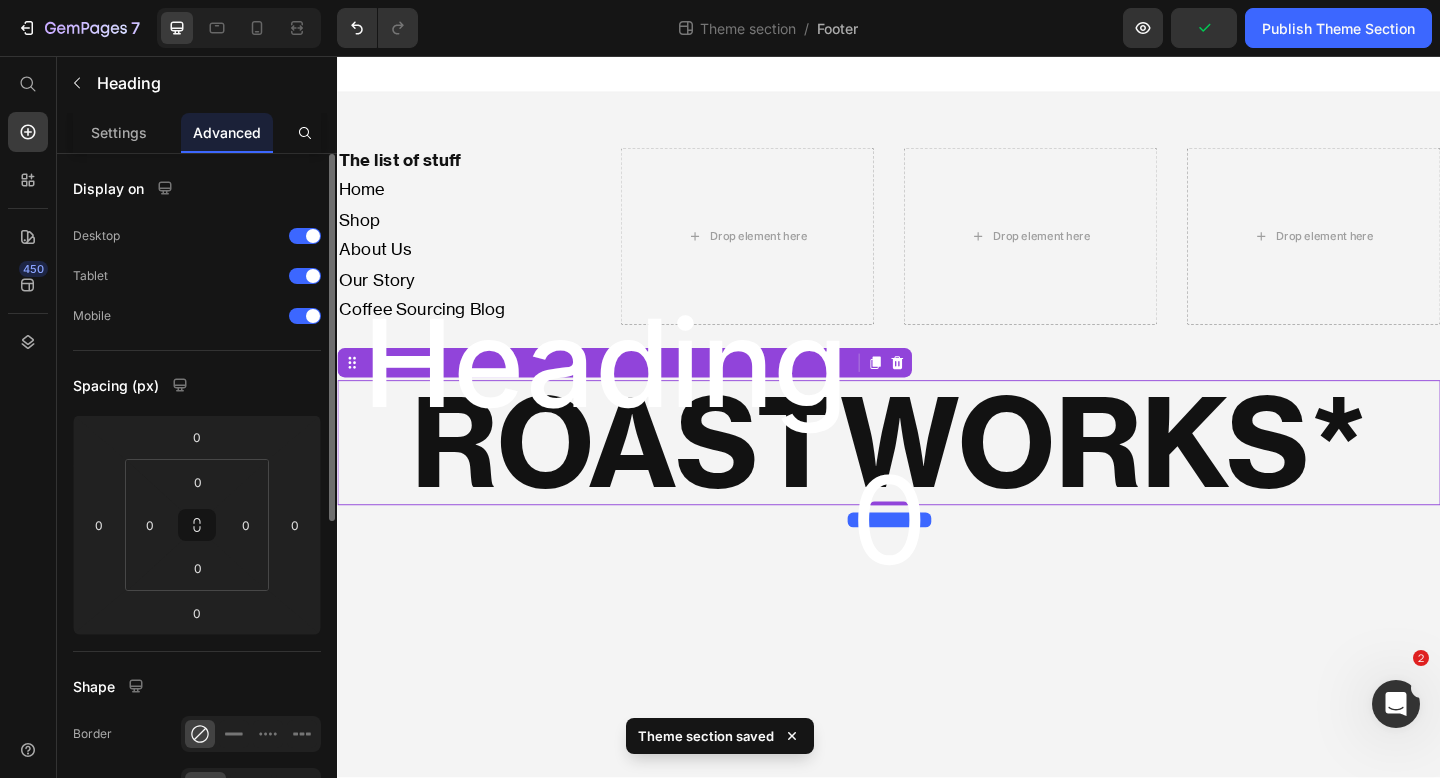 scroll, scrollTop: 584, scrollLeft: 0, axis: vertical 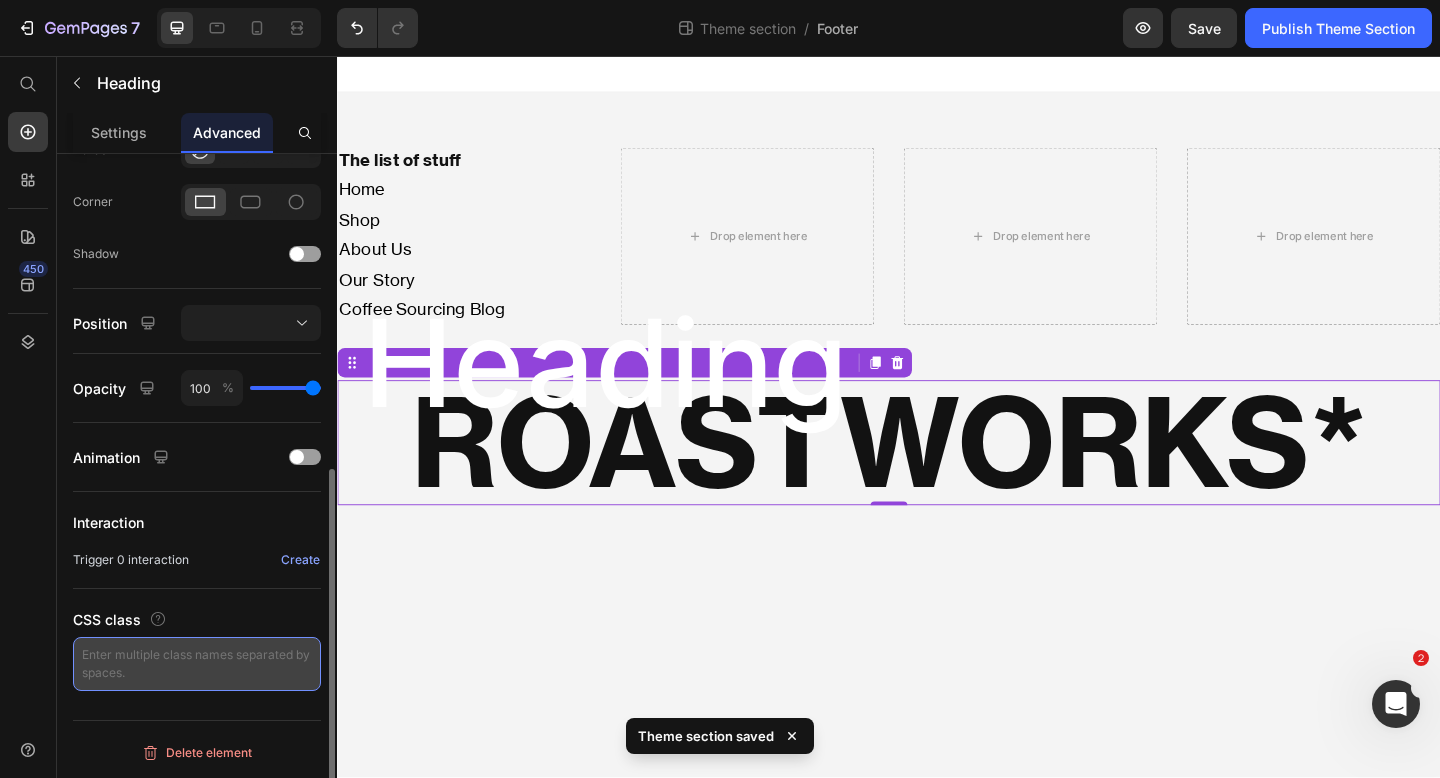 click at bounding box center [197, 664] 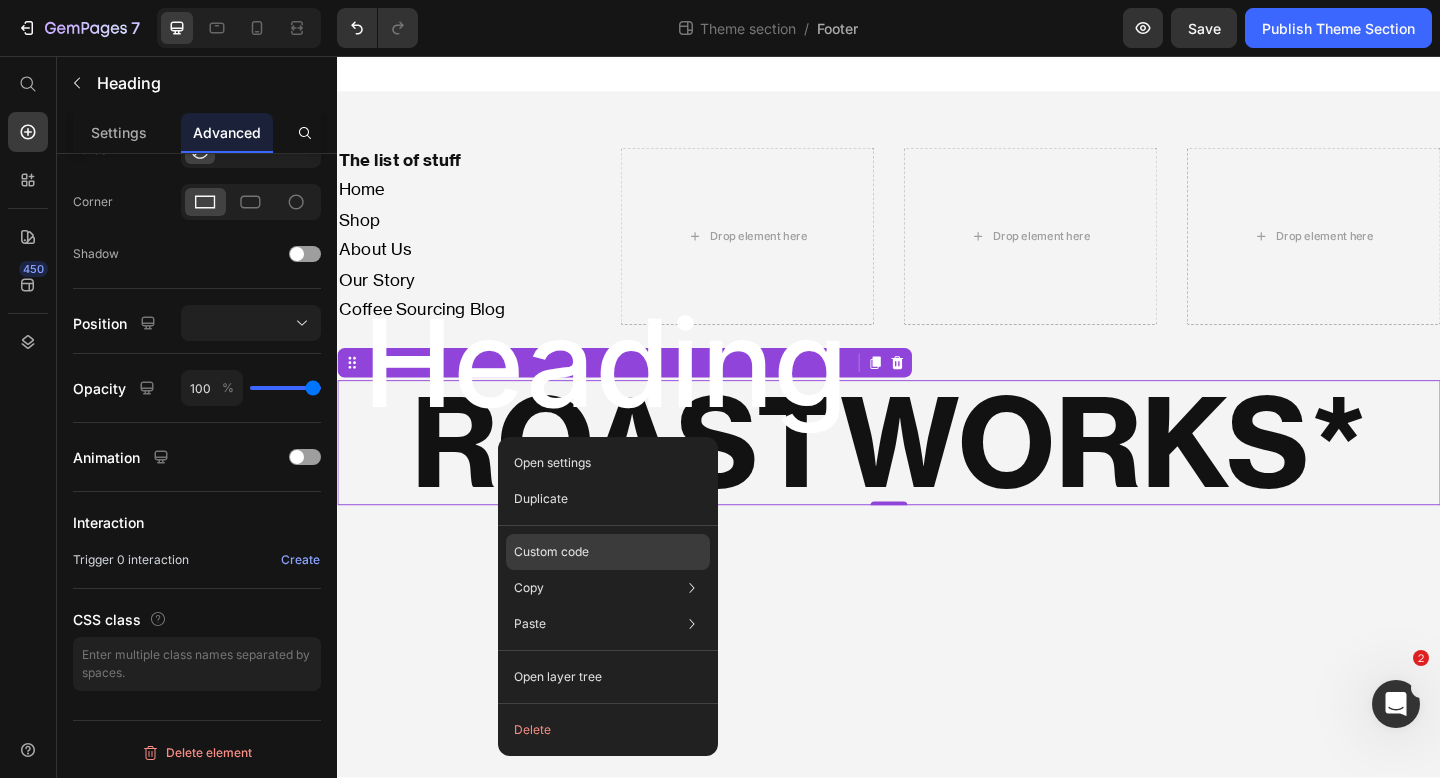 click on "Custom code" at bounding box center (551, 552) 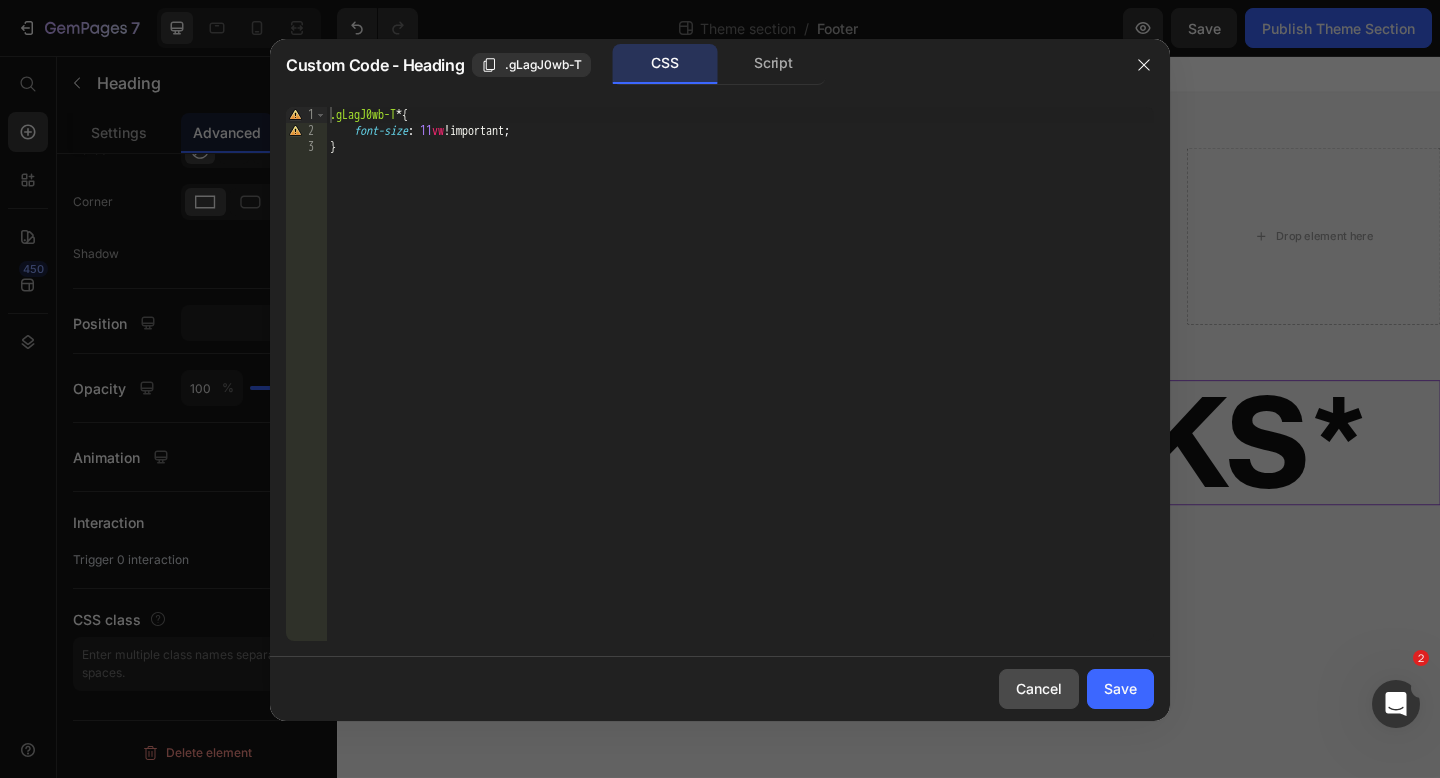 drag, startPoint x: 1070, startPoint y: 689, endPoint x: 705, endPoint y: 213, distance: 599.83417 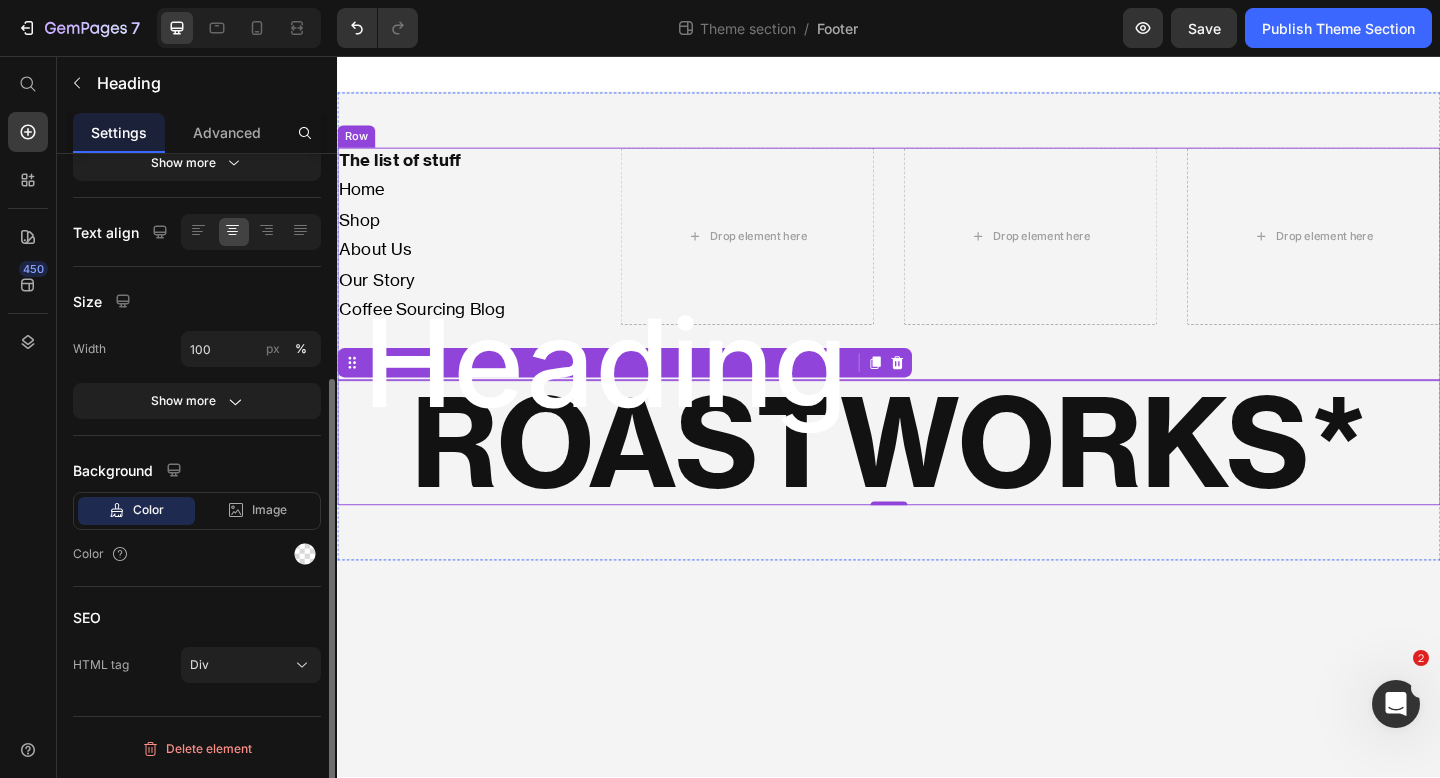 scroll, scrollTop: 335, scrollLeft: 0, axis: vertical 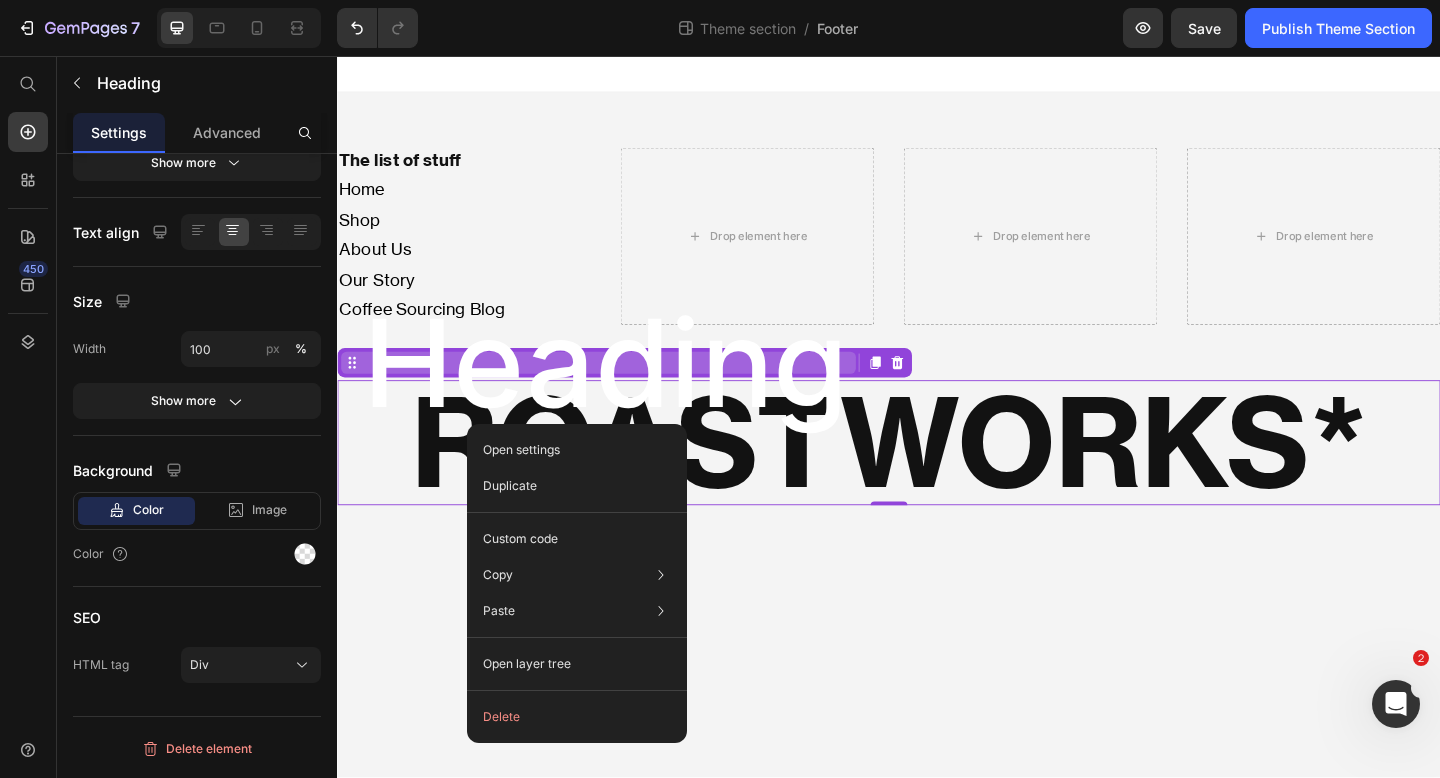 drag, startPoint x: 532, startPoint y: 456, endPoint x: 853, endPoint y: 480, distance: 321.89594 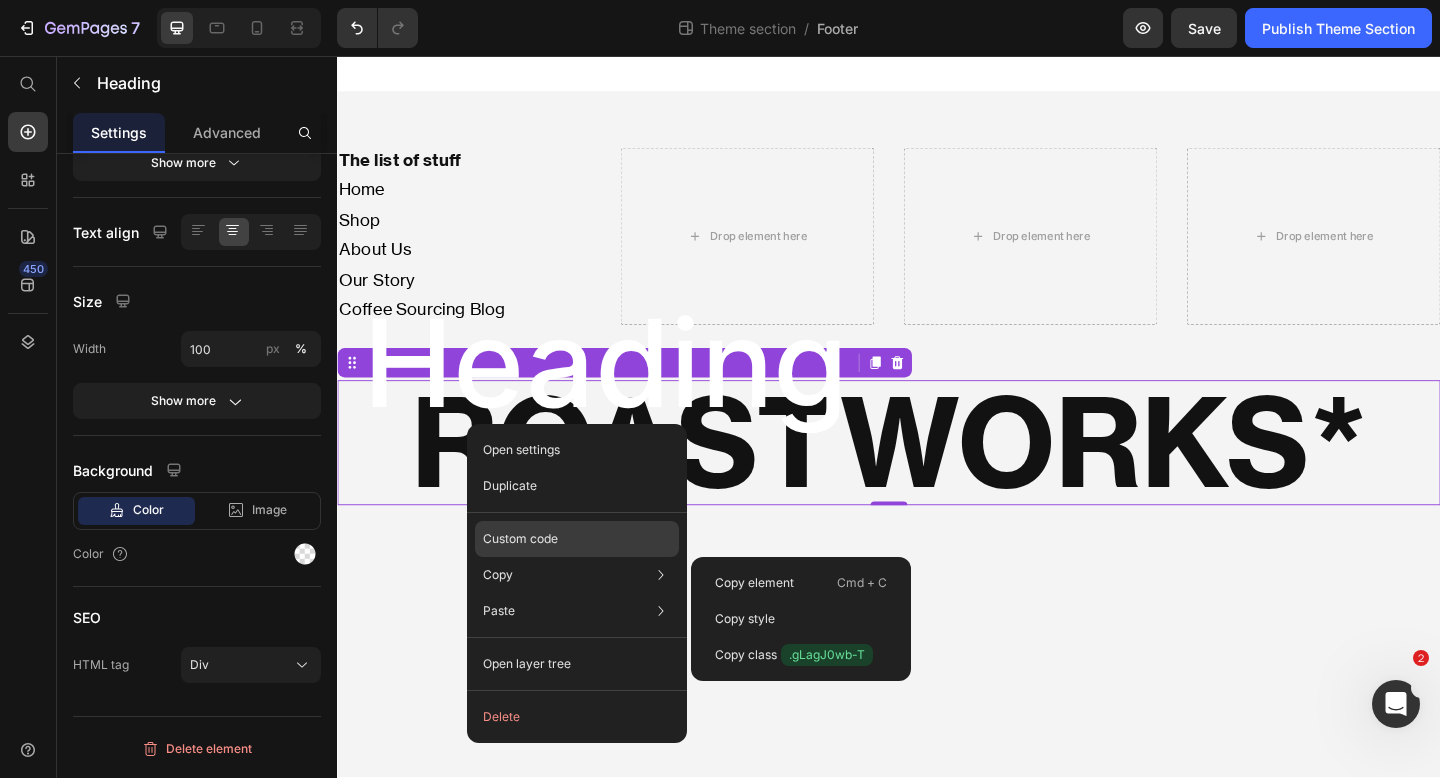 click on "Custom code" 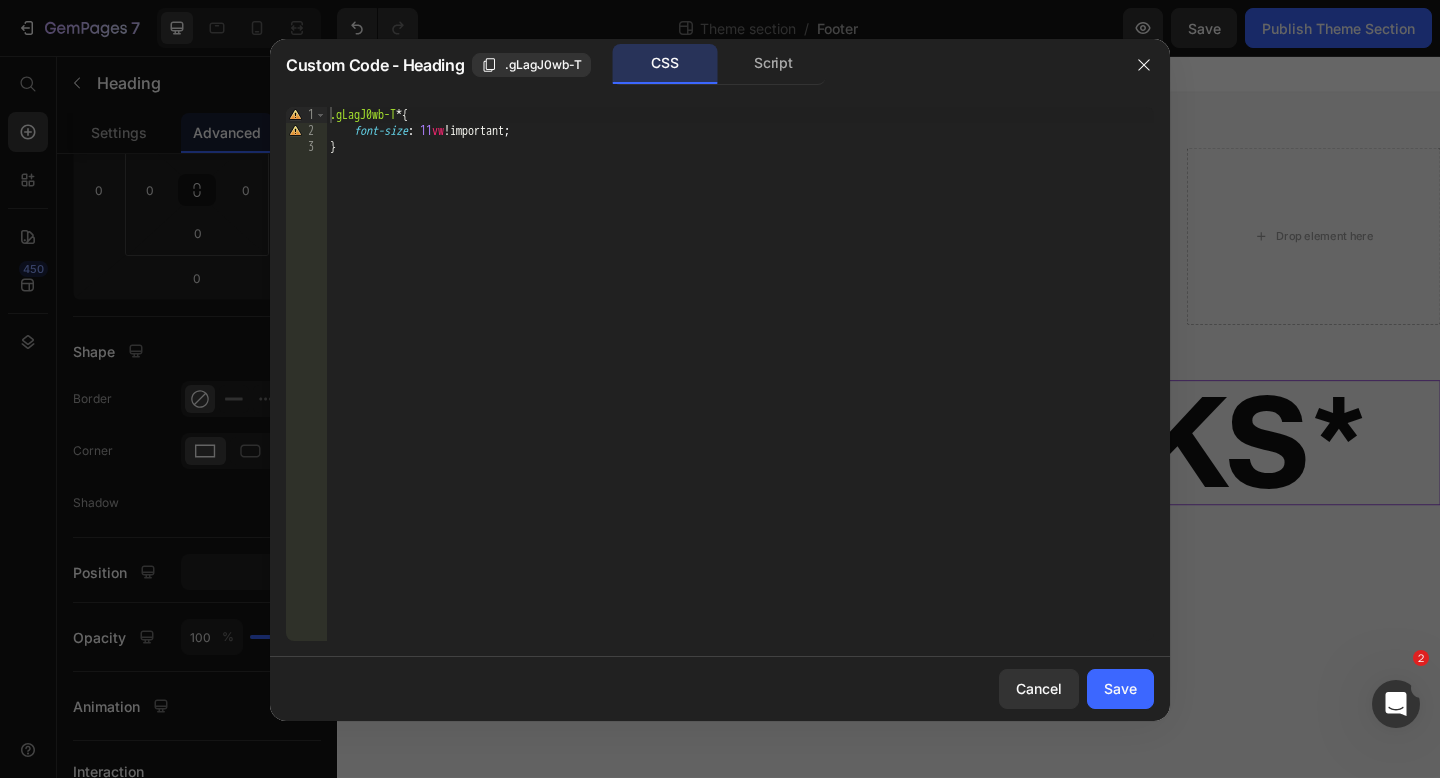 click on ".gLagJ0wb-T  *  {      font-size :   11 vw  !important ; }" at bounding box center (740, 390) 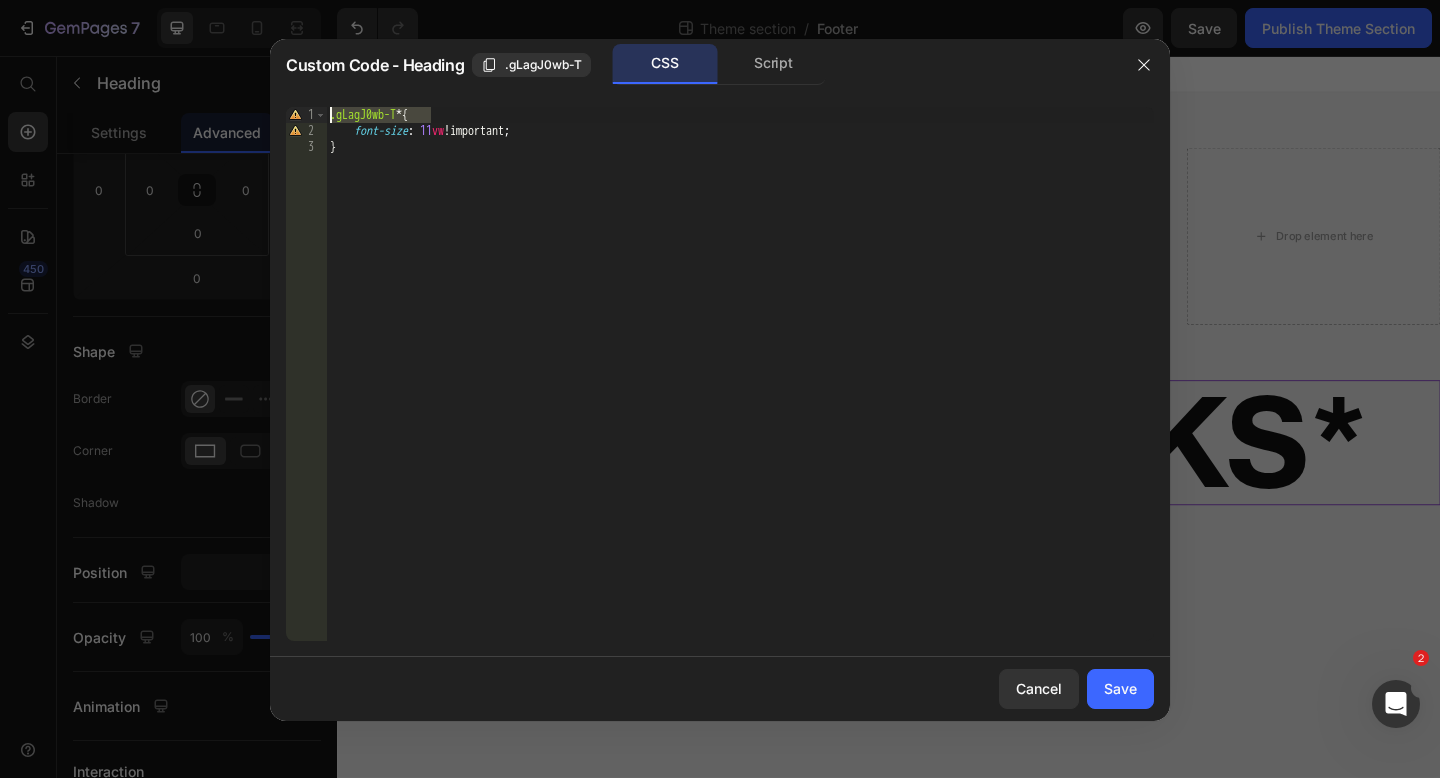 paste on "div" 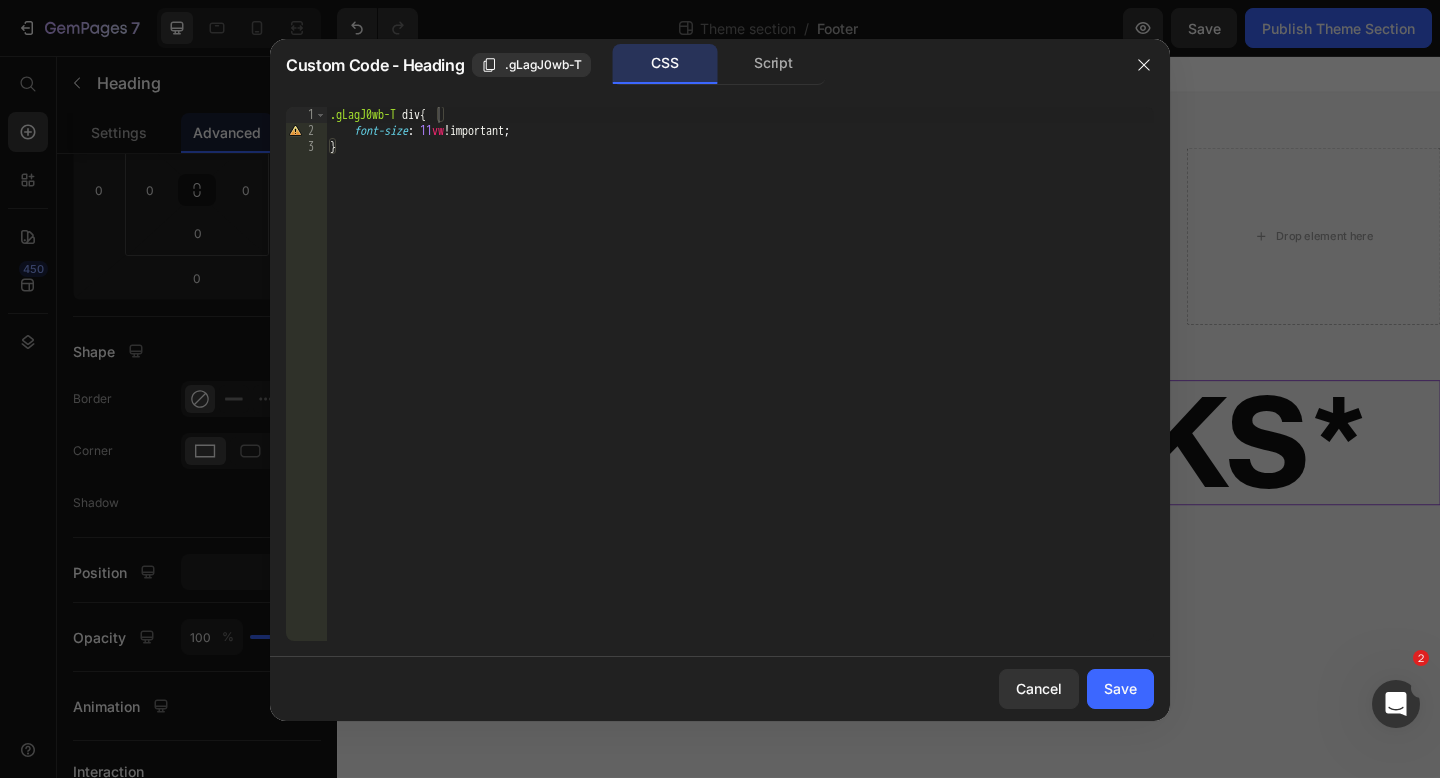 click on "Cancel Save" at bounding box center [720, 689] 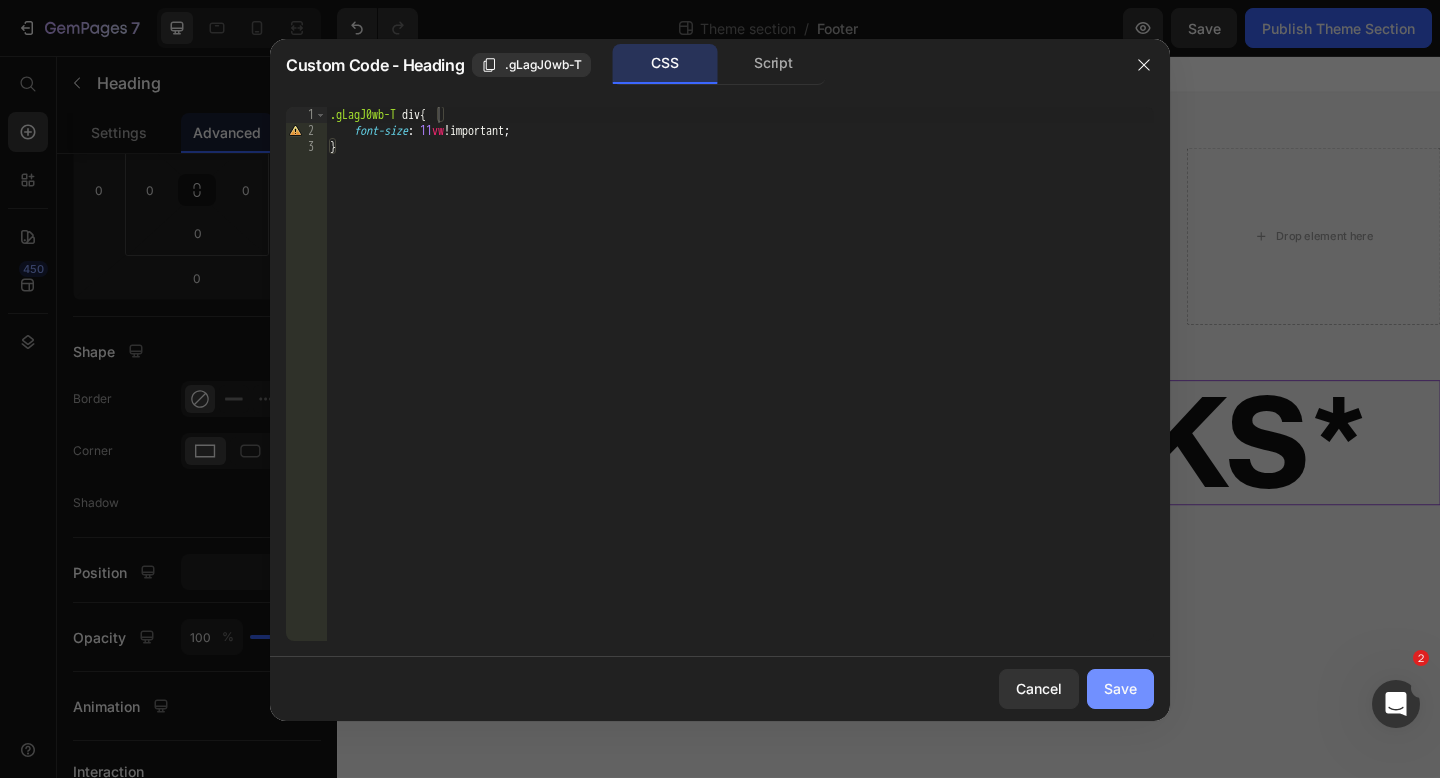 click on "Save" 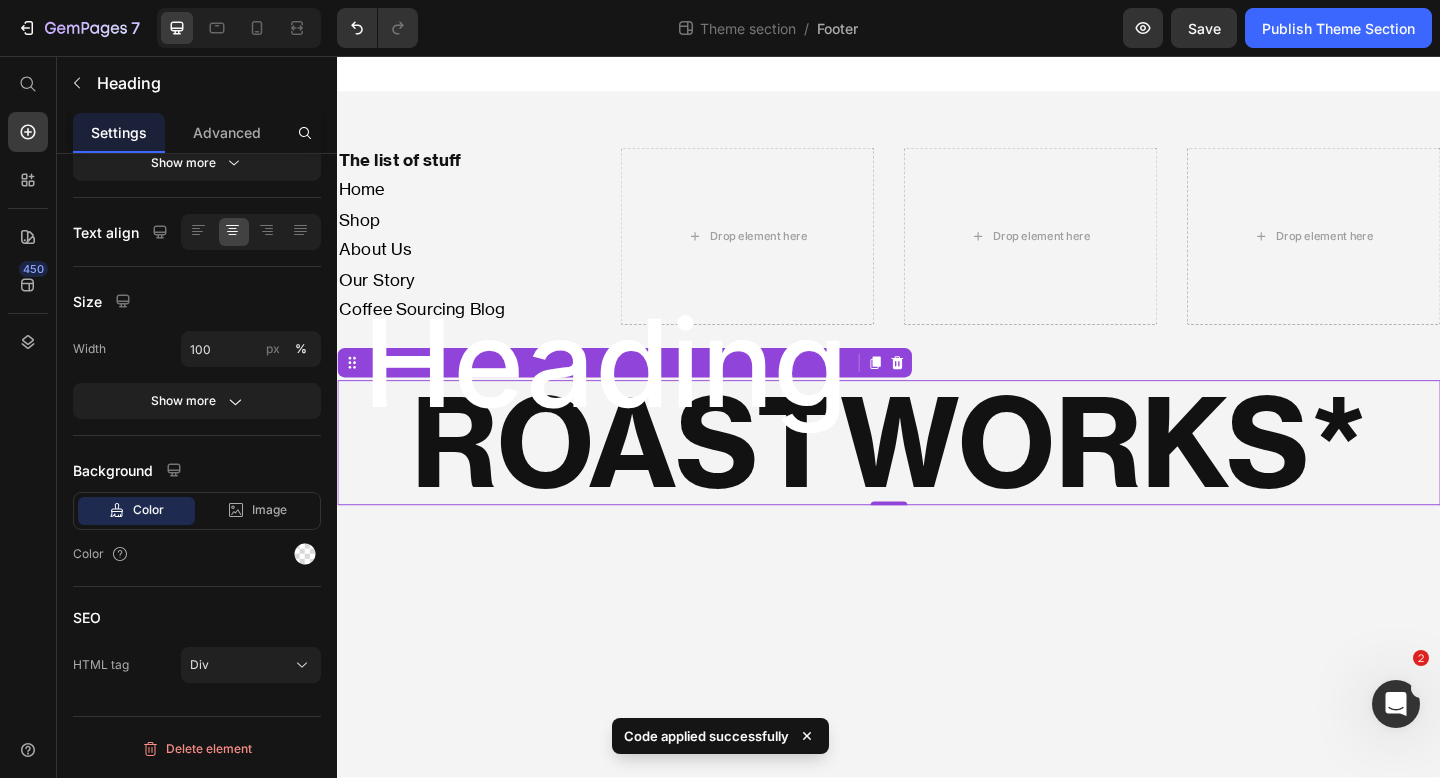 click on "0" at bounding box center [937, 561] 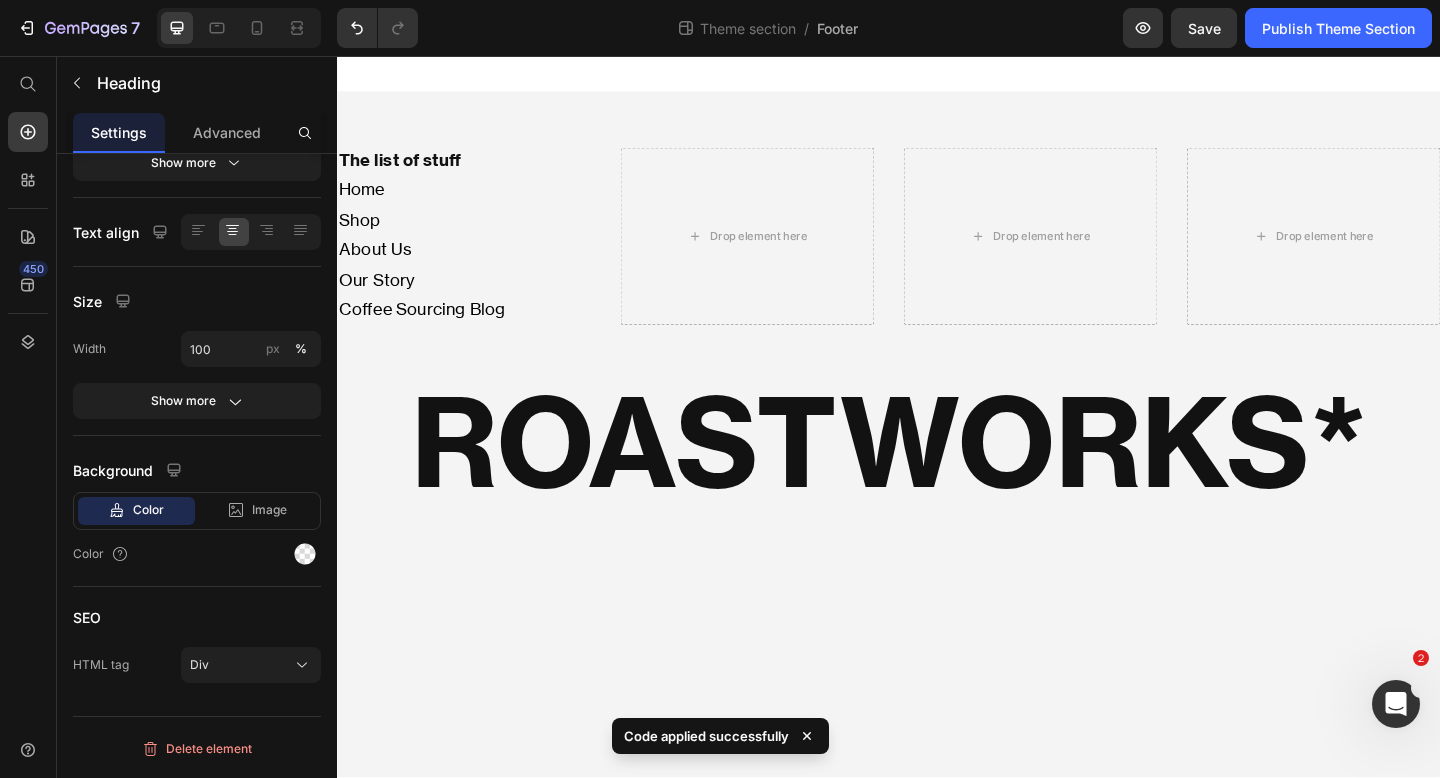 click on "The list of stuff Heading Home   Shop   About Us  Our Story  Coffee Sourcing Blog Text Block
Drop element here
Drop element here
Drop element here Row ROASTWORKS* Heading Root
Drag & drop element from sidebar or
Explore Library
Add section Choose templates inspired by CRO experts Generate layout from URL or image Add blank section then drag & drop elements" at bounding box center [937, 448] 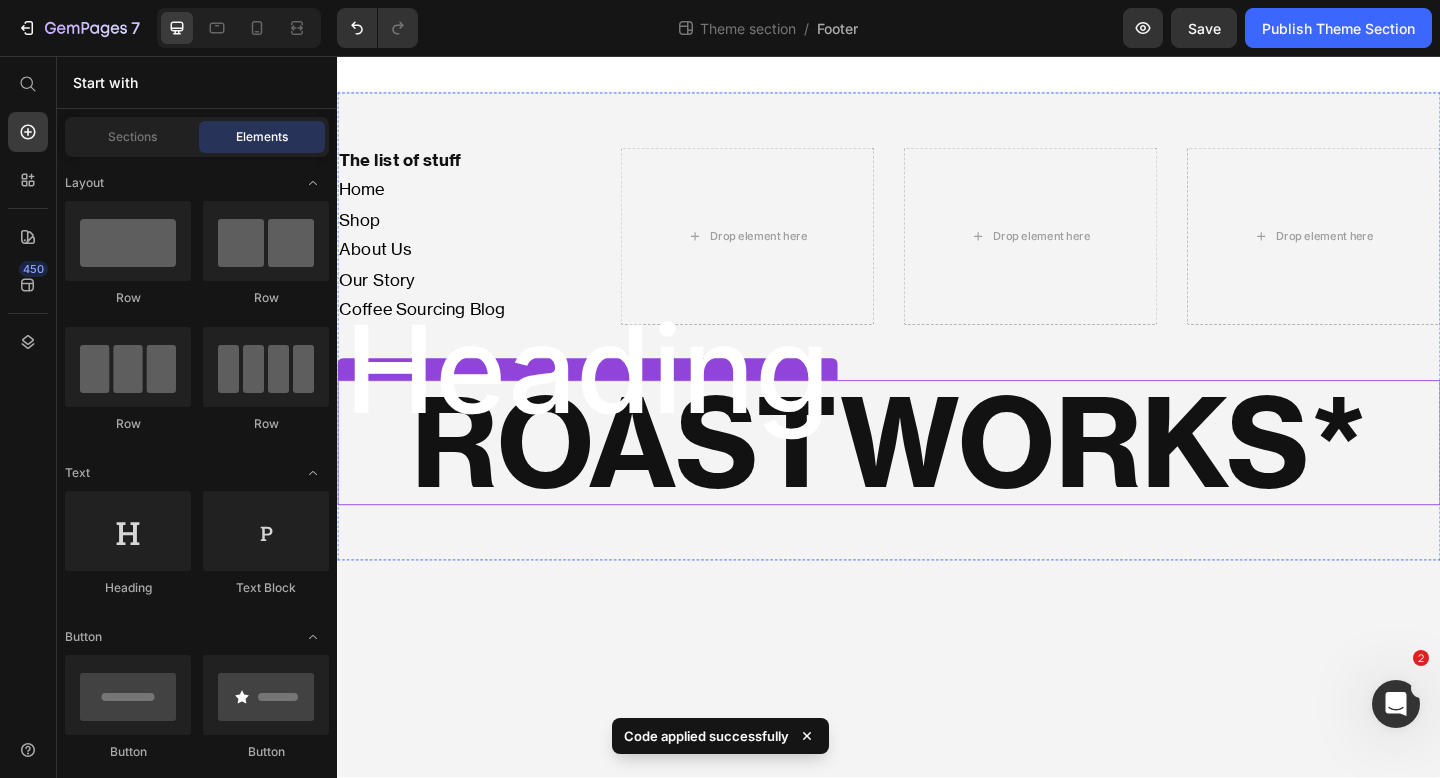 click on "ROASTWORKS*" at bounding box center [937, 477] 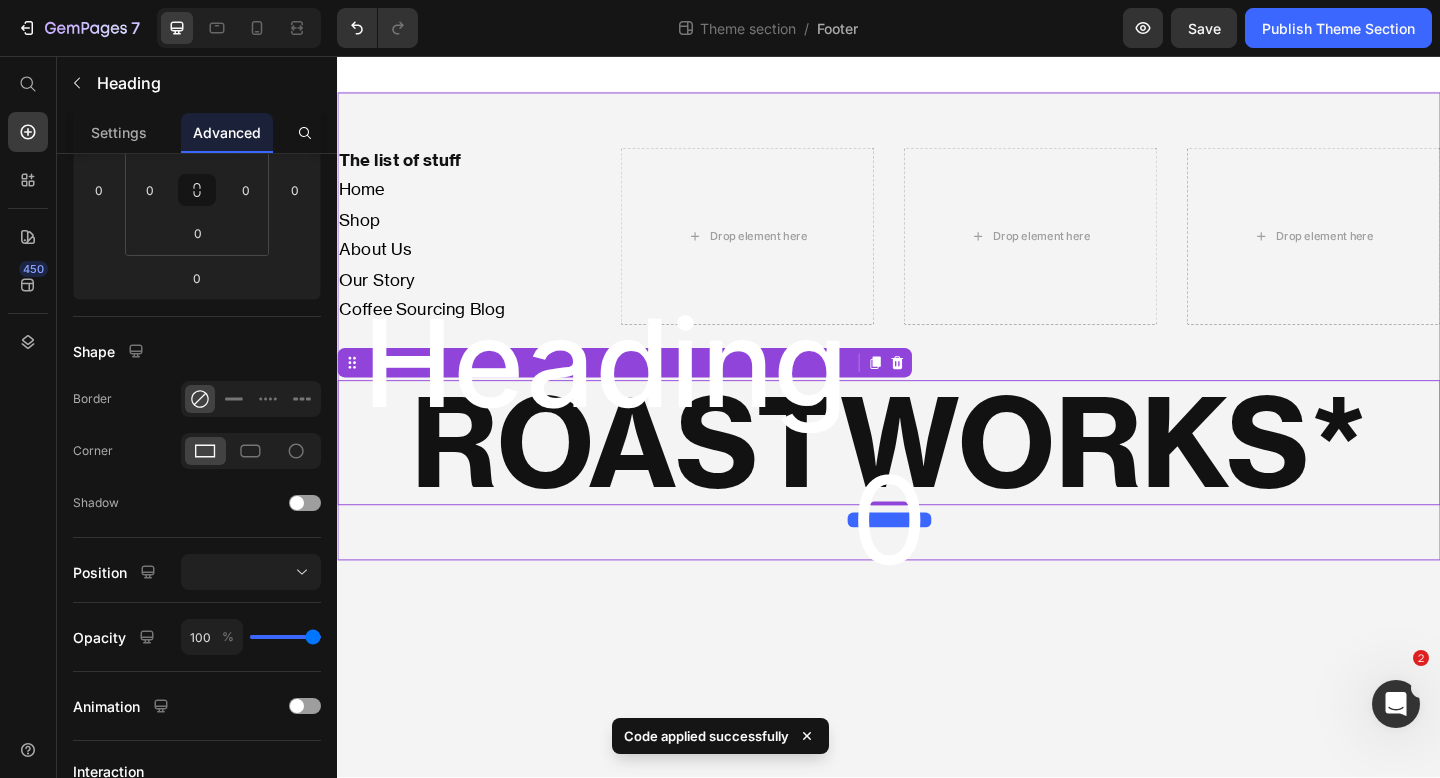 click on "The list of stuff Heading Home   Shop   About Us  Our Story  Coffee Sourcing Blog Text Block
Drop element here
Drop element here
Drop element here Row ROASTWORKS* Heading   0" at bounding box center [937, 350] 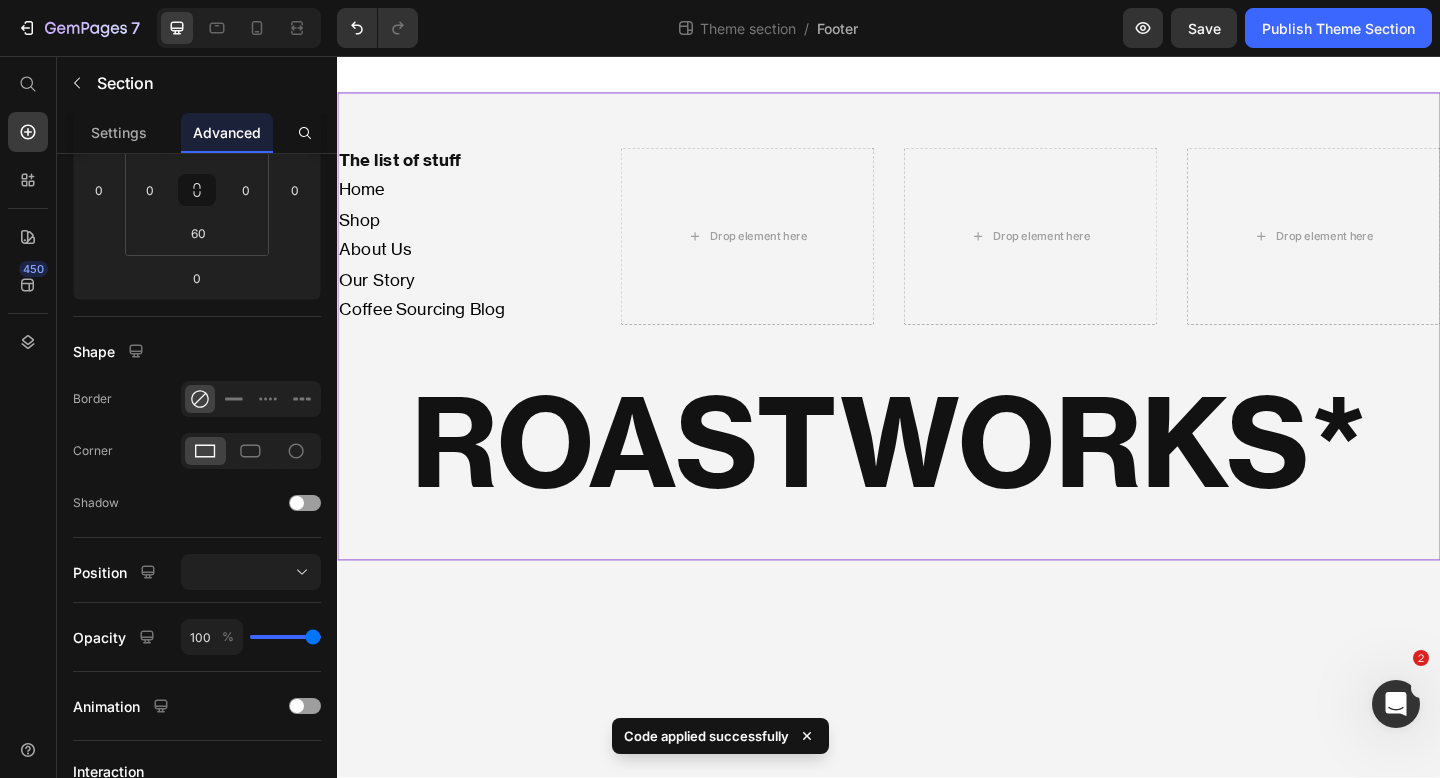scroll, scrollTop: 0, scrollLeft: 0, axis: both 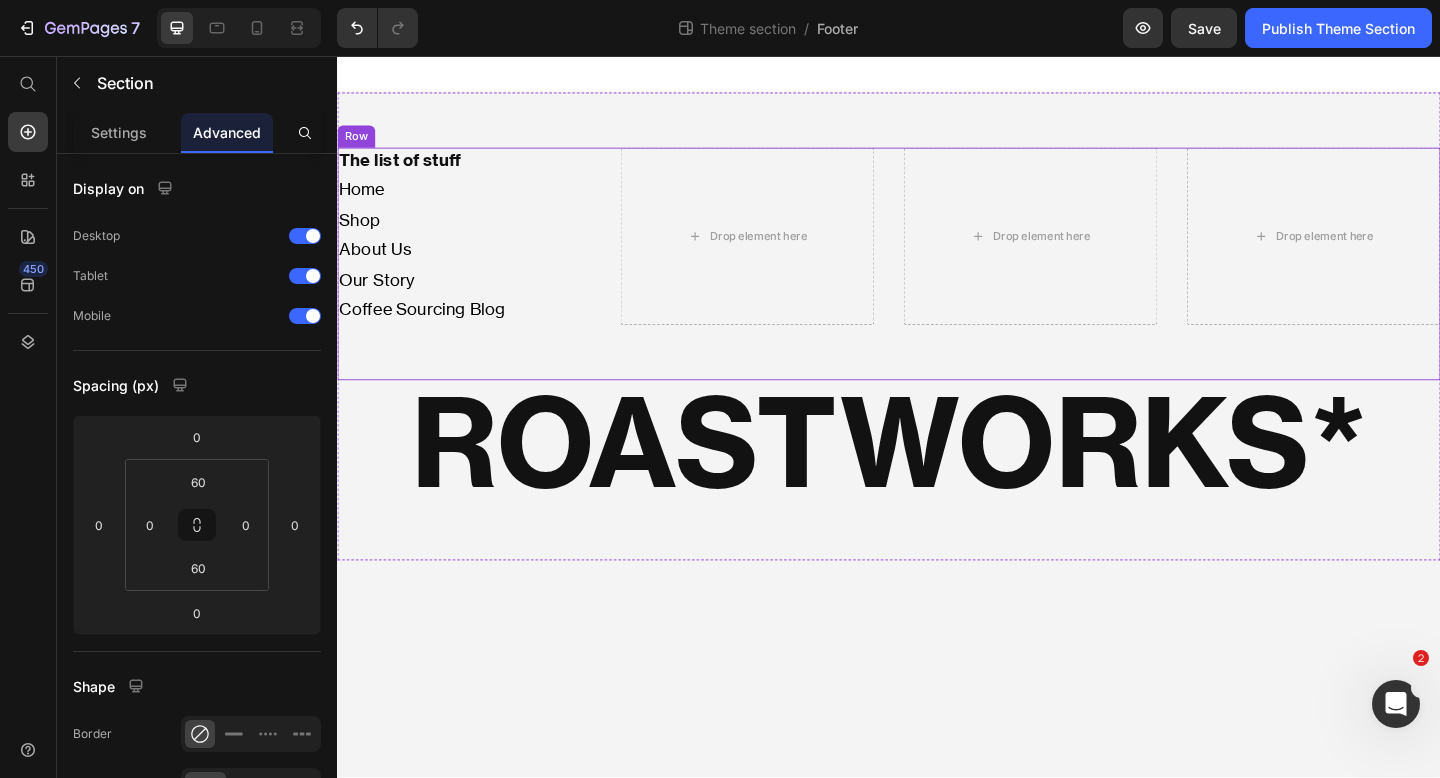 click on "The list of stuff Heading Home   Shop   About Us  Our Story  Coffee Sourcing Blog Text Block
Drop element here
Drop element here
Drop element here Row" at bounding box center [937, 282] 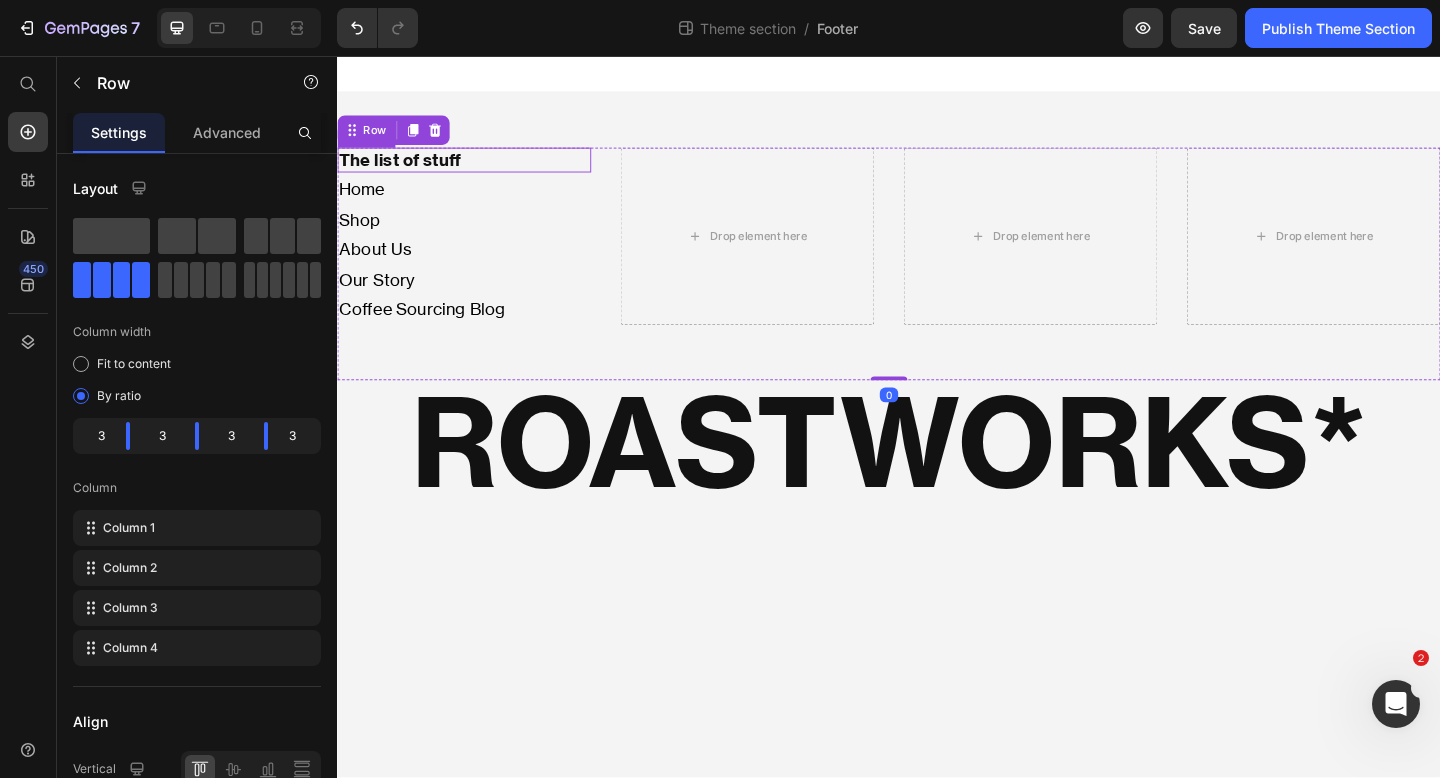 click on "The list of stuff Heading Home   Shop   About Us  Our Story  Coffee Sourcing Blog Text Block
Drop element here
Drop element here
Drop element here Row   0 ROASTWORKS* Heading" at bounding box center (937, 350) 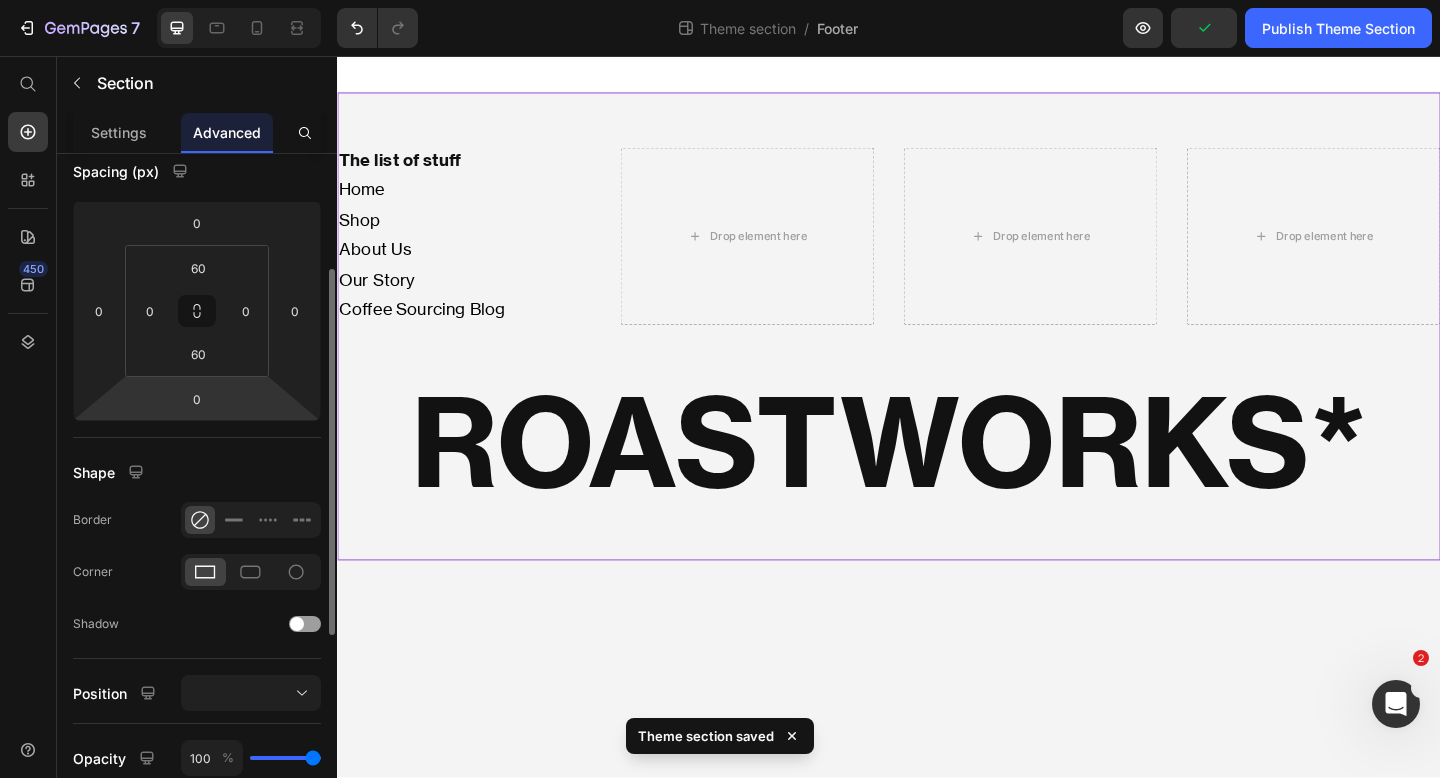 scroll, scrollTop: 11, scrollLeft: 0, axis: vertical 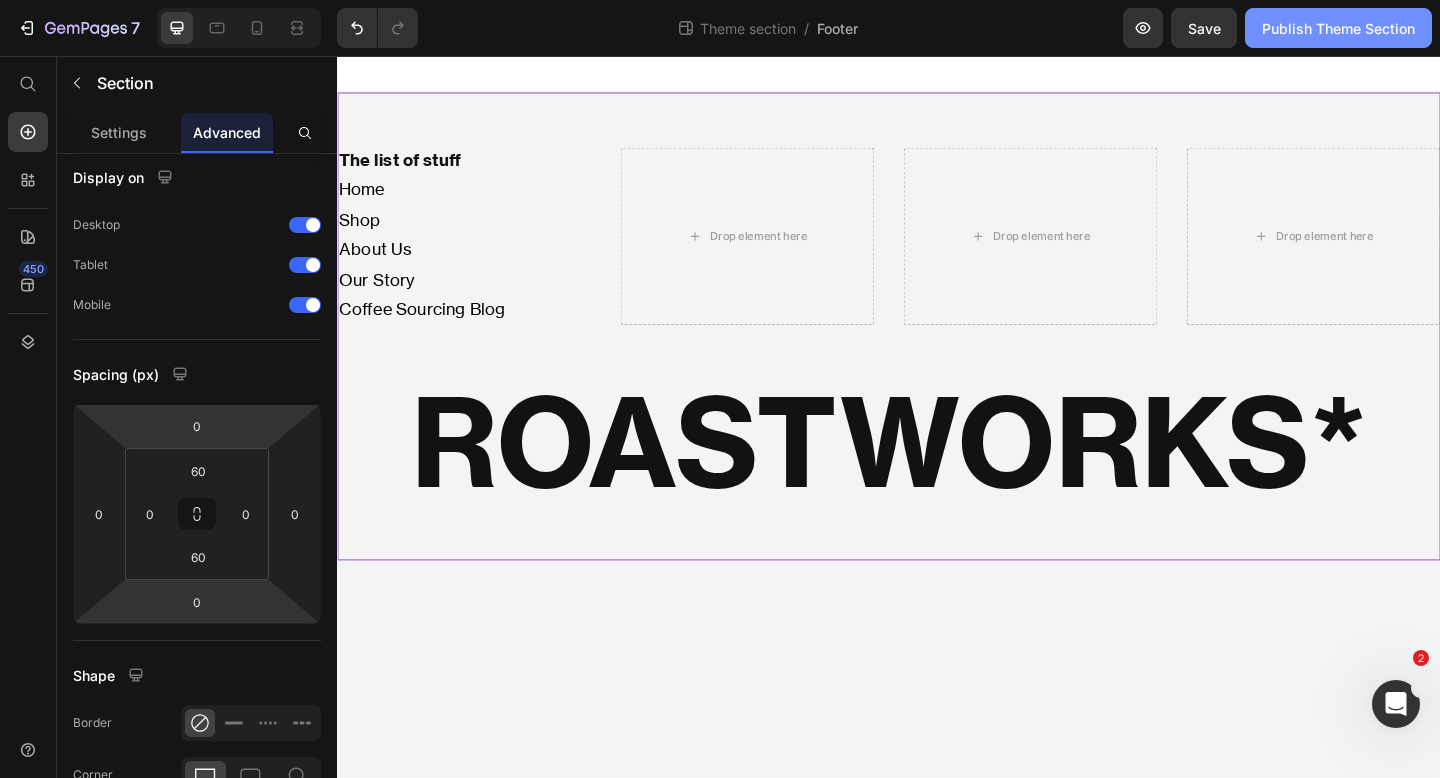 click on "Publish Theme Section" at bounding box center [1338, 28] 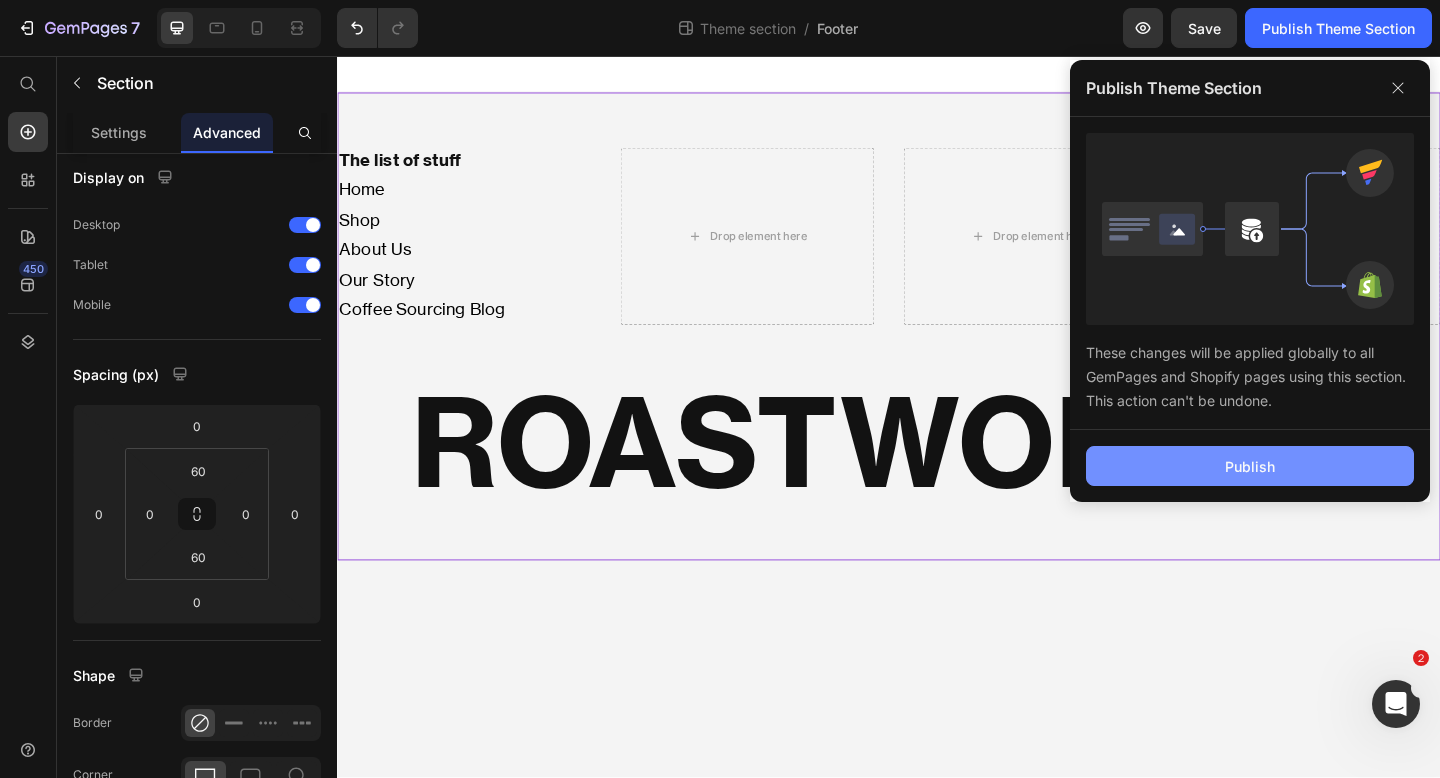 click on "Publish" 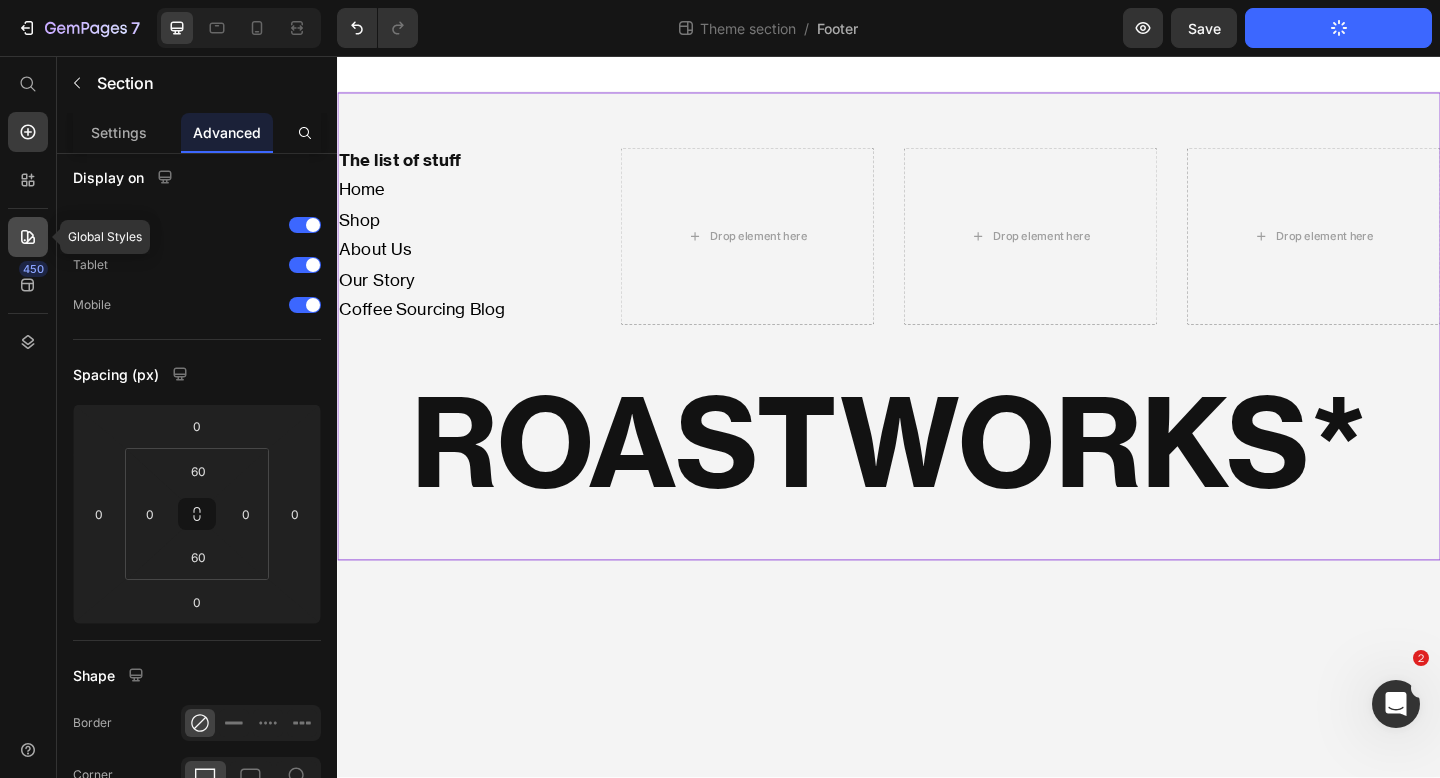 click 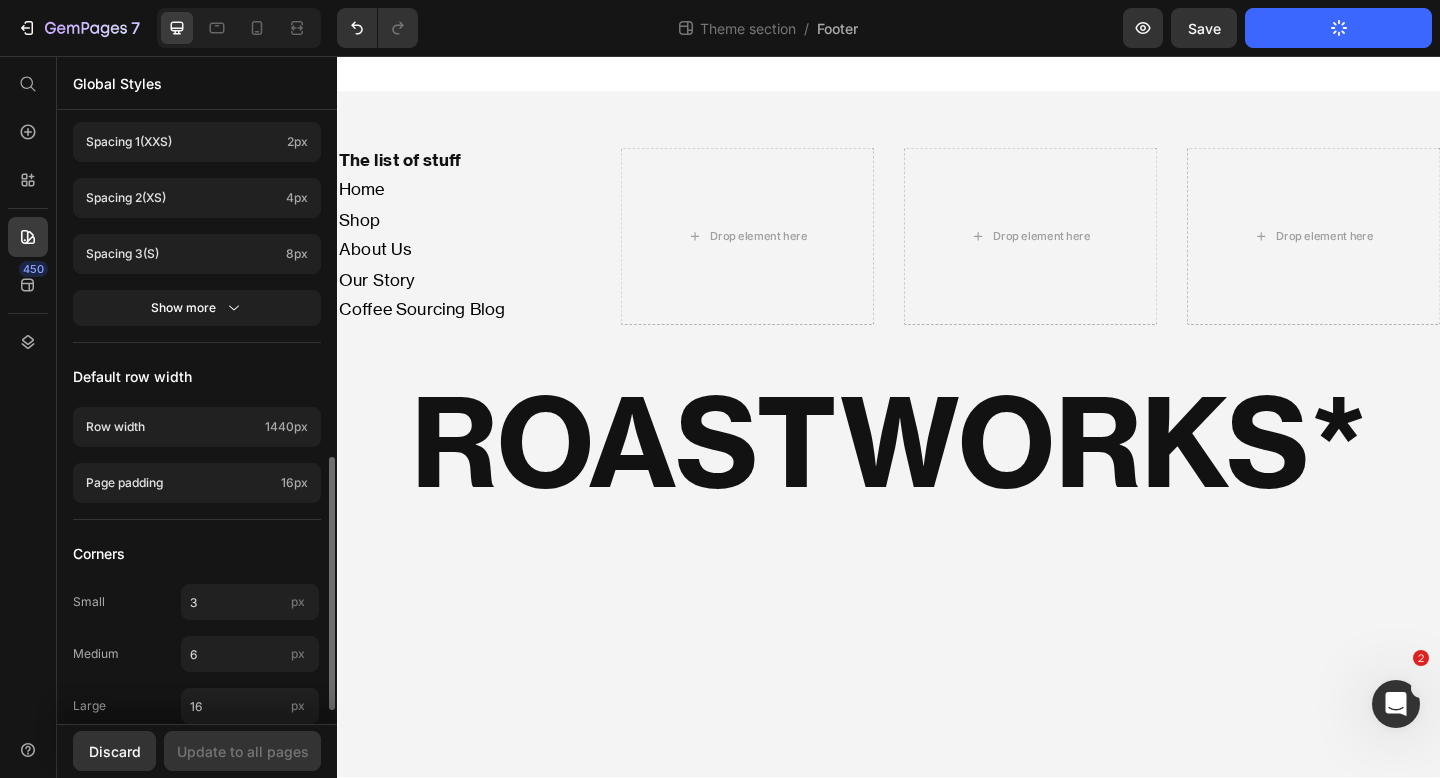 scroll, scrollTop: 855, scrollLeft: 0, axis: vertical 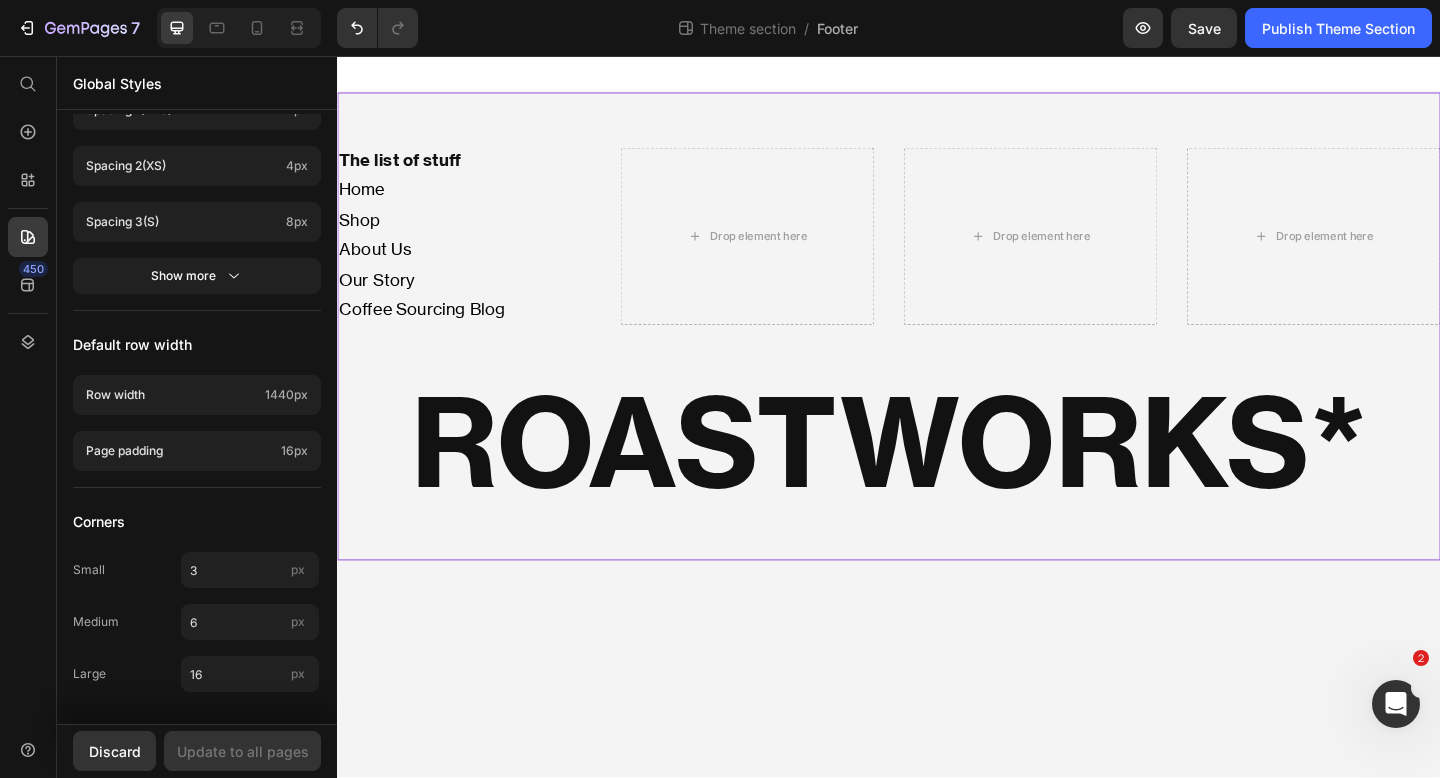 click on "The list of stuff Heading Home   Shop   About Us  Our Story  Coffee Sourcing Blog Text Block
Drop element here
Drop element here
Drop element here Row ROASTWORKS* Heading" at bounding box center [937, 350] 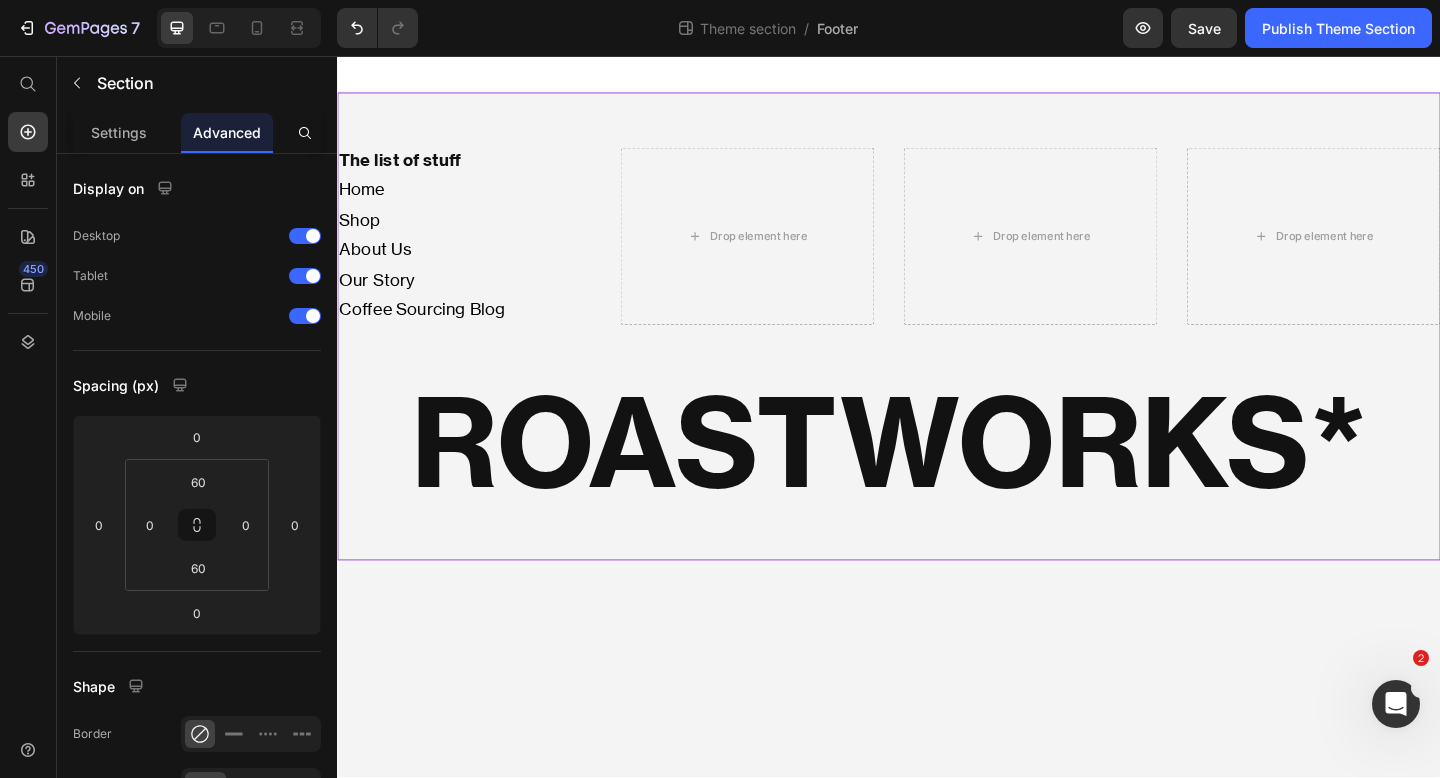 click on "The list of stuff Heading Home   Shop   About Us  Our Story  Coffee Sourcing Blog Text Block
Drop element here
Drop element here
Drop element here Row ROASTWORKS* Heading" at bounding box center [937, 350] 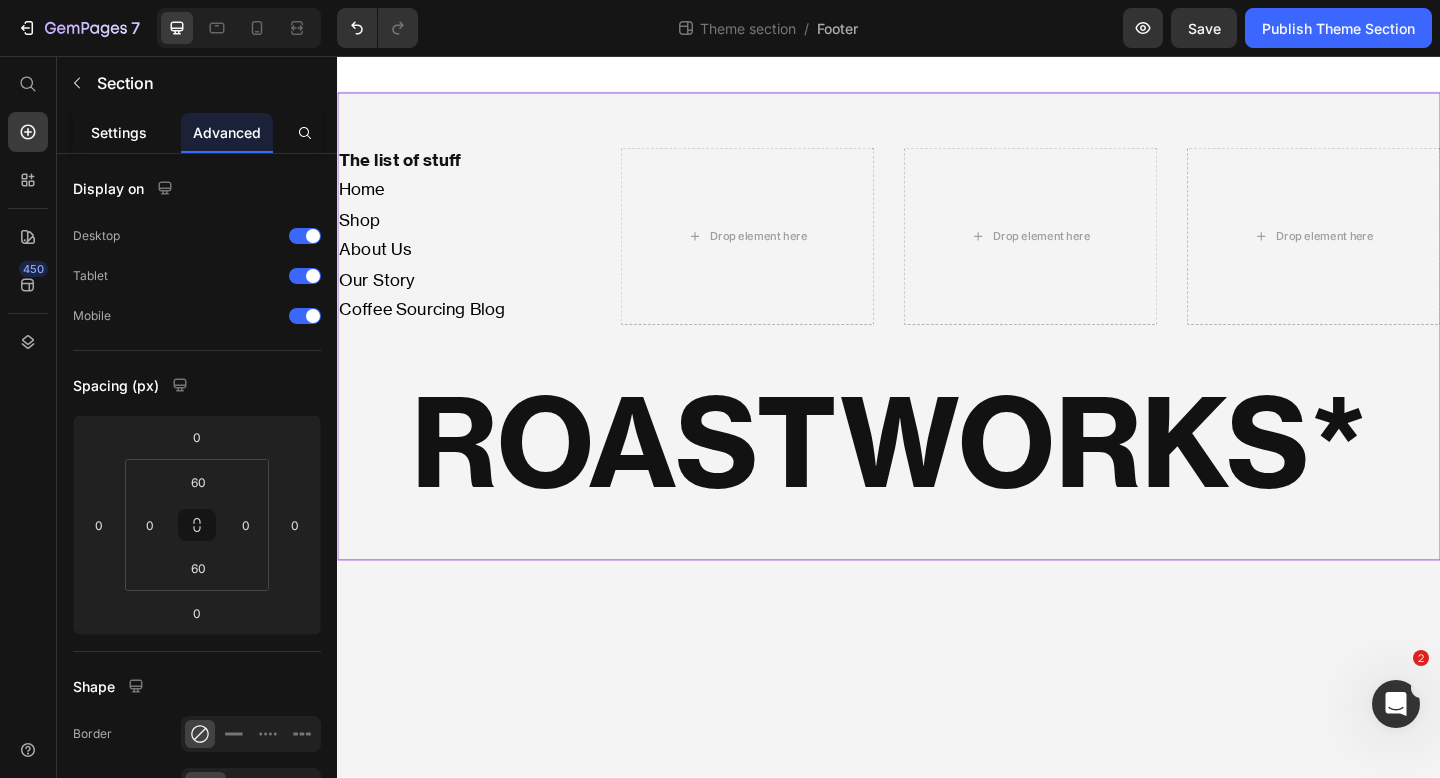 click on "Settings" at bounding box center (119, 132) 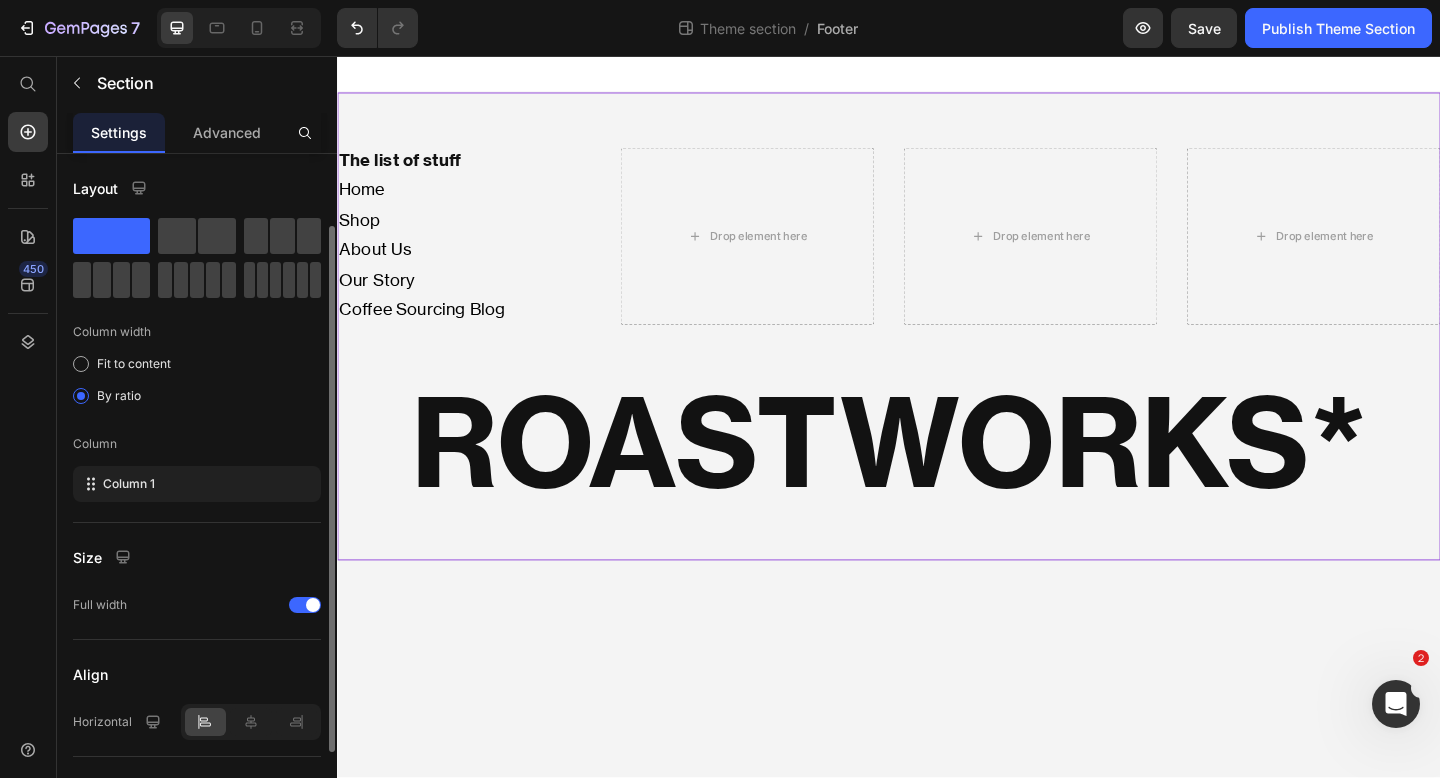 scroll, scrollTop: 200, scrollLeft: 0, axis: vertical 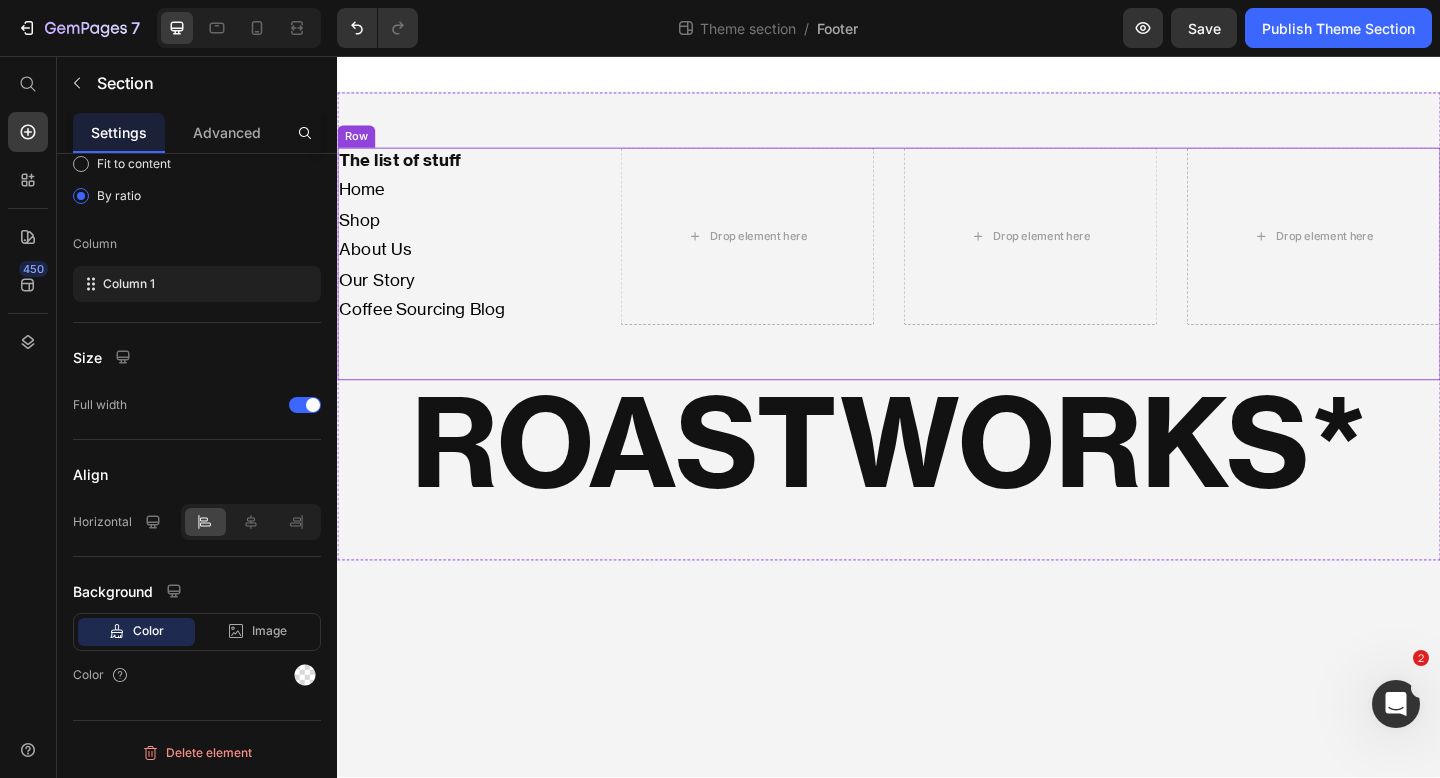 click on "The list of stuff Heading Home   Shop   About Us  Our Story  Coffee Sourcing Blog Text Block
Drop element here
Drop element here
Drop element here Row" at bounding box center (937, 282) 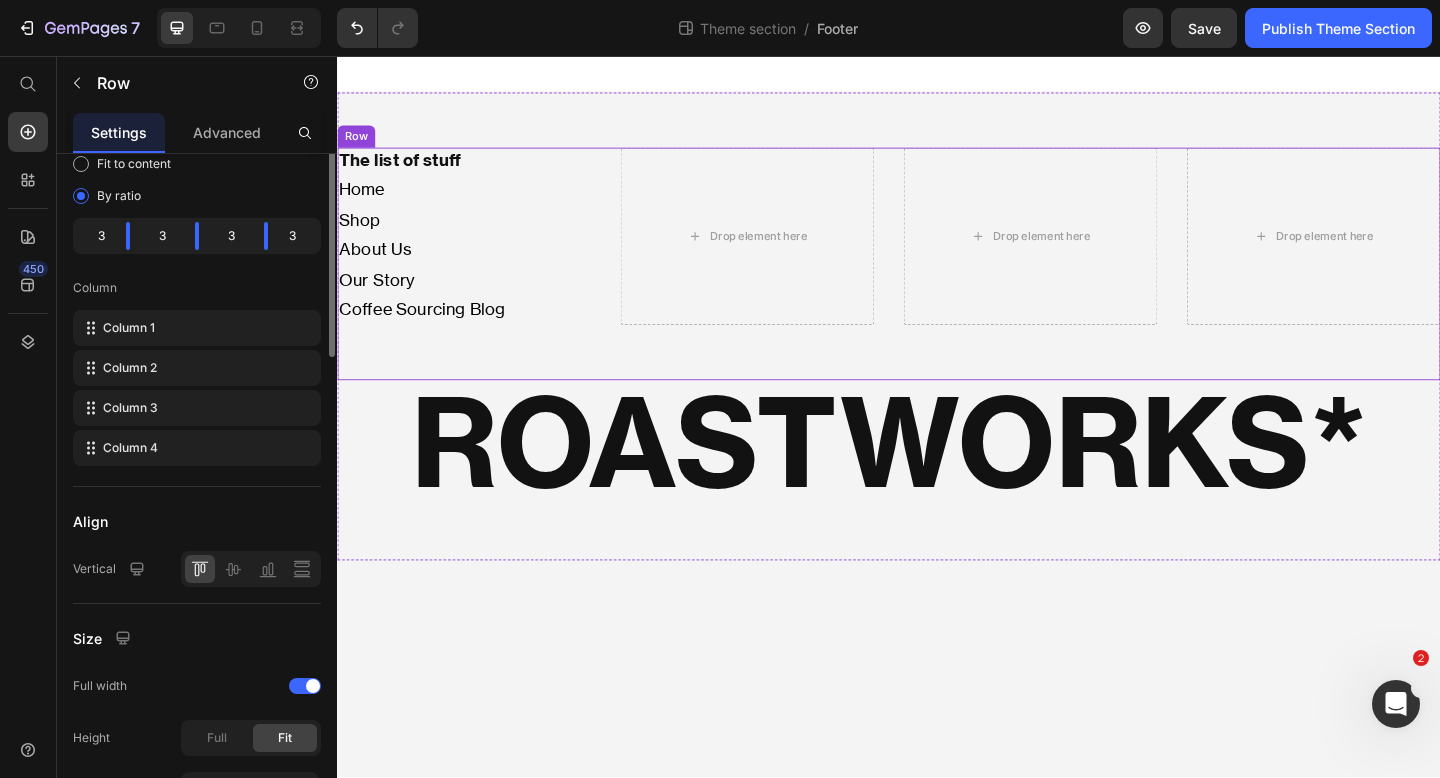 scroll, scrollTop: 0, scrollLeft: 0, axis: both 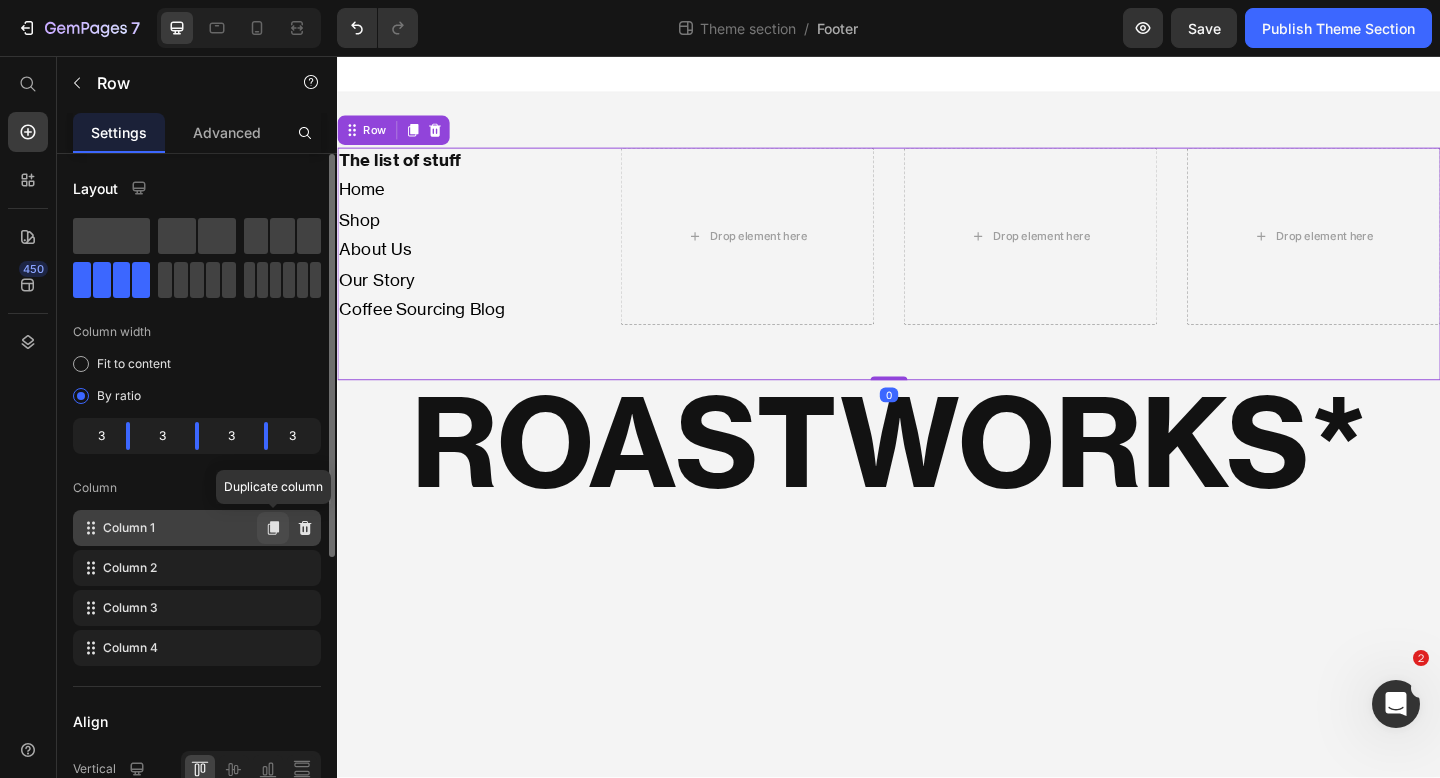 click 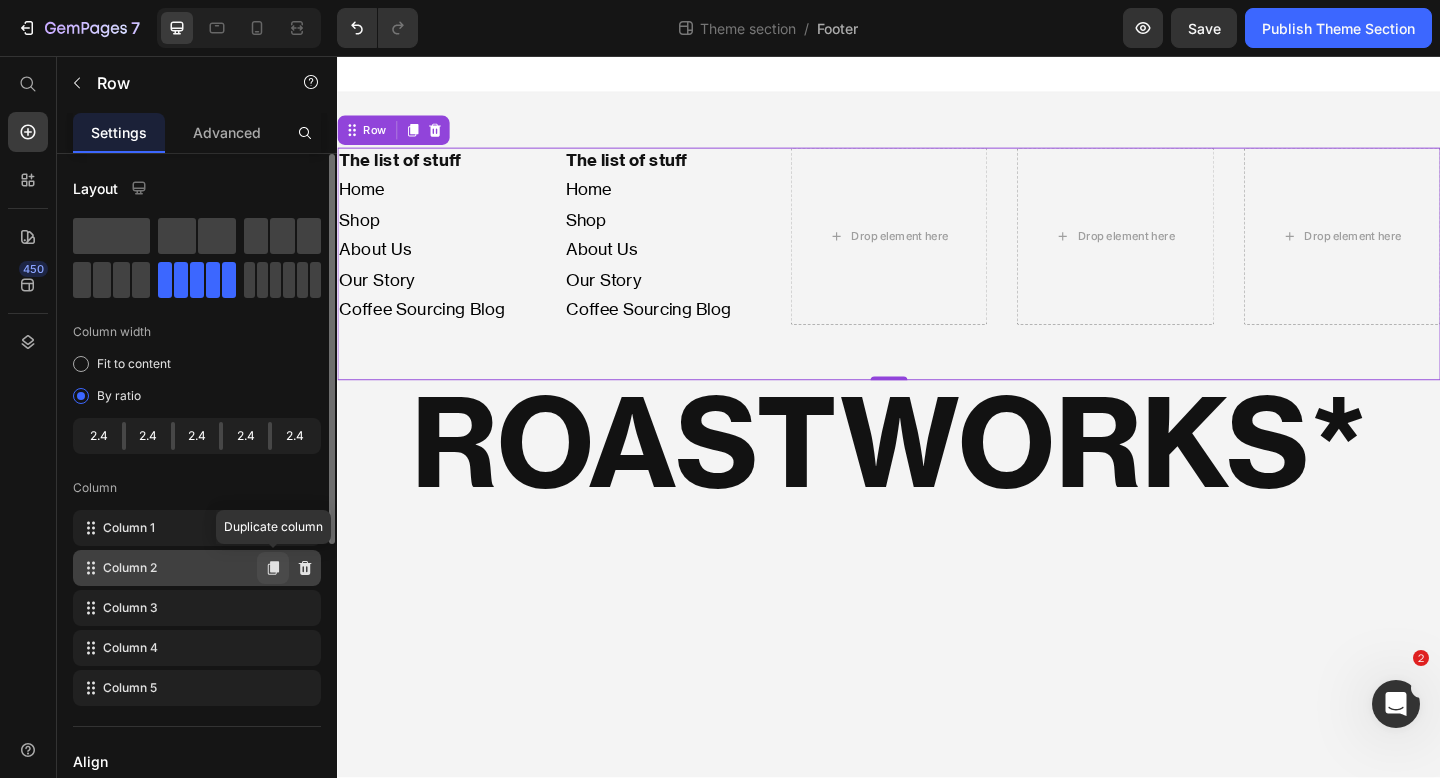 click 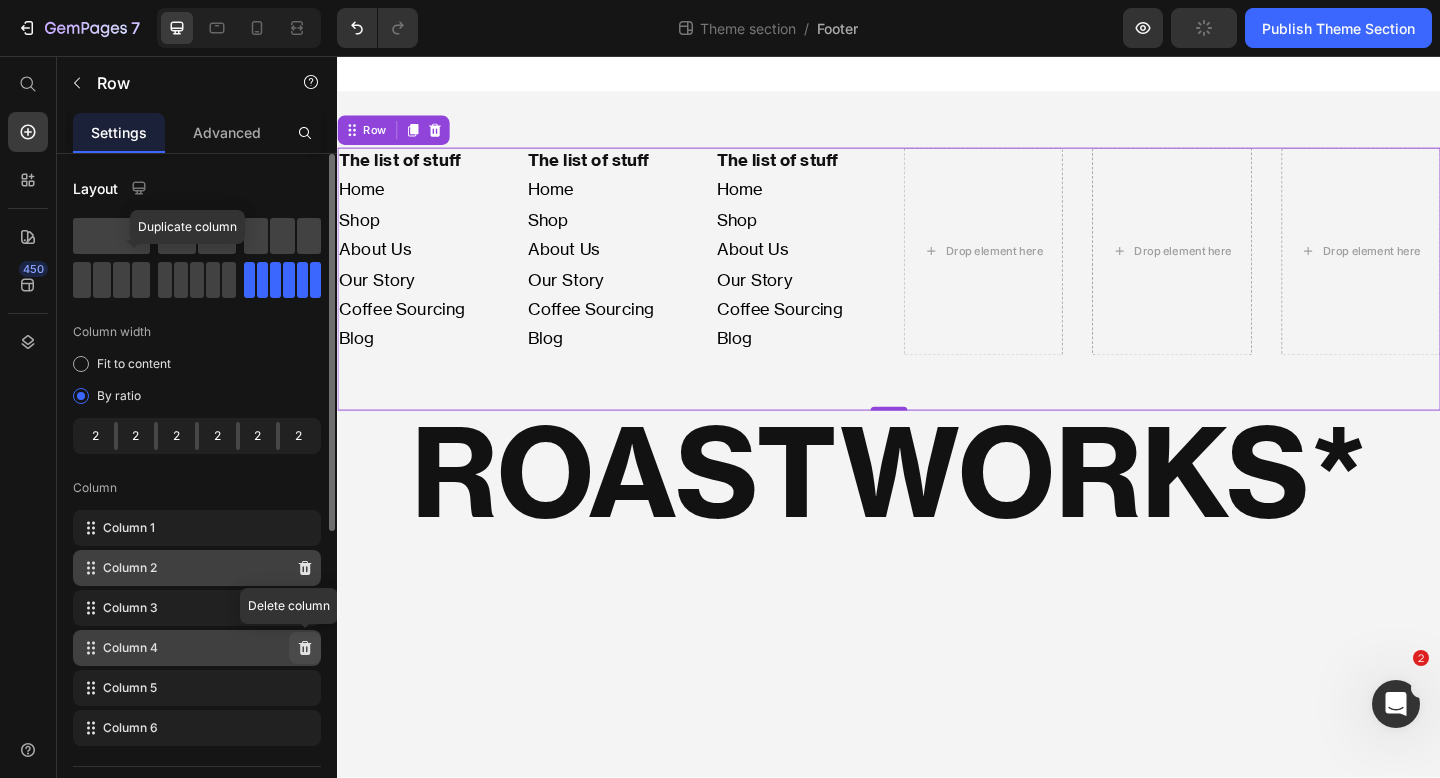 click 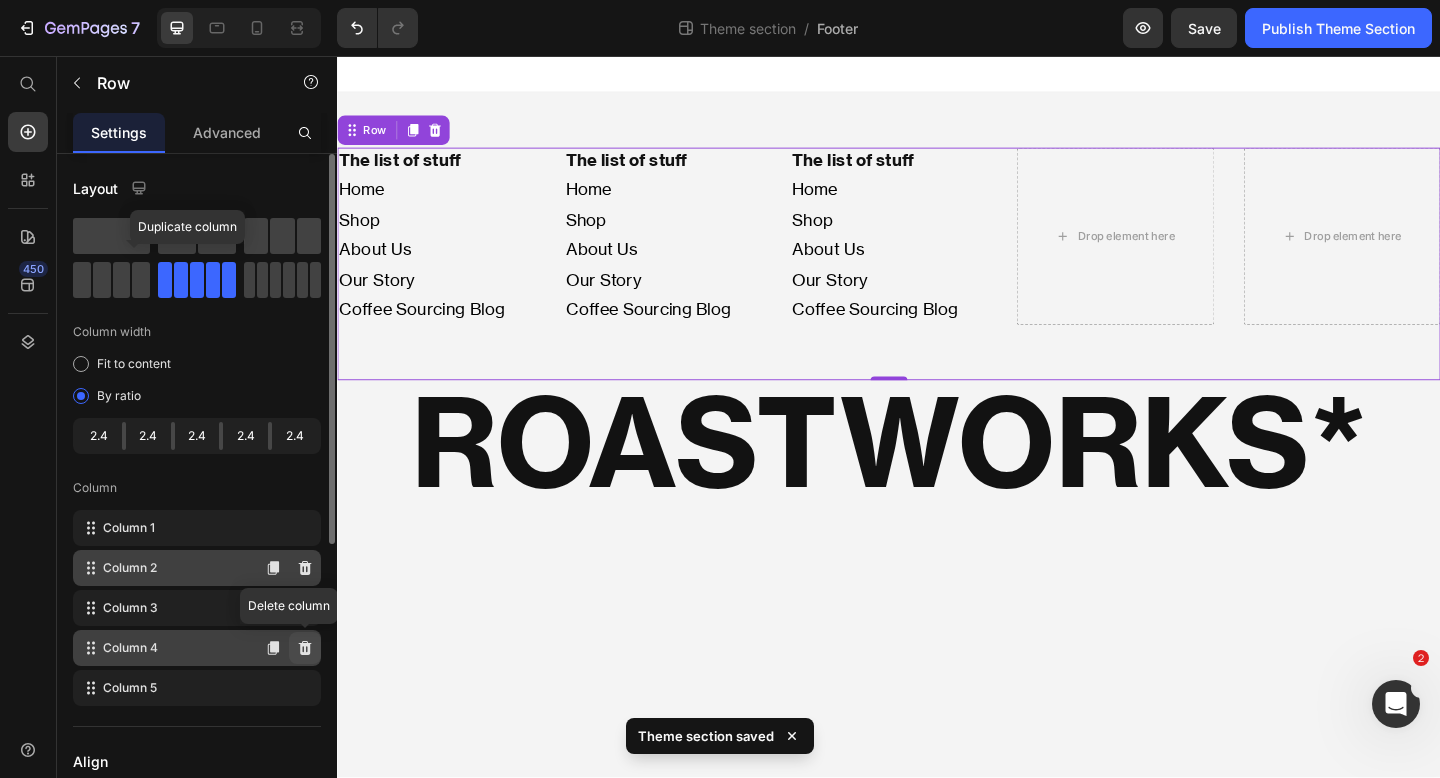 click 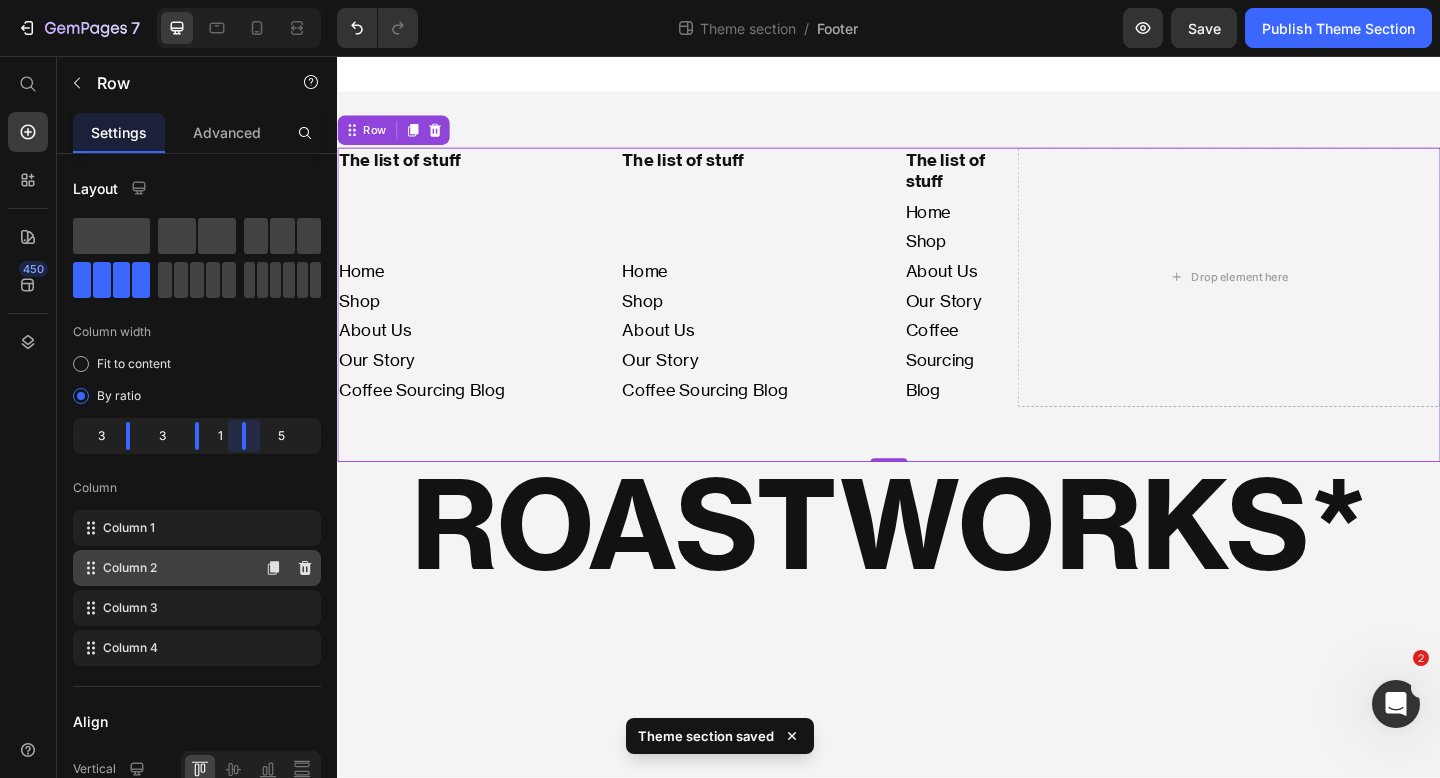 drag, startPoint x: 262, startPoint y: 435, endPoint x: 228, endPoint y: 435, distance: 34 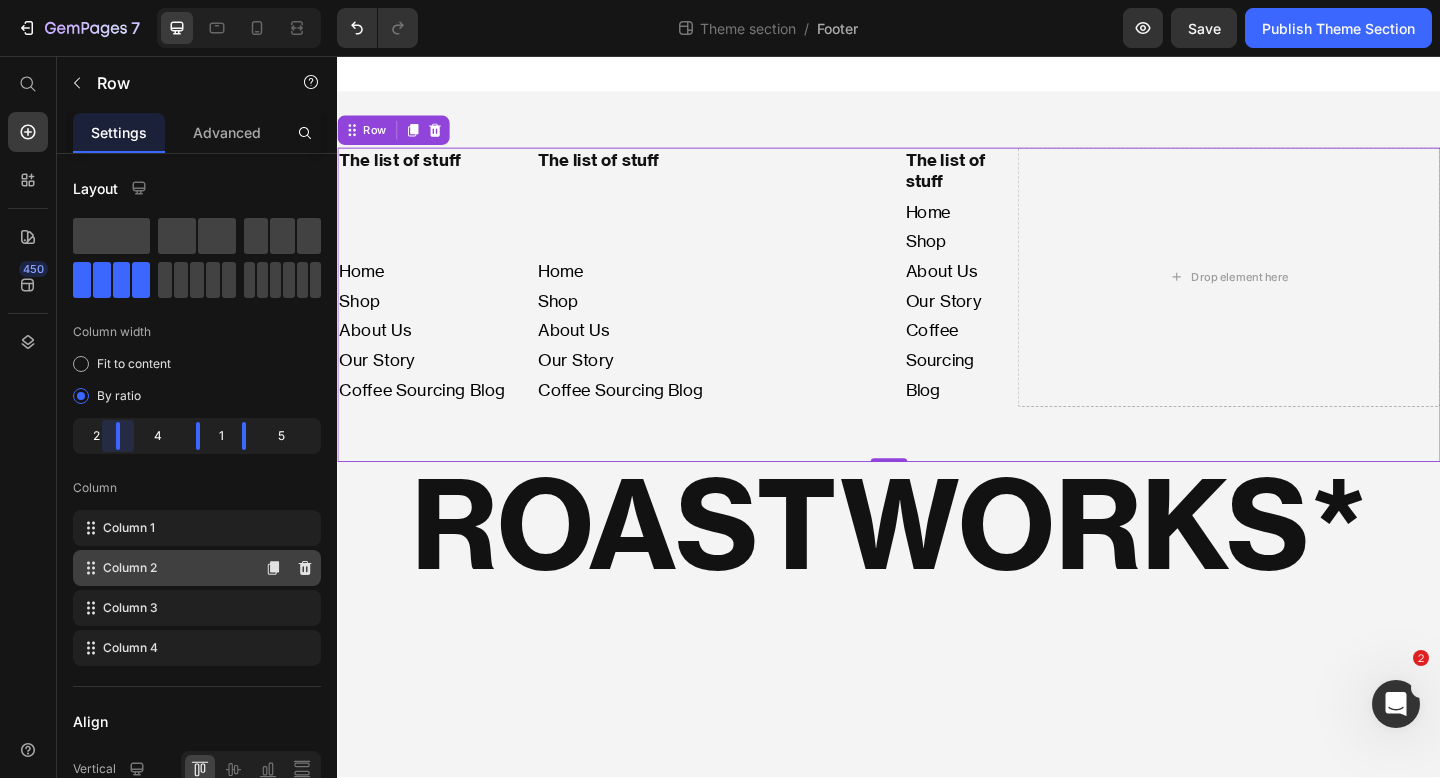 drag, startPoint x: 125, startPoint y: 432, endPoint x: 106, endPoint y: 432, distance: 19 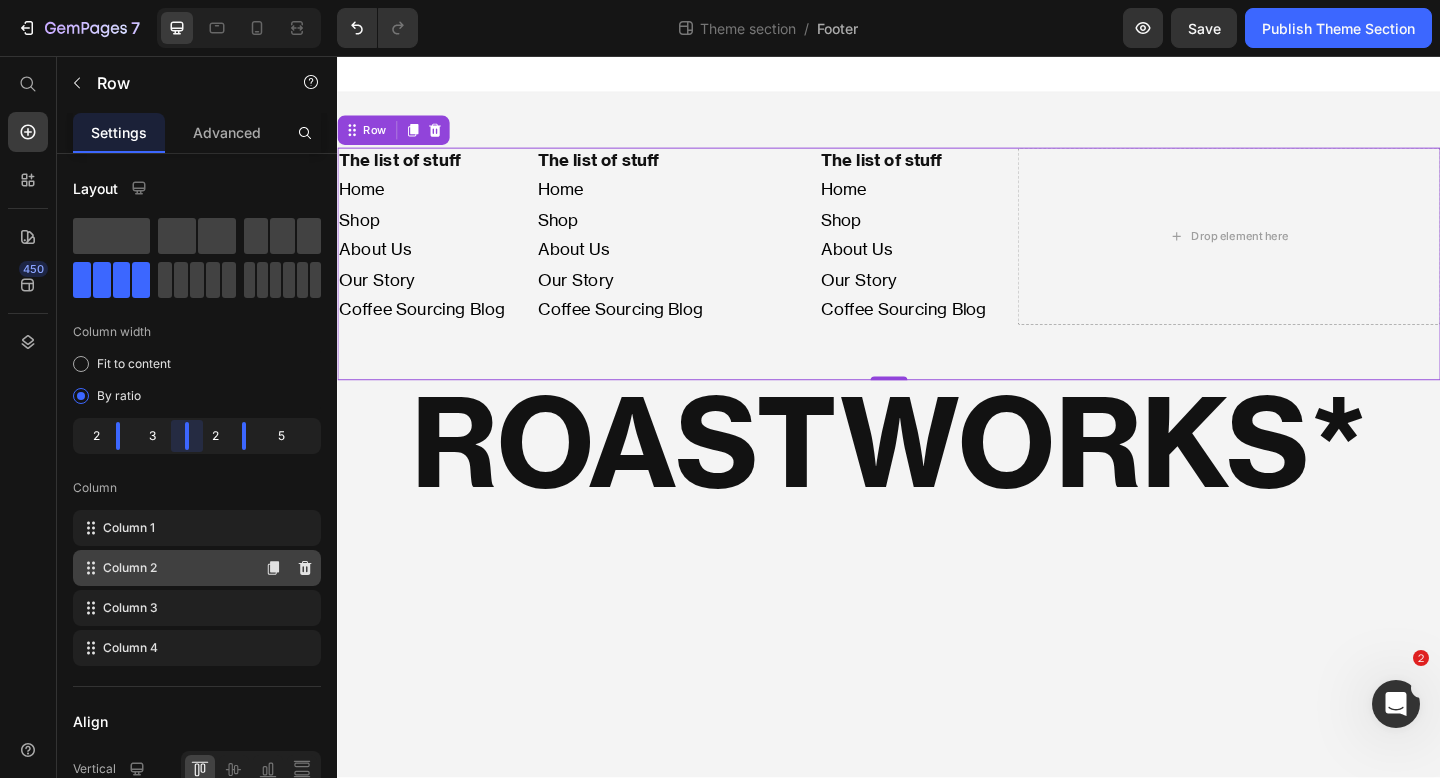 drag, startPoint x: 191, startPoint y: 428, endPoint x: 171, endPoint y: 426, distance: 20.09975 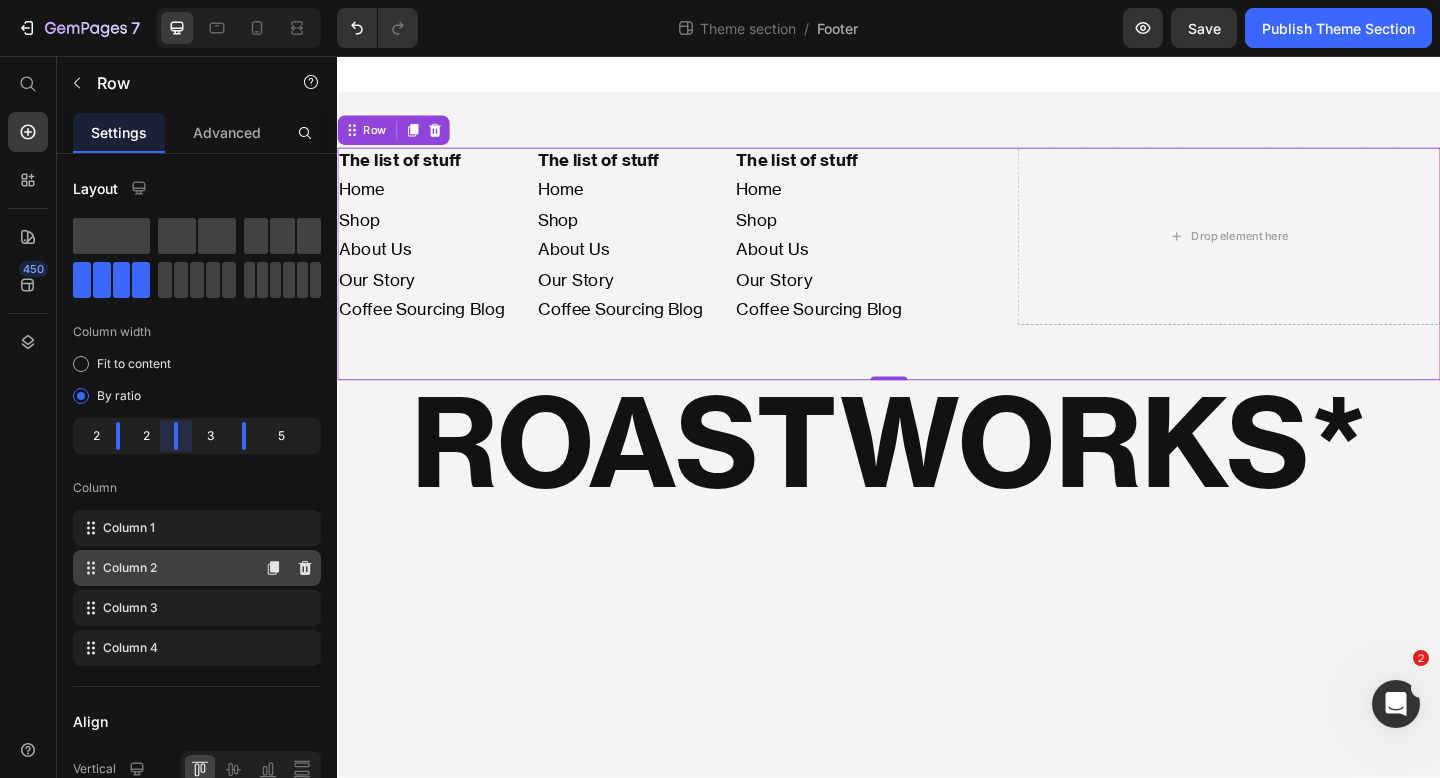 drag, startPoint x: 184, startPoint y: 433, endPoint x: 157, endPoint y: 431, distance: 27.073973 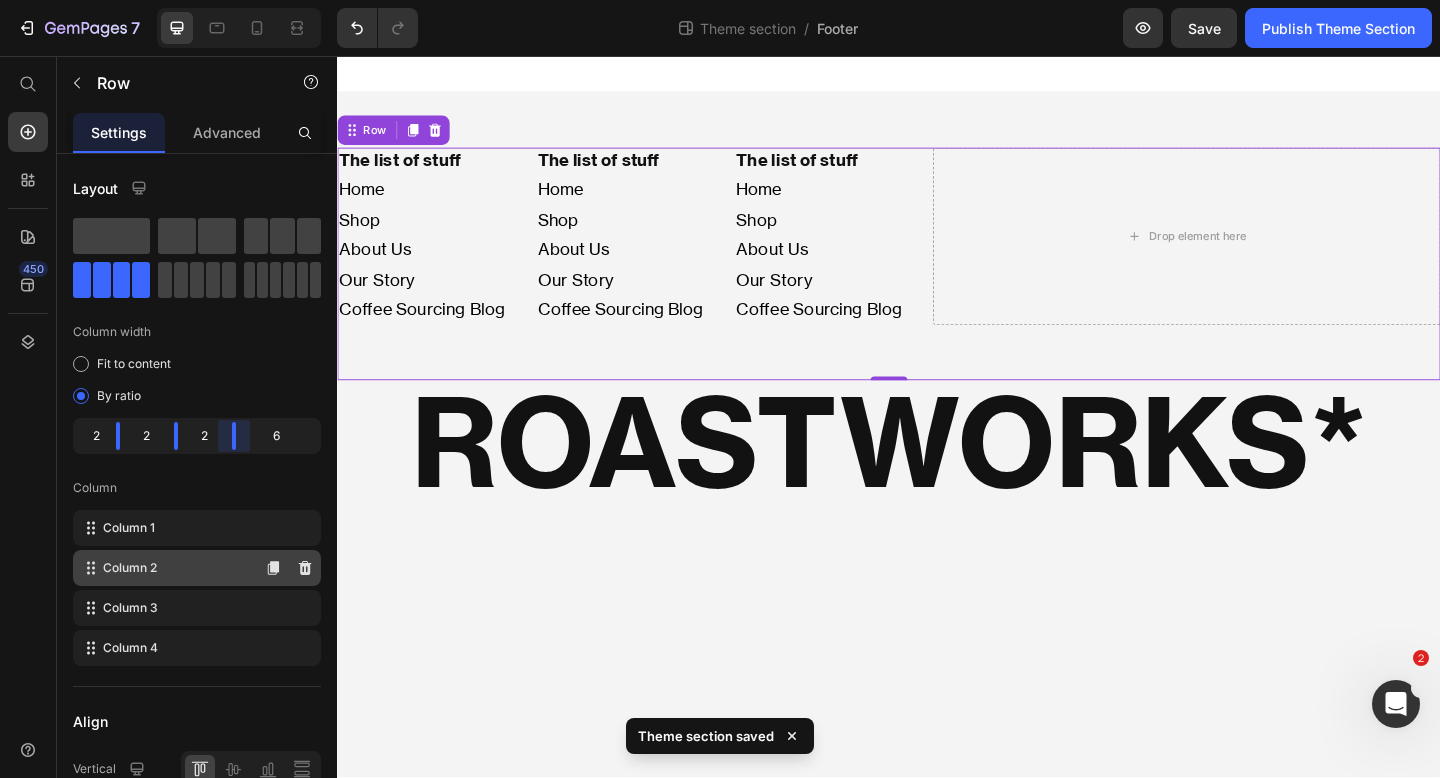 drag, startPoint x: 240, startPoint y: 436, endPoint x: 207, endPoint y: 438, distance: 33.06055 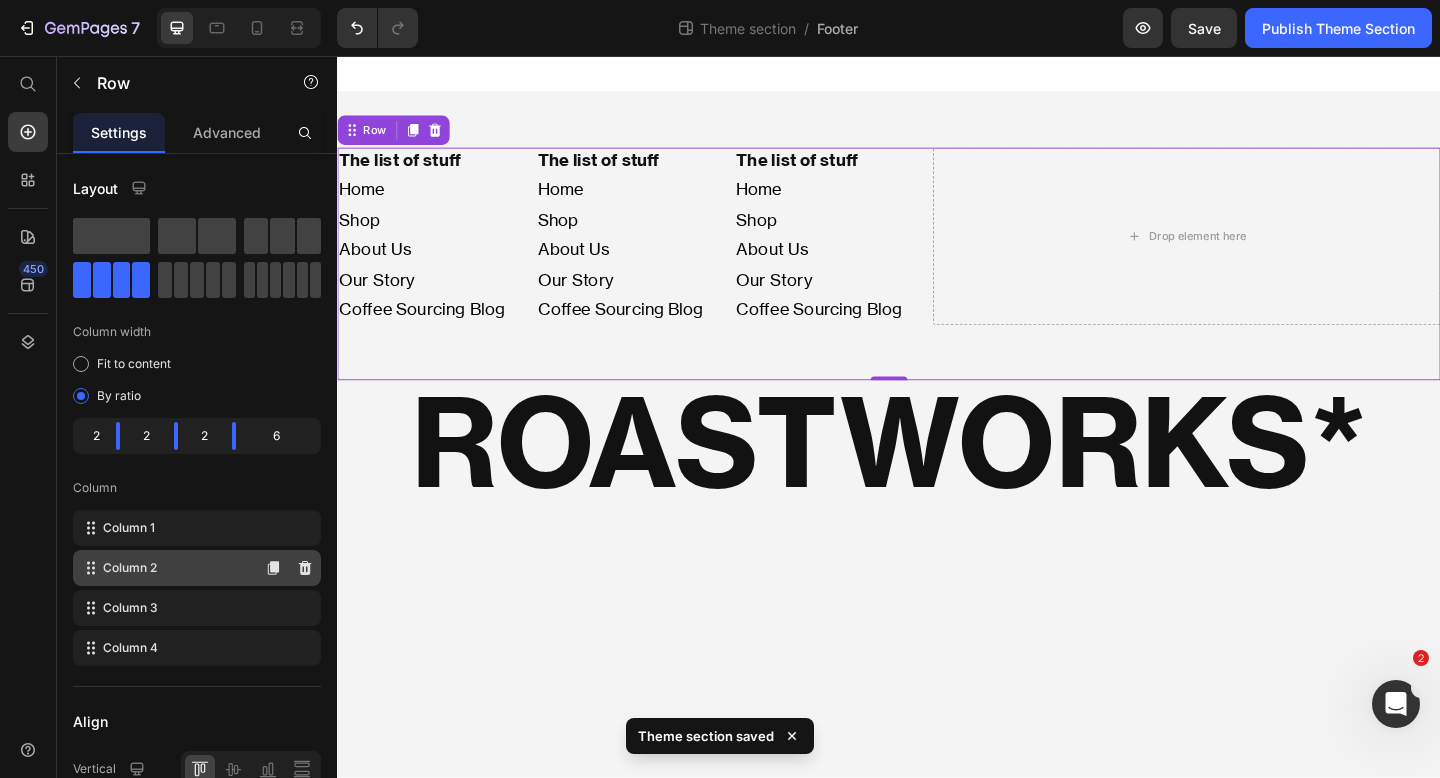 click on "Column" at bounding box center [197, 488] 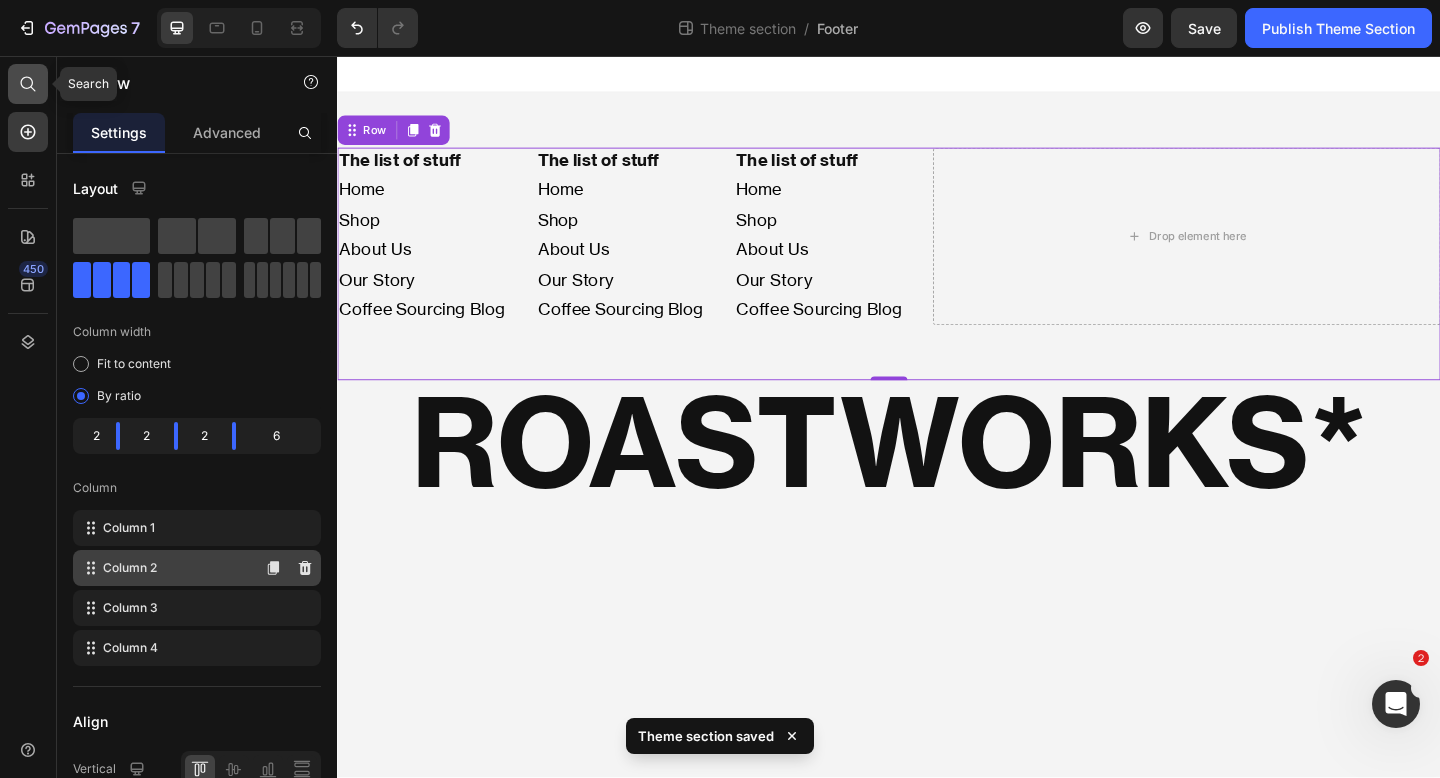 click 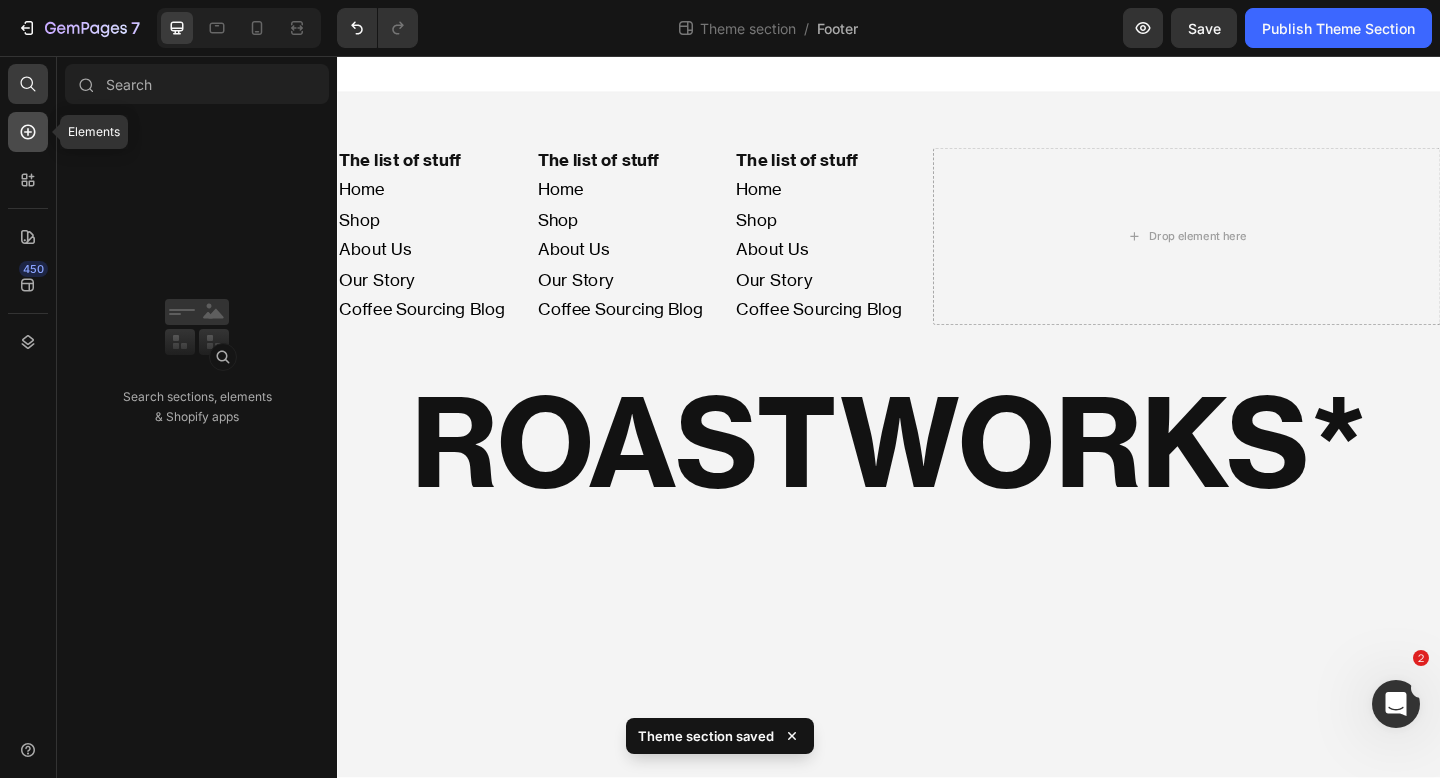 click 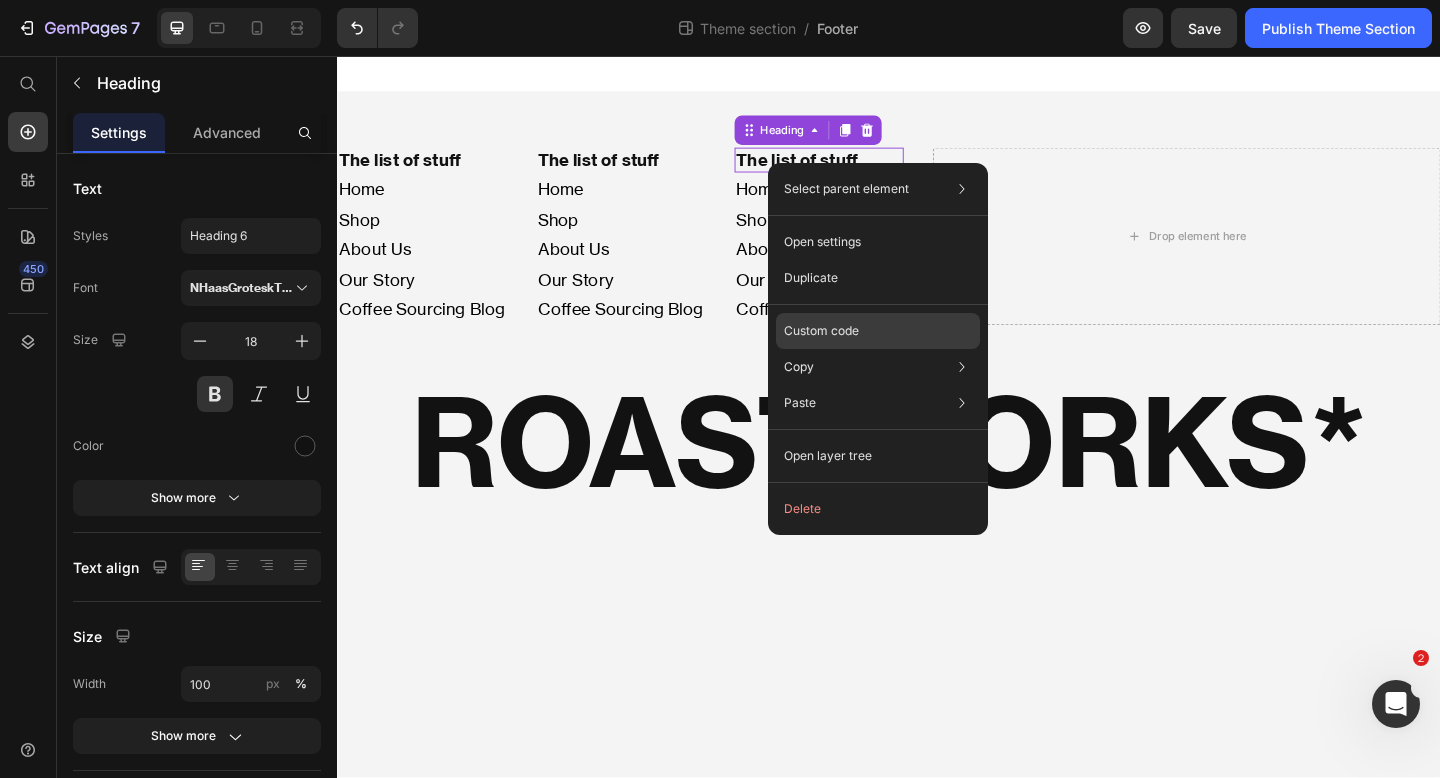 click on "Custom code" at bounding box center (821, 331) 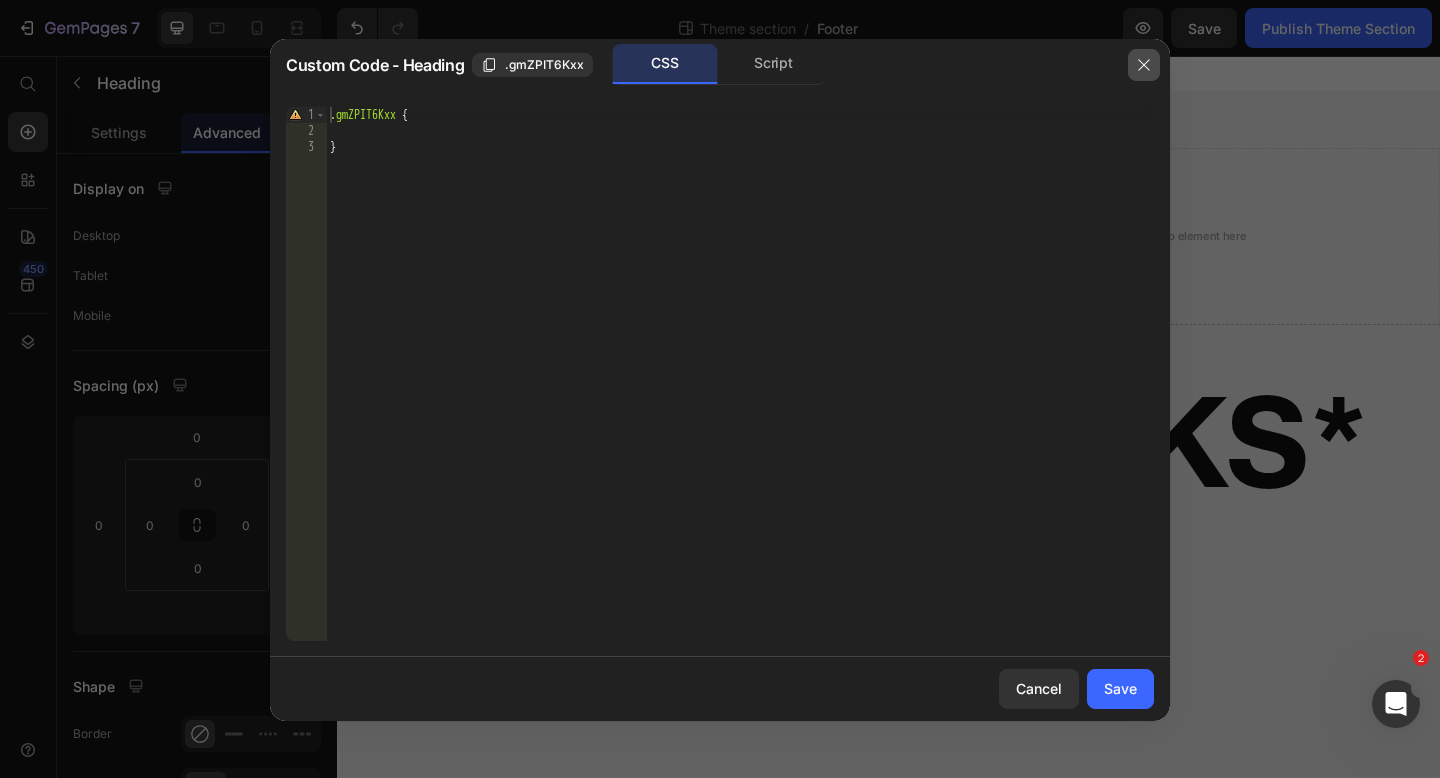 click 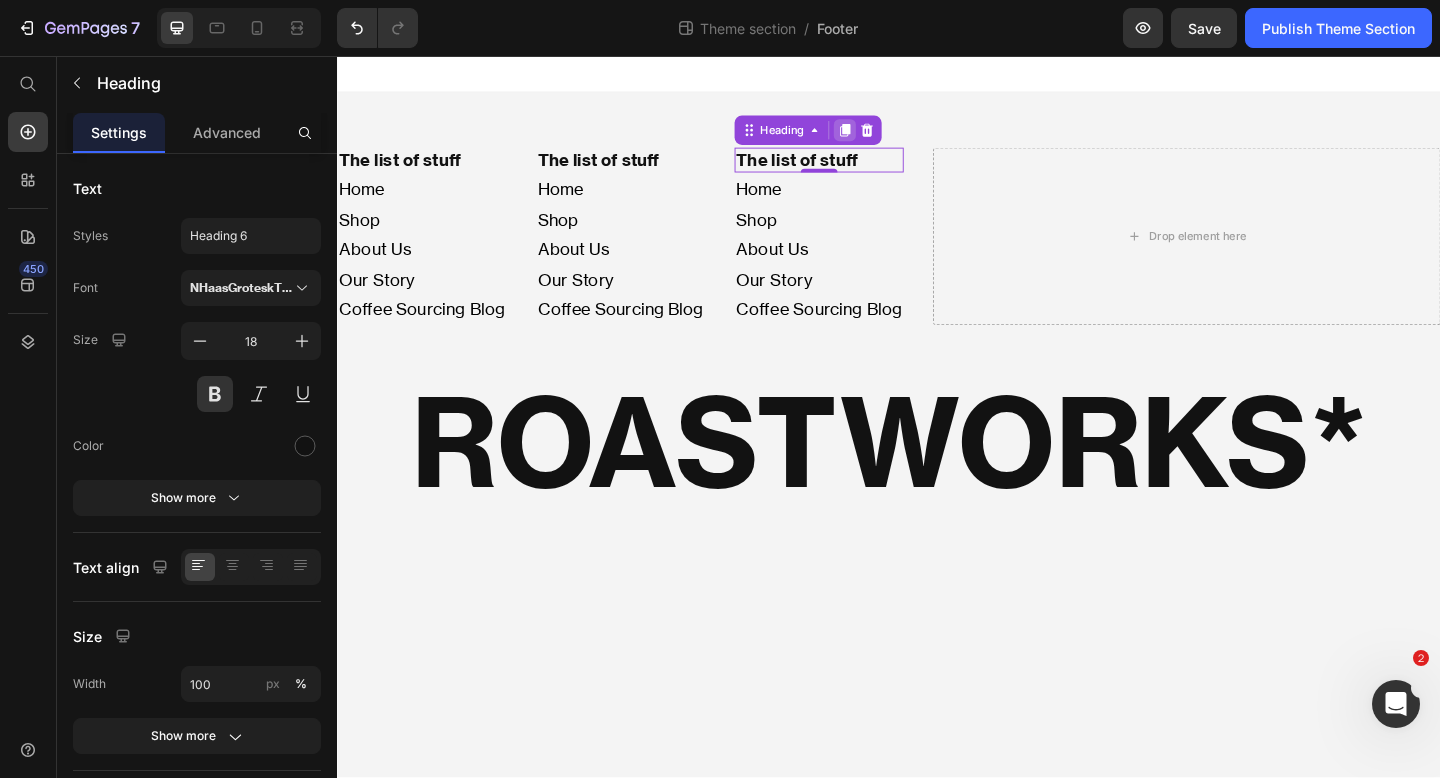 click 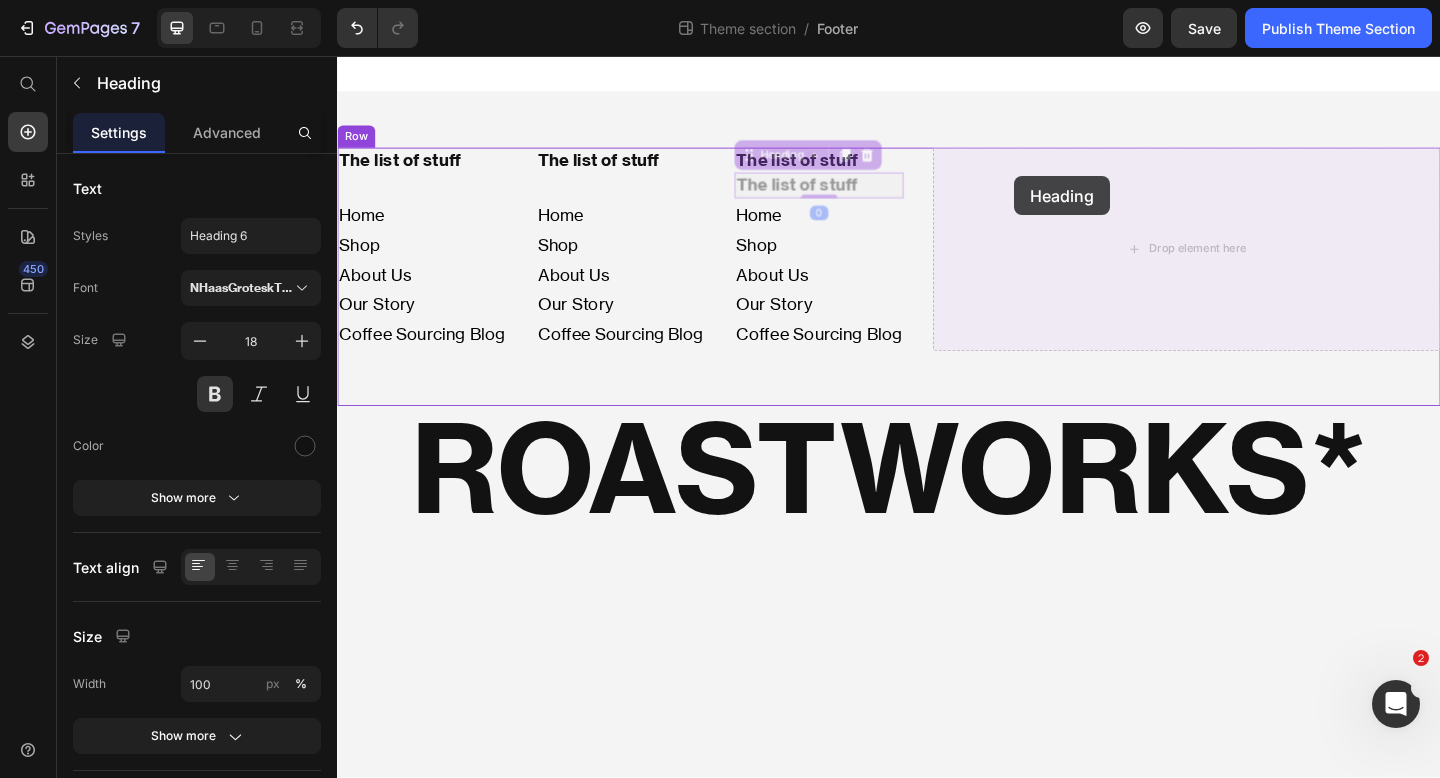 drag, startPoint x: 897, startPoint y: 173, endPoint x: 1046, endPoint y: 183, distance: 149.33519 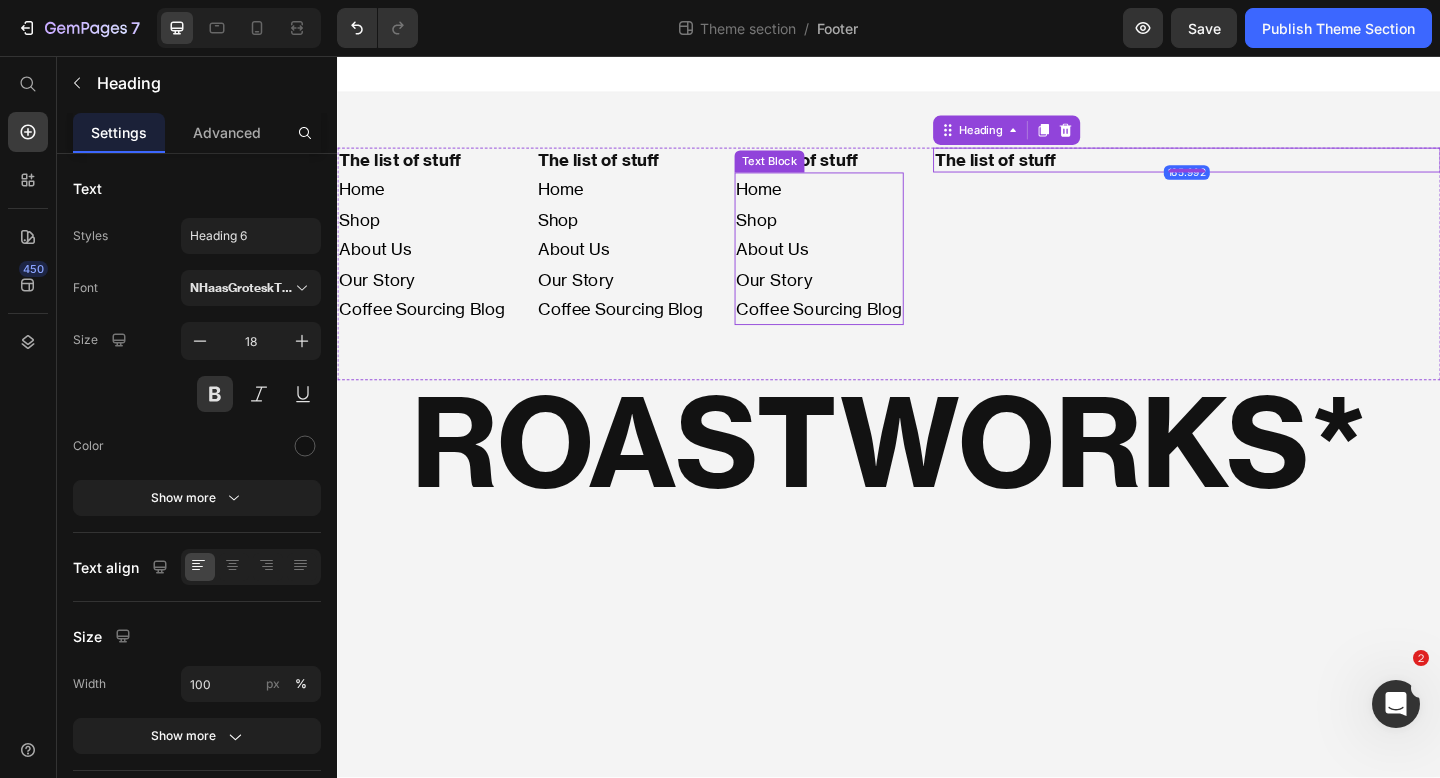 click on "Home" at bounding box center (861, 201) 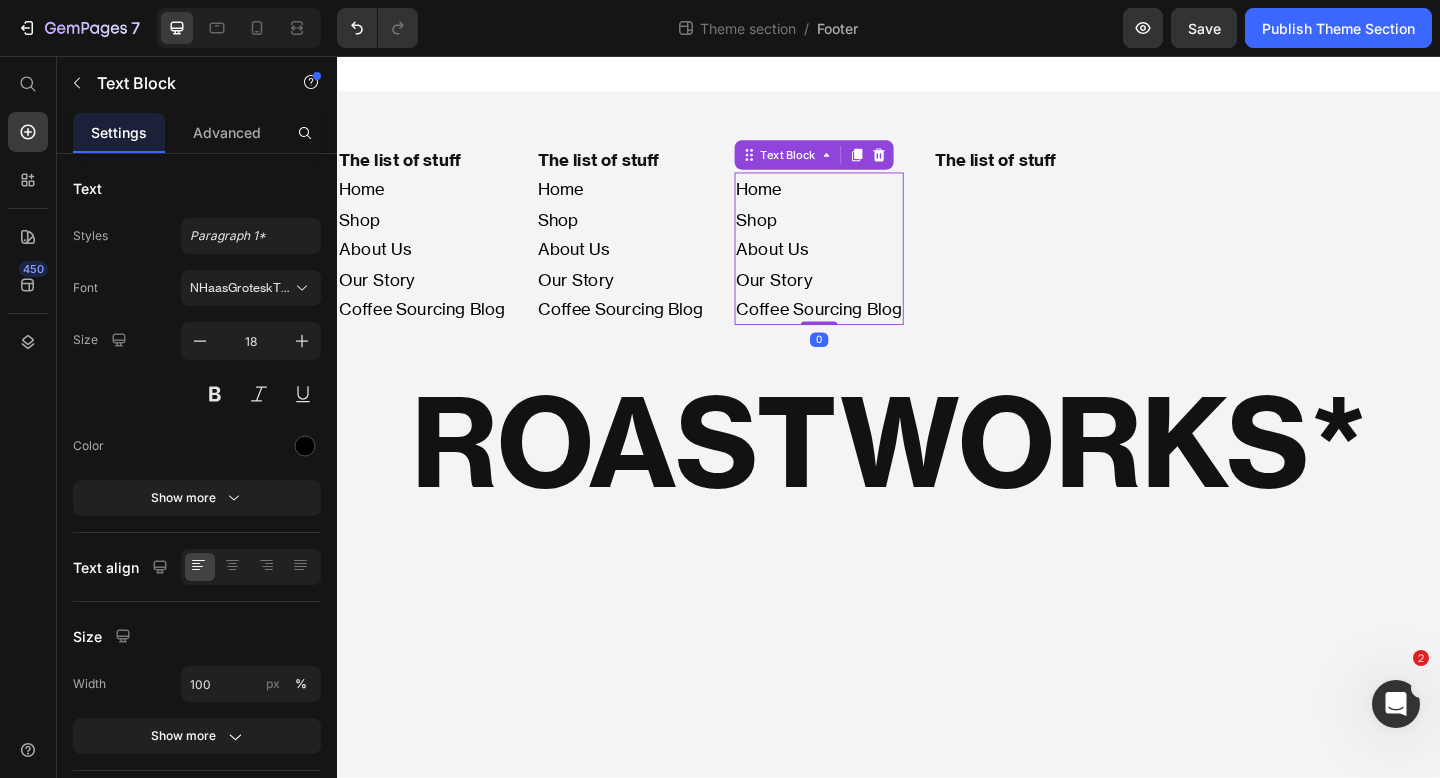click 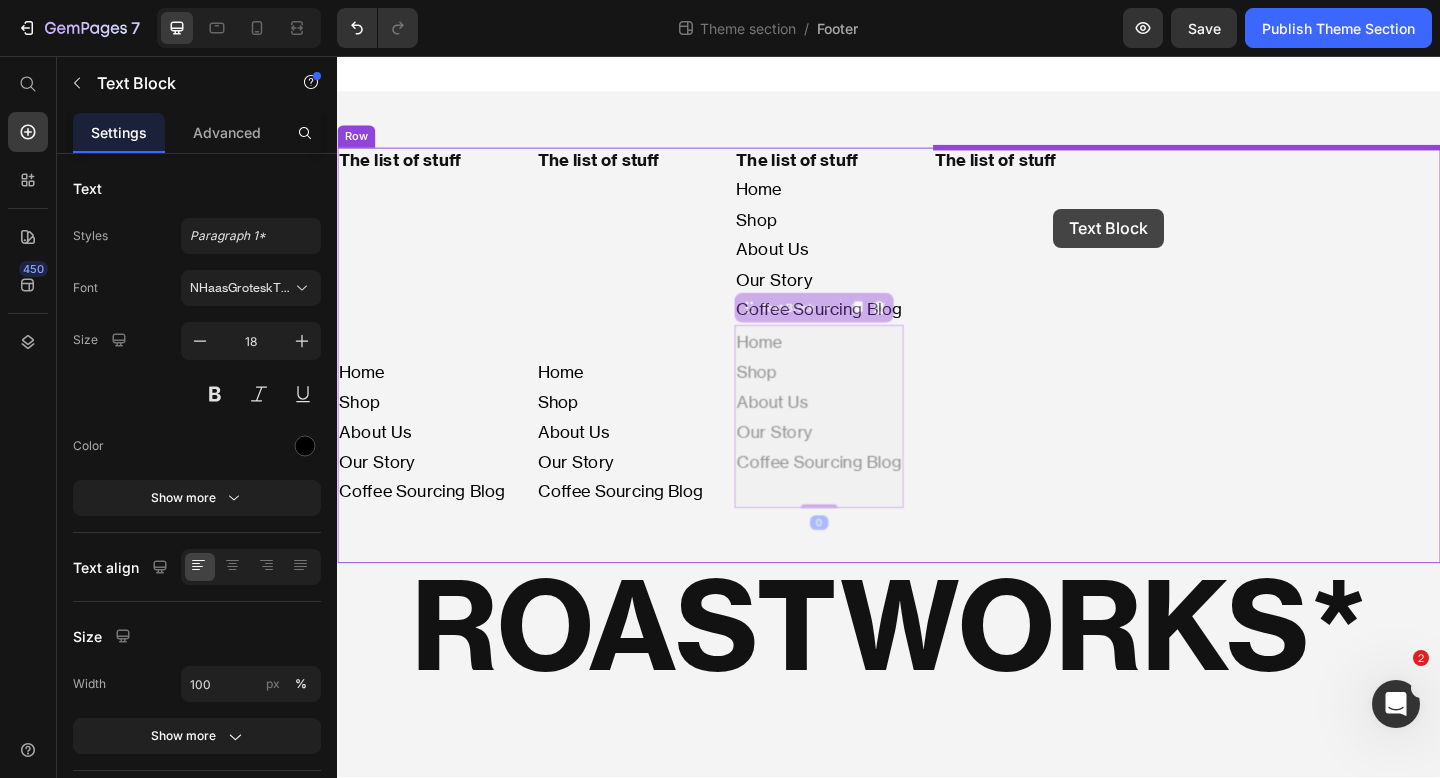 drag, startPoint x: 929, startPoint y: 266, endPoint x: 1116, endPoint y: 219, distance: 192.81598 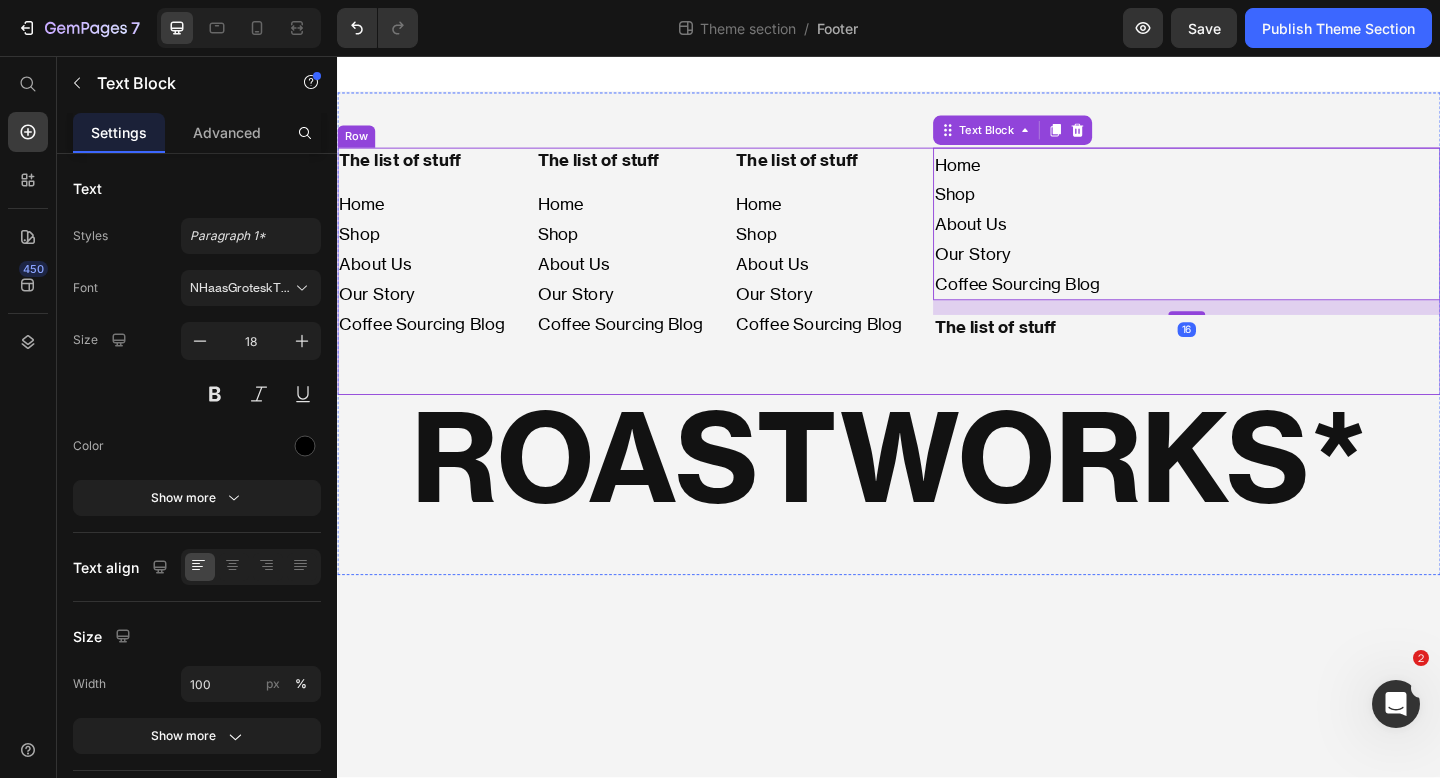 click on "The list of stuff" at bounding box center (1261, 351) 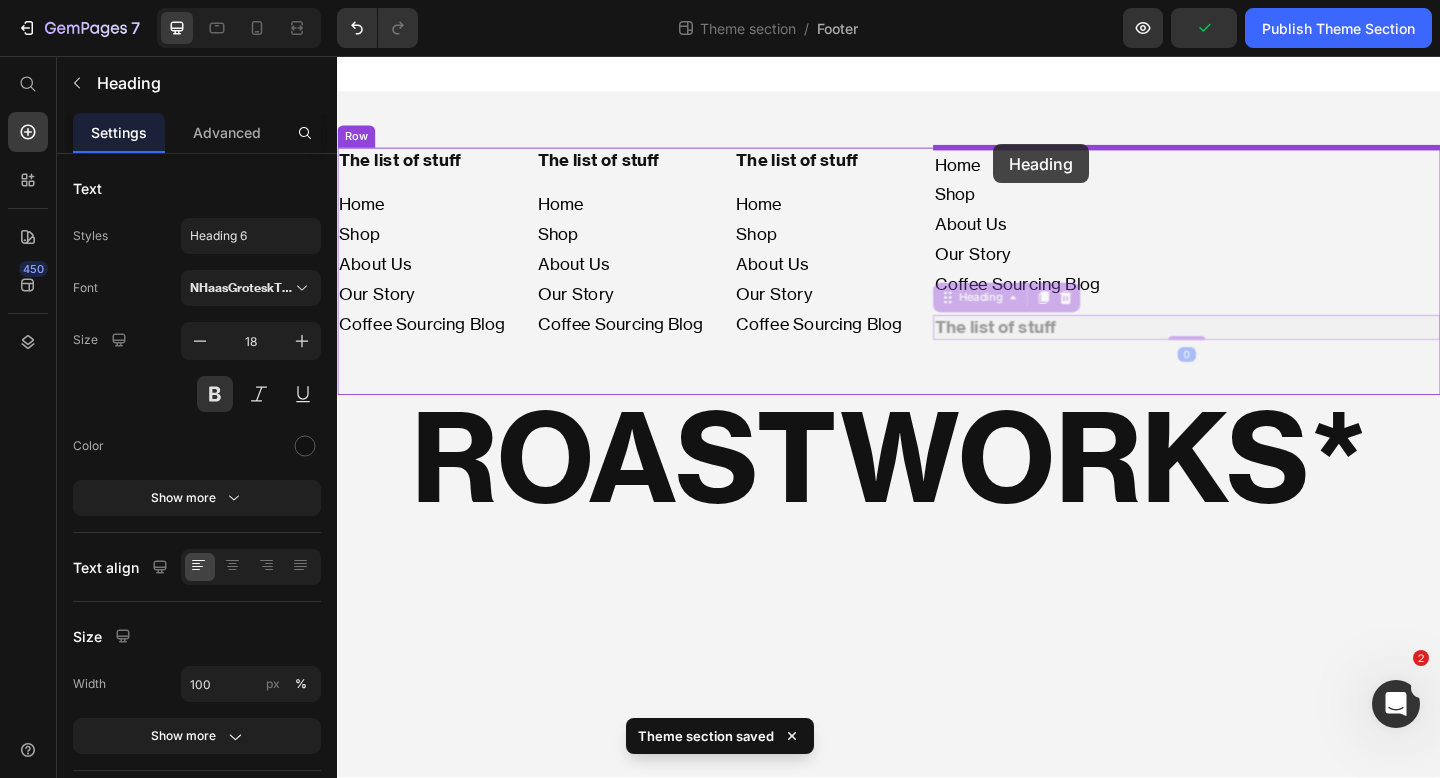 drag, startPoint x: 1002, startPoint y: 316, endPoint x: 1051, endPoint y: 152, distance: 171.16367 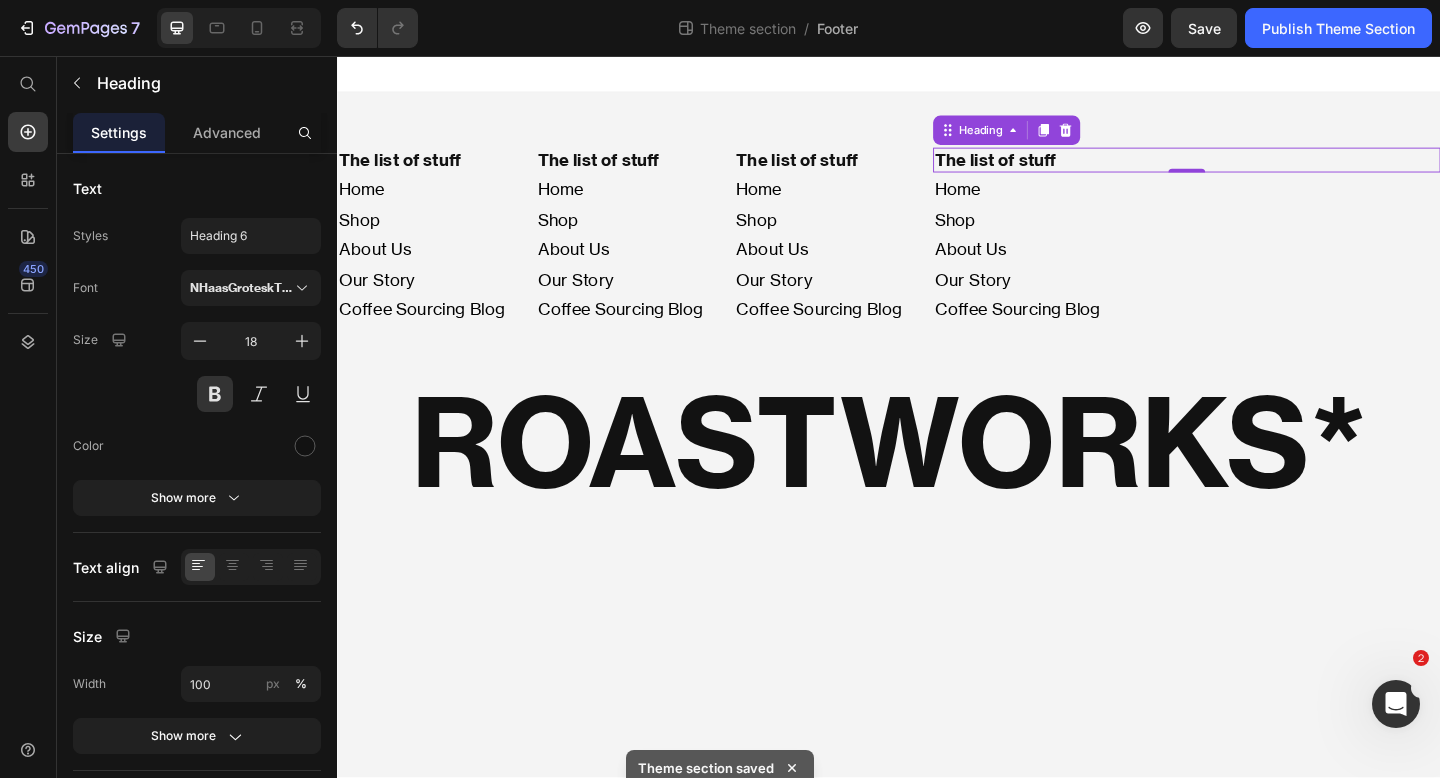 click on "The list of stuff" at bounding box center (1261, 169) 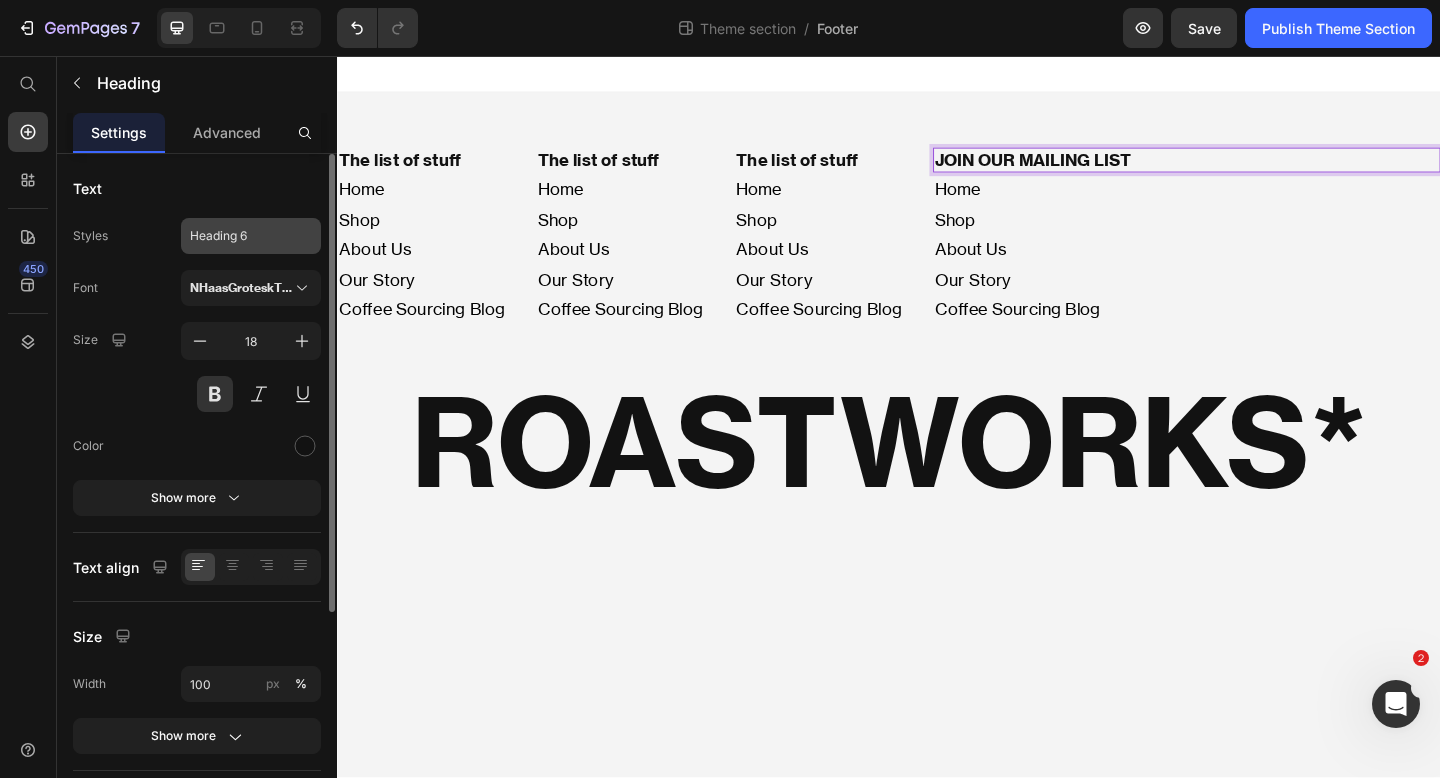 click on "Heading 6" at bounding box center (239, 236) 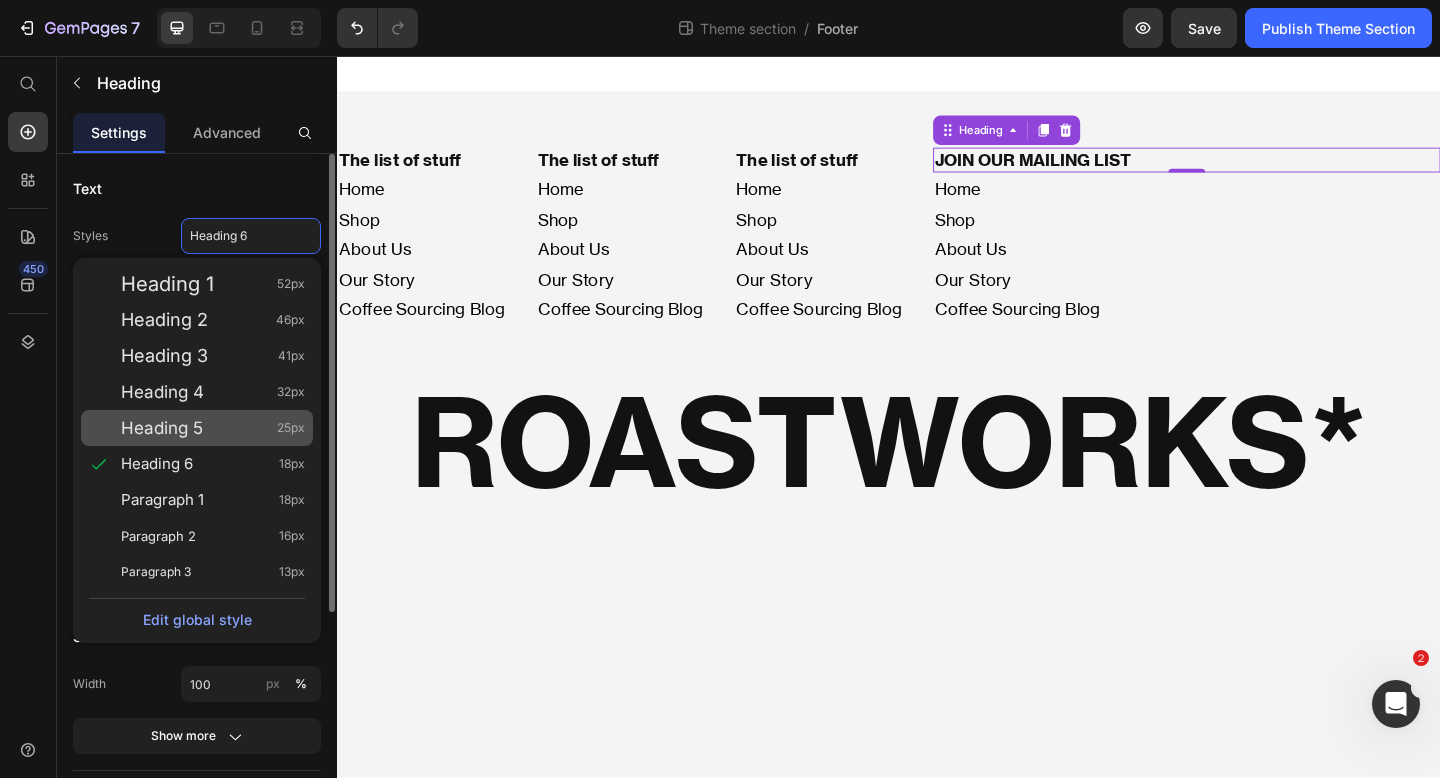 click on "Heading 5 25px" at bounding box center (213, 428) 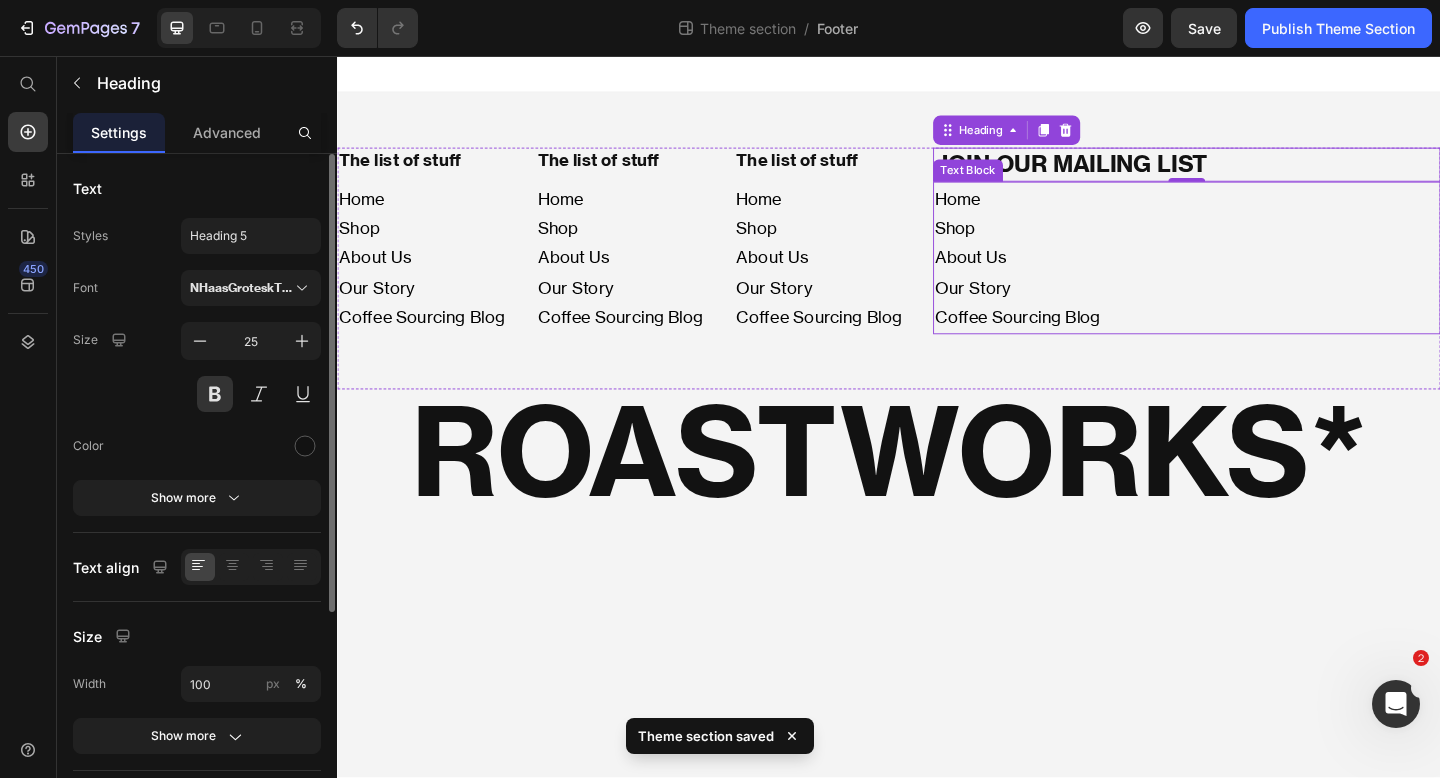 click on "About Us" at bounding box center (1261, 275) 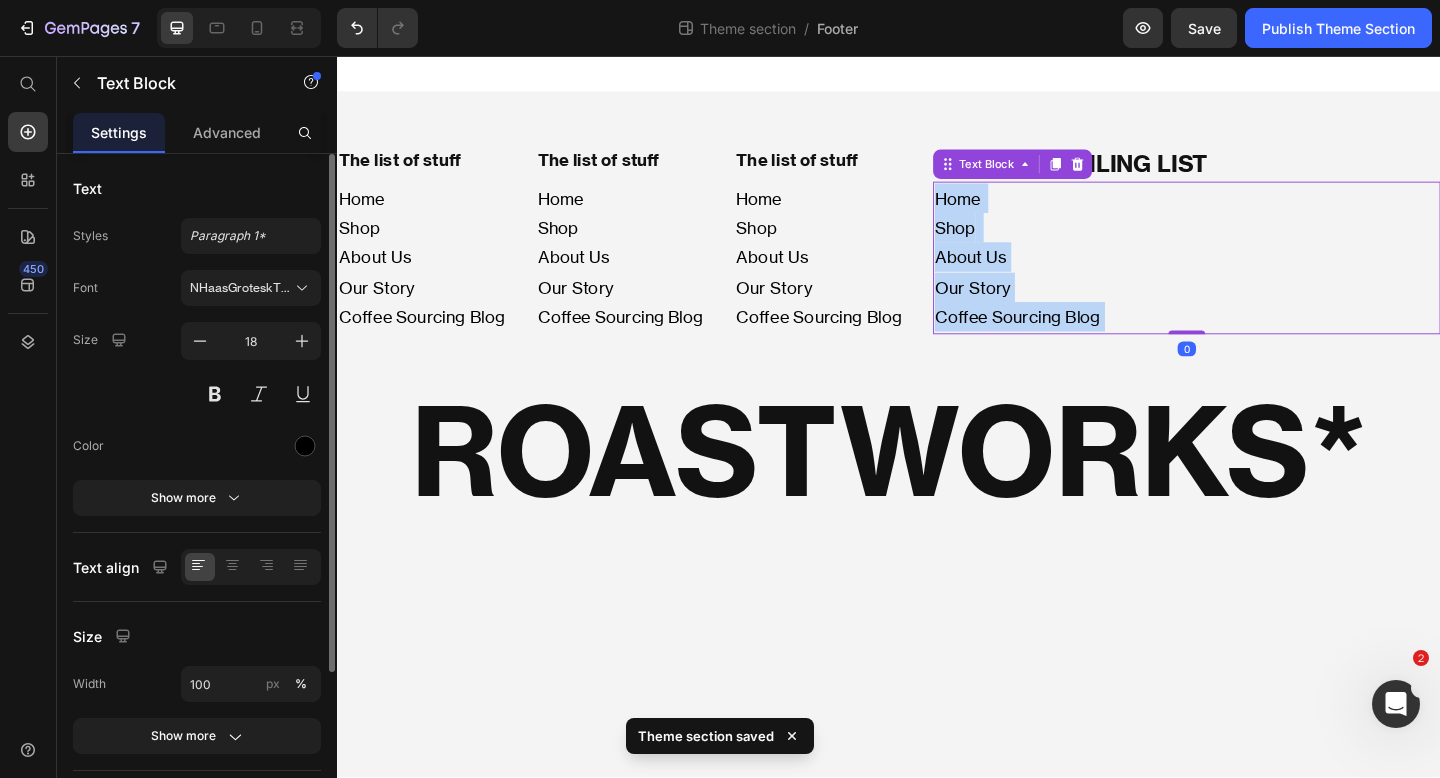 click on "About Us" at bounding box center (1261, 275) 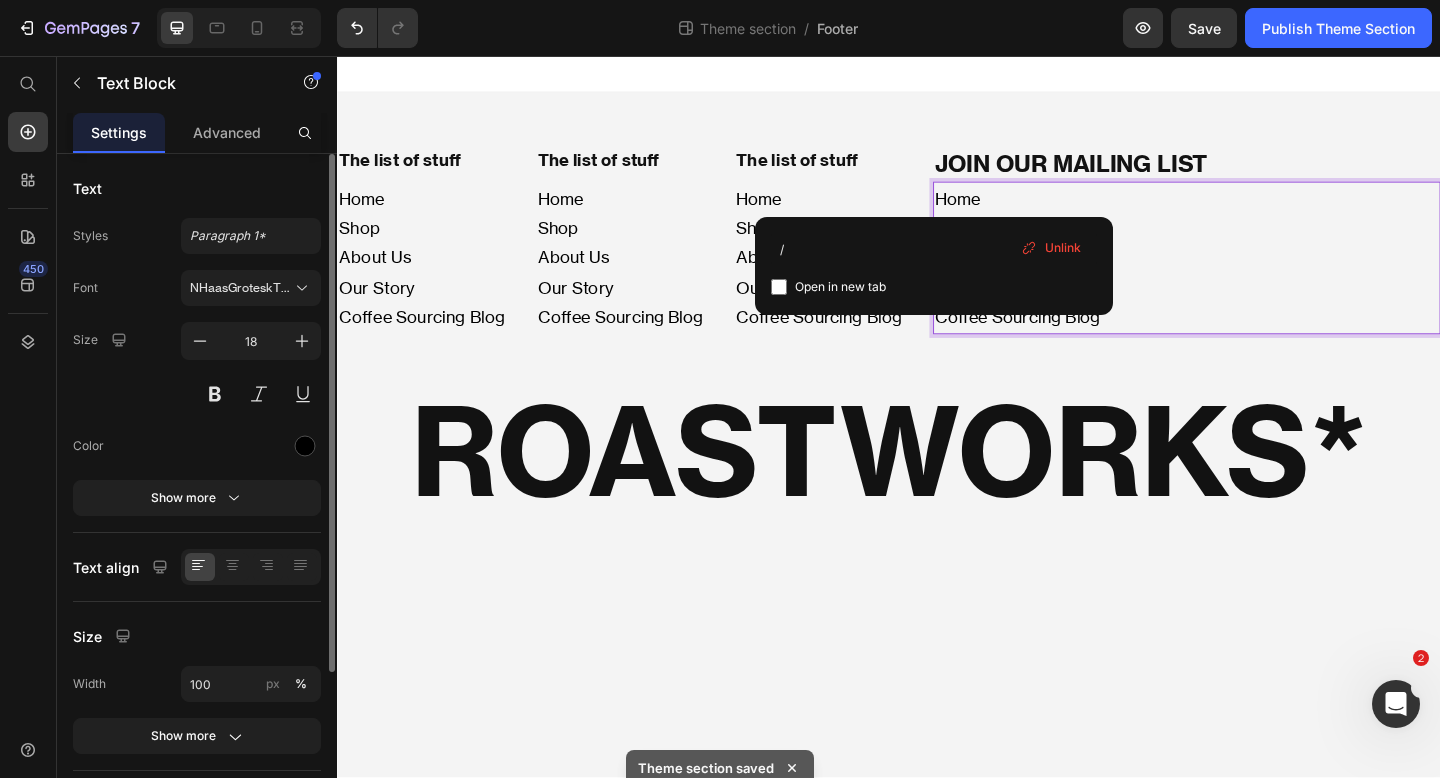 click on "About Us" at bounding box center [1261, 275] 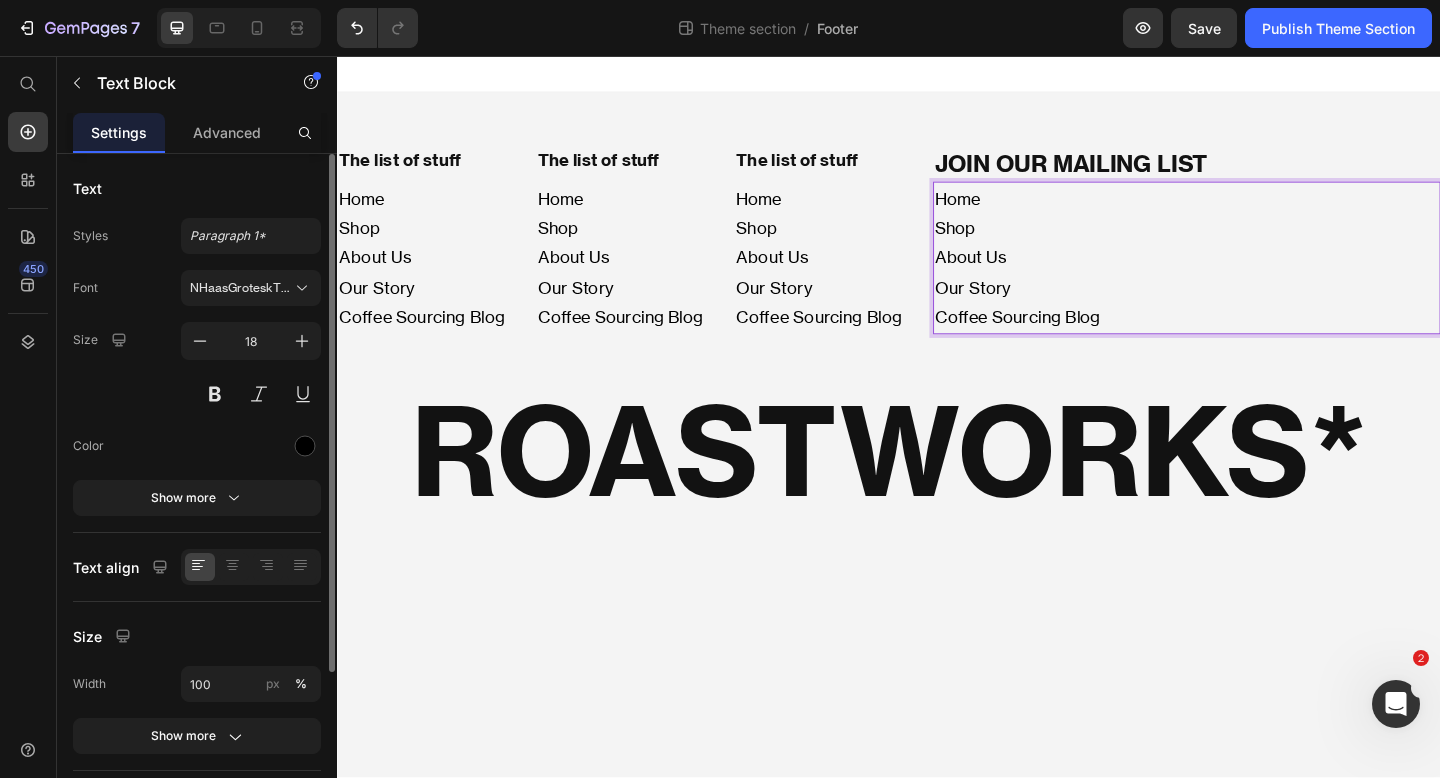 click on "Shop" at bounding box center (1261, 243) 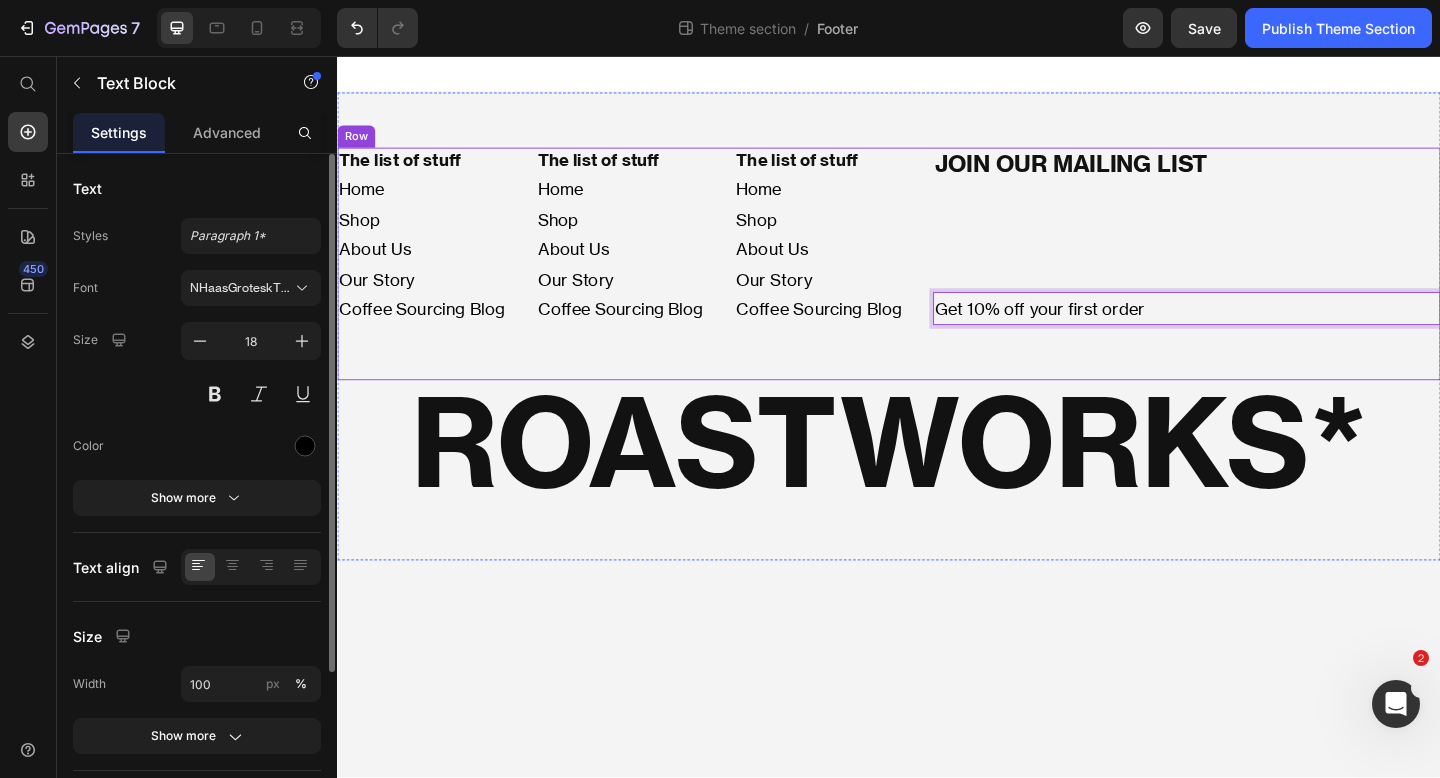 click on "JOIN OUR MAILING LIST Heading Get 10% off your first order Text Block   0" at bounding box center [1261, 252] 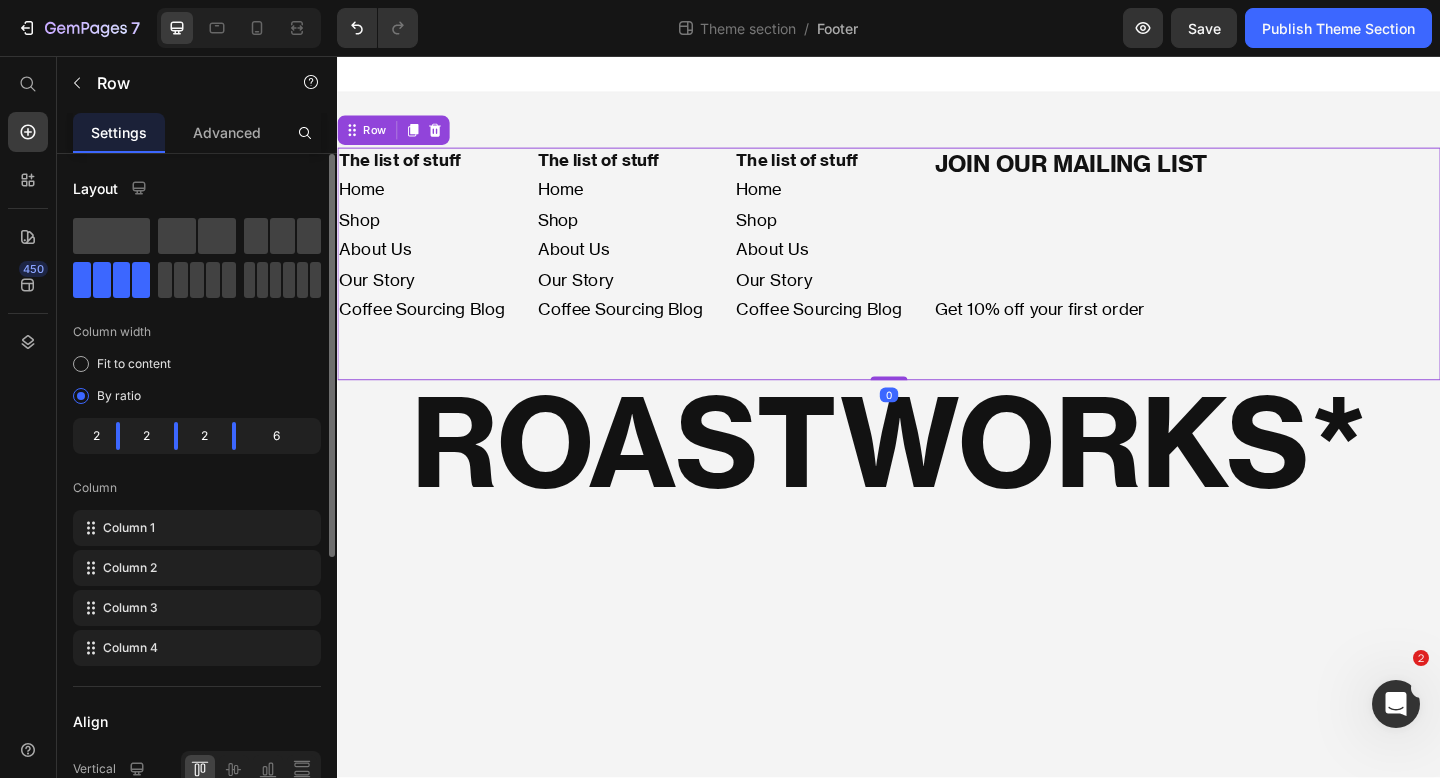 click on "JOIN OUR MAILING LIST Heading Get 10% off your first order Text Block" at bounding box center [1261, 252] 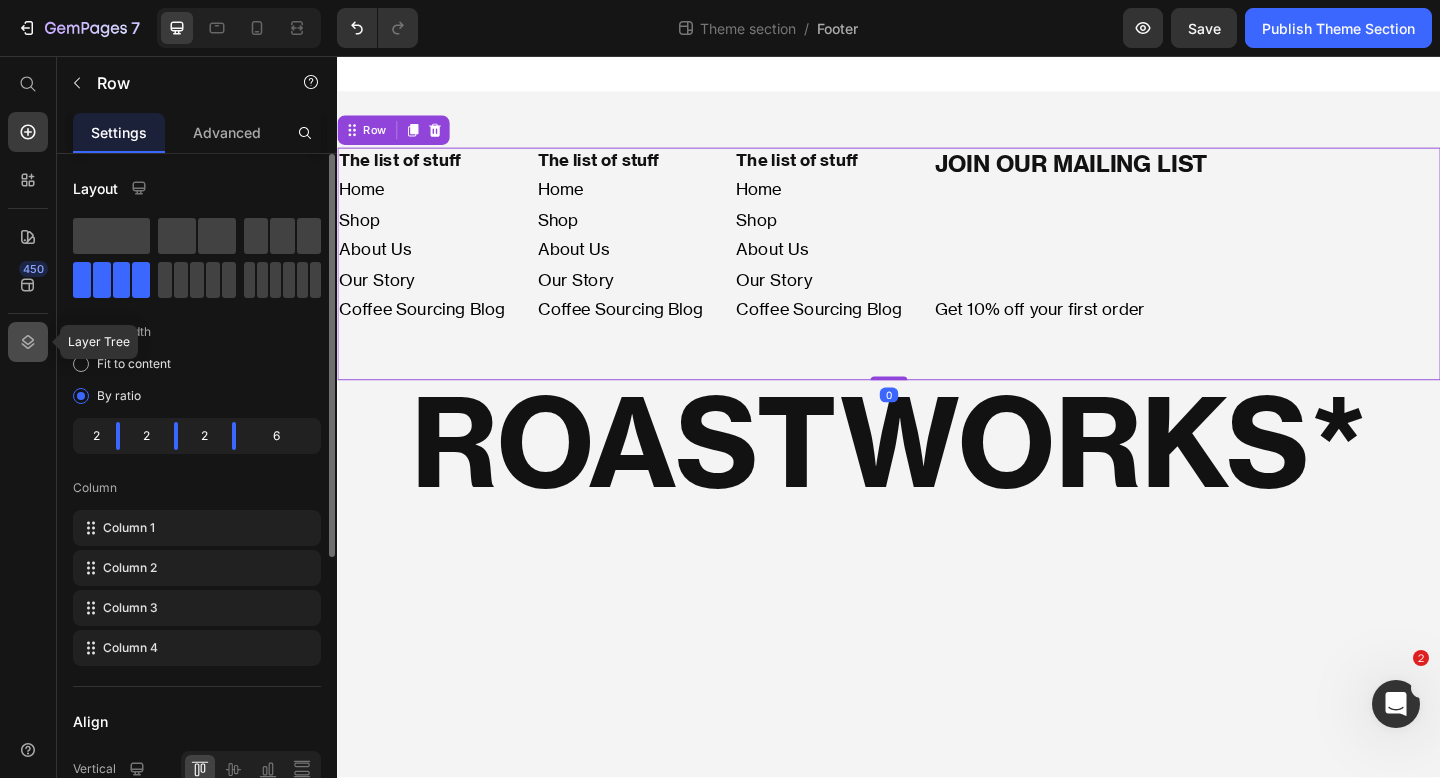 click 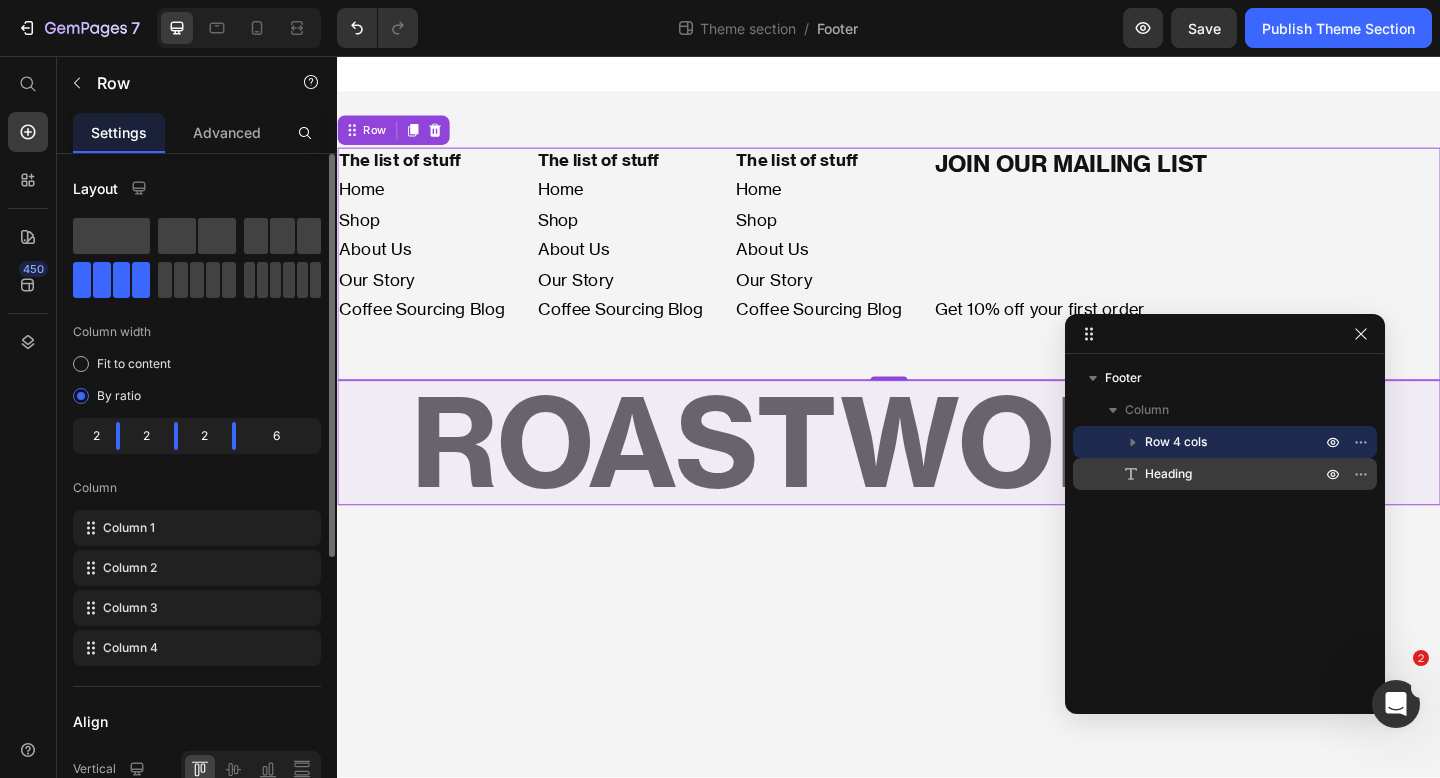 click 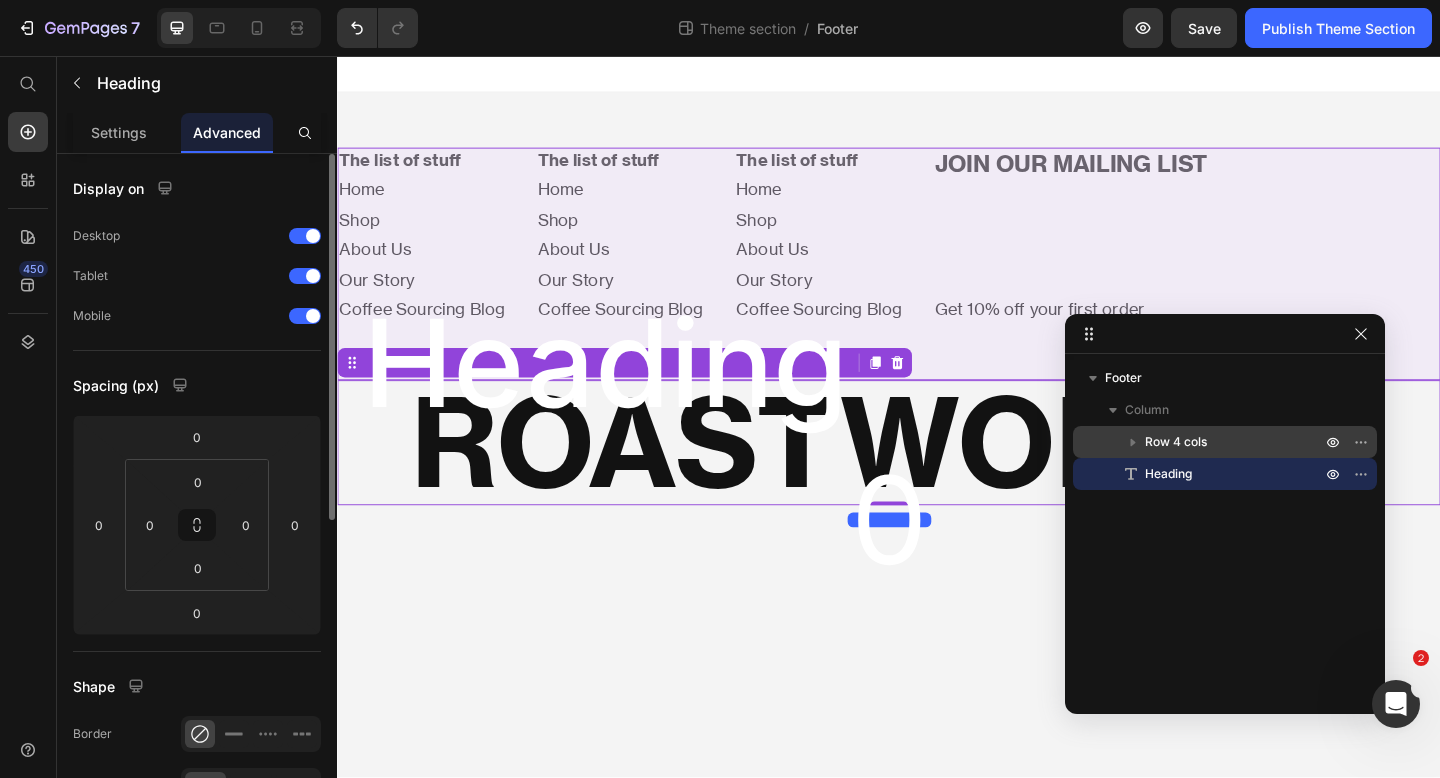 click 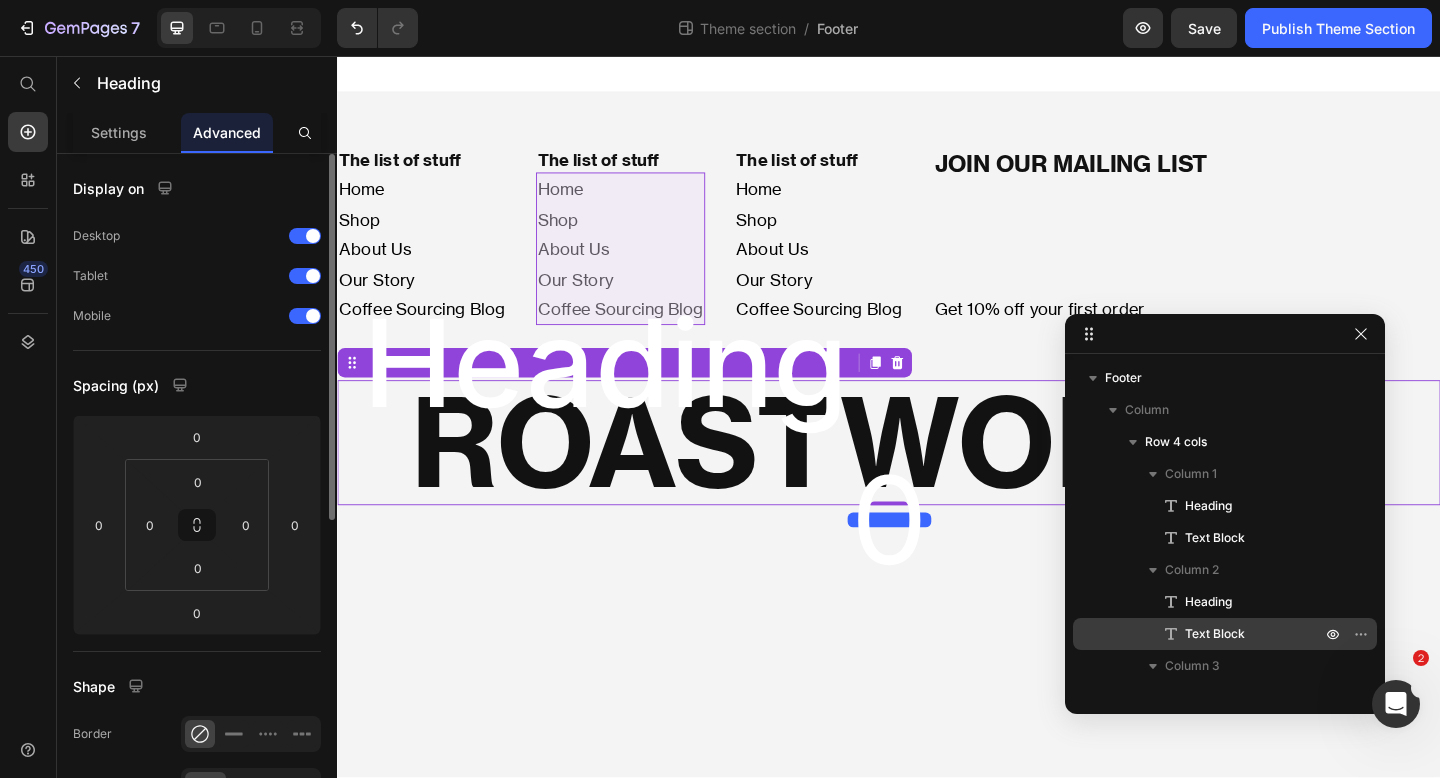 click on "Text Block" at bounding box center (1225, 634) 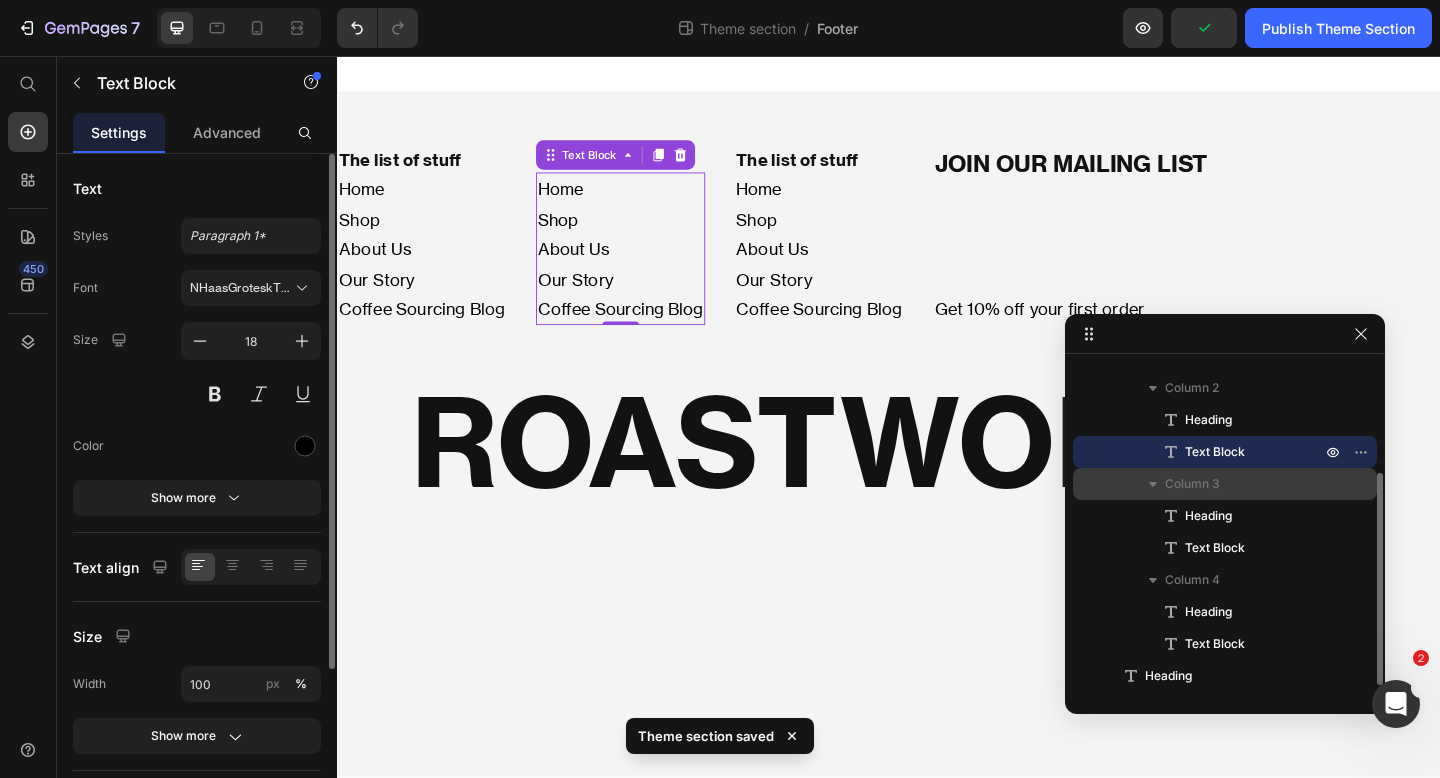 scroll, scrollTop: 161, scrollLeft: 0, axis: vertical 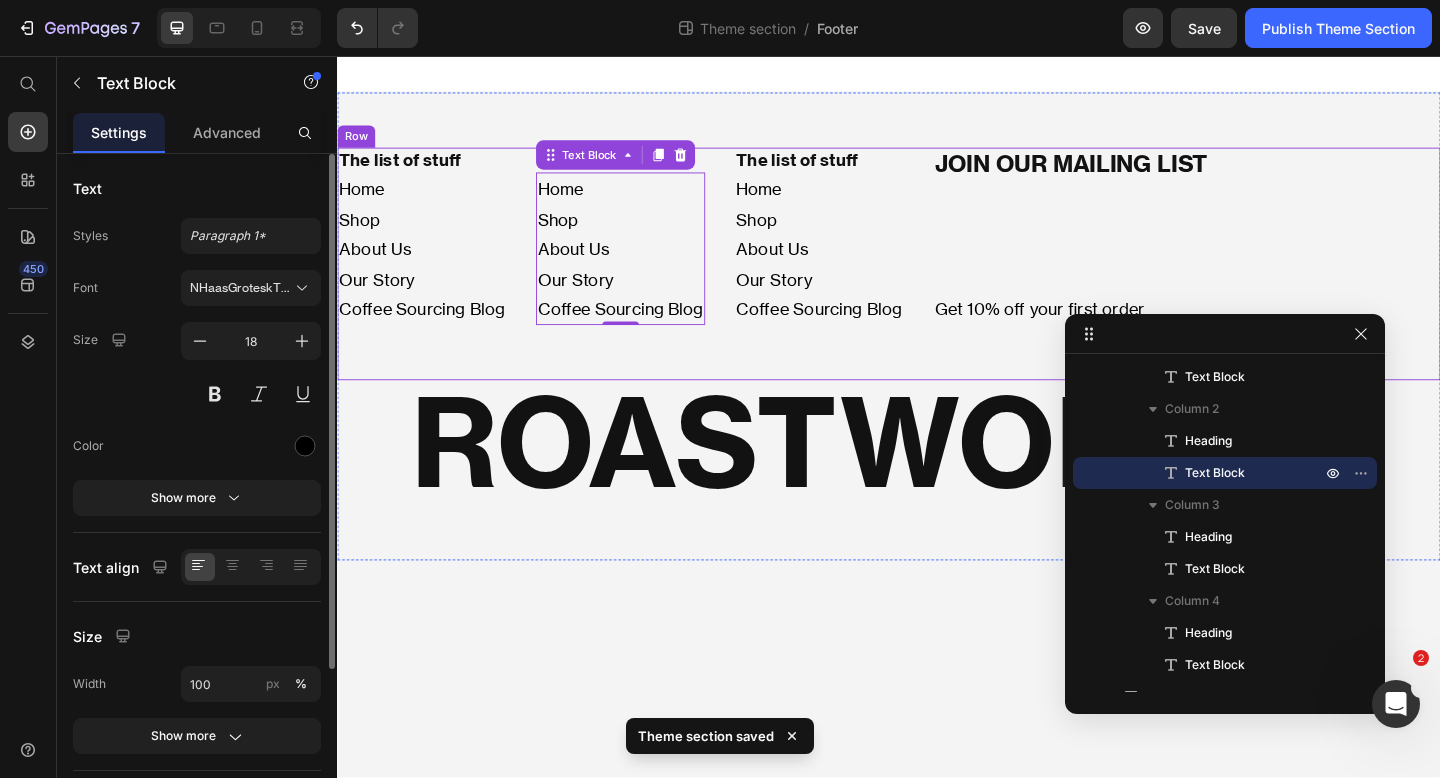 click on "JOIN OUR MAILING LIST Heading Get 10% off your first order Text Block" at bounding box center [1261, 252] 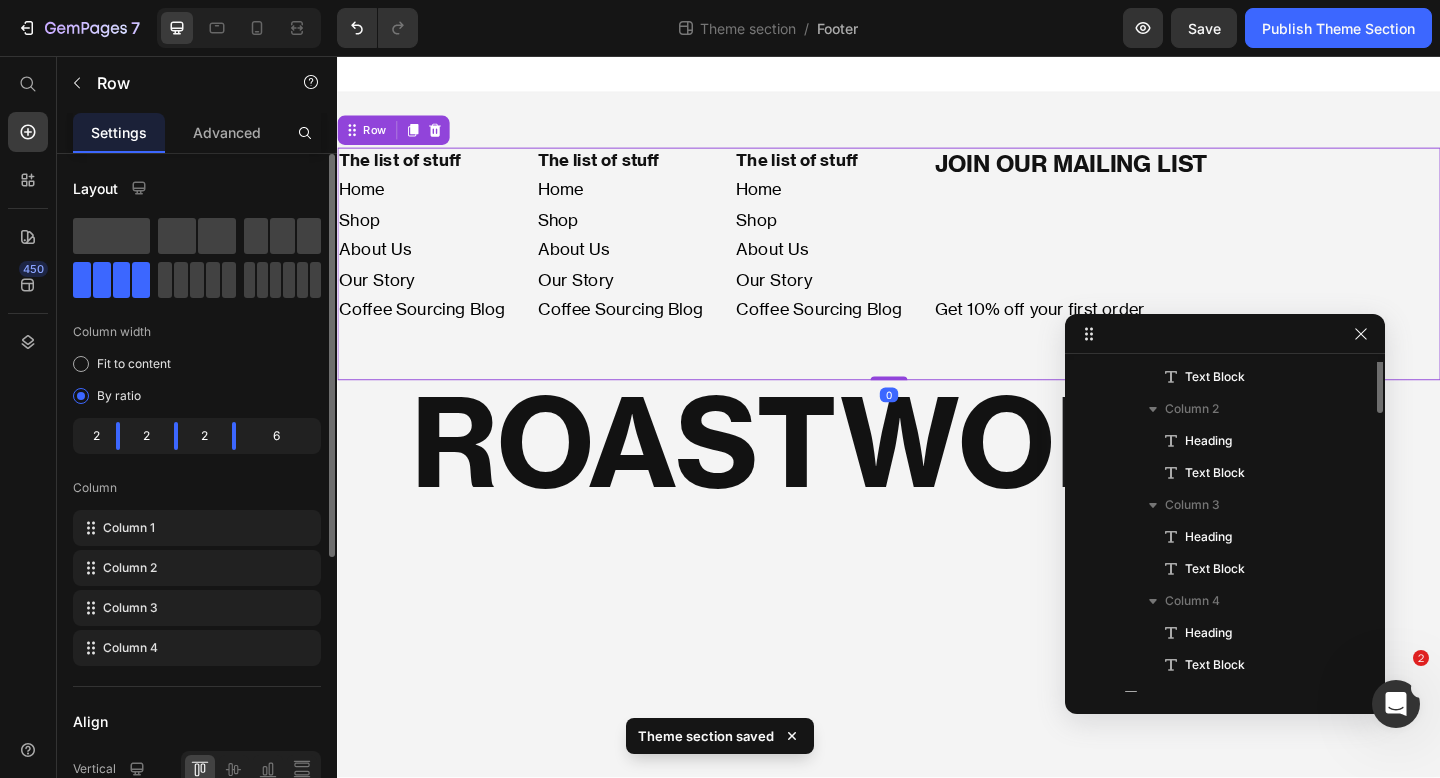 scroll, scrollTop: 0, scrollLeft: 0, axis: both 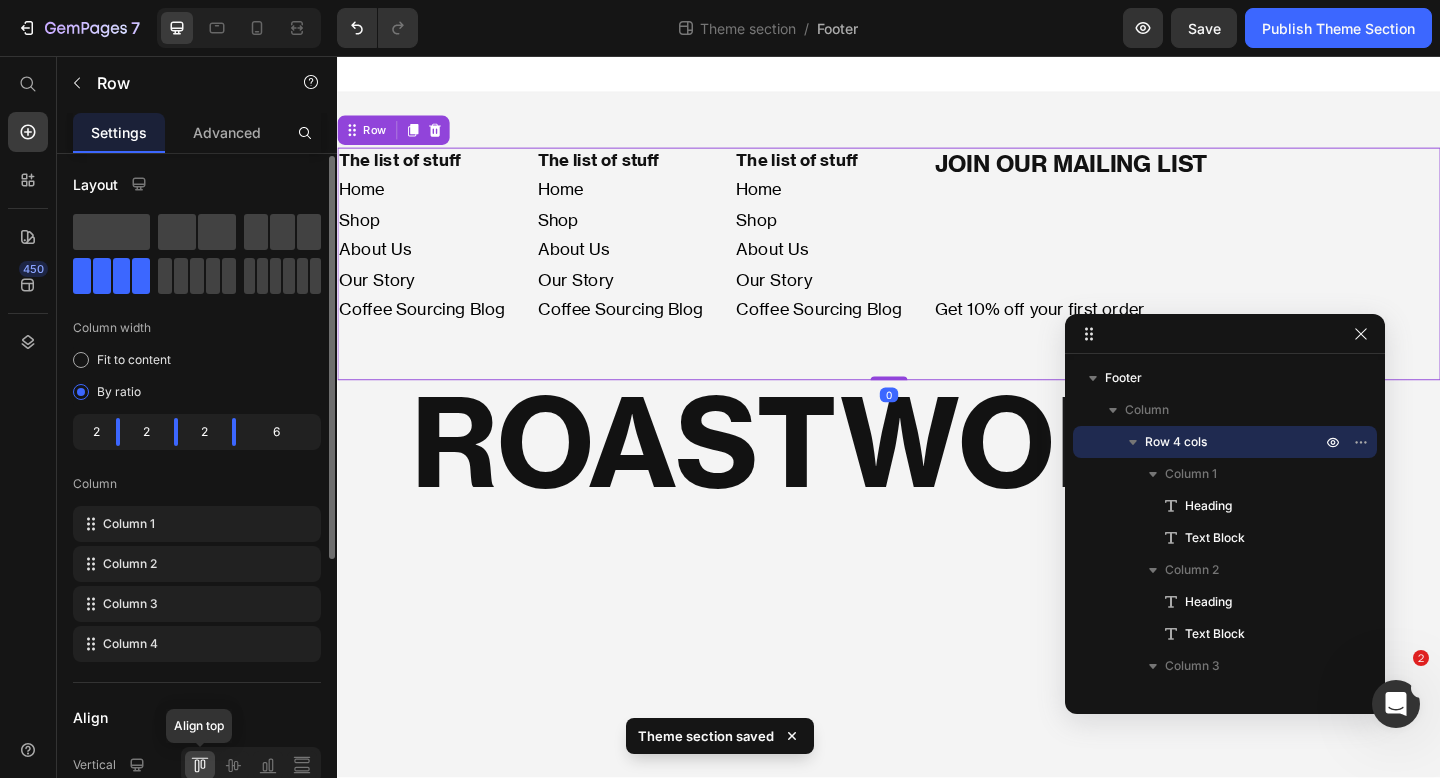 click 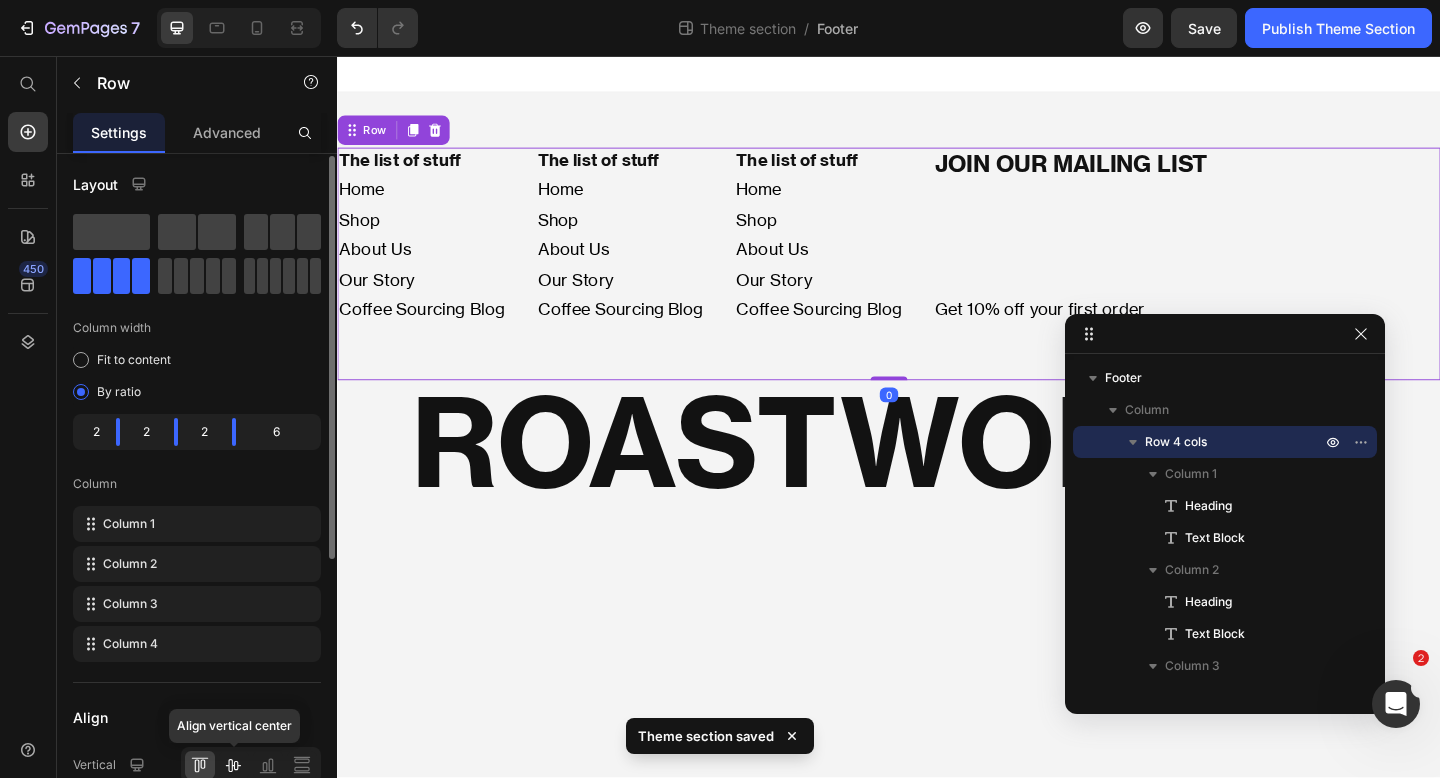 click 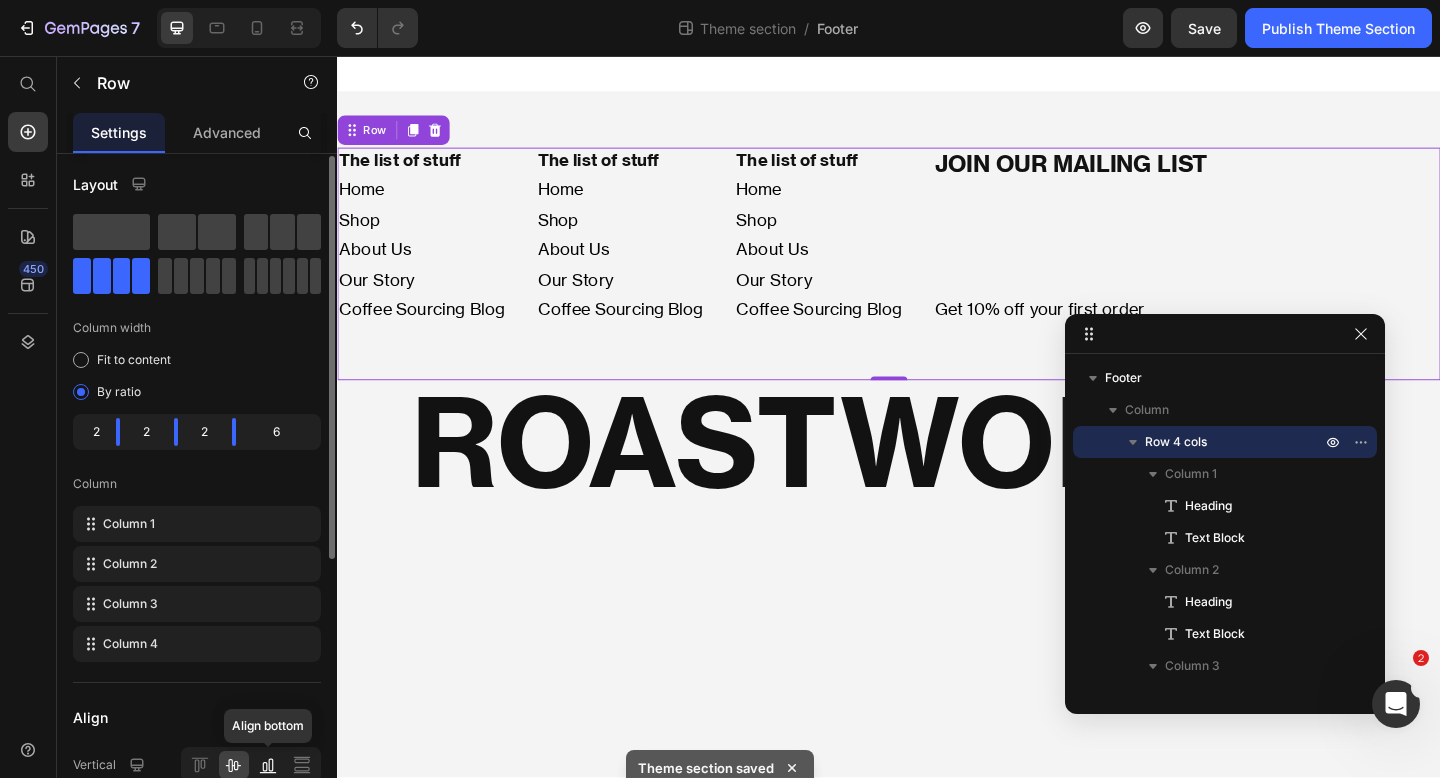 click 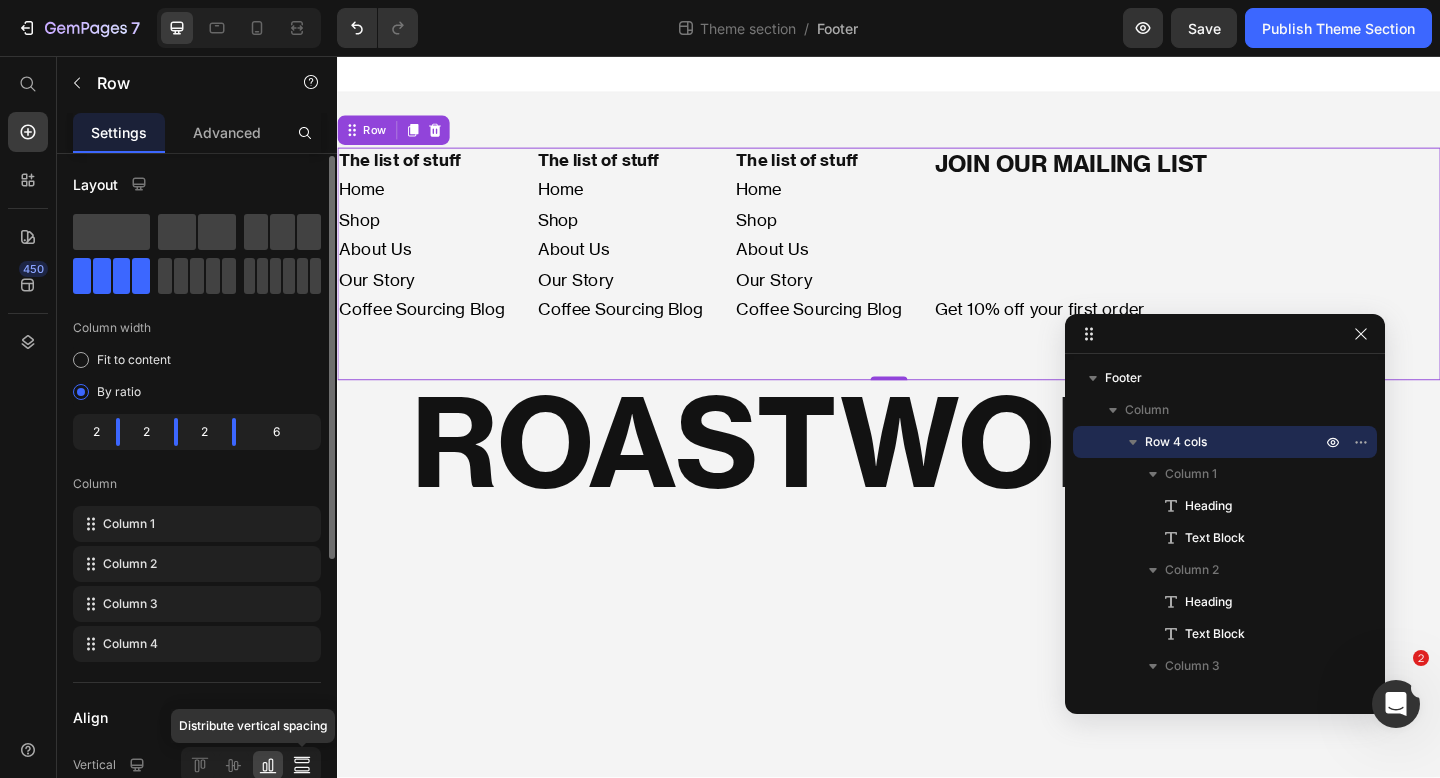 click 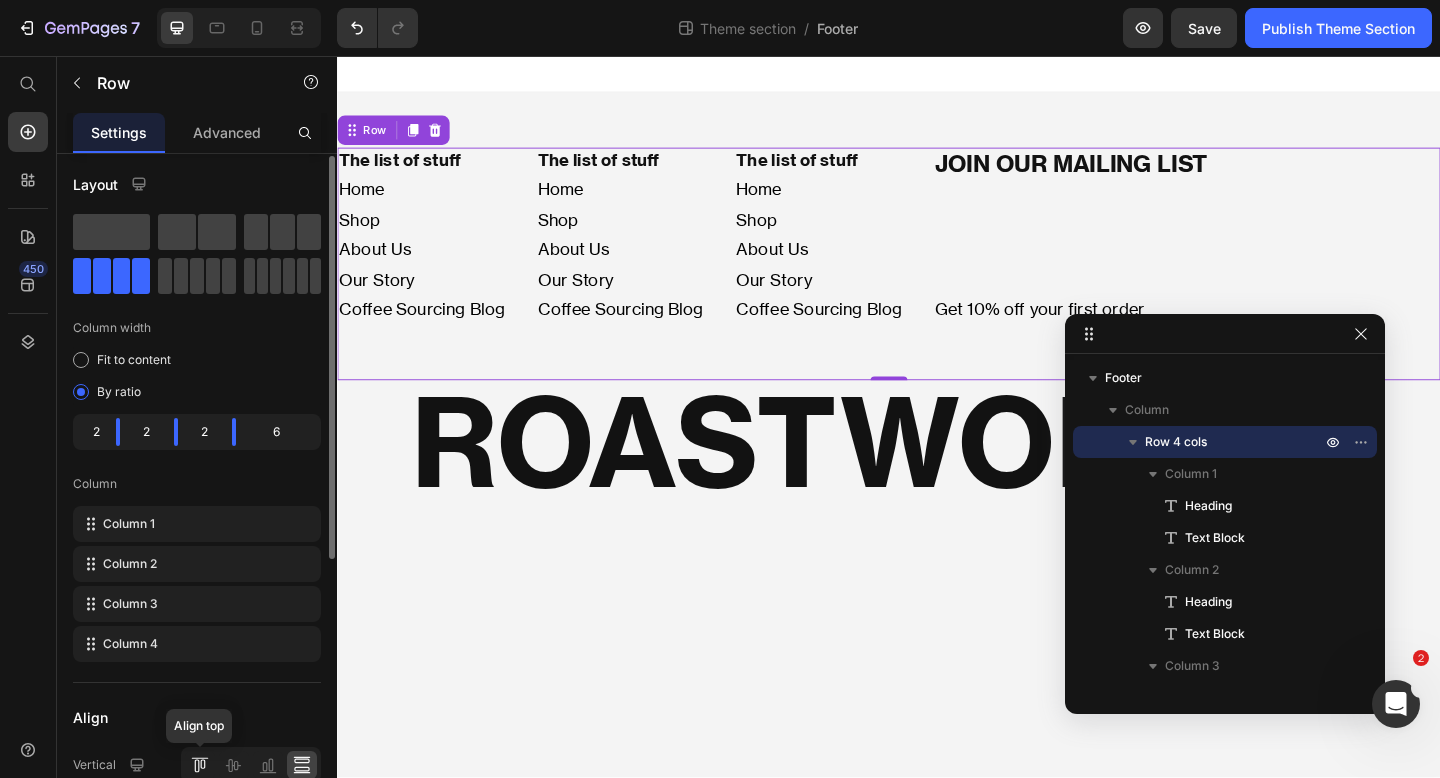 click 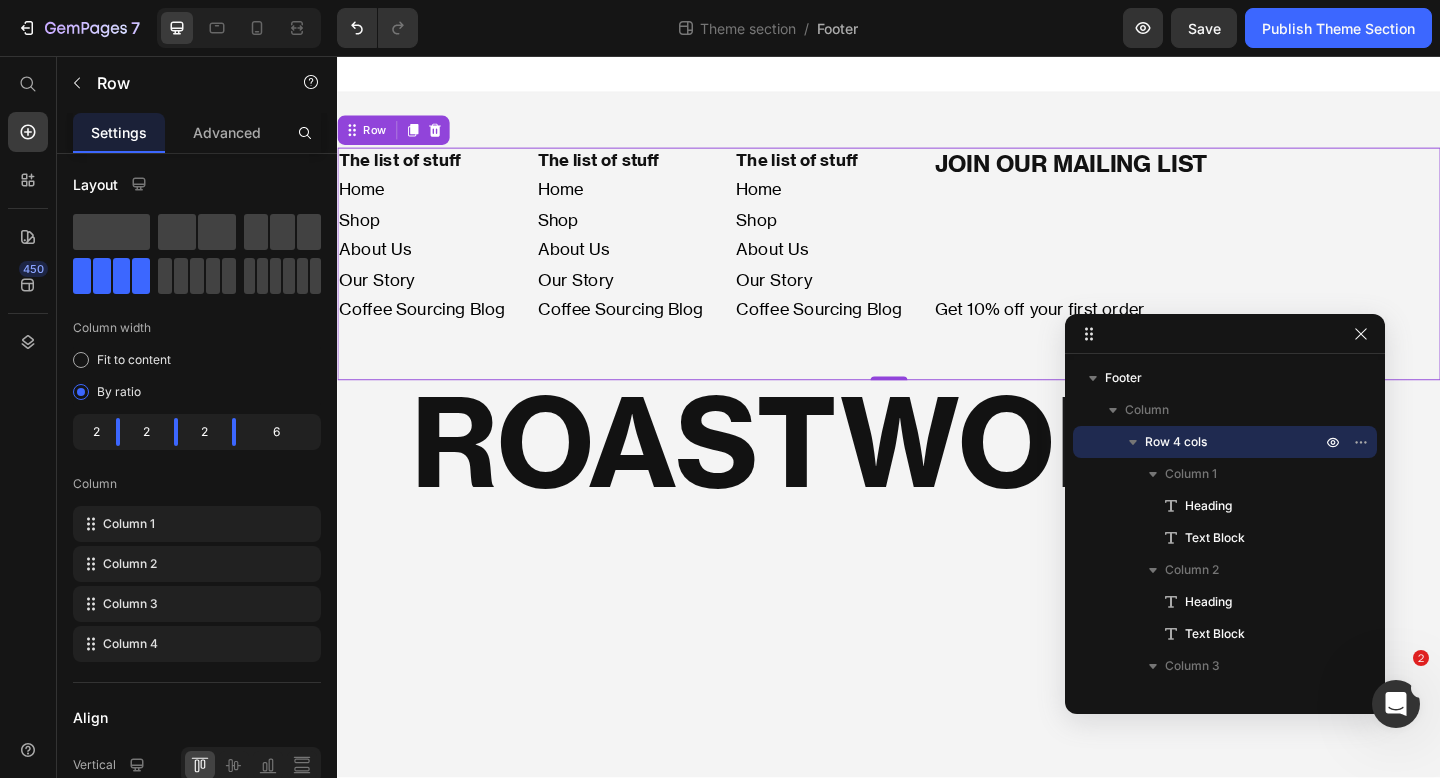 click on "JOIN OUR MAILING LIST Heading Get 10% off your first order Text Block" at bounding box center (1261, 252) 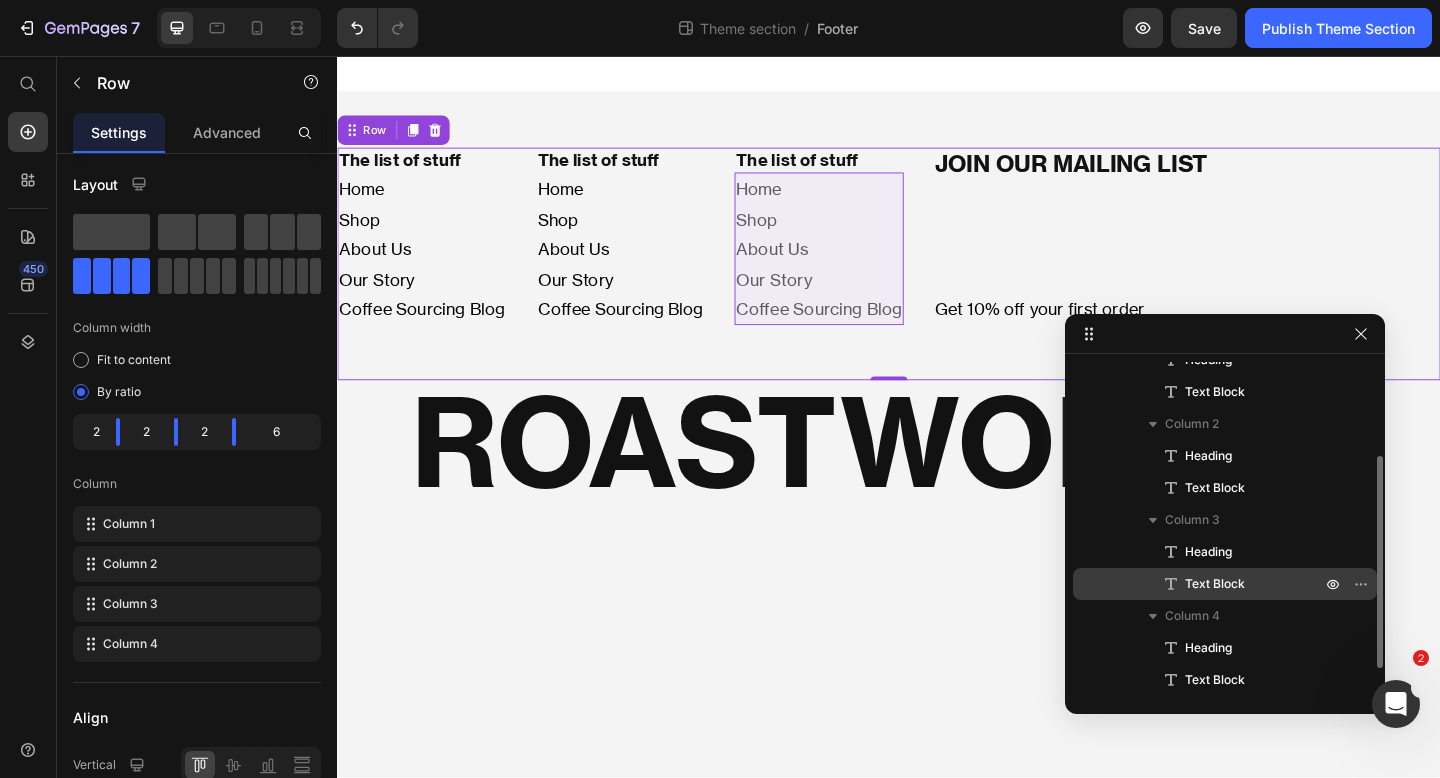 scroll, scrollTop: 167, scrollLeft: 0, axis: vertical 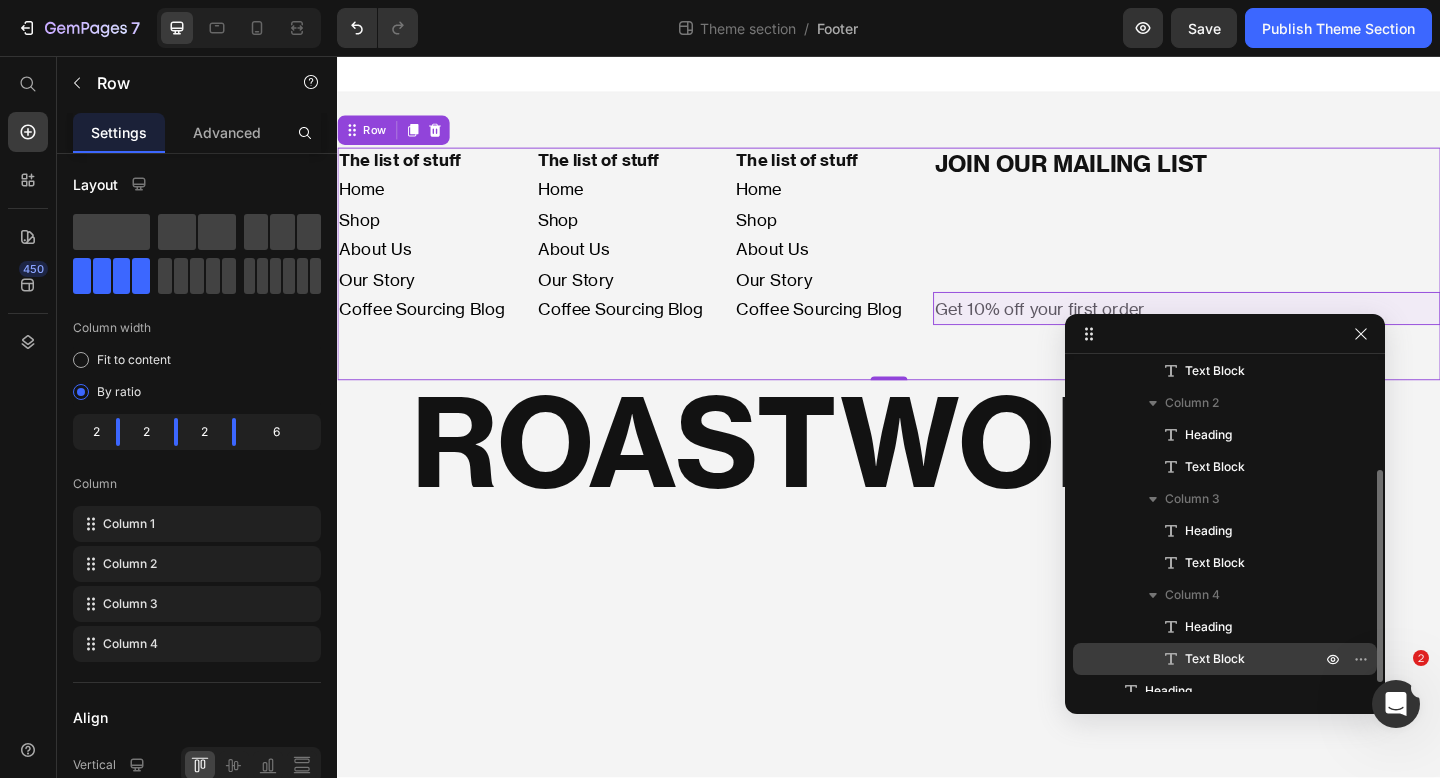 click on "Text Block" at bounding box center (1215, 659) 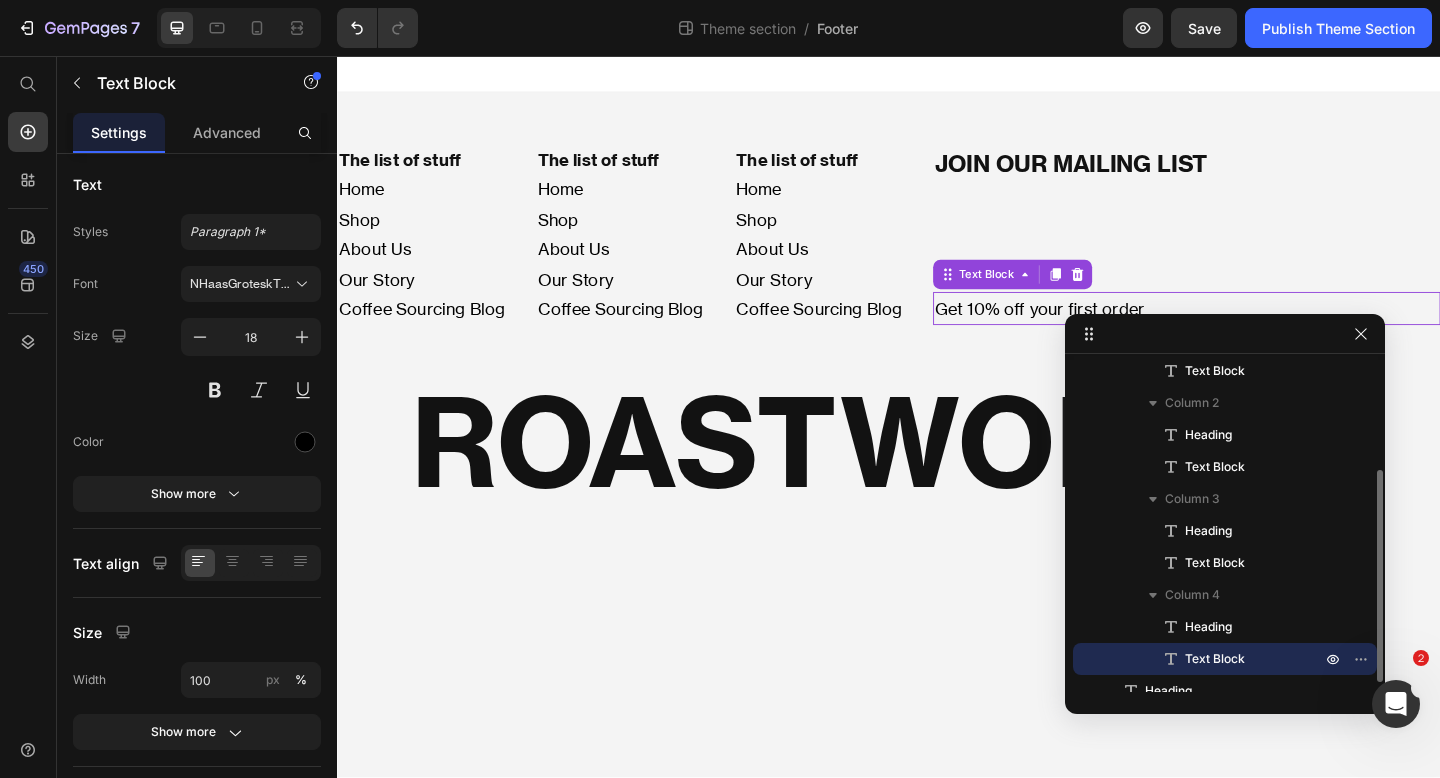 scroll, scrollTop: 0, scrollLeft: 0, axis: both 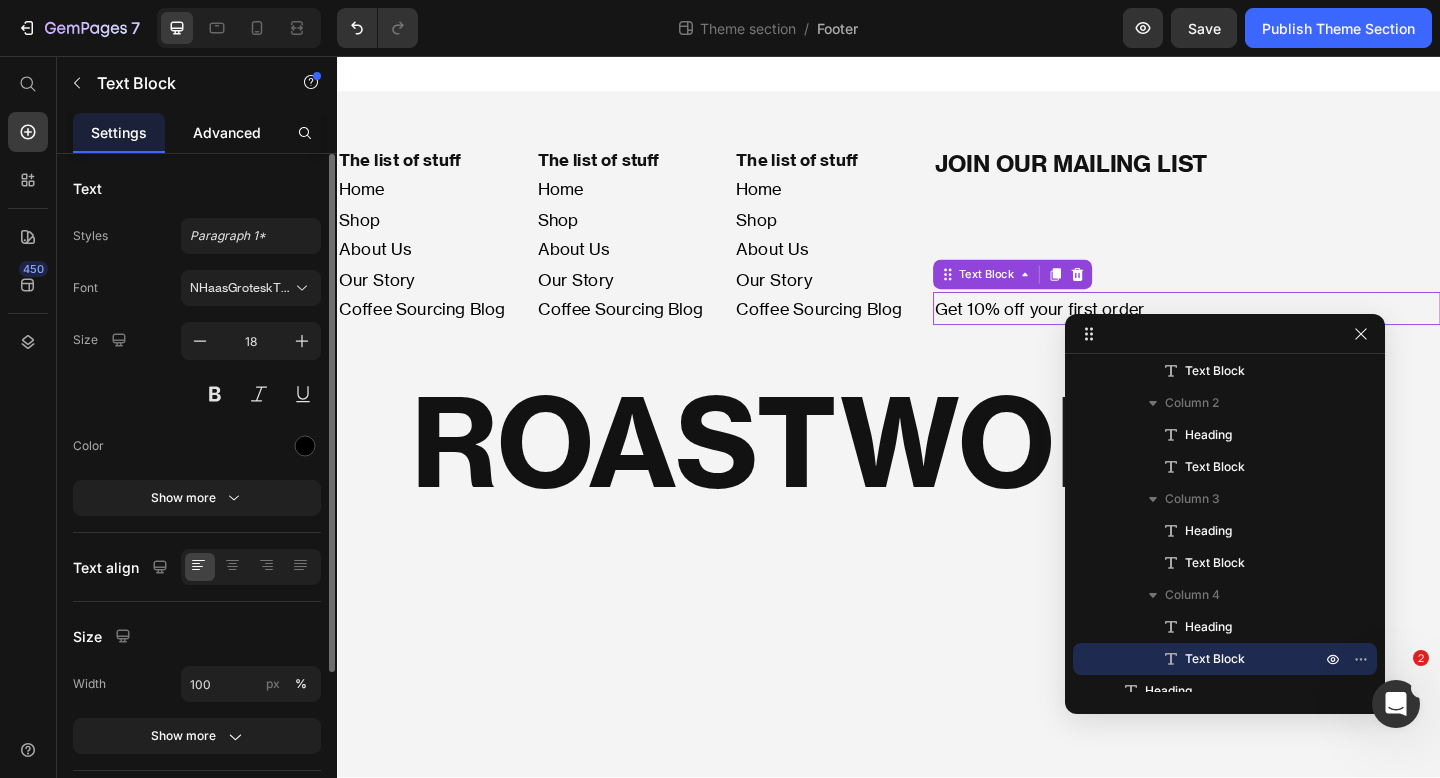 click on "Advanced" 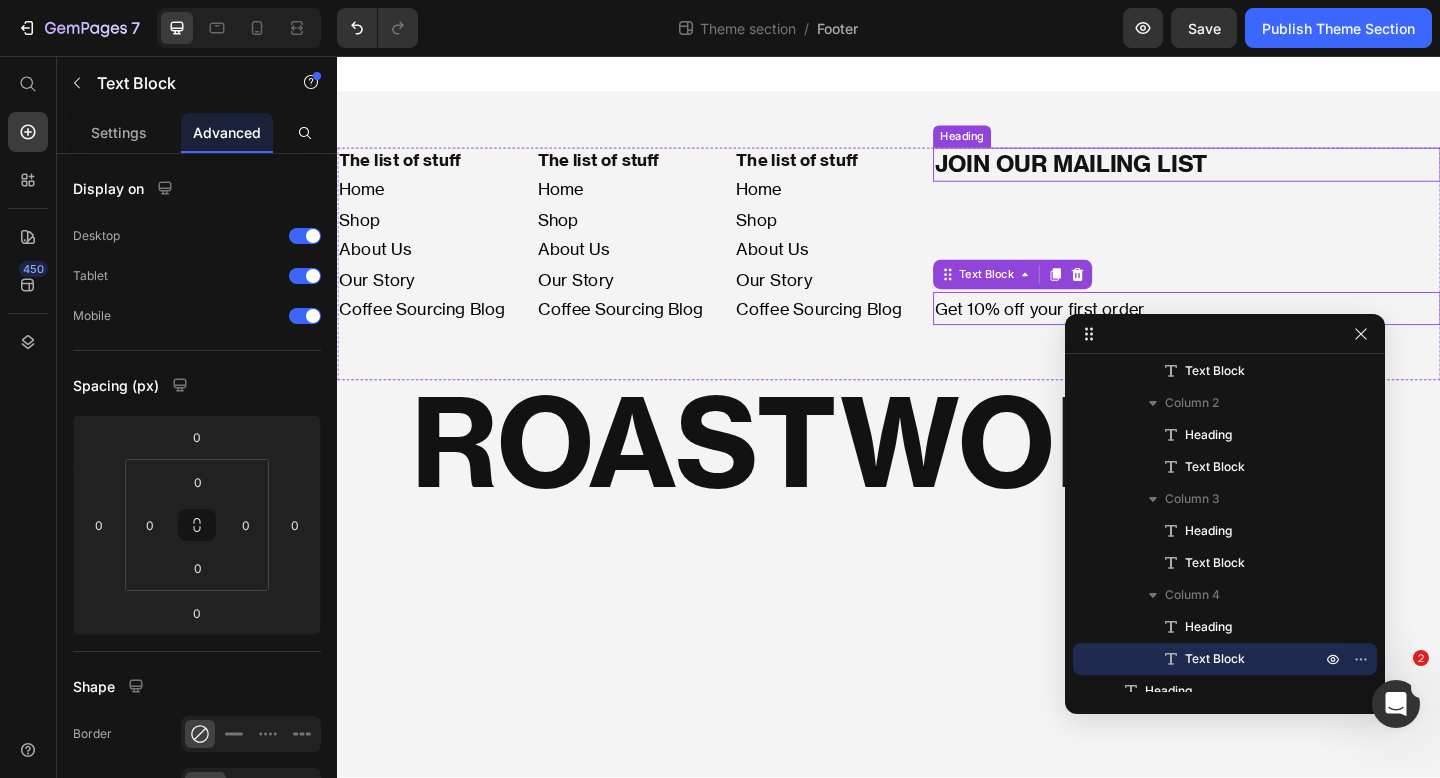 click on "JOIN OUR MAILING LIST" at bounding box center (1261, 174) 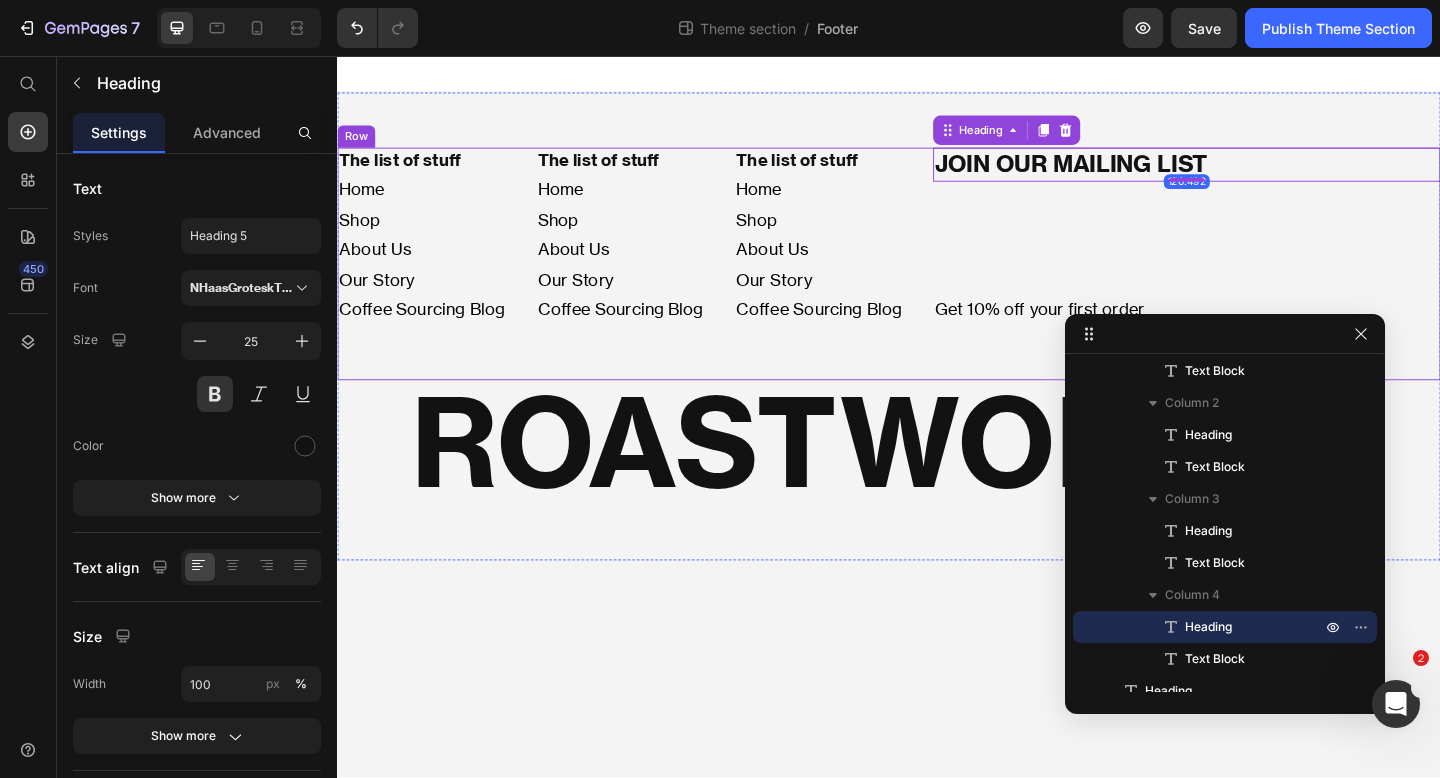 click on "JOIN OUR MAILING LIST Heading   120.492 Get 10% off your first order Text Block" at bounding box center (1261, 252) 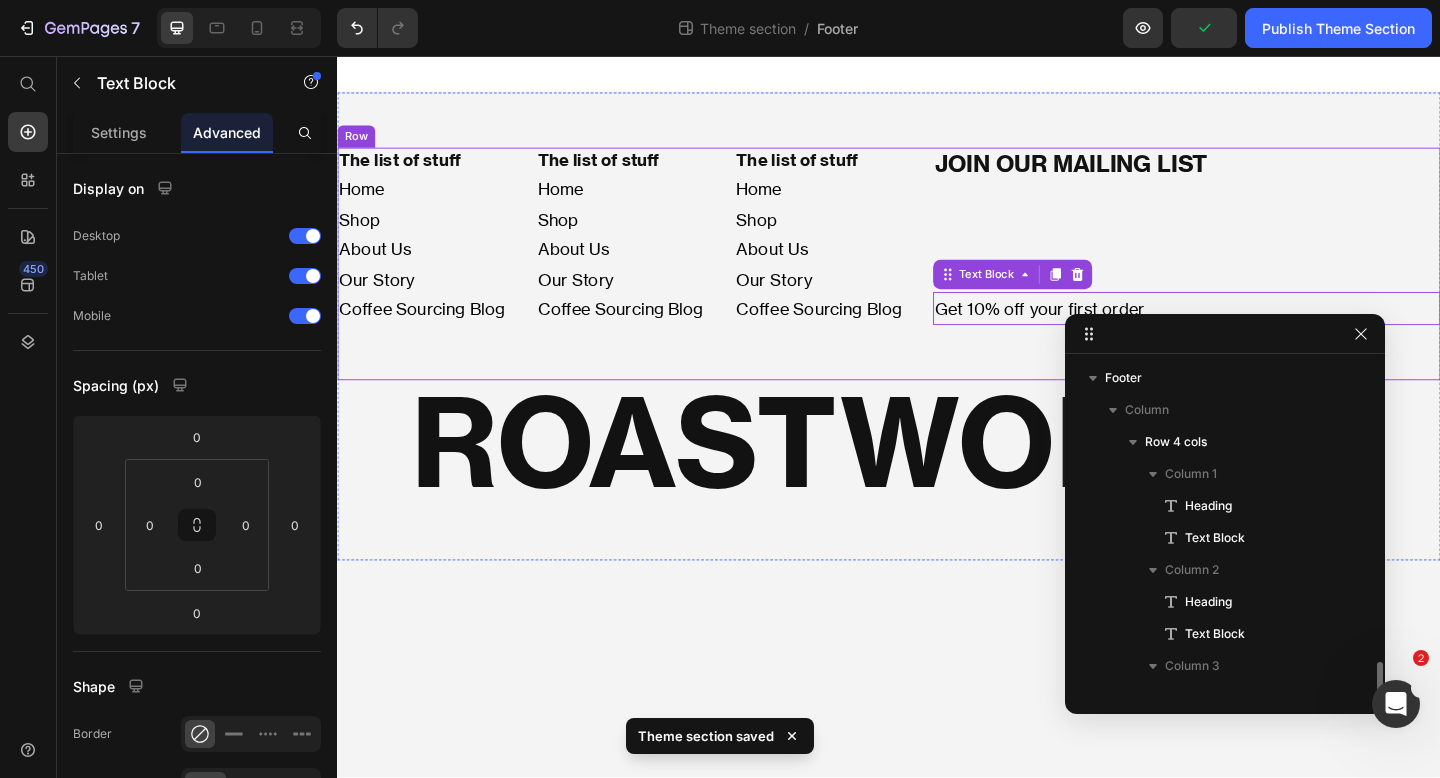 scroll, scrollTop: 182, scrollLeft: 0, axis: vertical 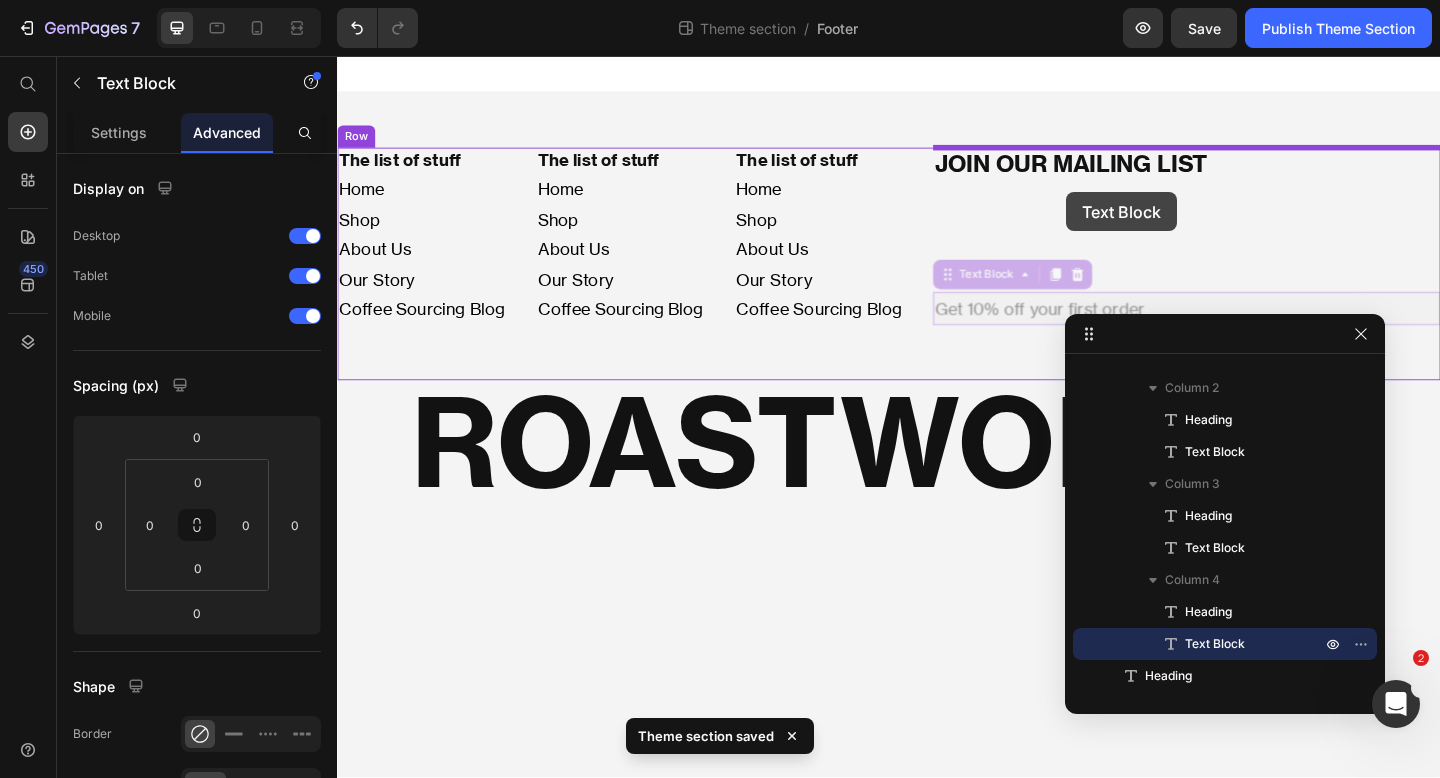 drag, startPoint x: 1129, startPoint y: 274, endPoint x: 1130, endPoint y: 204, distance: 70.00714 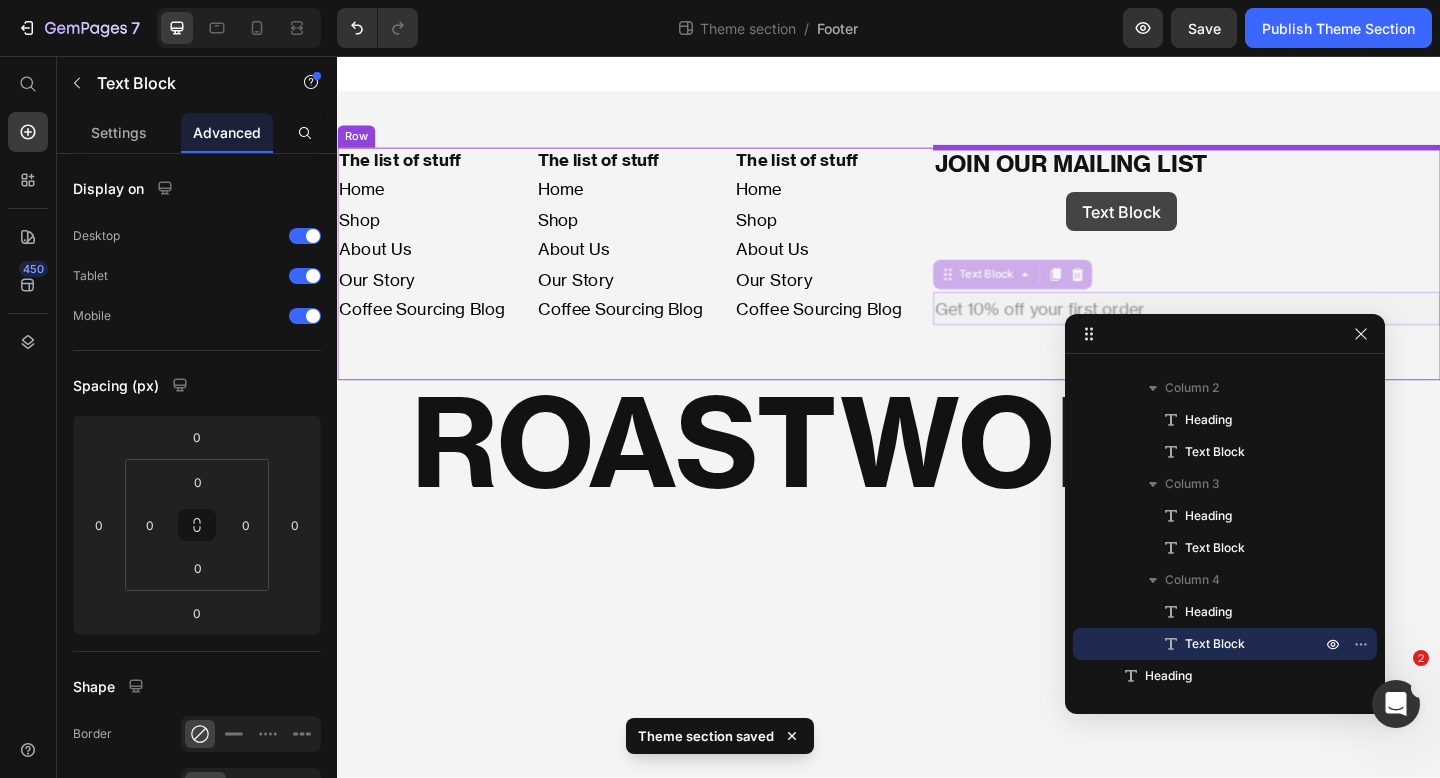 click on "The list of stuff Heading Home   Shop   About Us  Our Story  Coffee Sourcing Blog Text Block The list of stuff Heading Home   Shop   About Us  Our Story  Coffee Sourcing Blog Text Block The list of stuff Heading Home   Shop   About Us  Our Story  Coffee Sourcing Blog Text Block JOIN OUR MAILING LIST Heading Get 10% off your first order Text Block   0 Get 10% off your first order Text Block   0 Row ROASTWORKS* Heading Root
Drag & drop element from sidebar or
Explore Library
Add section Choose templates inspired by CRO experts Generate layout from URL or image Add blank section then drag & drop elements" at bounding box center [937, 330] 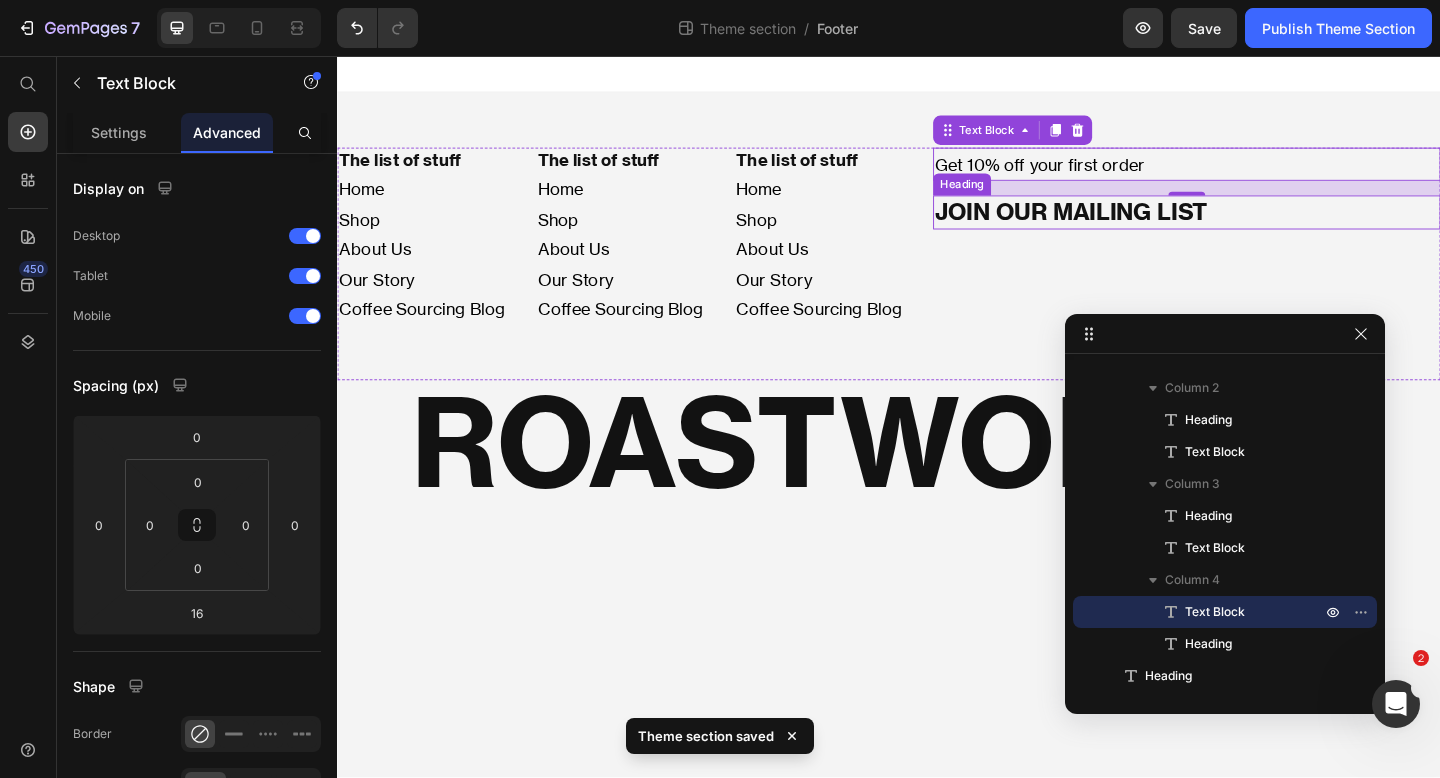 click on "JOIN OUR MAILING LIST" at bounding box center (1261, 226) 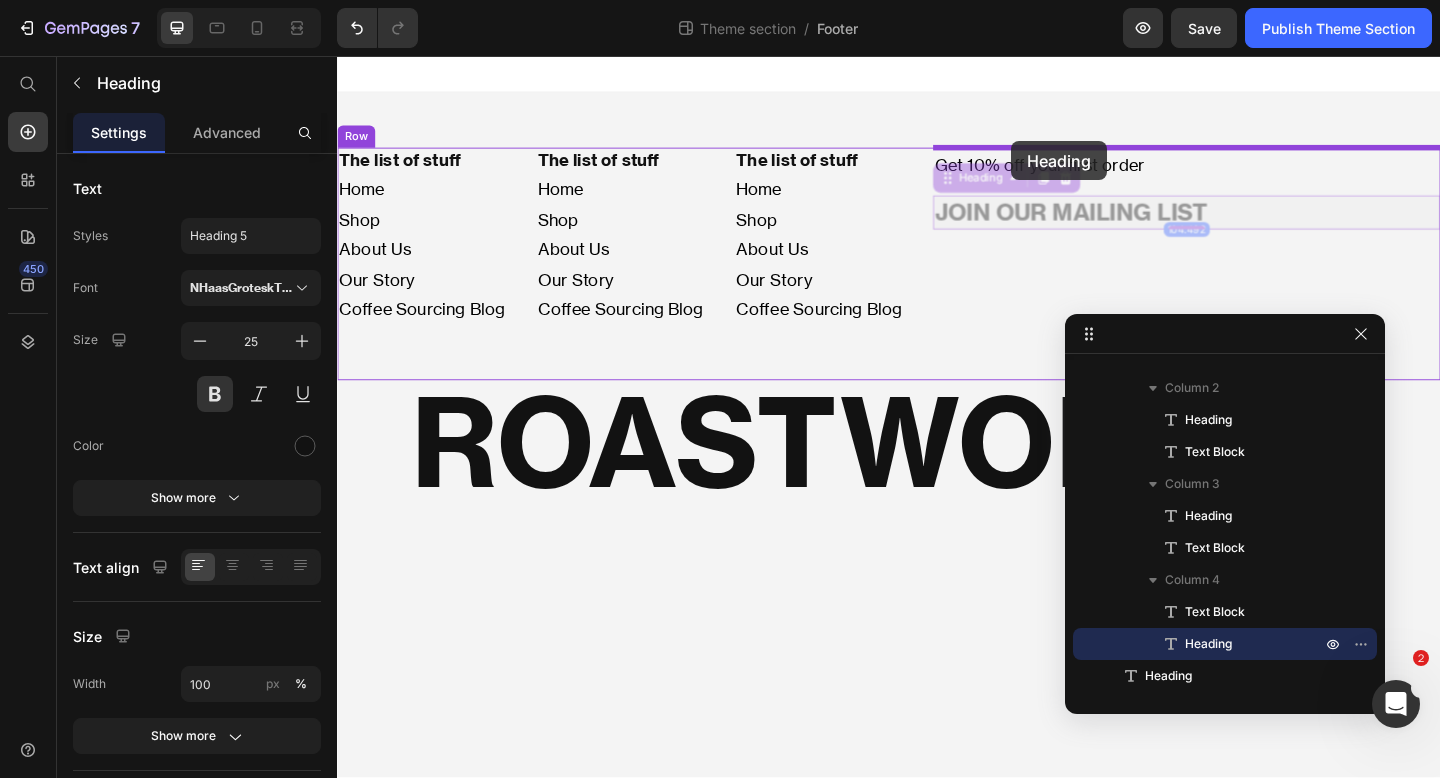 drag, startPoint x: 994, startPoint y: 197, endPoint x: 1070, endPoint y: 149, distance: 89.88882 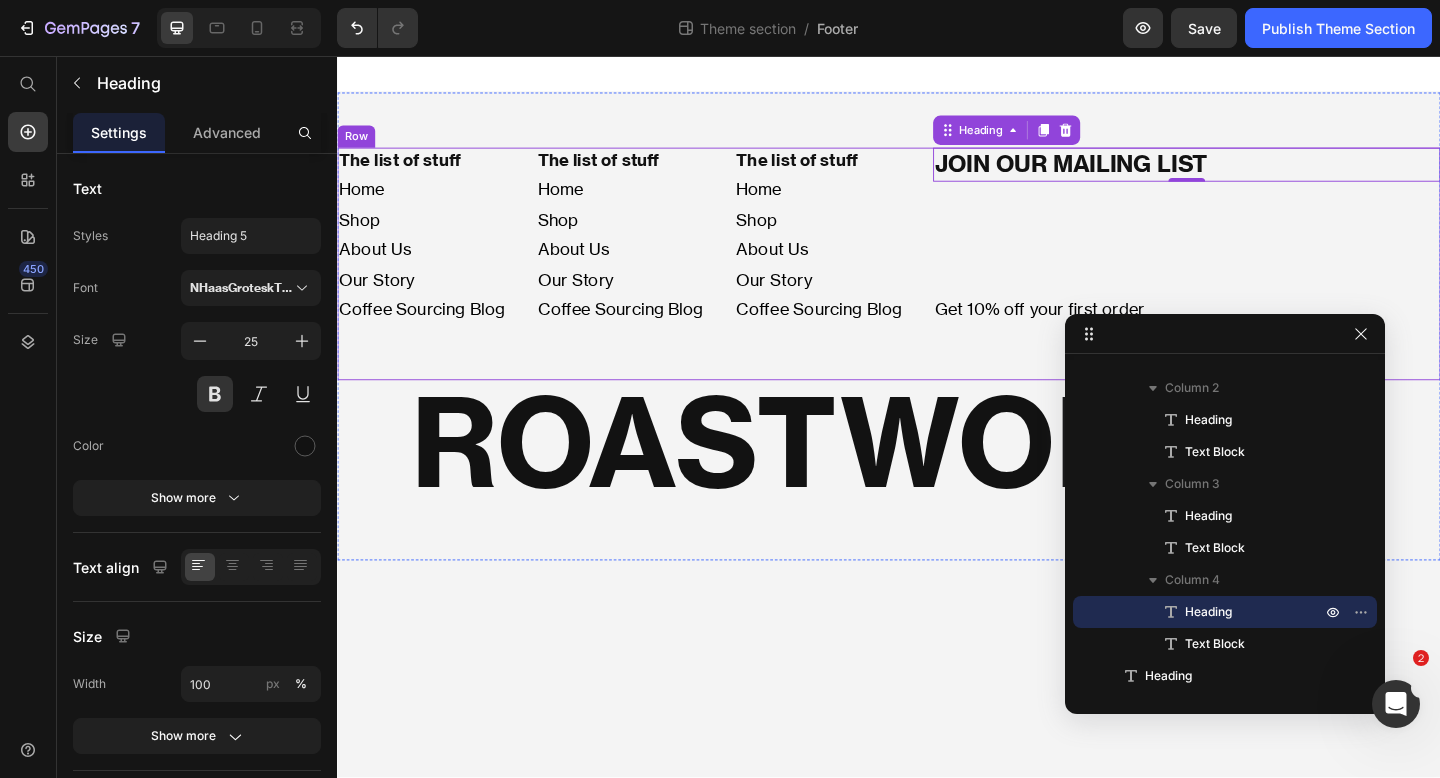 click on "JOIN OUR MAILING LIST Heading   104.492 Get 10% off your first order Text Block" at bounding box center (1261, 252) 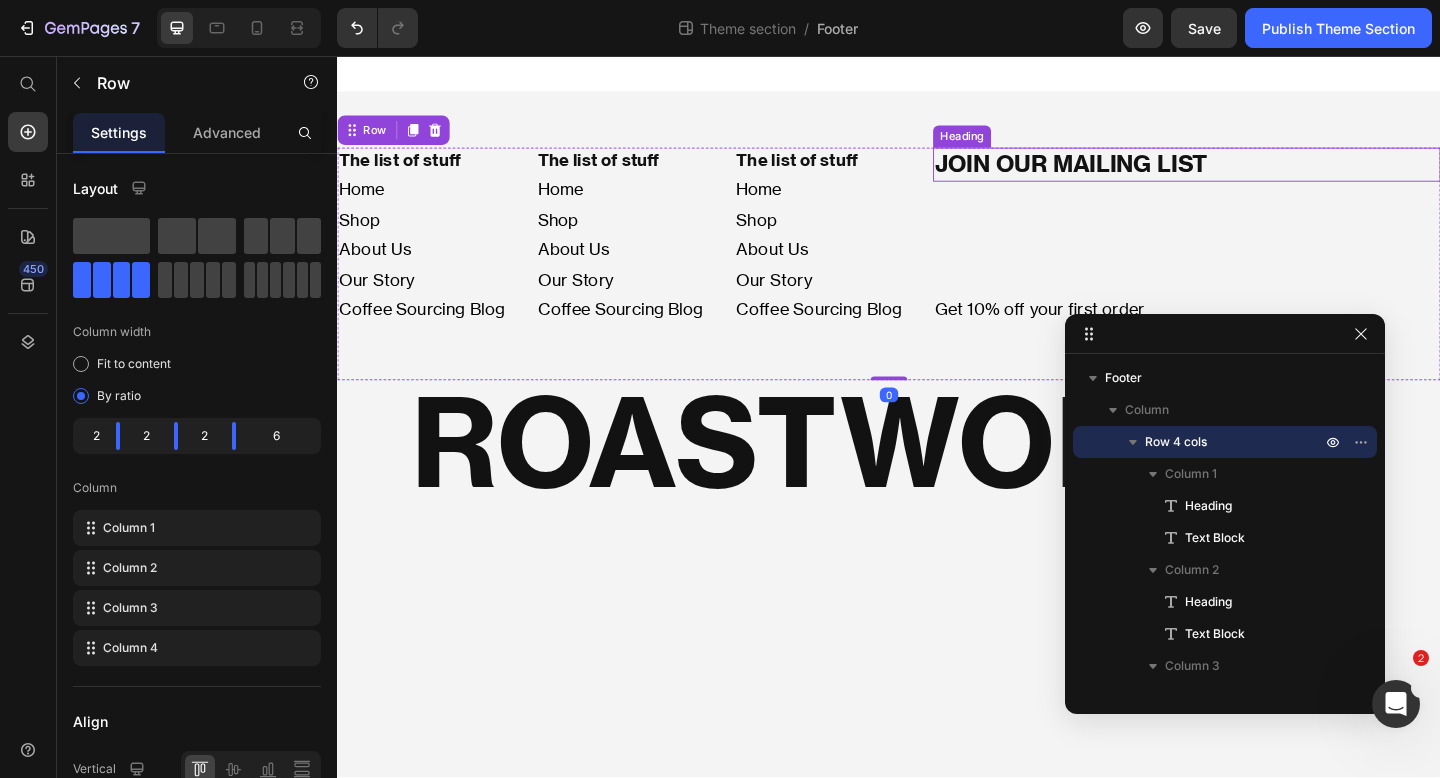 click on "JOIN OUR MAILING LIST" at bounding box center [1261, 174] 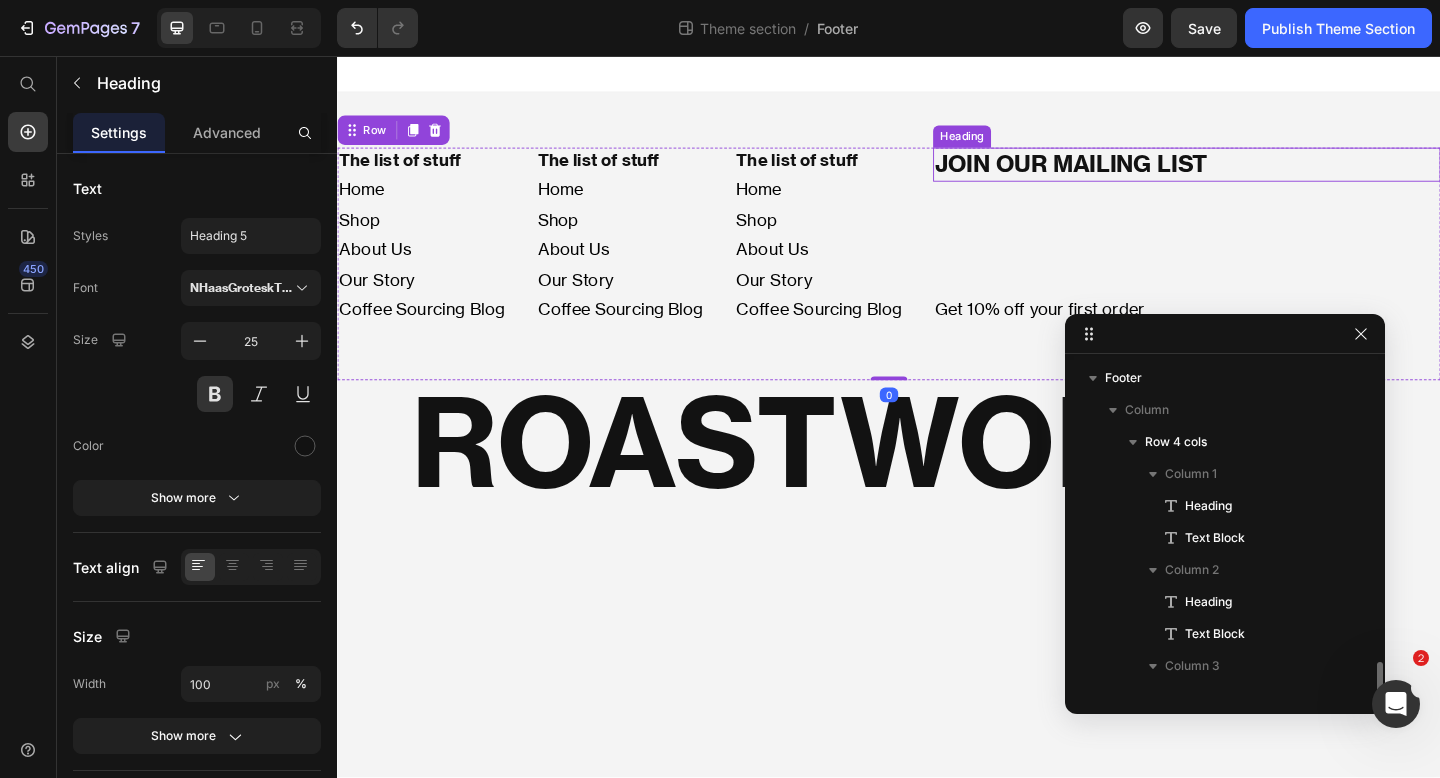 scroll, scrollTop: 182, scrollLeft: 0, axis: vertical 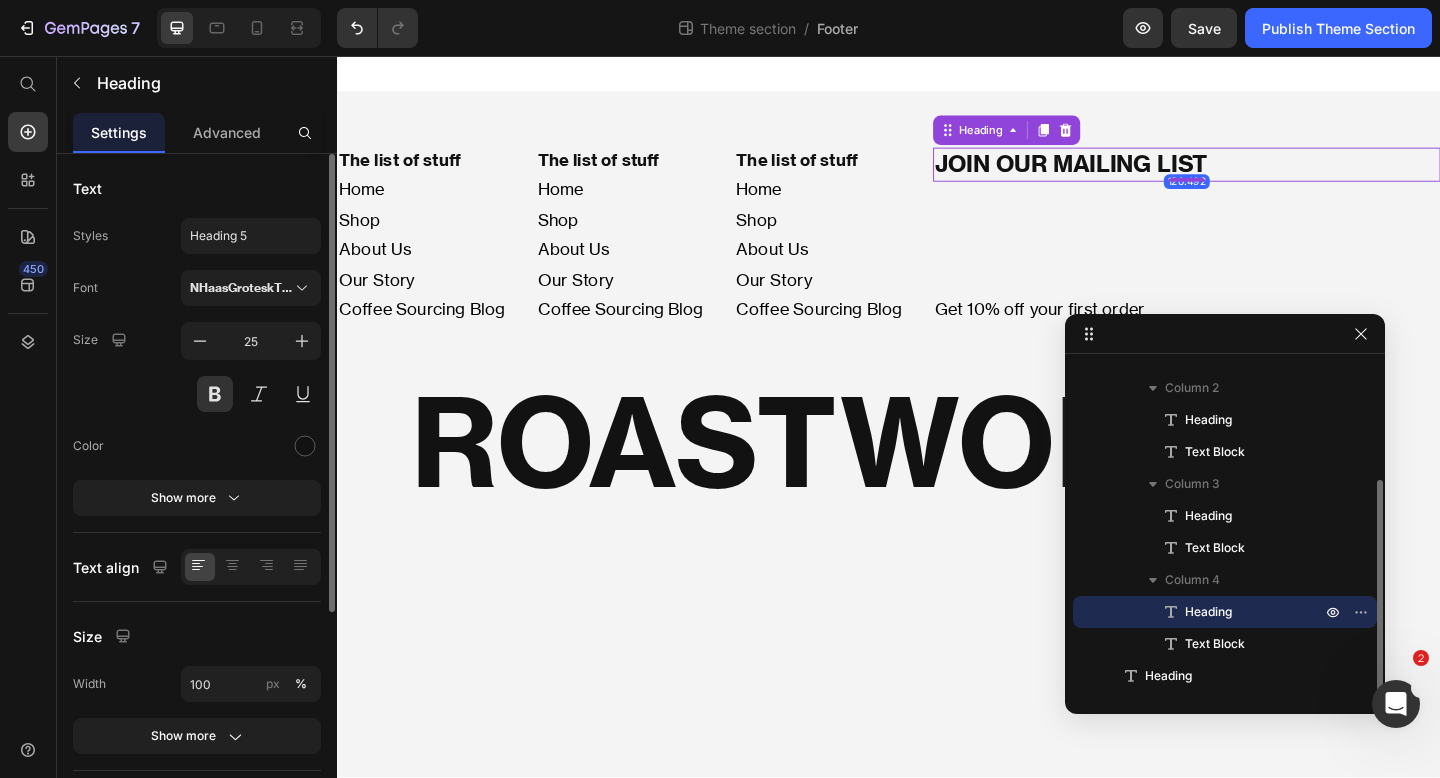 click on "Text Styles Heading 5 Font NHaasGroteskTXPro-75Bd 1 Size 25 Color Show more Text align Size Width 100 px % Show more Background Color Image Video  Color  SEO HTML tag H2  Delete element" at bounding box center (197, 660) 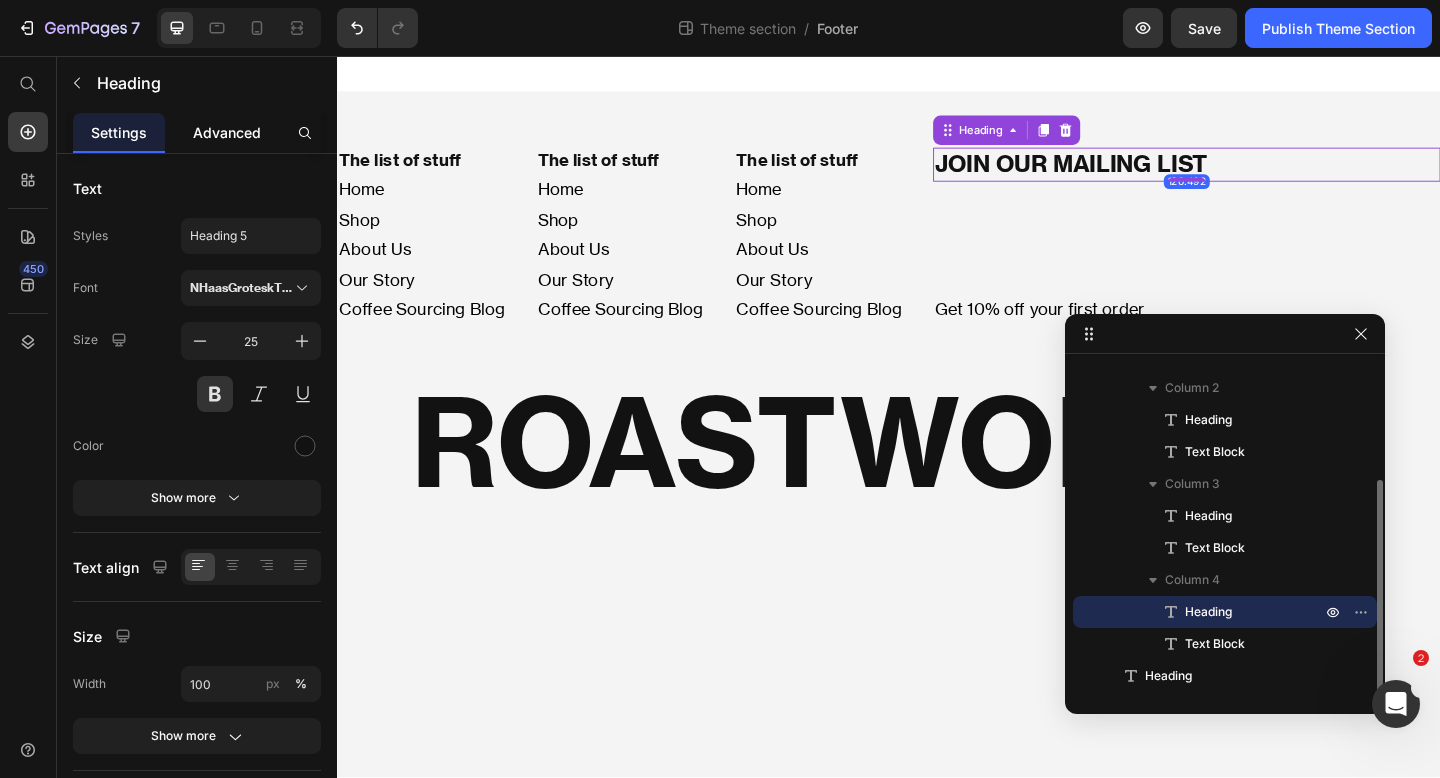 click on "Advanced" at bounding box center (227, 132) 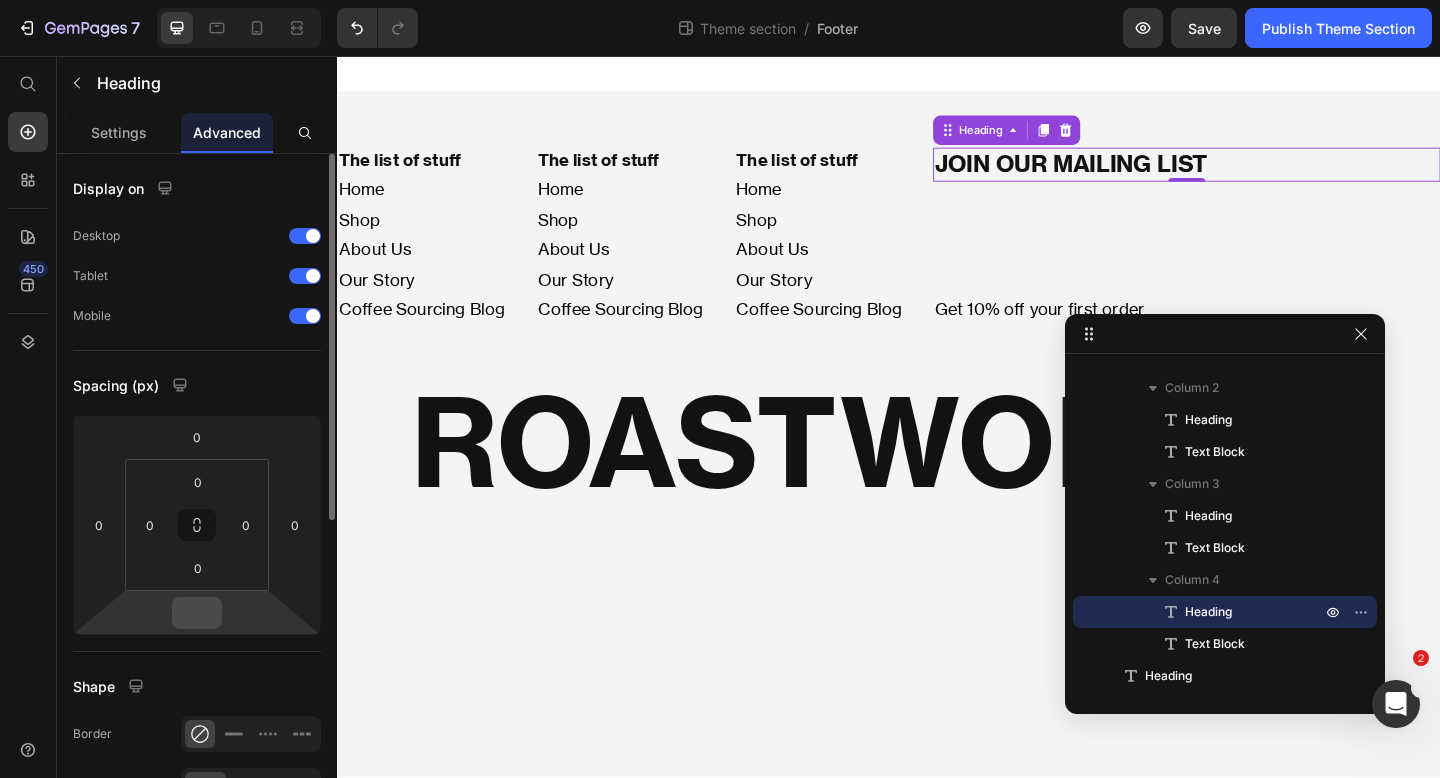 click at bounding box center (197, 613) 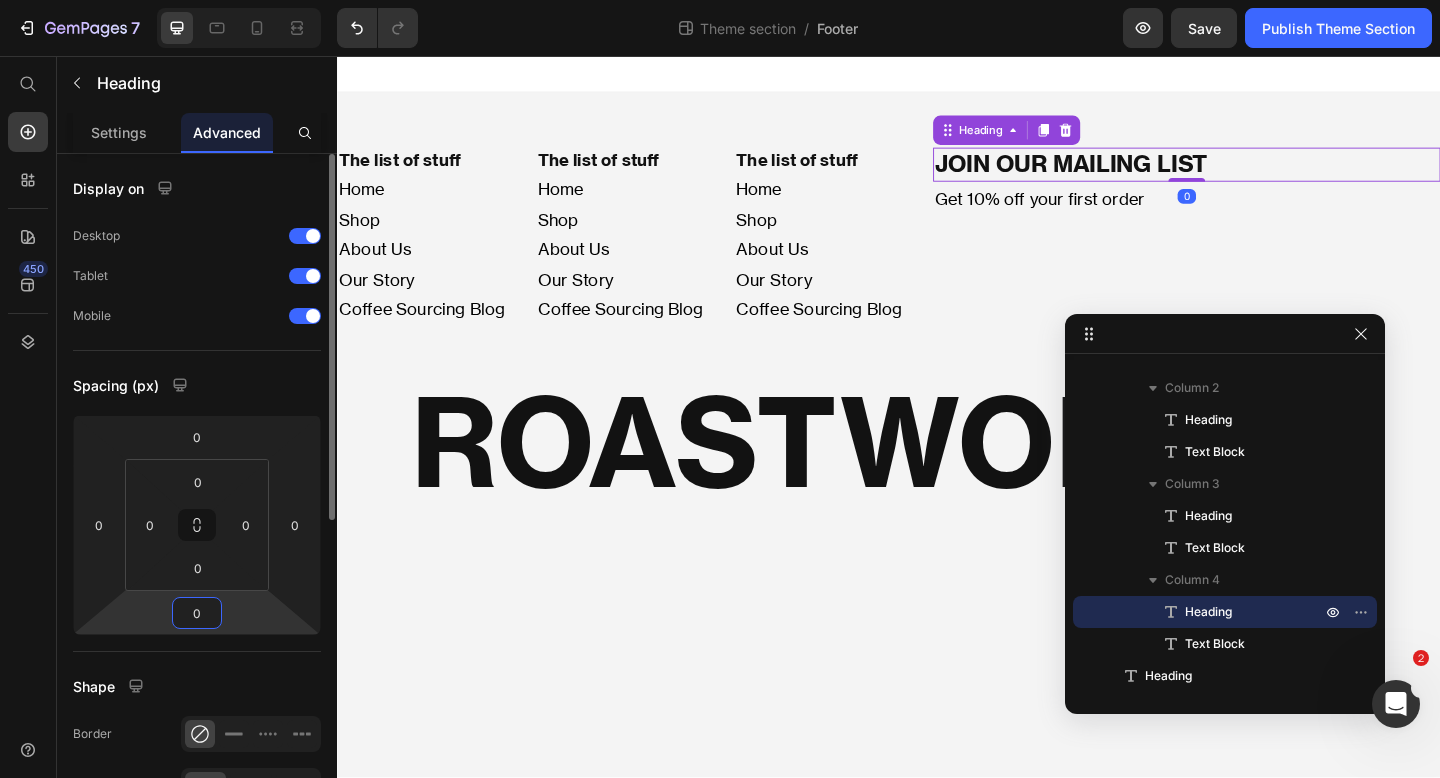 type on "0" 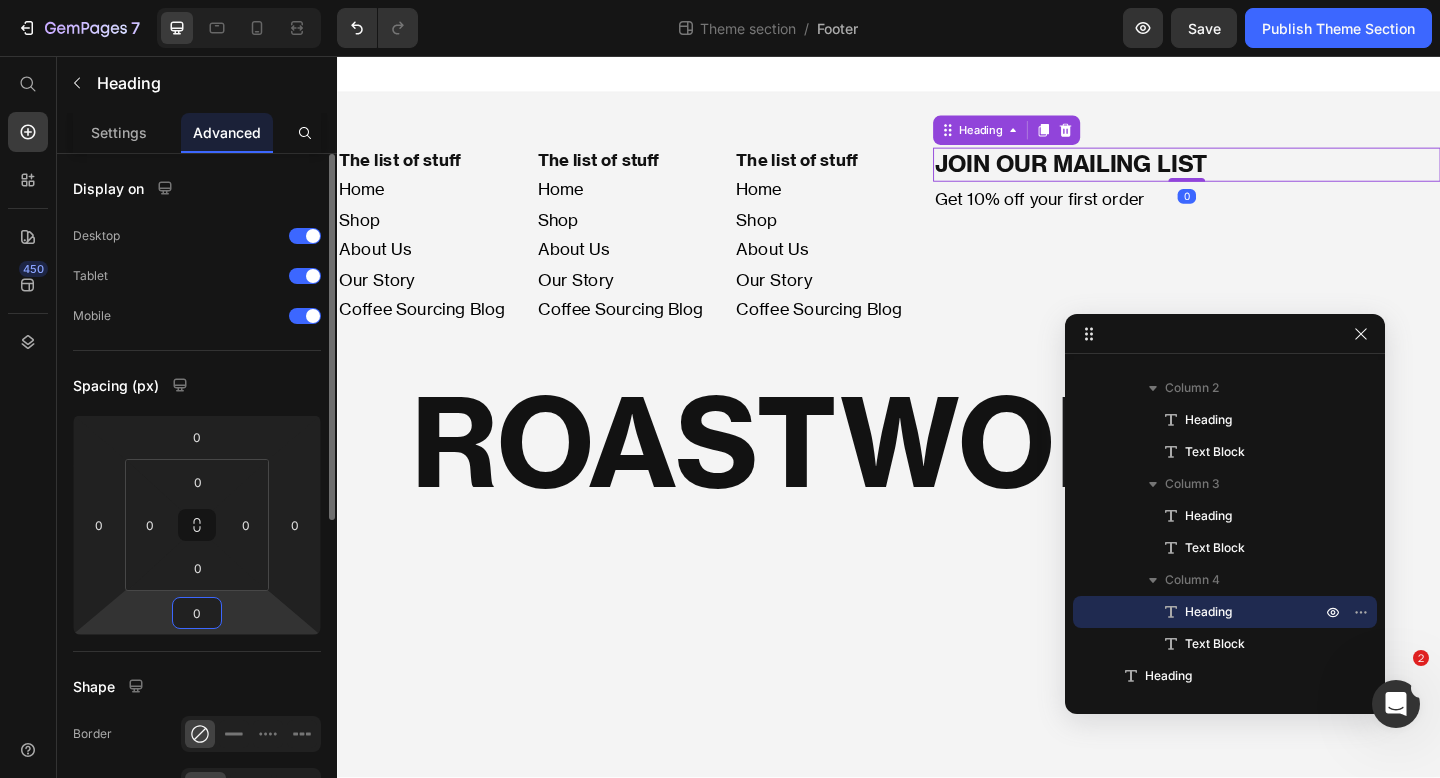 click on "Display on Desktop Tablet Mobile Spacing (px) 0 0 0 0 0 0 0 0 Shape Border Corner Shadow Position Opacity 100 % Animation Interaction Trigger 0 interaction Create CSS class" at bounding box center (197, 737) 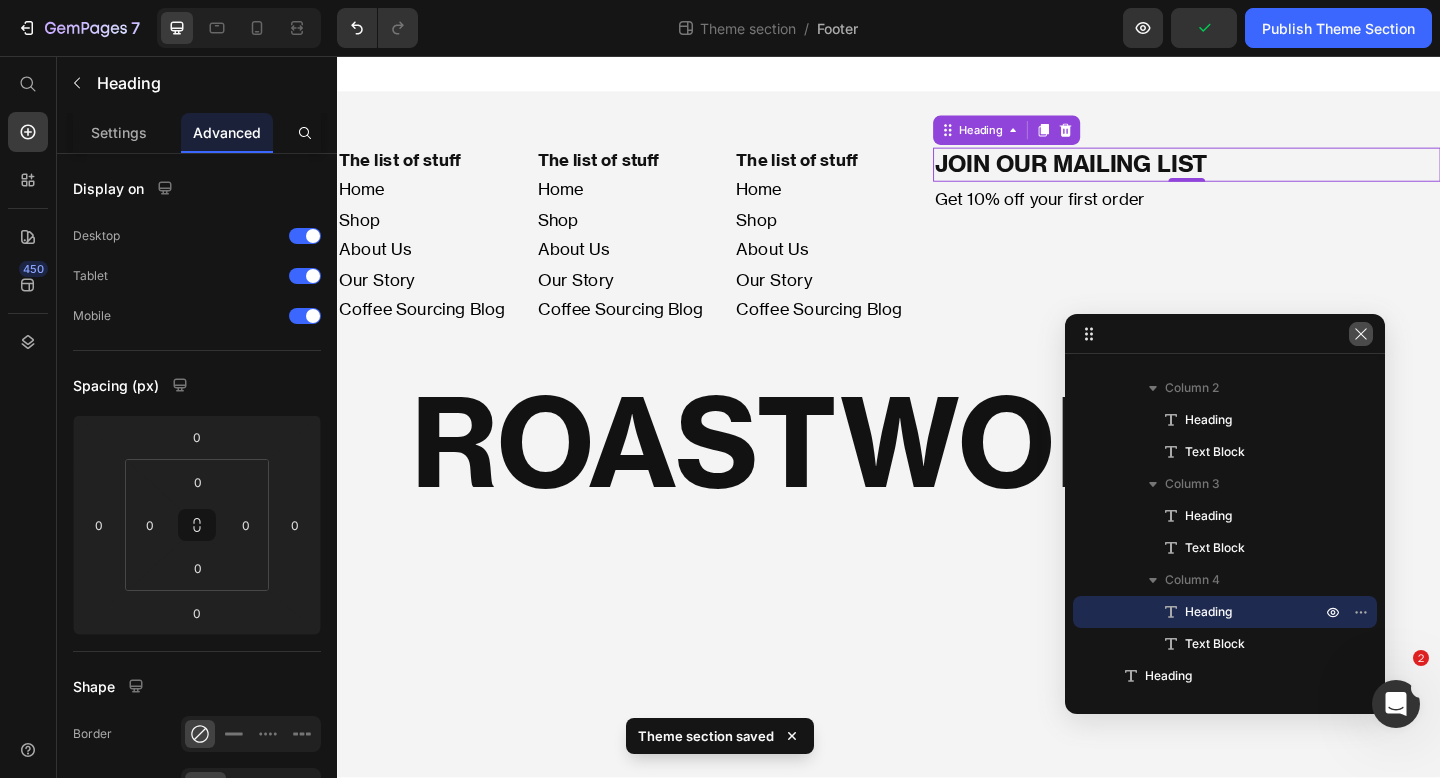 click 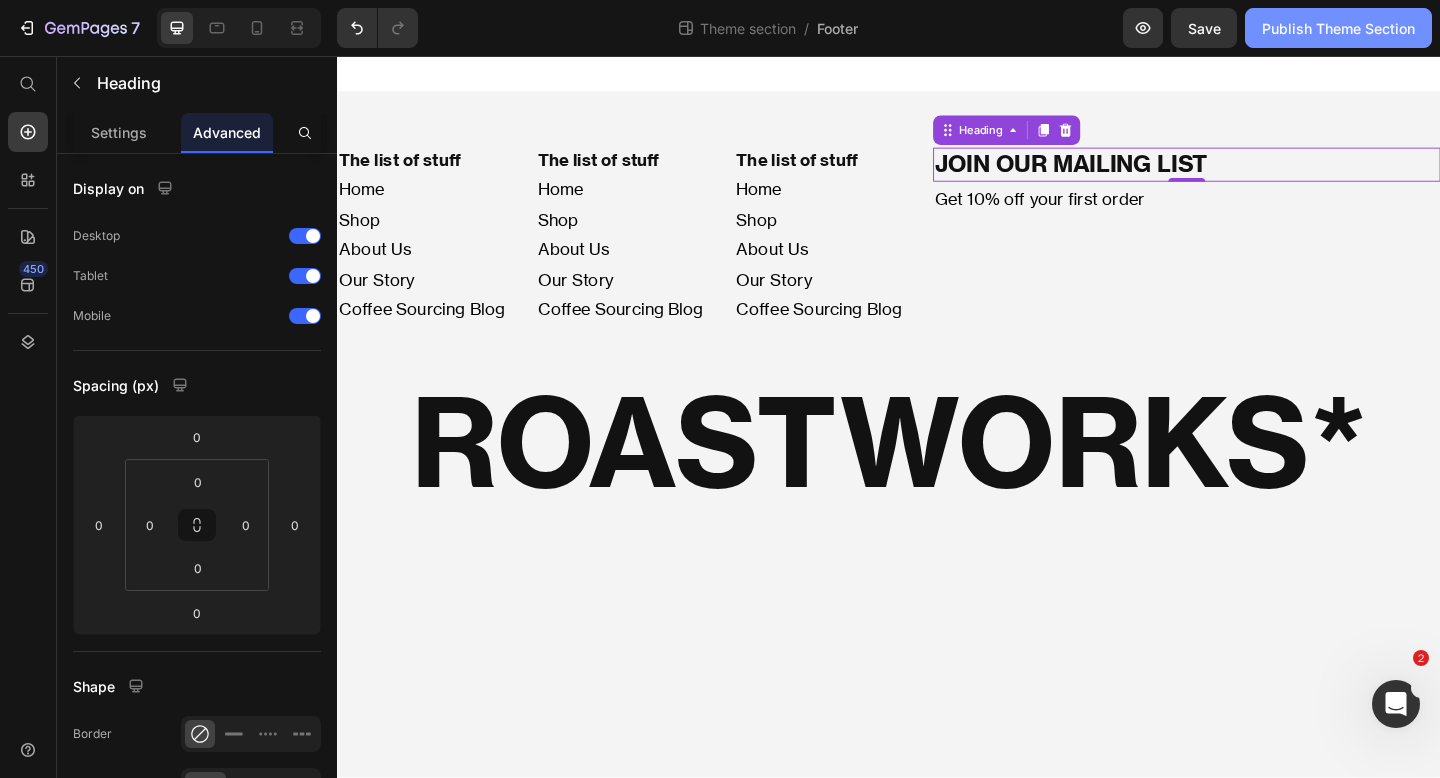 click on "Publish Theme Section" at bounding box center (1338, 28) 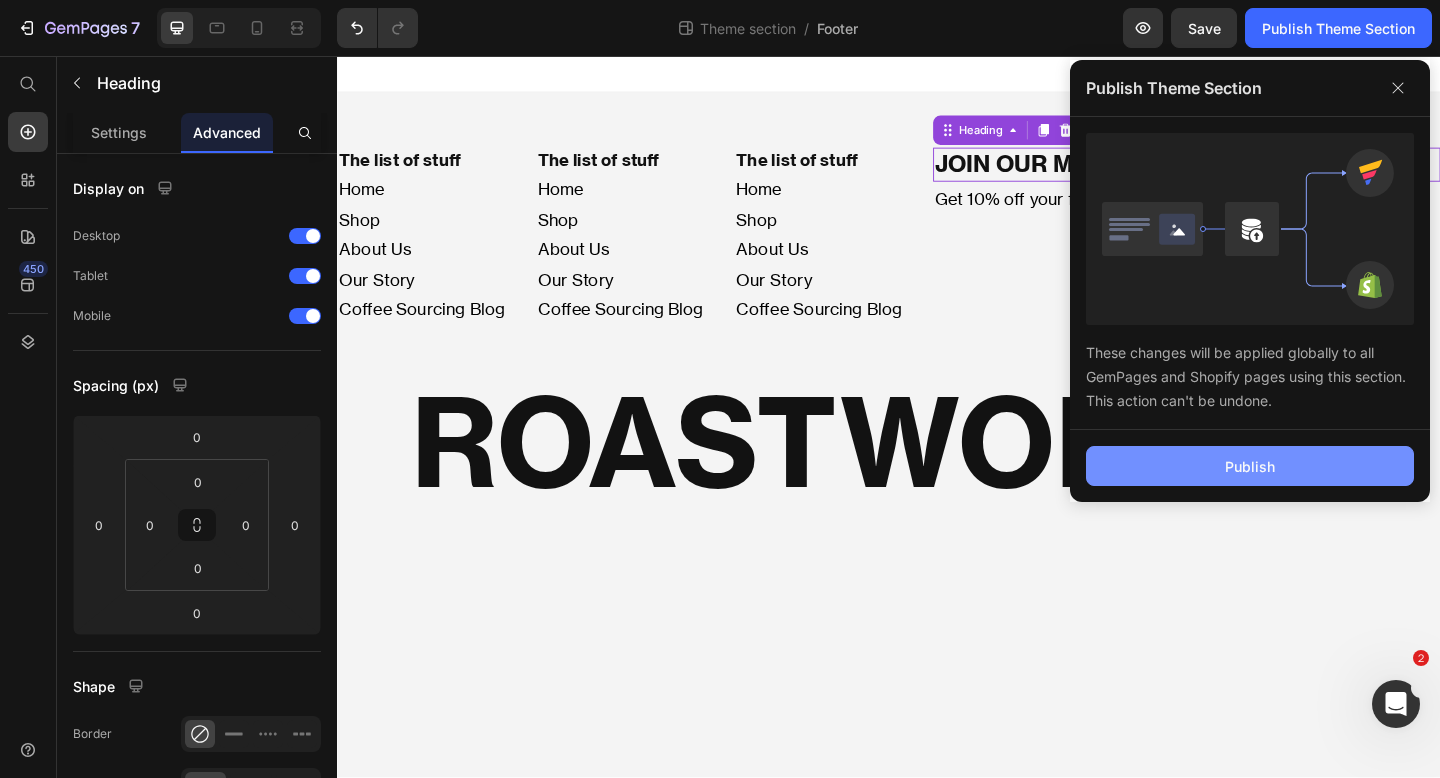 click on "Publish" at bounding box center [1250, 466] 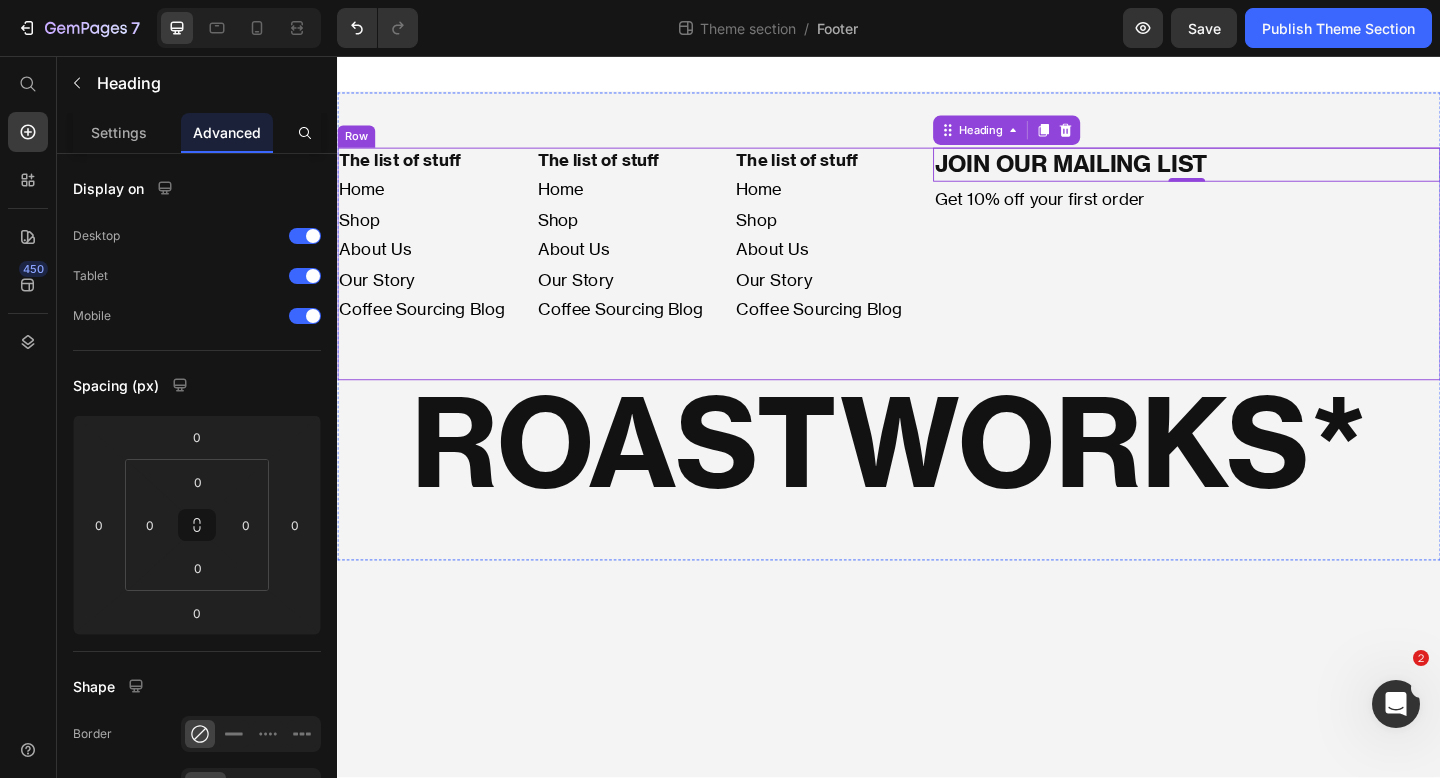 click on "The list of stuff Heading Home   Shop   About Us  Our Story  Coffee Sourcing Blog Text Block The list of stuff Heading Home   Shop   About Us  Our Story  Coffee Sourcing Blog Text Block The list of stuff Heading Home   Shop   About Us  Our Story  Coffee Sourcing Blog Text Block JOIN OUR MAILING LIST Heading   0 Get 10% off your first order Text Block Row" at bounding box center (937, 282) 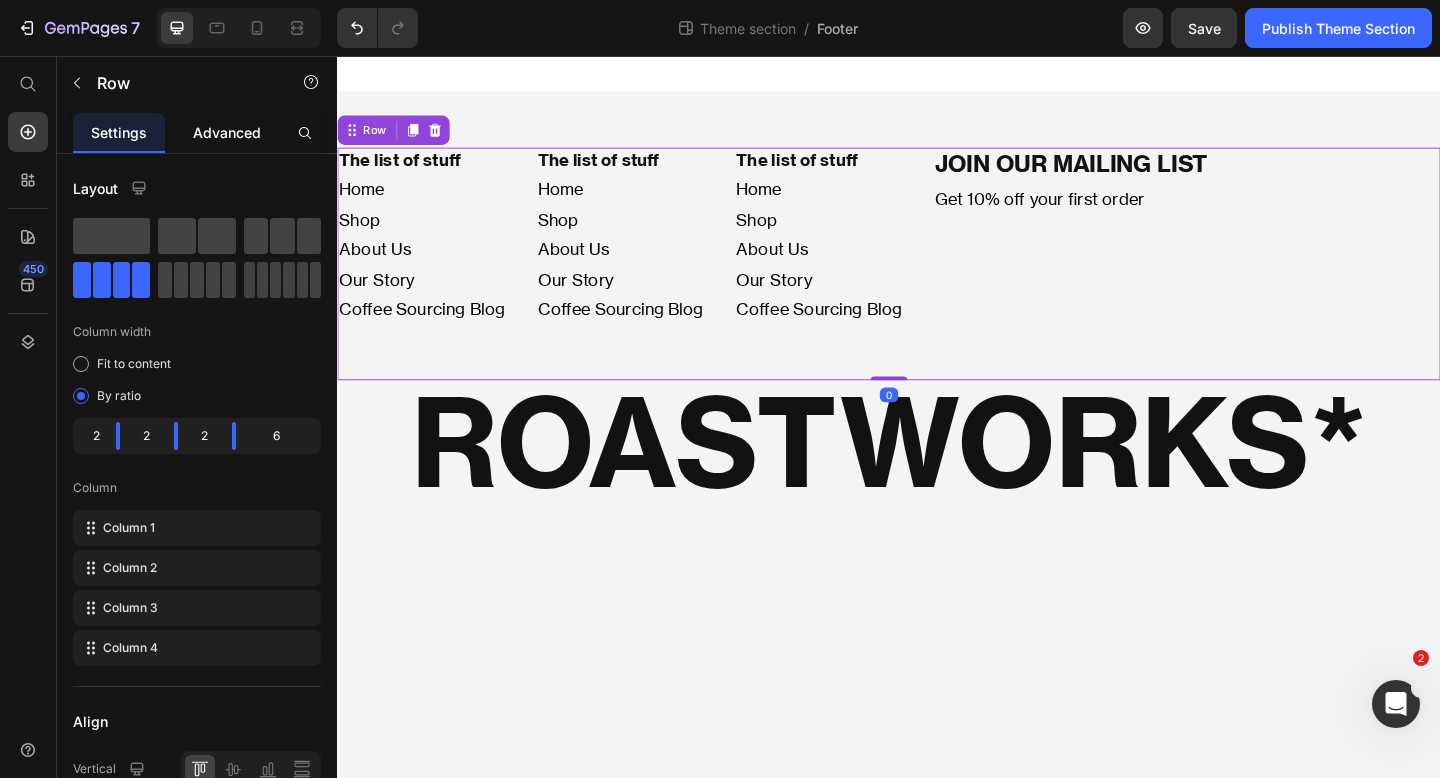 click on "Advanced" at bounding box center [227, 132] 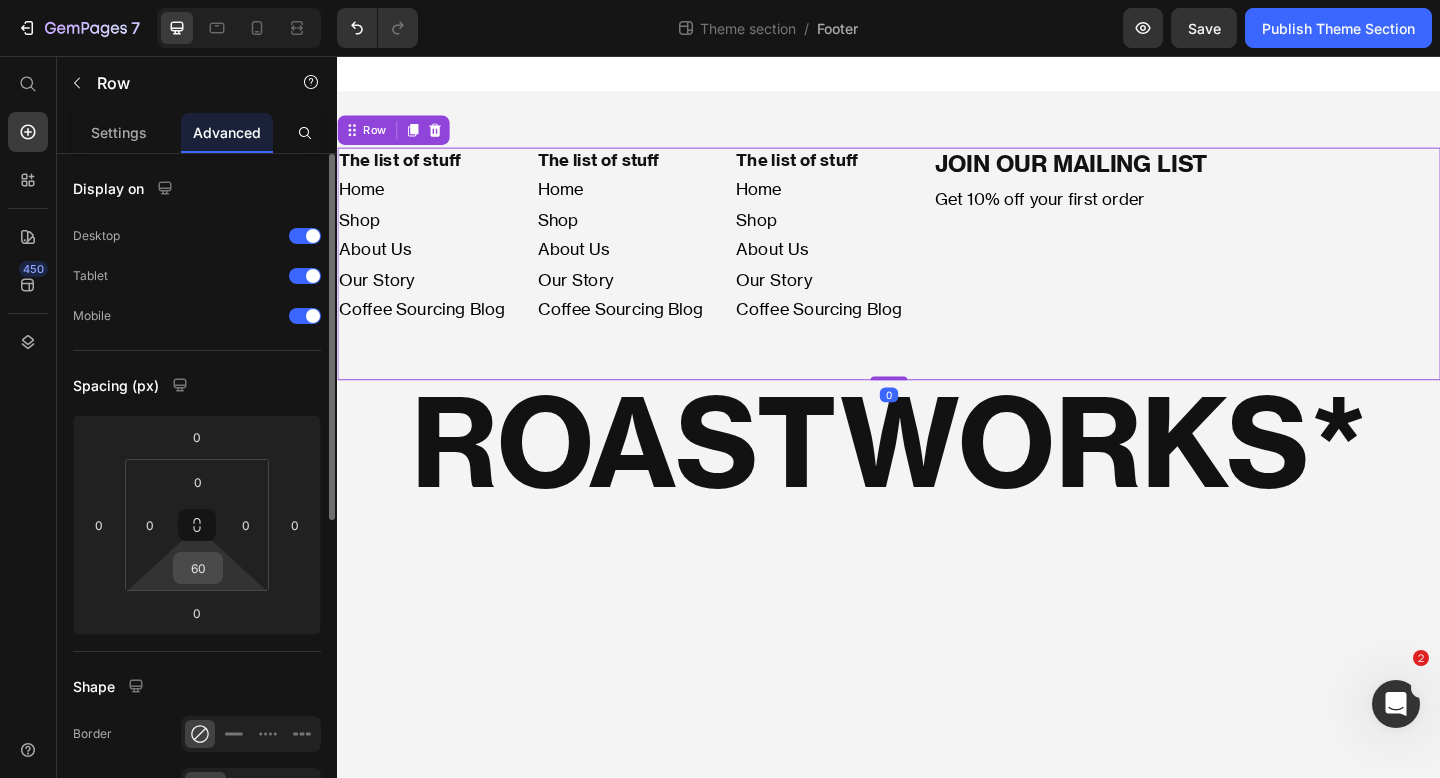 click on "60" at bounding box center (198, 568) 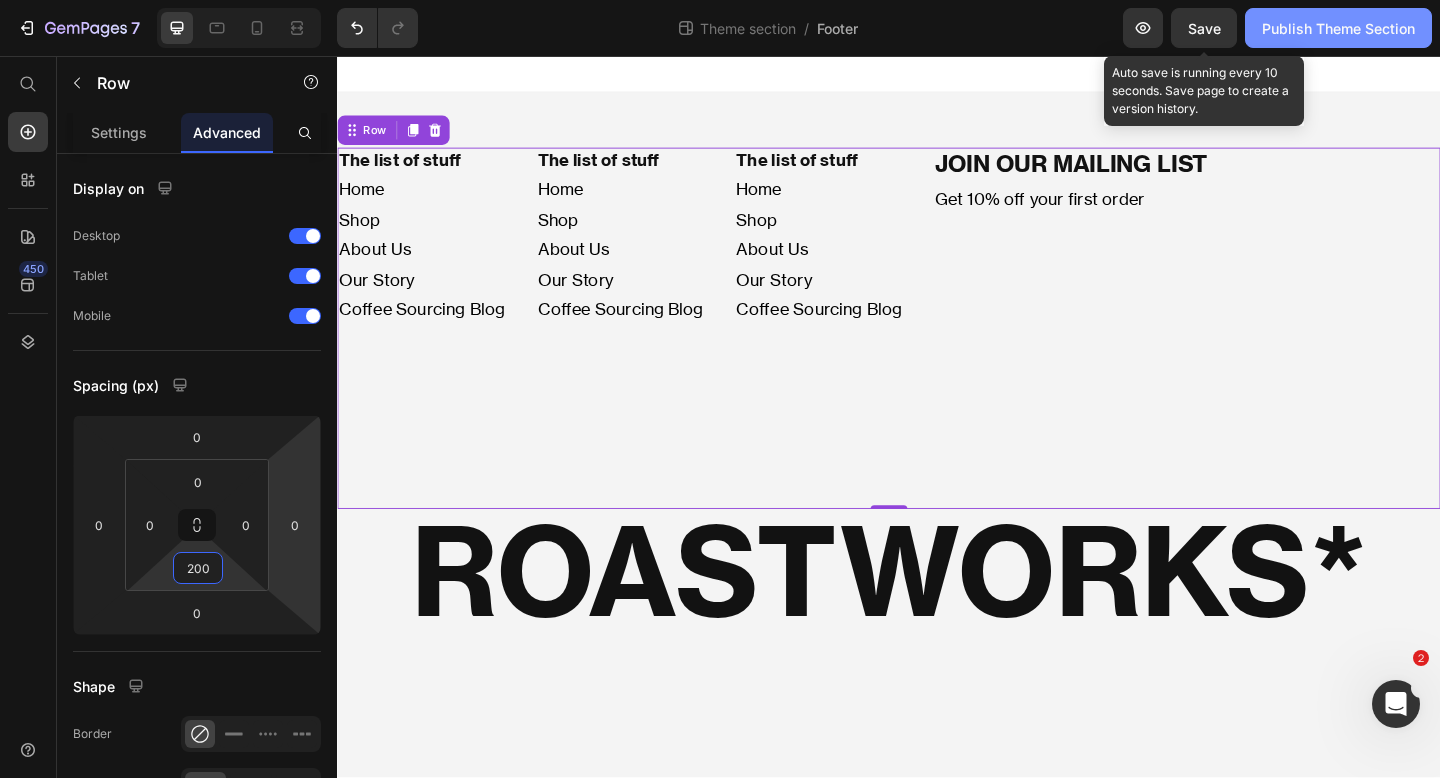 click on "Publish Theme Section" at bounding box center [1338, 28] 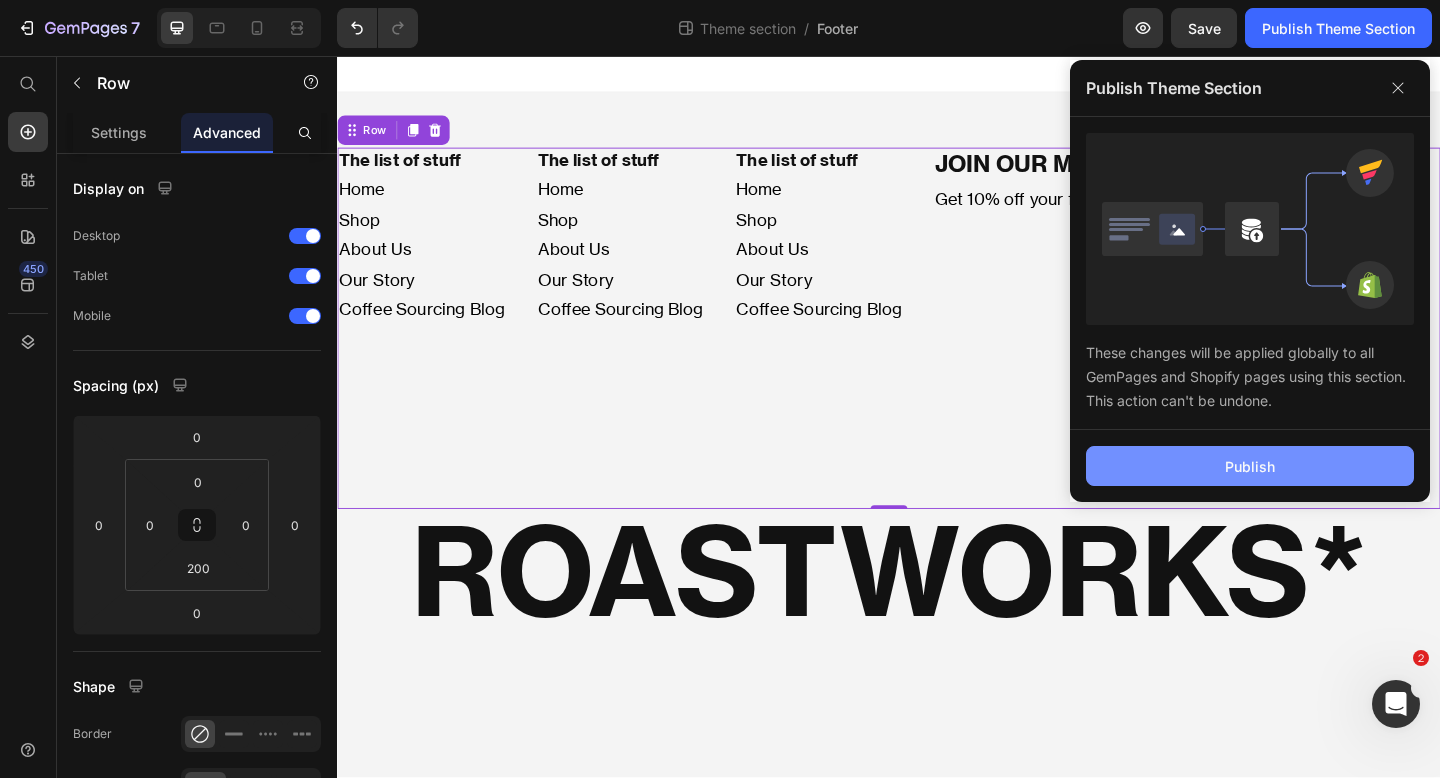 click on "Publish" 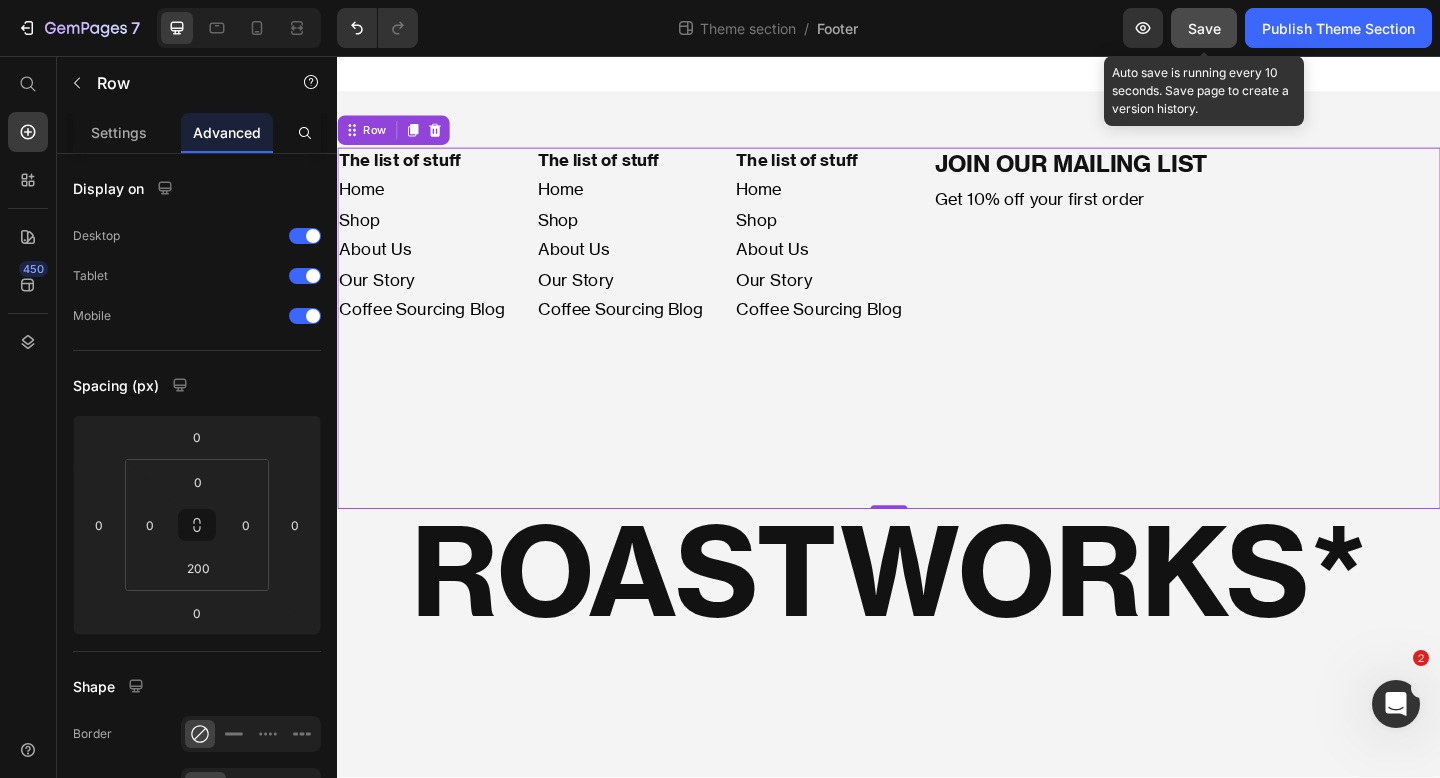 click on "Save" at bounding box center [1204, 28] 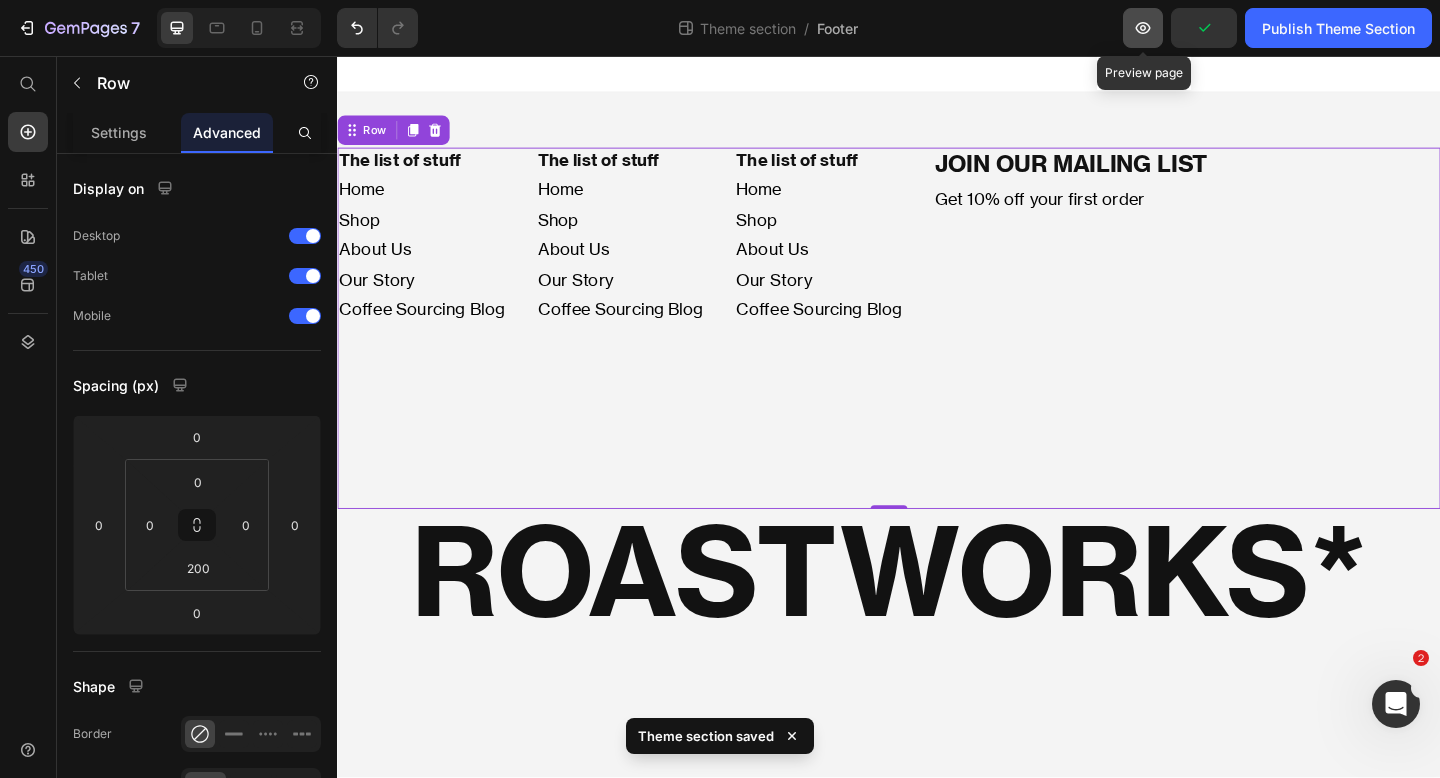 click 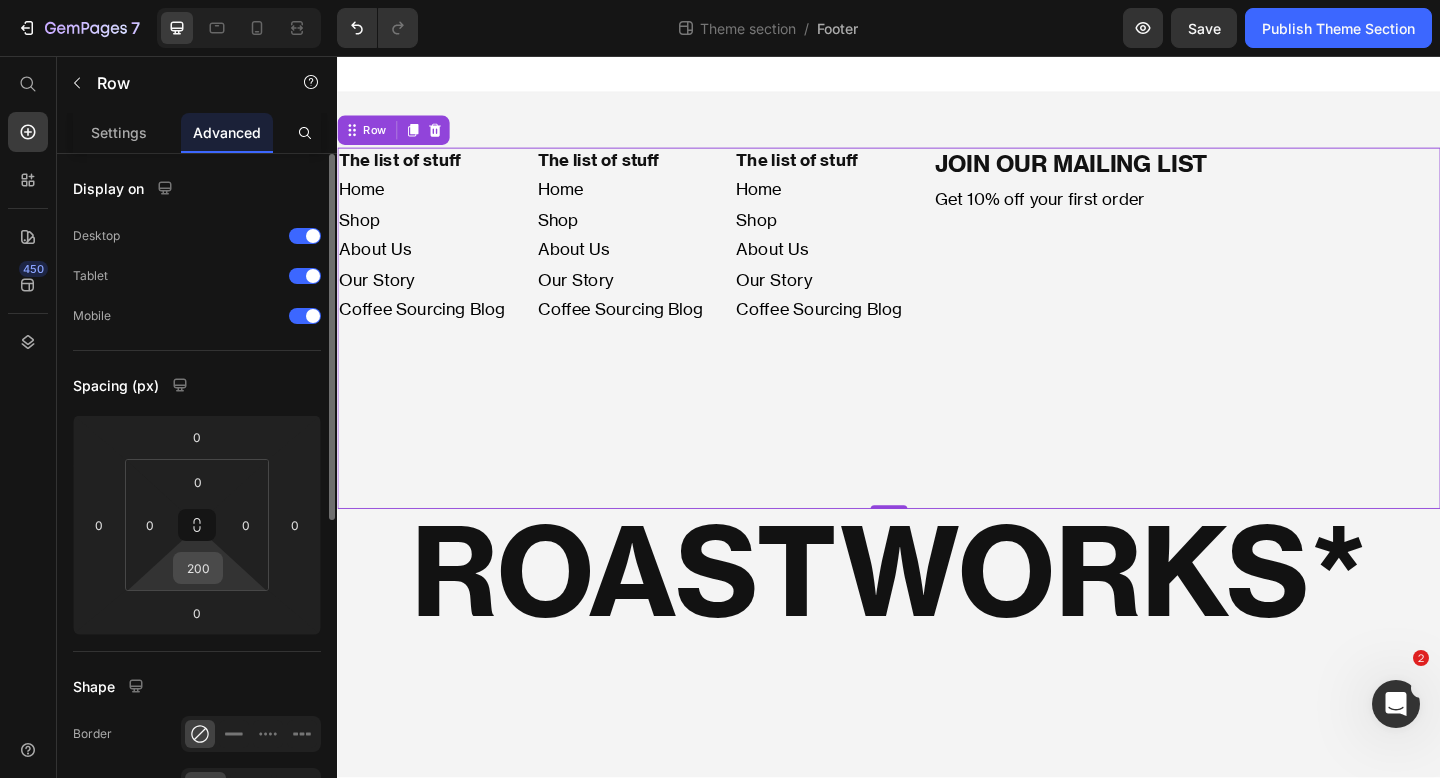 click on "200" at bounding box center [198, 568] 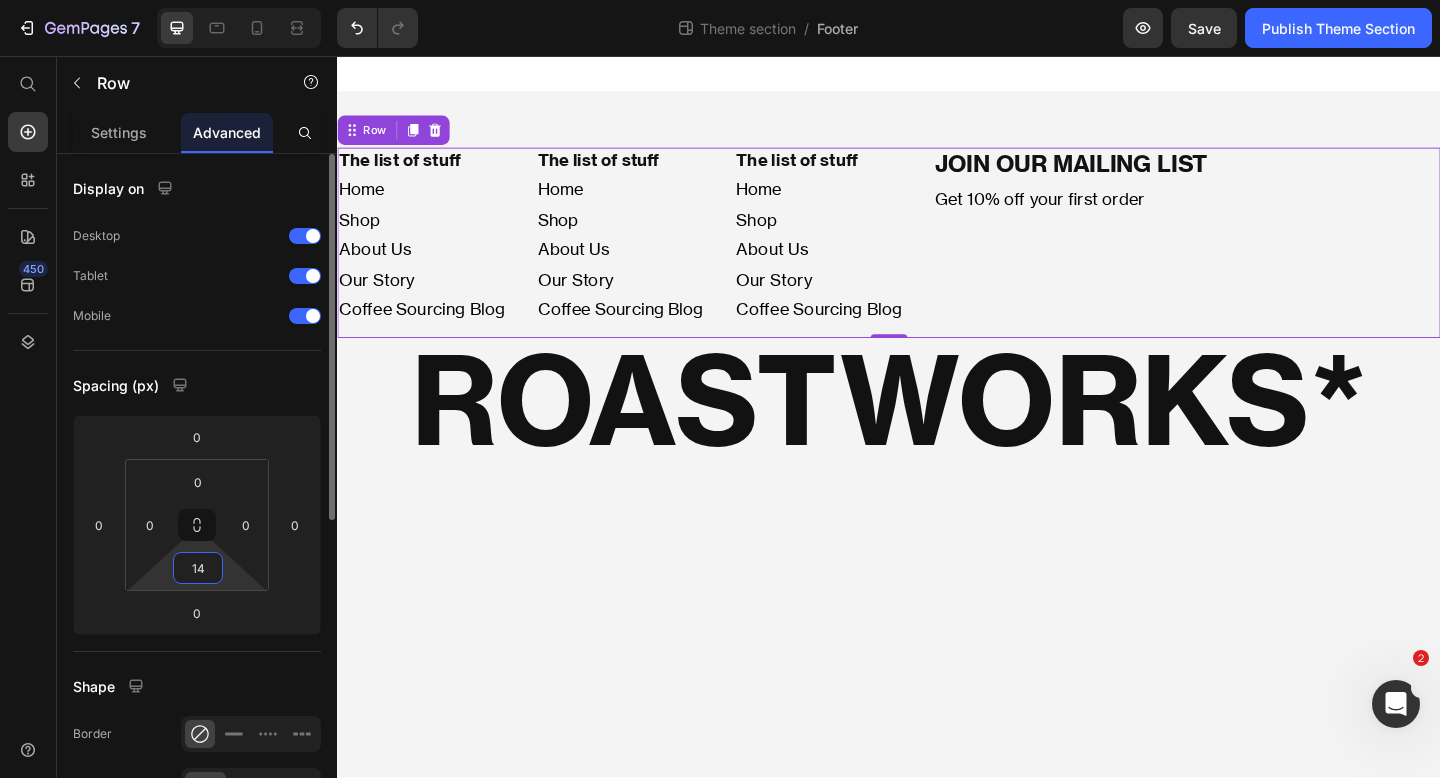 type on "140" 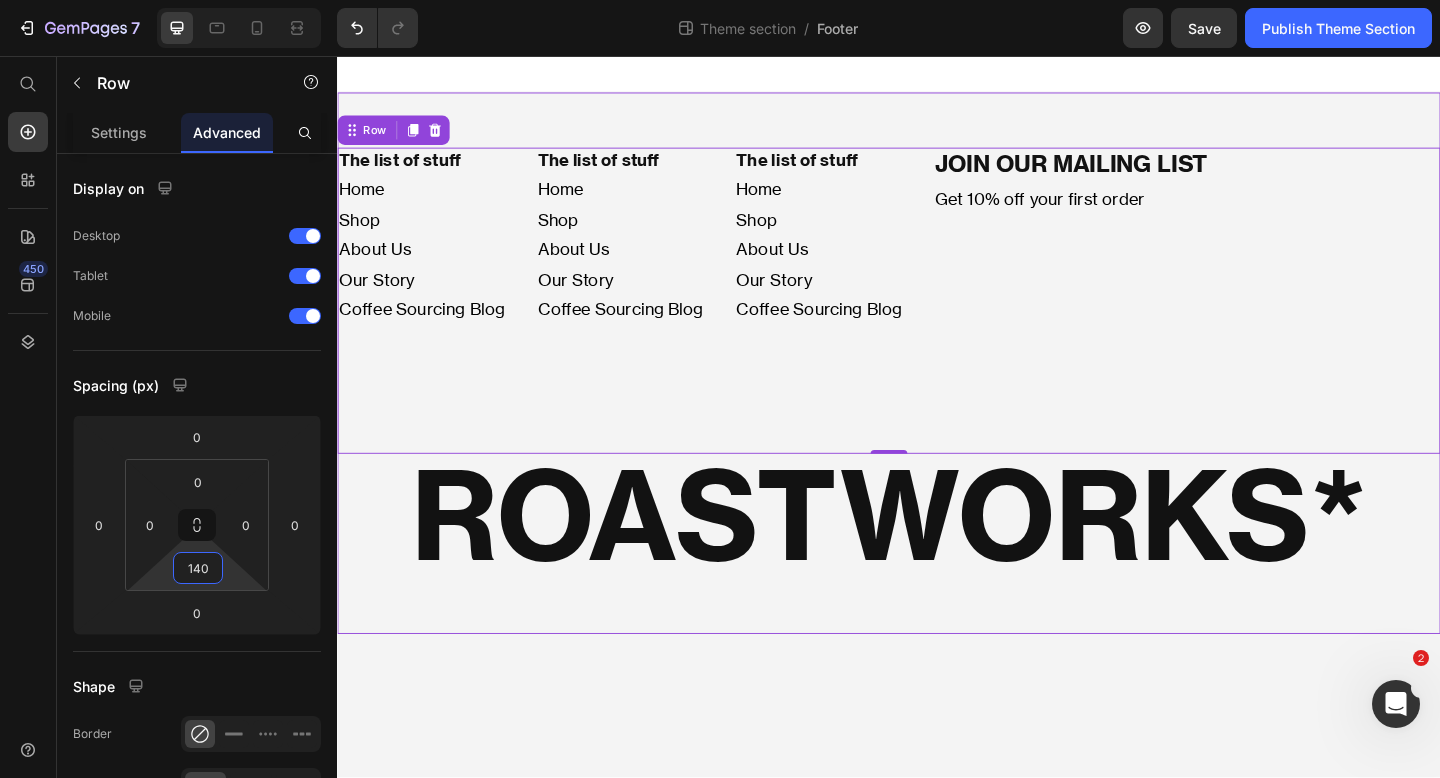 click on "The list of stuff Heading Home   Shop   About Us  Our Story  Coffee Sourcing Blog Text Block The list of stuff Heading Home   Shop   About Us  Our Story  Coffee Sourcing Blog Text Block The list of stuff Heading Home   Shop   About Us  Our Story  Coffee Sourcing Blog Text Block JOIN OUR MAILING LIST Heading Get 10% off your first order Text Block Row   0 ROASTWORKS* Heading" at bounding box center (937, 390) 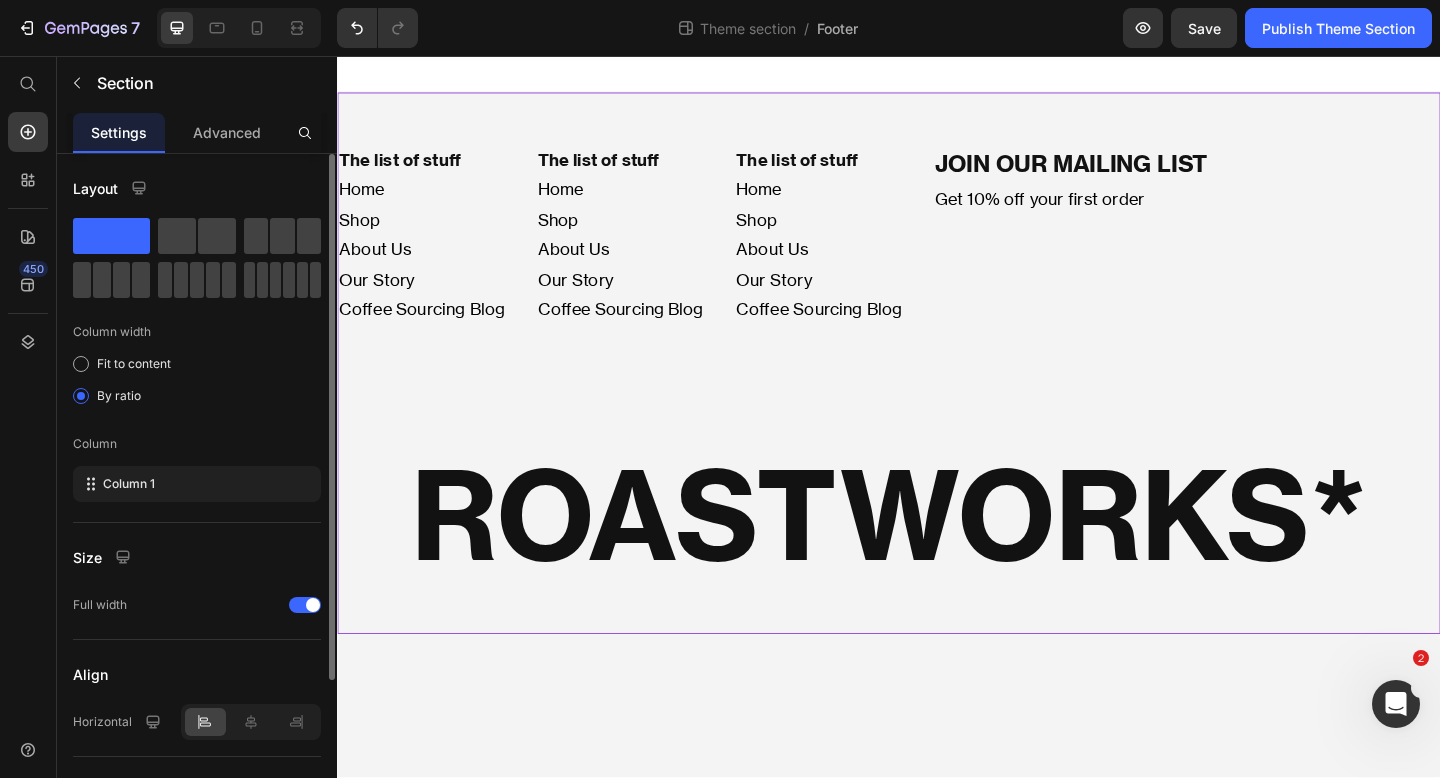 scroll, scrollTop: 200, scrollLeft: 0, axis: vertical 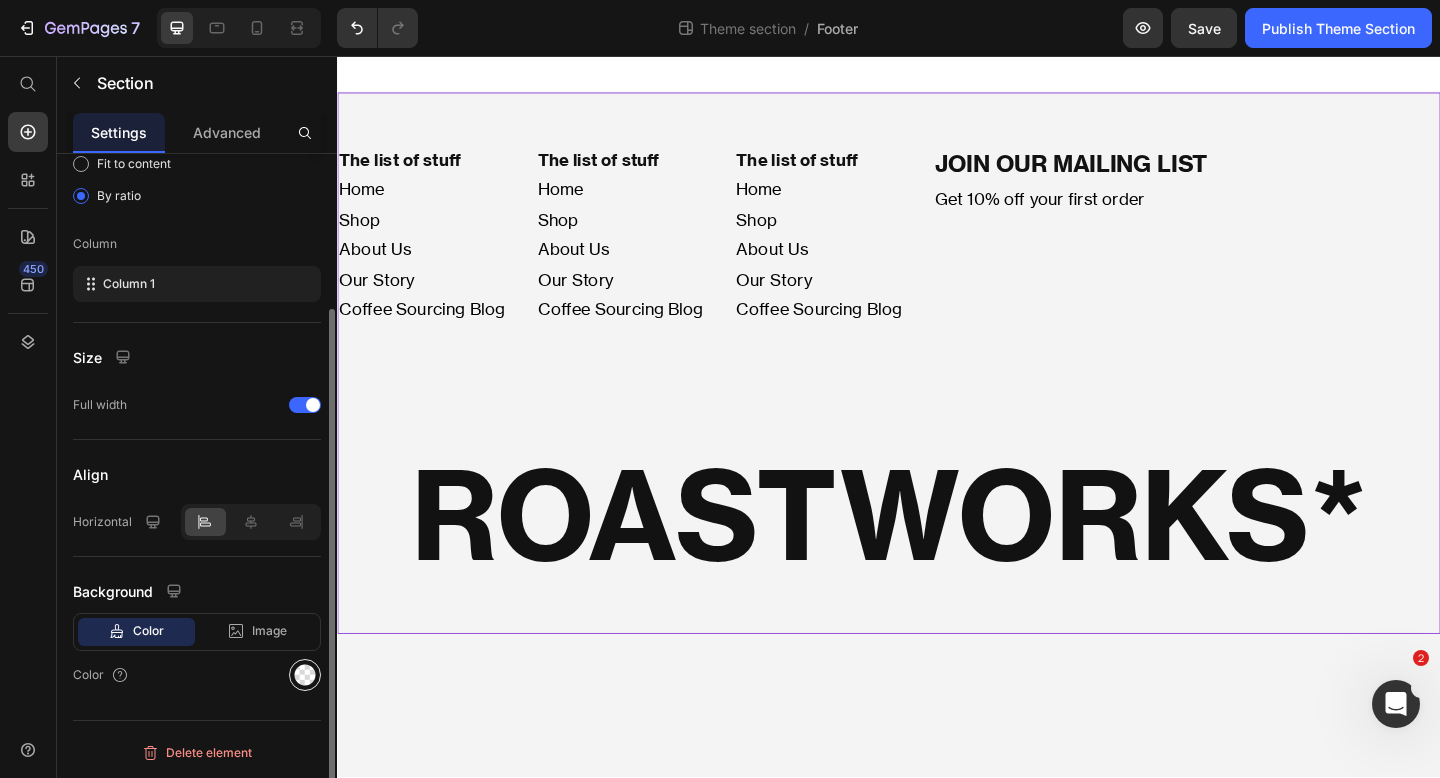click at bounding box center (305, 675) 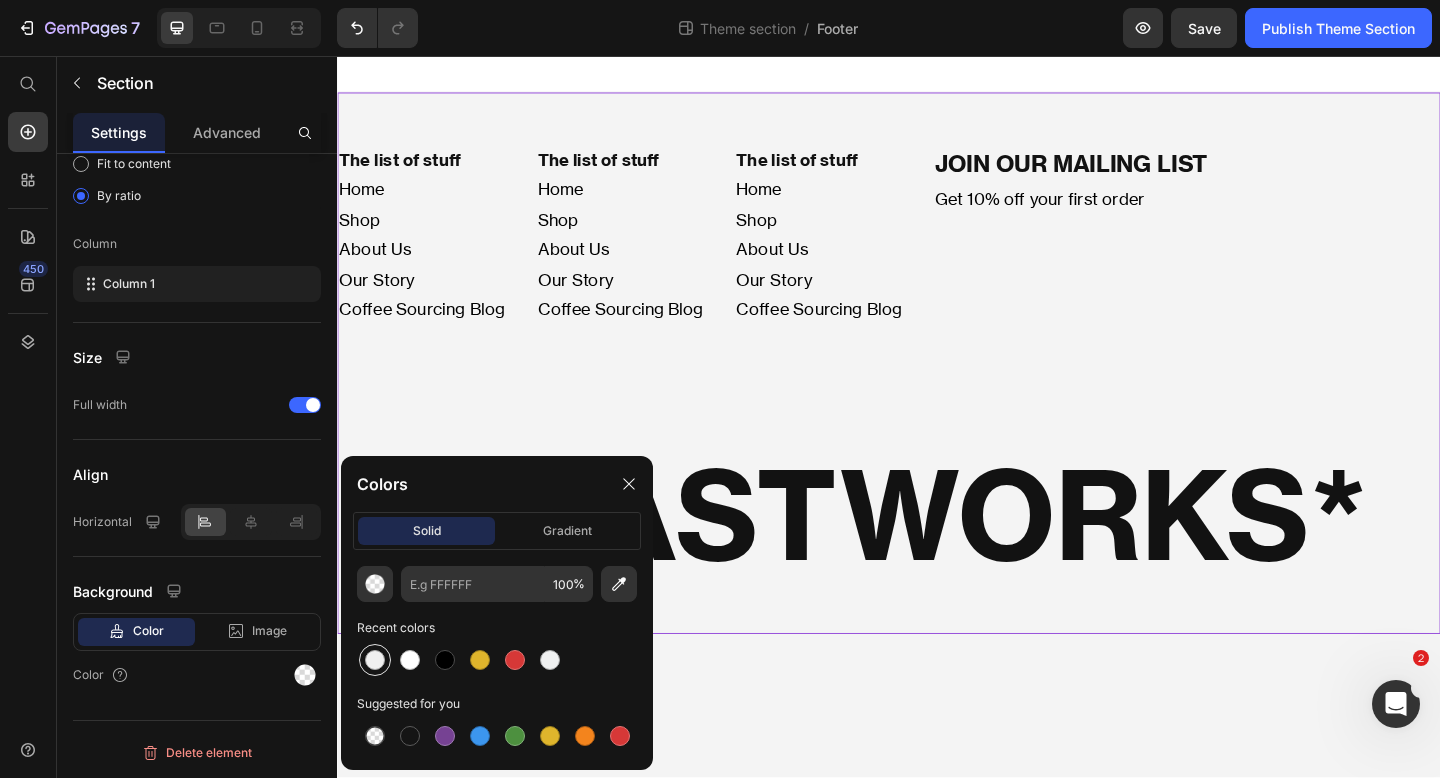 click at bounding box center (375, 660) 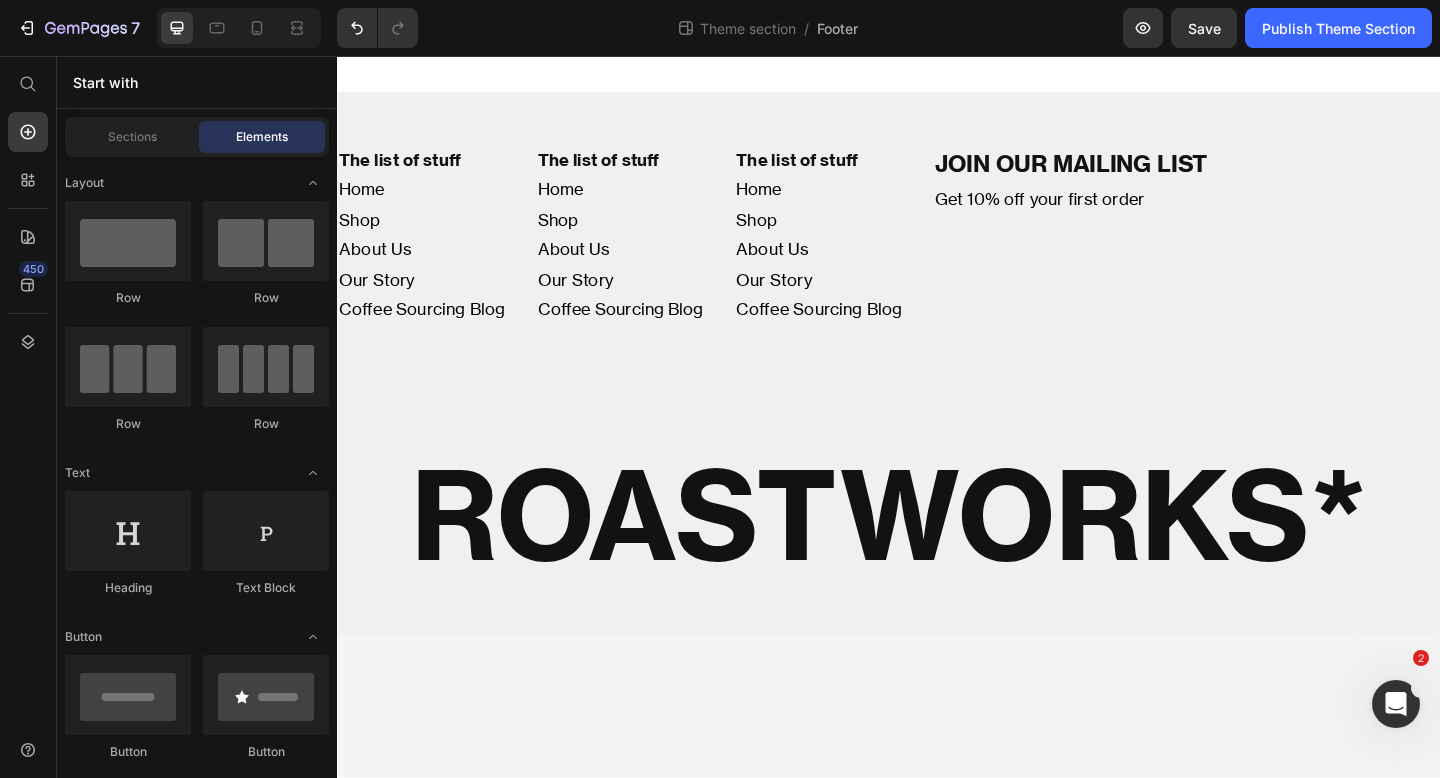 click on "The list of stuff Heading Home   Shop   About Us  Our Story  Coffee Sourcing Blog Text Block The list of stuff Heading Home   Shop   About Us  Our Story  Coffee Sourcing Blog Text Block The list of stuff Heading Home   Shop   About Us  Our Story  Coffee Sourcing Blog Text Block JOIN OUR MAILING LIST Heading Get 10% off your first order Text Block Row ROASTWORKS* Heading Root
Drag & drop element from sidebar or
Explore Library
Add section Choose templates inspired by CRO experts Generate layout from URL or image Add blank section then drag & drop elements" at bounding box center [937, 448] 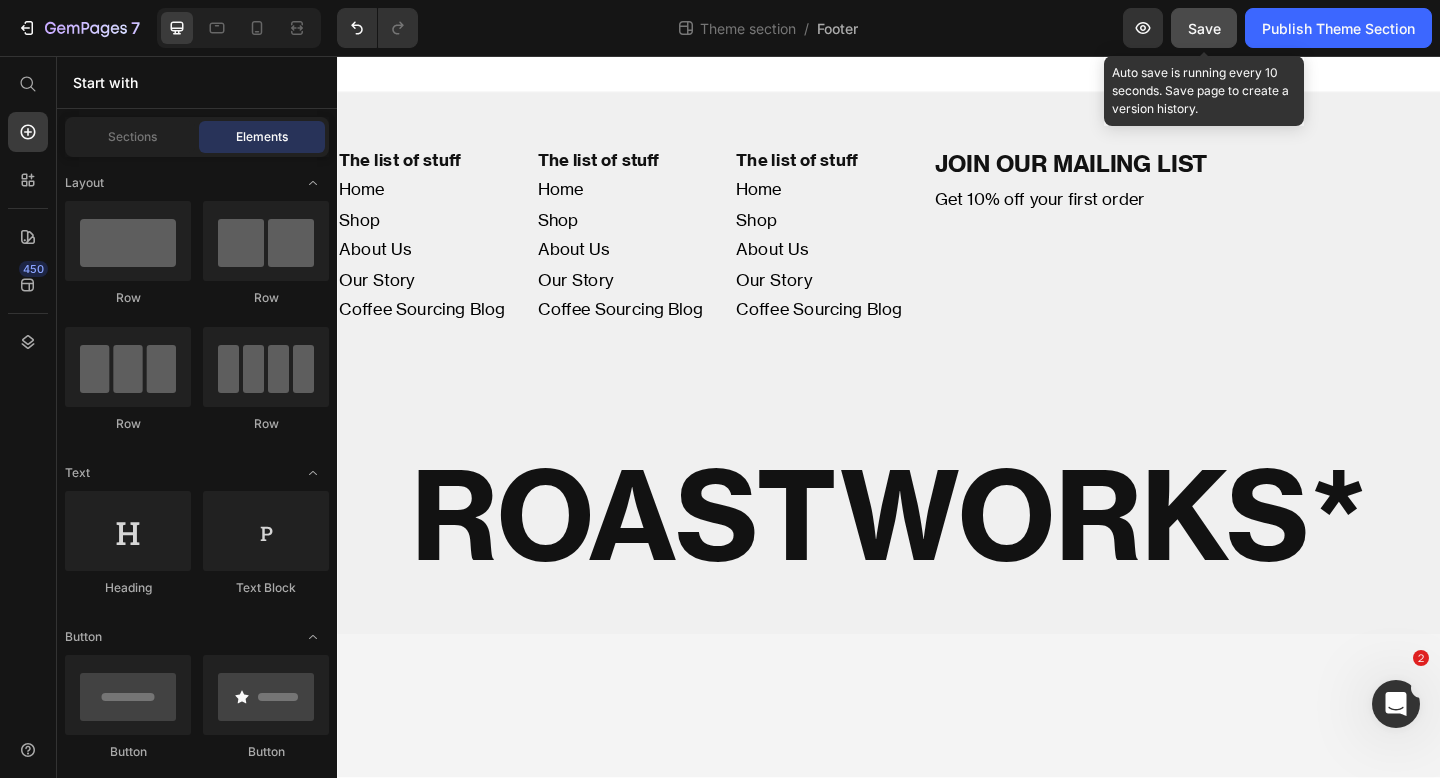 click on "Save" at bounding box center [1204, 28] 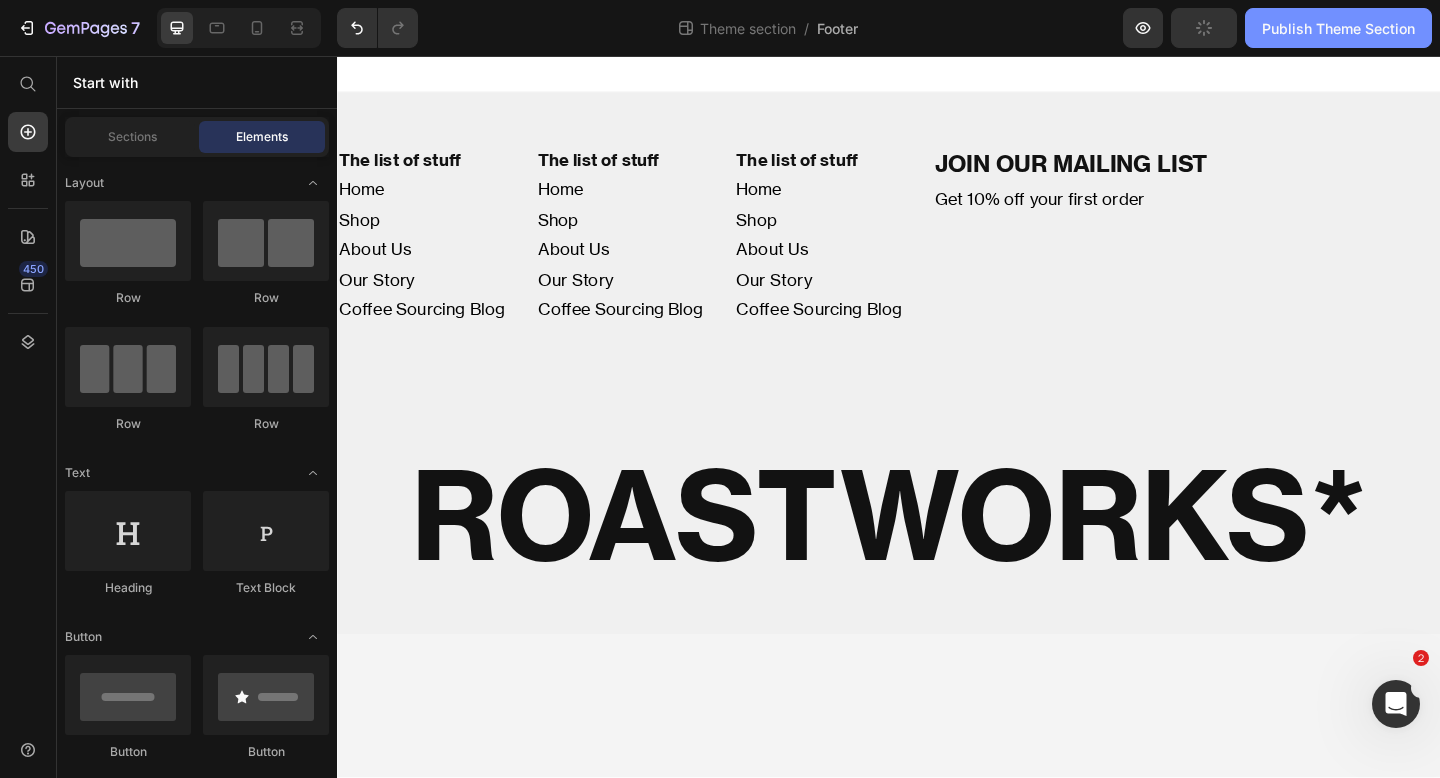 click on "Publish Theme Section" at bounding box center [1338, 28] 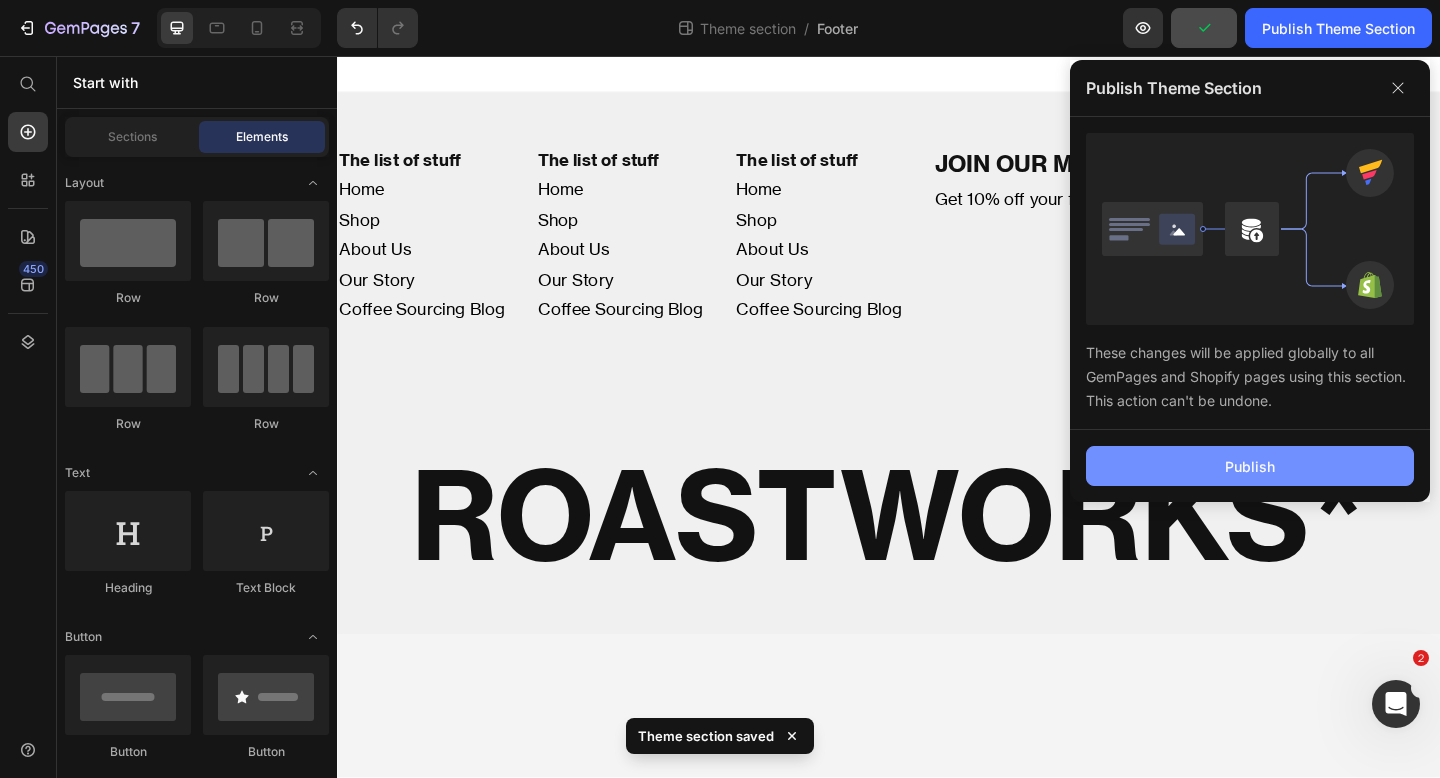 click on "Publish" at bounding box center [1250, 466] 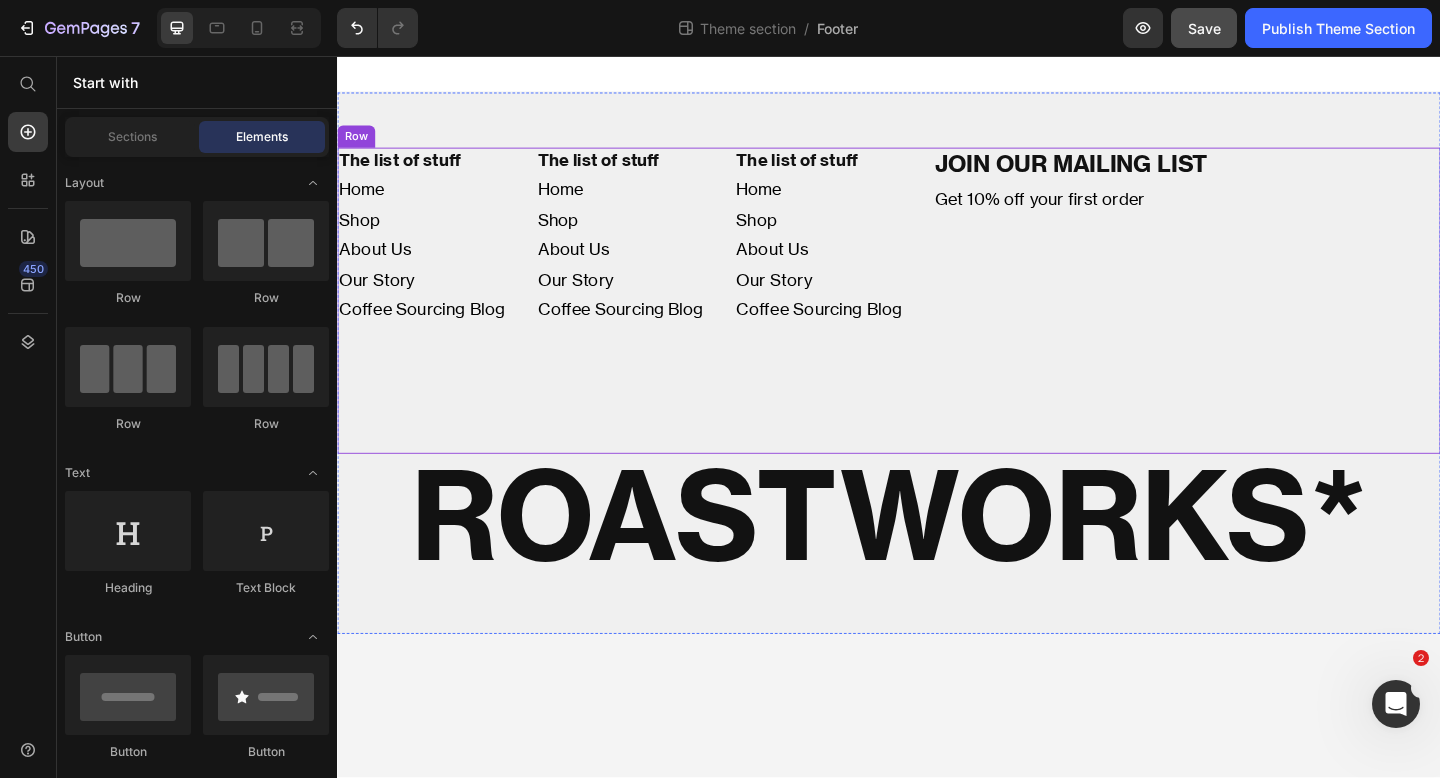 click on "The list of stuff Heading Home   Shop   About Us  Our Story  Coffee Sourcing Blog Text Block The list of stuff Heading Home   Shop   About Us  Our Story  Coffee Sourcing Blog Text Block The list of stuff Heading Home   Shop   About Us  Our Story  Coffee Sourcing Blog Text Block JOIN OUR MAILING LIST Heading Get 10% off your first order Text Block Row" at bounding box center (937, 322) 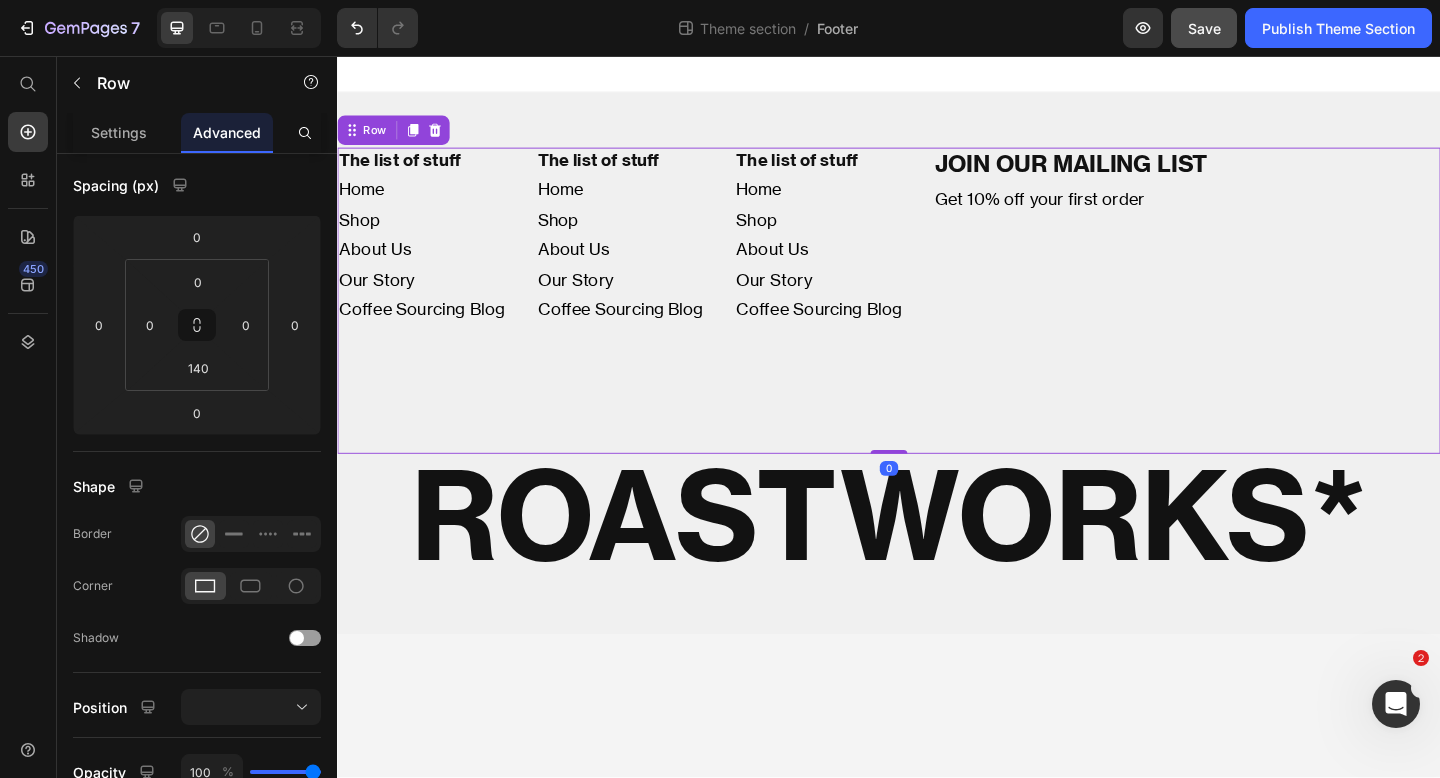 scroll, scrollTop: 0, scrollLeft: 0, axis: both 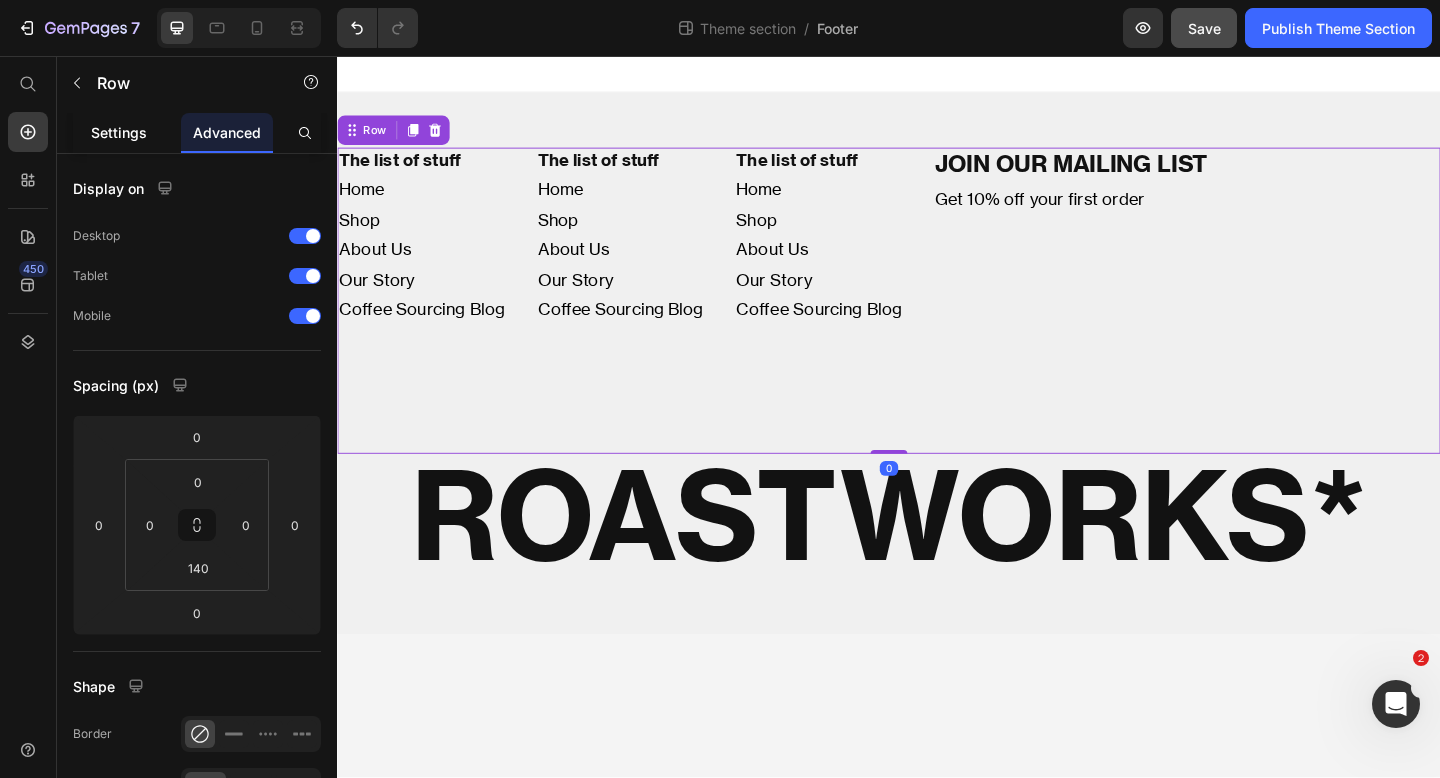 click on "Settings" at bounding box center [119, 132] 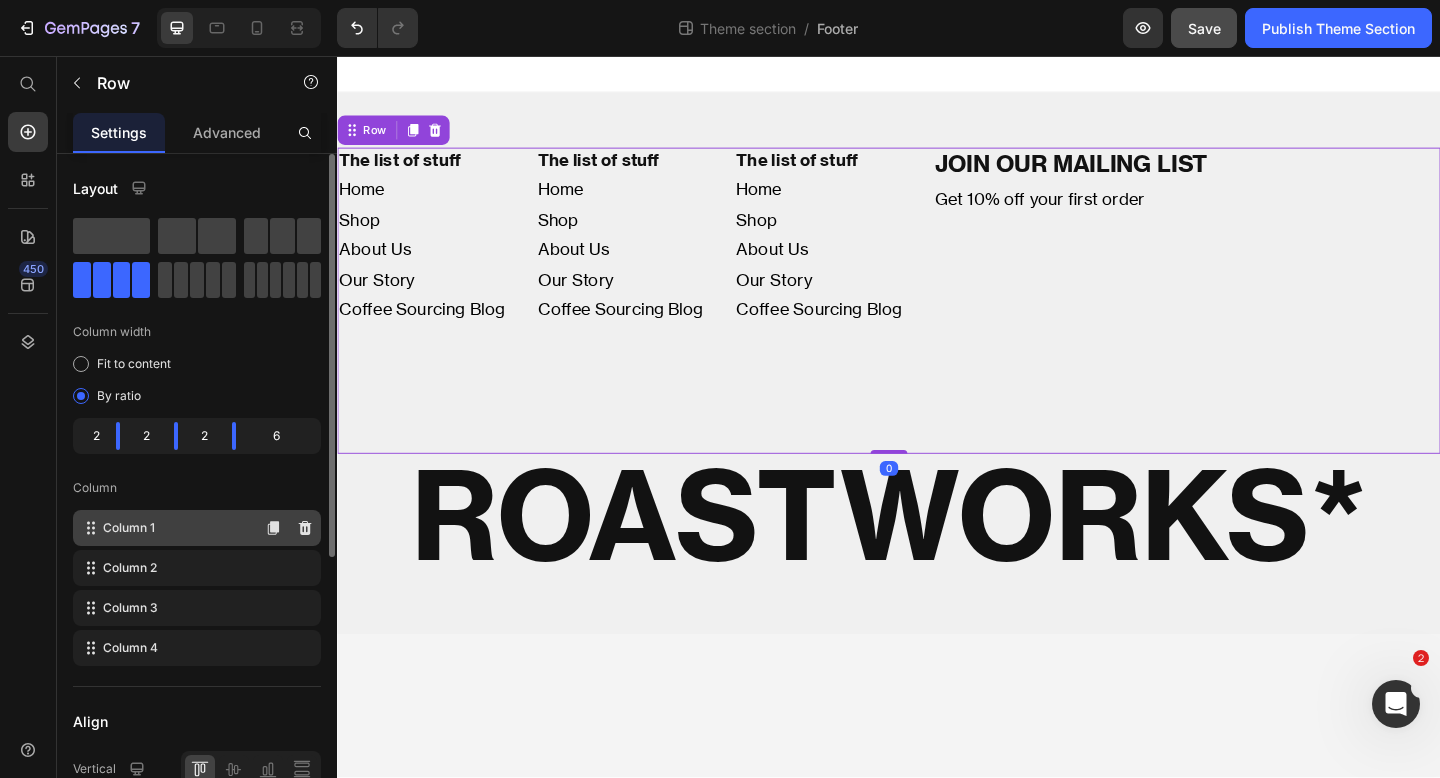 scroll, scrollTop: 468, scrollLeft: 0, axis: vertical 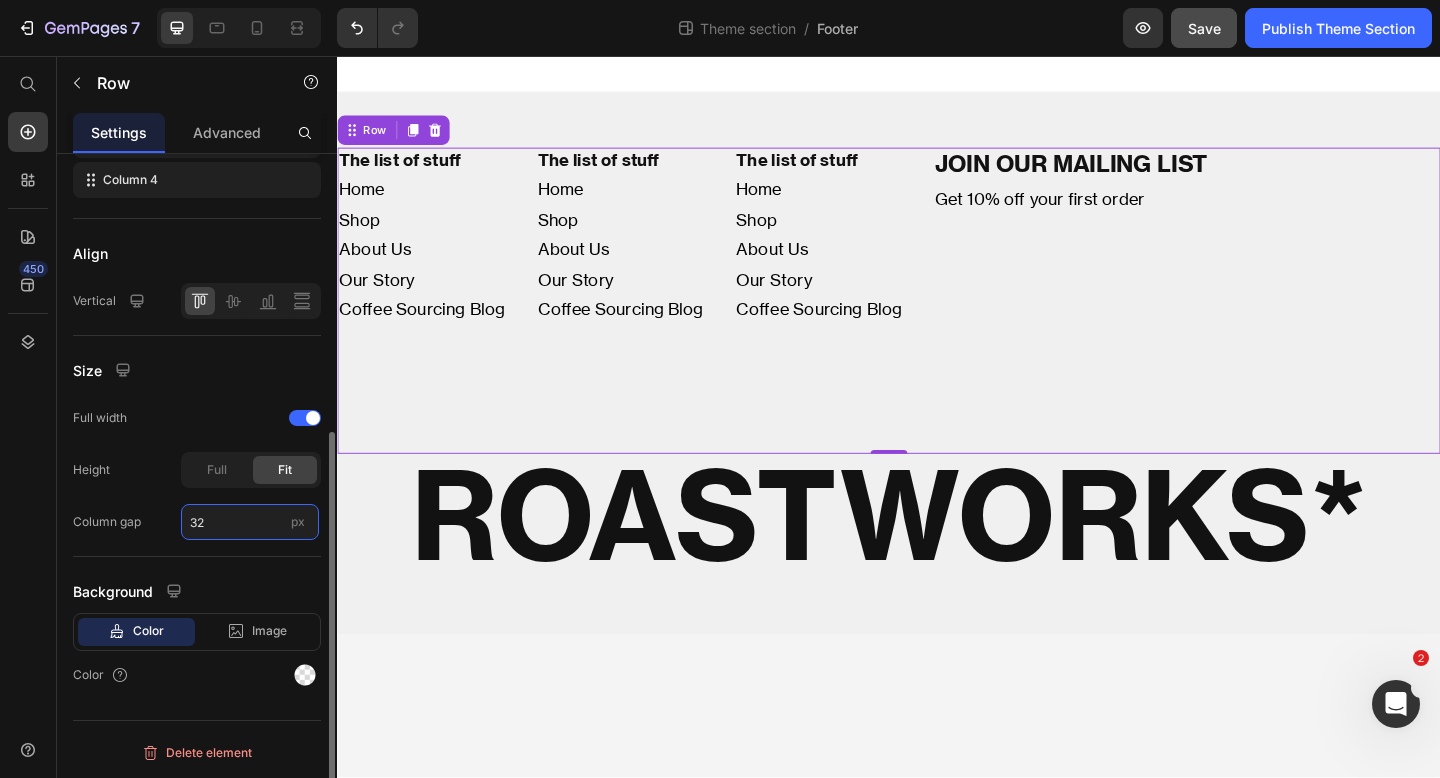 click on "32" at bounding box center [250, 522] 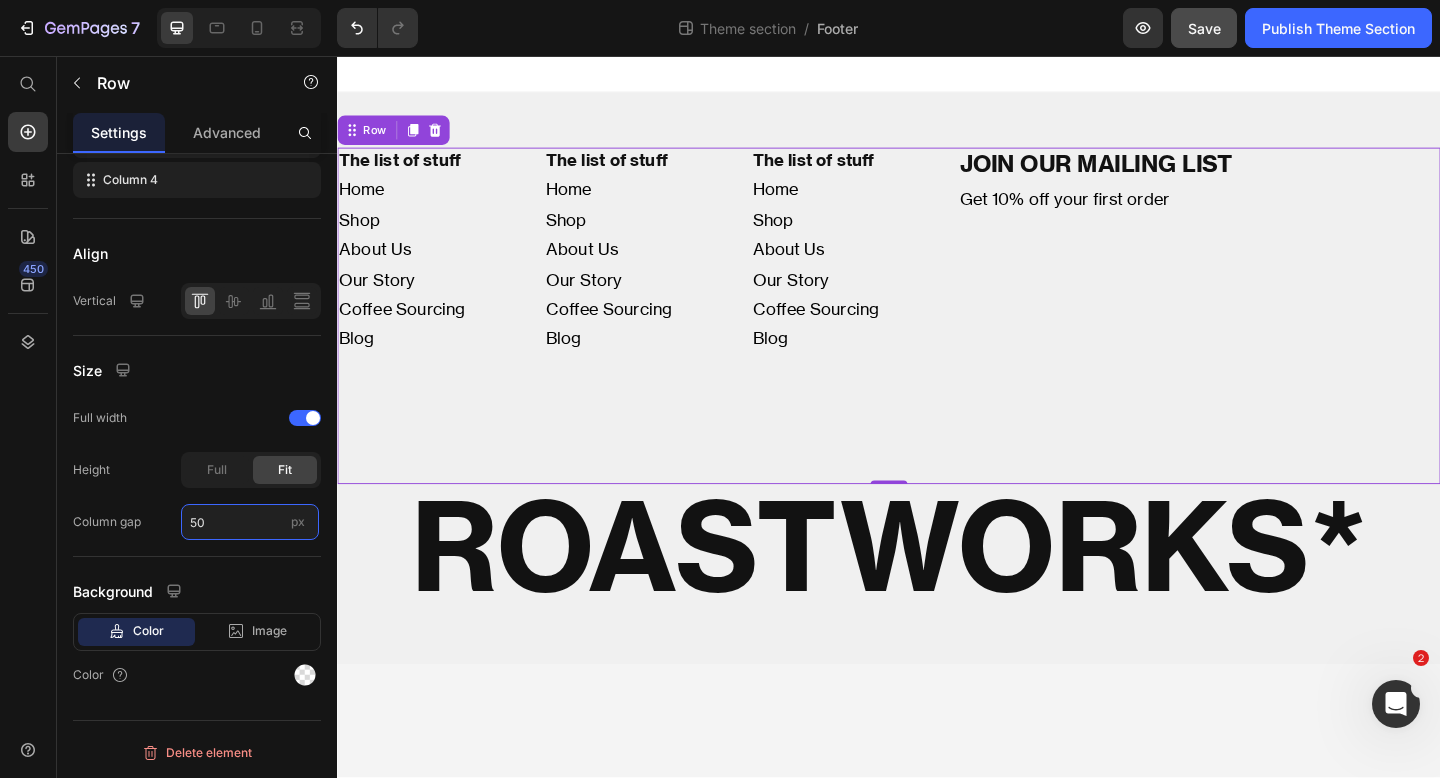 type on "50" 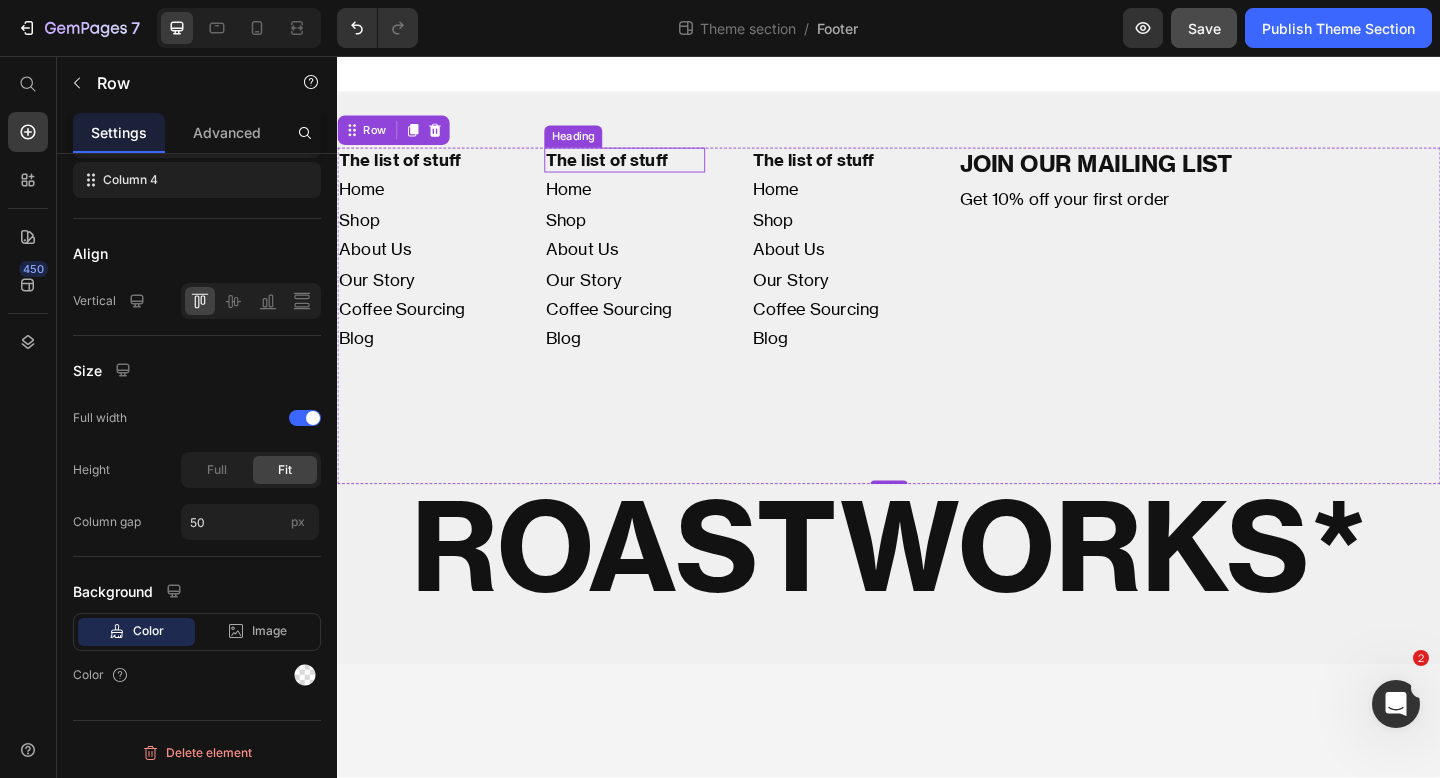 click on "The list of stuff" at bounding box center (649, 169) 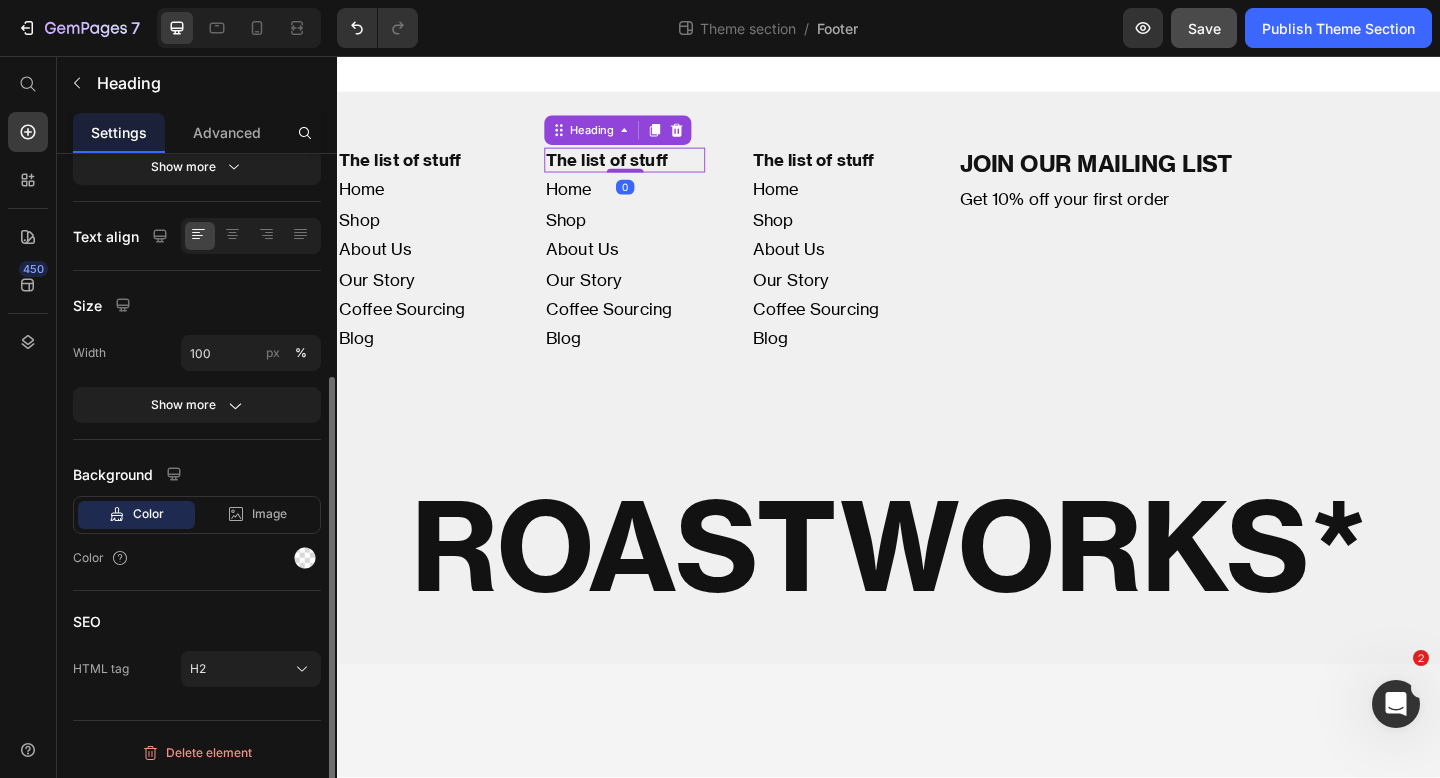 scroll, scrollTop: 0, scrollLeft: 0, axis: both 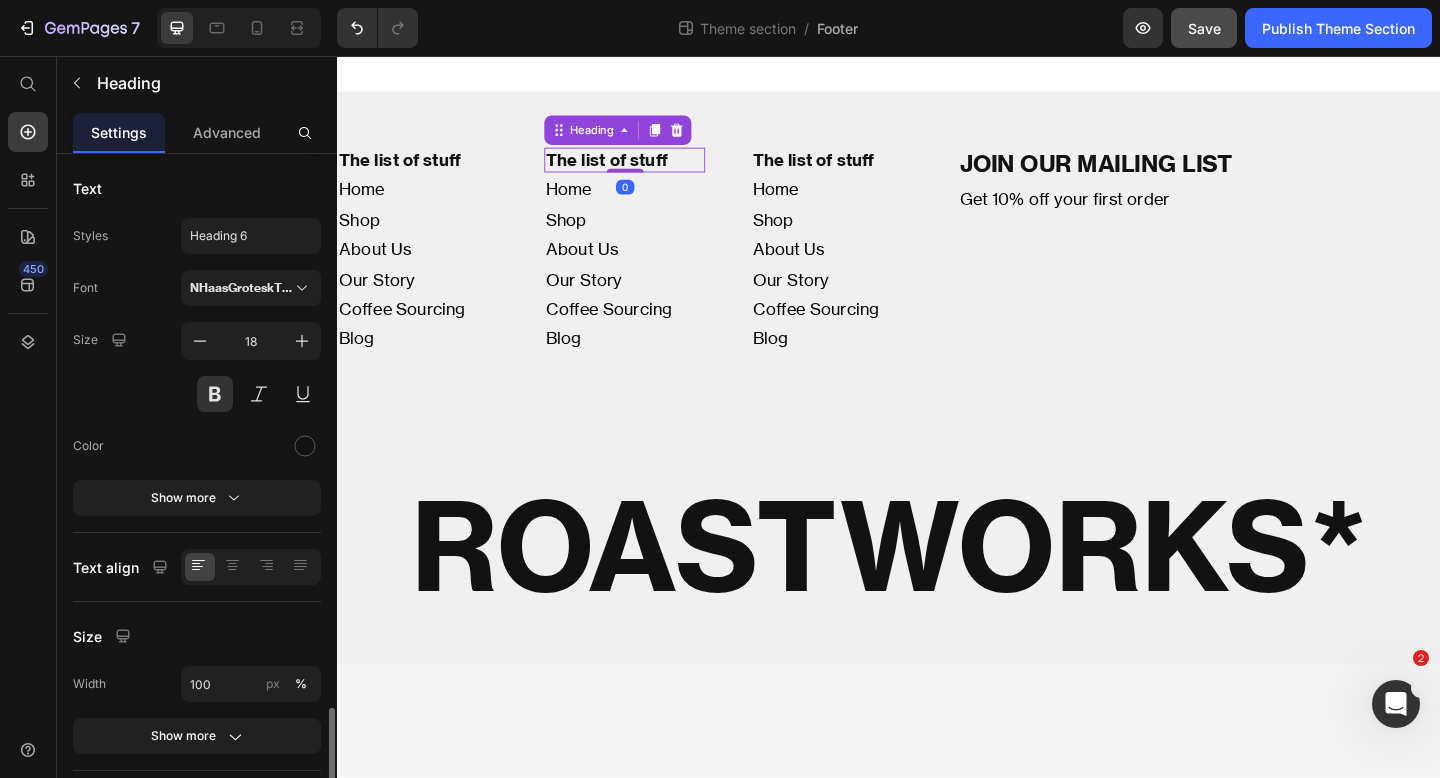 click on "The list of stuff" at bounding box center [649, 169] 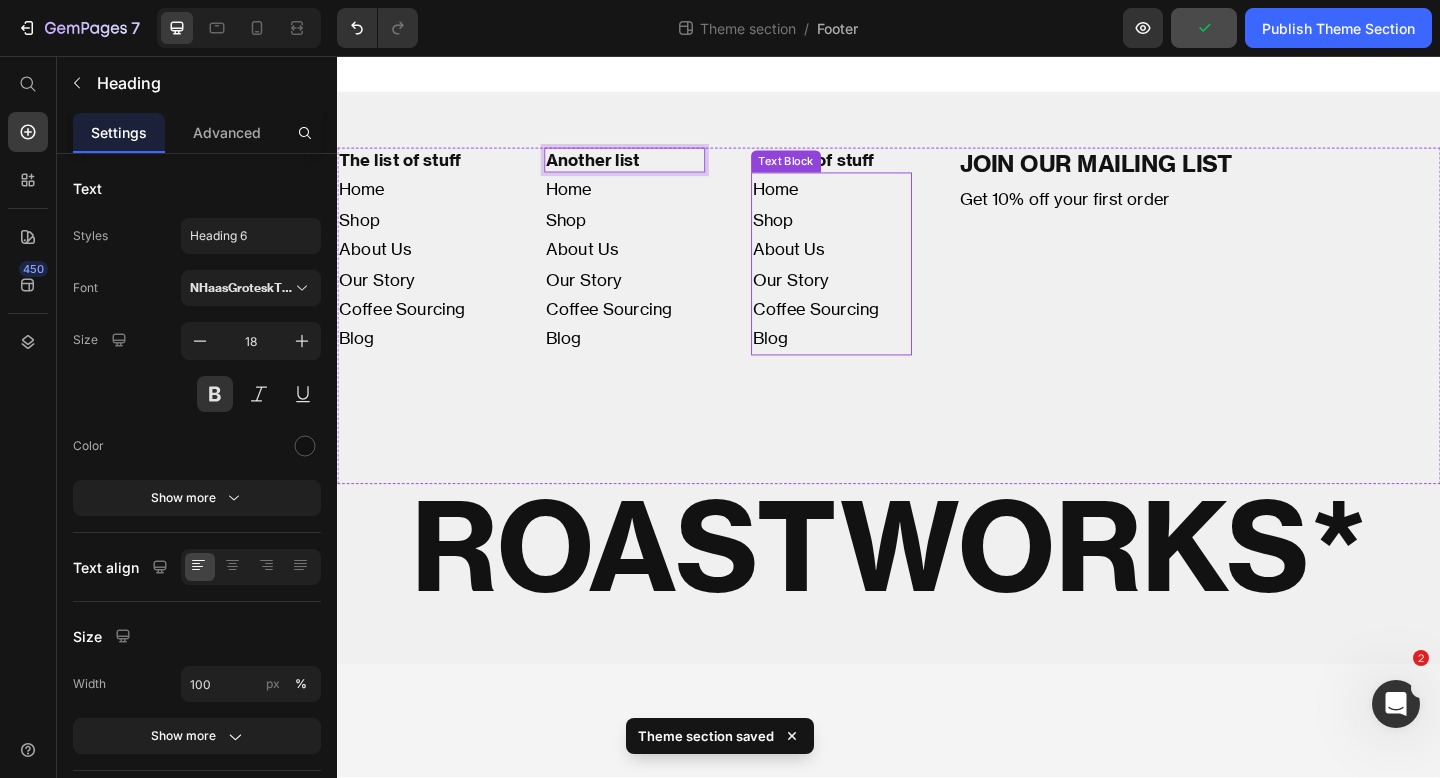 click on "Home" at bounding box center [874, 201] 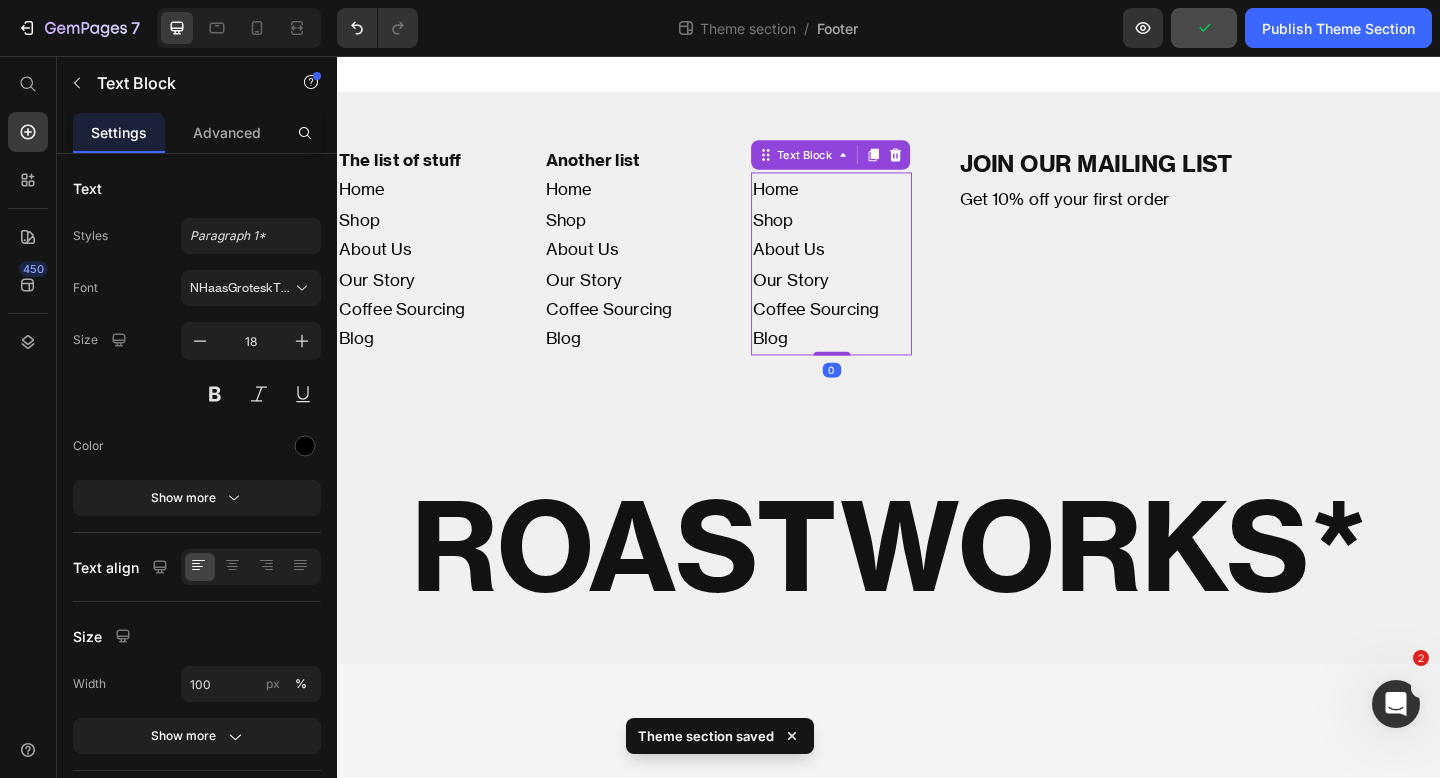 click on "Get 10% off your first order" at bounding box center (1274, 211) 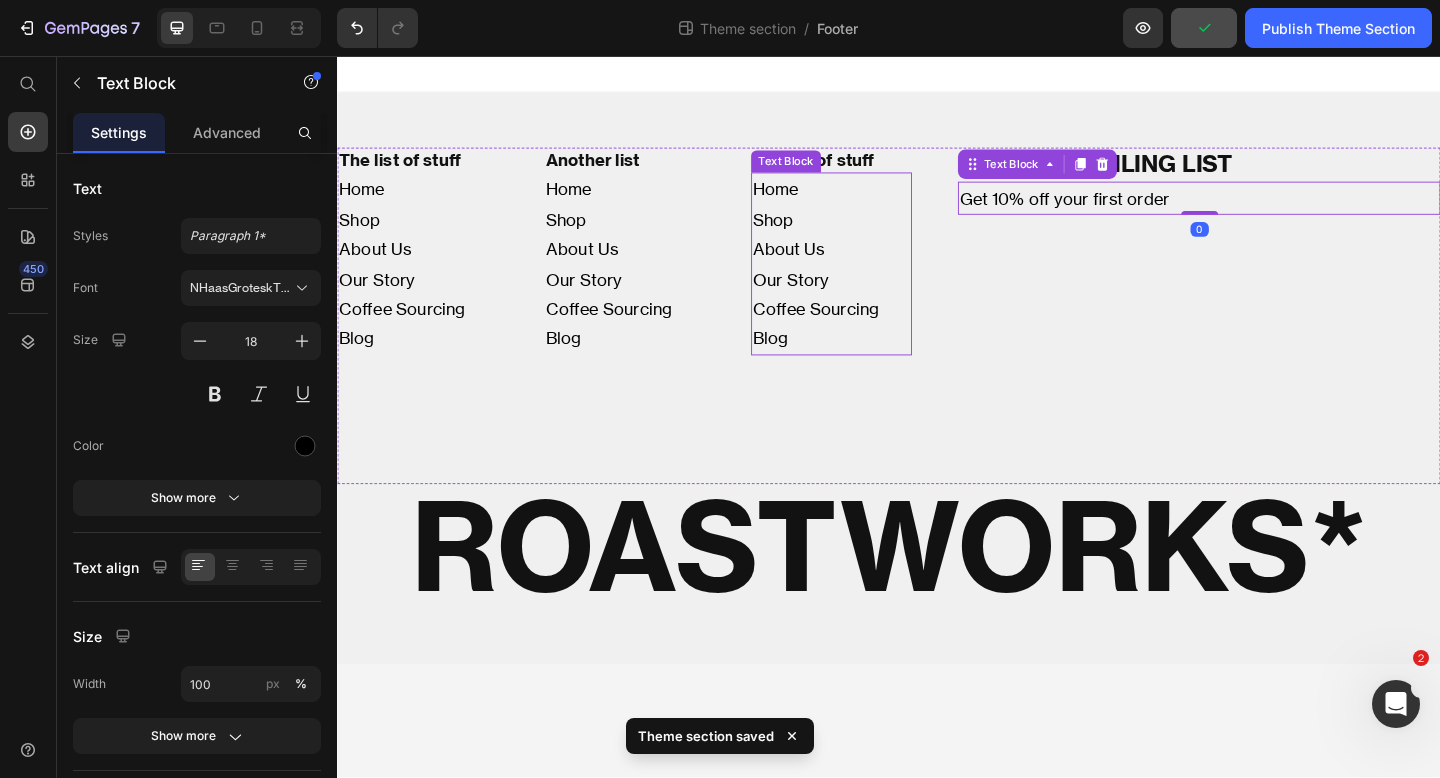 click on "The list of stuff" at bounding box center [874, 169] 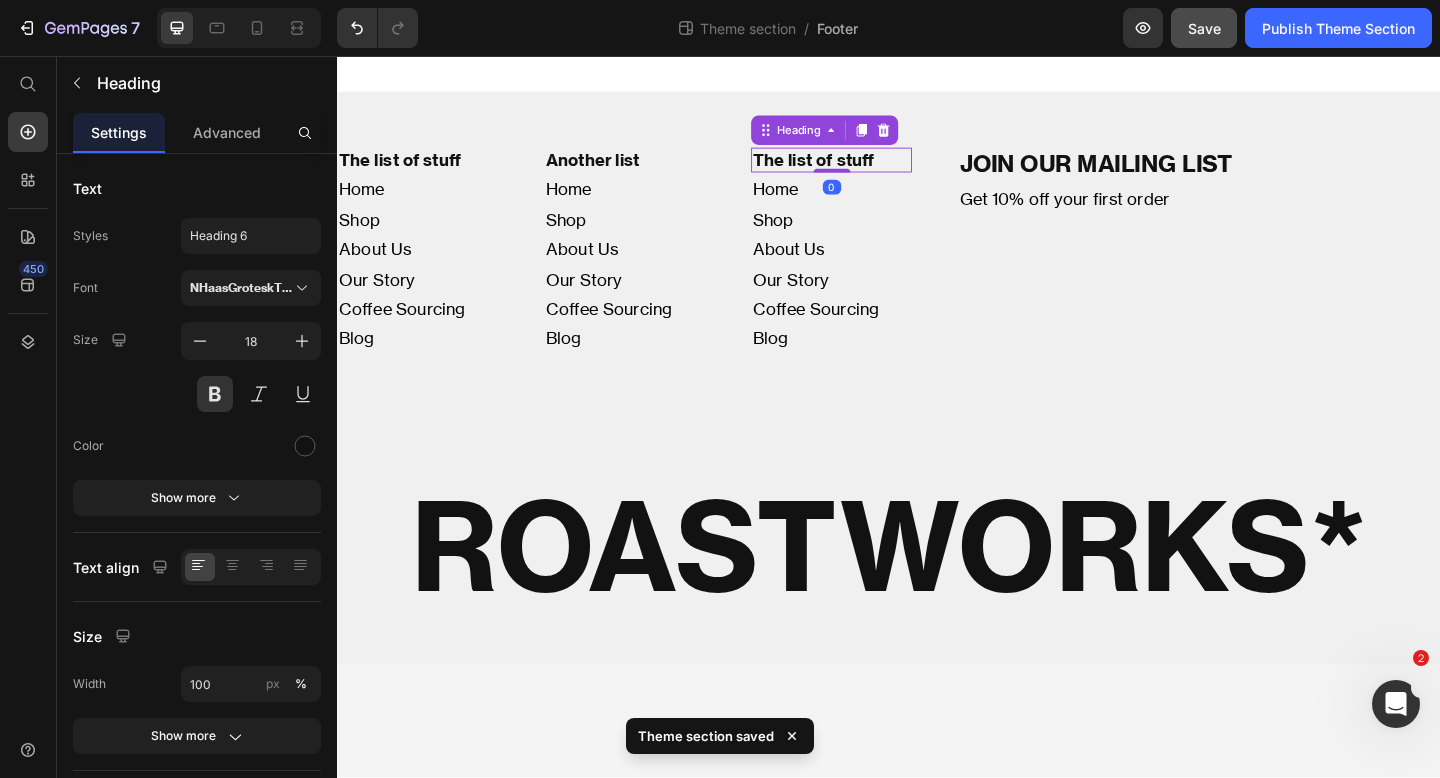 click on "The list of stuff" at bounding box center (874, 169) 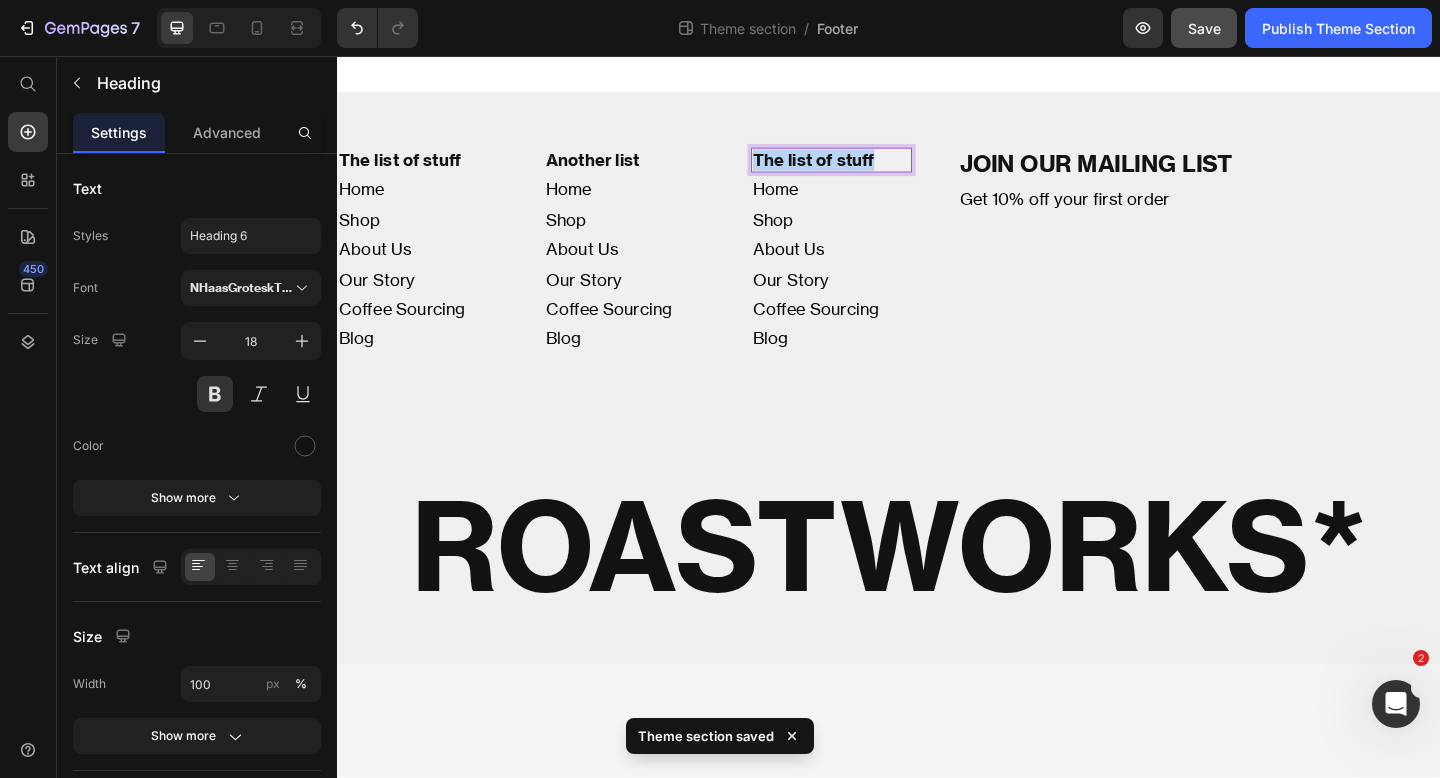 click on "The list of stuff" at bounding box center (874, 169) 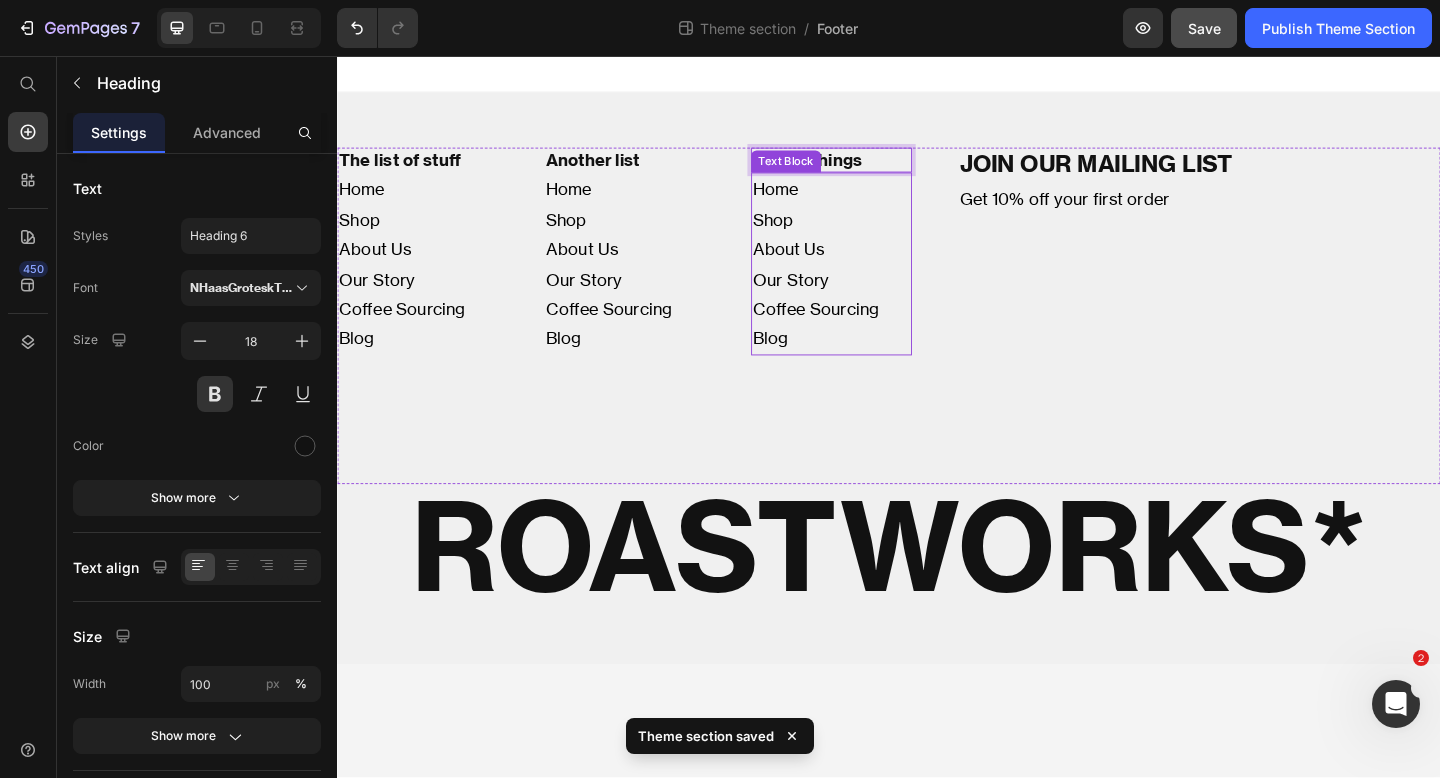 click on "The list of stuff Heading Home   Shop   About Us  Our Story  Coffee Sourcing Blog Text Block Another list Heading Home   Shop   About Us  Our Story  Coffee Sourcing Blog Text Block Stuff & things Heading   0 Home   Shop   About Us  Our Story  Coffee Sourcing Blog Text Block JOIN OUR MAILING LIST Heading Get 10% off your first order Text Block Row" at bounding box center [937, 339] 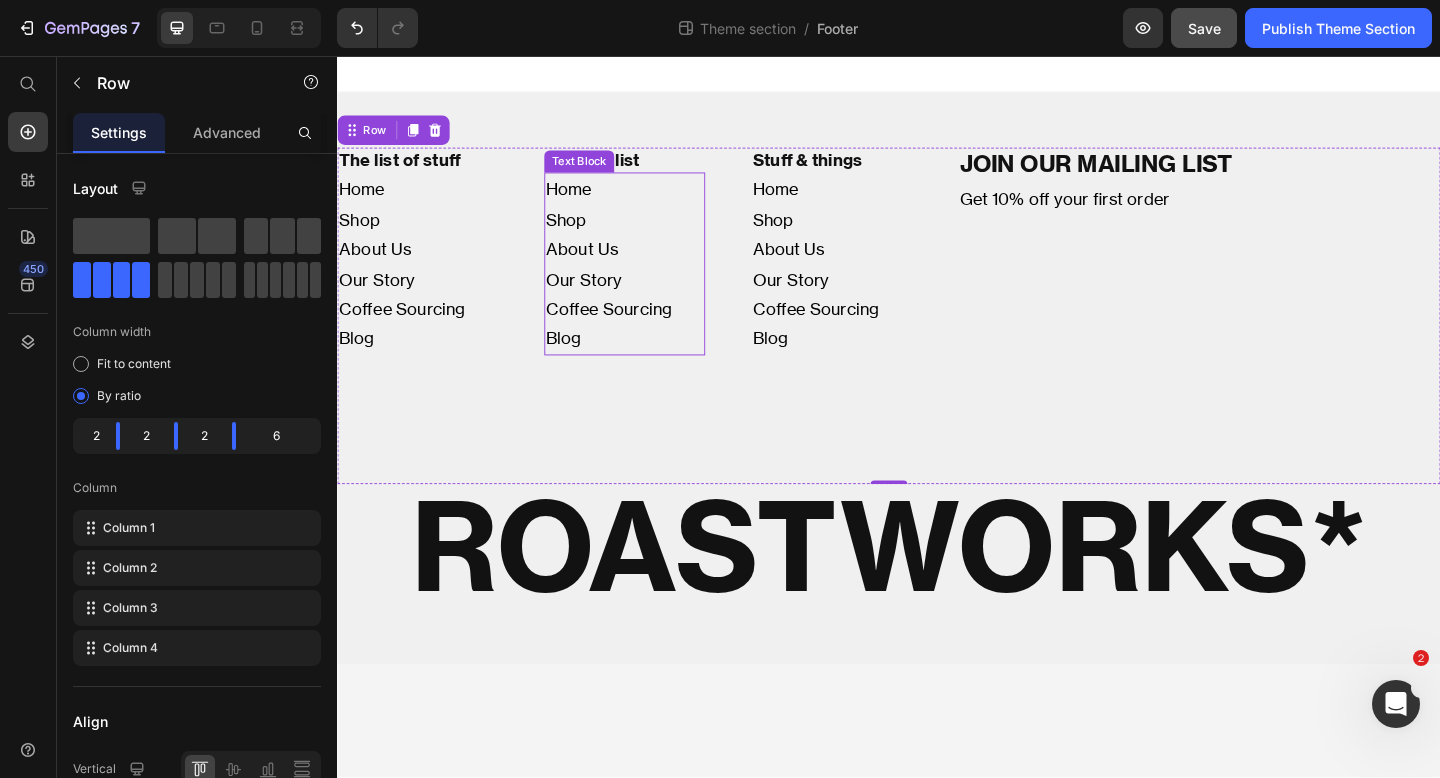 click on "About Us" at bounding box center [649, 266] 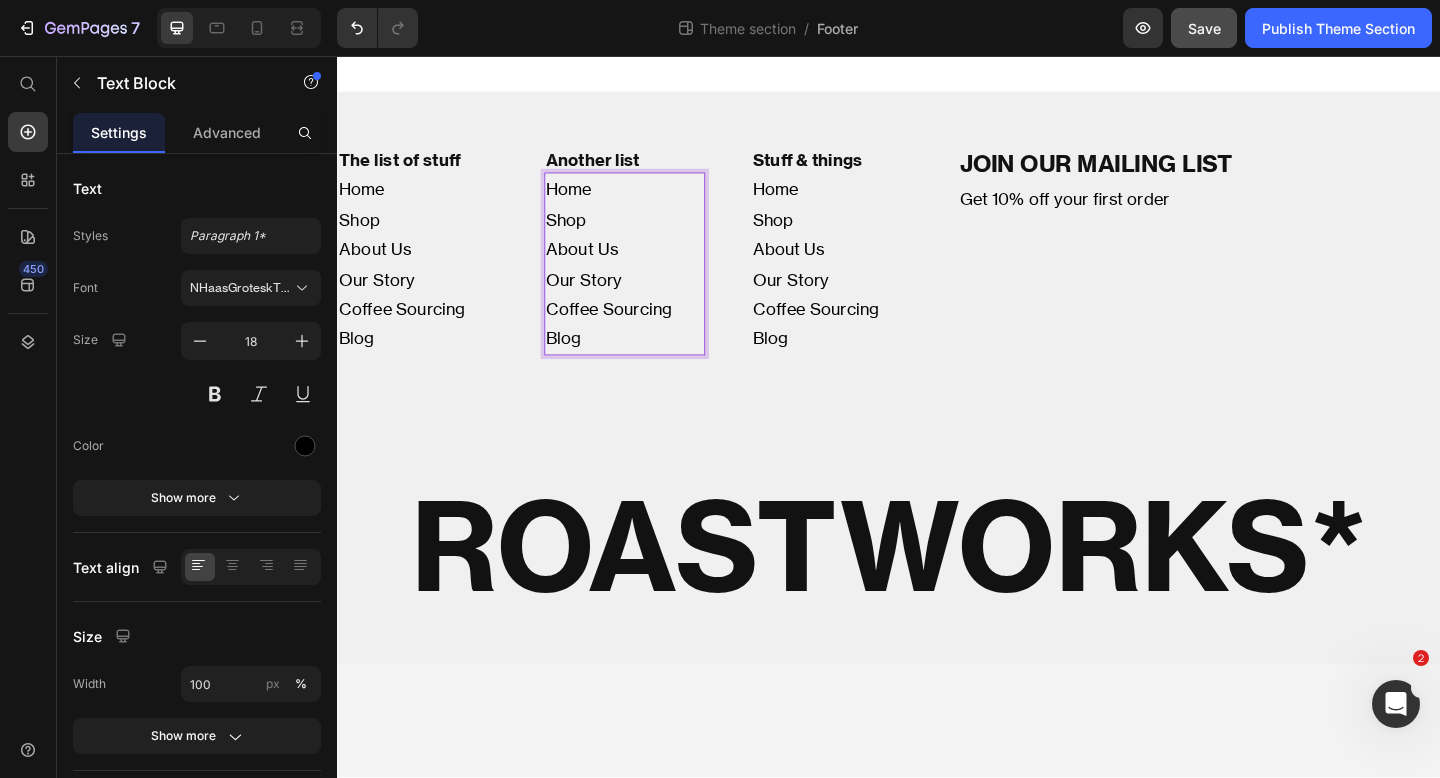click on "About Us" at bounding box center (649, 266) 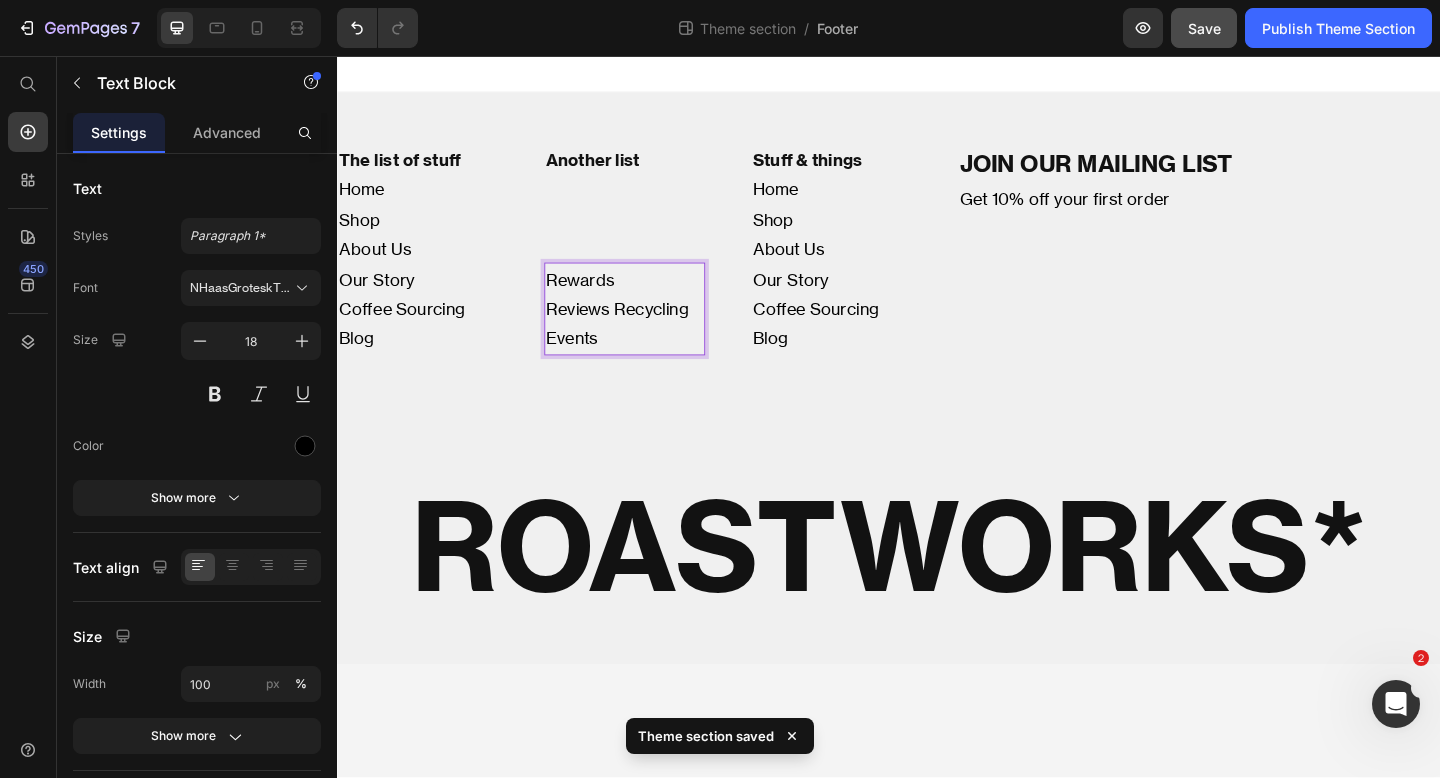 click on "Reviews Recycling Events" at bounding box center (649, 347) 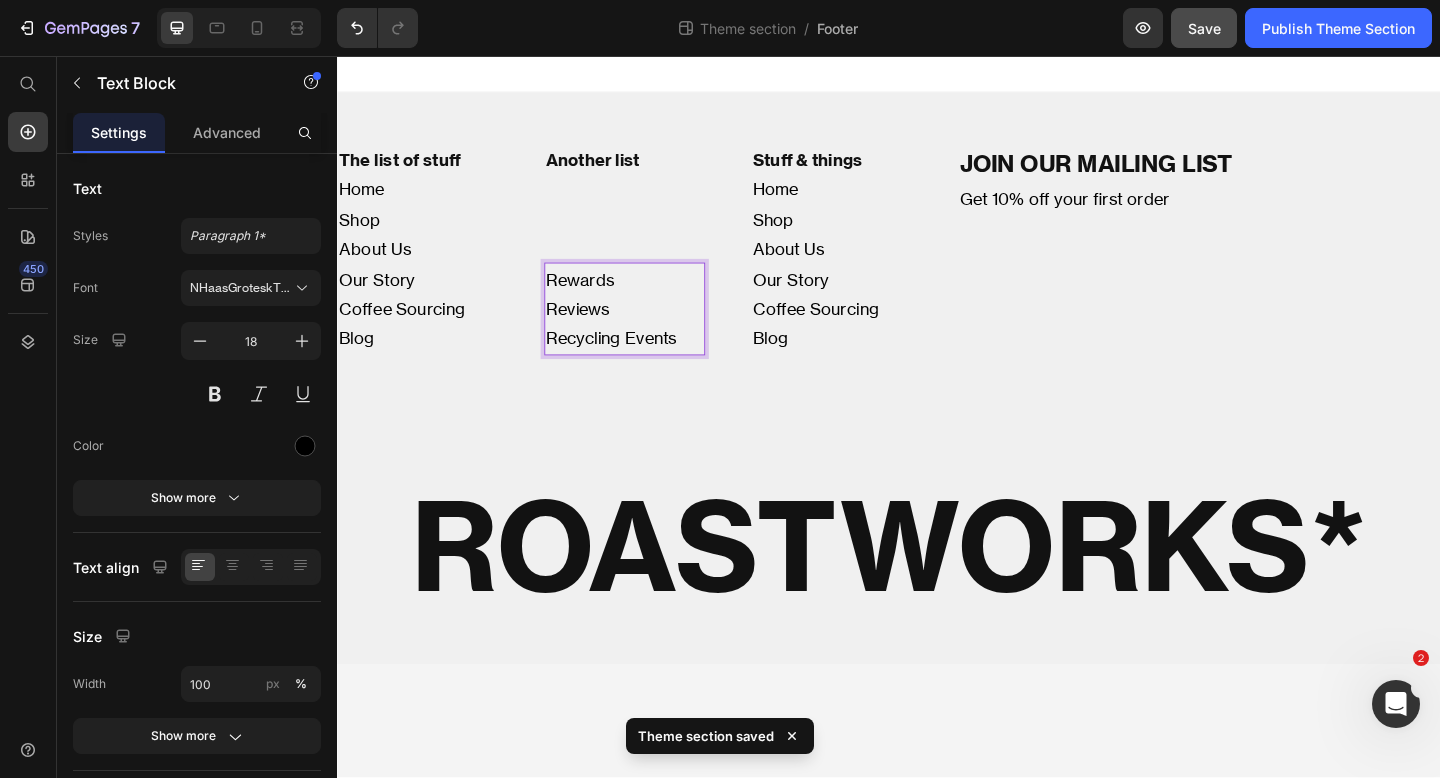 click on "Recycling Events" at bounding box center [649, 363] 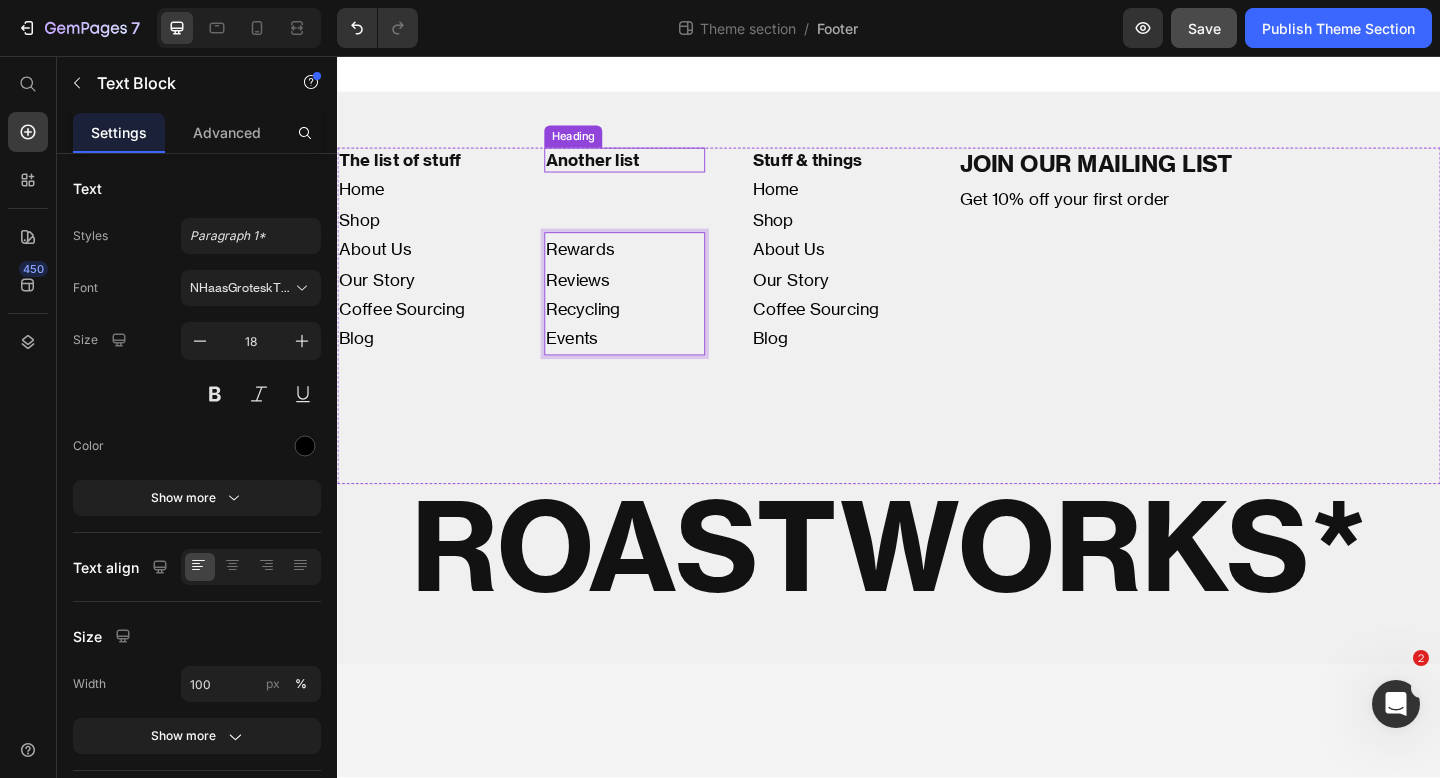 click on "Another list" at bounding box center [649, 169] 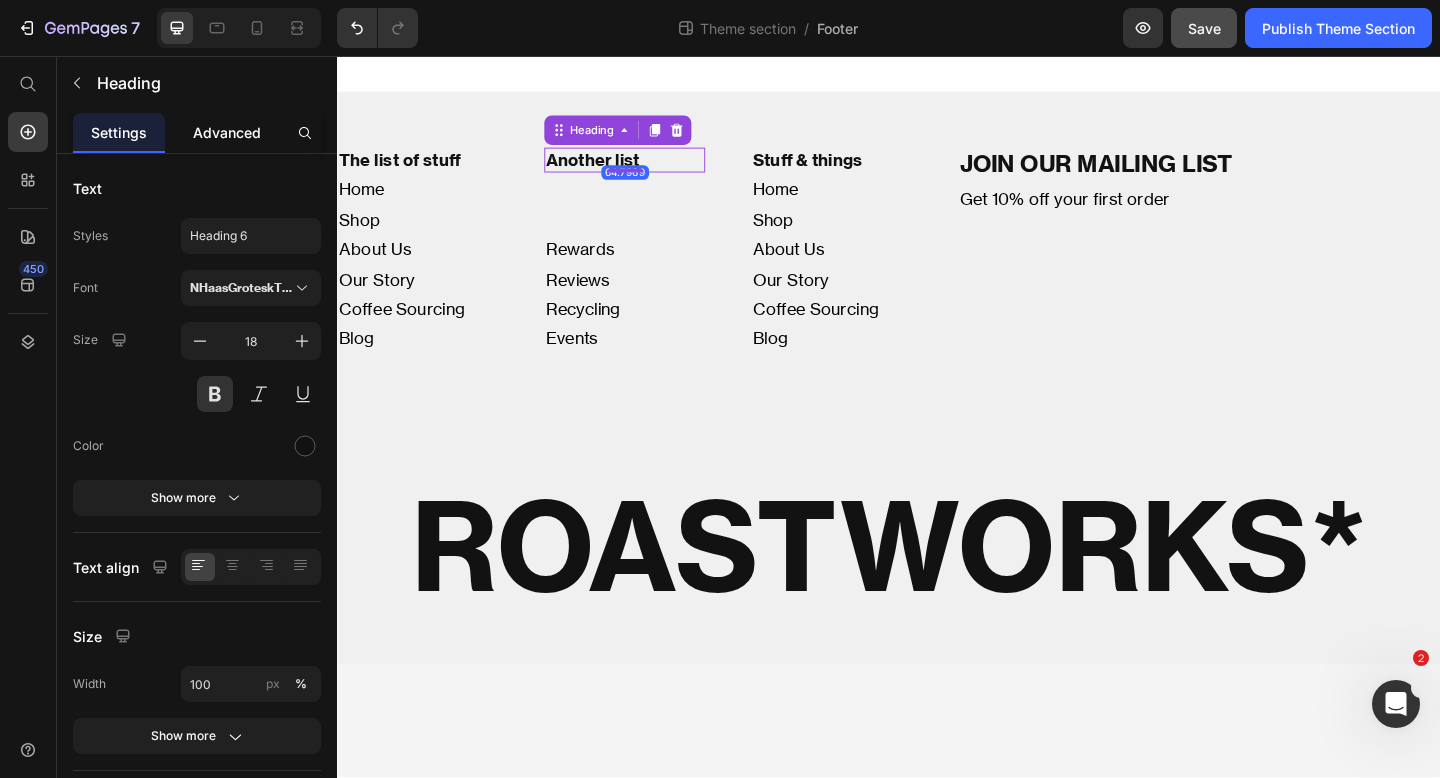 click on "Advanced" 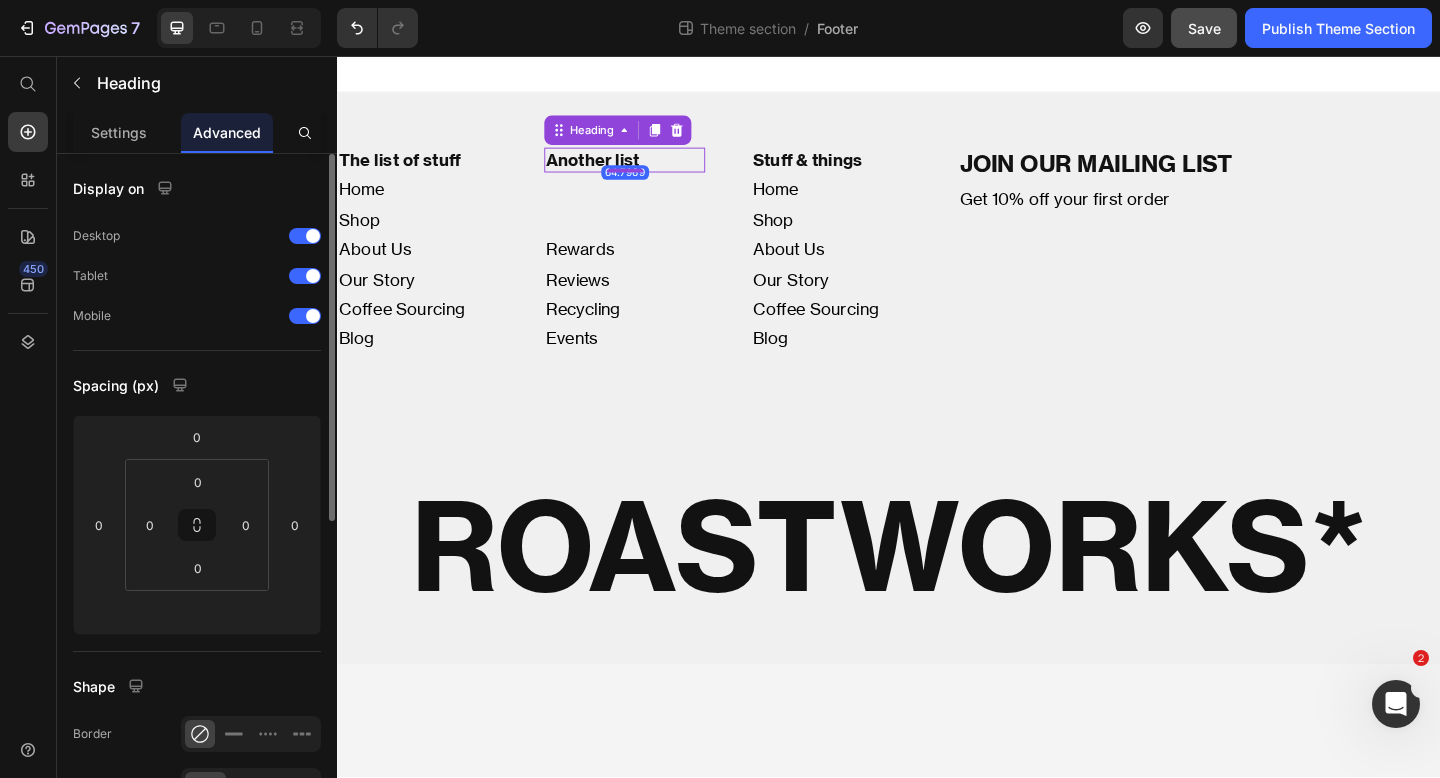 click 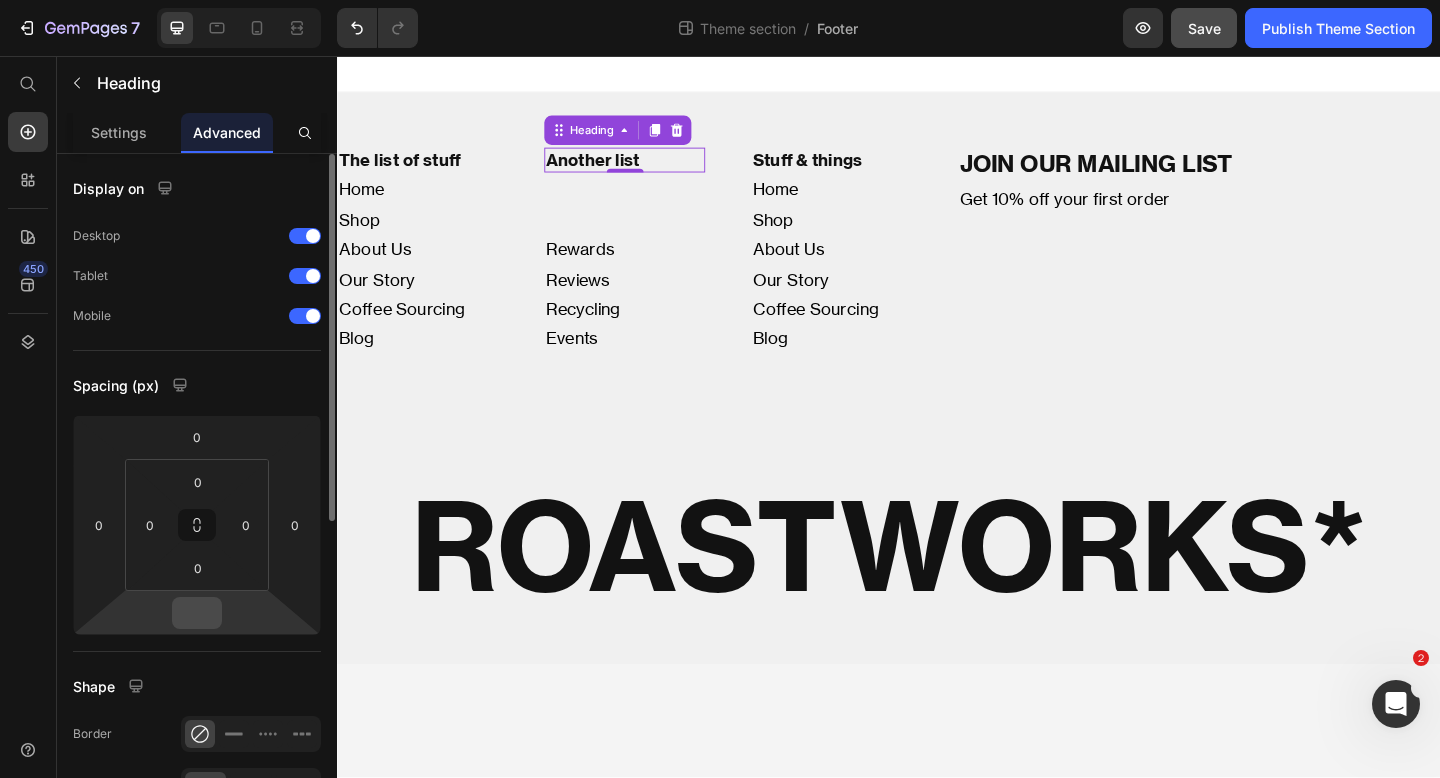 click at bounding box center (197, 613) 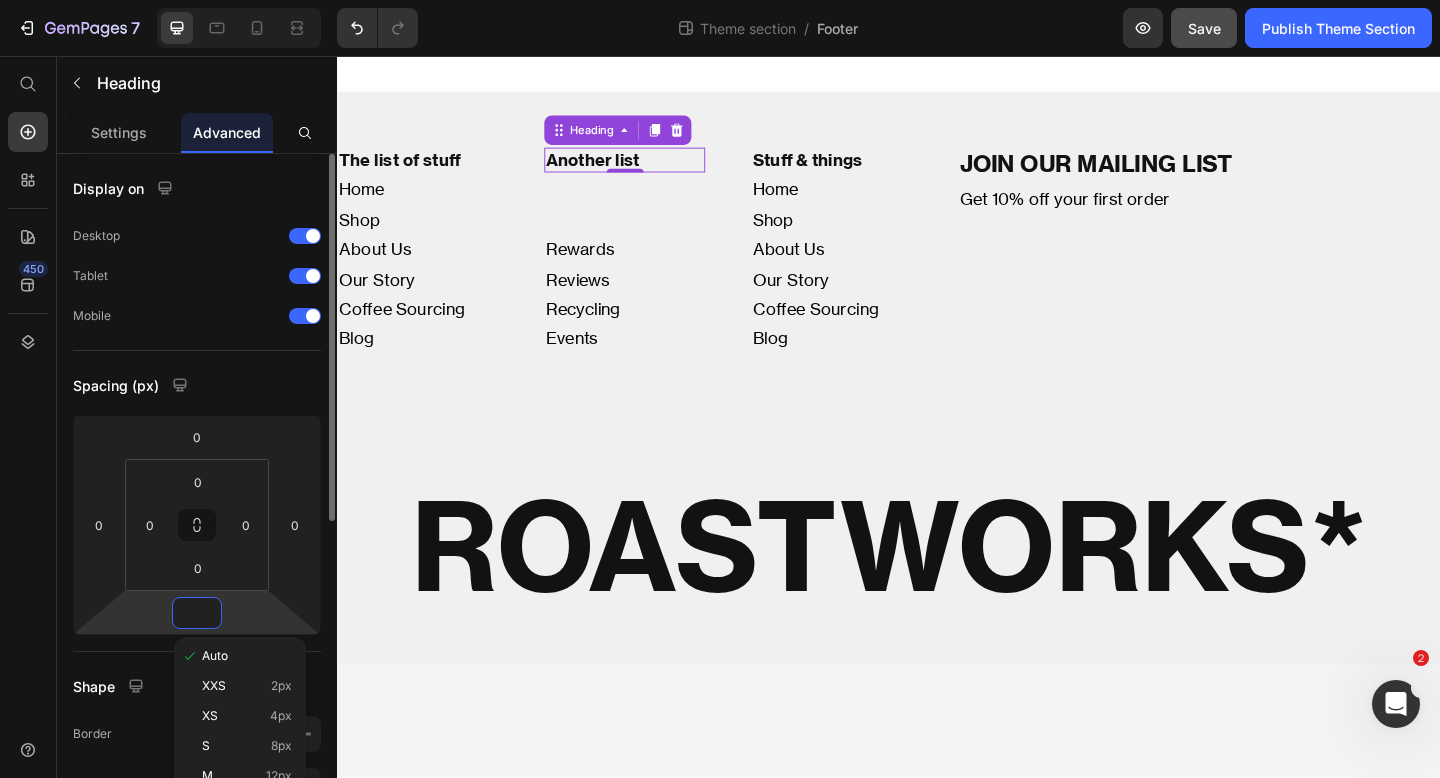 type on "0" 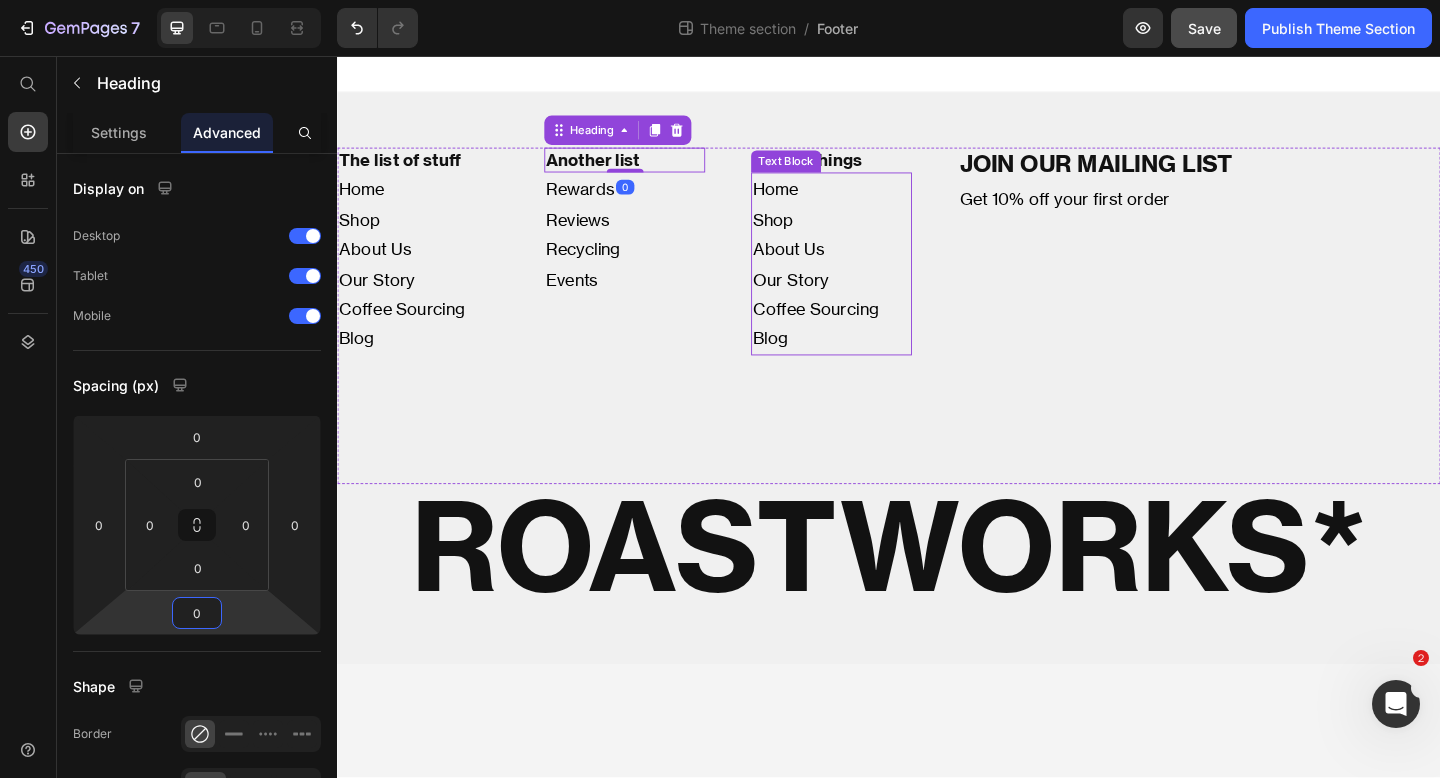 click on "Our Story" at bounding box center (874, 299) 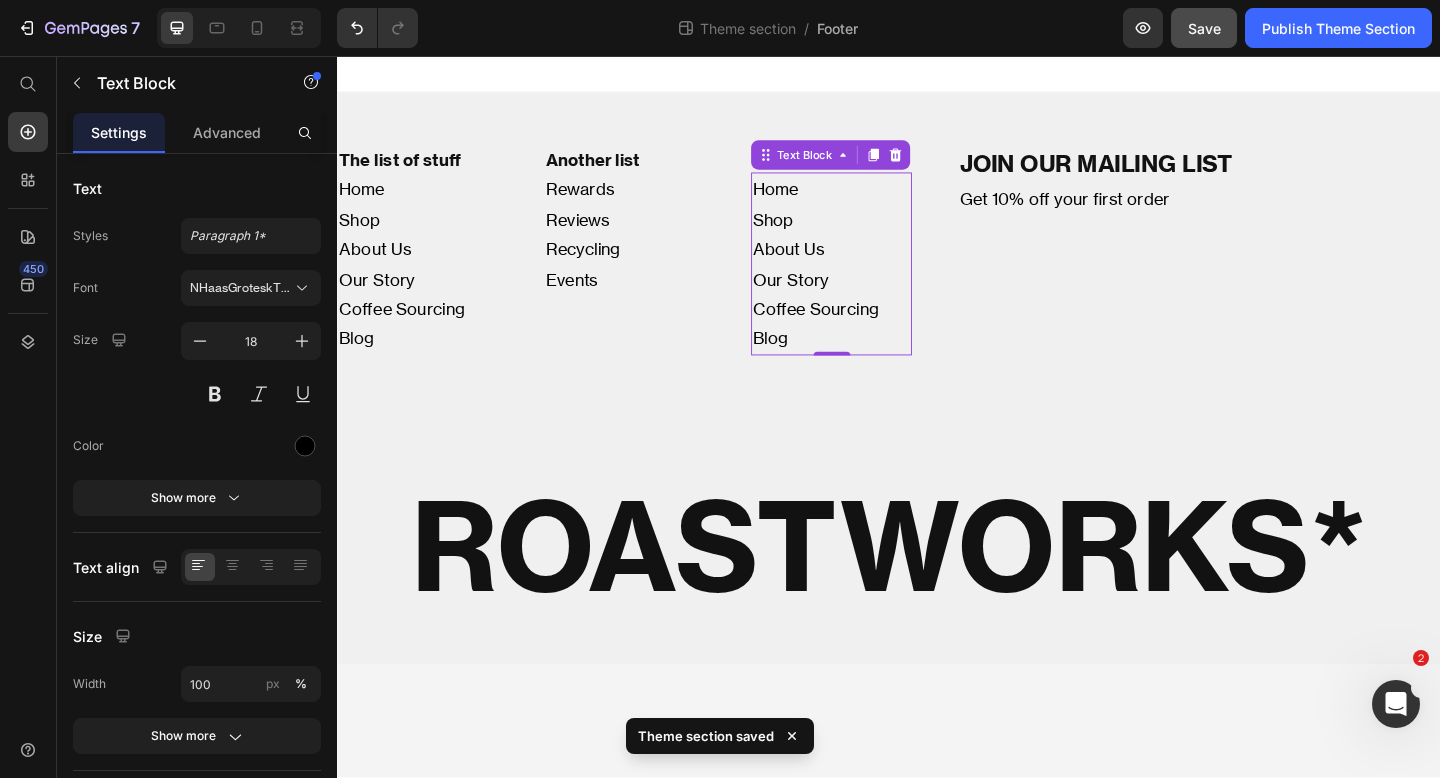click on "Our Story" at bounding box center (874, 299) 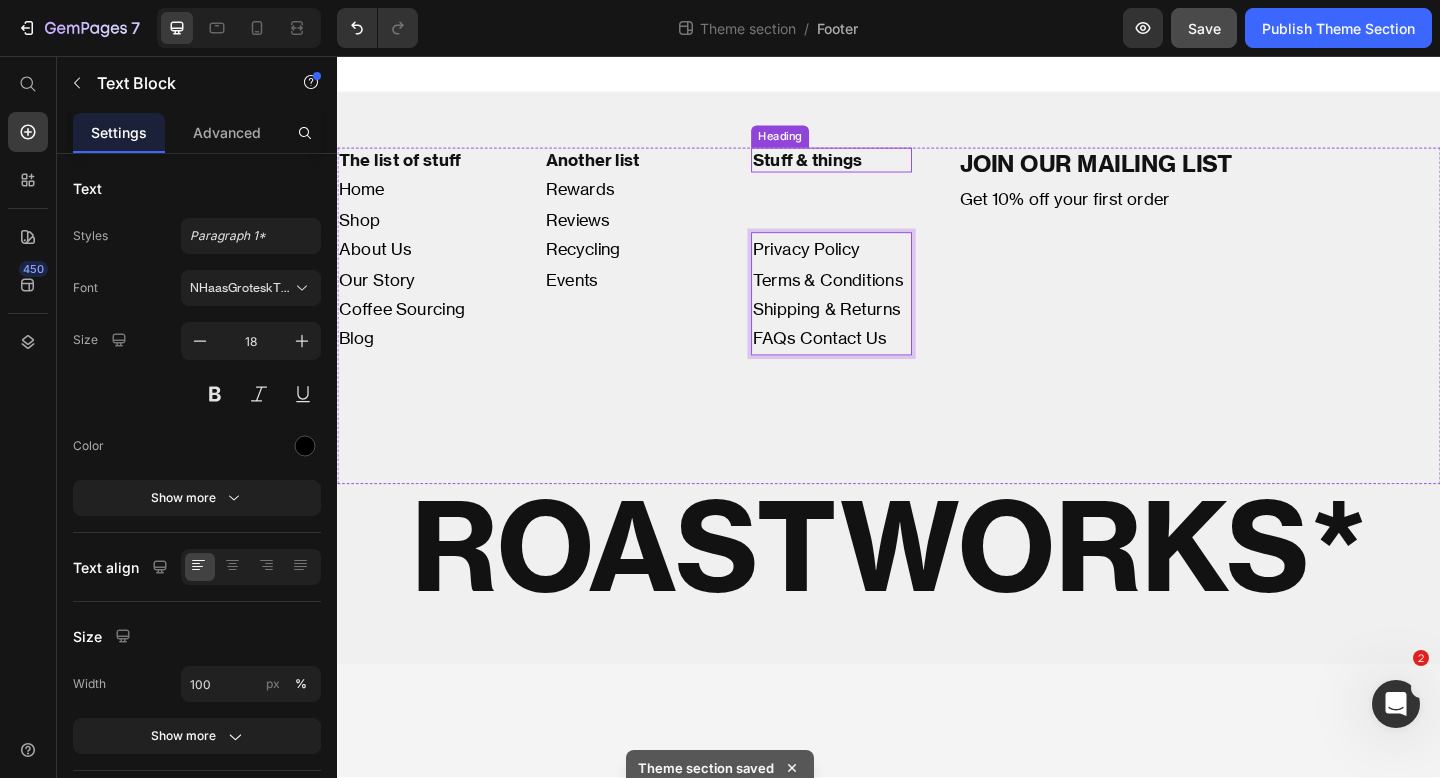 click on "Stuff & things" at bounding box center (874, 169) 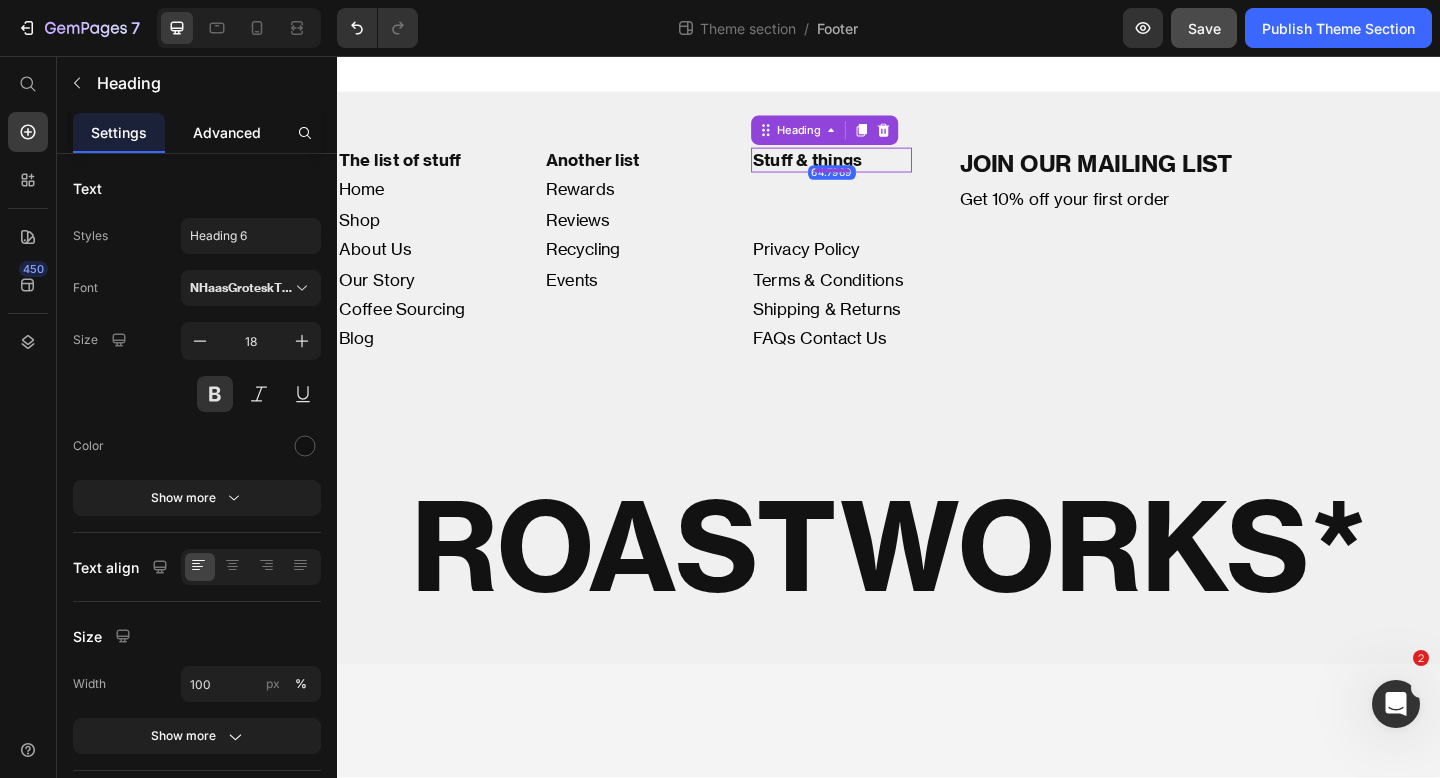 click on "Advanced" 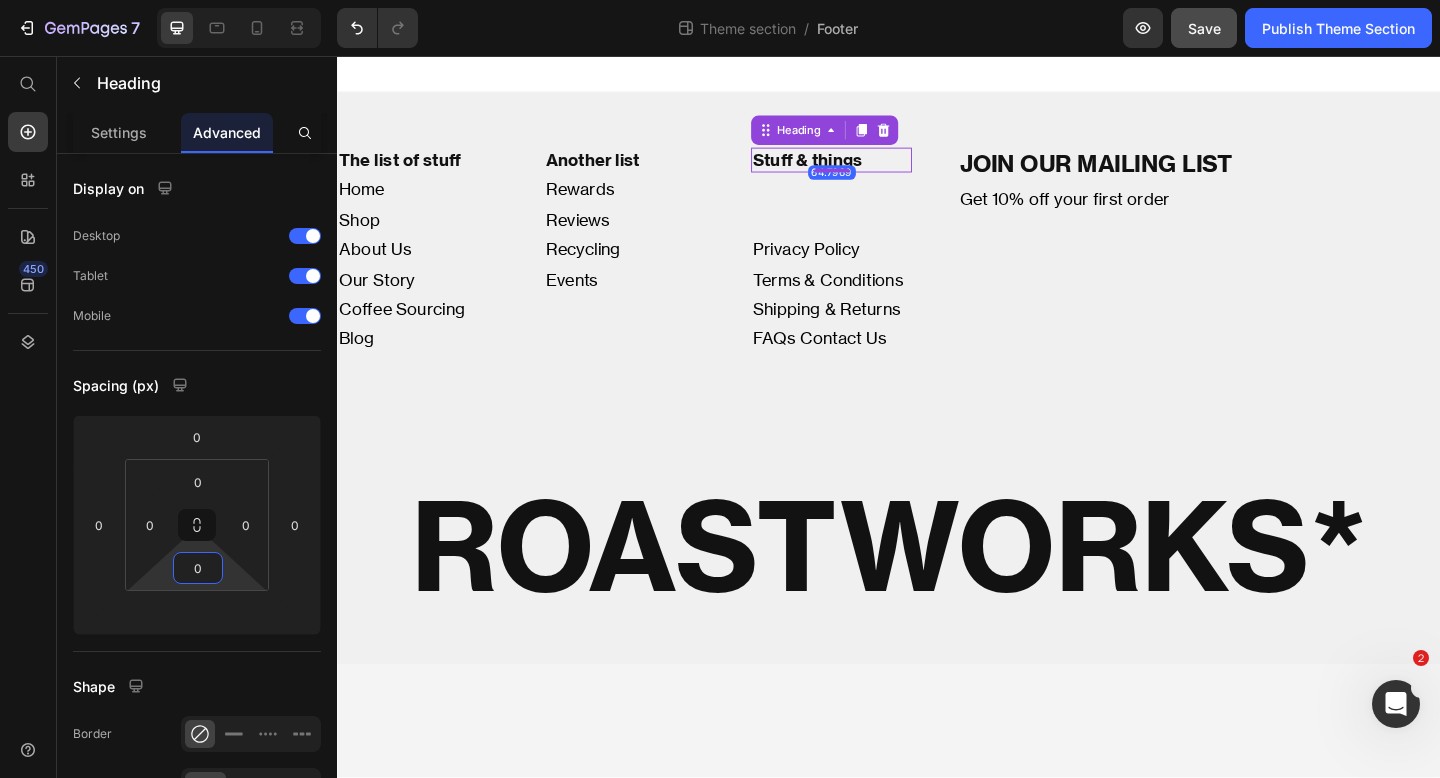 drag, startPoint x: 196, startPoint y: 574, endPoint x: 199, endPoint y: 612, distance: 38.118237 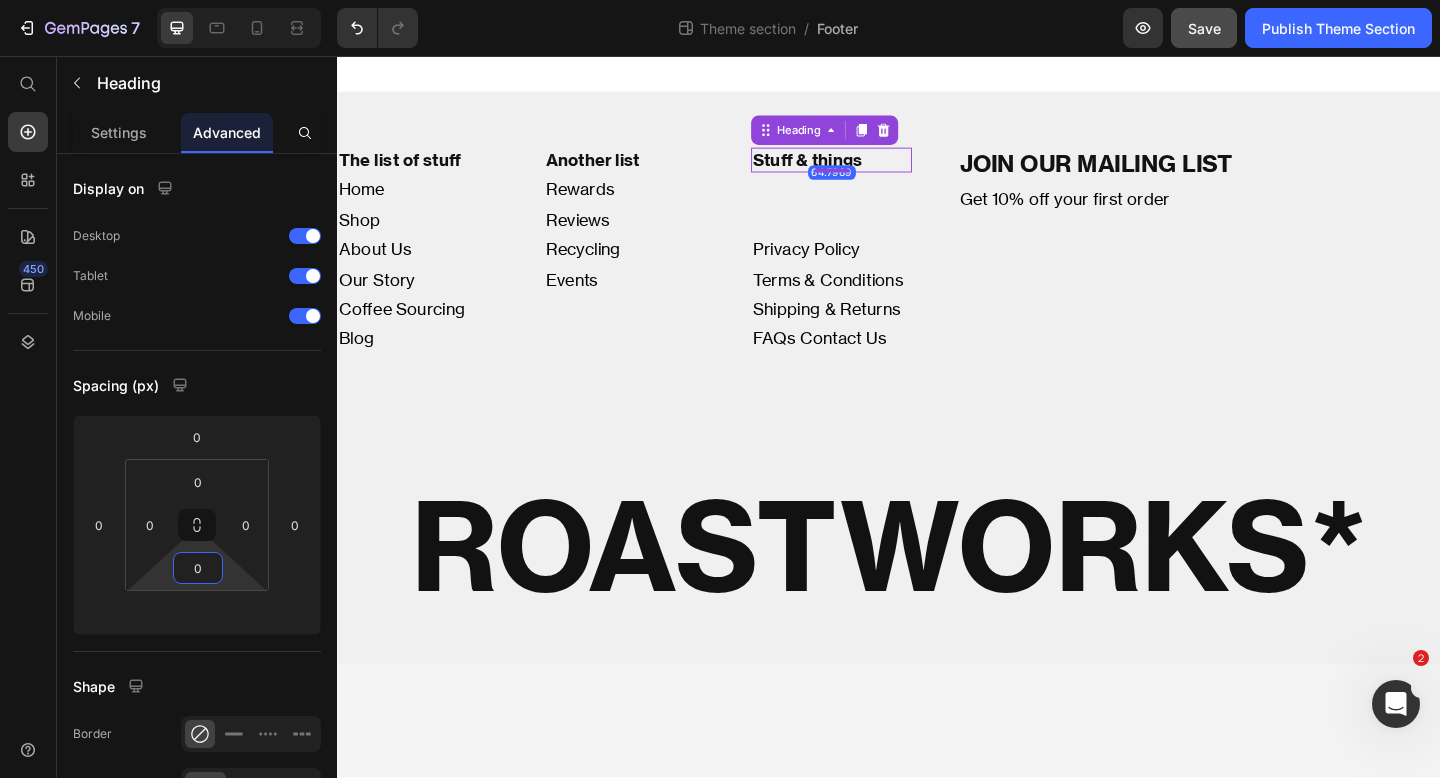 click on "0" at bounding box center (198, 568) 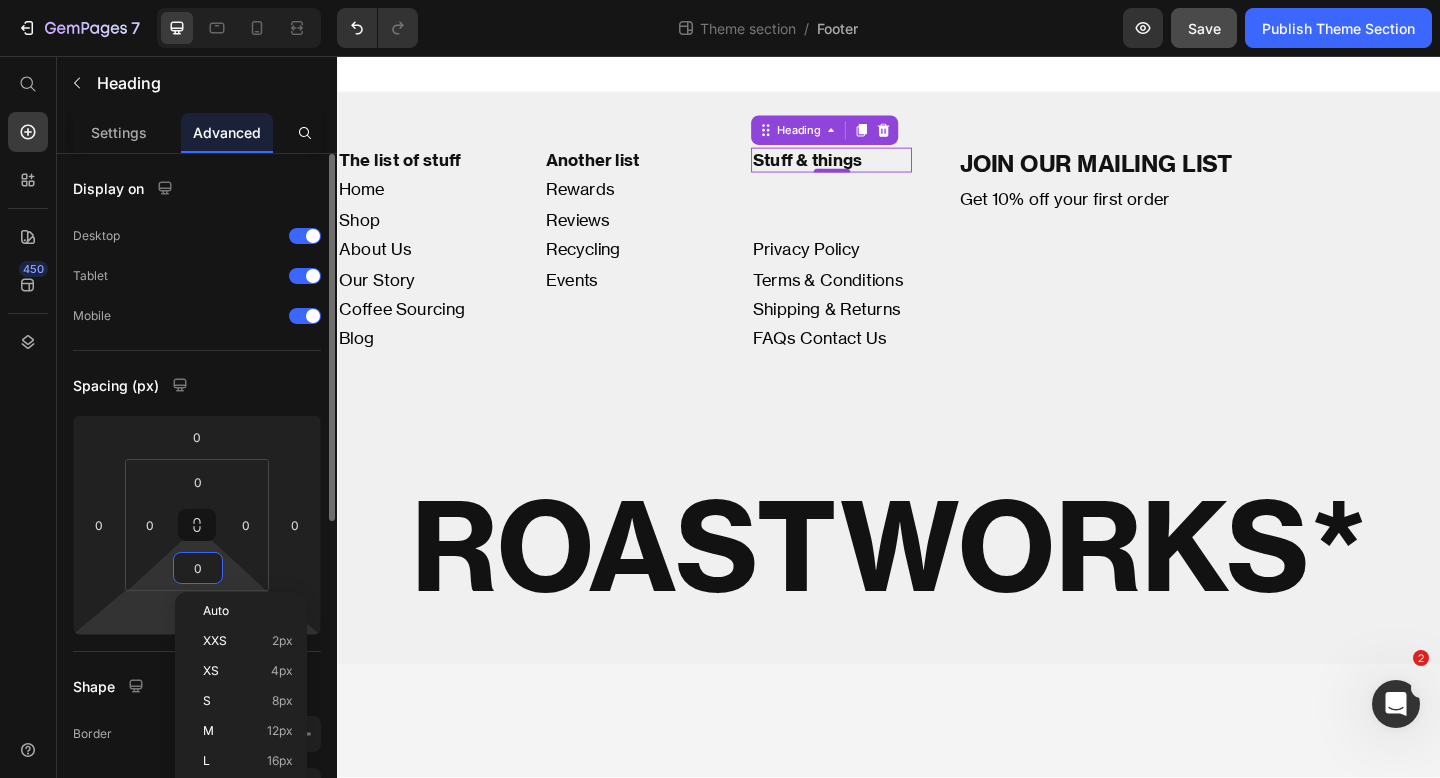 click on "7  Theme section  /  Footer Preview  Save   Publish Theme Section  450 Start with Sections Elements Hero Section Product Detail Brands Trusted Badges Guarantee Product Breakdown How to use Testimonials Compare Bundle FAQs Social Proof Brand Story Product List Collection Blog List Contact Sticky Add to Cart Custom Footer Browse Library 450 Layout
Row
Row
Row
Row Text
Heading
Text Block Button
Button
Button Media
Image
Image" at bounding box center [720, 0] 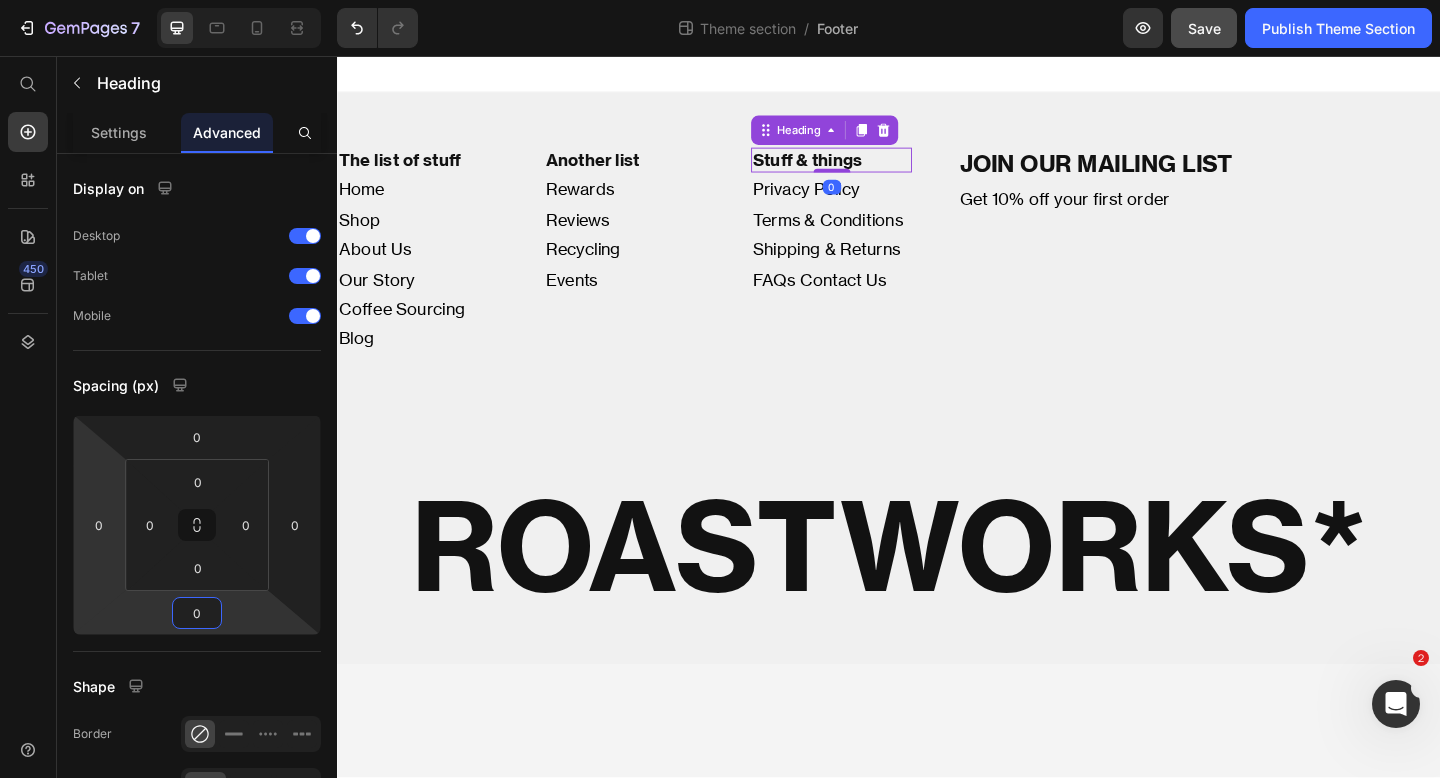 type on "0" 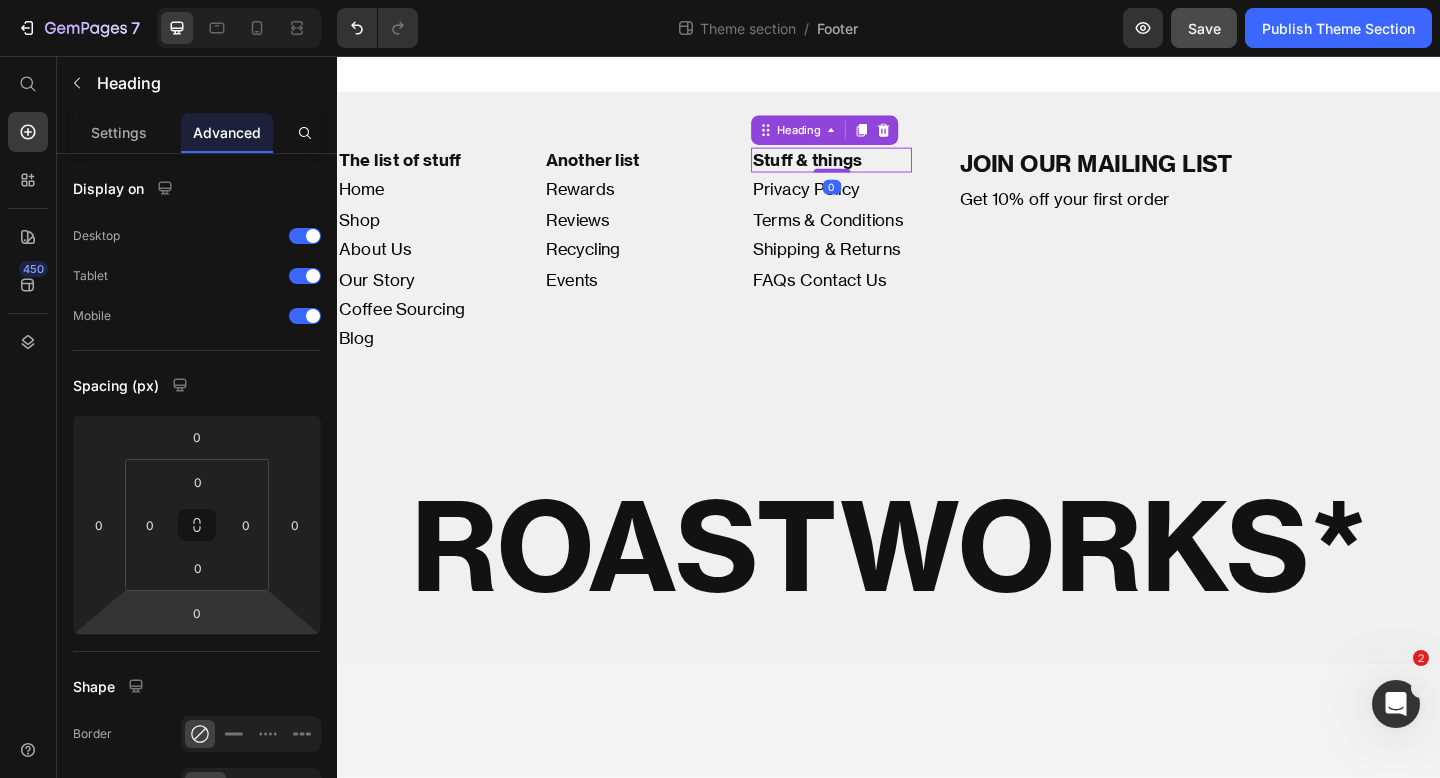click on "450" at bounding box center [28, 417] 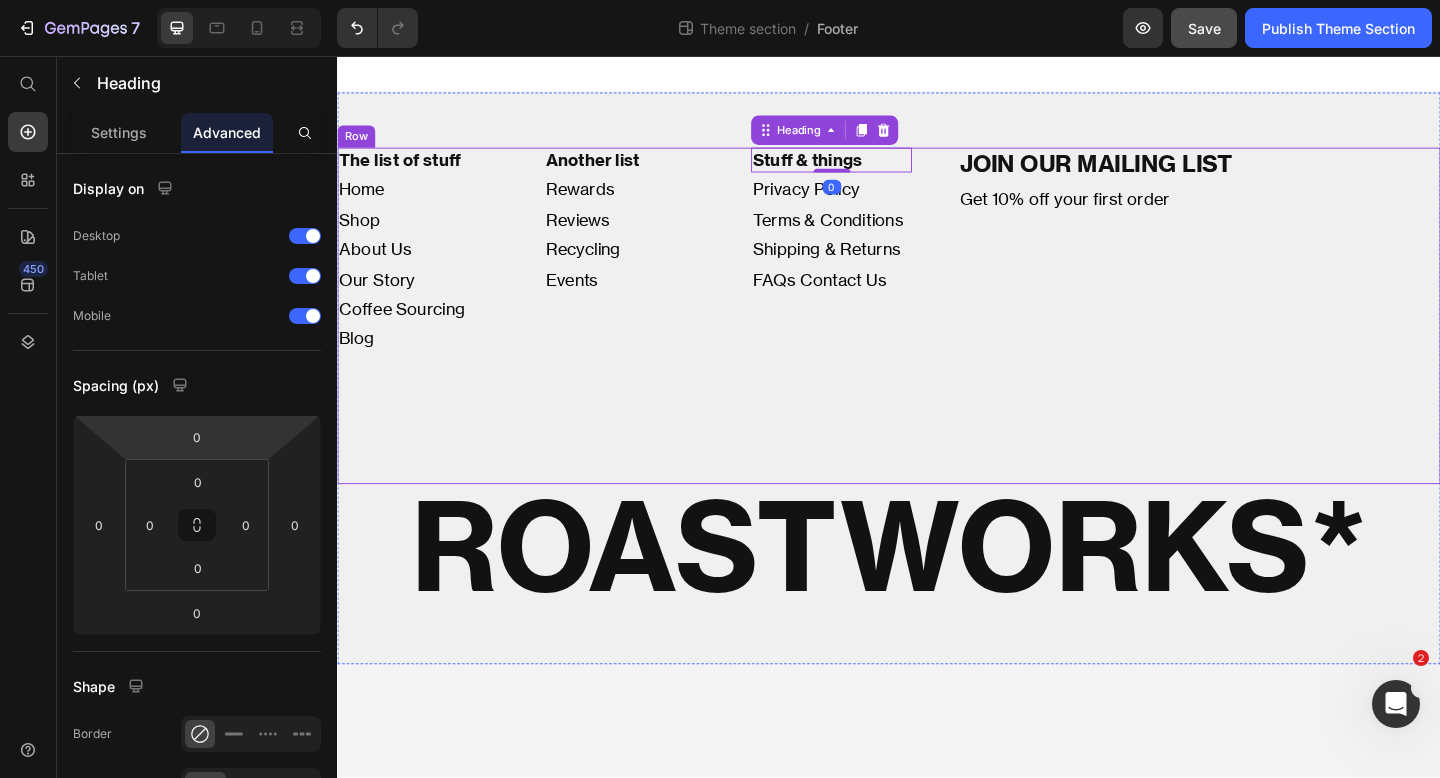 click on "Privacy Policy Terms & Conditions Shipping & Returns FAQs Contact Us" at bounding box center [874, 250] 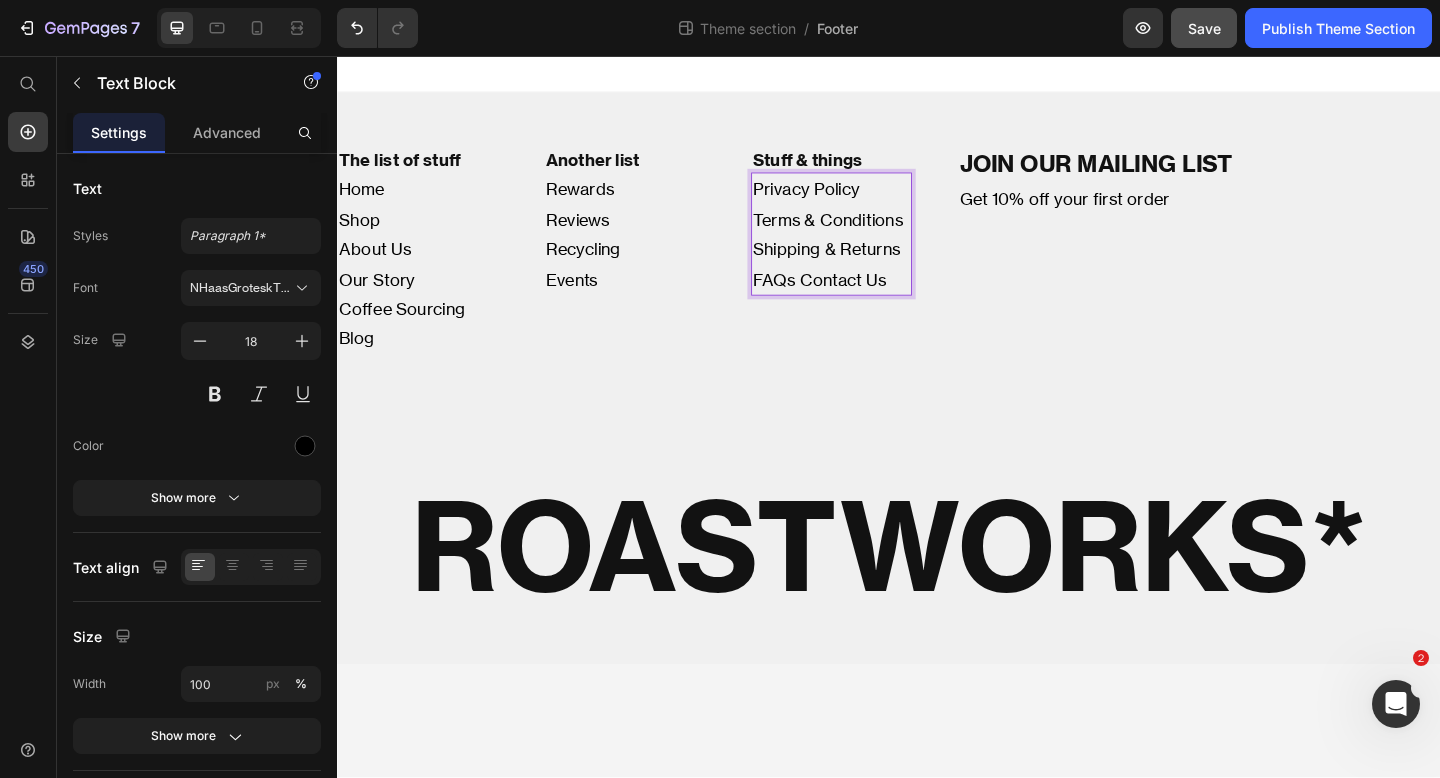 click on "Privacy Policy Terms & Conditions Shipping & Returns FAQs Contact Us" at bounding box center (874, 250) 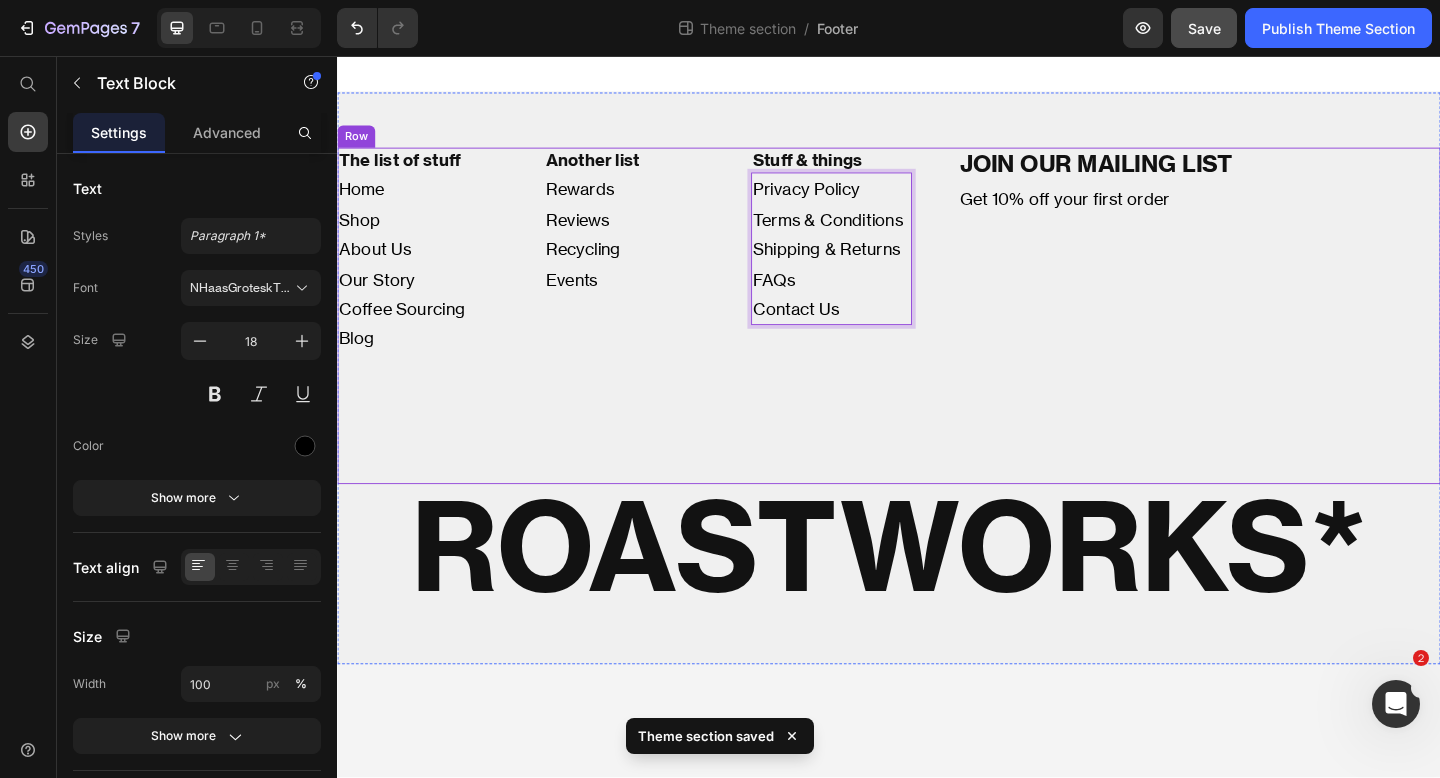 click on "JOIN OUR MAILING LIST Heading Get 10% off your first order Text Block" at bounding box center [1274, 269] 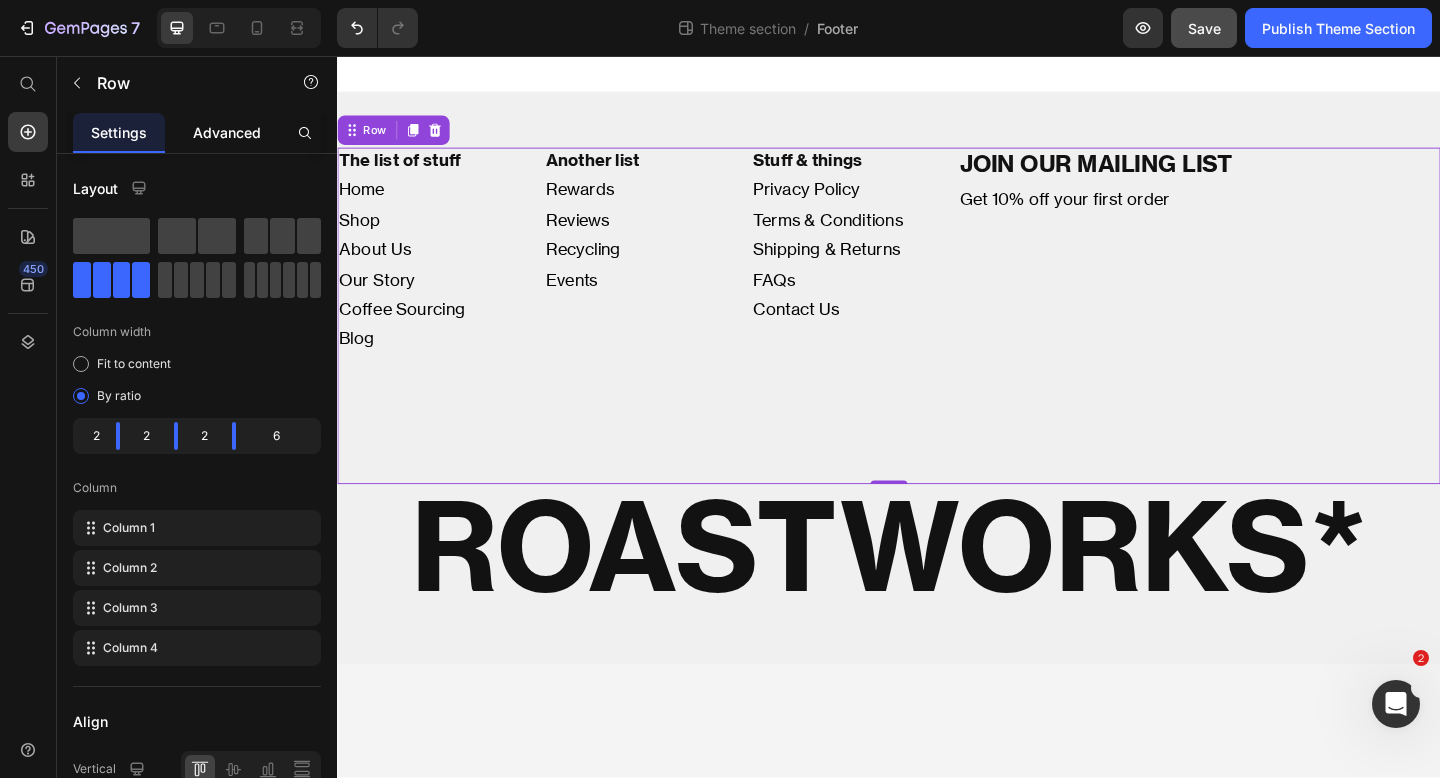click on "Advanced" at bounding box center [227, 132] 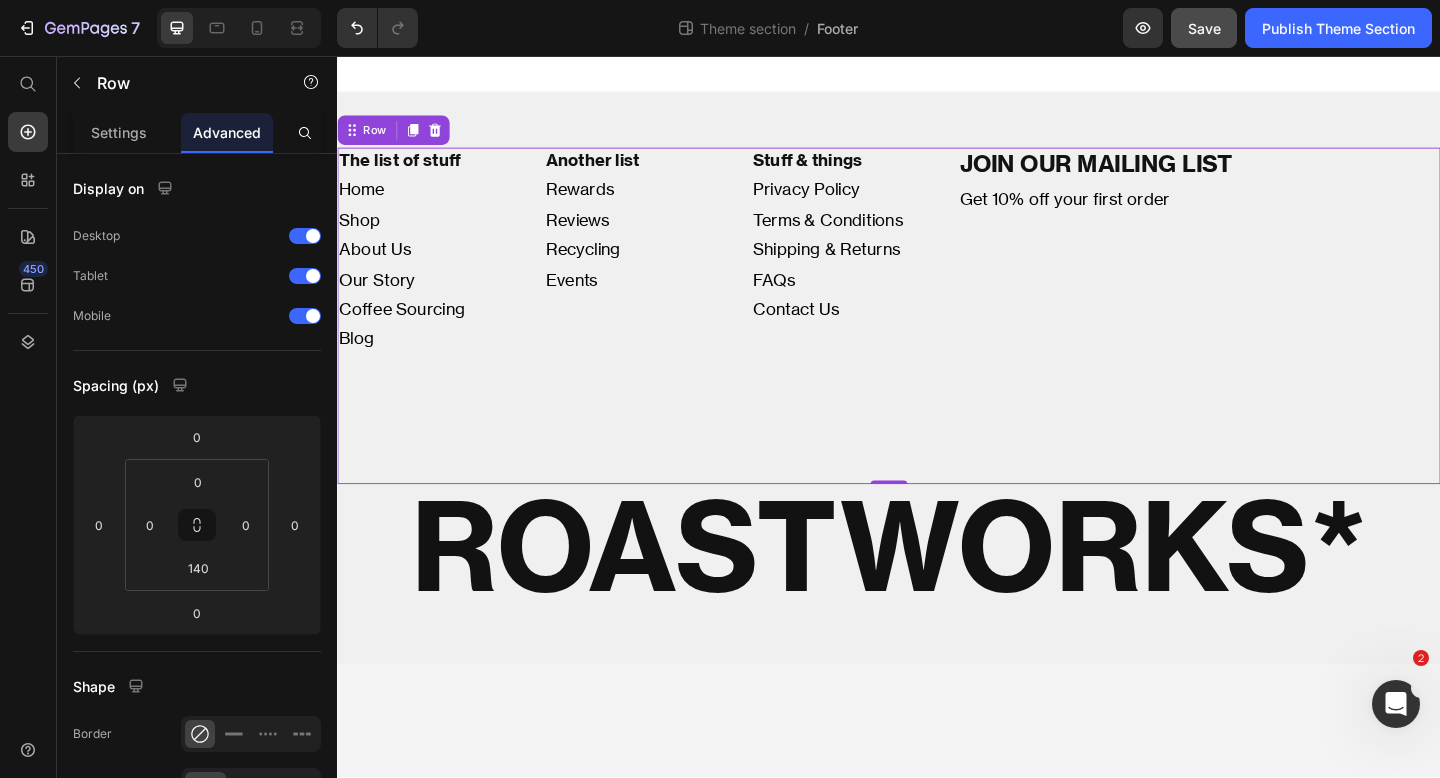 click on "The list of stuff Heading Home   Shop   About Us  Our Story  Coffee Sourcing Blog Text Block Another list Heading Rewards  Reviews  Recycling  Events Text Block Stuff & things Heading Privacy Policy Terms & Conditions  Shipping & Returns  FAQs Contact Us Text Block JOIN OUR MAILING LIST Heading Get 10% off your first order Text Block Row   0" at bounding box center [937, 339] 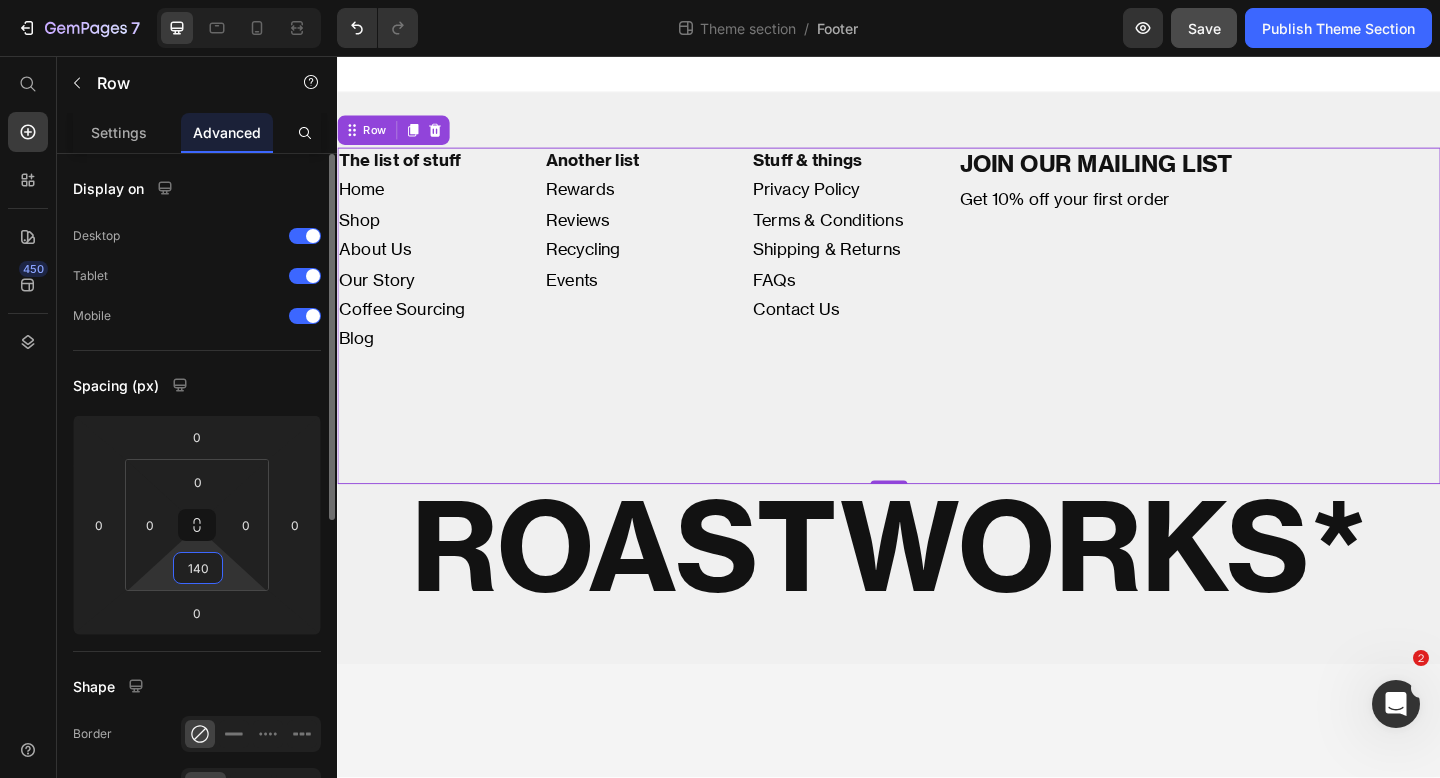 click on "140" at bounding box center (198, 568) 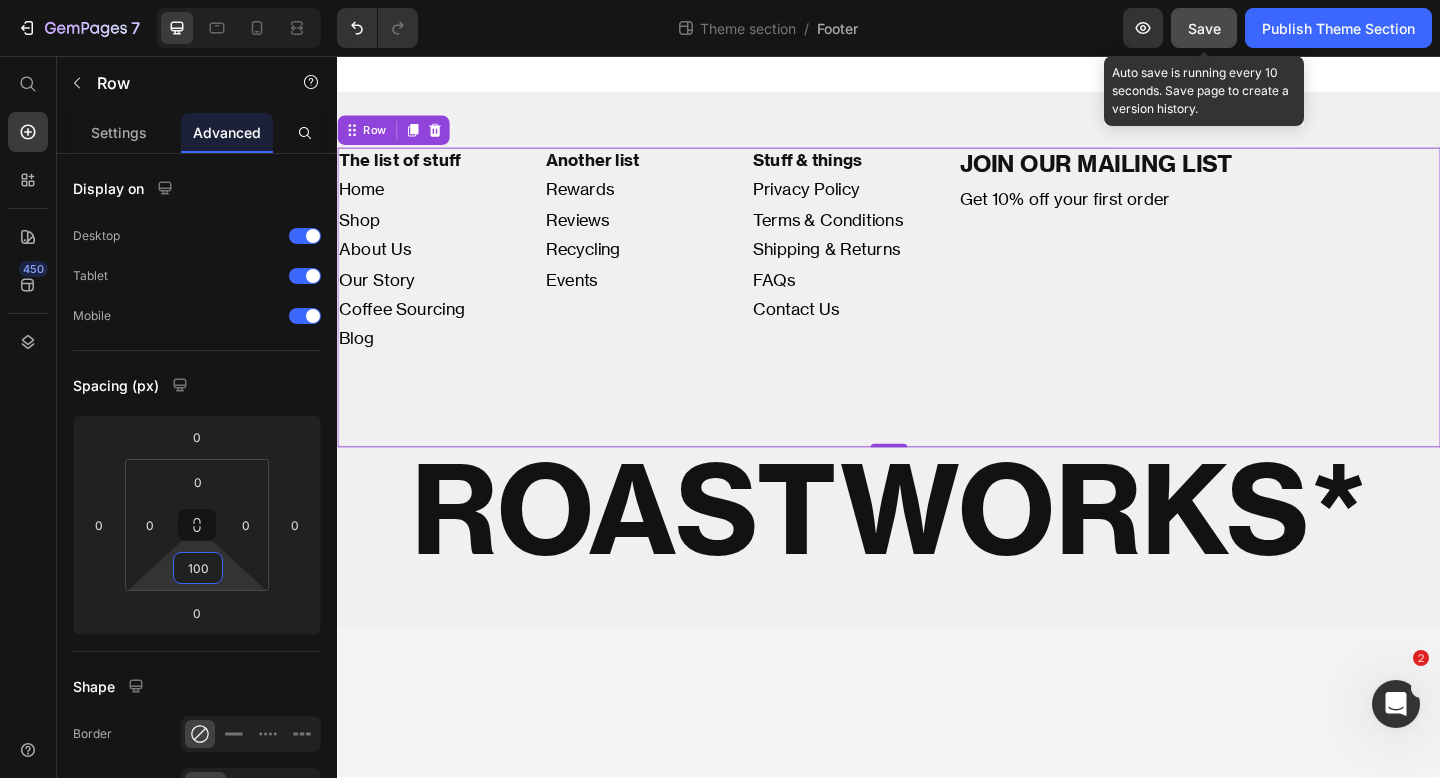 type on "100" 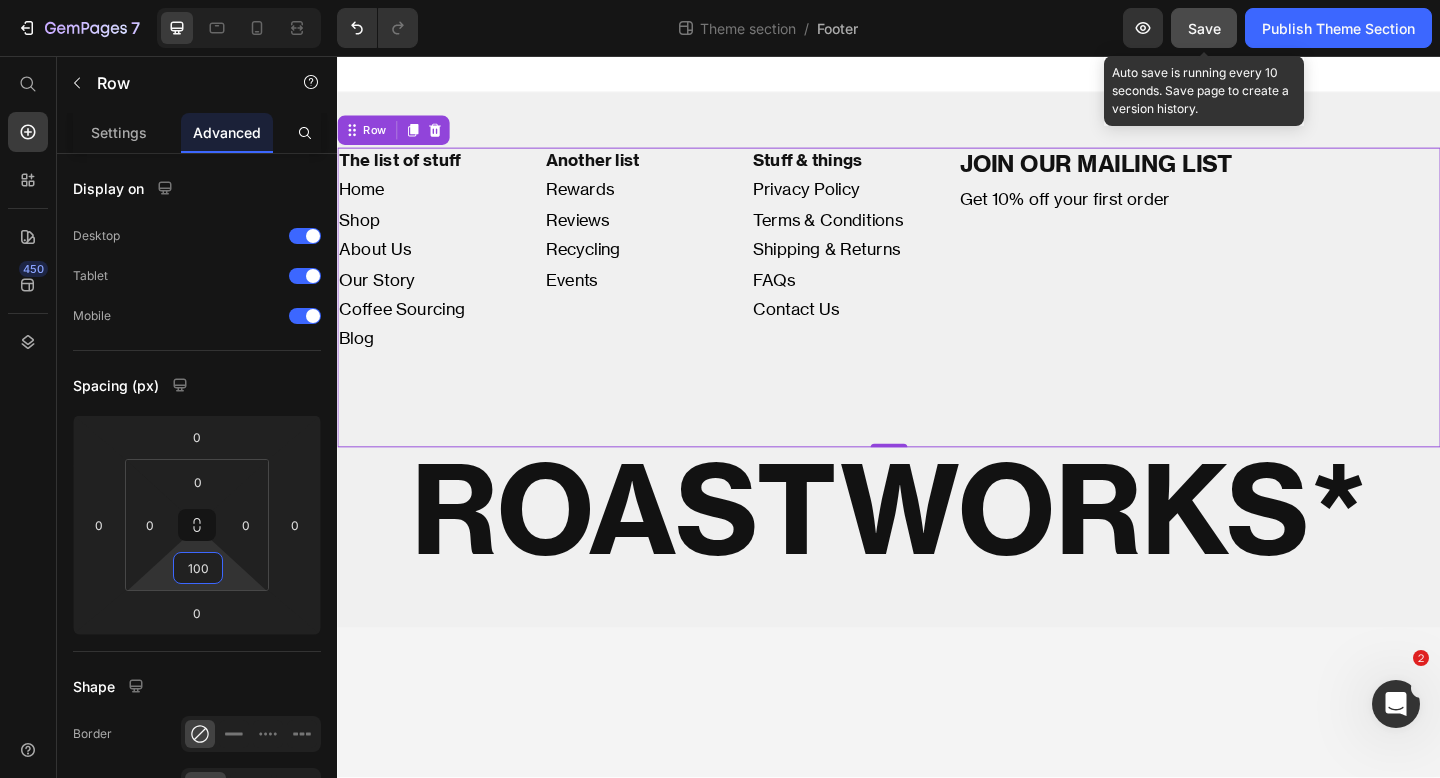 click on "Save" at bounding box center [1204, 28] 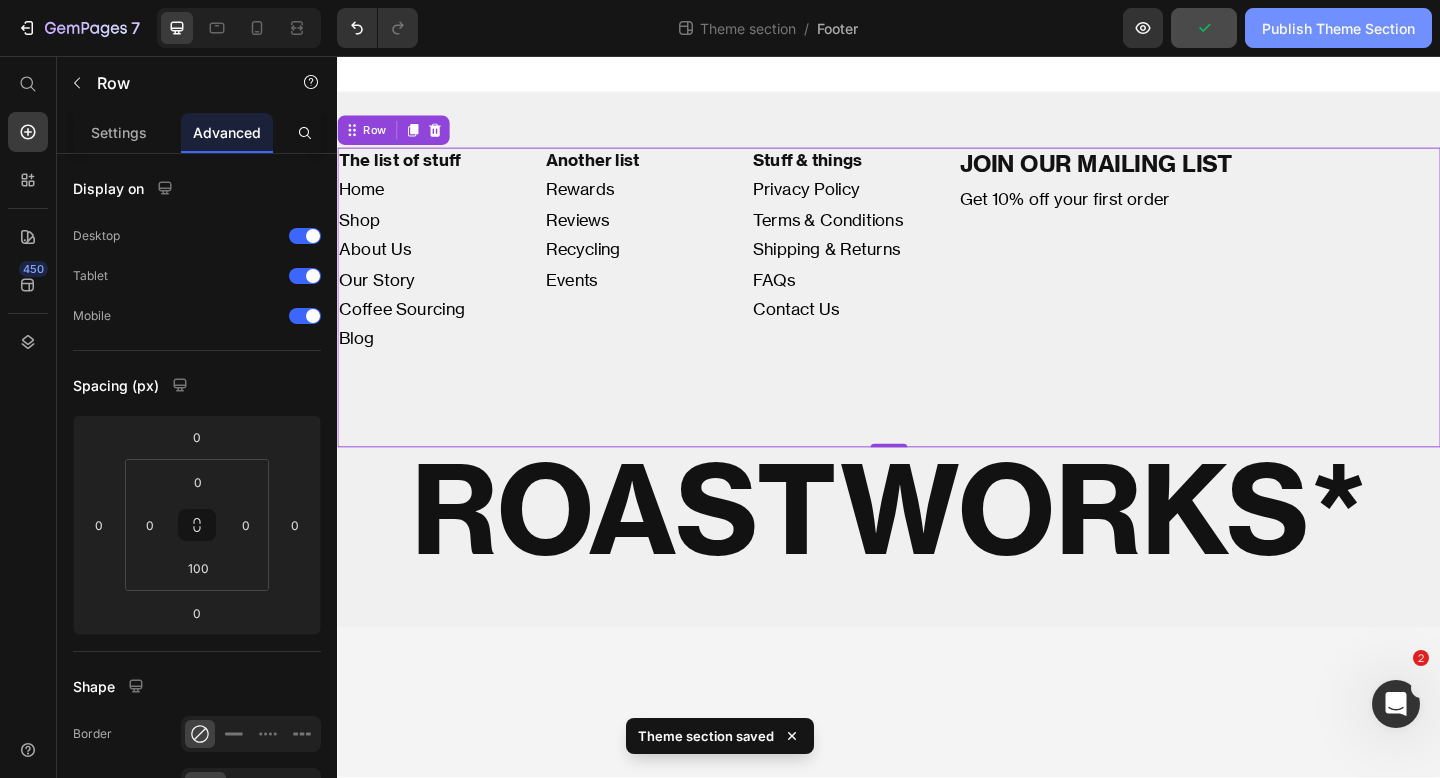 click on "Publish Theme Section" at bounding box center [1338, 28] 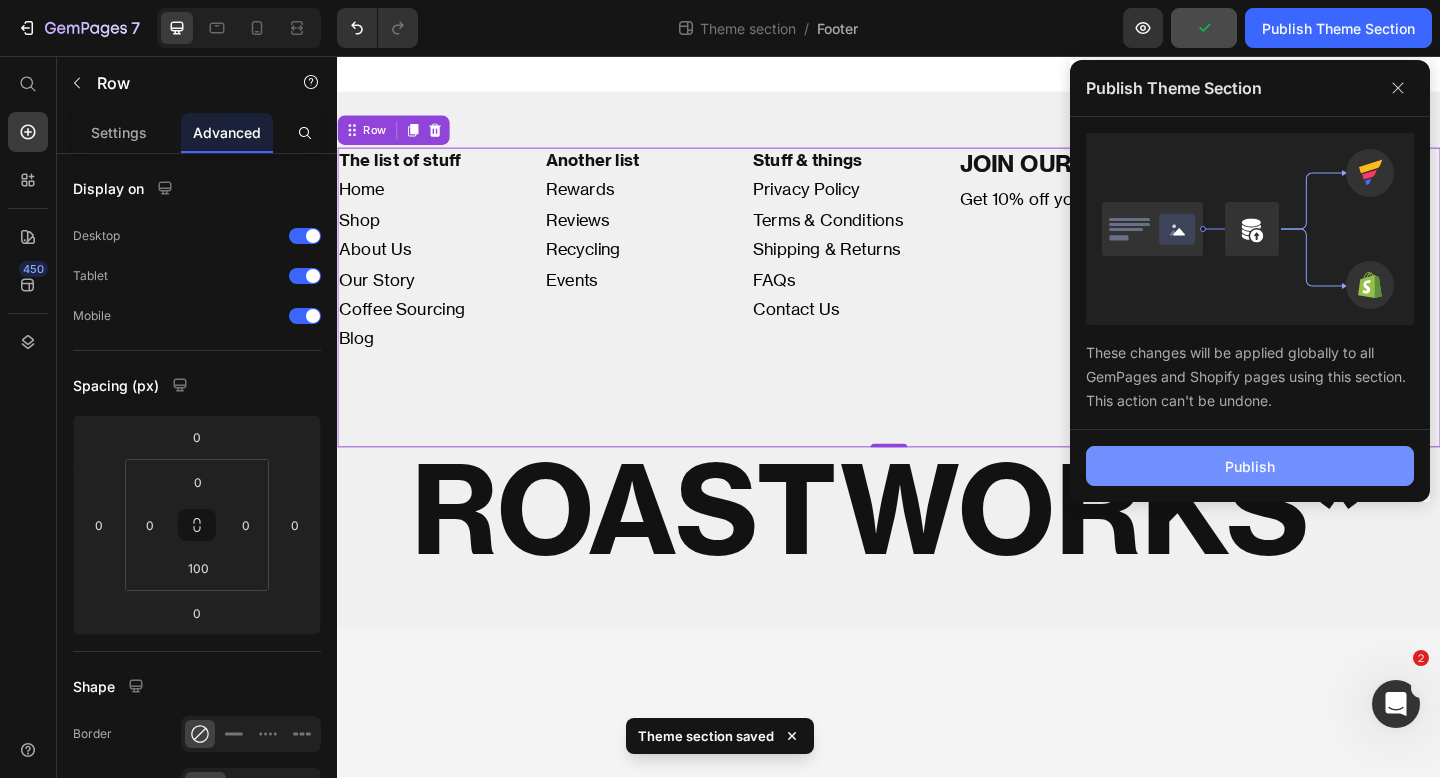 click on "Publish" 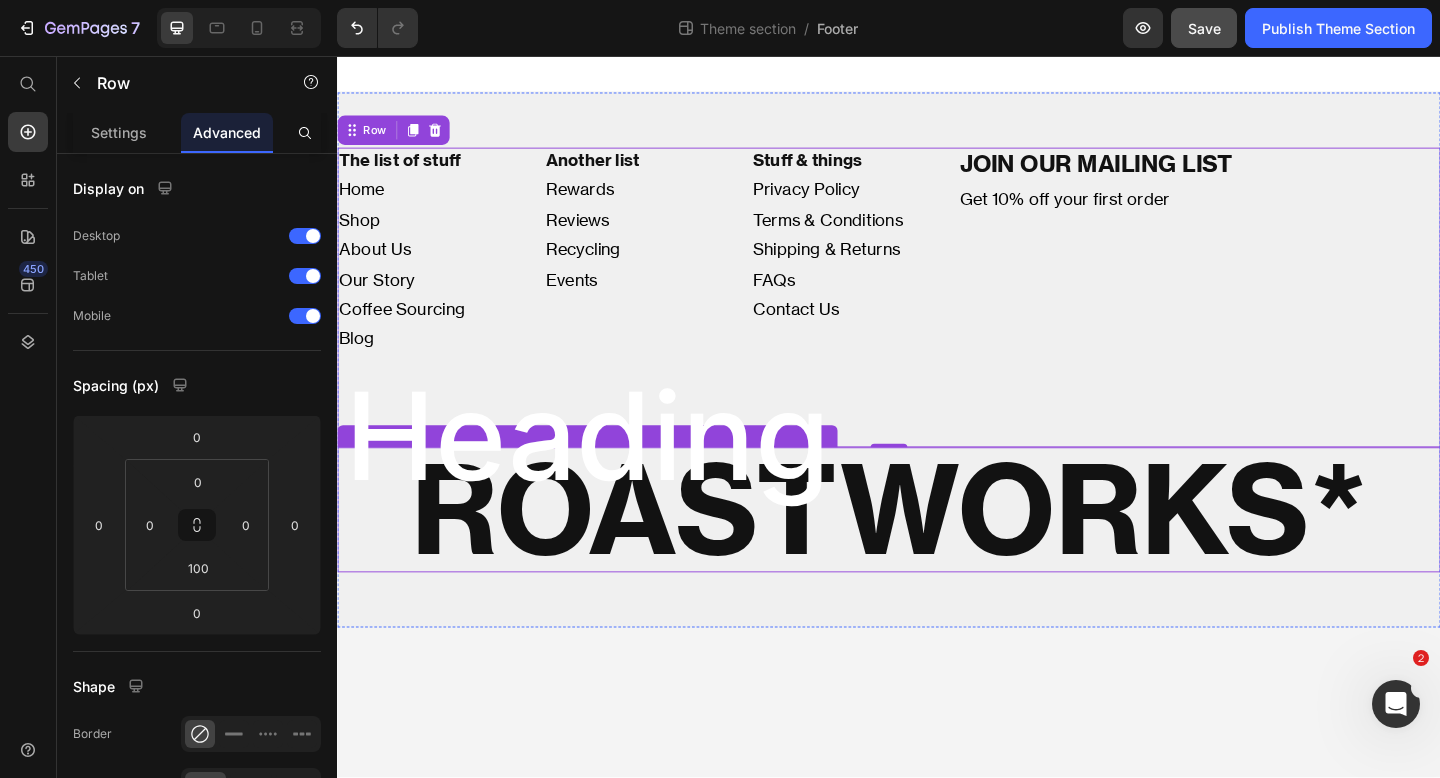 click on "ROASTWORKS* Heading" at bounding box center [937, 550] 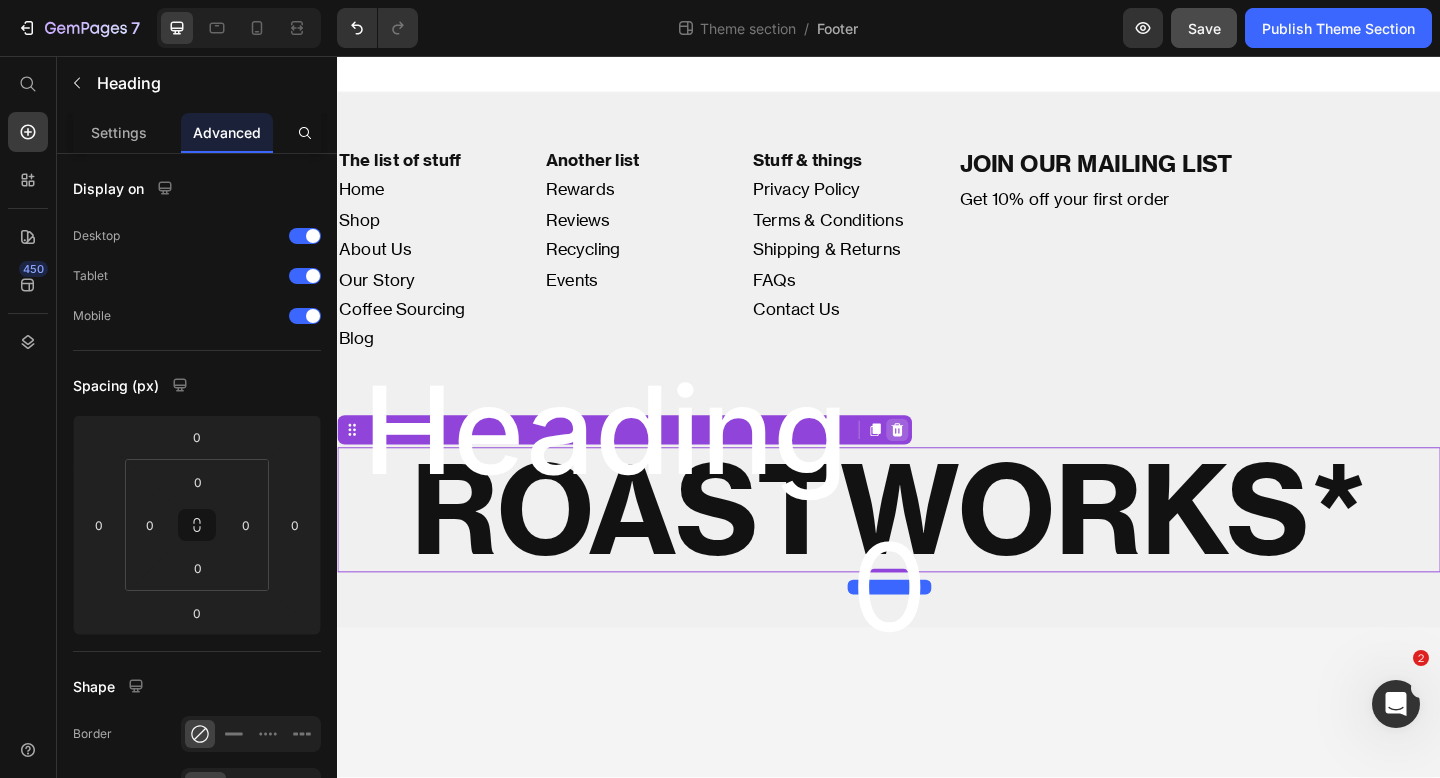 click 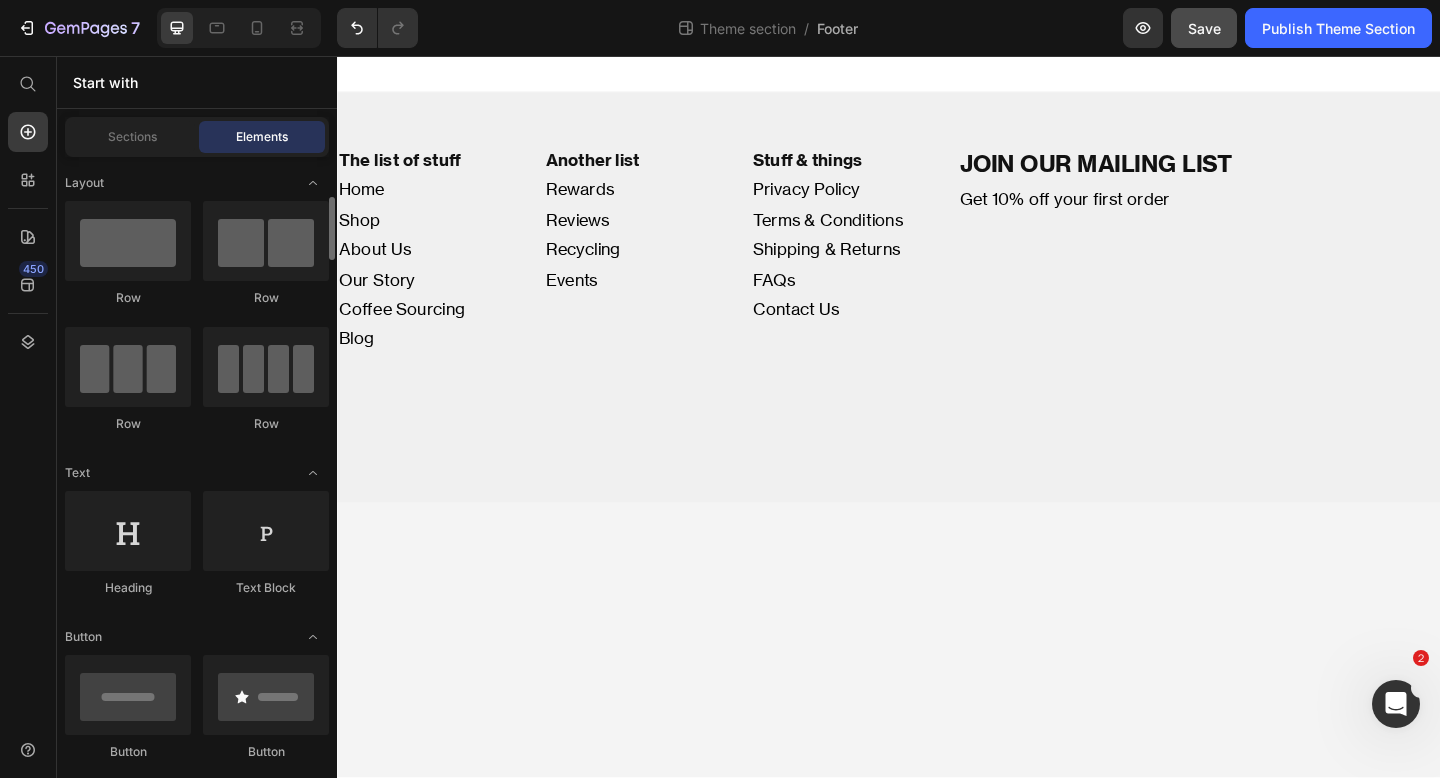 scroll, scrollTop: 149, scrollLeft: 0, axis: vertical 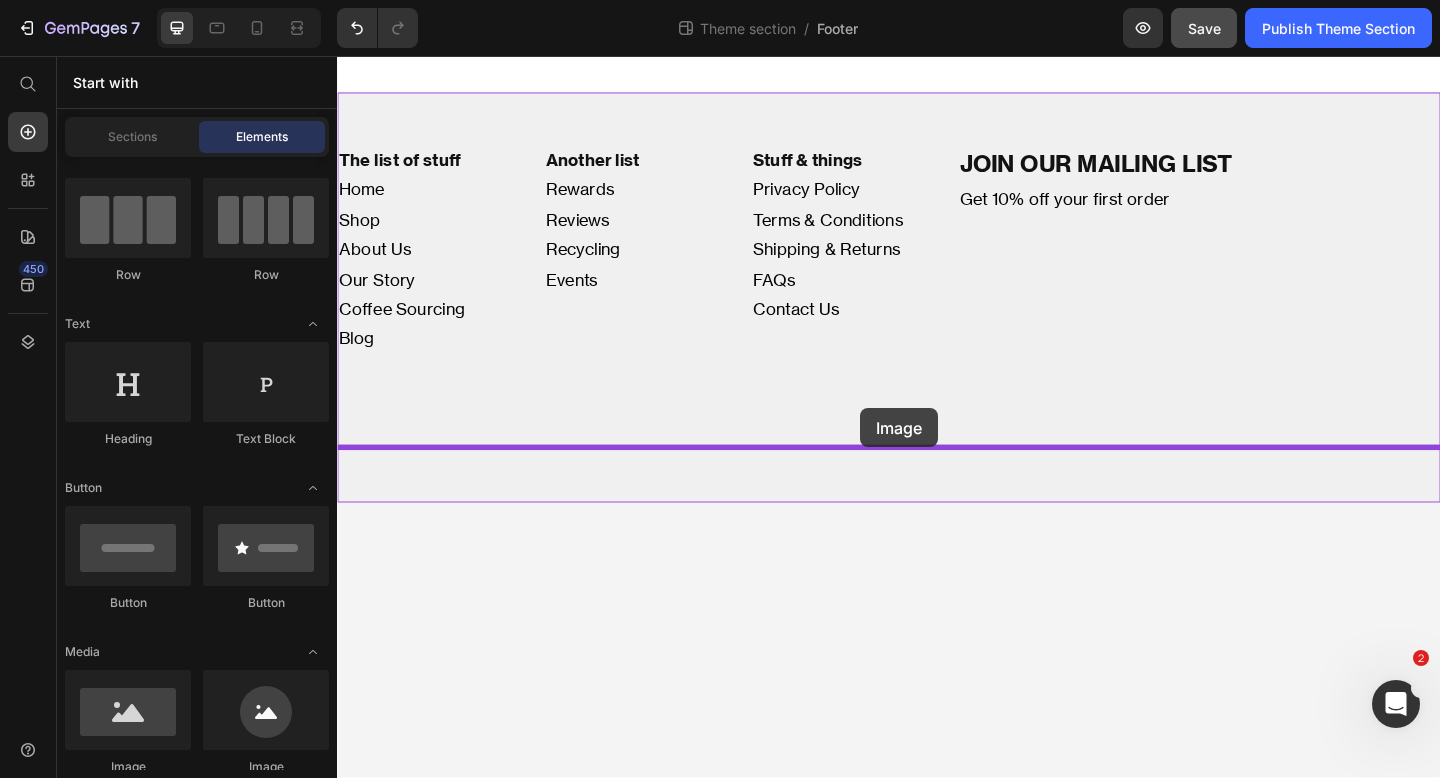 drag, startPoint x: 478, startPoint y: 781, endPoint x: 917, endPoint y: 400, distance: 581.2762 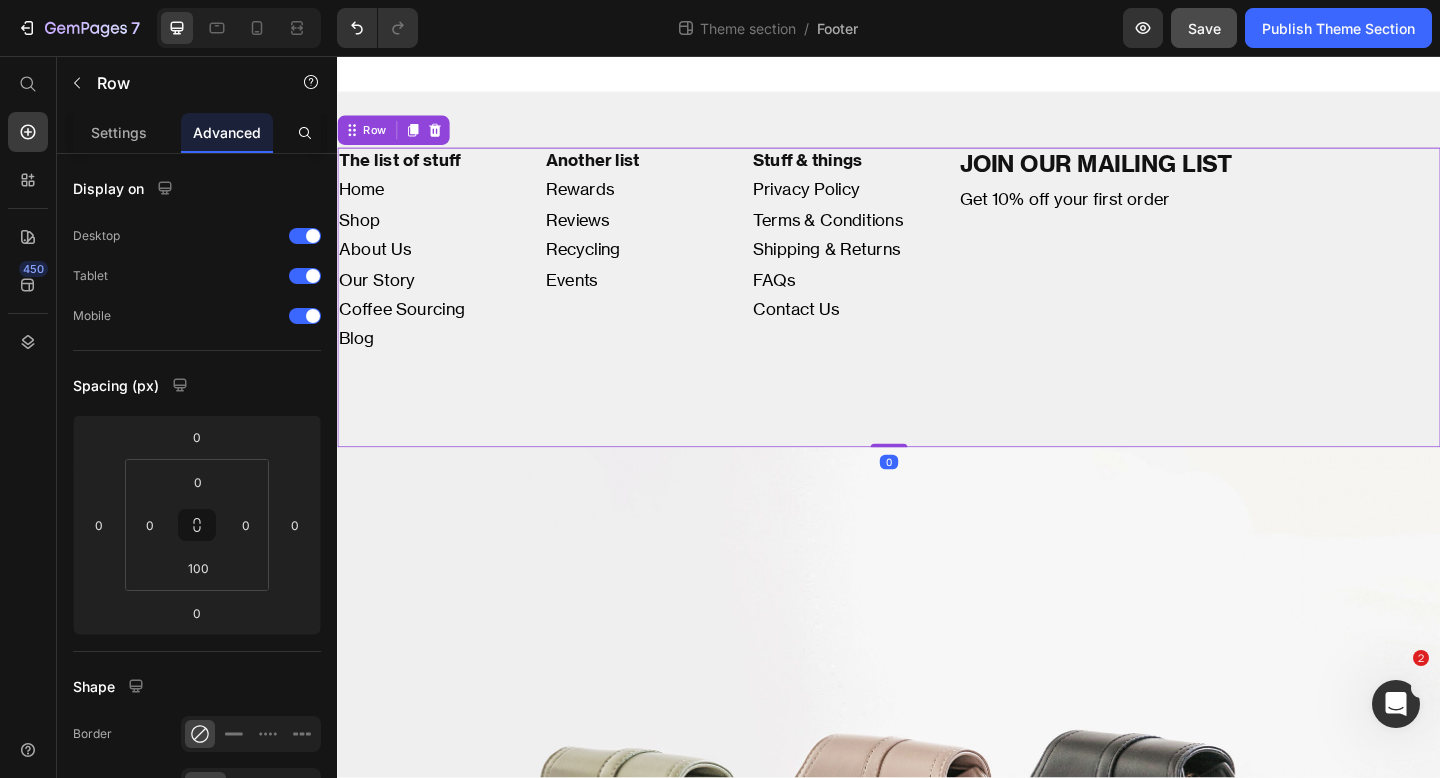 click on "The list of stuff Heading Home   Shop   About Us  Our Story  Coffee Sourcing Blog Text Block Another list Heading Rewards  Reviews  Recycling  Events Text Block Stuff & things Heading Privacy Policy Terms & Conditions  Shipping & Returns  FAQs Contact Us Text Block JOIN OUR MAILING LIST Heading Get 10% off your first order Text Block Row   0" at bounding box center (937, 319) 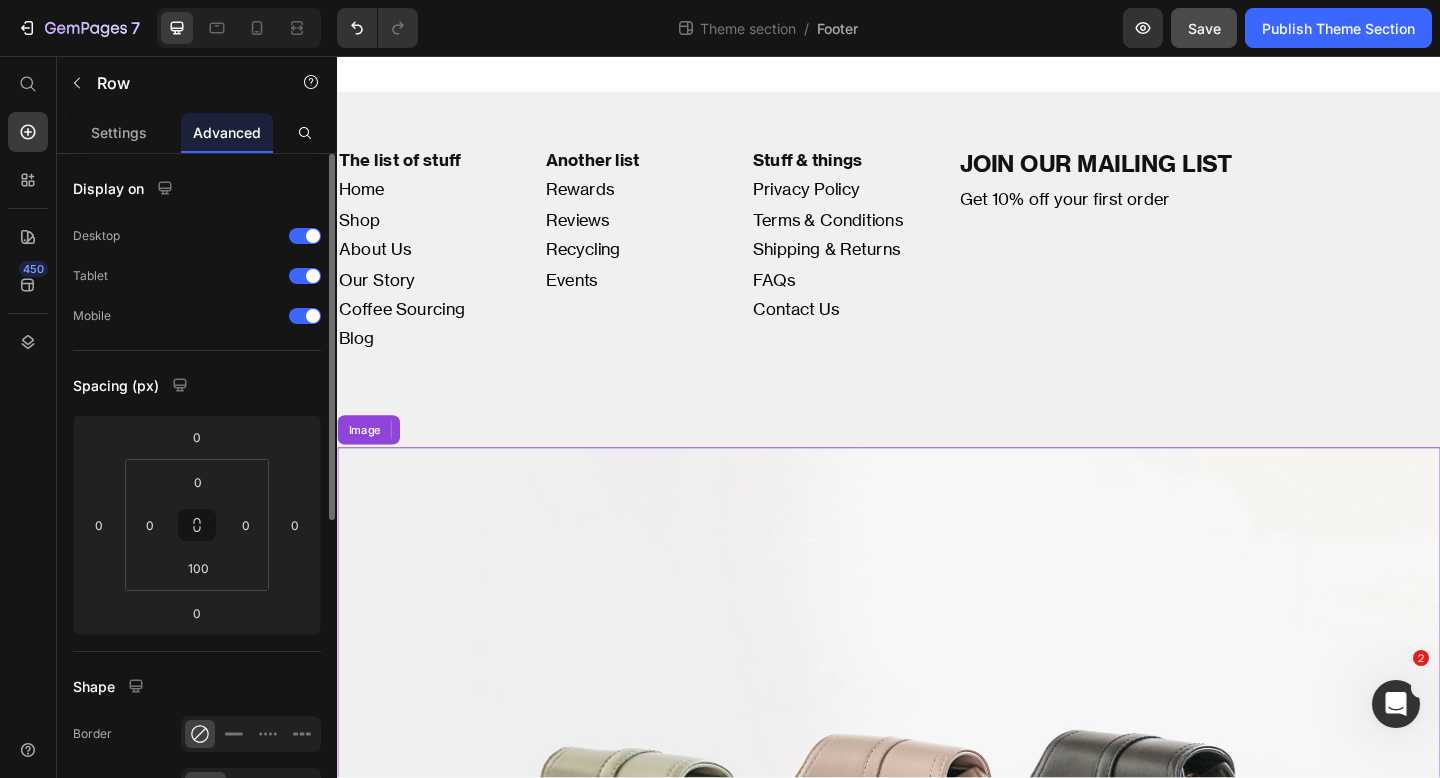 drag, startPoint x: 124, startPoint y: 135, endPoint x: 154, endPoint y: 191, distance: 63.529522 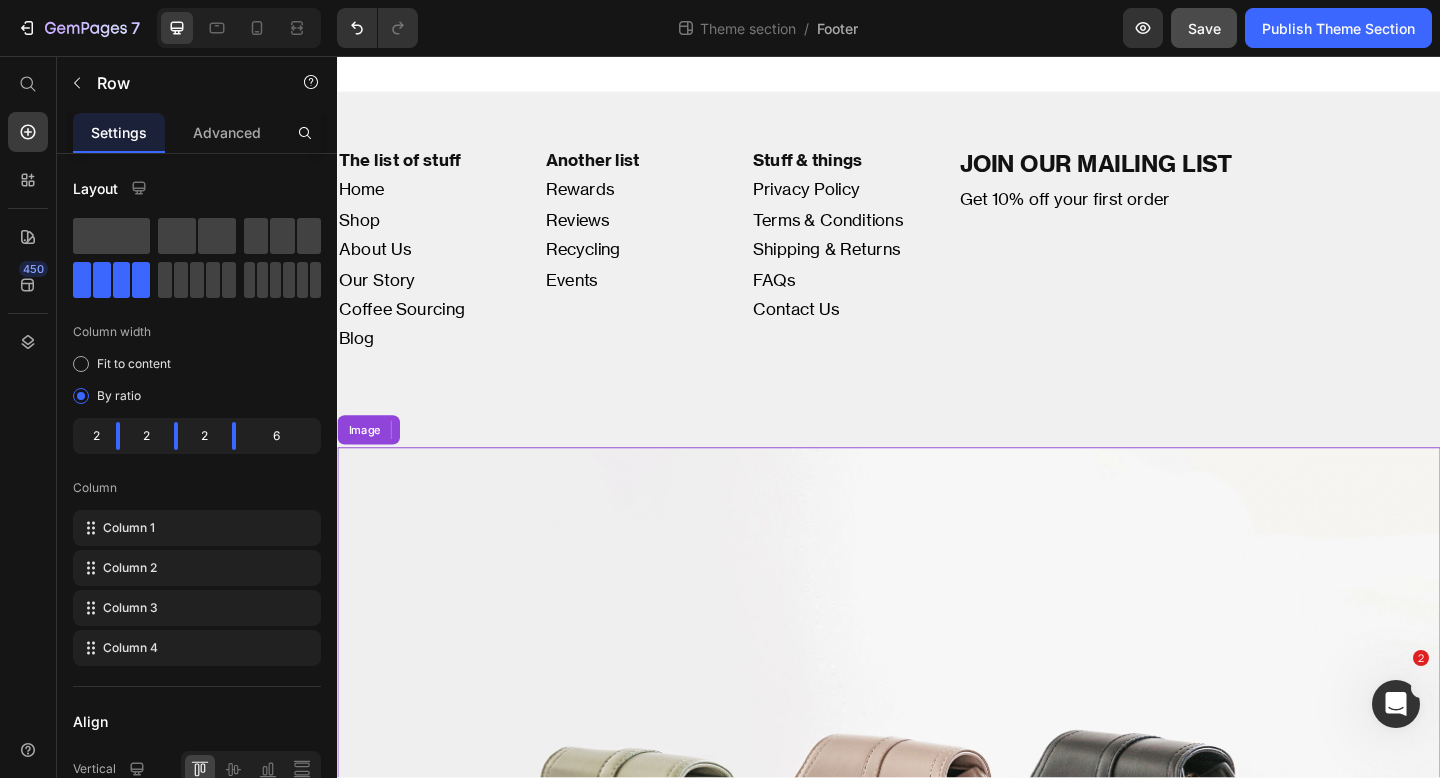 click at bounding box center [937, 932] 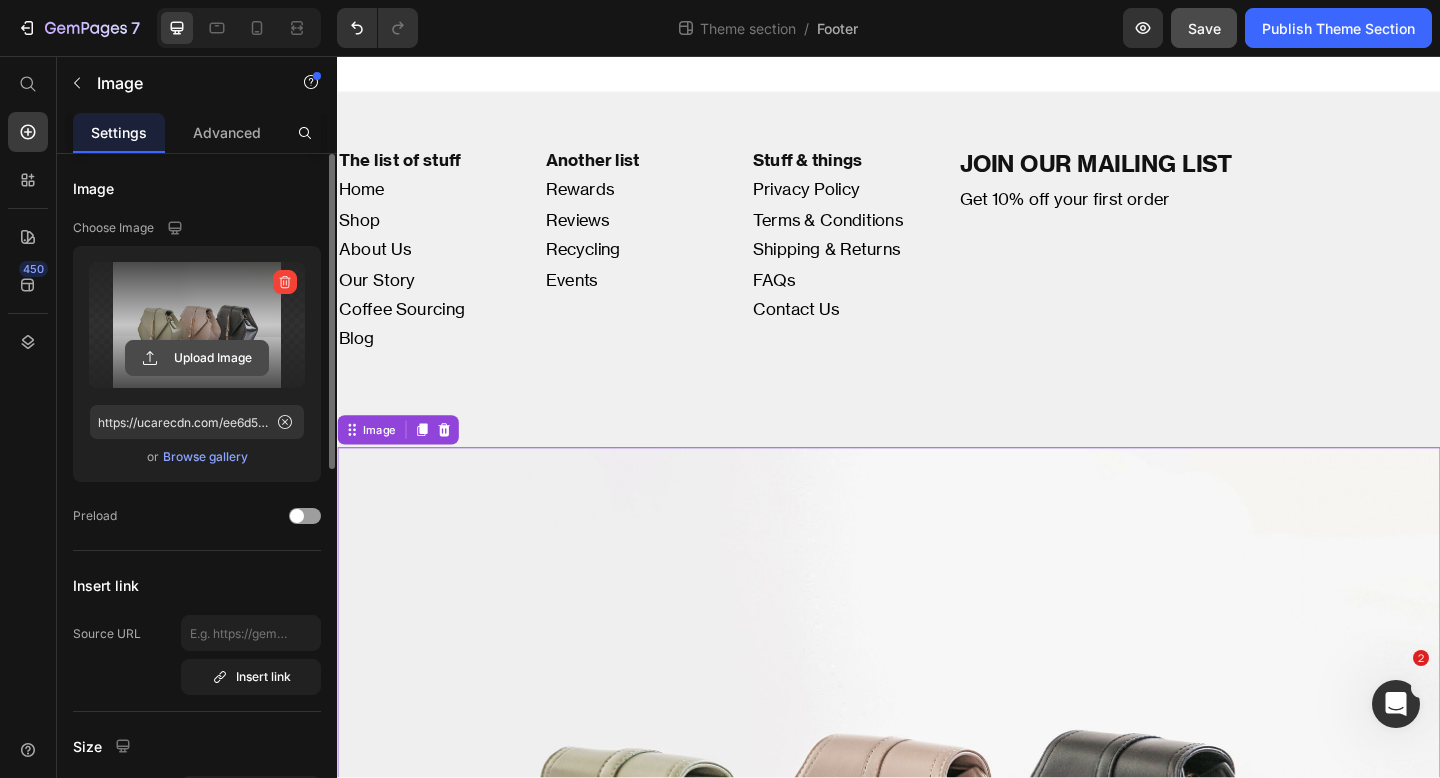 click 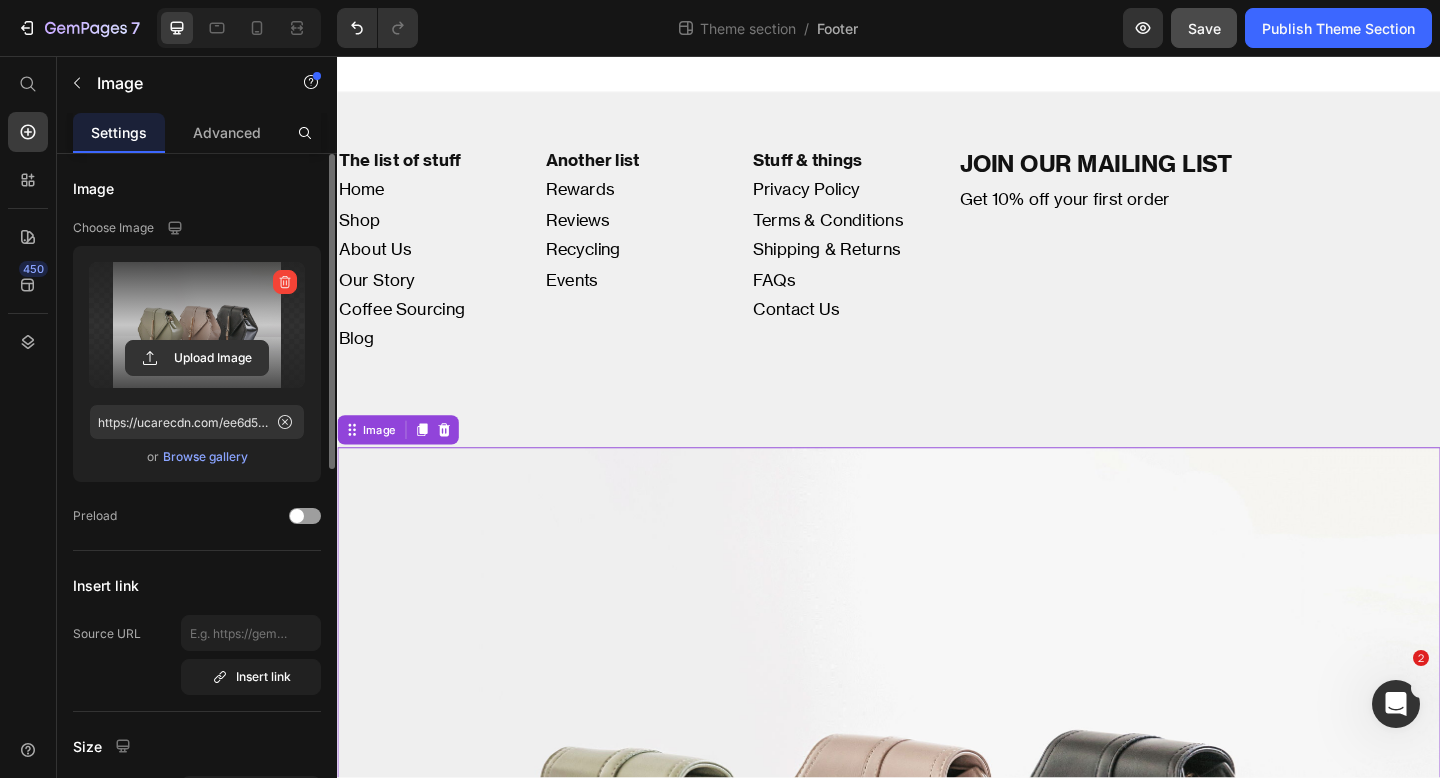 click at bounding box center [197, 325] 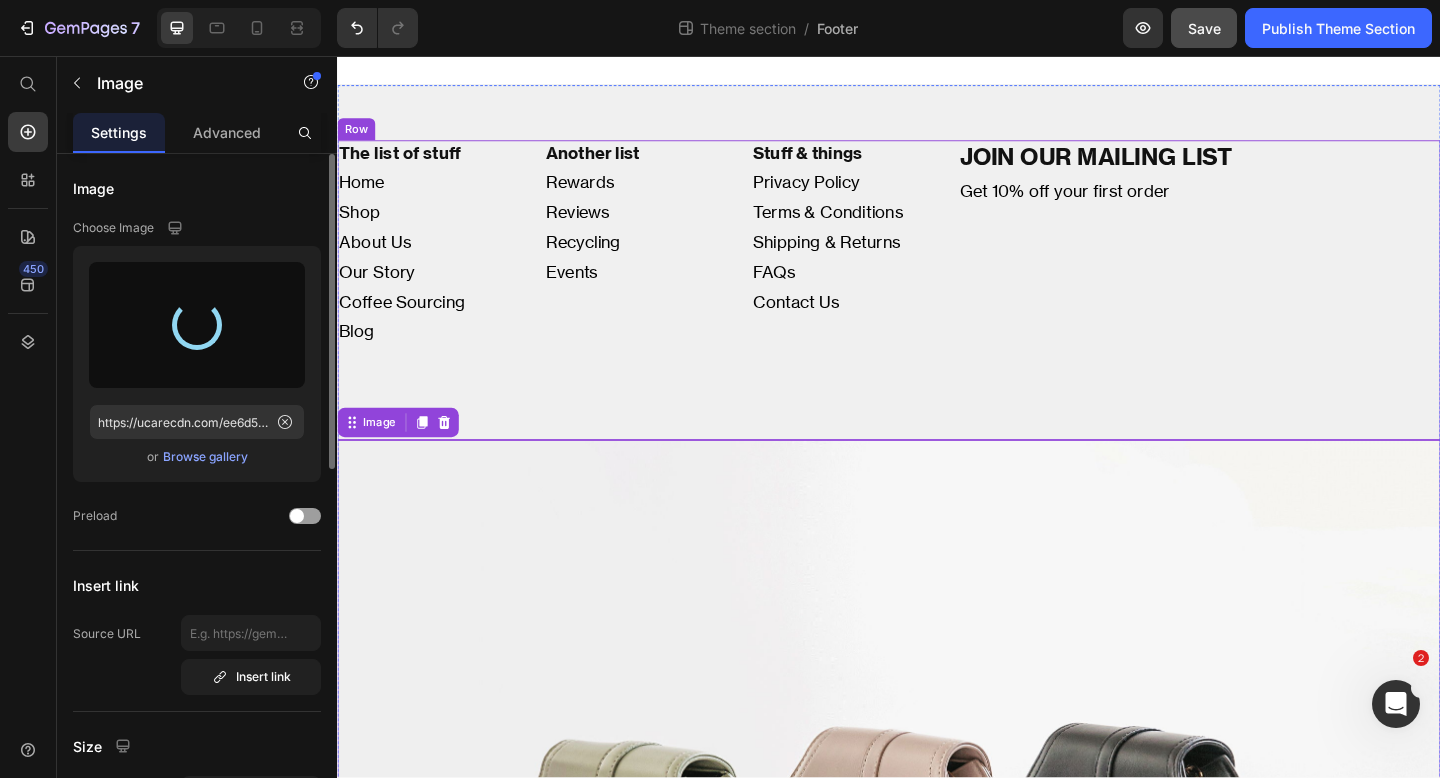 scroll, scrollTop: 23, scrollLeft: 0, axis: vertical 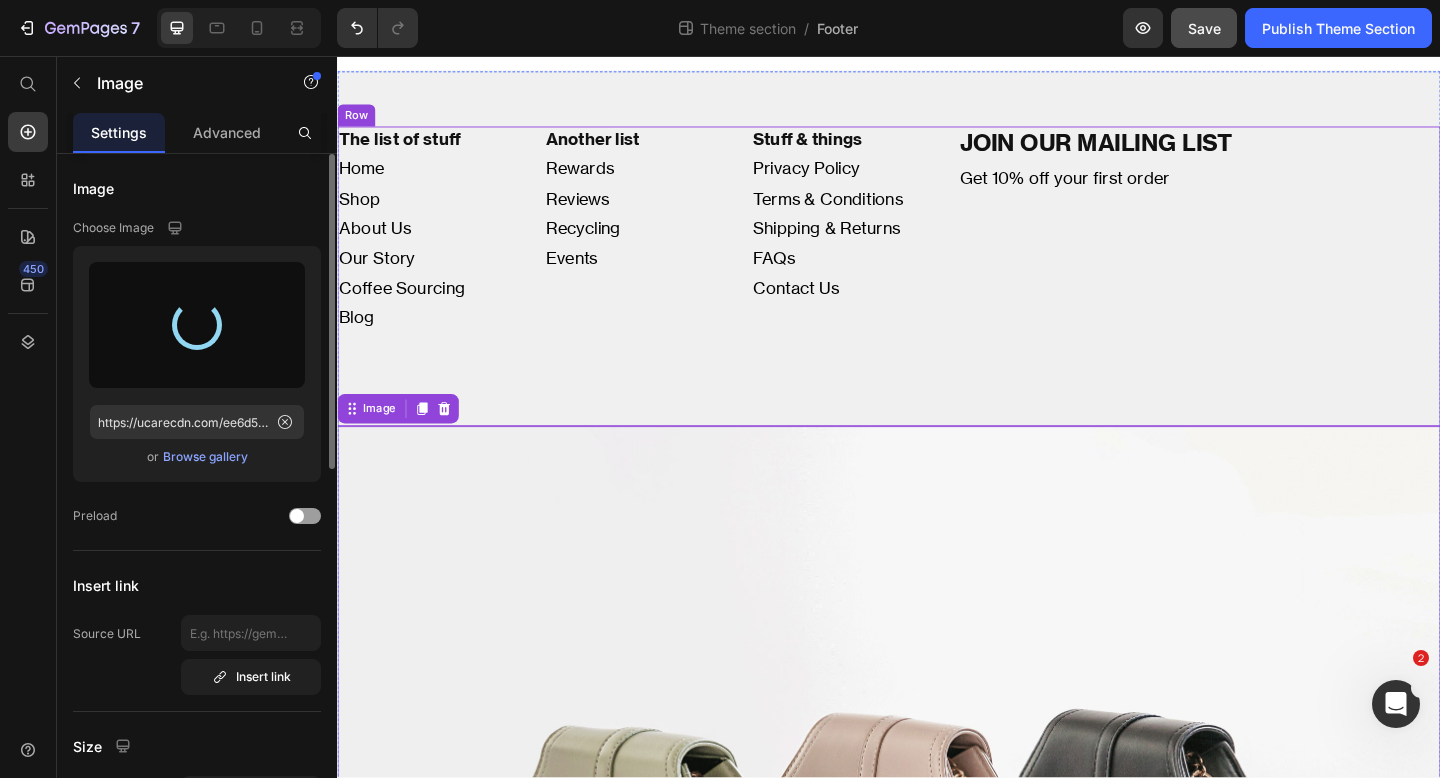 type on "https://cdn.shopify.com/s/files/1/0586/6700/8137/files/gempages_566656444833727425-15bcbb12-4675-4abf-86fd-965bdfe26bba.png" 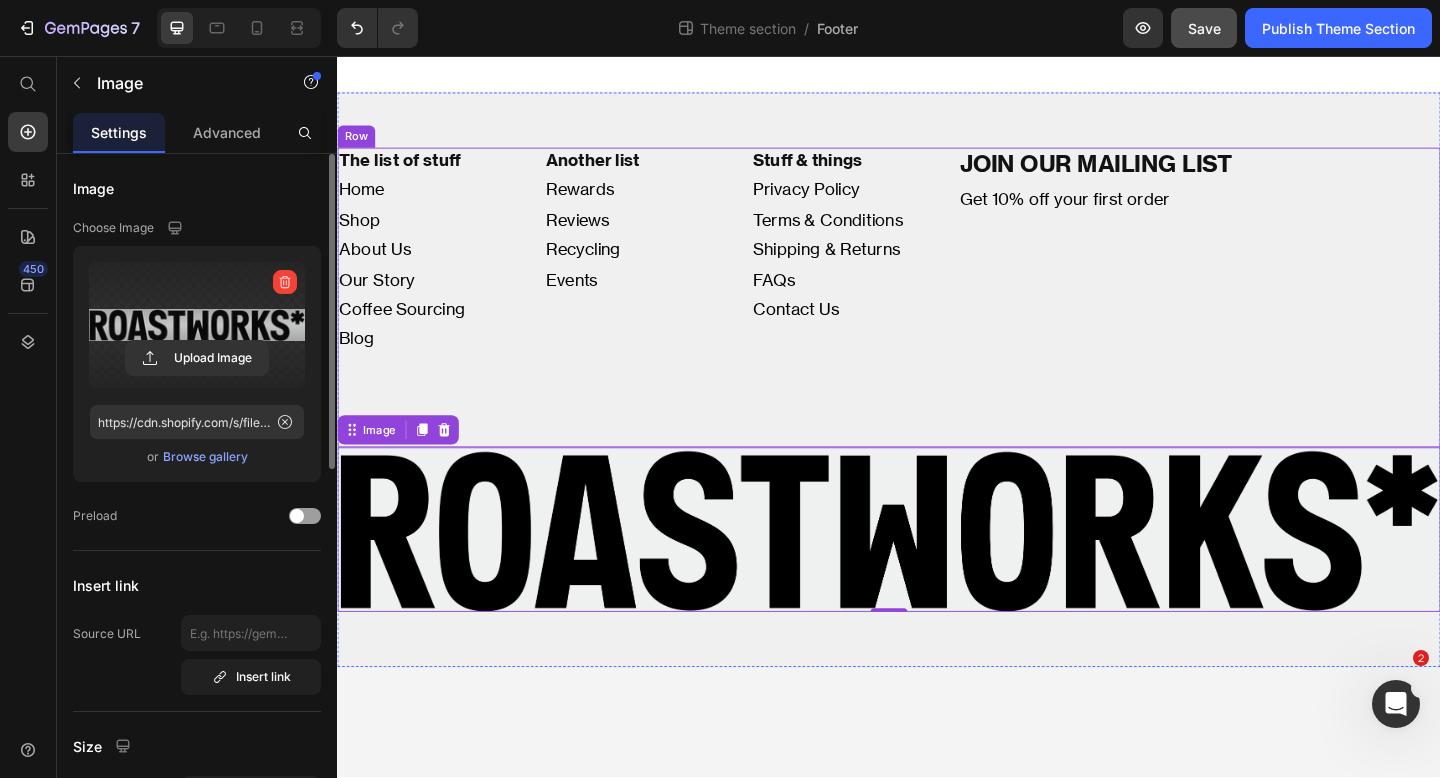 scroll, scrollTop: 0, scrollLeft: 0, axis: both 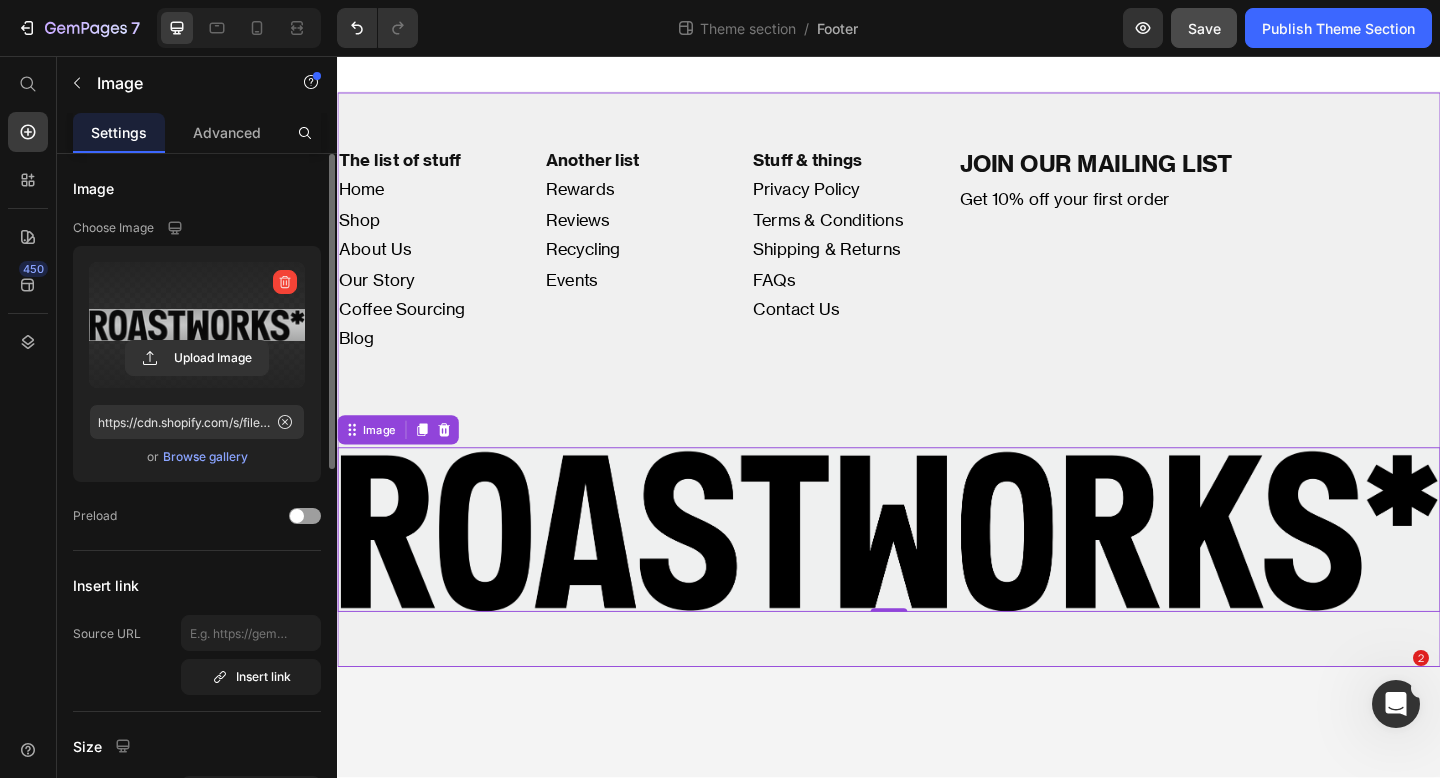click on "The list of stuff Heading Home   Shop   About Us  Our Story  Coffee Sourcing Blog Text Block Another list Heading Rewards  Reviews  Recycling  Events Text Block Stuff & things Heading Privacy Policy Terms & Conditions  Shipping & Returns  FAQs Contact Us Text Block JOIN OUR MAILING LIST Heading Get 10% off your first order Text Block Row Image   0" at bounding box center [937, 408] 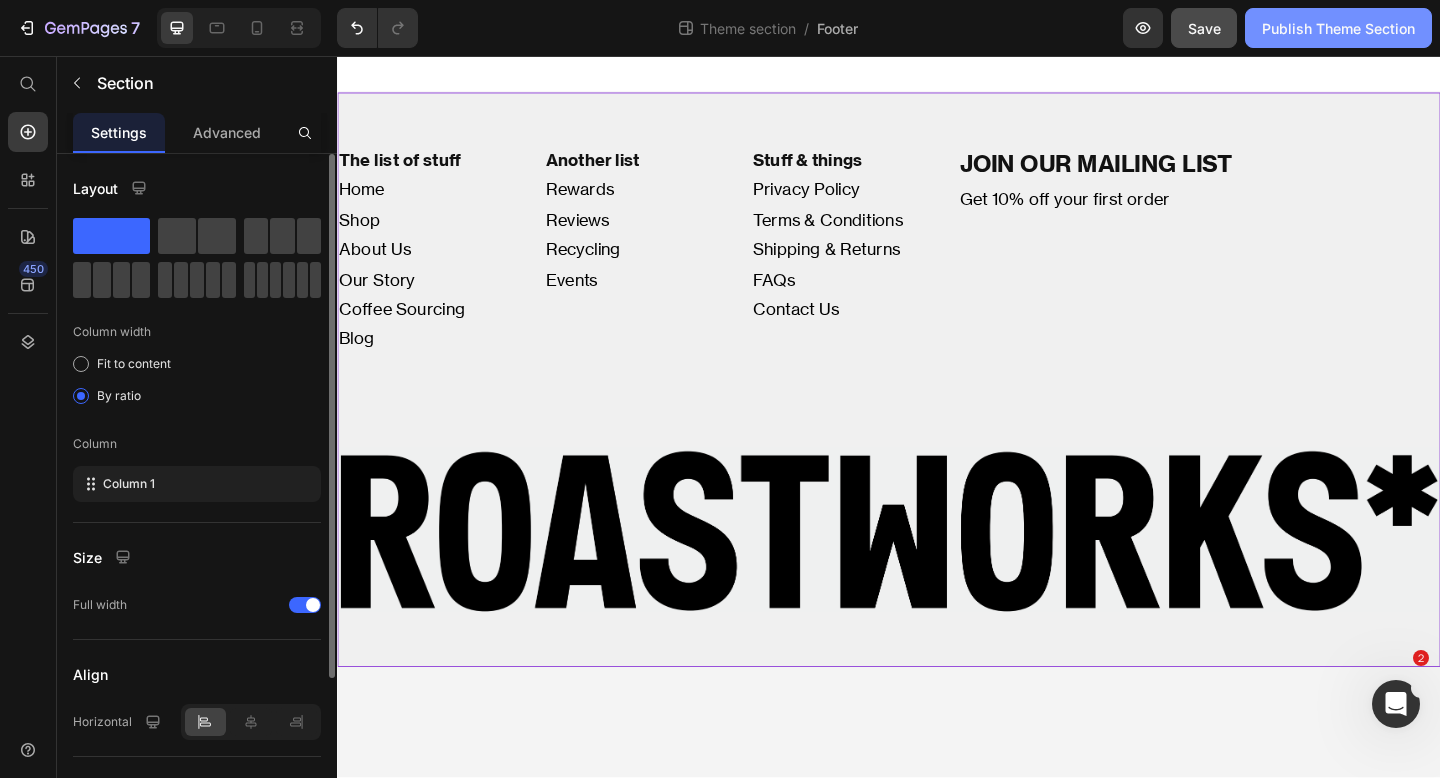 click on "Publish Theme Section" at bounding box center [1338, 28] 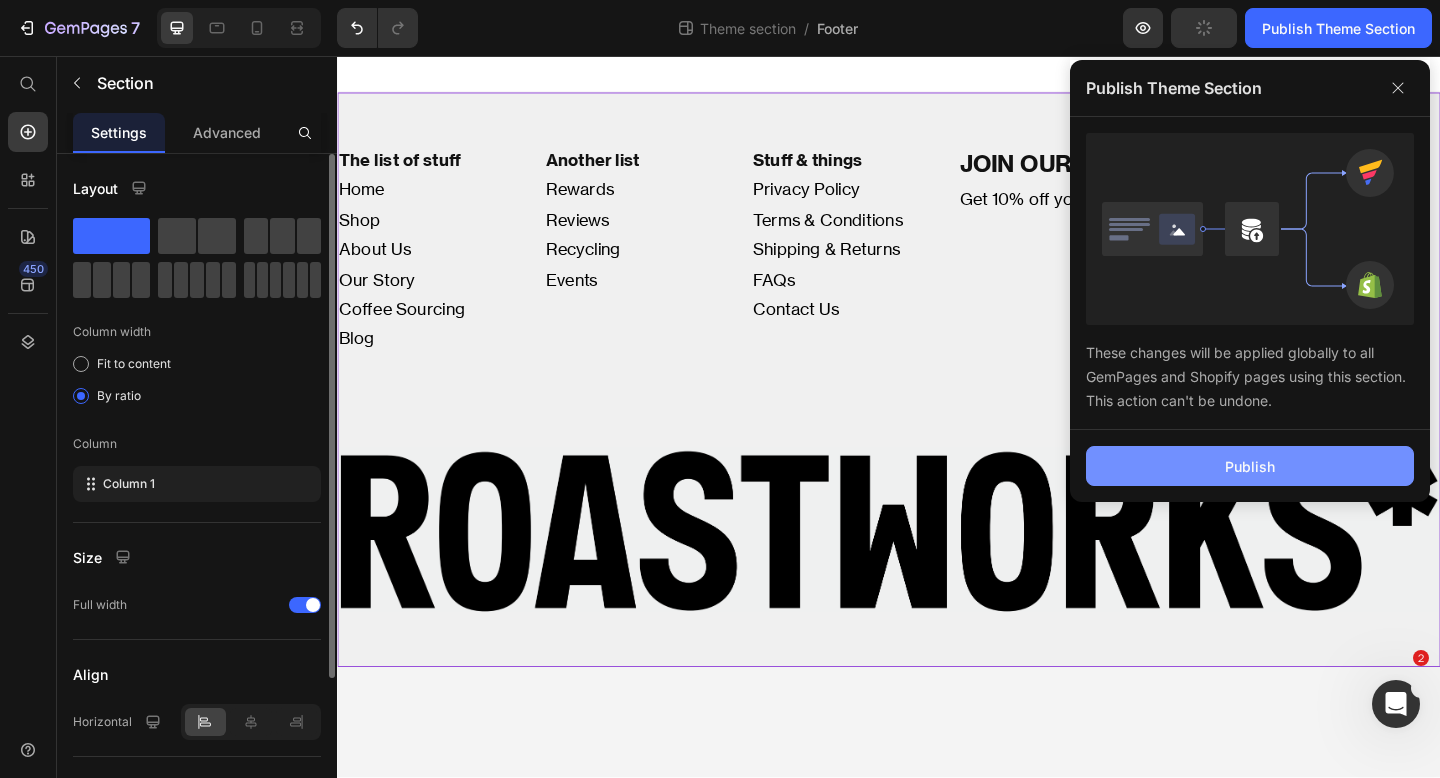 click on "Publish" 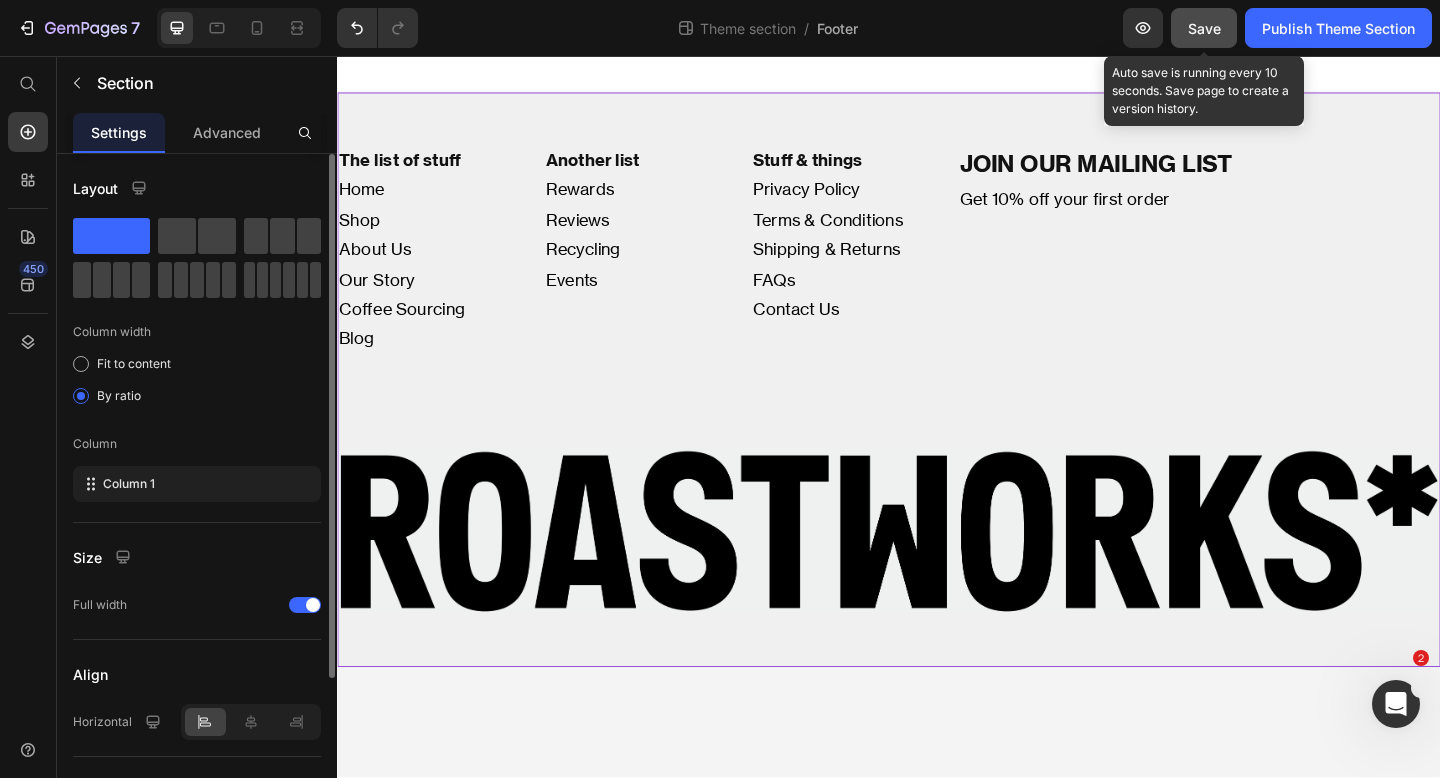 click on "Save" at bounding box center (1204, 28) 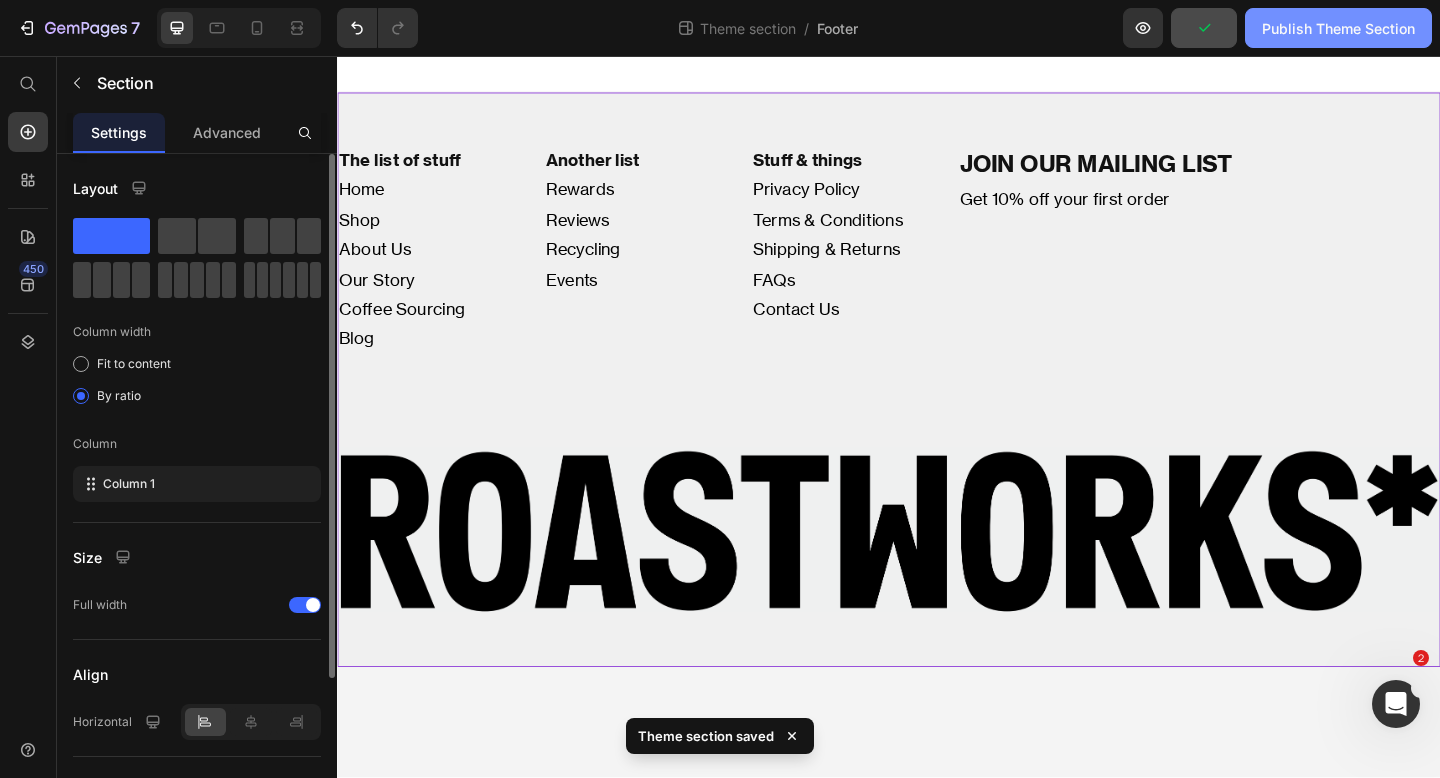 click on "Publish Theme Section" at bounding box center [1338, 28] 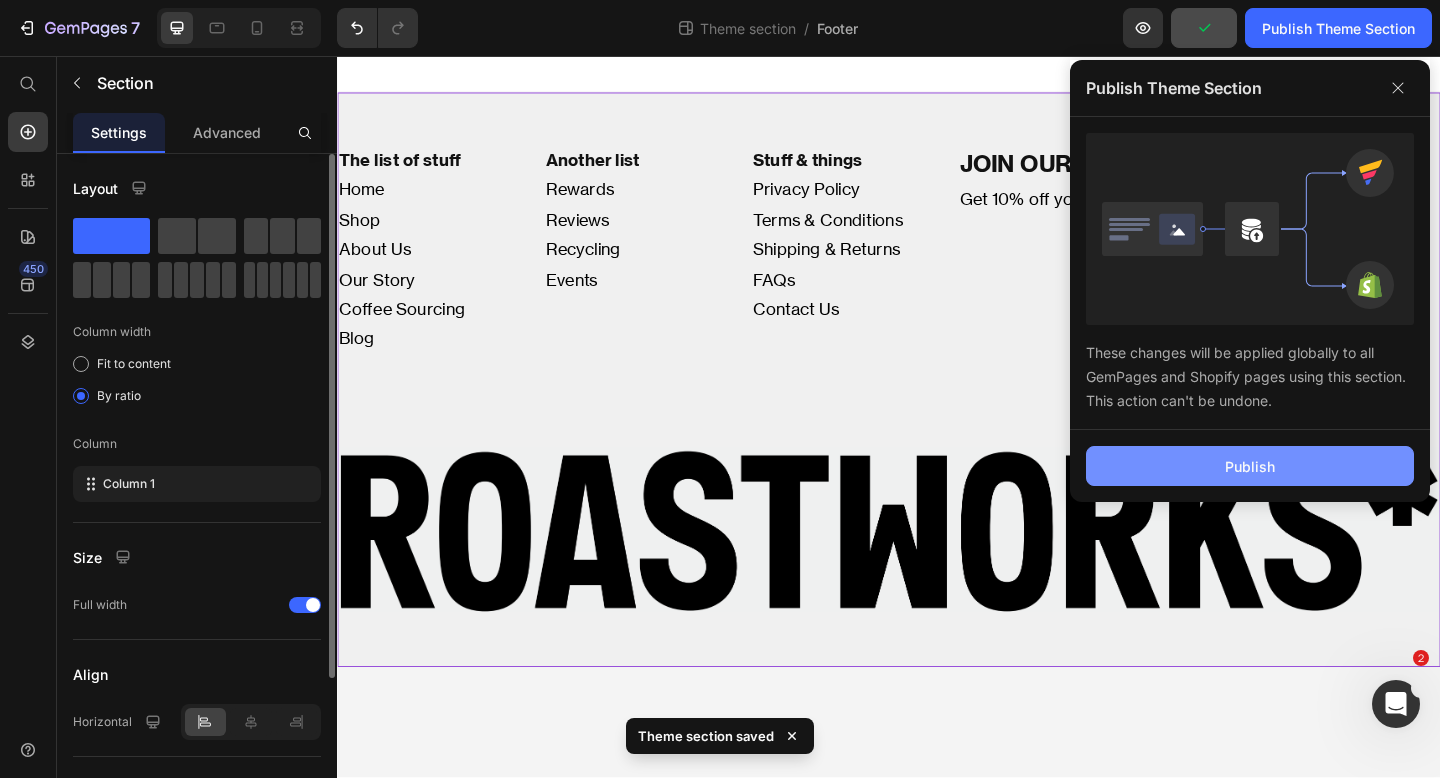 click on "Publish" 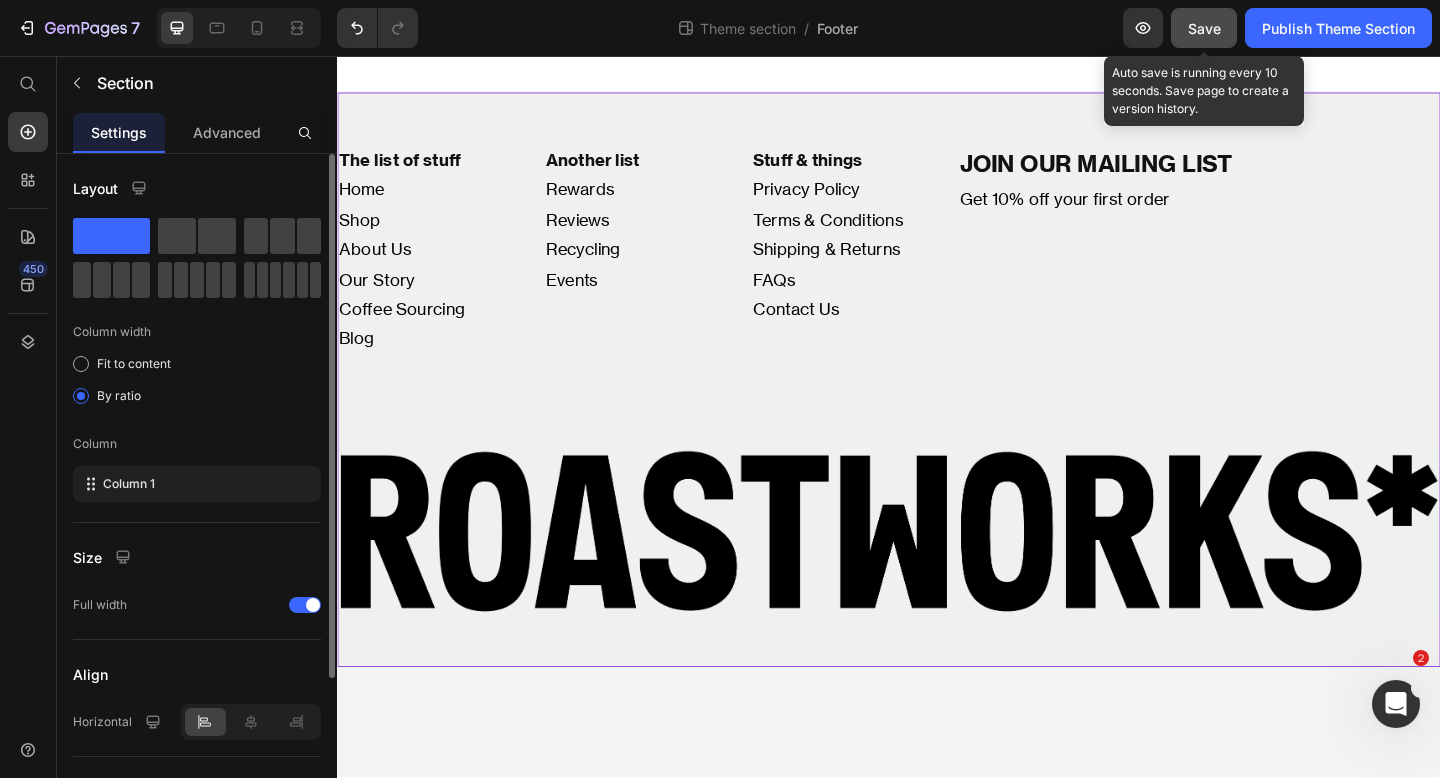 click on "Save" at bounding box center (1204, 28) 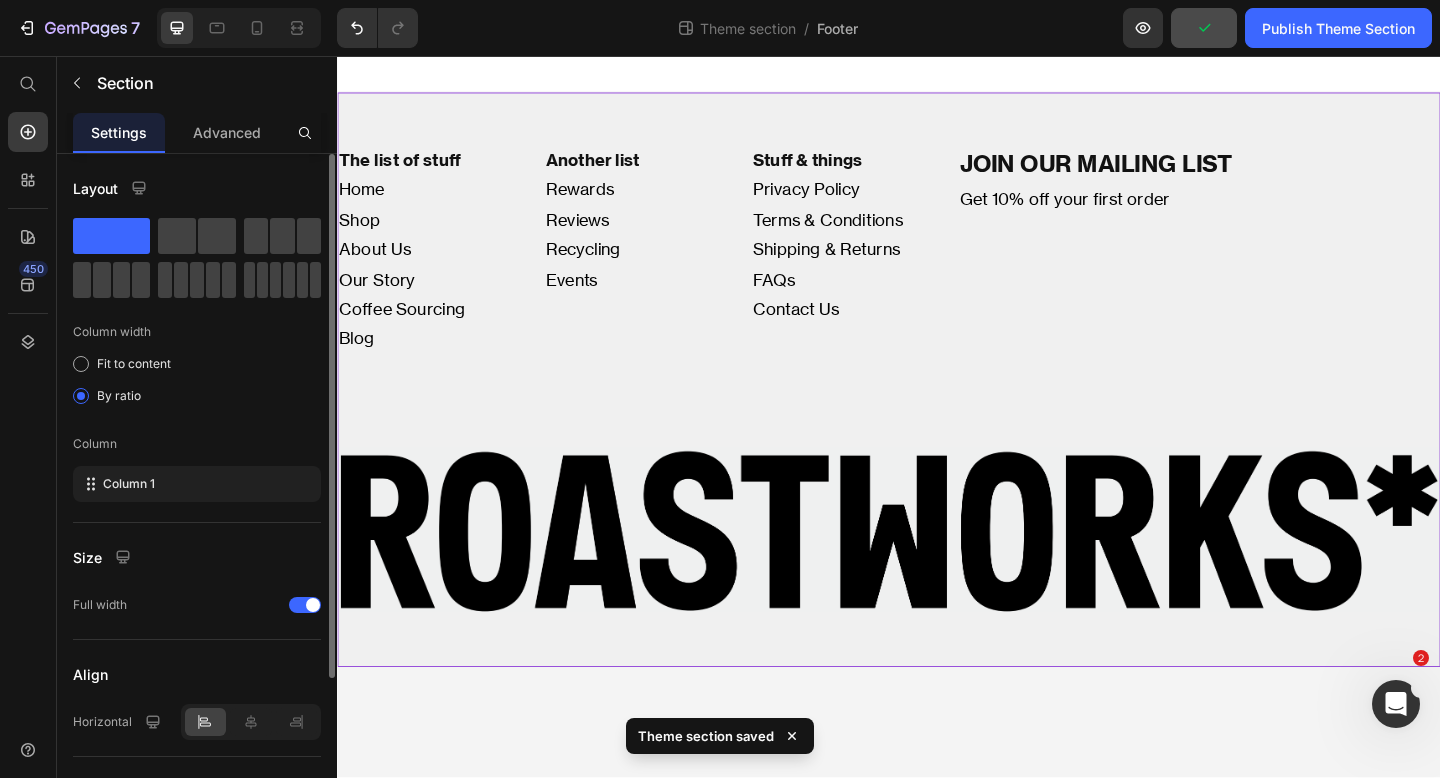 click on "Preview  Publish Theme Section" at bounding box center [1273, 28] 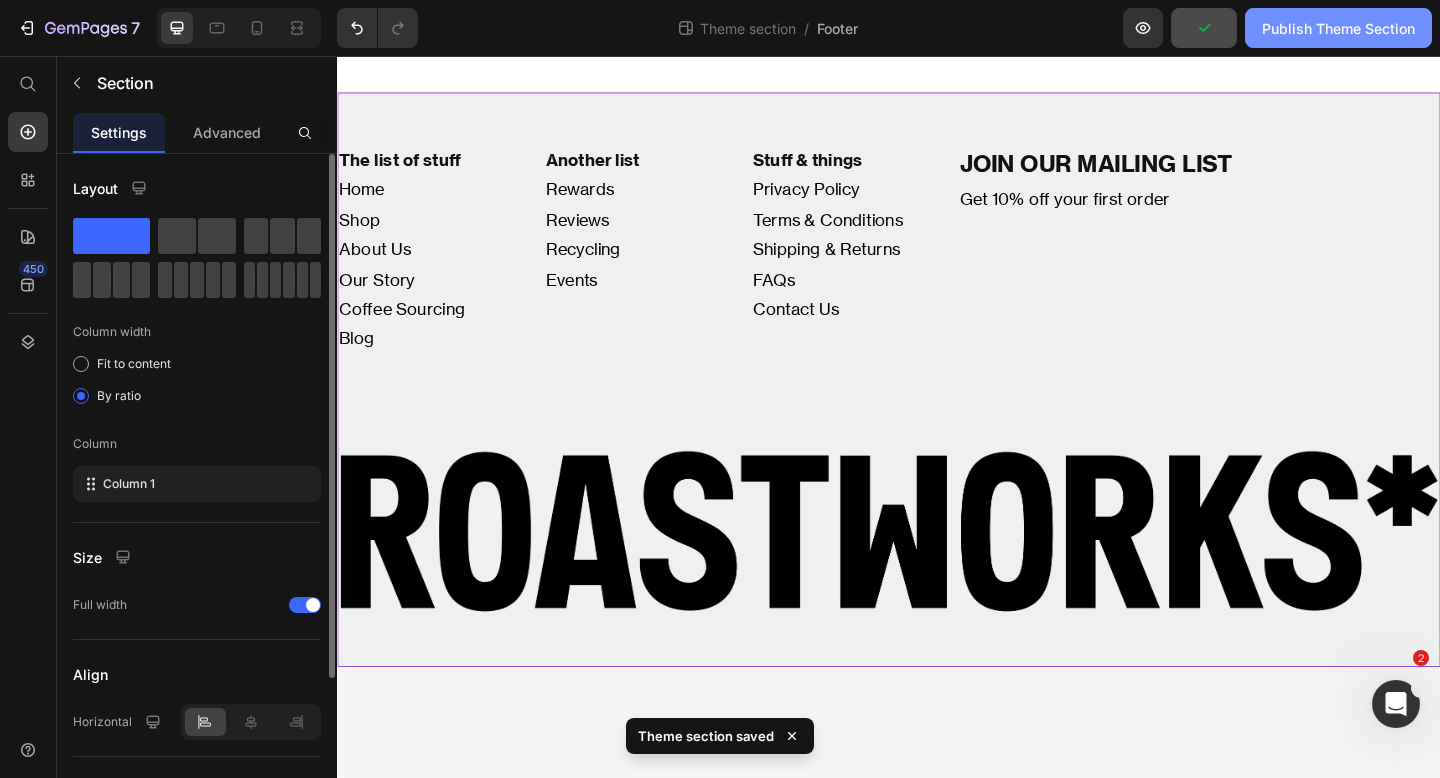 click on "Publish Theme Section" at bounding box center [1338, 28] 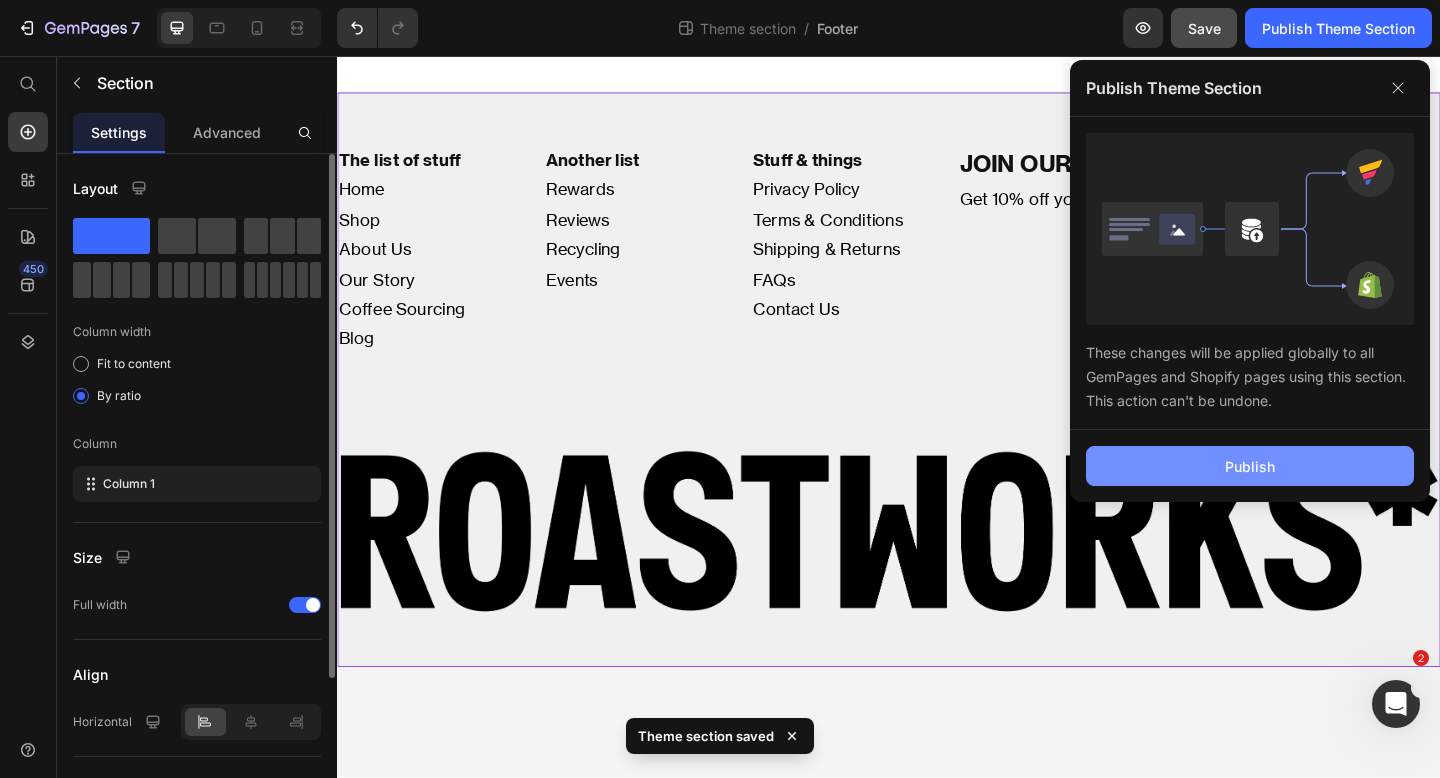 click on "Publish" at bounding box center (1250, 466) 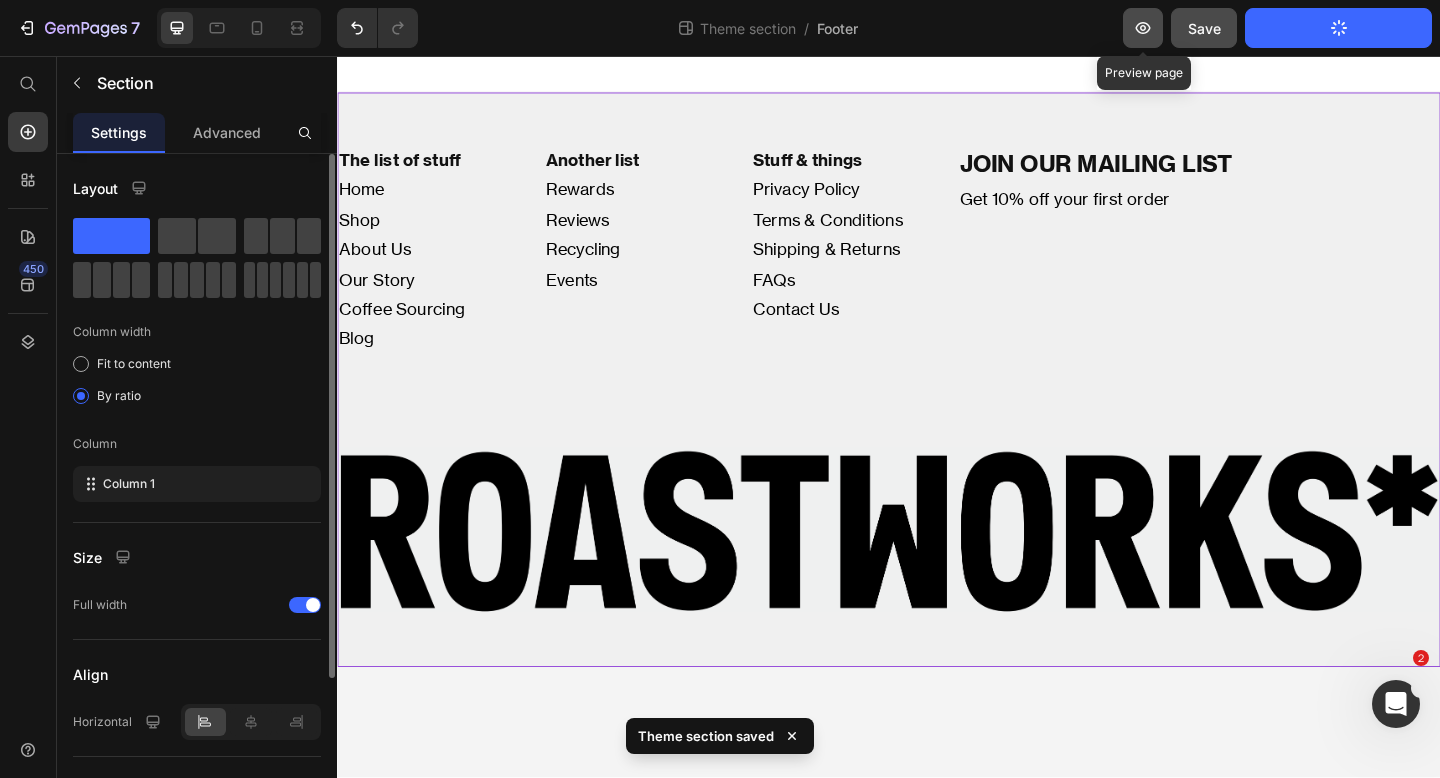 click 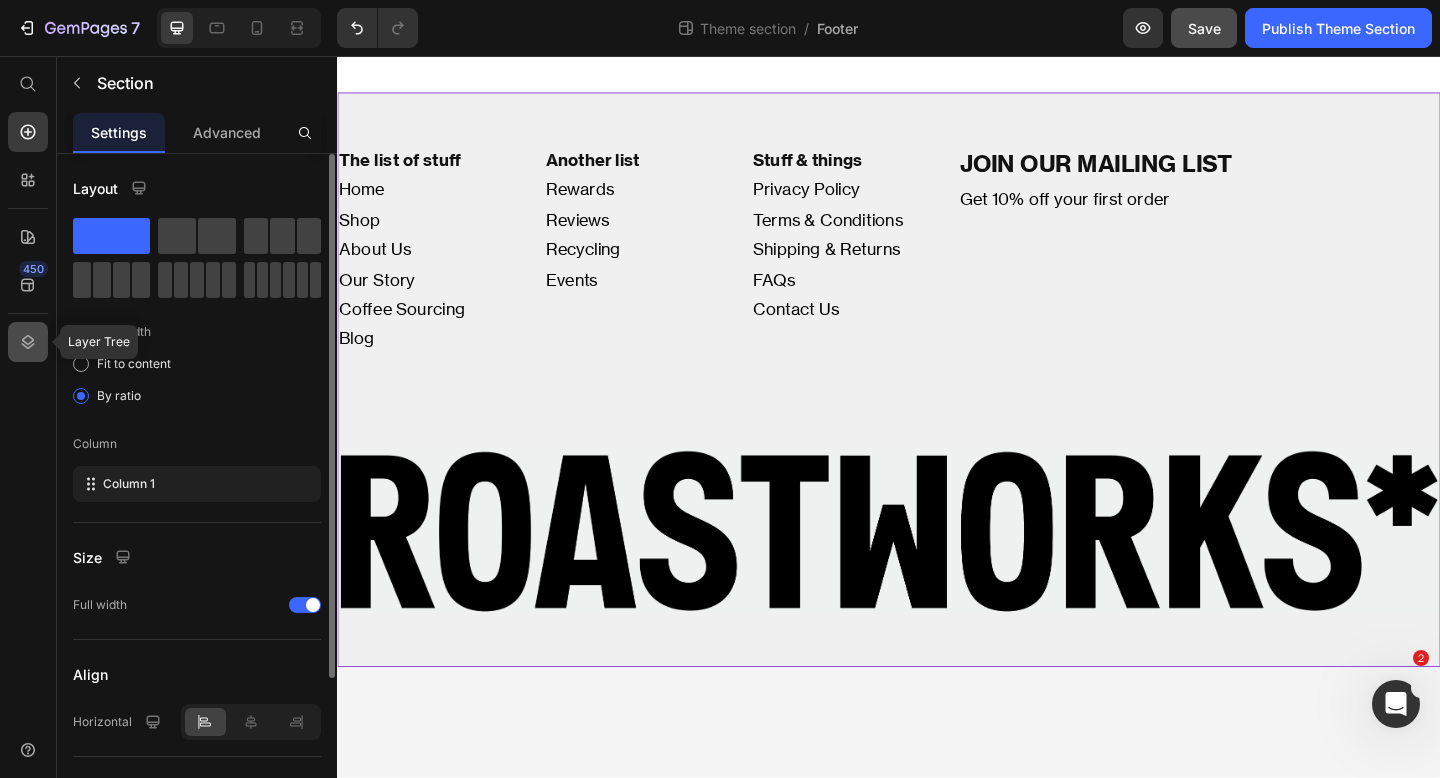click 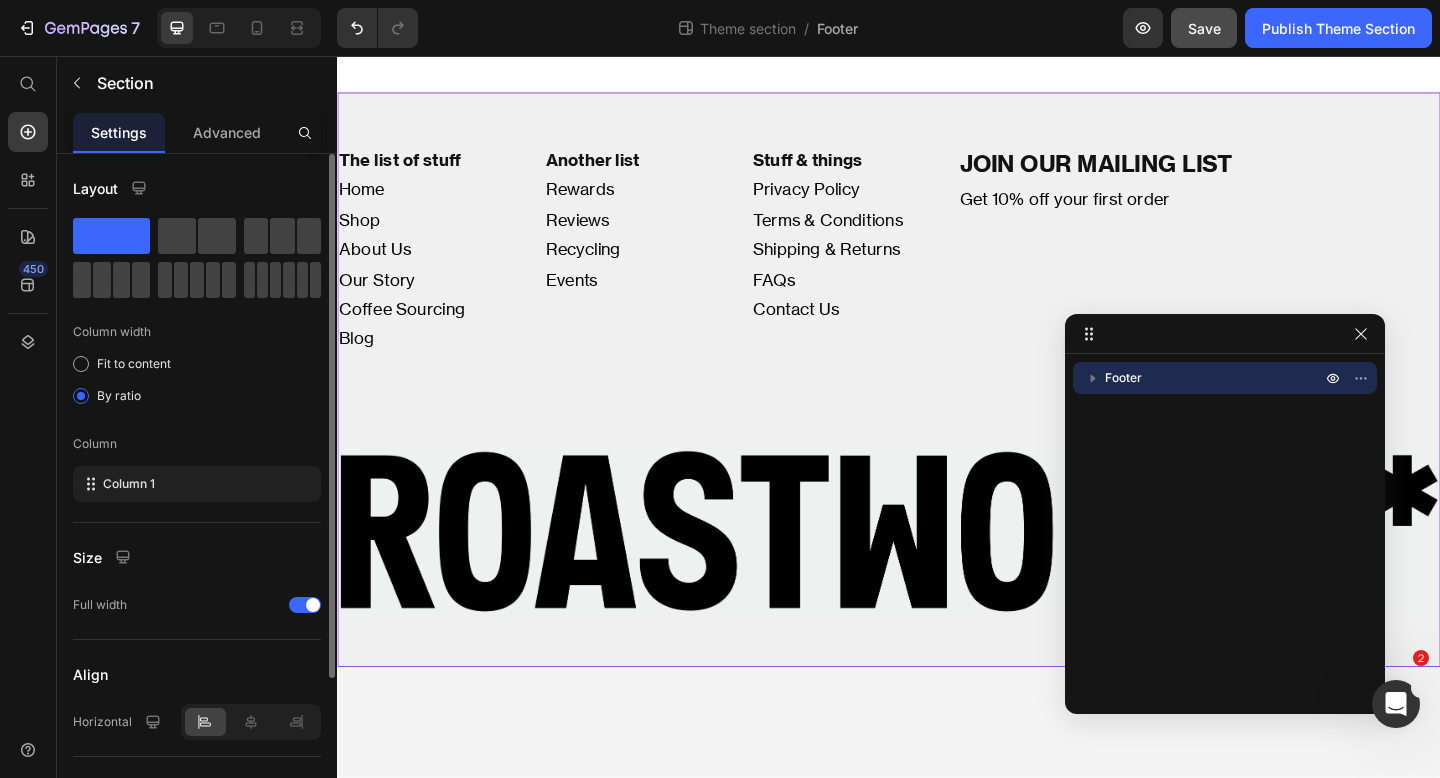 click on "Footer" at bounding box center [1225, 378] 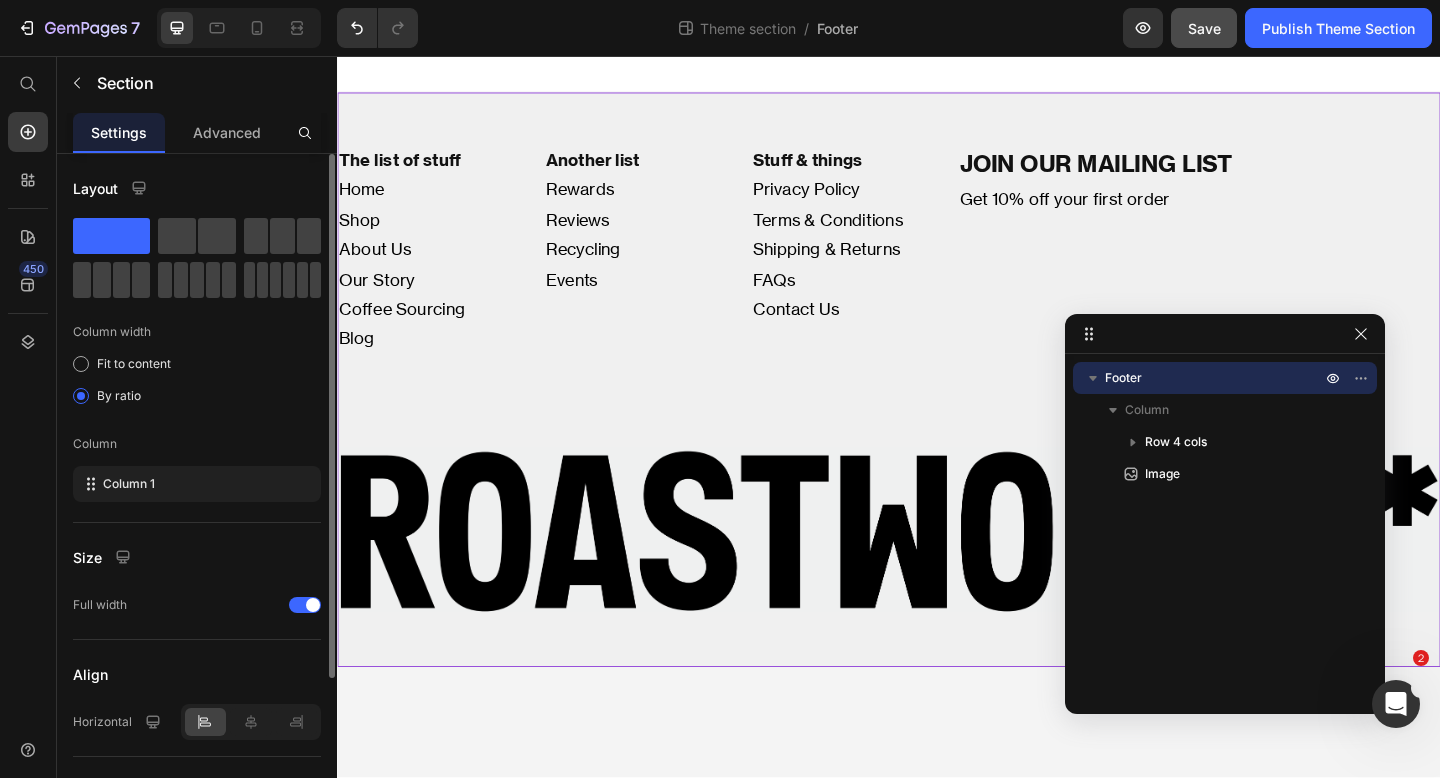 click 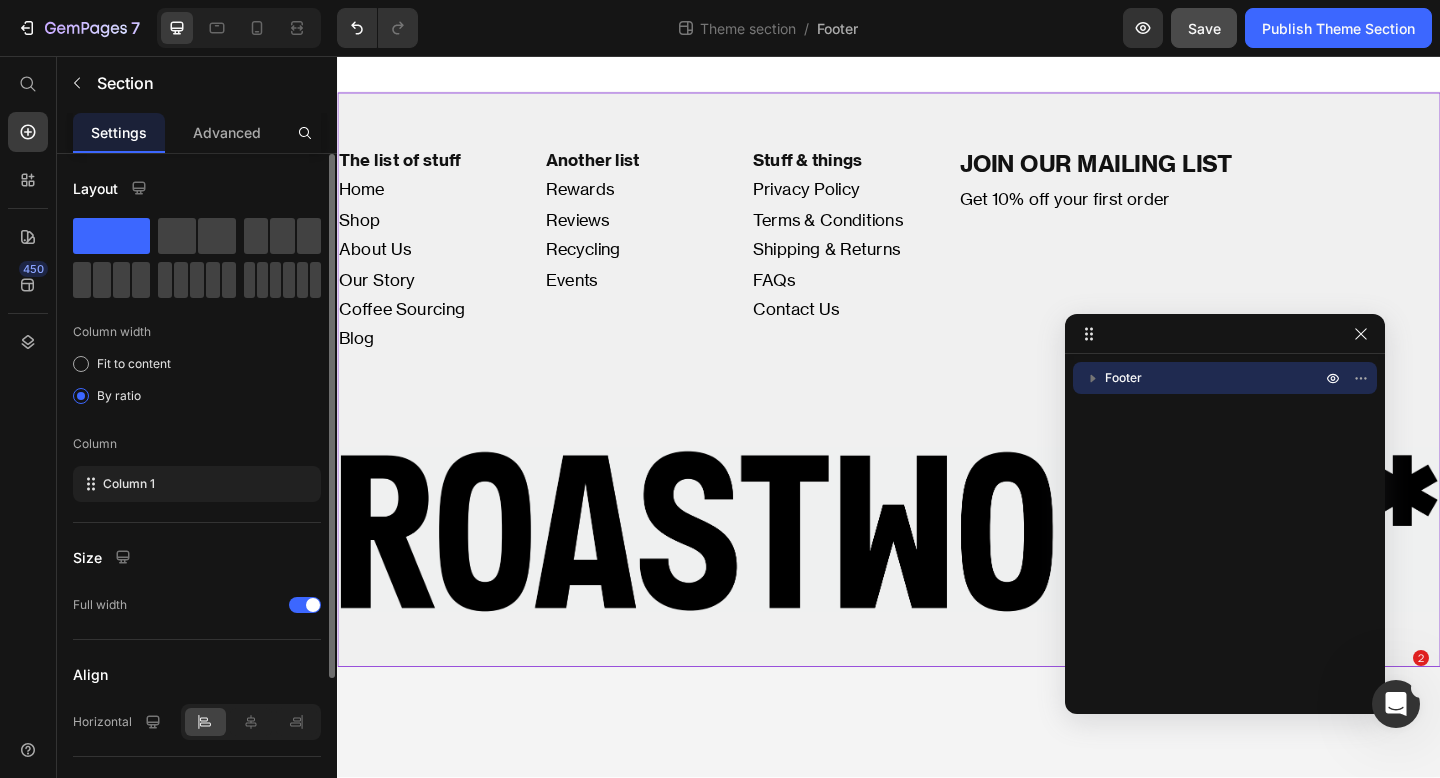 click 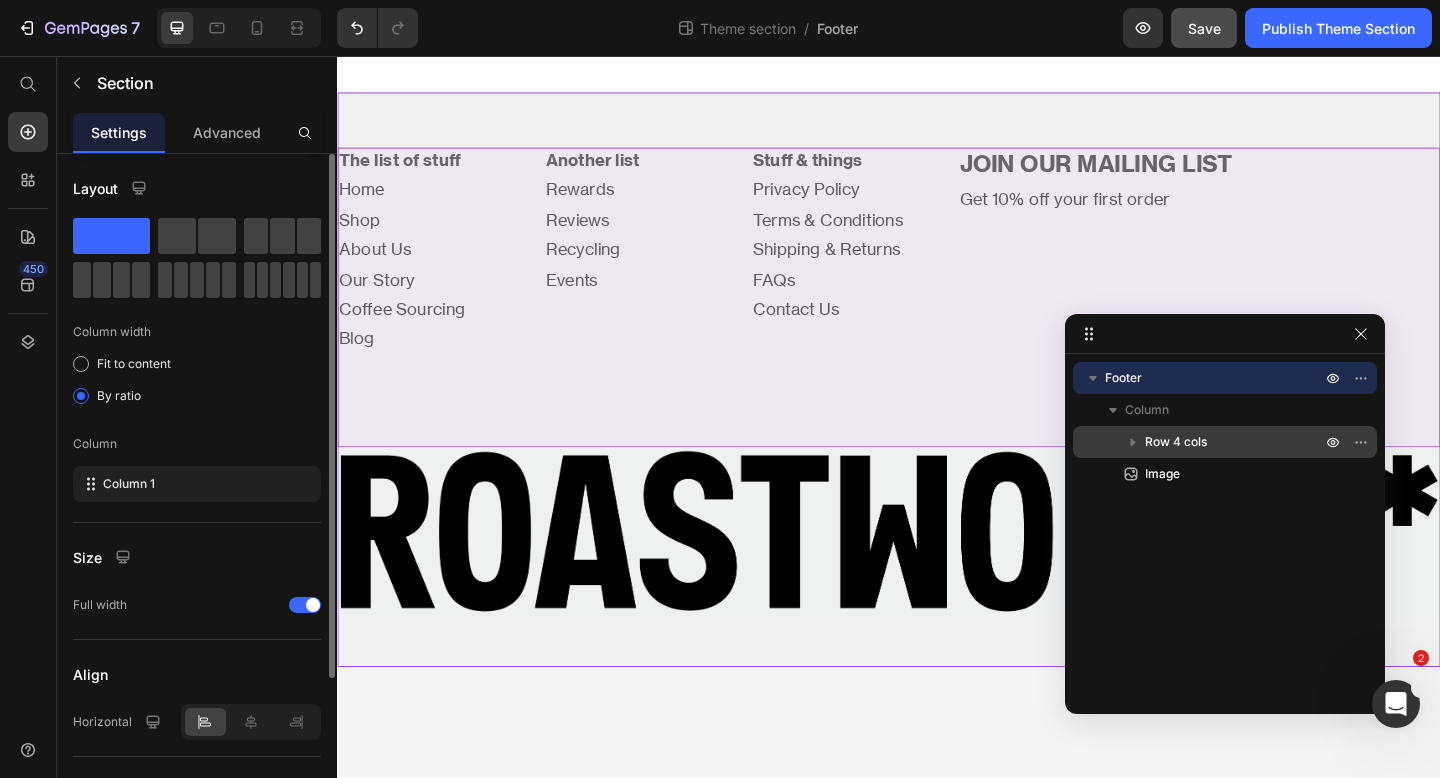 drag, startPoint x: 1150, startPoint y: 465, endPoint x: 1159, endPoint y: 451, distance: 16.643316 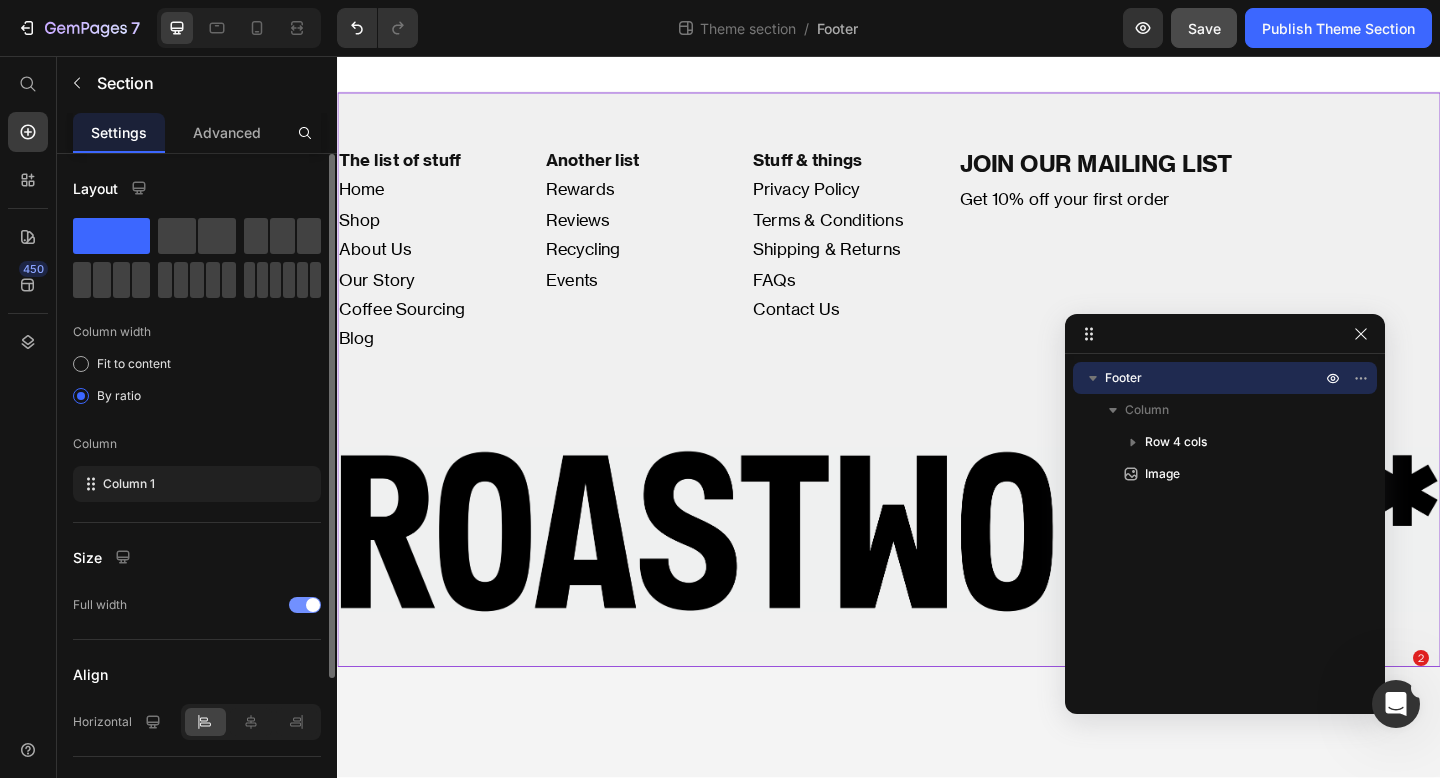 scroll, scrollTop: 200, scrollLeft: 0, axis: vertical 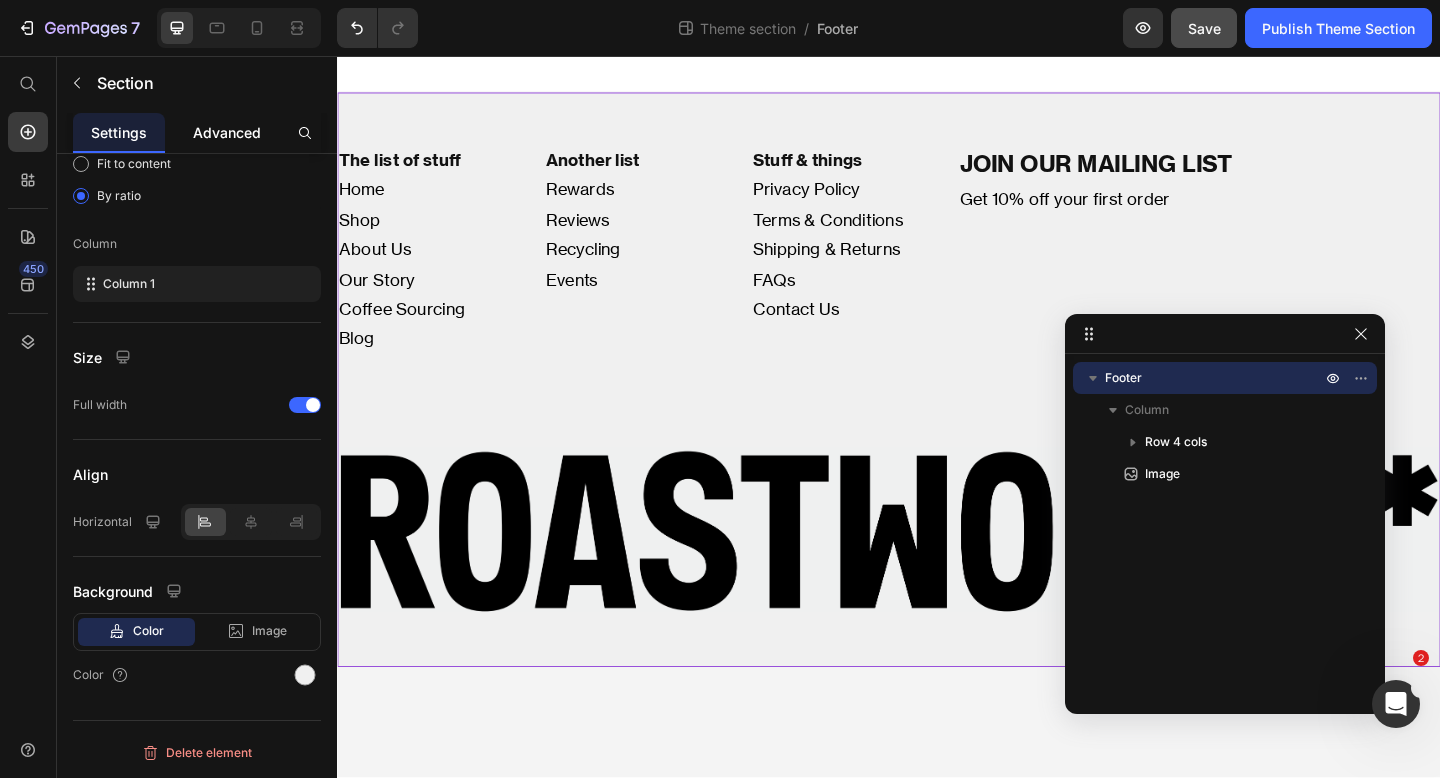 click on "Advanced" at bounding box center [227, 132] 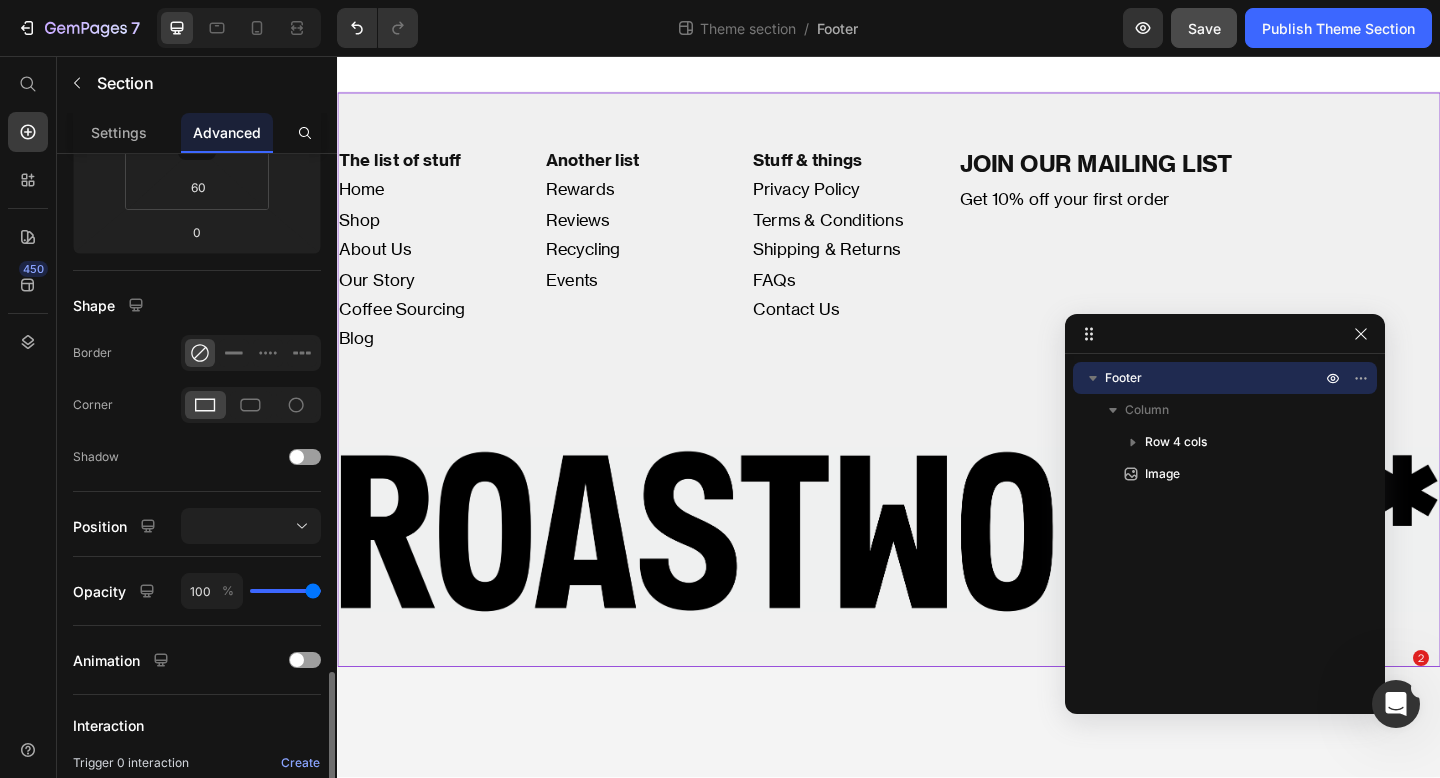scroll, scrollTop: 584, scrollLeft: 0, axis: vertical 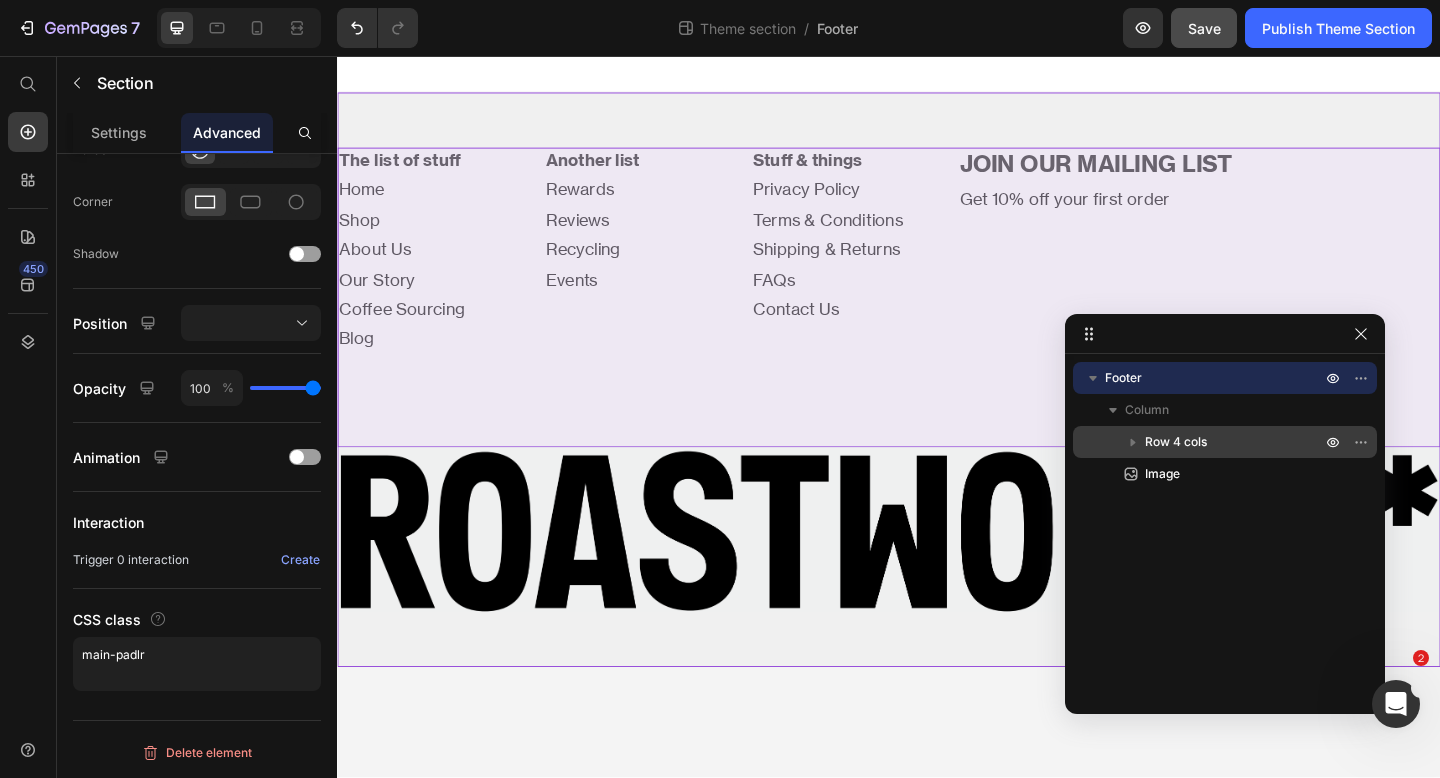 click on "Row 4 cols" at bounding box center (1176, 442) 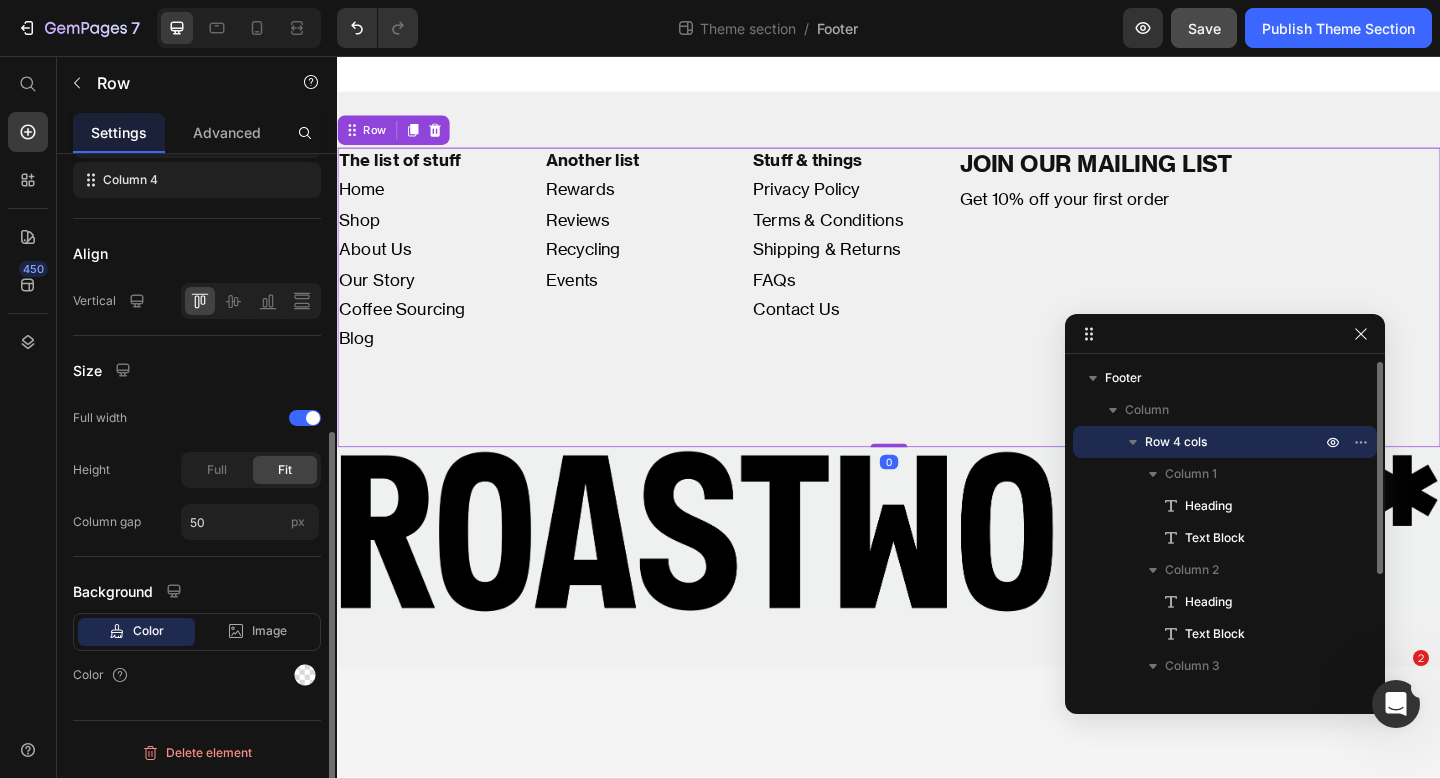 scroll, scrollTop: 0, scrollLeft: 0, axis: both 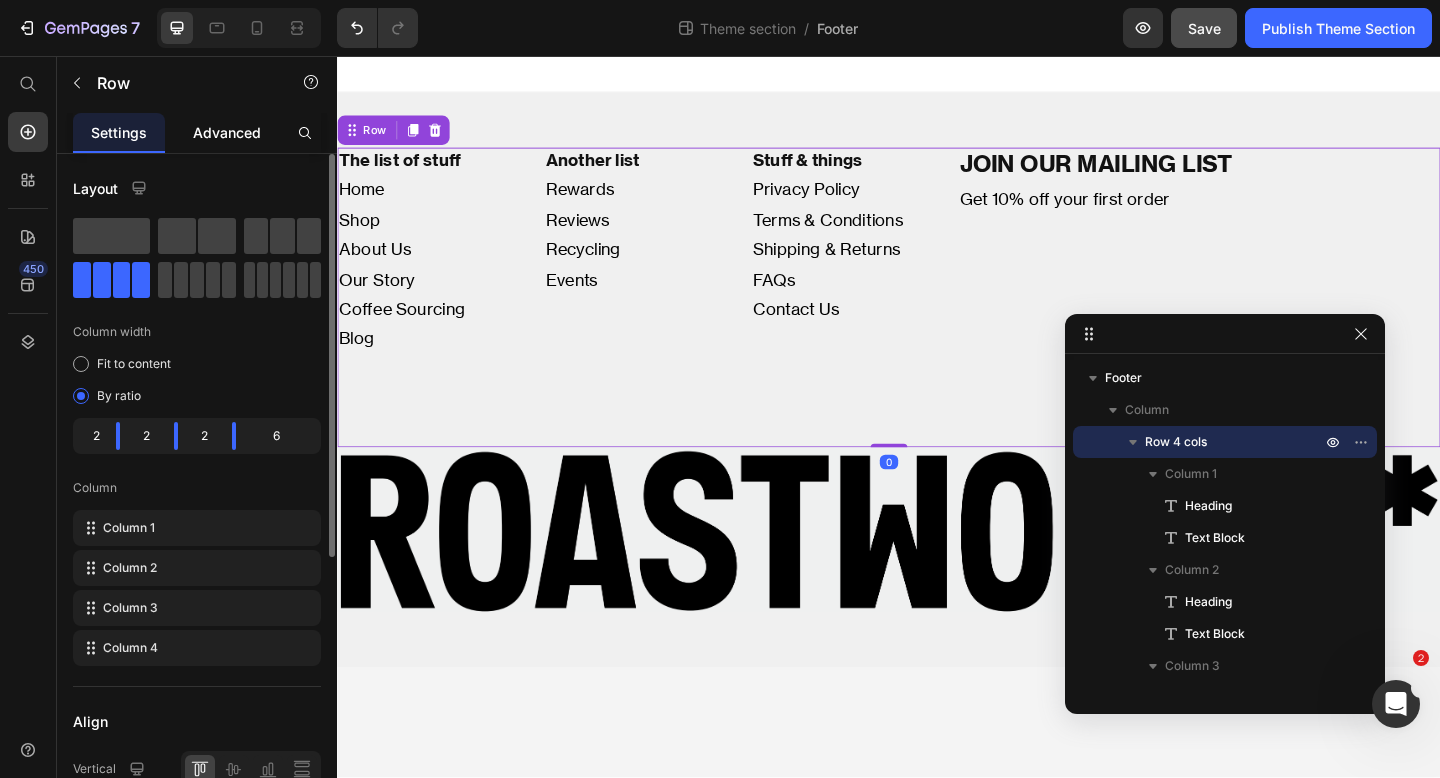 click on "Advanced" 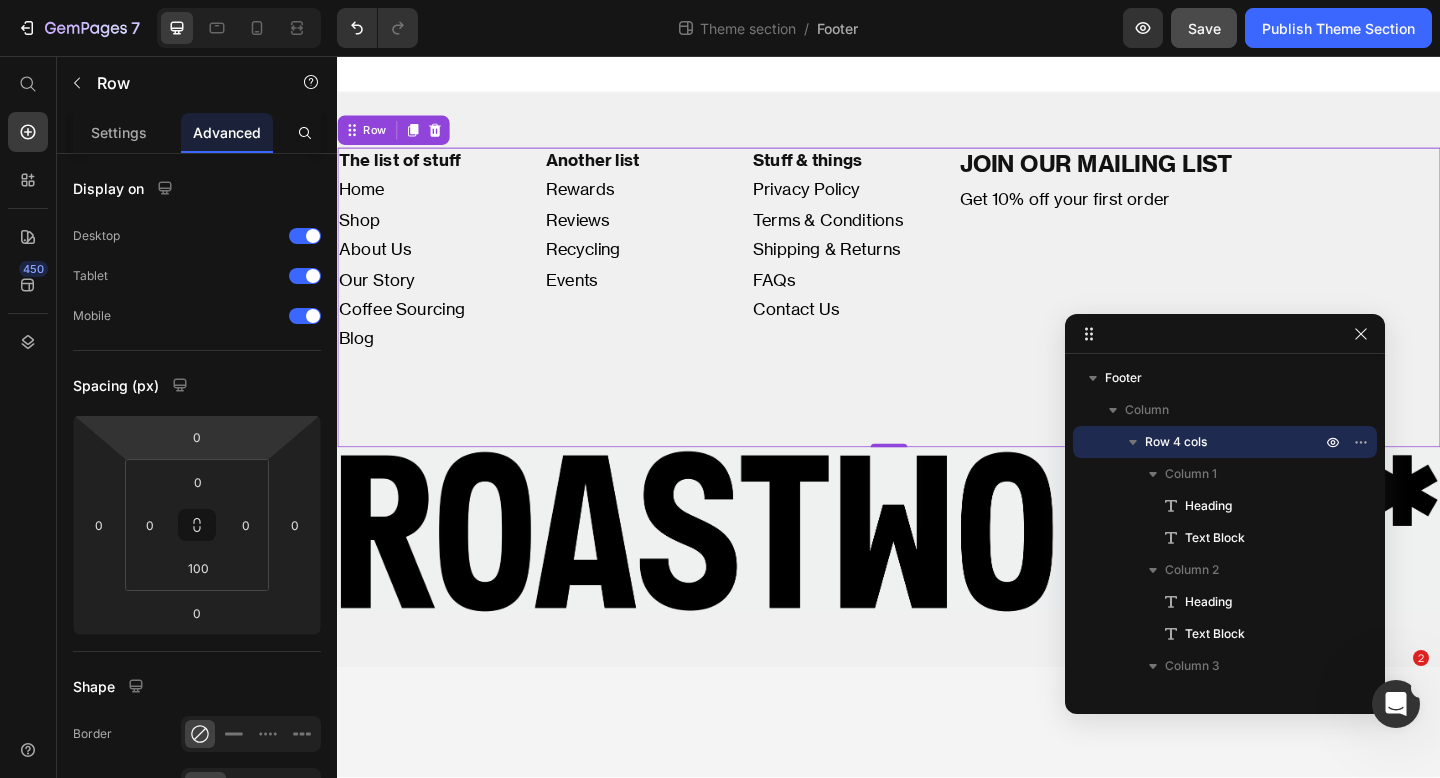 click on "Another list Heading Rewards  Reviews  Recycling  Events Text Block" at bounding box center [649, 269] 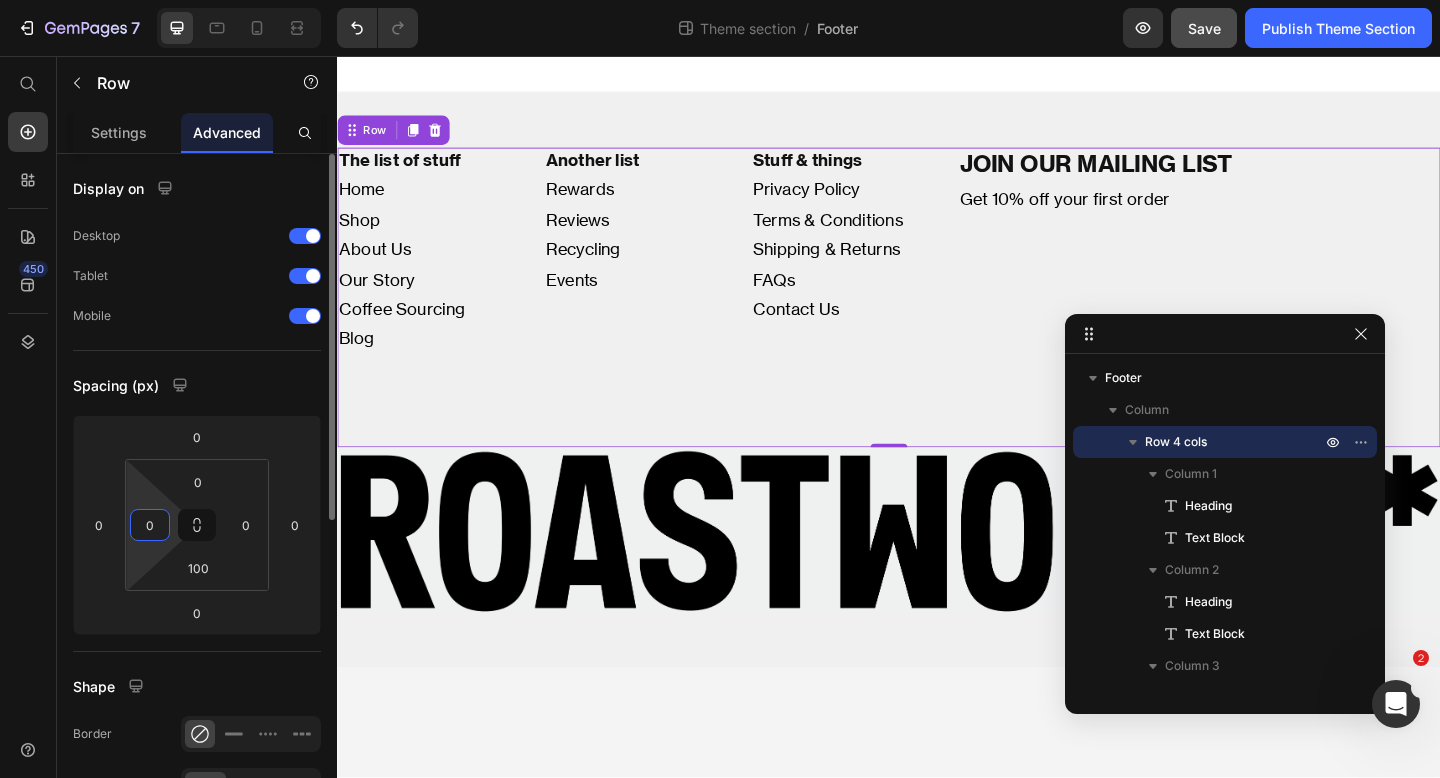 click on "0" at bounding box center [150, 525] 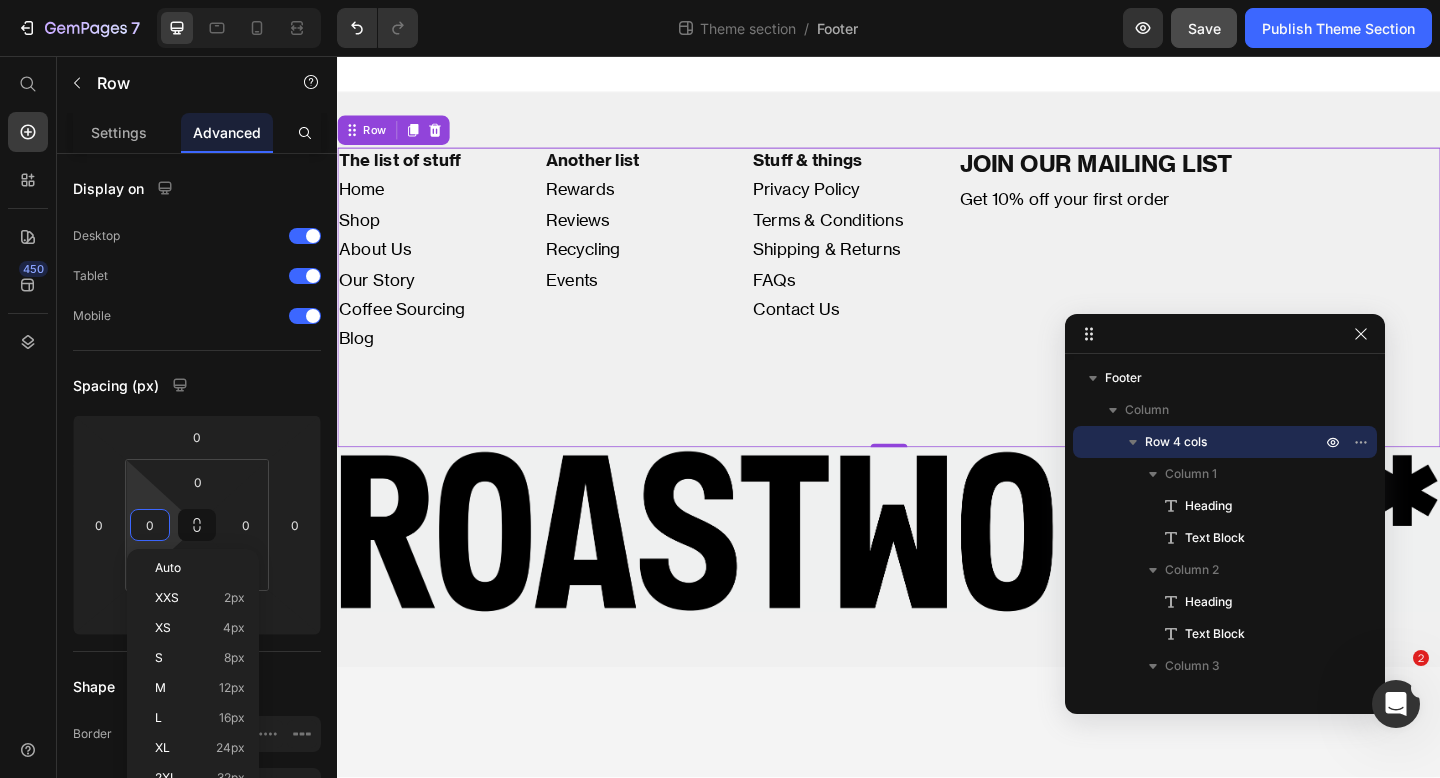 click on "450" at bounding box center [28, 417] 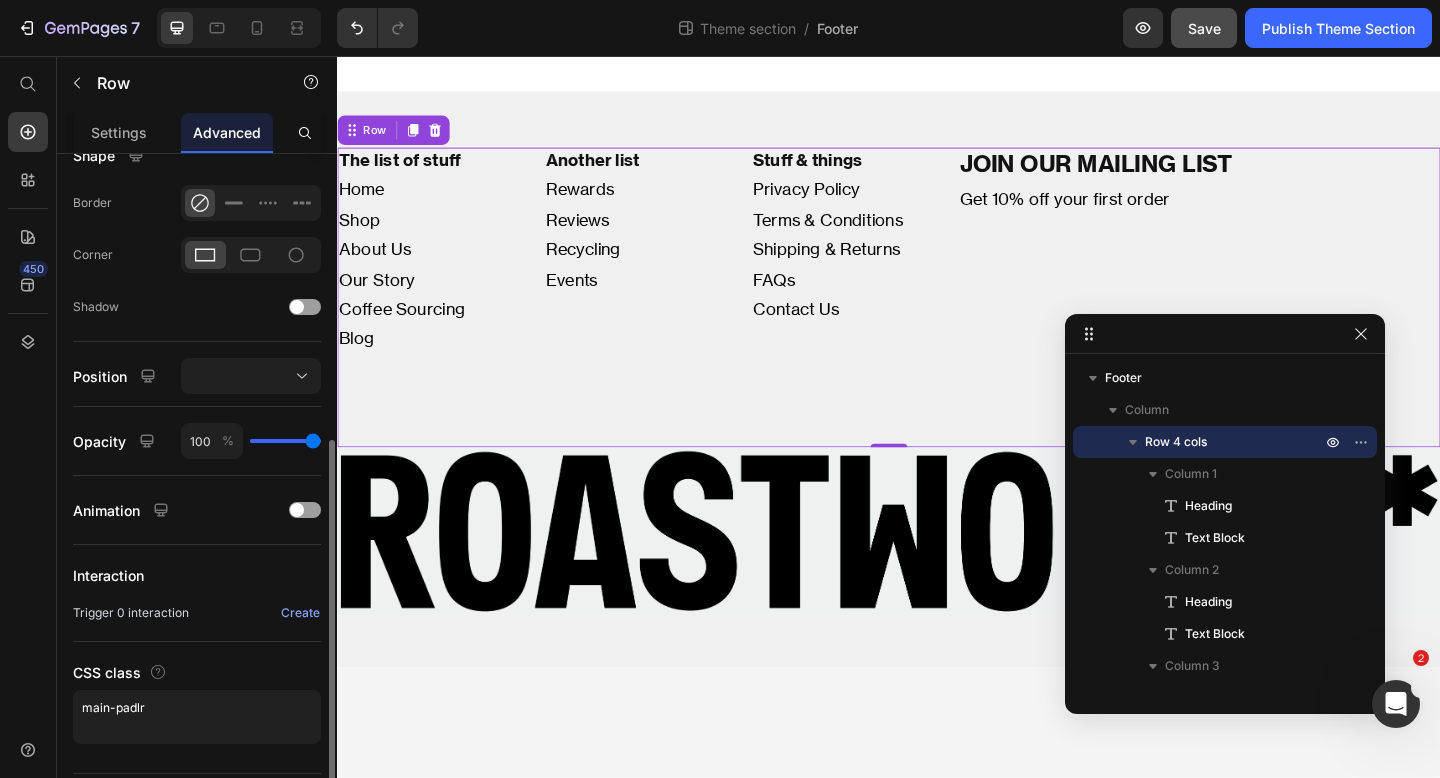 scroll, scrollTop: 584, scrollLeft: 0, axis: vertical 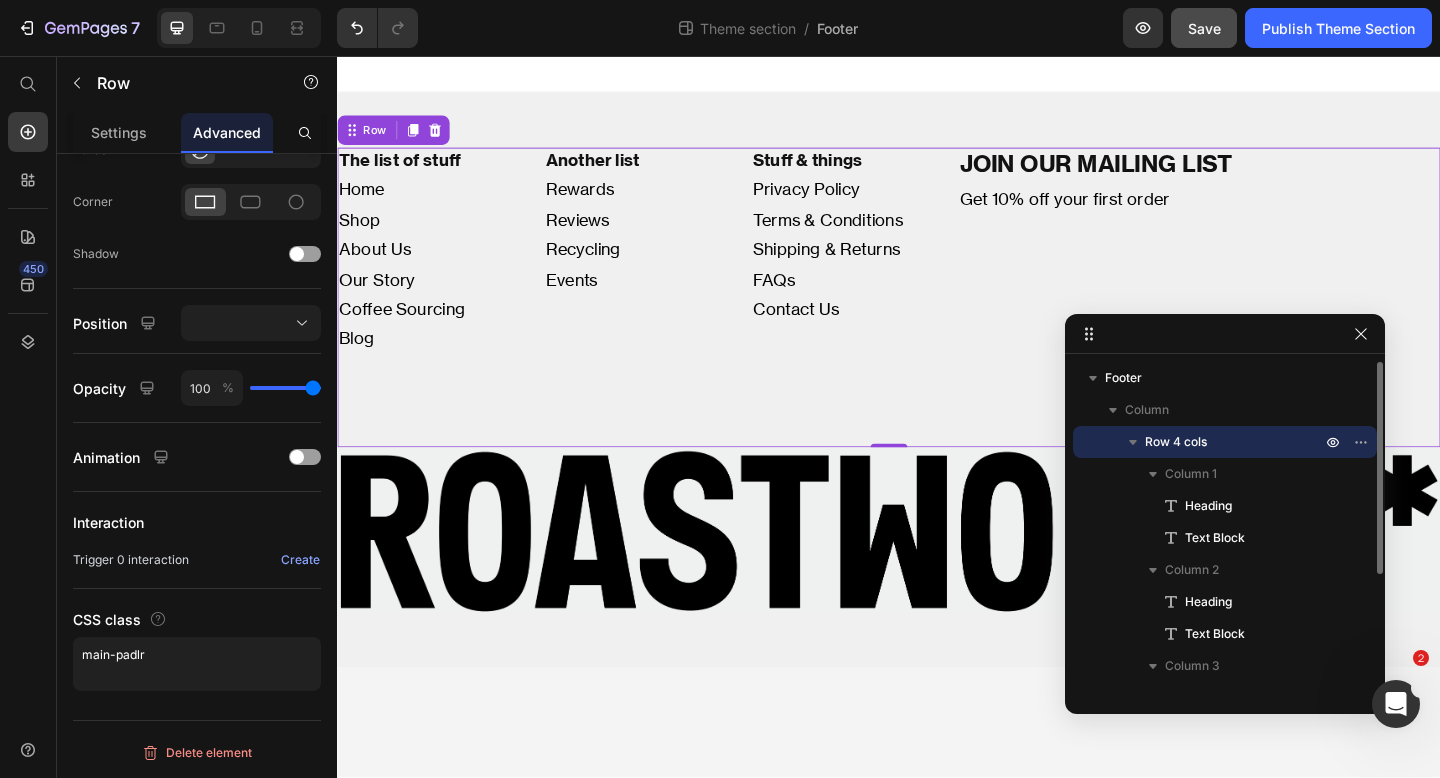 click 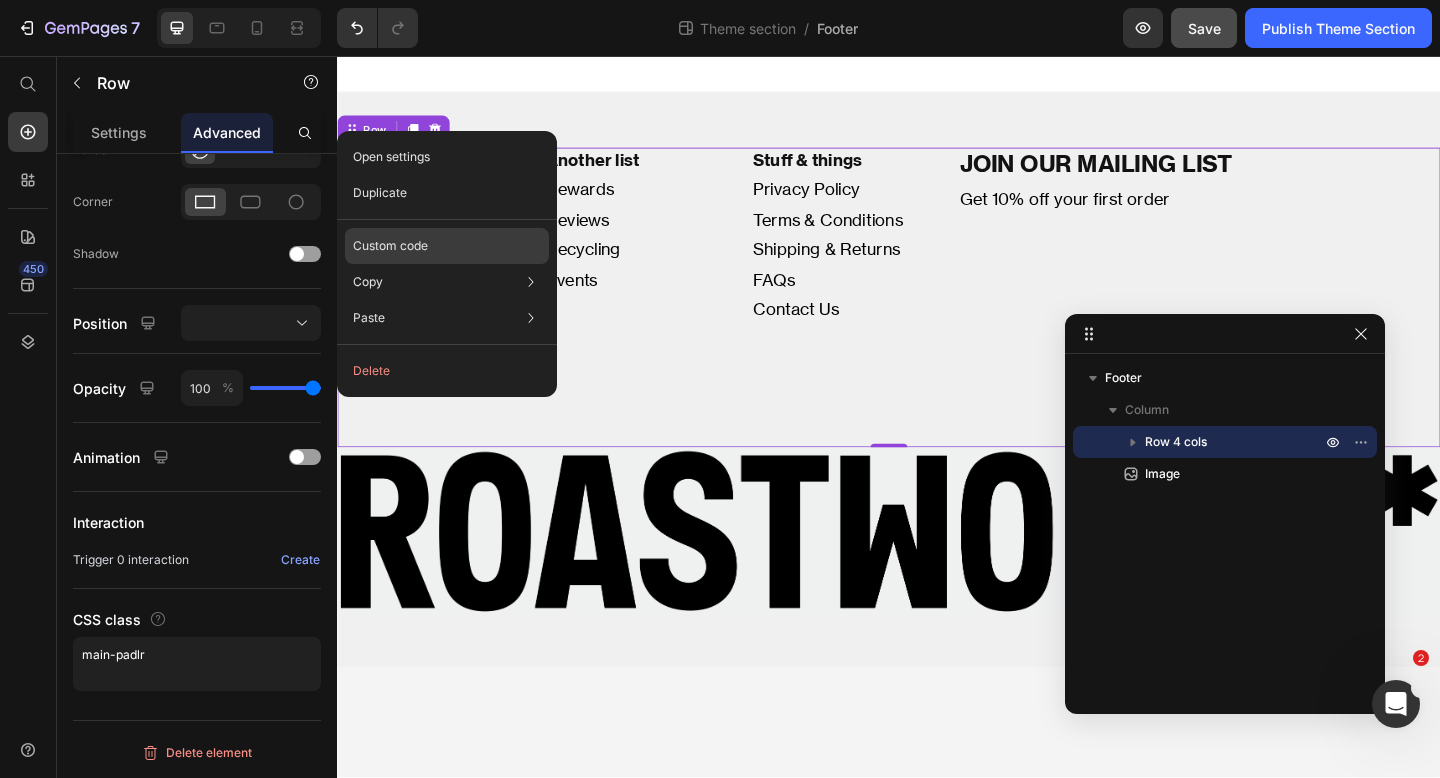 click on "Custom code" 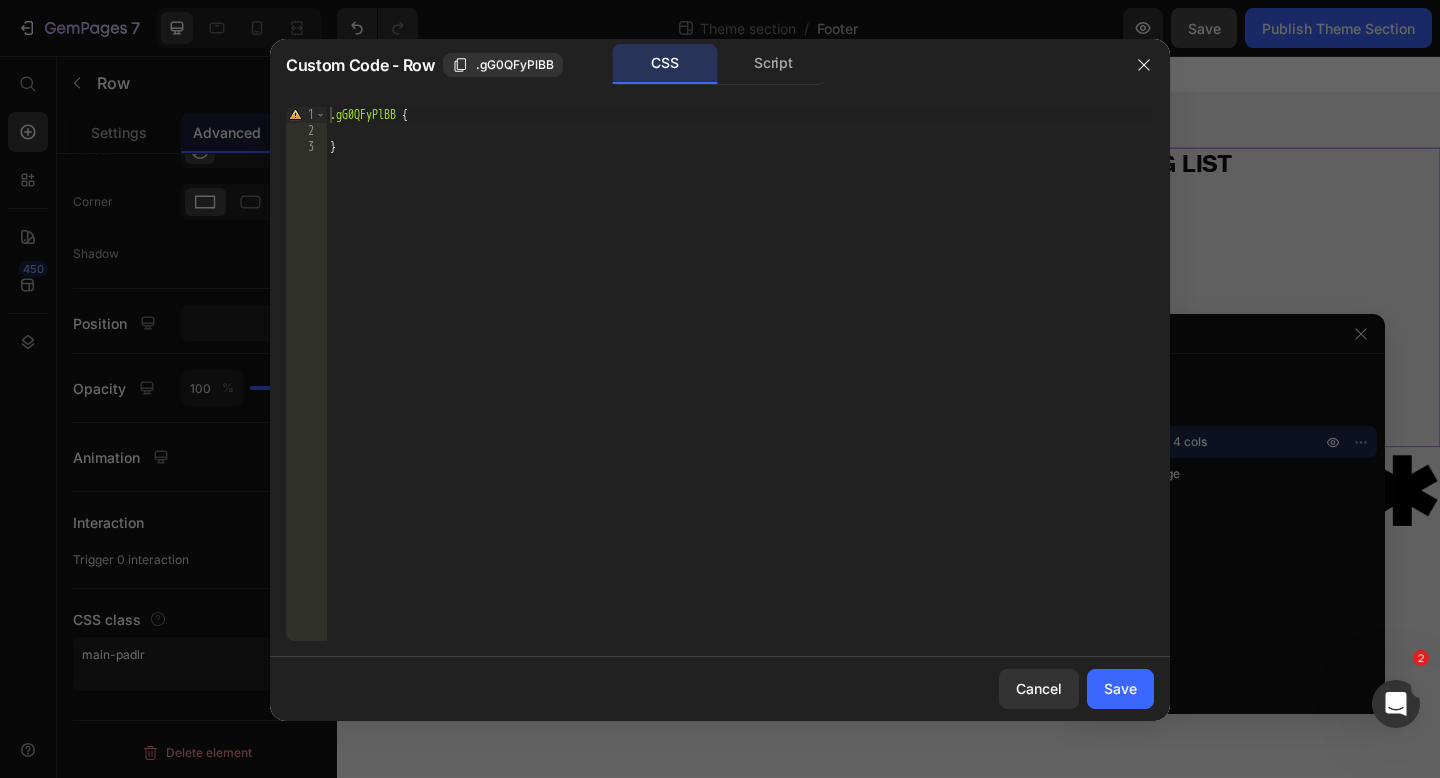 type on ".gG0QFyPlBB {" 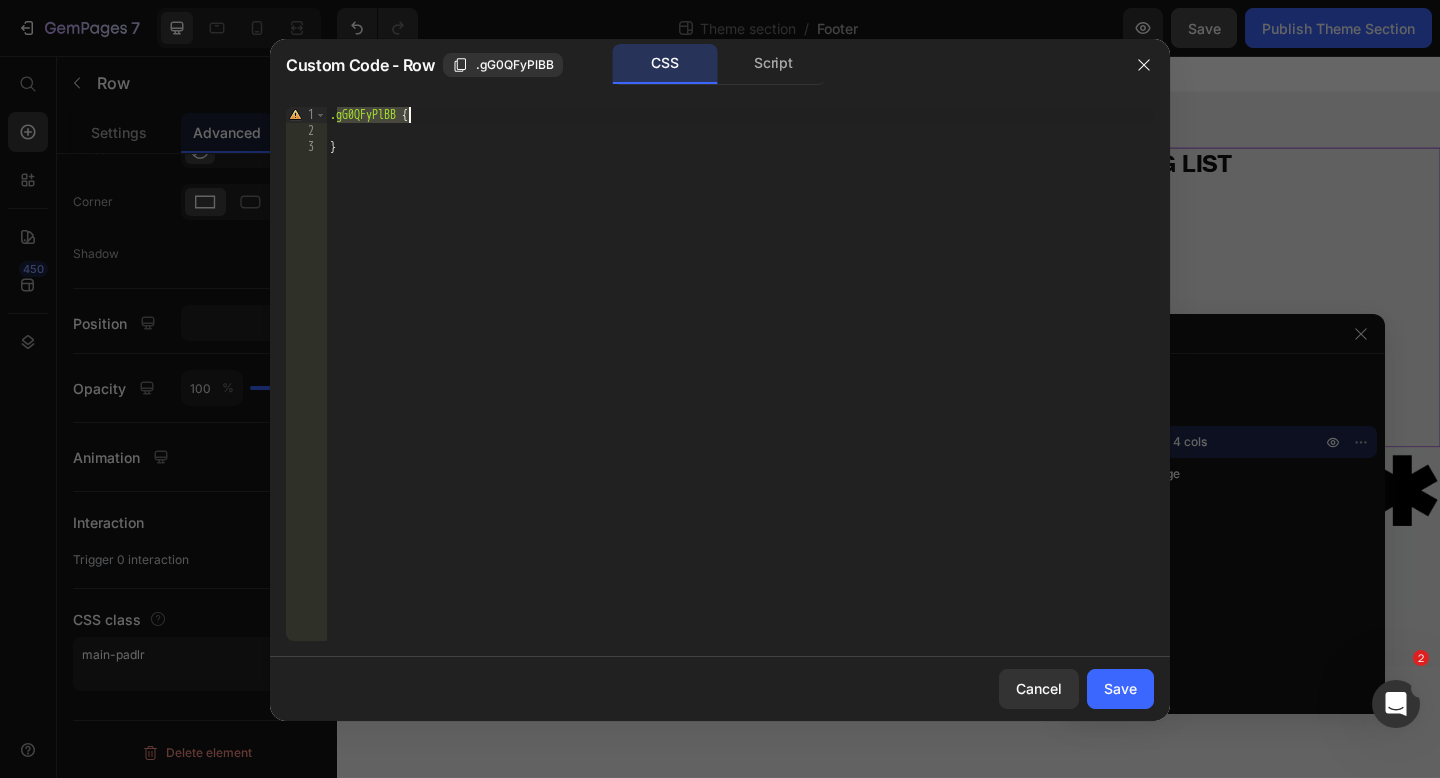 click on ".gG0QFyPlBB   { }" at bounding box center (740, 390) 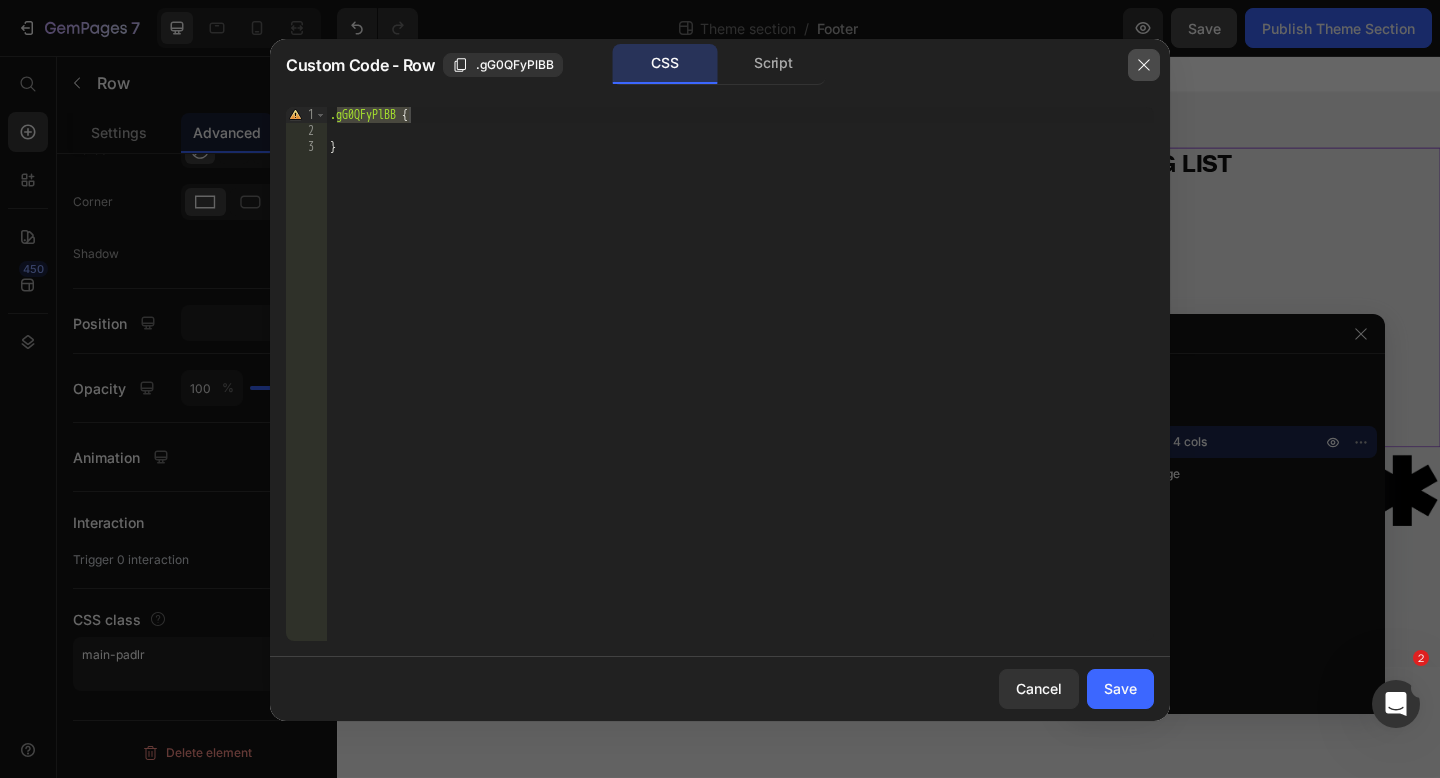 drag, startPoint x: 1140, startPoint y: 50, endPoint x: 782, endPoint y: 106, distance: 362.35342 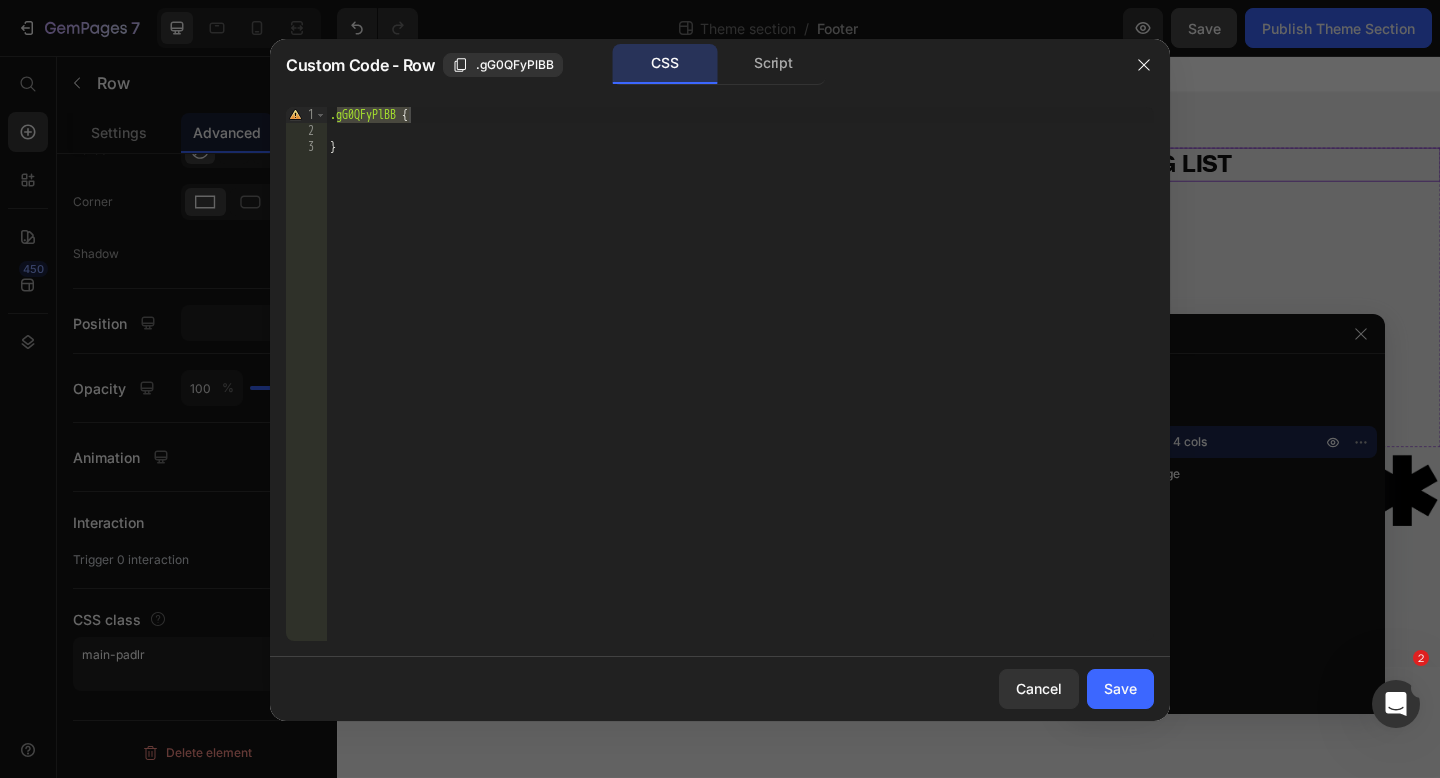 scroll, scrollTop: 468, scrollLeft: 0, axis: vertical 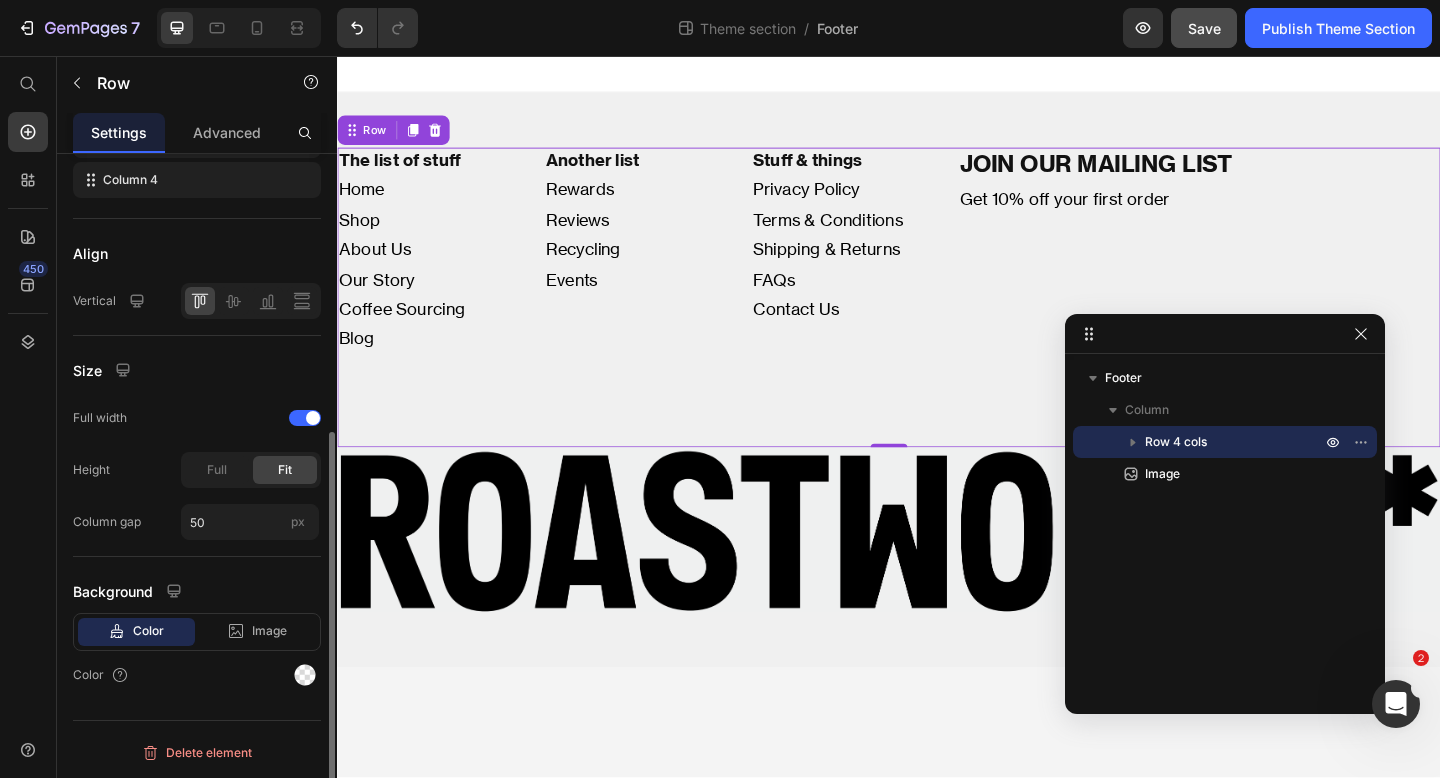 click on "The list of stuff Heading Home   Shop   About Us  Our Story  Coffee Sourcing Blog Text Block Another list Heading Rewards  Reviews  Recycling  Events Text Block Stuff & things Heading Privacy Policy Terms & Conditions  Shipping & Returns  FAQs Contact Us Text Block JOIN OUR MAILING LIST Heading Get 10% off your first order Text Block Row   0" at bounding box center (937, 319) 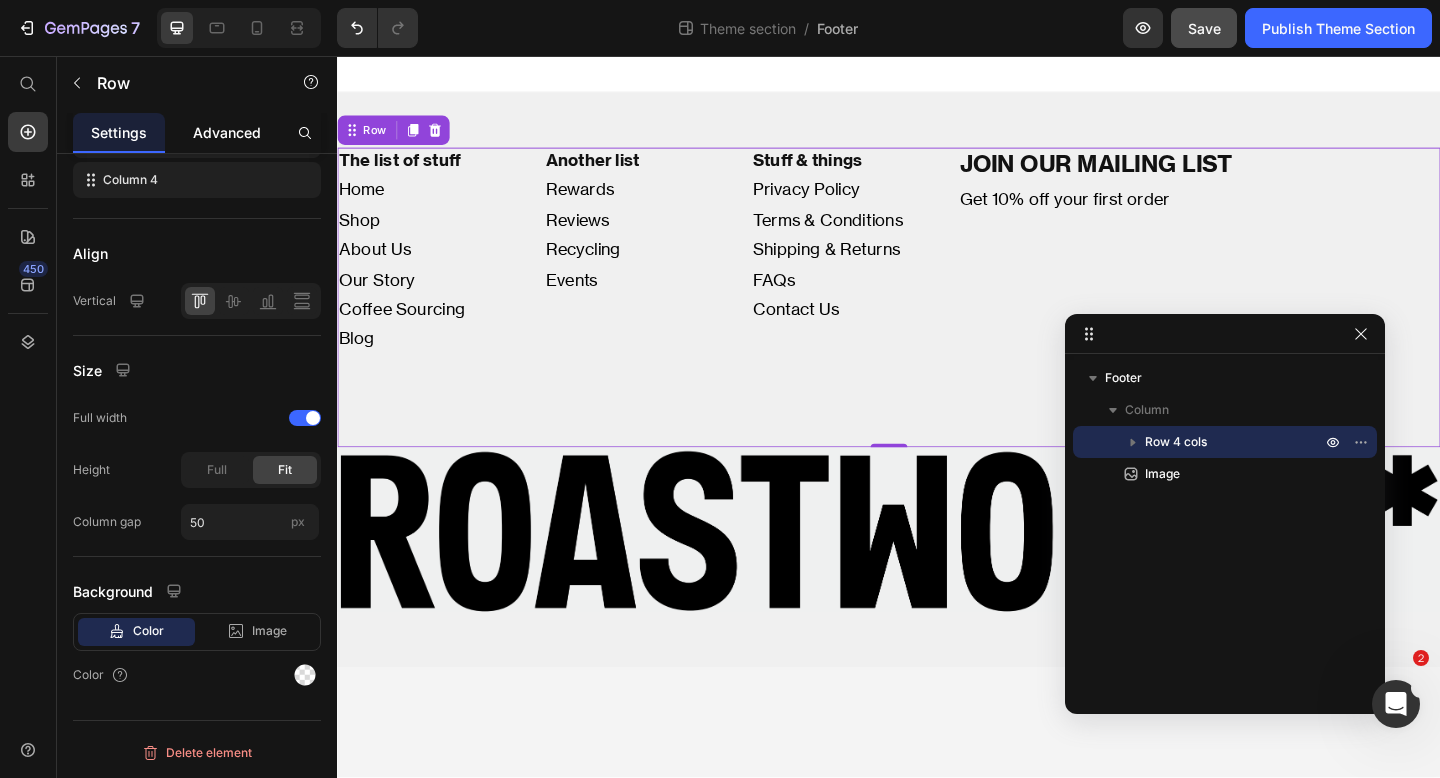 click on "Advanced" at bounding box center [227, 132] 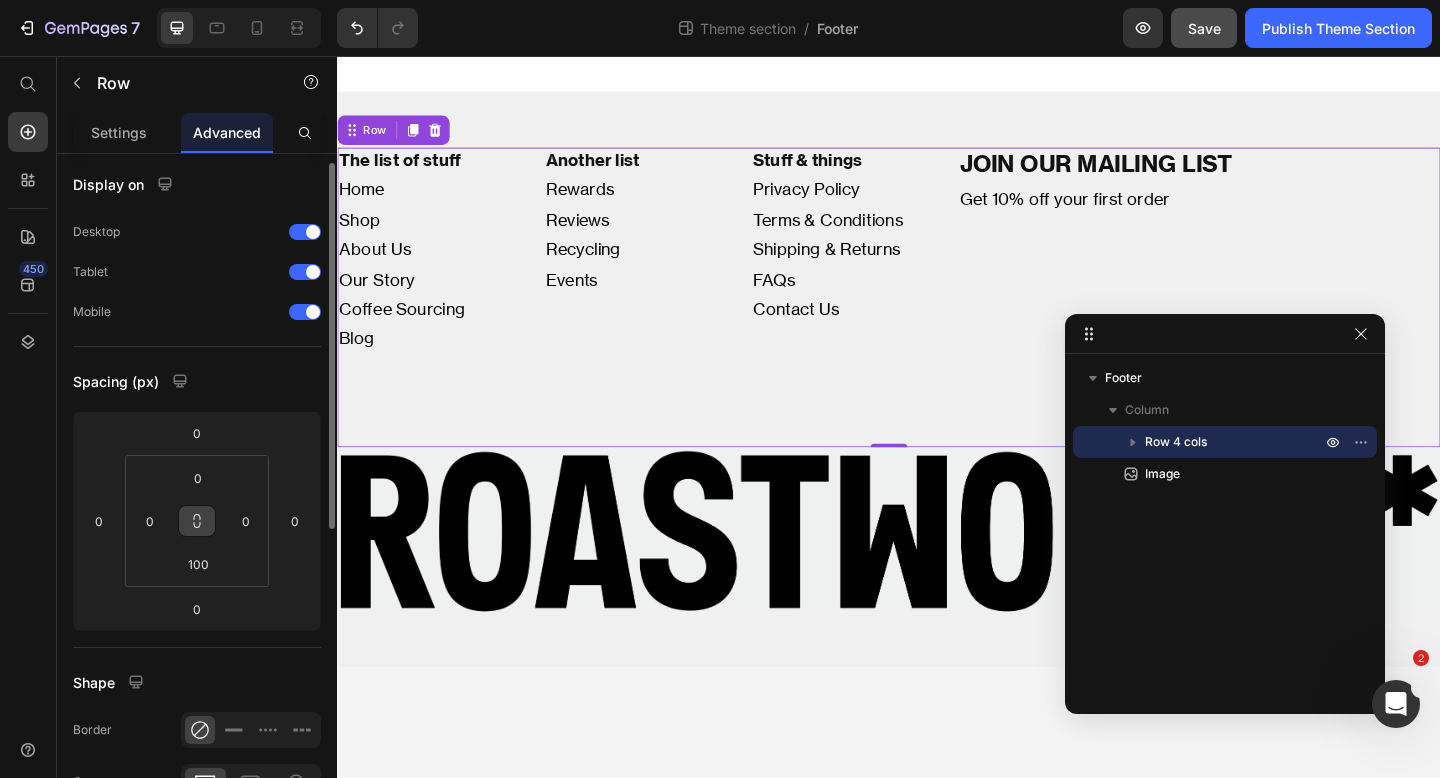 scroll, scrollTop: 9, scrollLeft: 0, axis: vertical 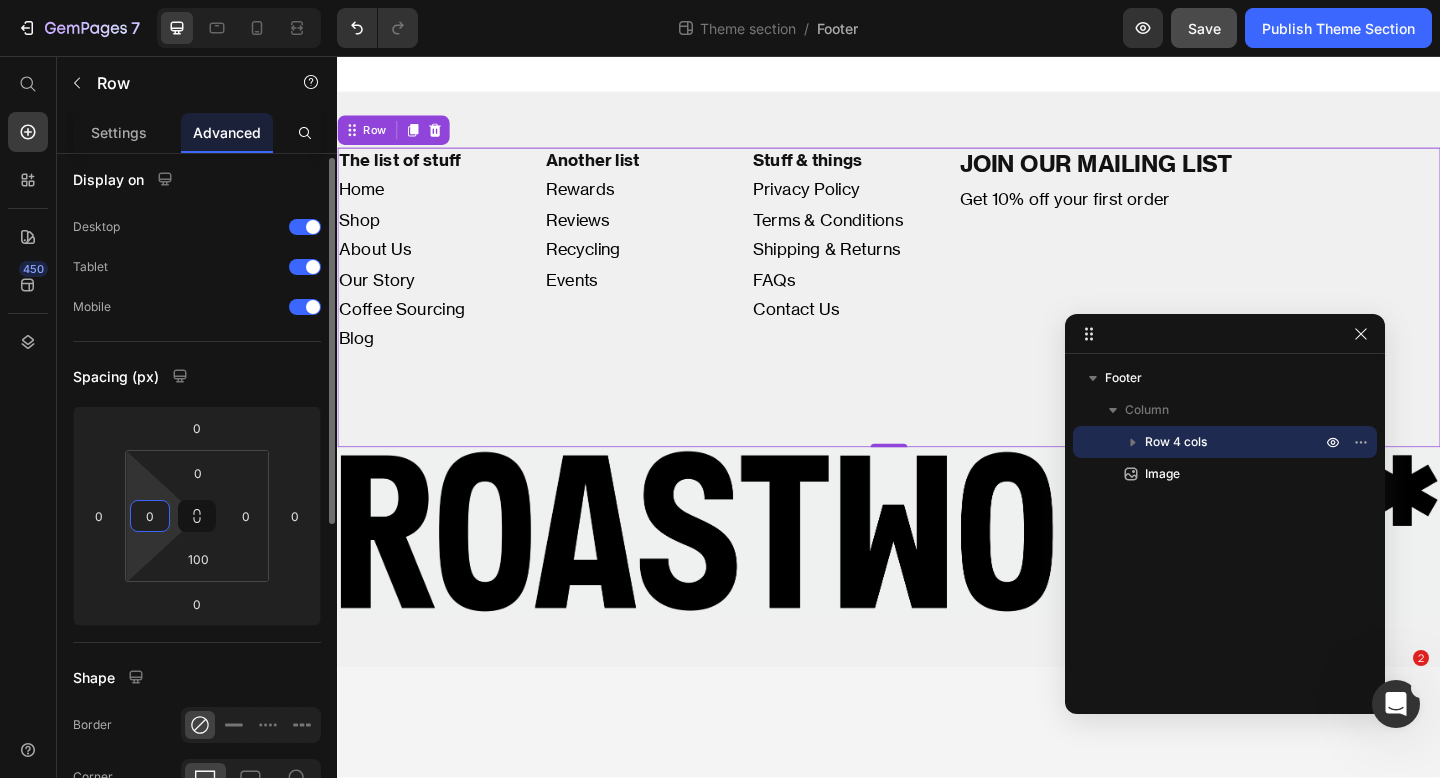 click on "0" at bounding box center [150, 516] 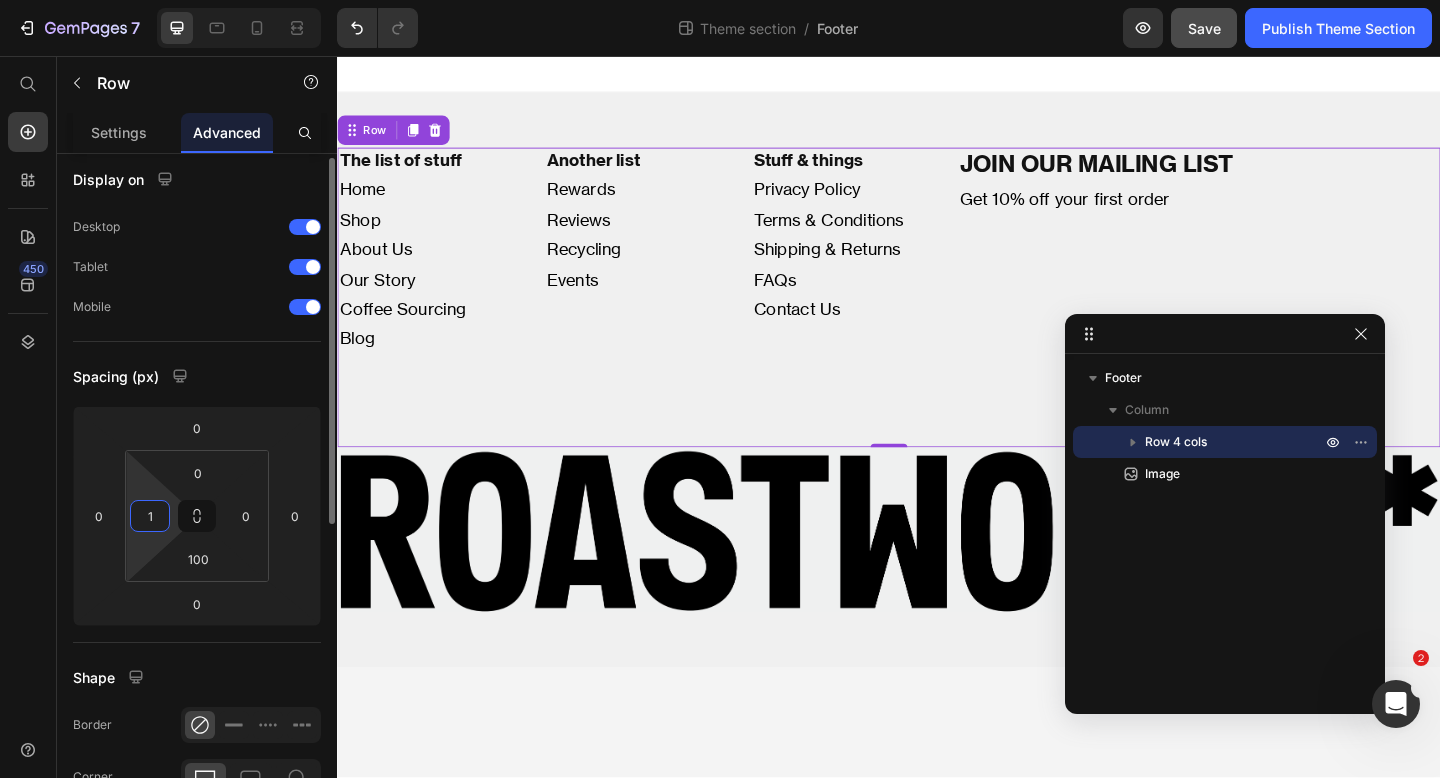 type on "0" 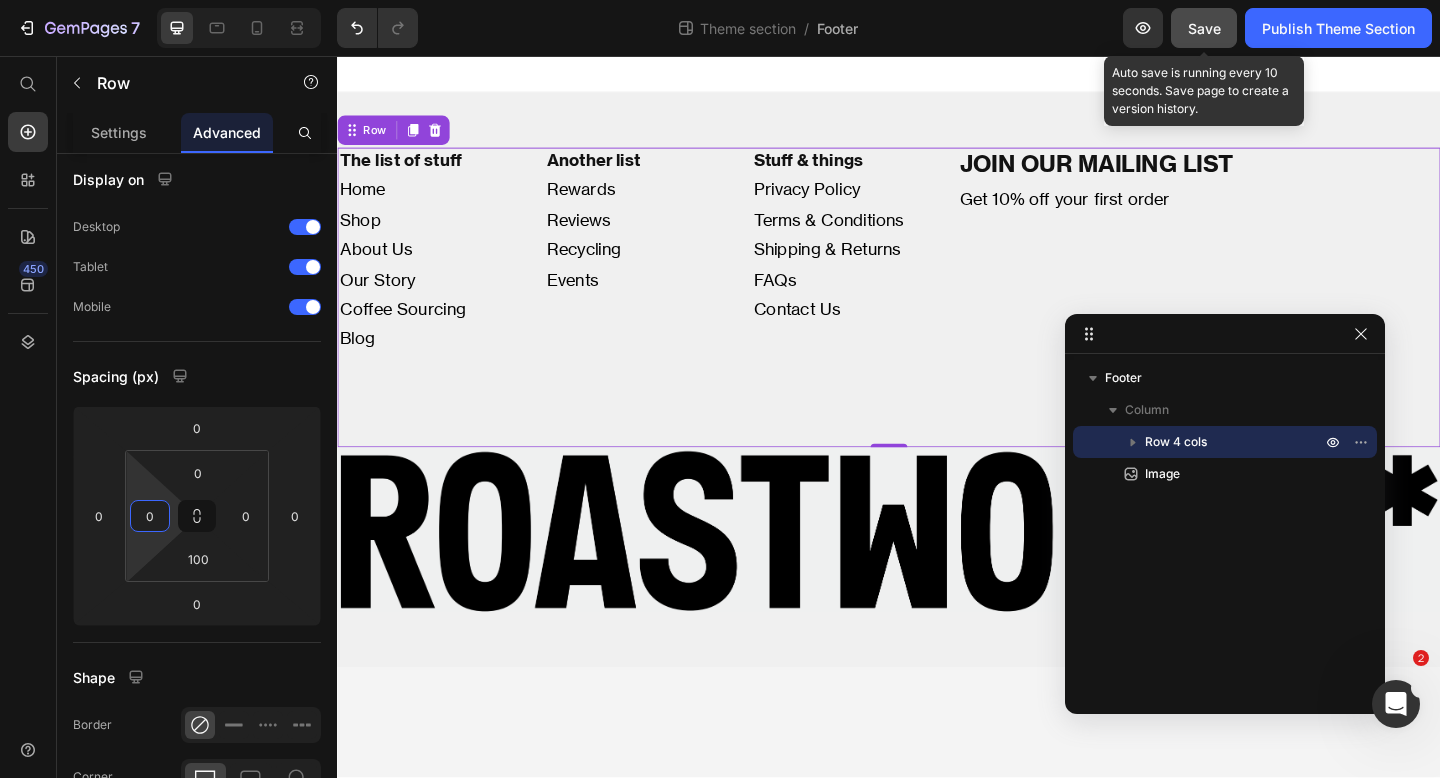 click on "Save" 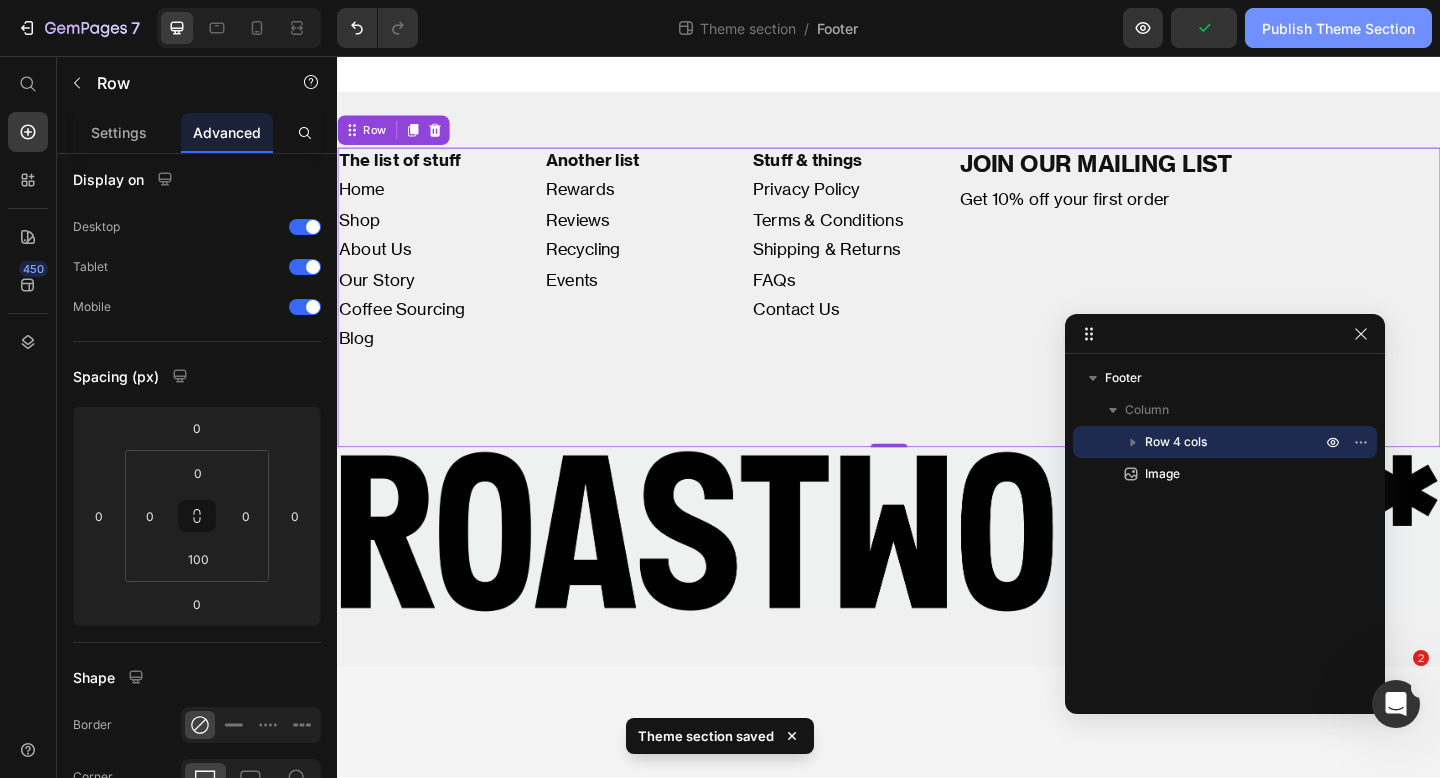 click on "Publish Theme Section" 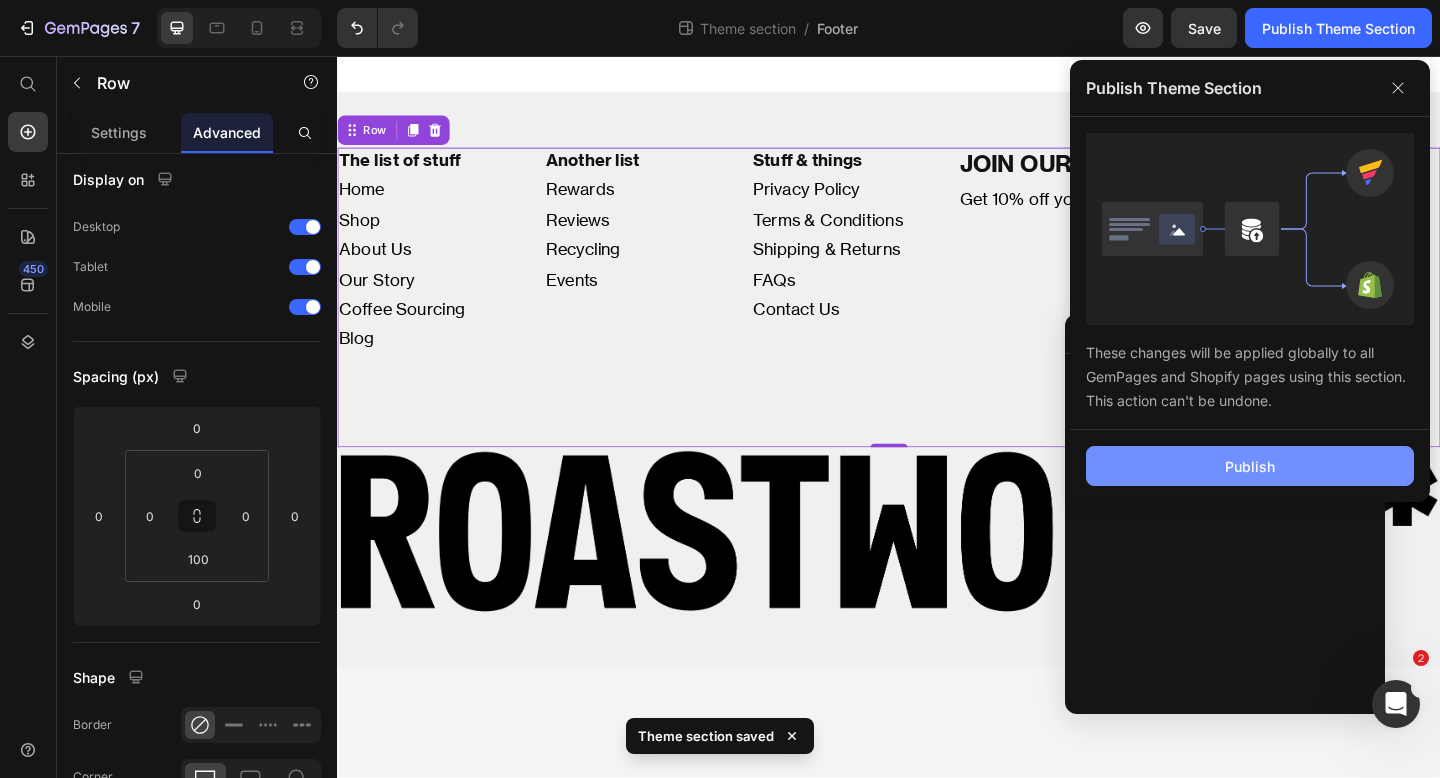 click on "Publish" 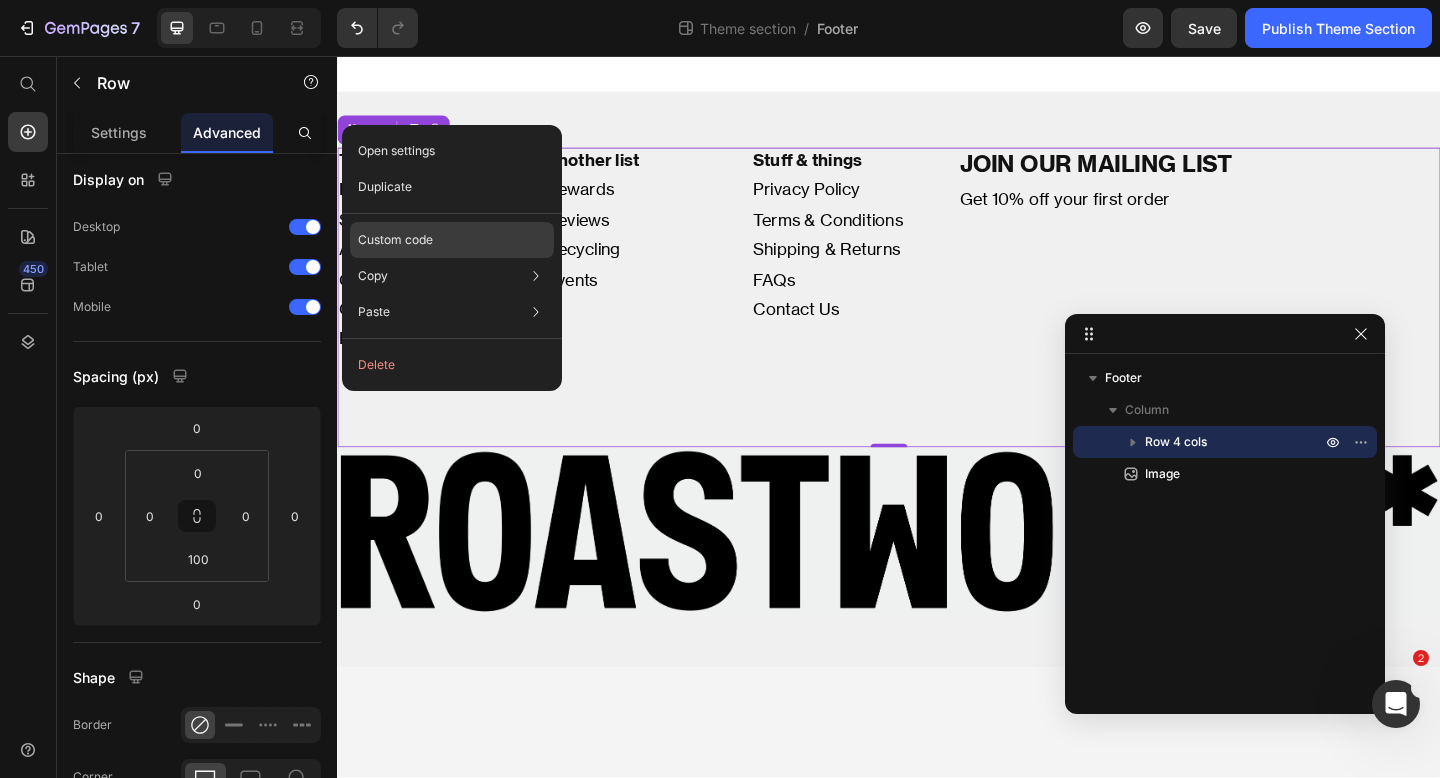 click on "Custom code" at bounding box center [395, 240] 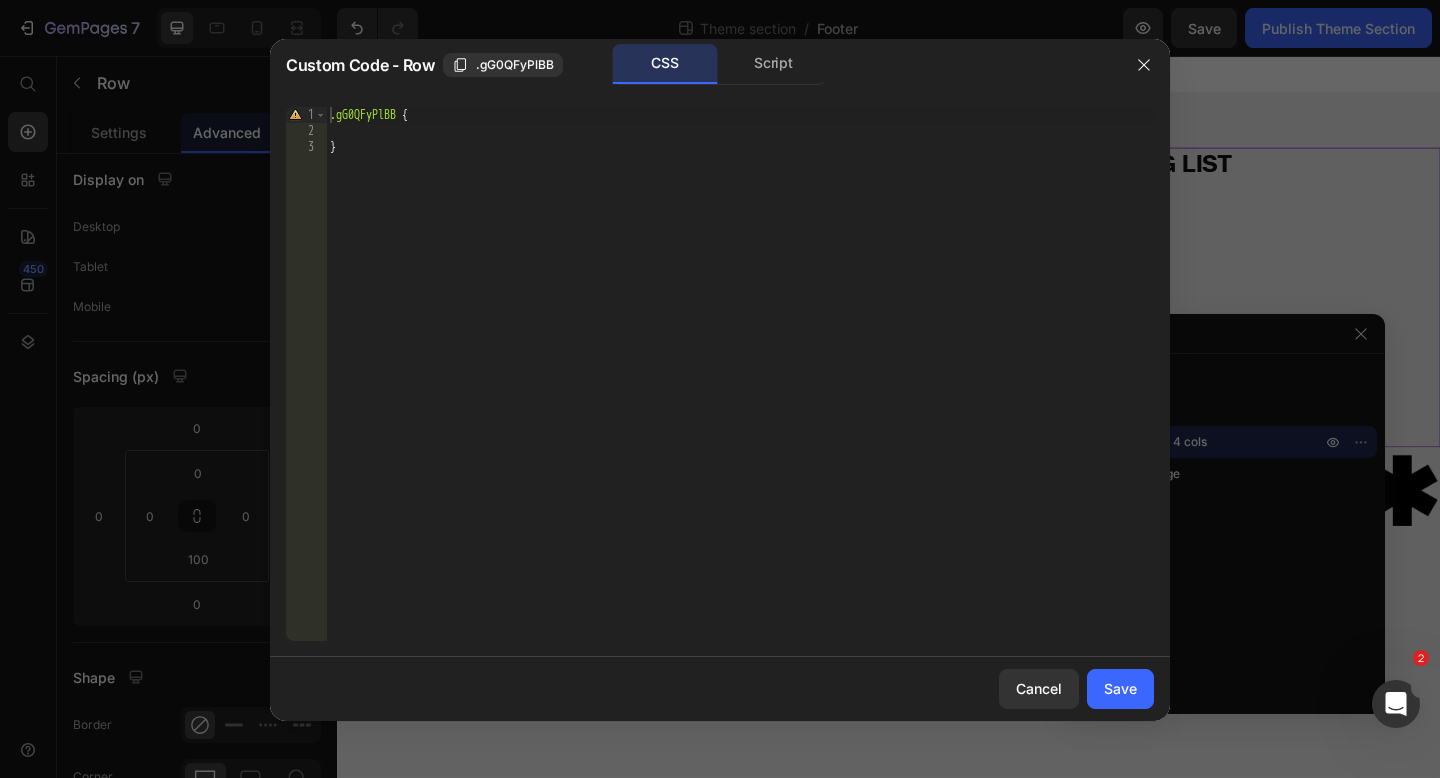click on ".gG0QFyPlBB   { }" at bounding box center [740, 390] 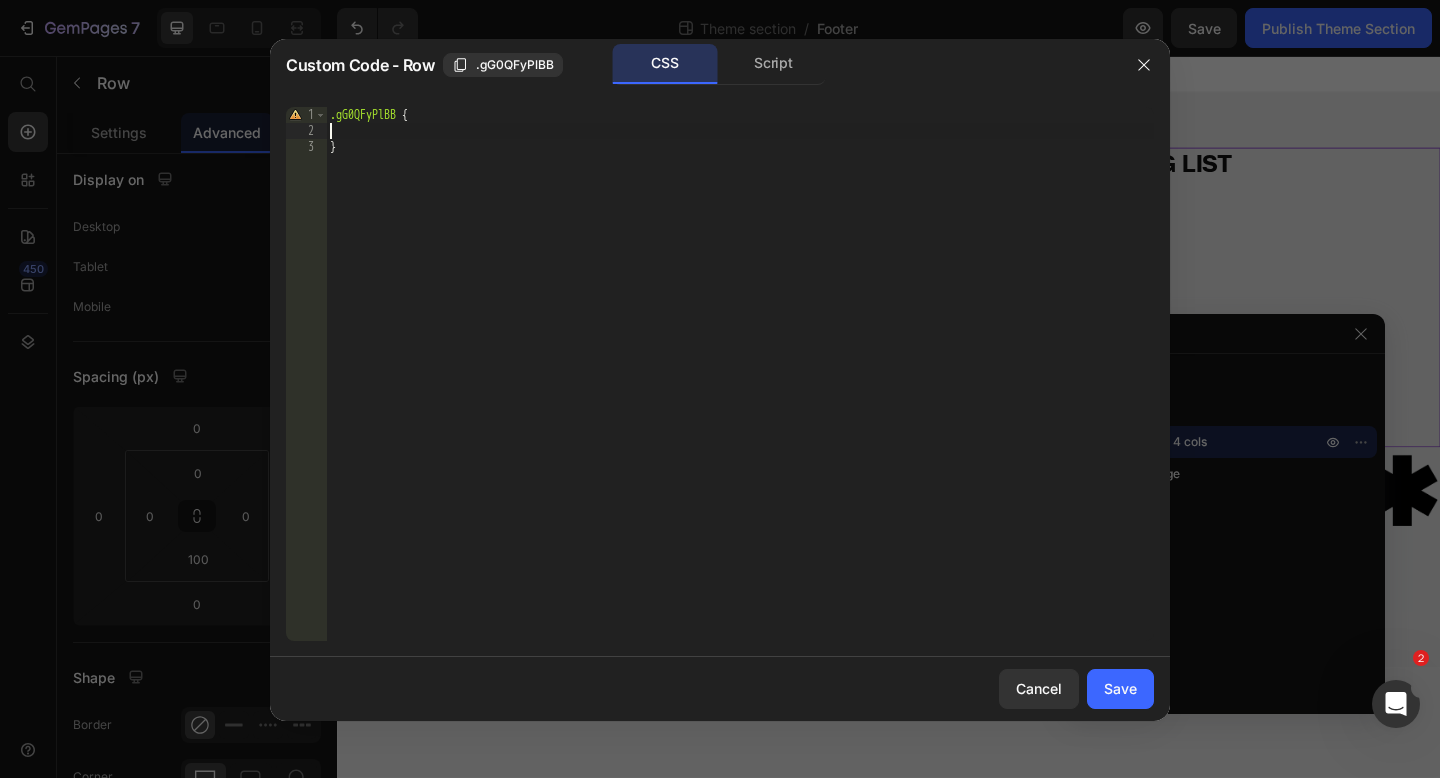 type on "o" 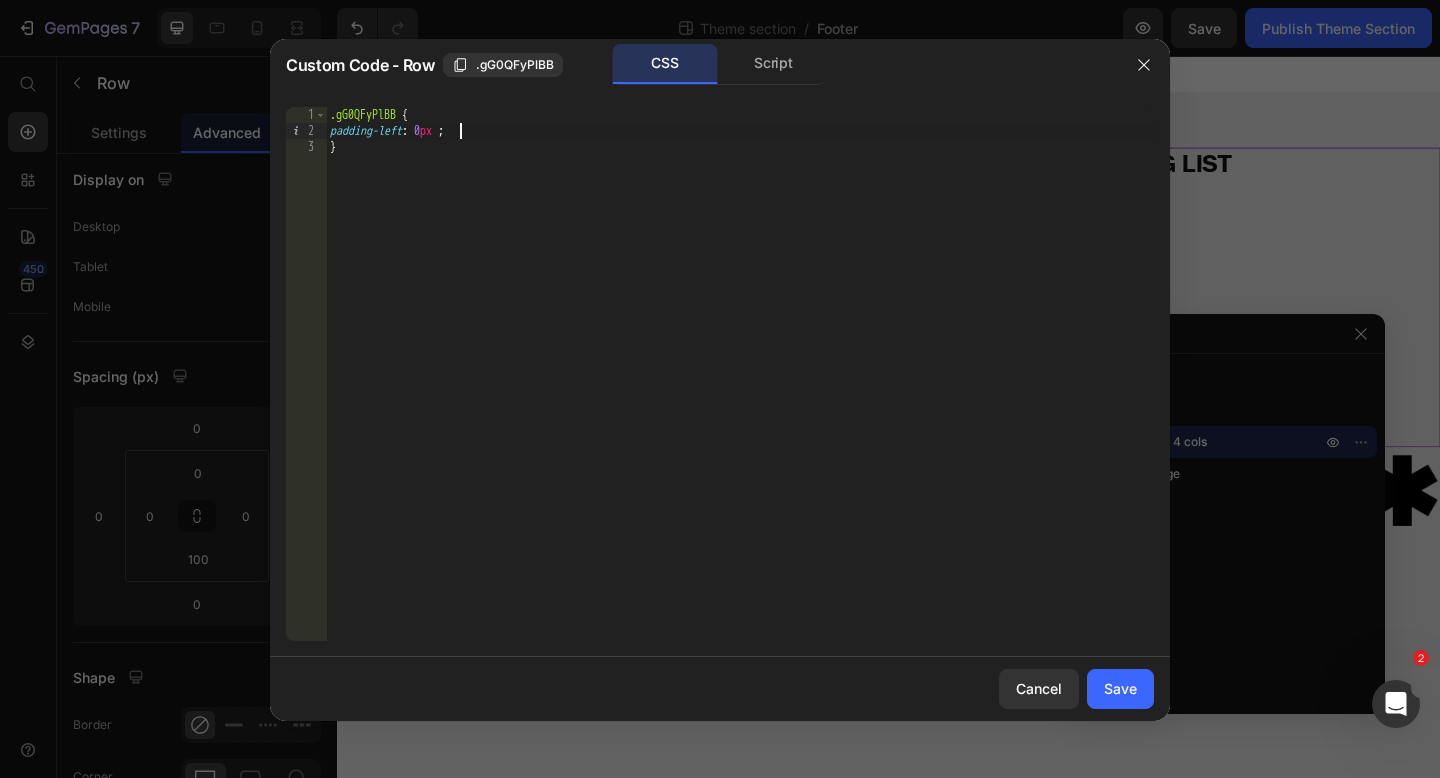 scroll, scrollTop: 0, scrollLeft: 11, axis: horizontal 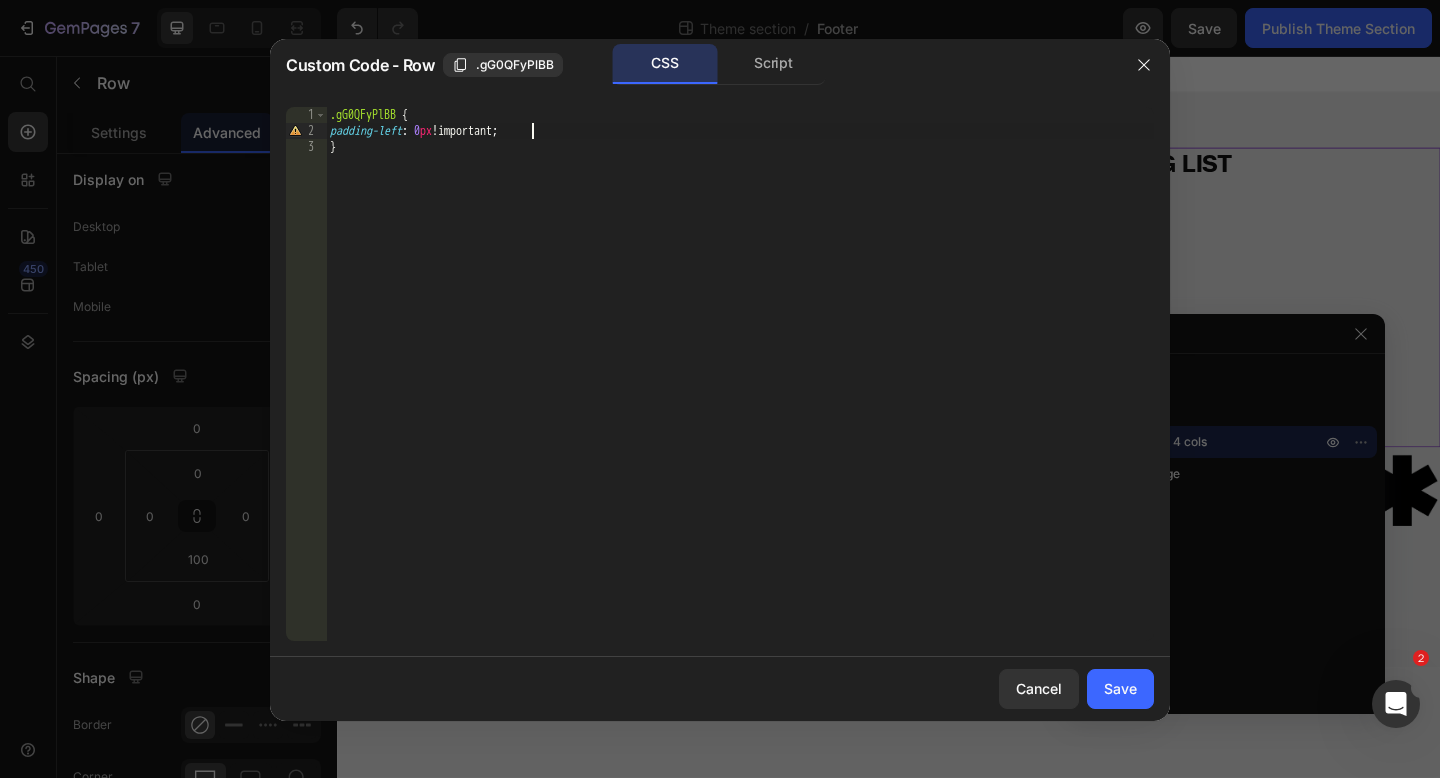 type on "padding-left: 0px !important;" 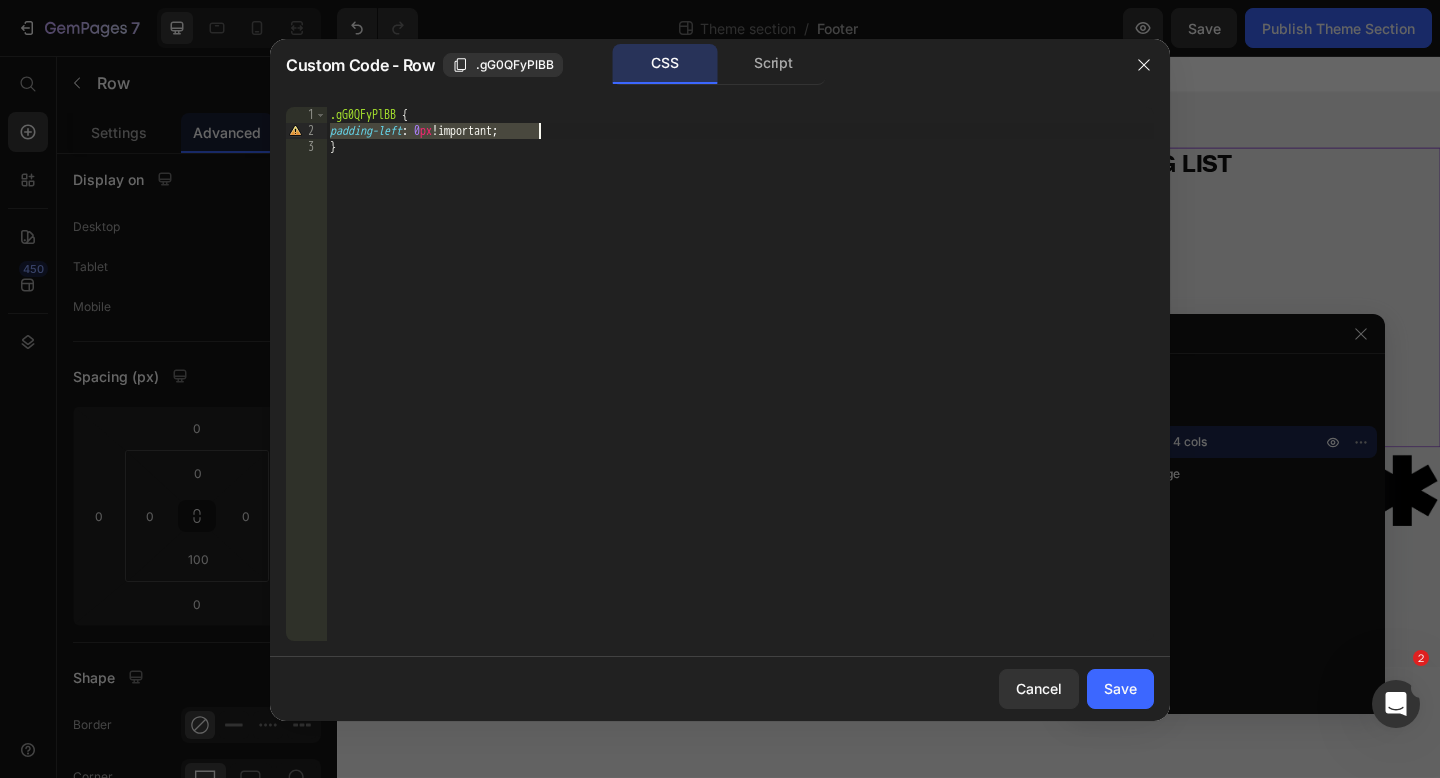 scroll, scrollTop: 0, scrollLeft: 0, axis: both 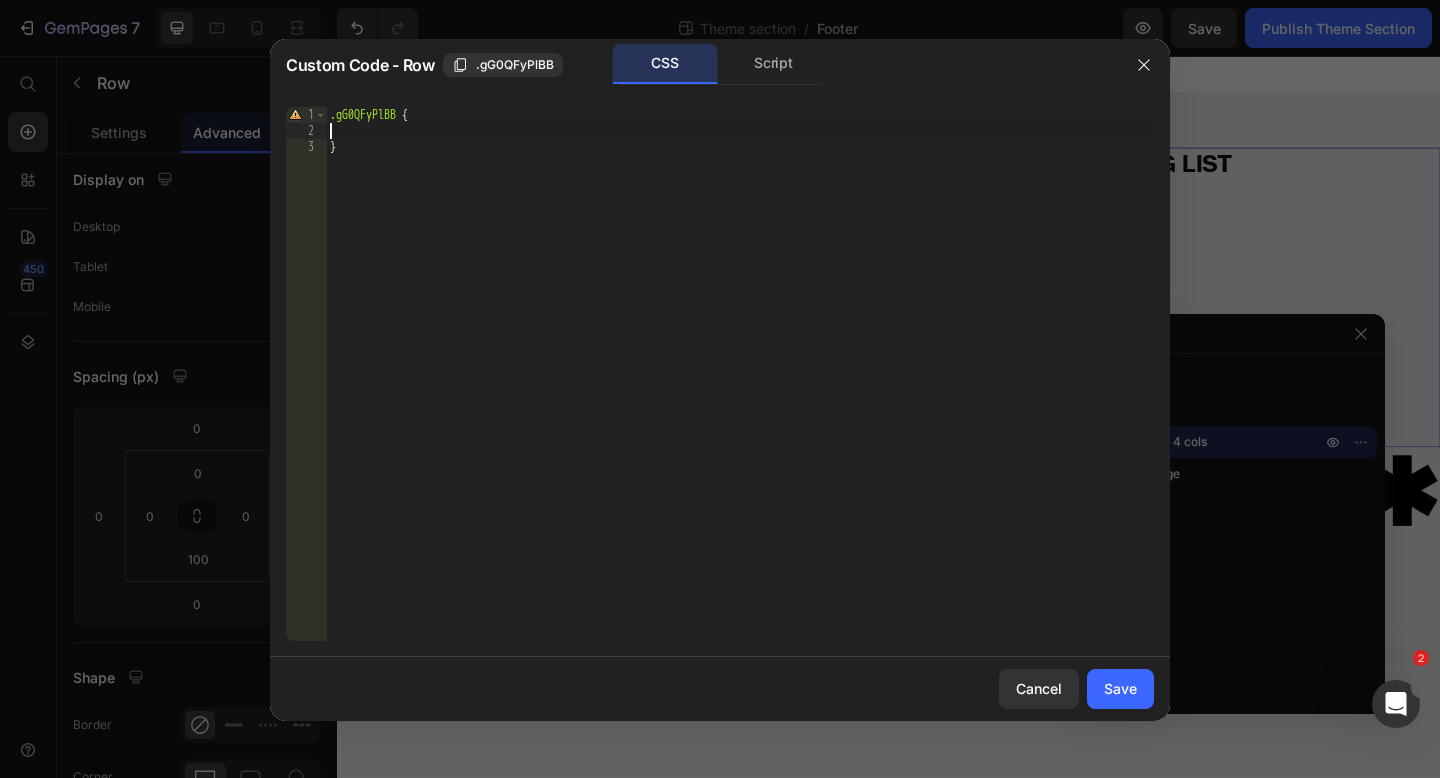 paste on "padding-left: 0px !important;" 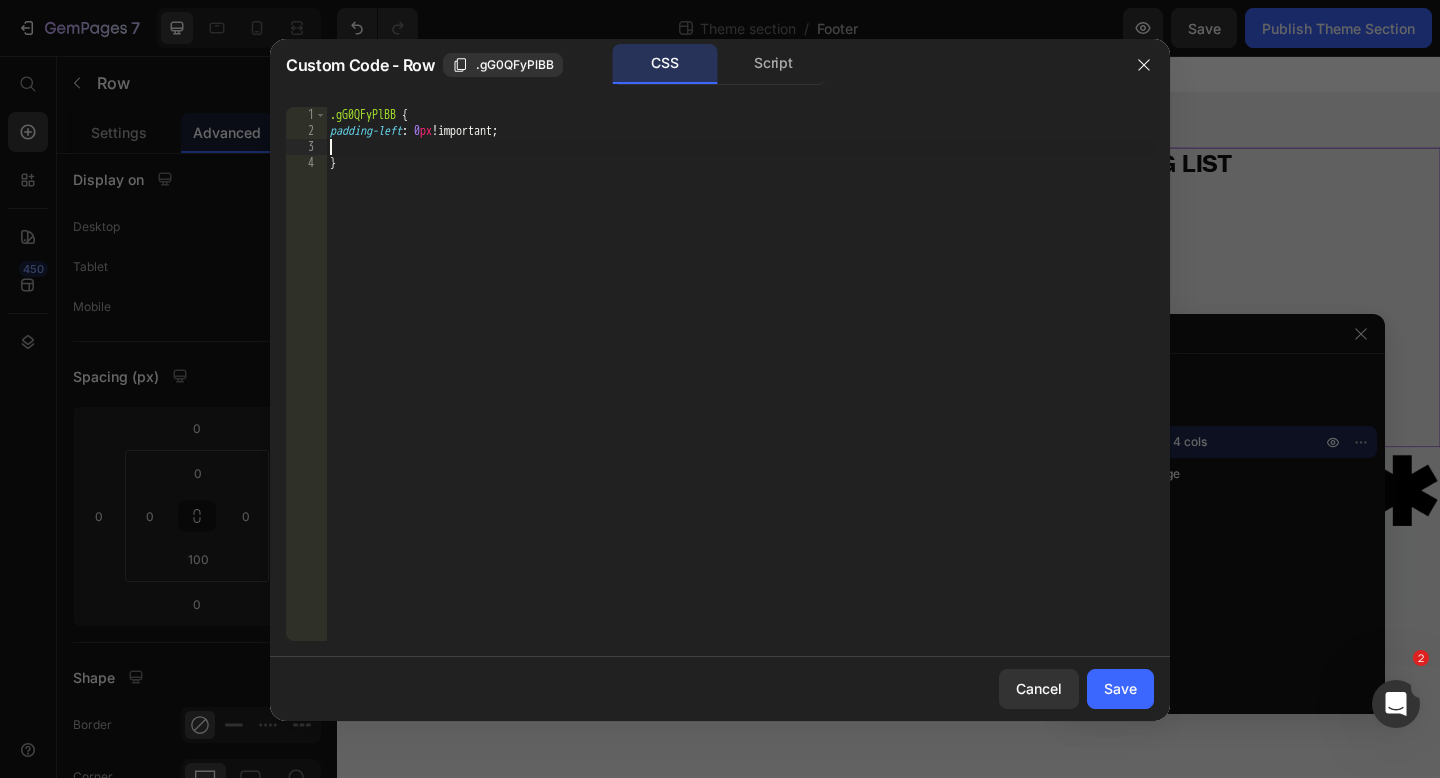 paste on "padding-left: 0px !important;" 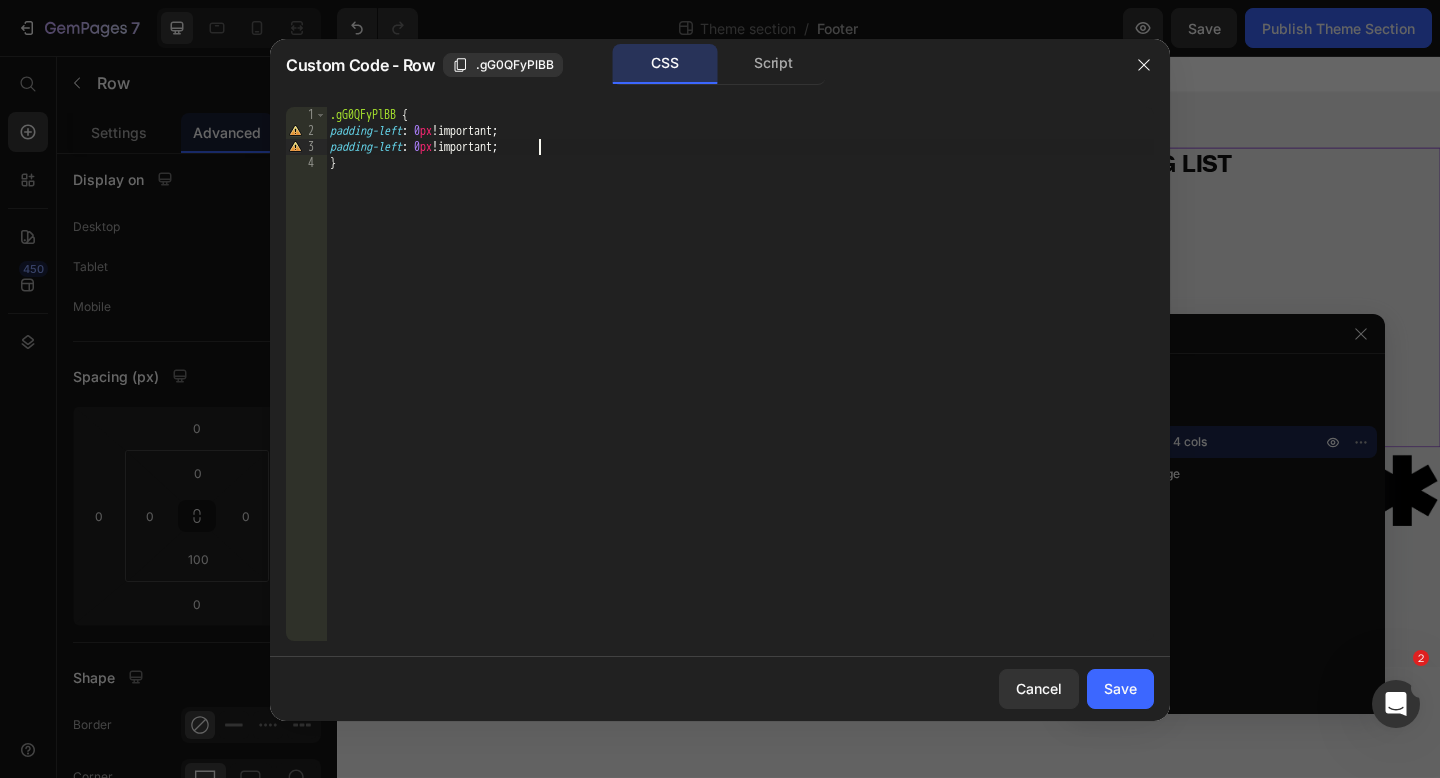 click on ".gG0QFyPlBB   { padding-left :   0 px  !important ; padding-left :   0 px  !important ; }" at bounding box center (740, 390) 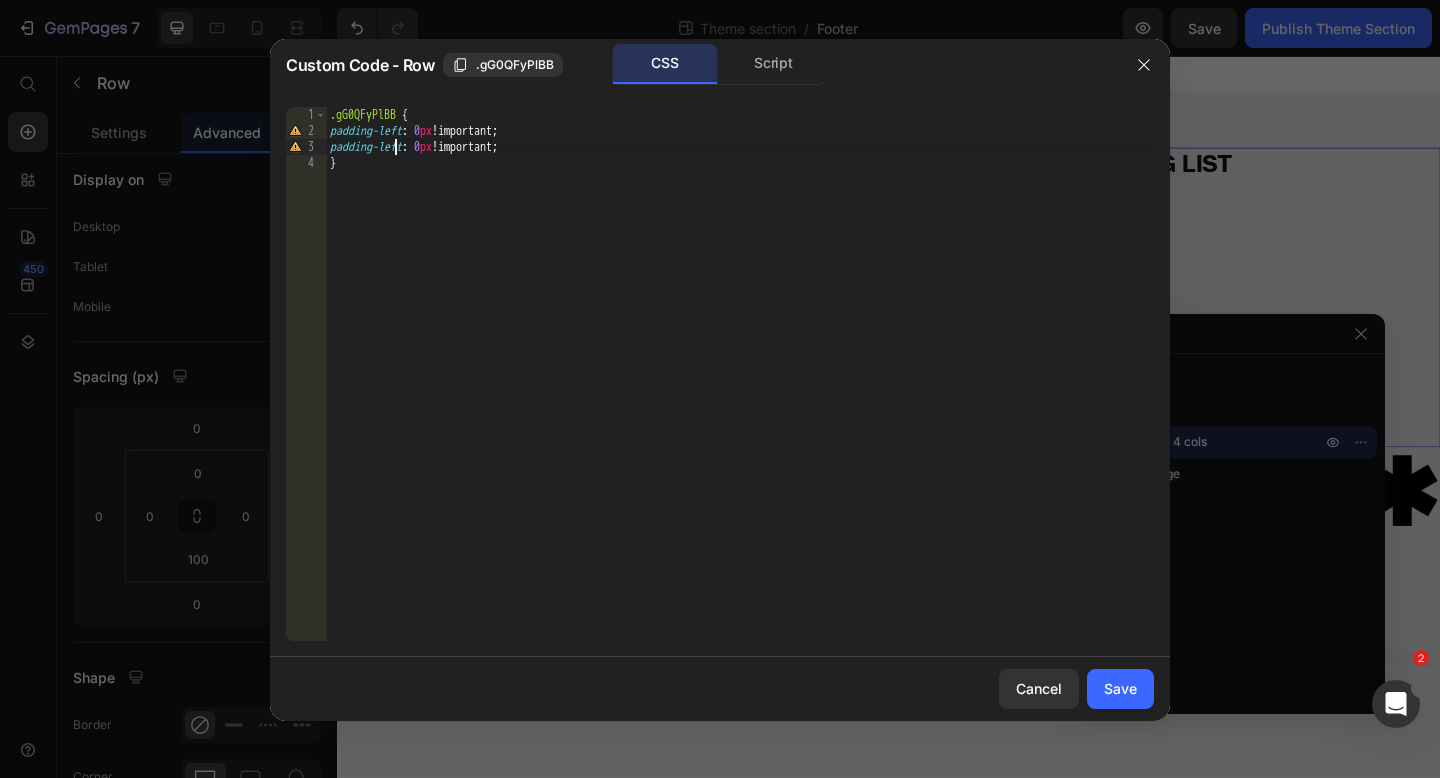 click on ".gG0QFyPlBB   { padding-left :   0 px  !important ; padding-left :   0 px  !important ; }" at bounding box center [740, 390] 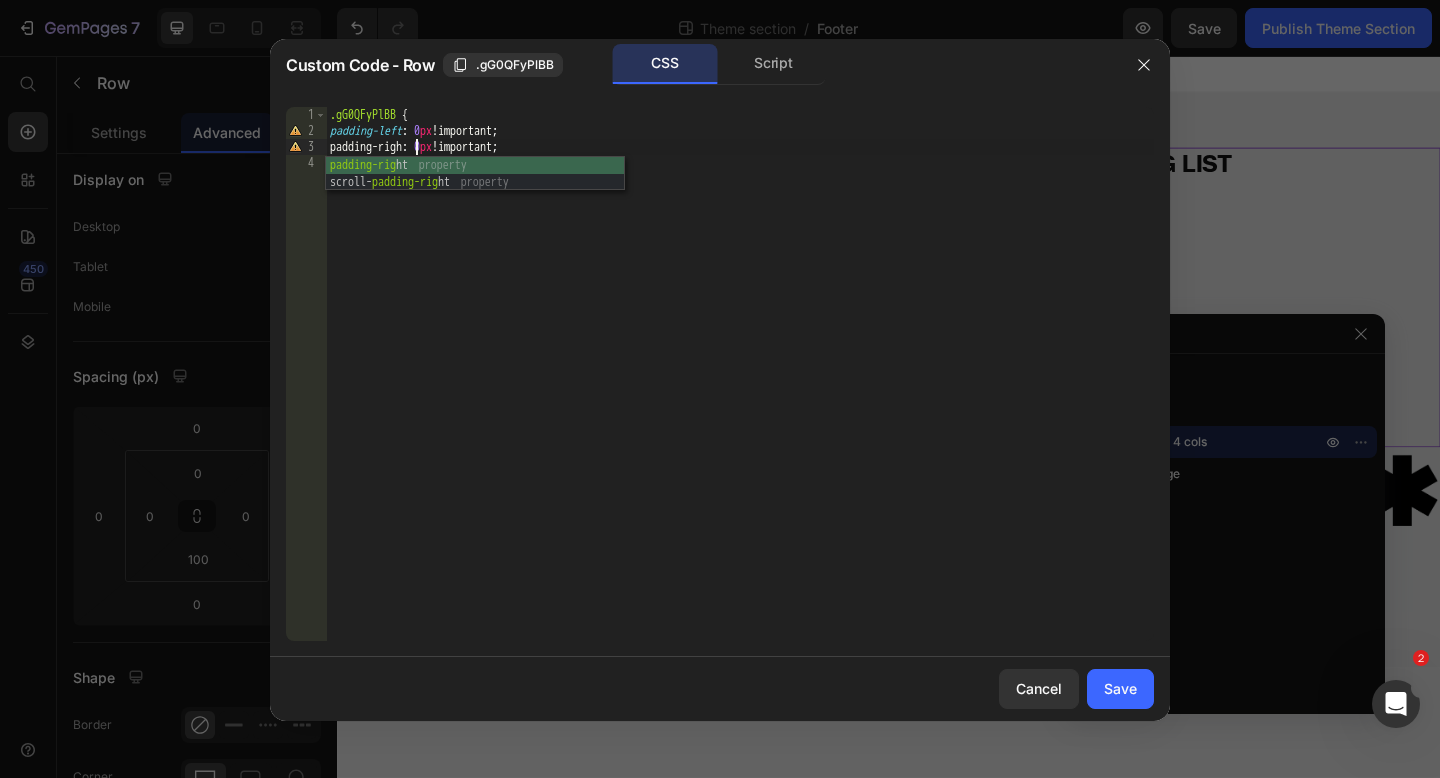 scroll, scrollTop: 0, scrollLeft: 7, axis: horizontal 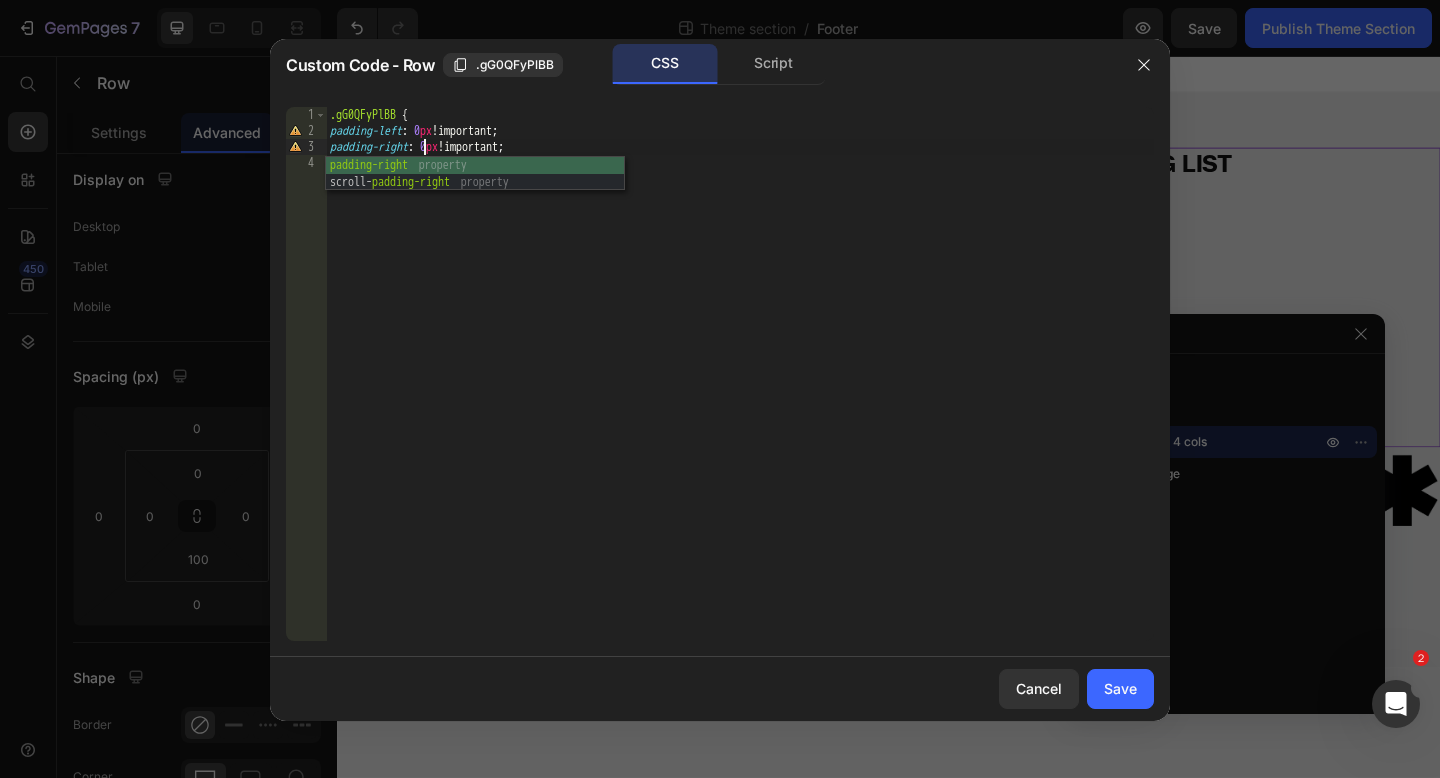 click on ".gG0QFyPlBB   { padding-left :   0 px  !important ; padding-right :   0 px  !important ; }" at bounding box center [740, 390] 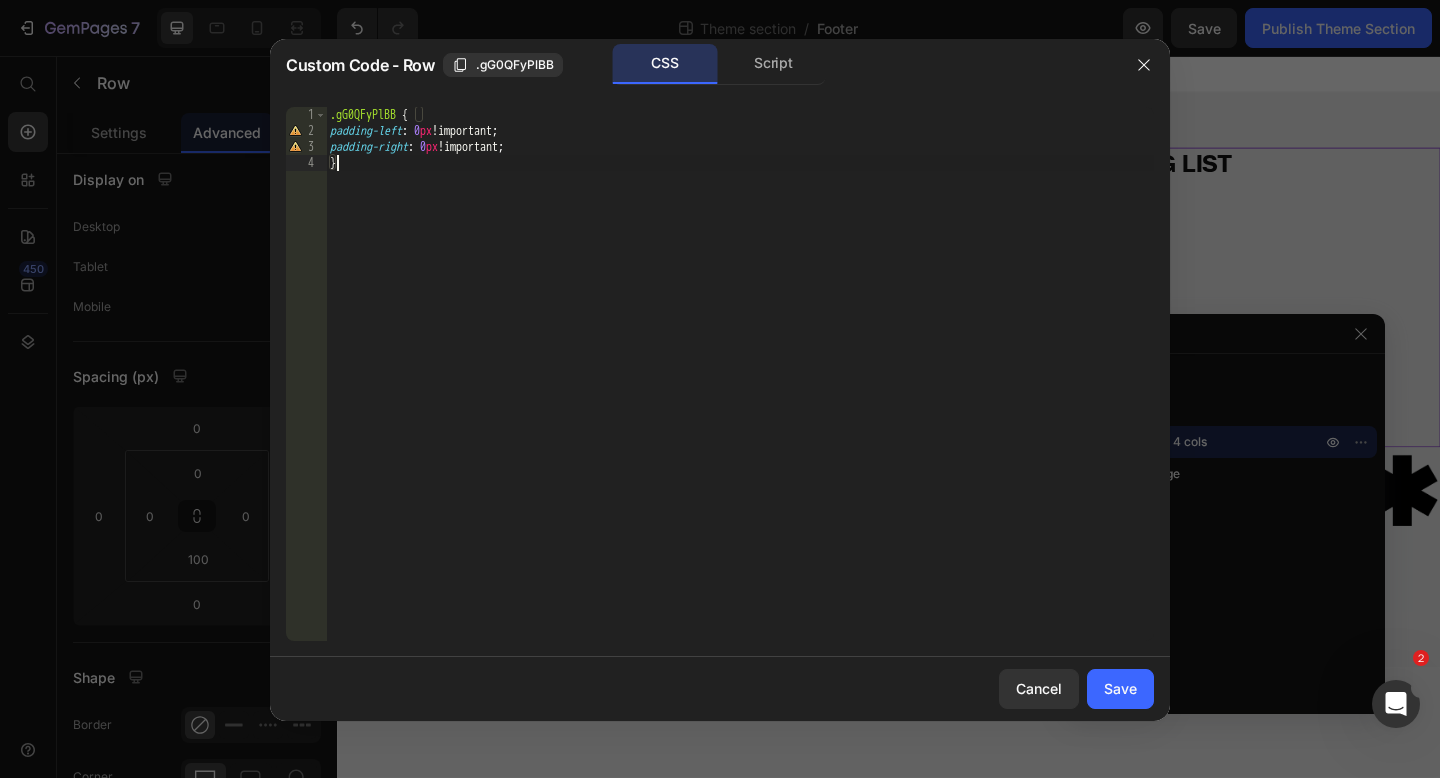 type on "}" 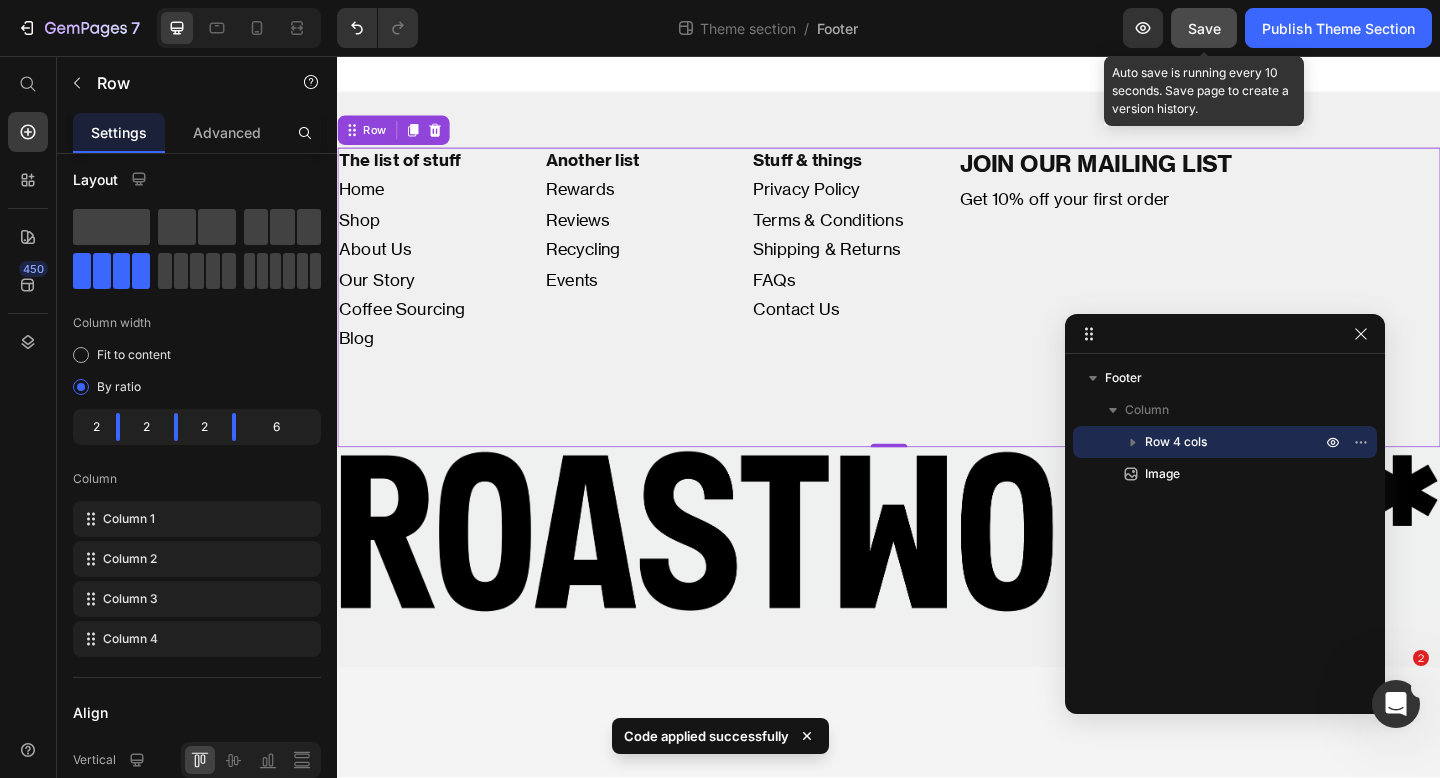 click on "Save" 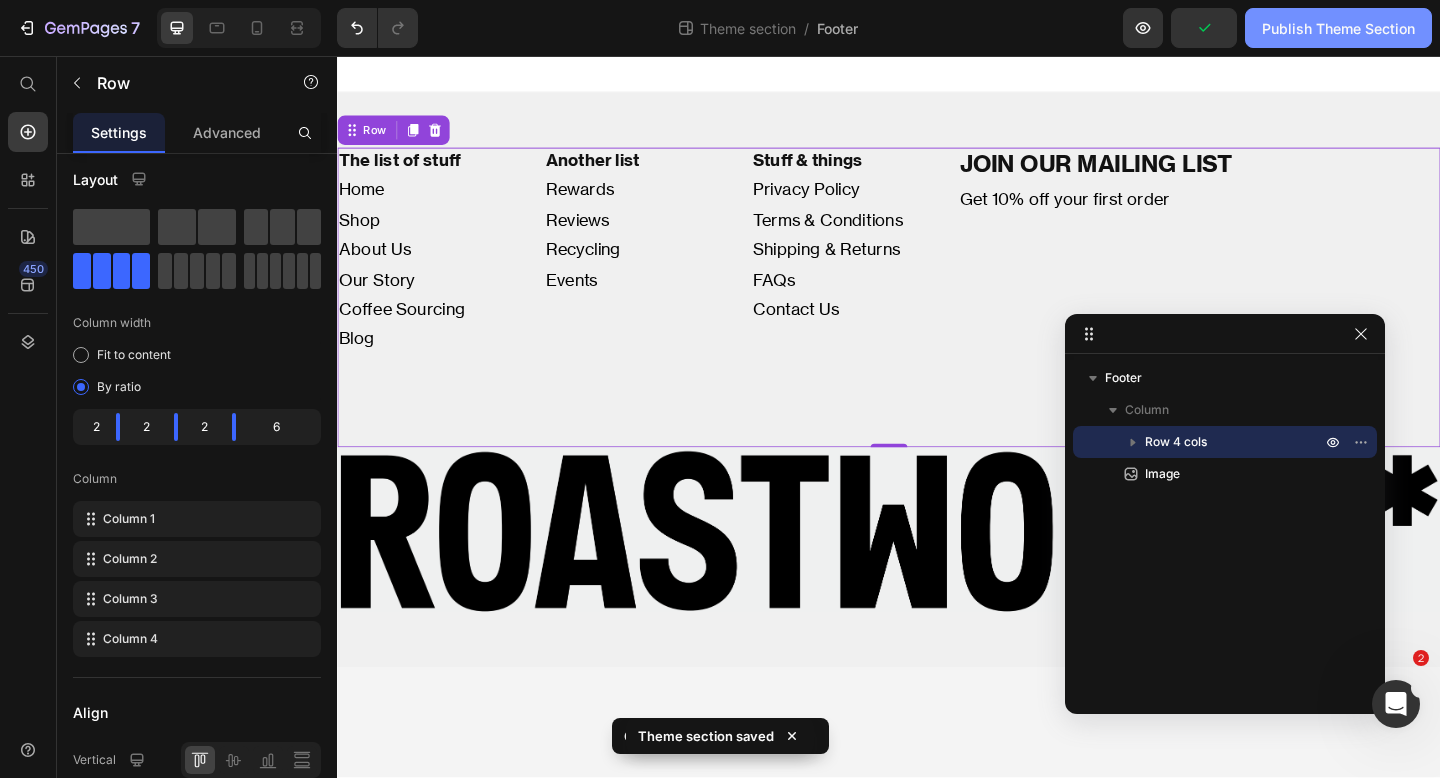 click on "Publish Theme Section" at bounding box center [1338, 28] 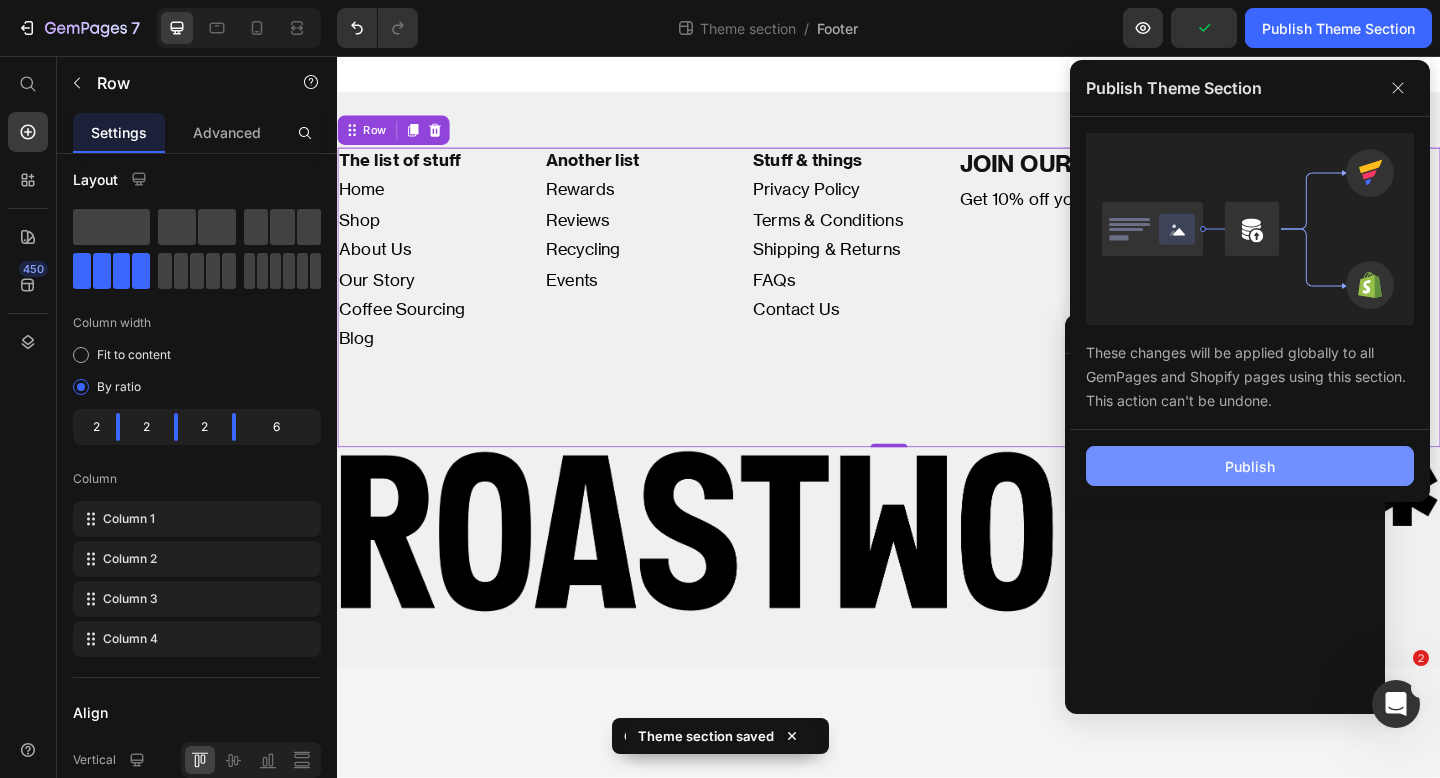 click on "Publish" 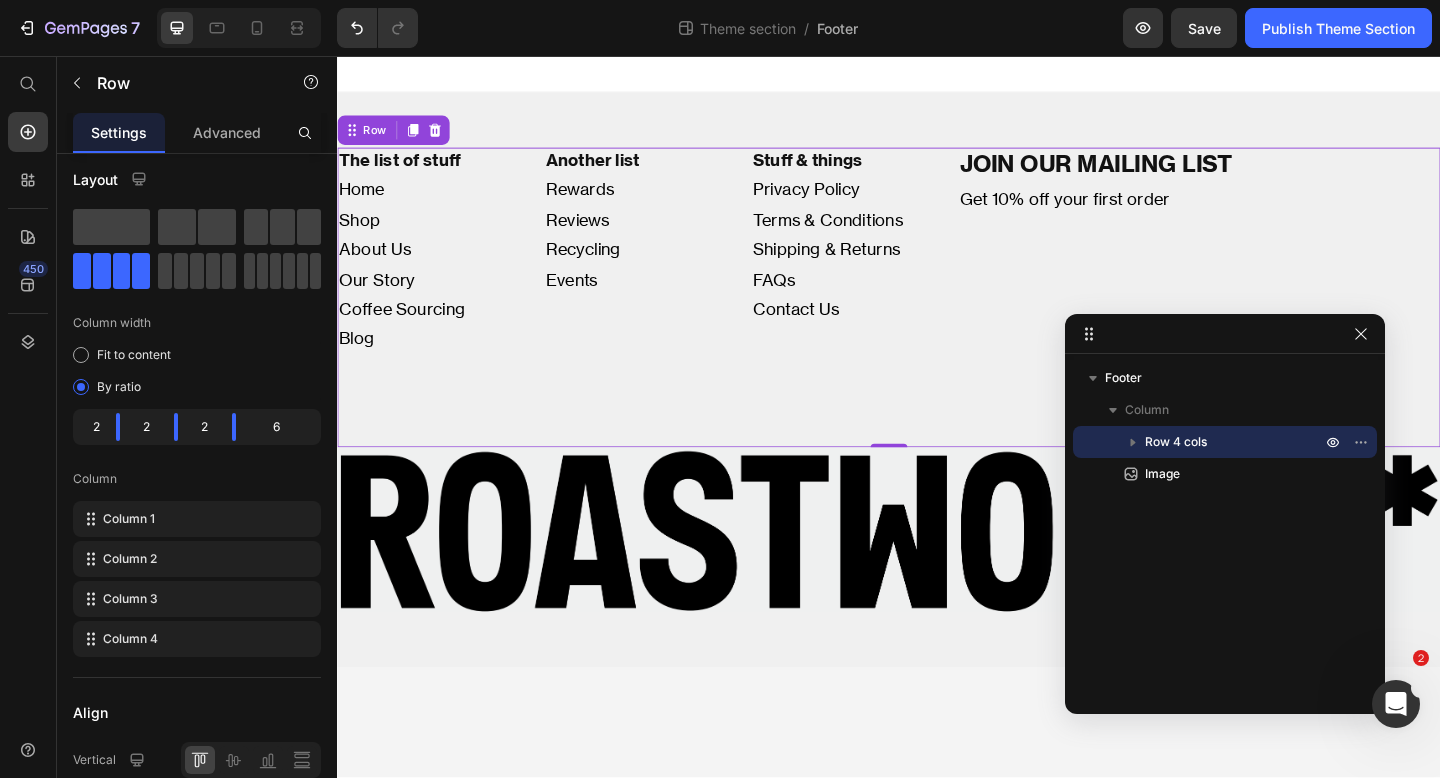 click on "The list of stuff Heading Home   Shop   About Us  Our Story  Coffee Sourcing Blog Text Block Another list Heading Rewards  Reviews  Recycling  Events Text Block Stuff & things Heading Privacy Policy Terms & Conditions  Shipping & Returns  FAQs Contact Us Text Block JOIN OUR MAILING LIST Heading Get 10% off your first order Text Block Row   0 Image Root
Drag & drop element from sidebar or
Explore Library
Add section Choose templates inspired by CRO experts Generate layout from URL or image Add blank section then drag & drop elements" at bounding box center [937, 448] 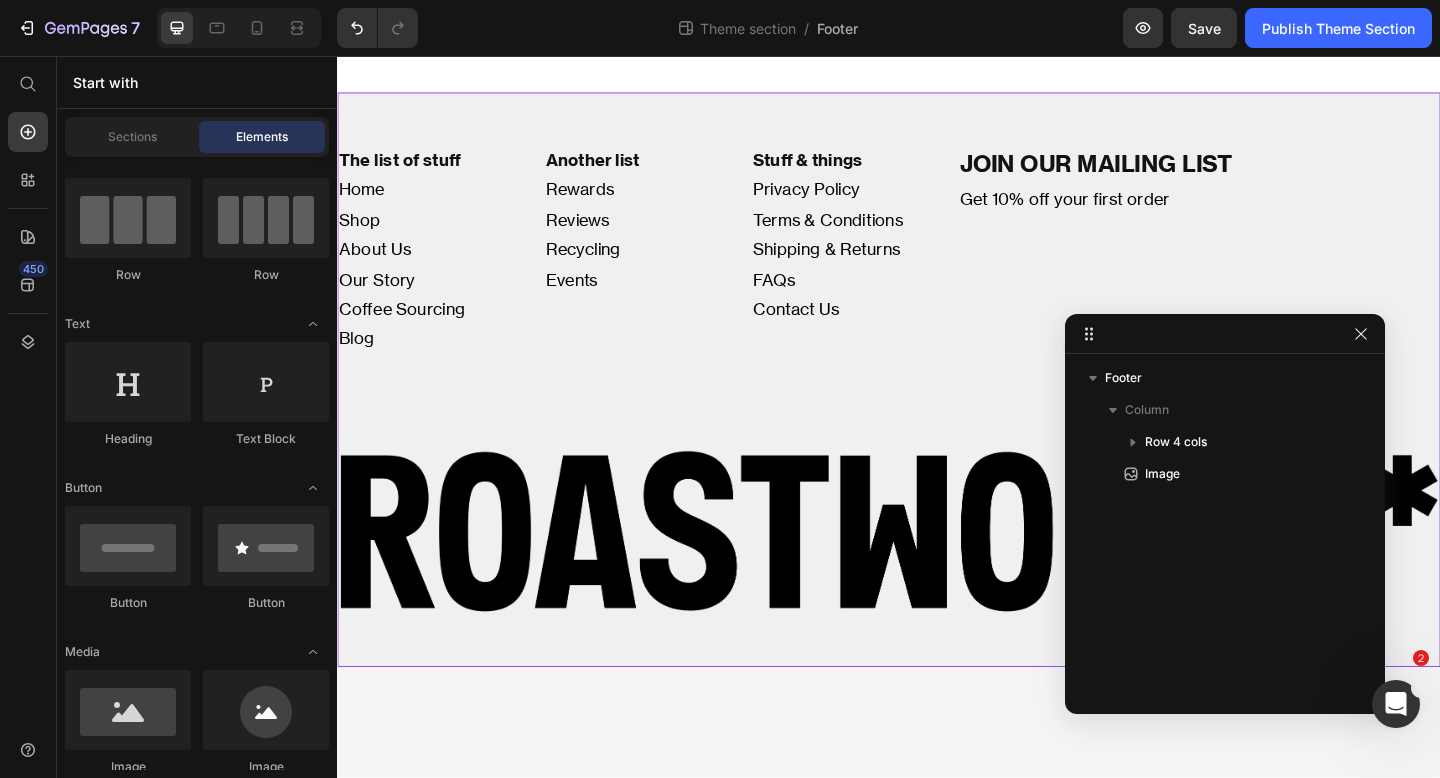 click on "The list of stuff Heading Home   Shop   About Us  Our Story  Coffee Sourcing Blog Text Block Another list Heading Rewards  Reviews  Recycling  Events Text Block Stuff & things Heading Privacy Policy Terms & Conditions  Shipping & Returns  FAQs Contact Us Text Block JOIN OUR MAILING LIST Heading Get 10% off your first order Text Block Row Image" at bounding box center [937, 408] 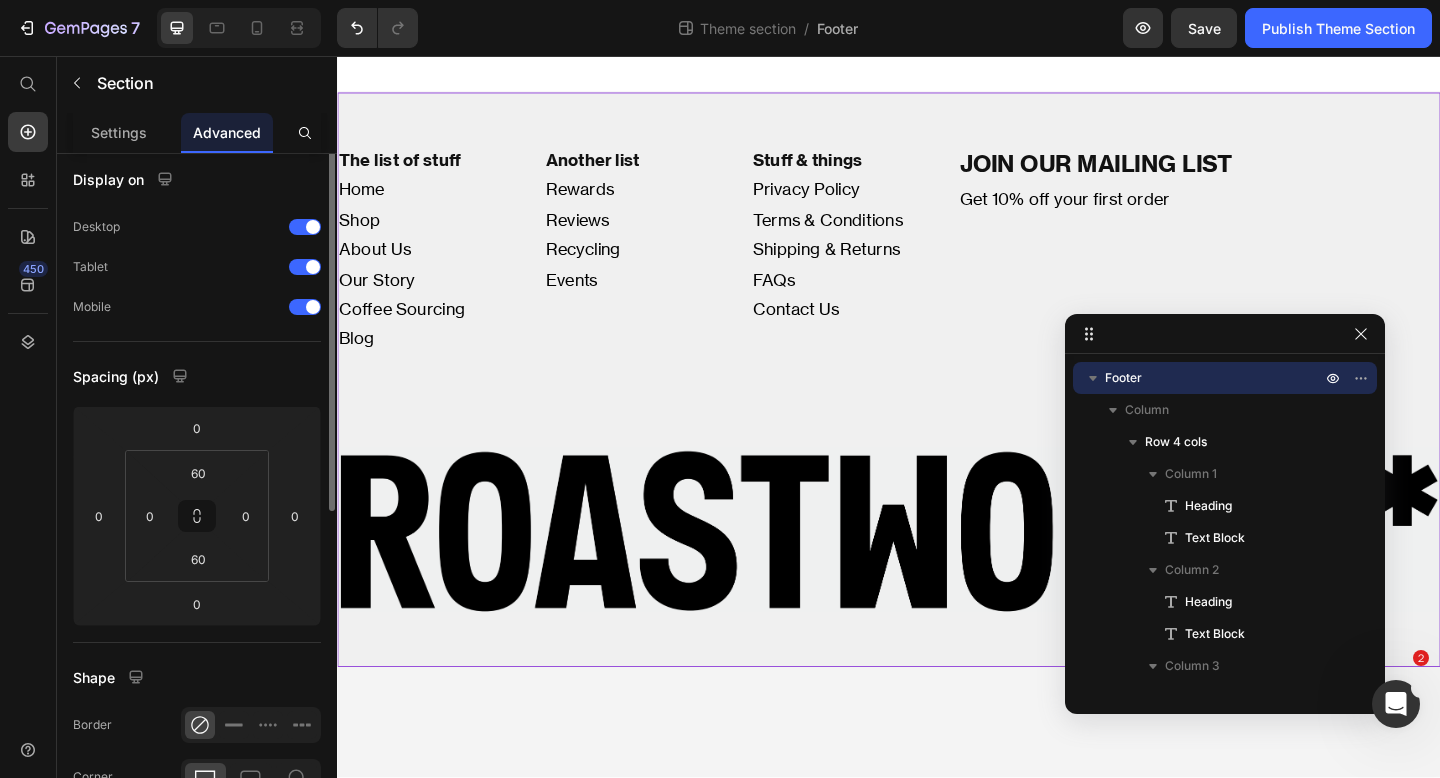 scroll, scrollTop: 0, scrollLeft: 0, axis: both 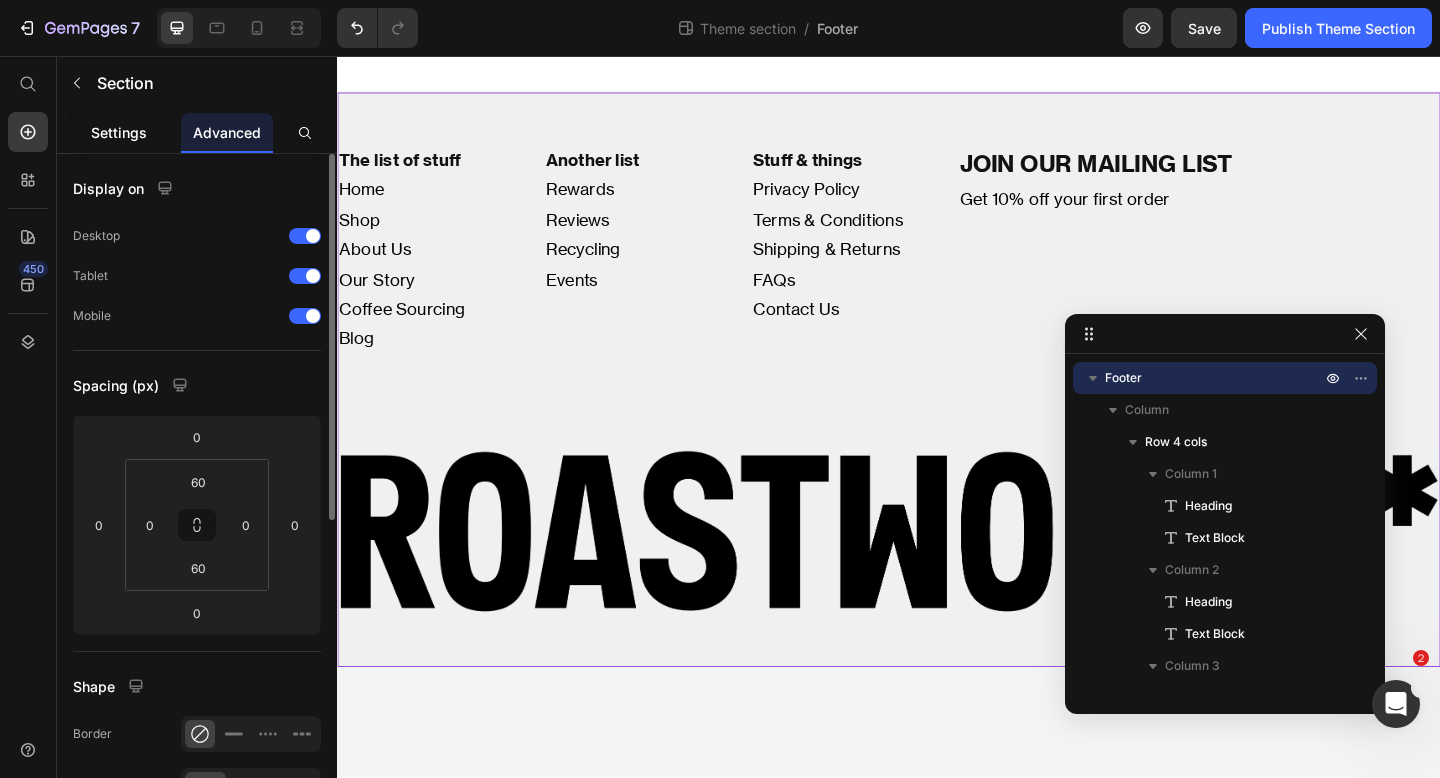 click on "Settings" at bounding box center (119, 132) 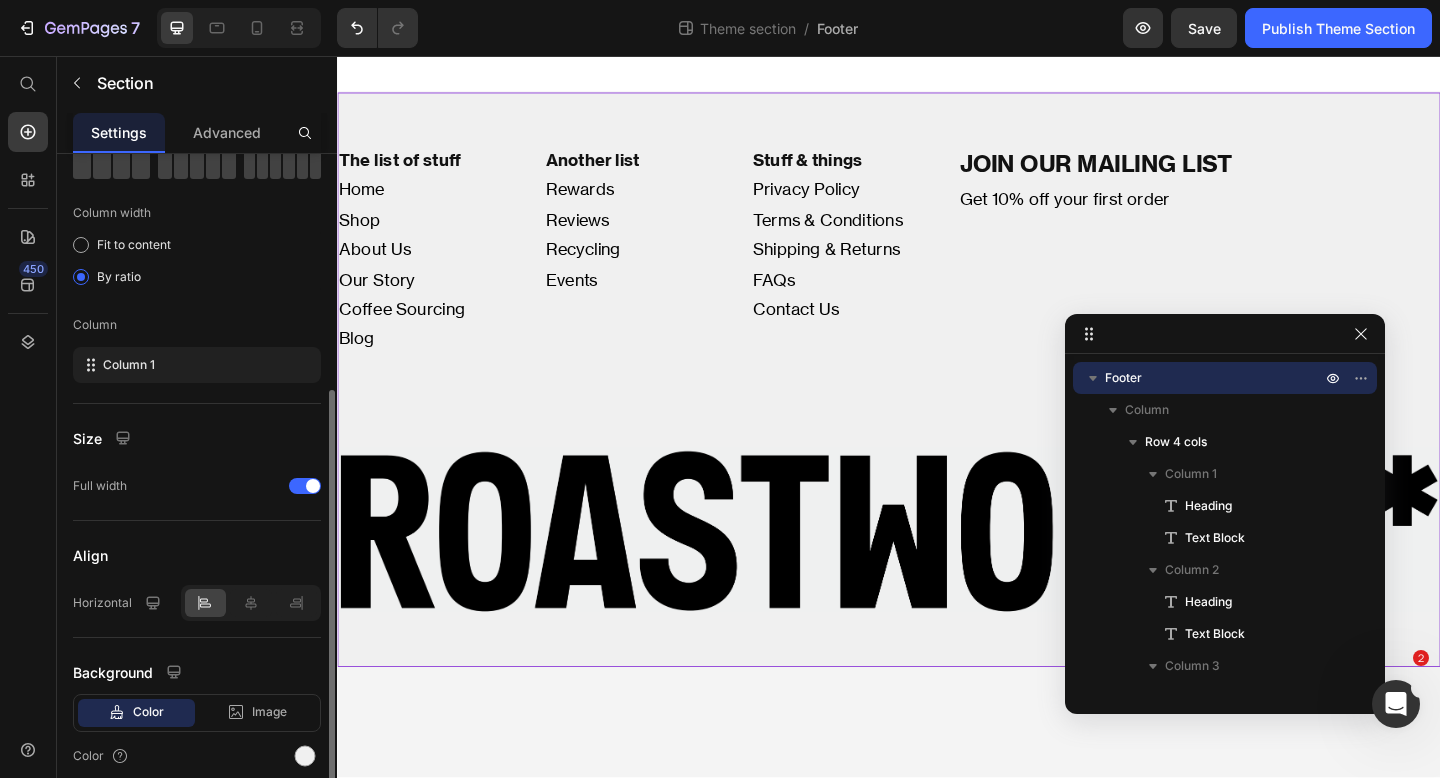 scroll, scrollTop: 200, scrollLeft: 0, axis: vertical 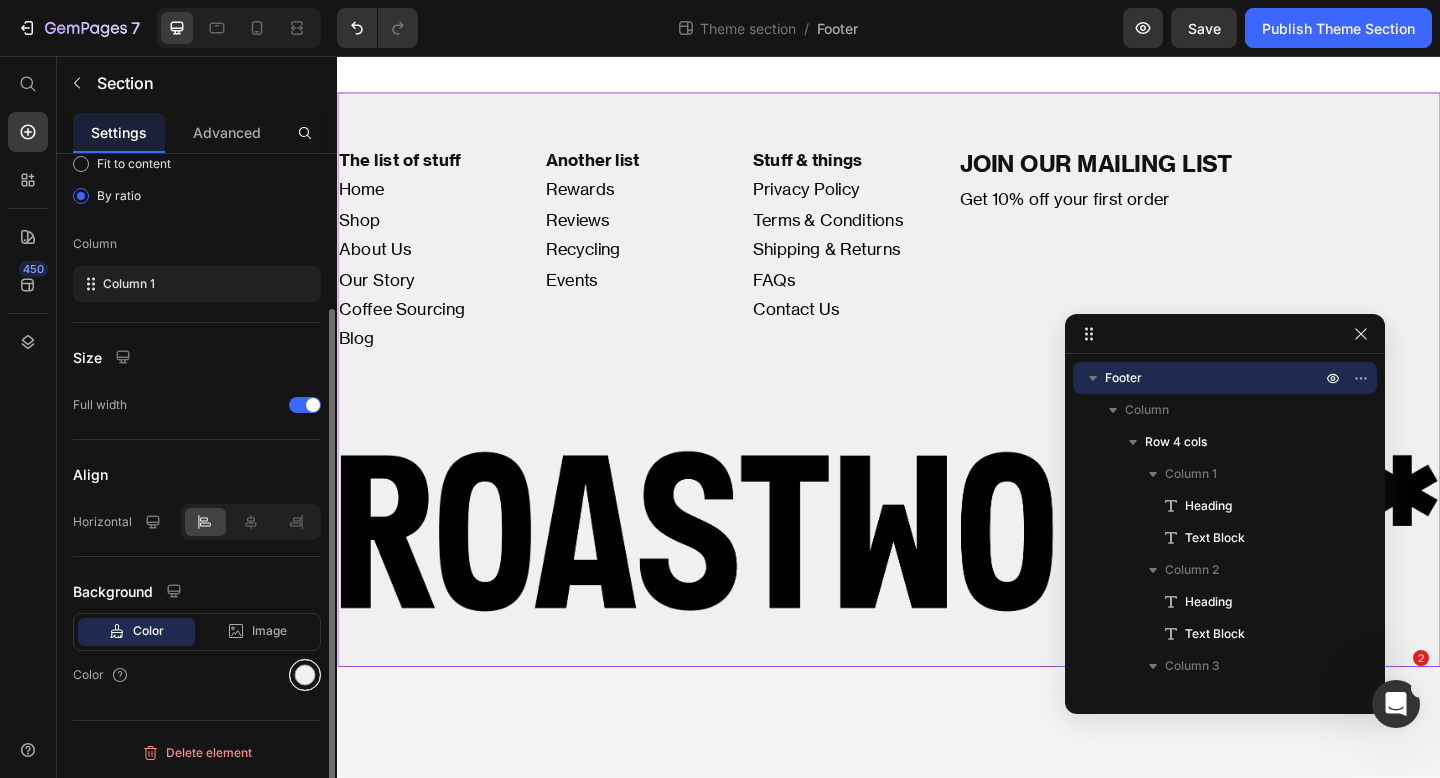 click at bounding box center [305, 675] 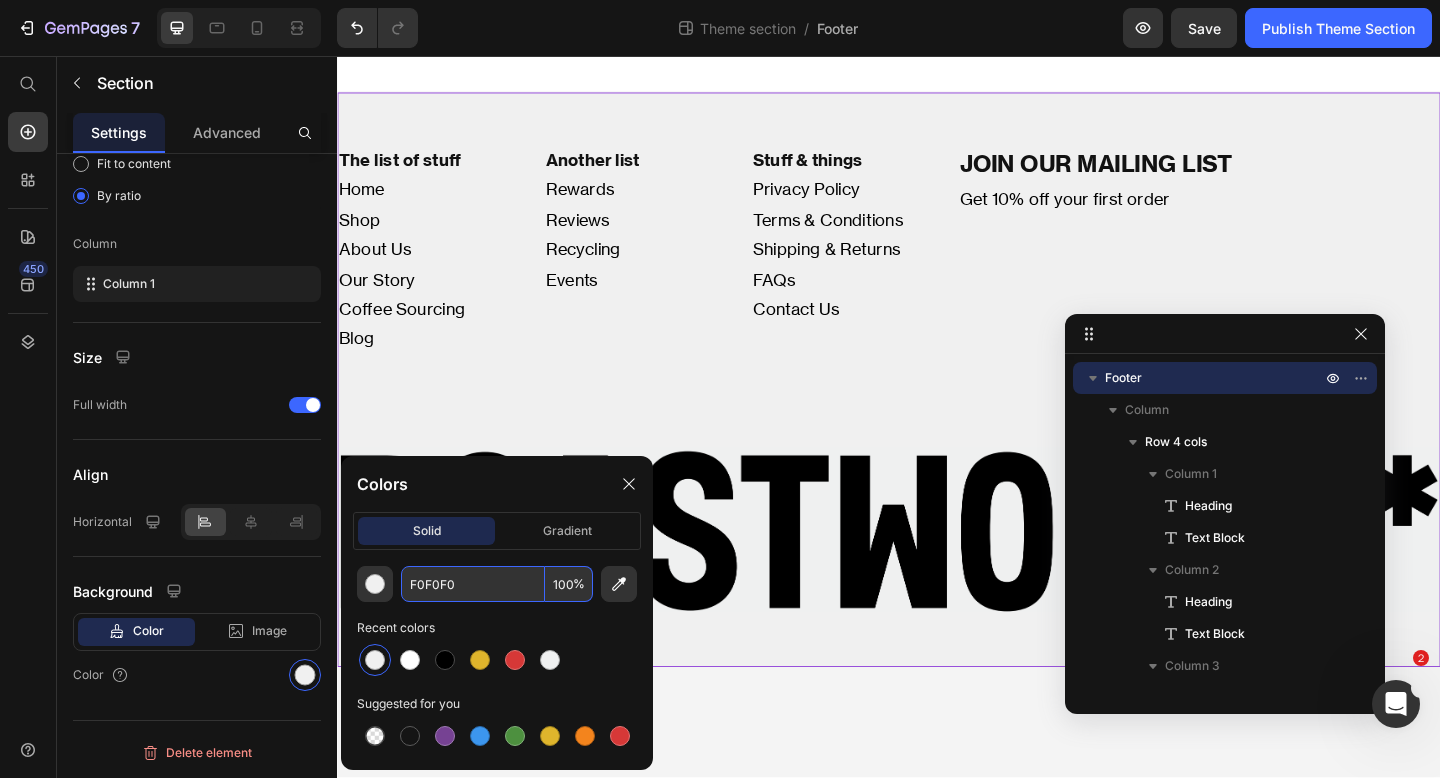 click on "F0F0F0" at bounding box center [473, 584] 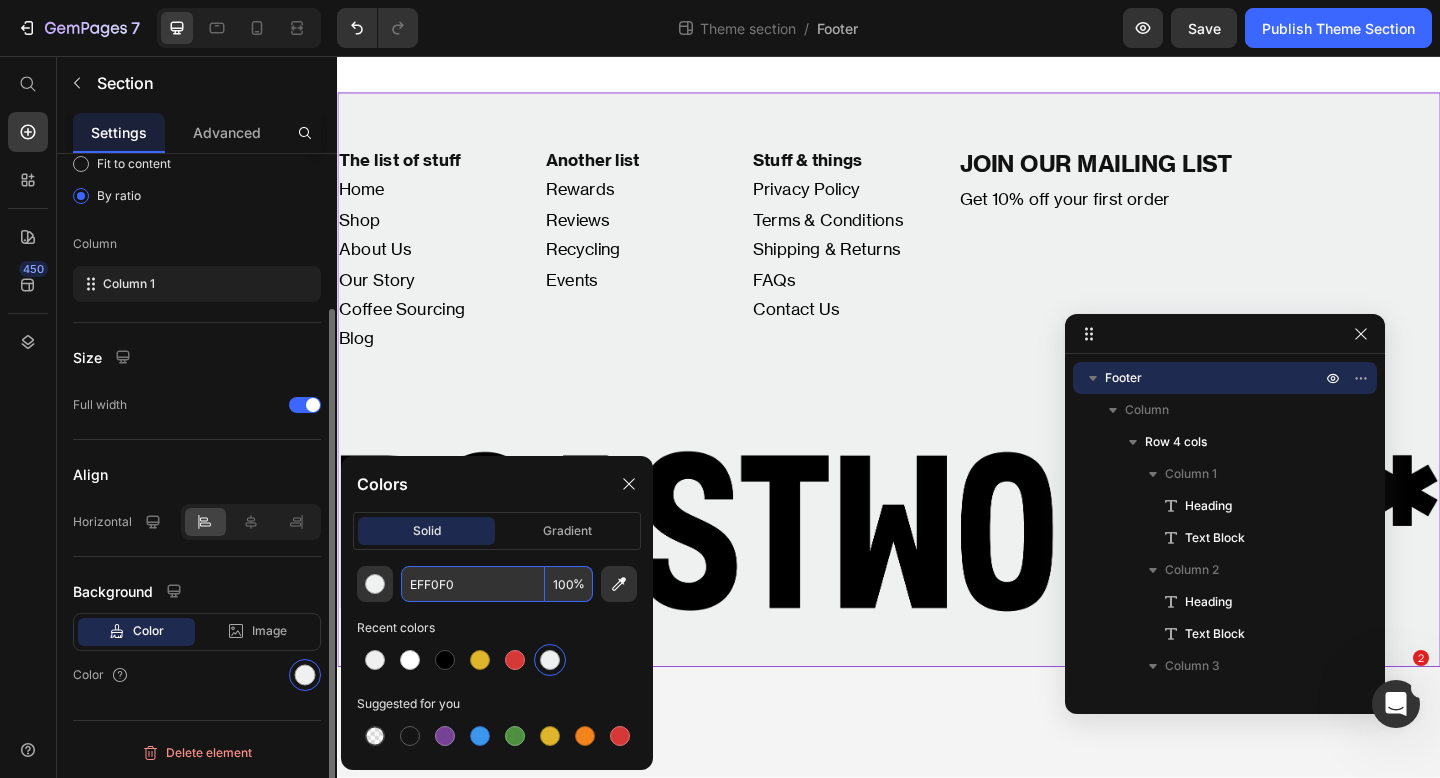 type on "EFF0F0" 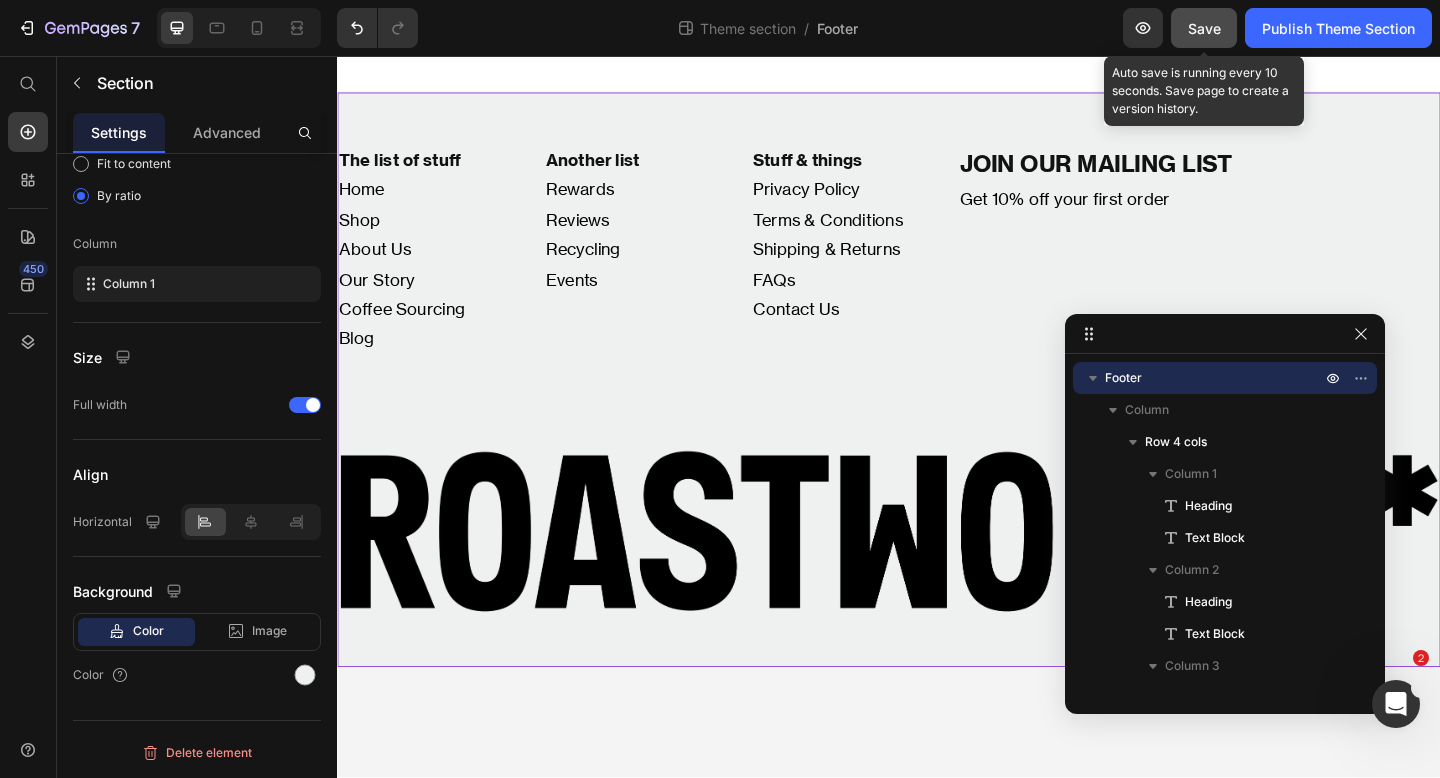 click on "Save" 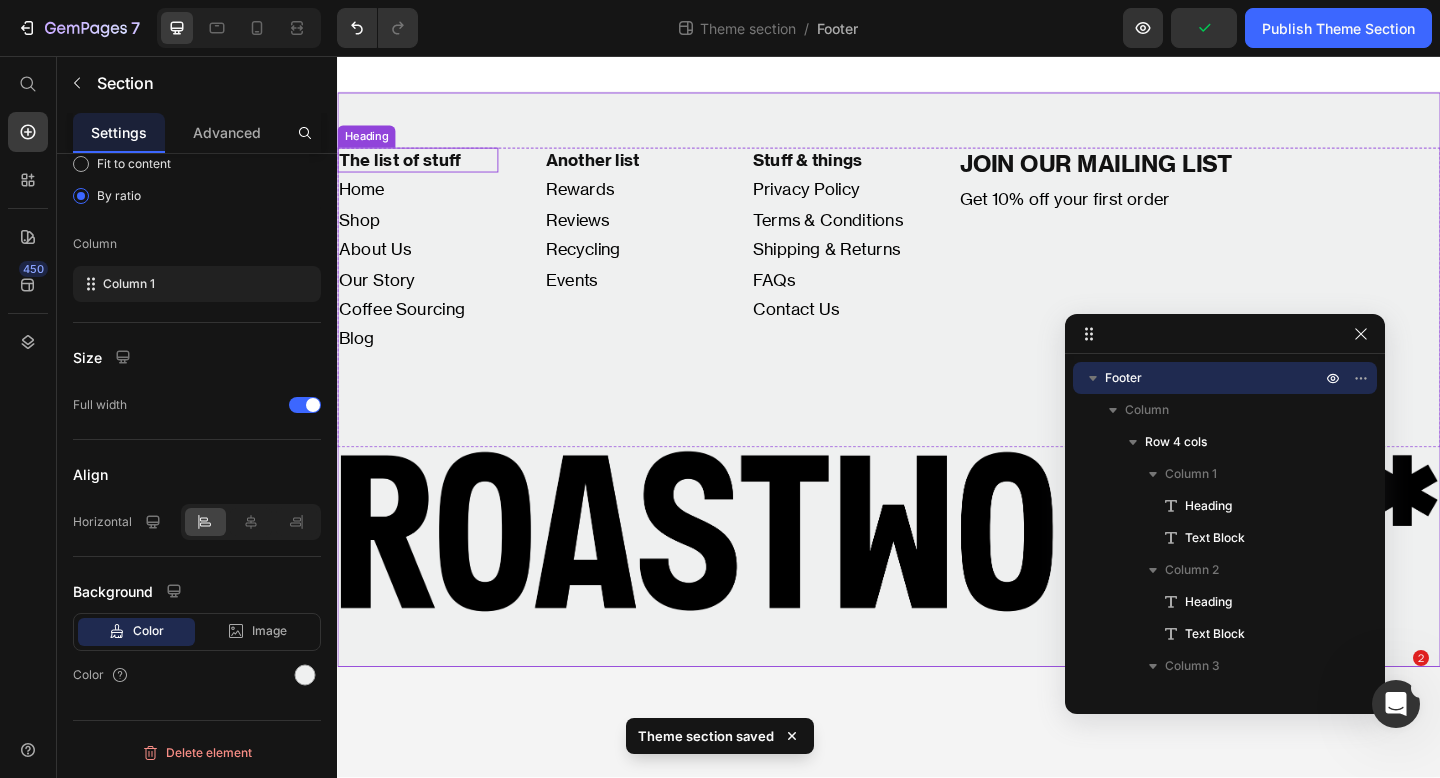 click on "The list of stuff" at bounding box center (424, 169) 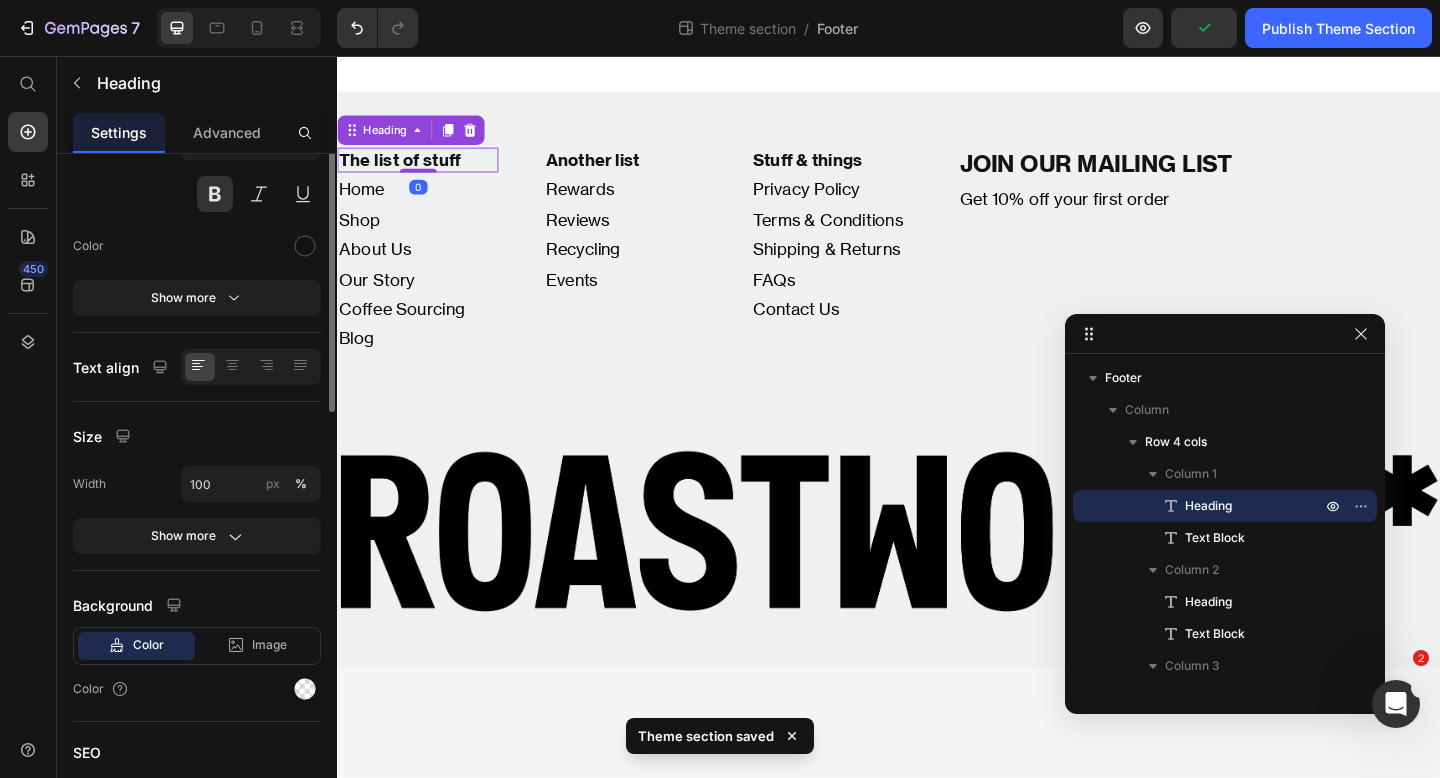 scroll, scrollTop: 0, scrollLeft: 0, axis: both 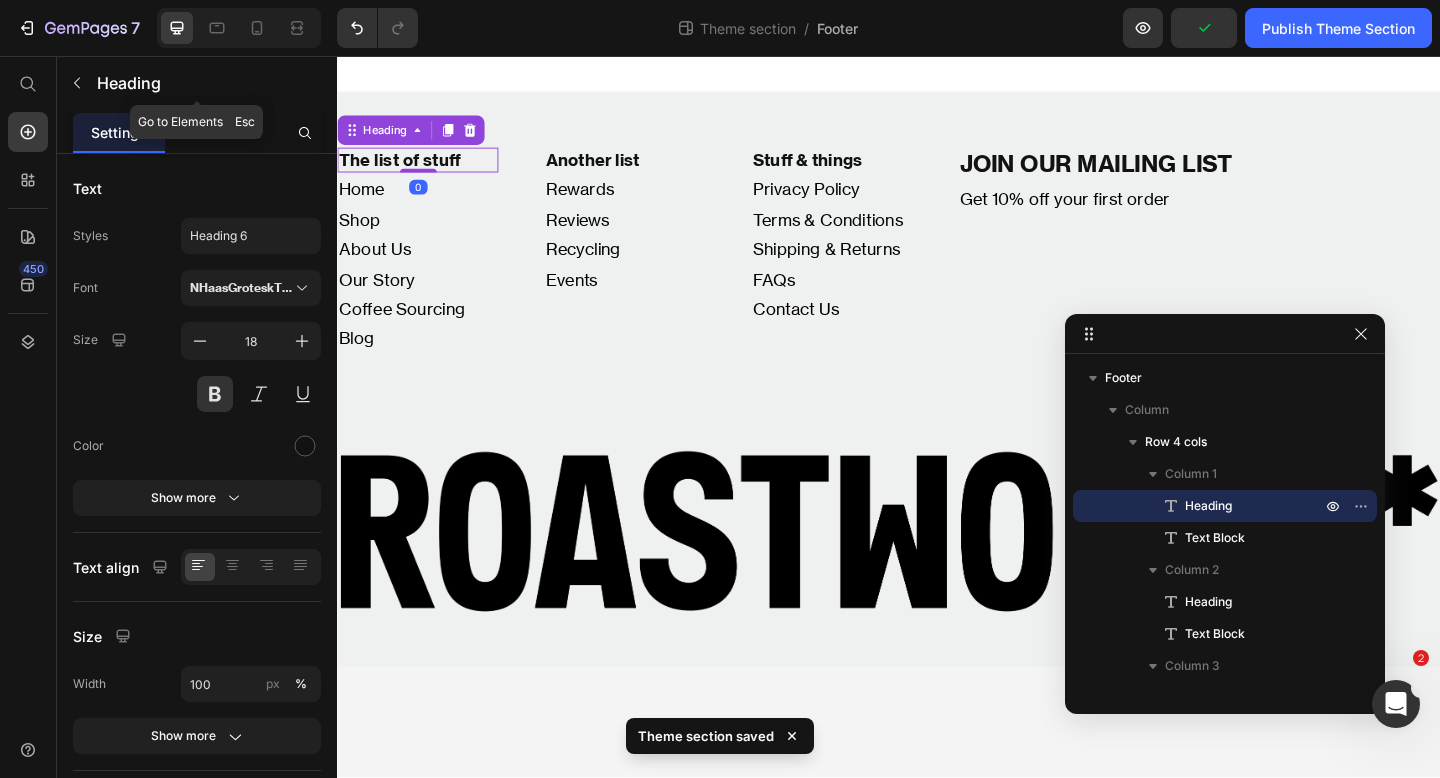 click on "Heading" 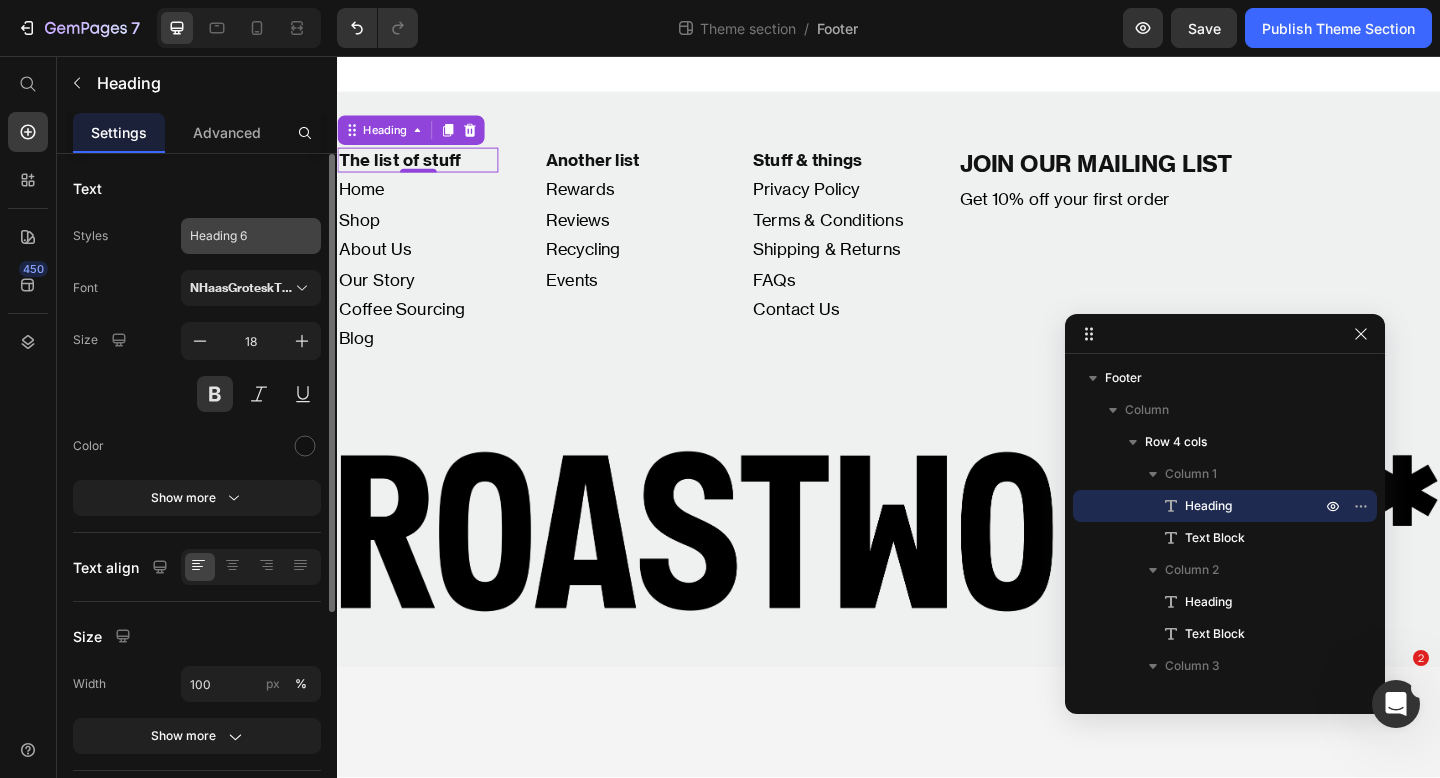 click on "Heading 6" at bounding box center [251, 236] 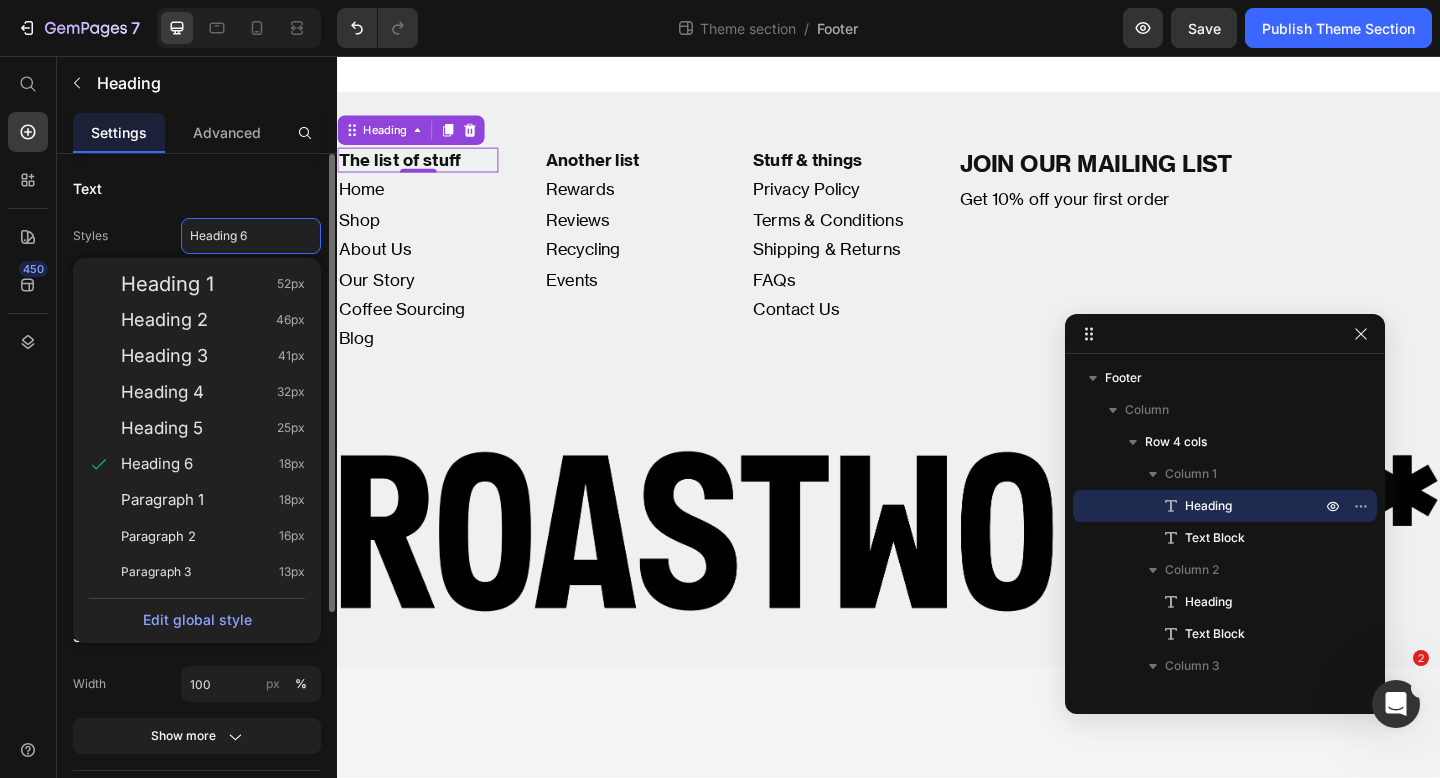 click on "Text" at bounding box center [197, 188] 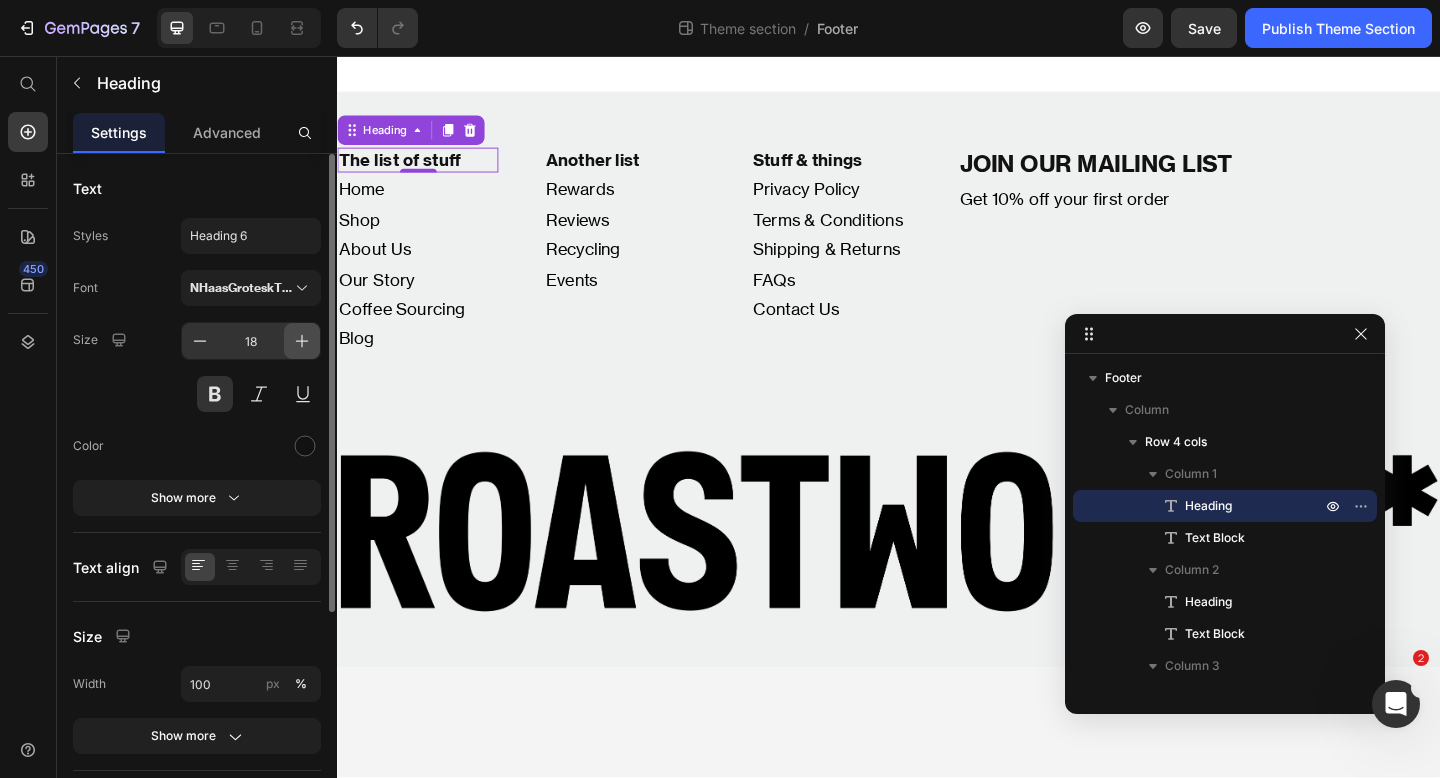 click 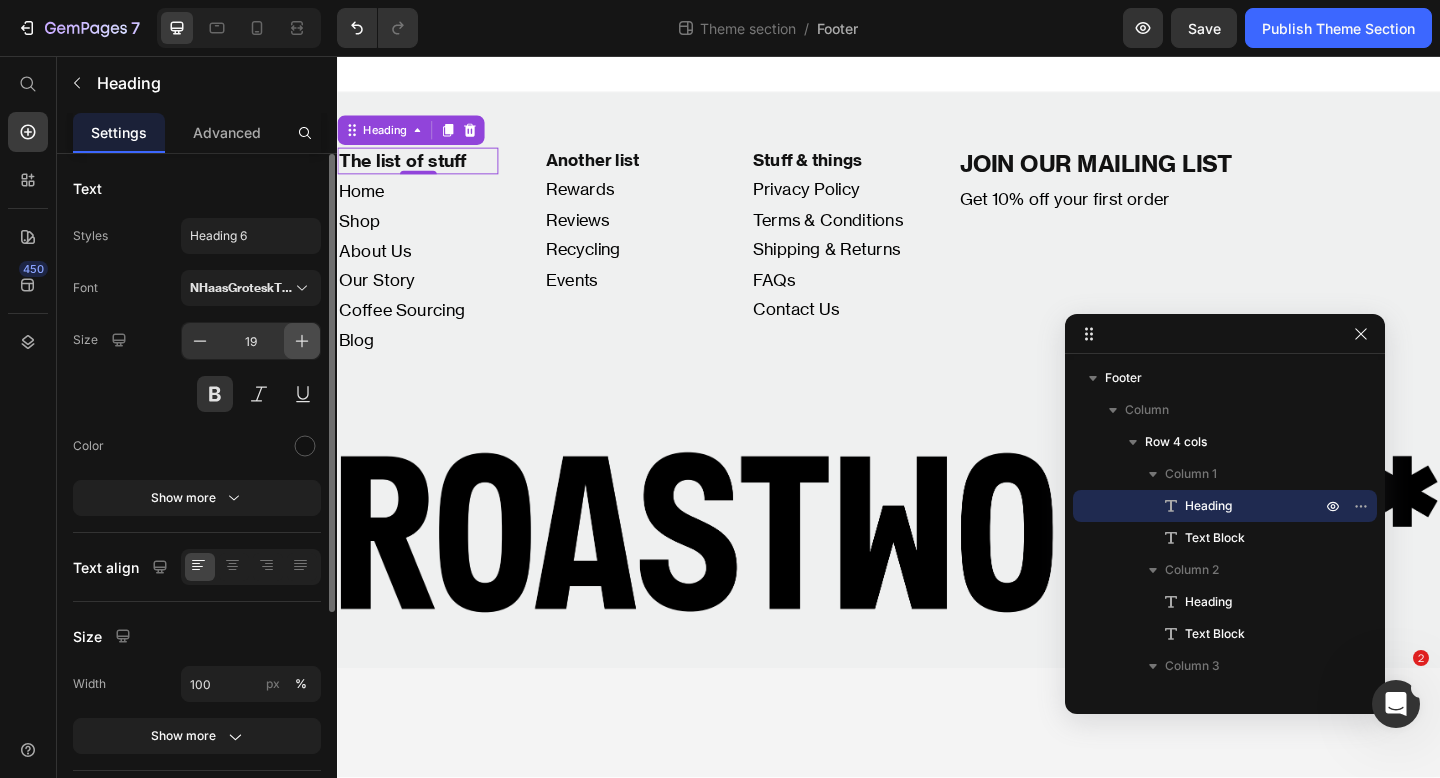 click 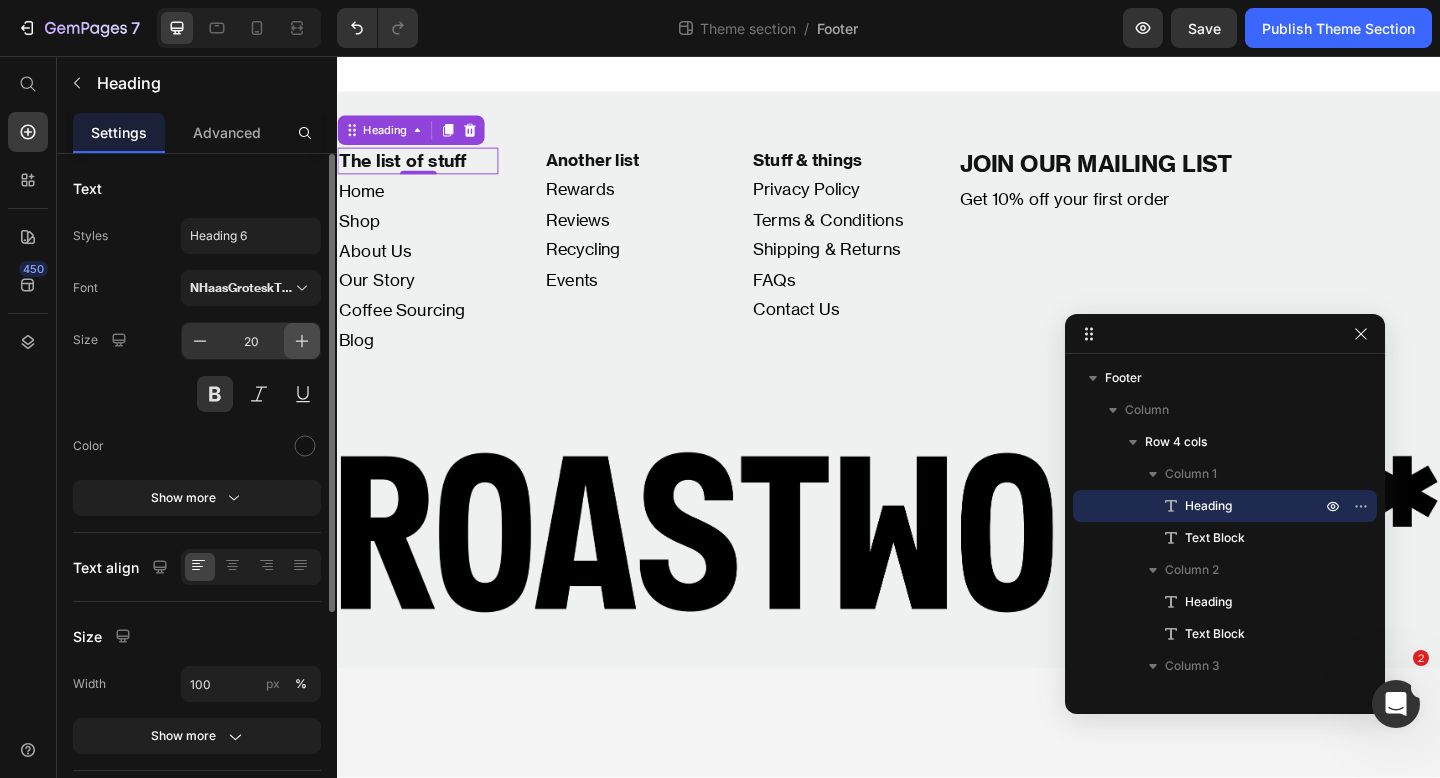click 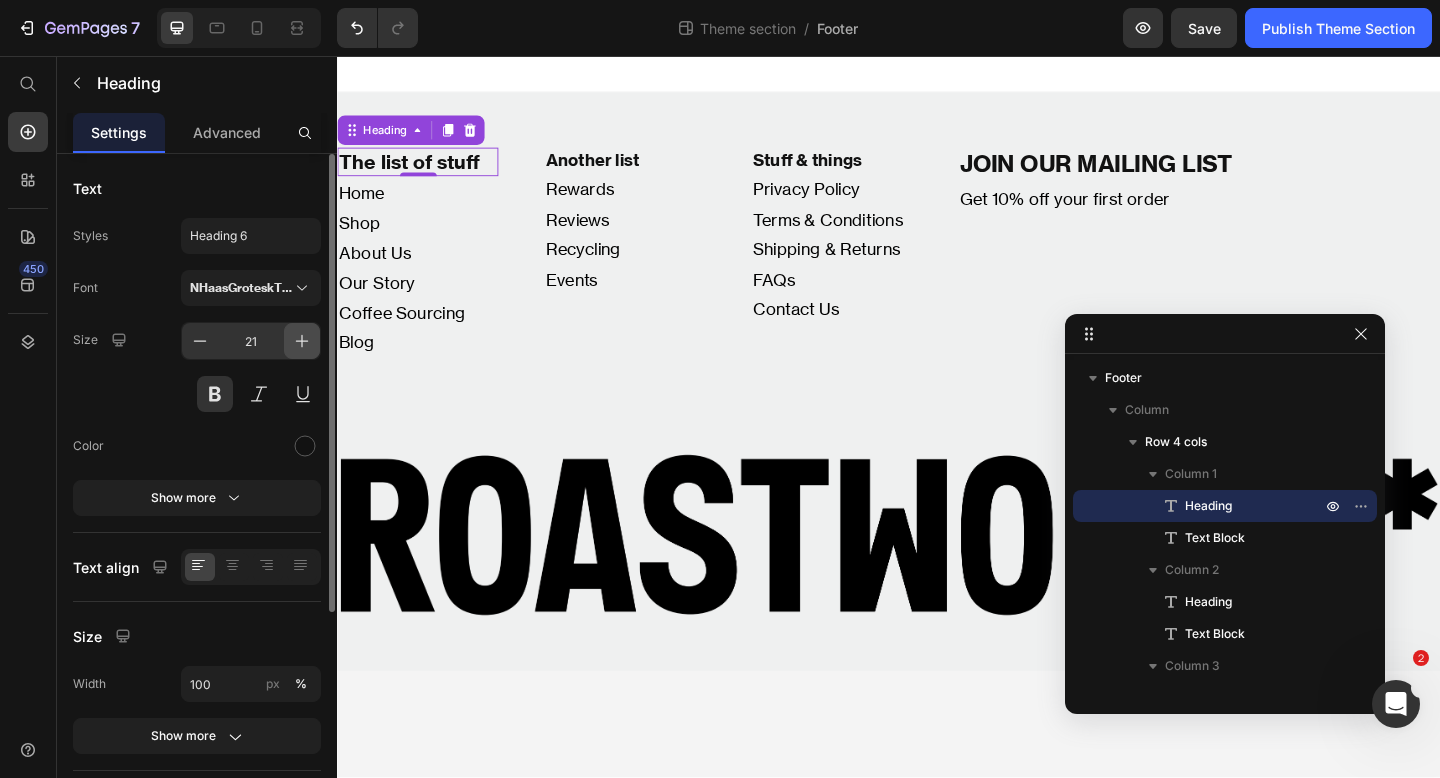 click 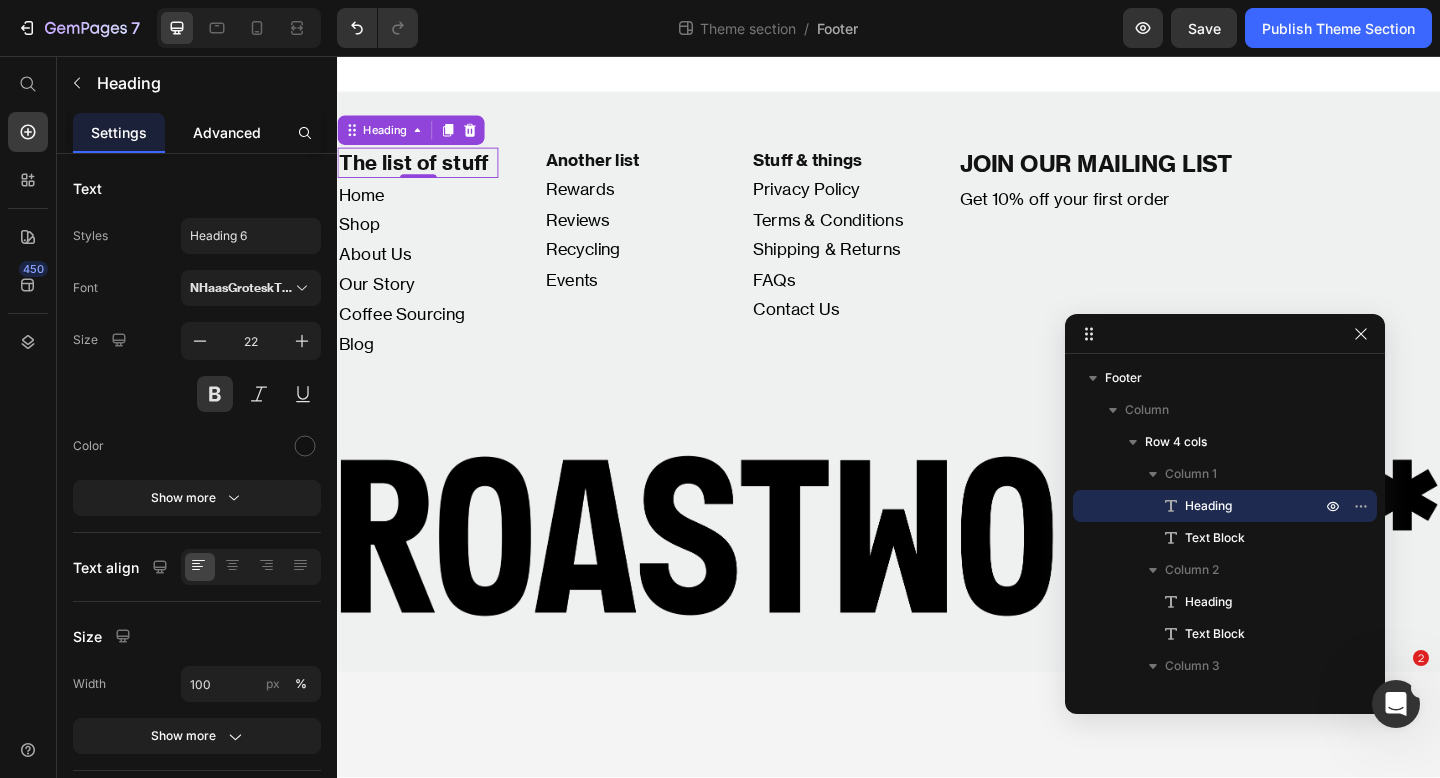 click on "Advanced" at bounding box center [227, 132] 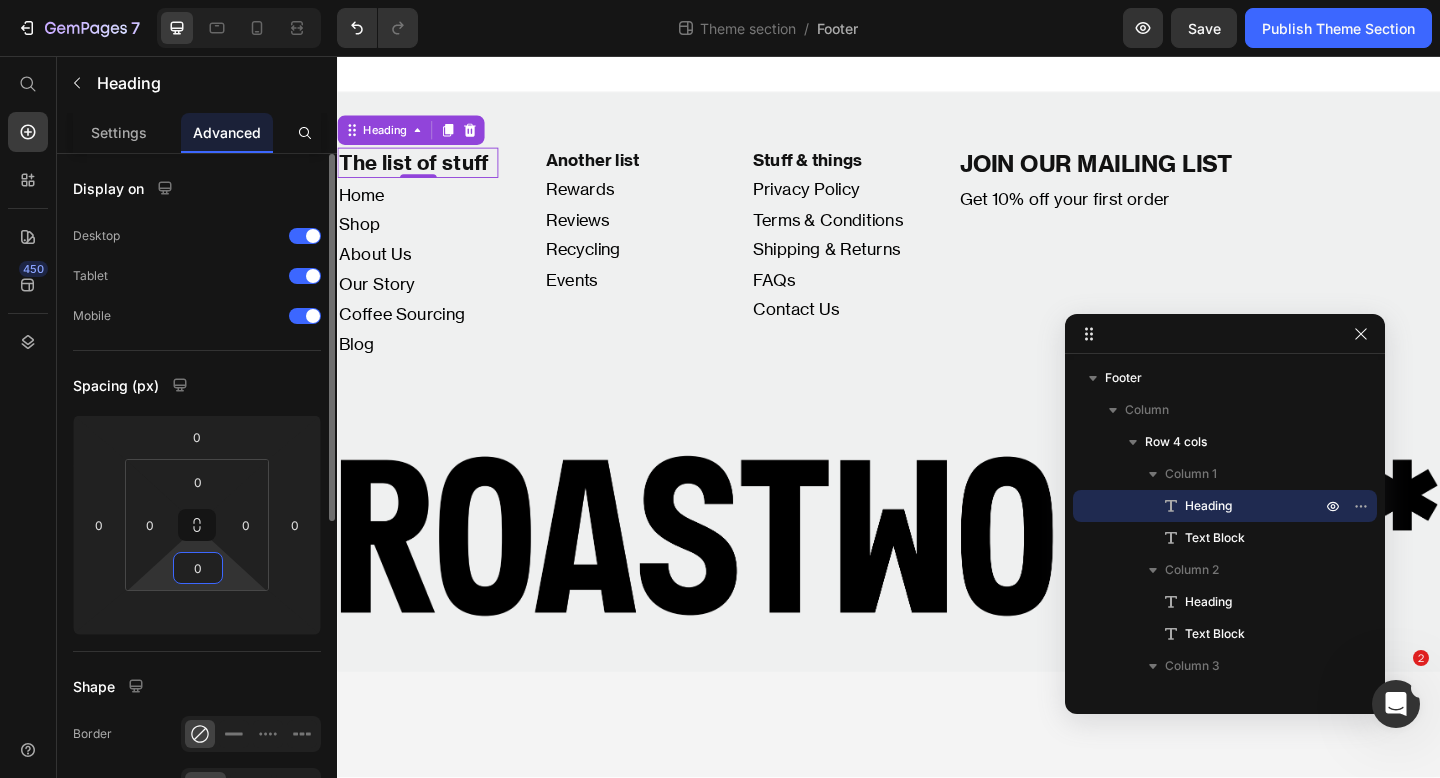 click on "0" at bounding box center (198, 568) 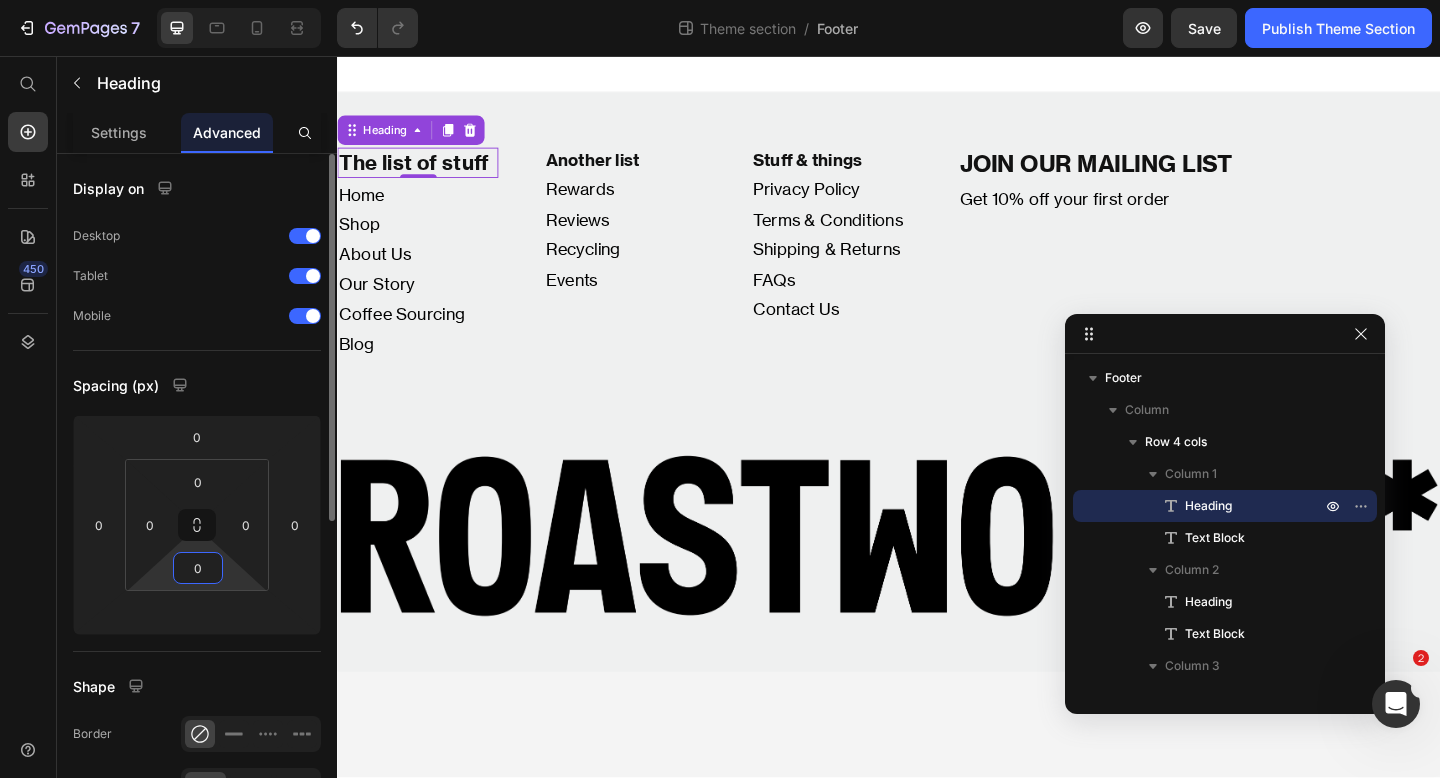 type 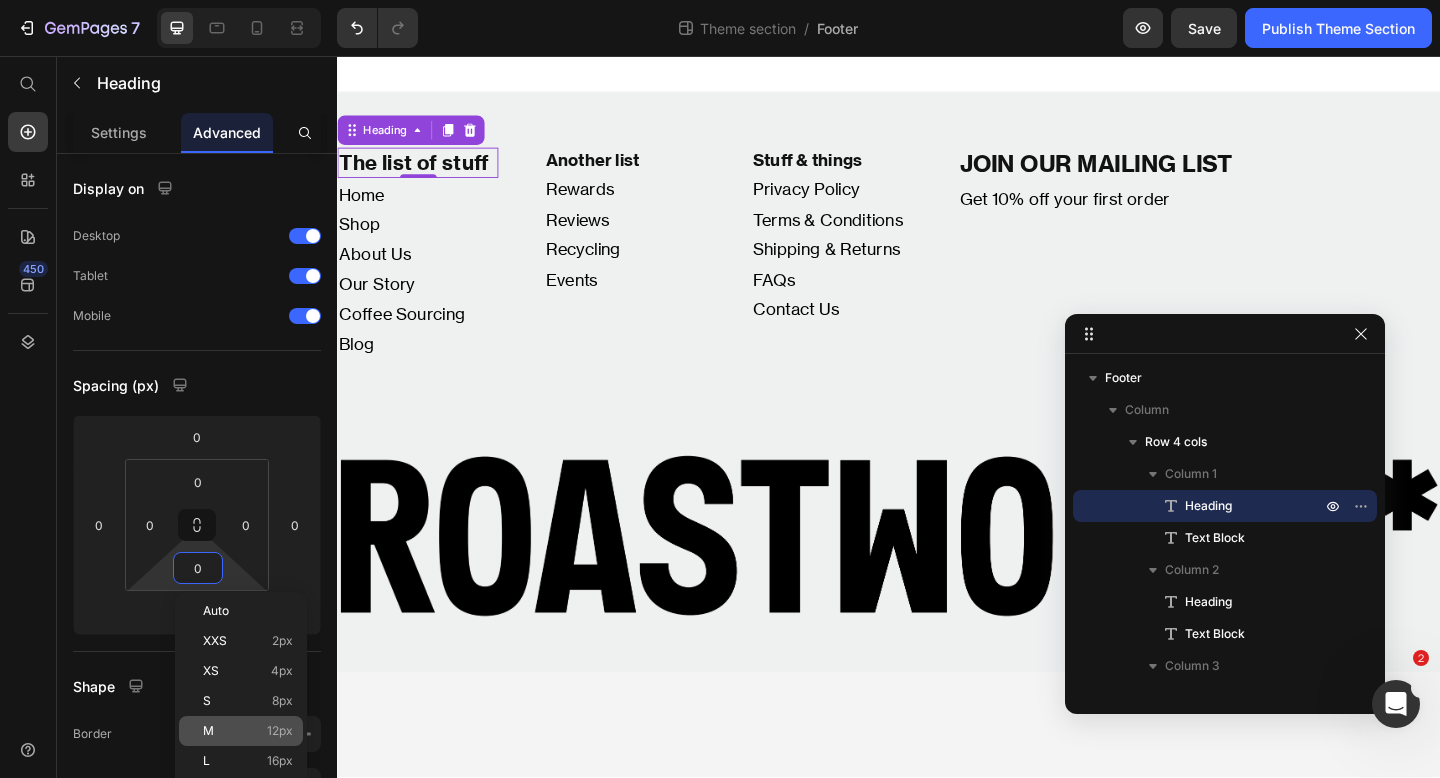 click on "M 12px" 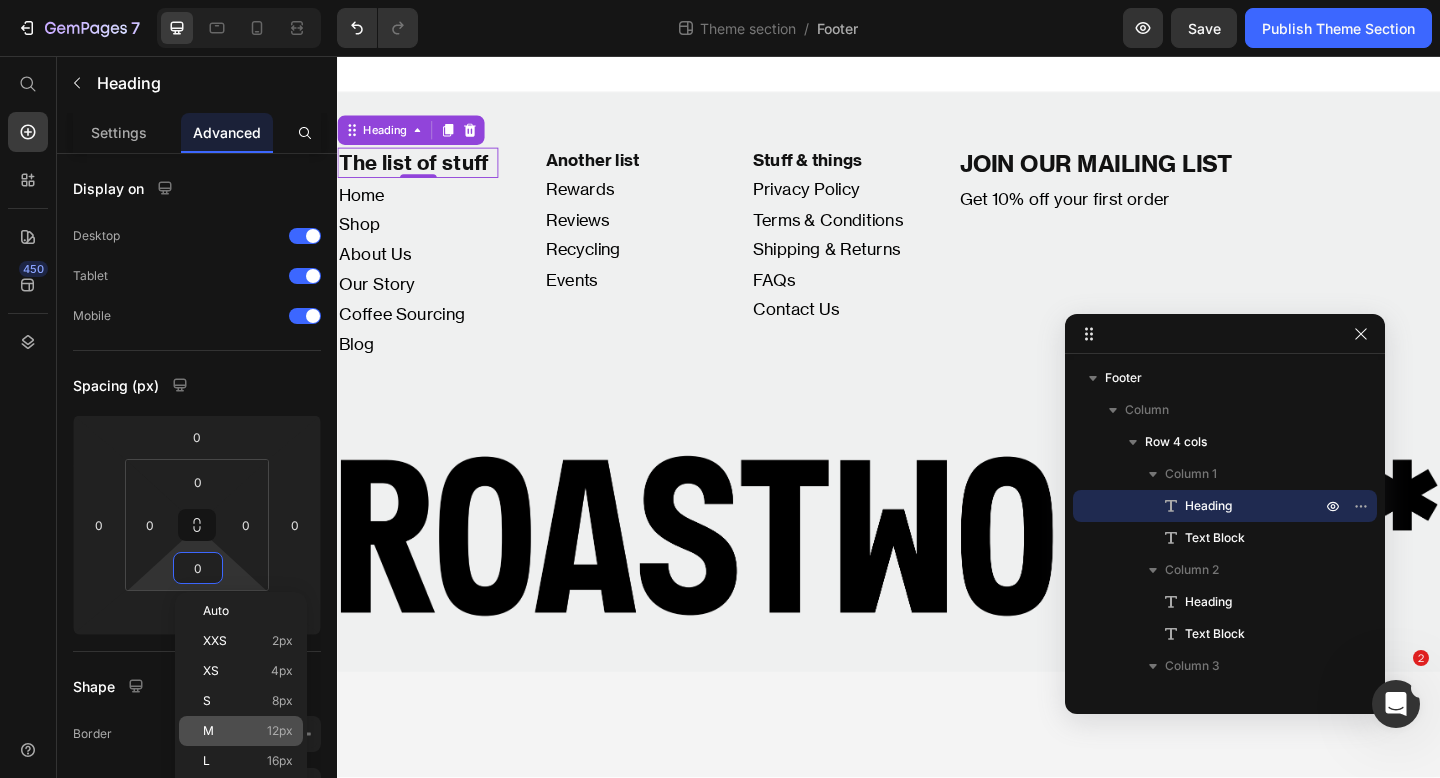 type on "12" 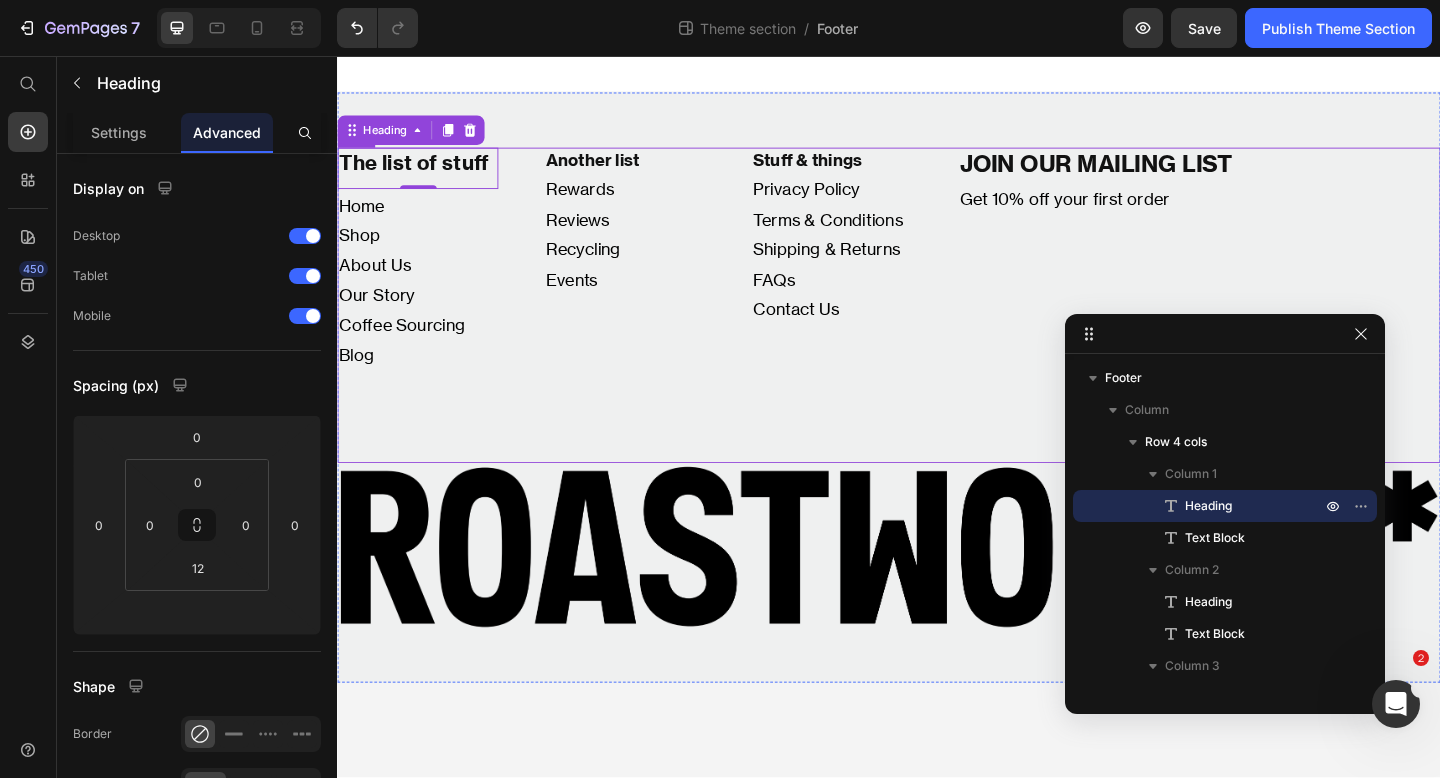 click on "The list of stuff Heading   0 Home   Shop   About Us  Our Story  Coffee Sourcing Blog Text Block Another list Heading Rewards  Reviews  Recycling  Events Text Block Stuff & things Heading Privacy Policy Terms & Conditions  Shipping & Returns  FAQs Contact Us Text Block JOIN OUR MAILING LIST Heading Get 10% off your first order Text Block Row" at bounding box center [937, 327] 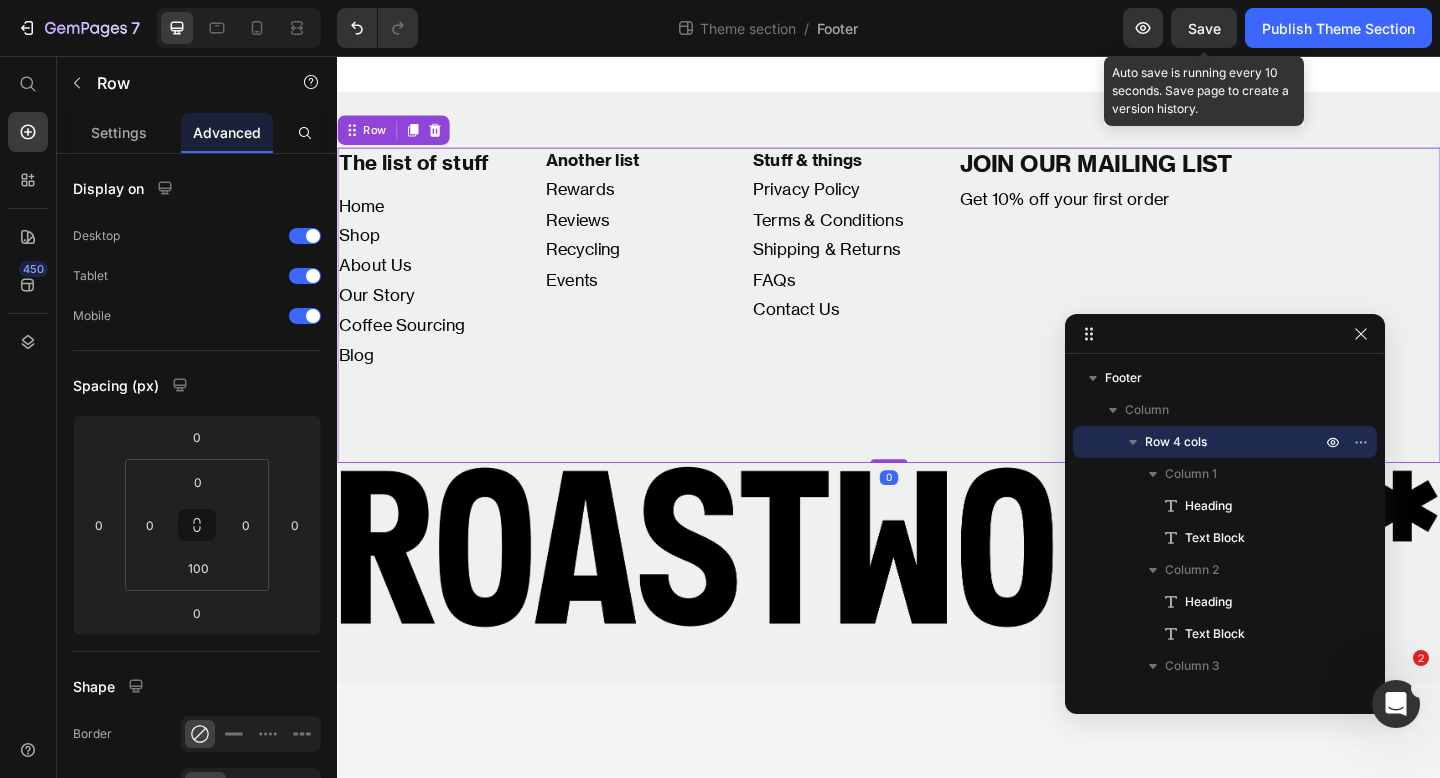 click on "Save" at bounding box center (1204, 28) 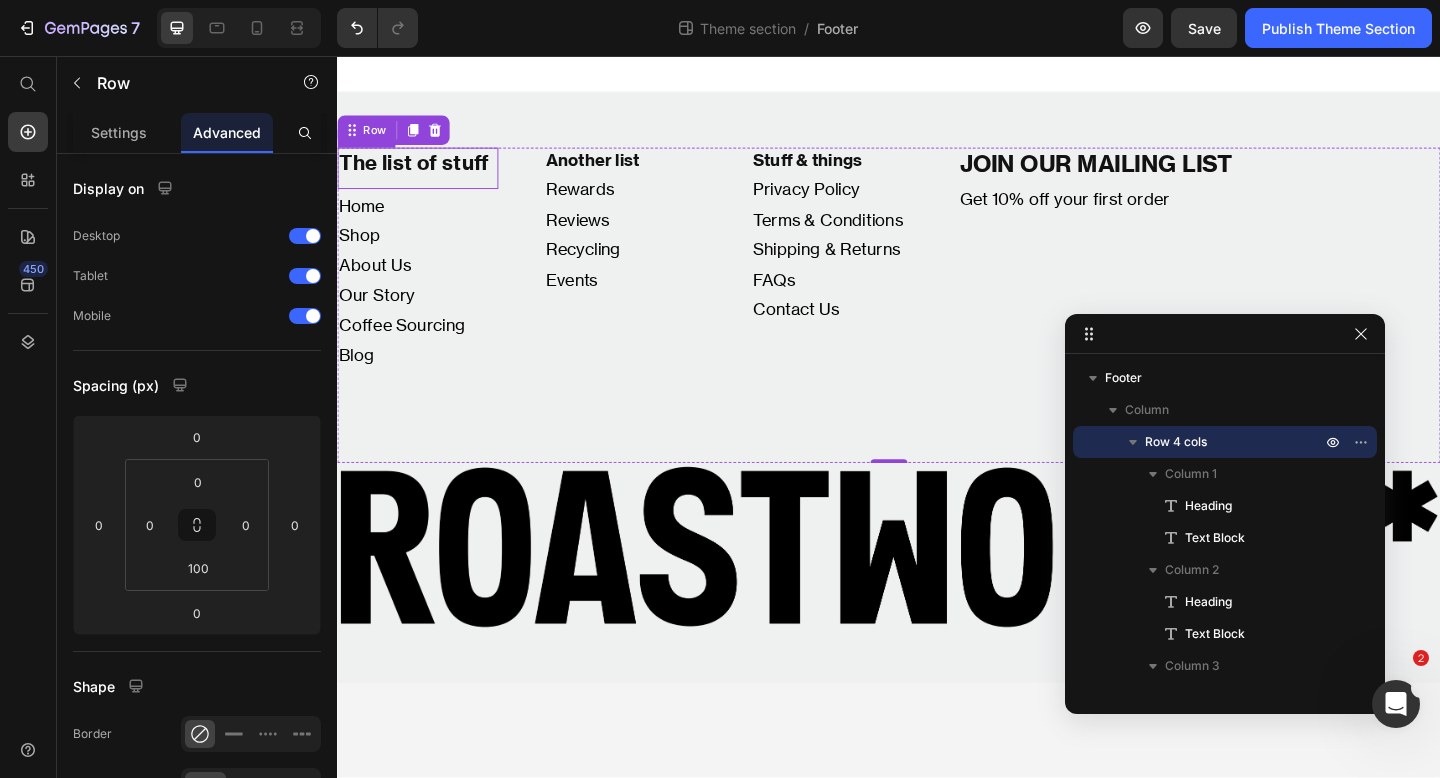 click on "The list of stuff" at bounding box center (424, 172) 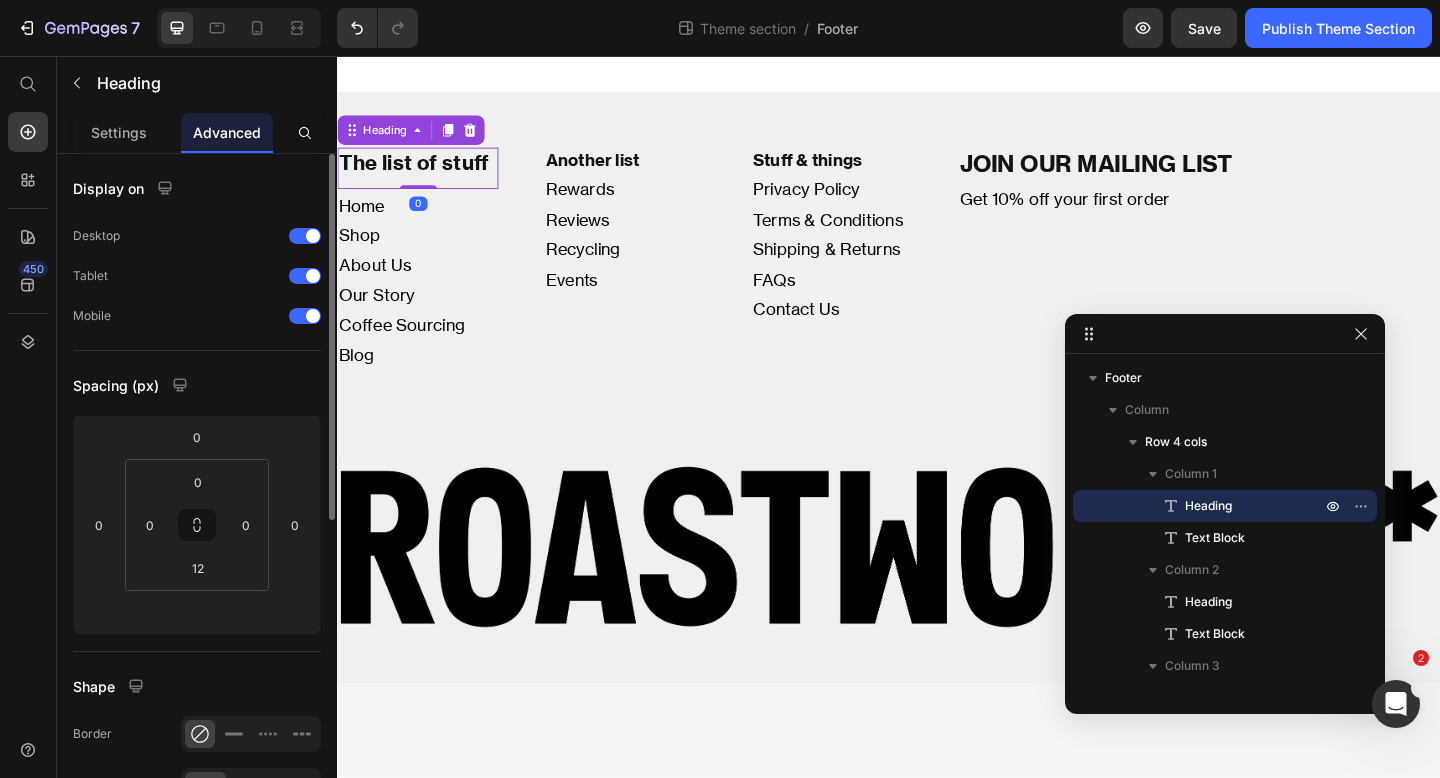 drag, startPoint x: 110, startPoint y: 142, endPoint x: 144, endPoint y: 167, distance: 42.201897 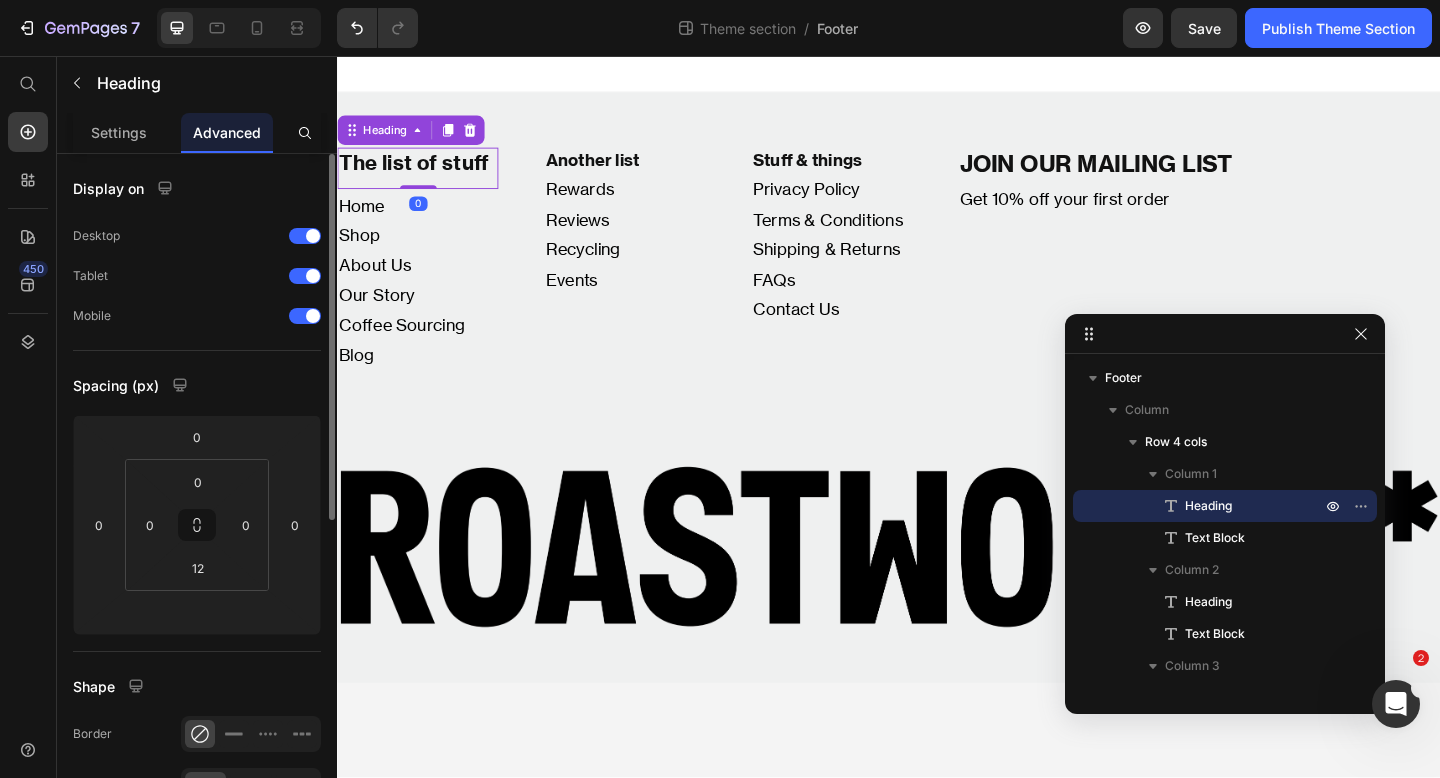 click on "Settings" at bounding box center (119, 132) 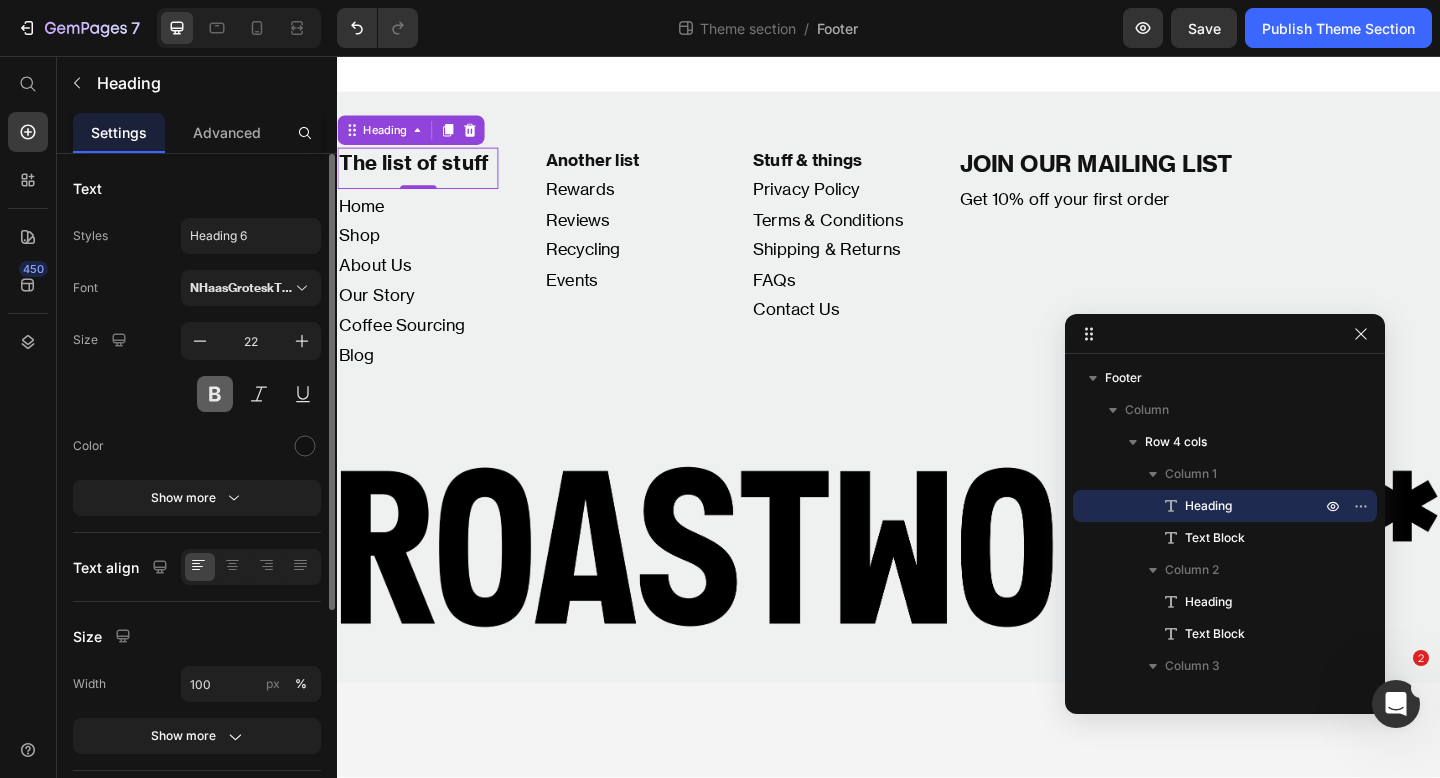 click at bounding box center [215, 394] 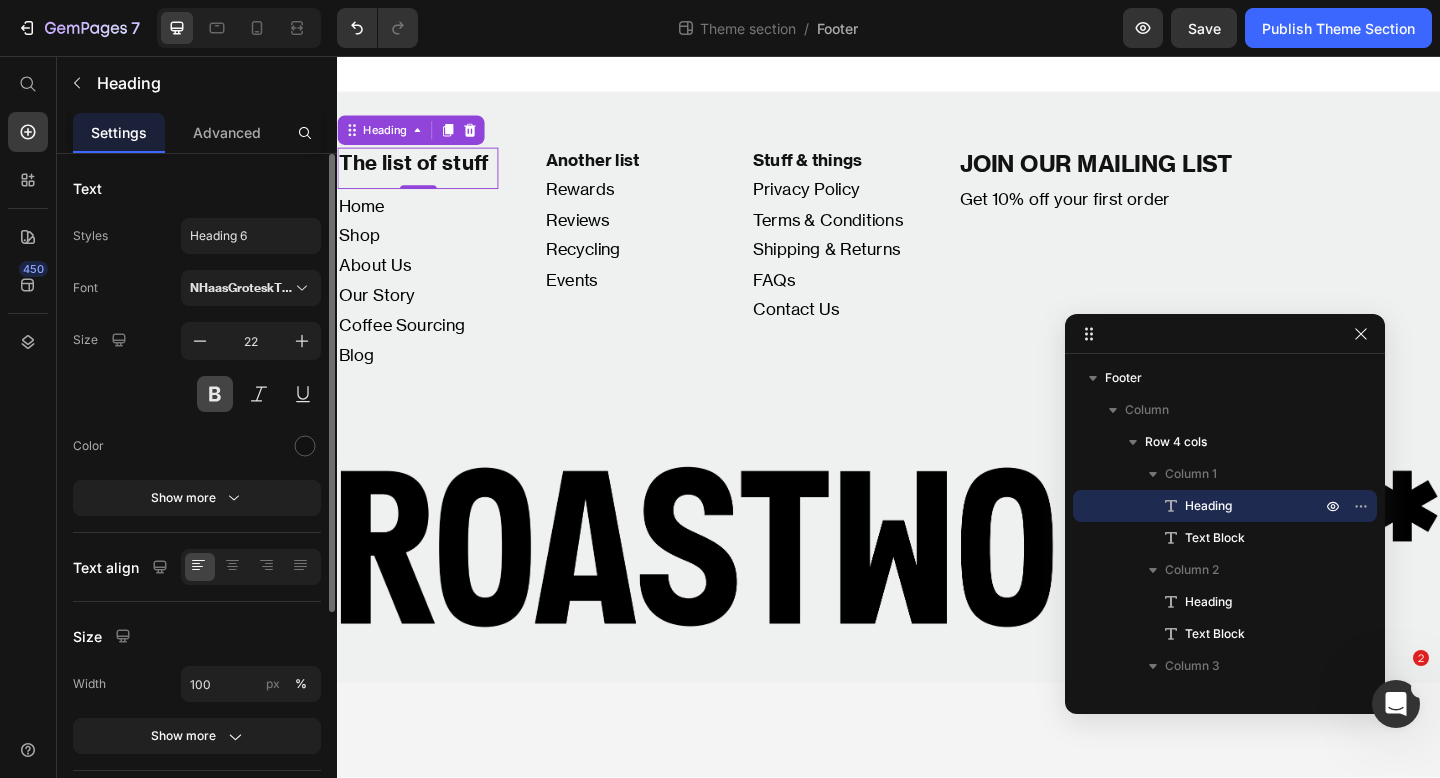 click at bounding box center (215, 394) 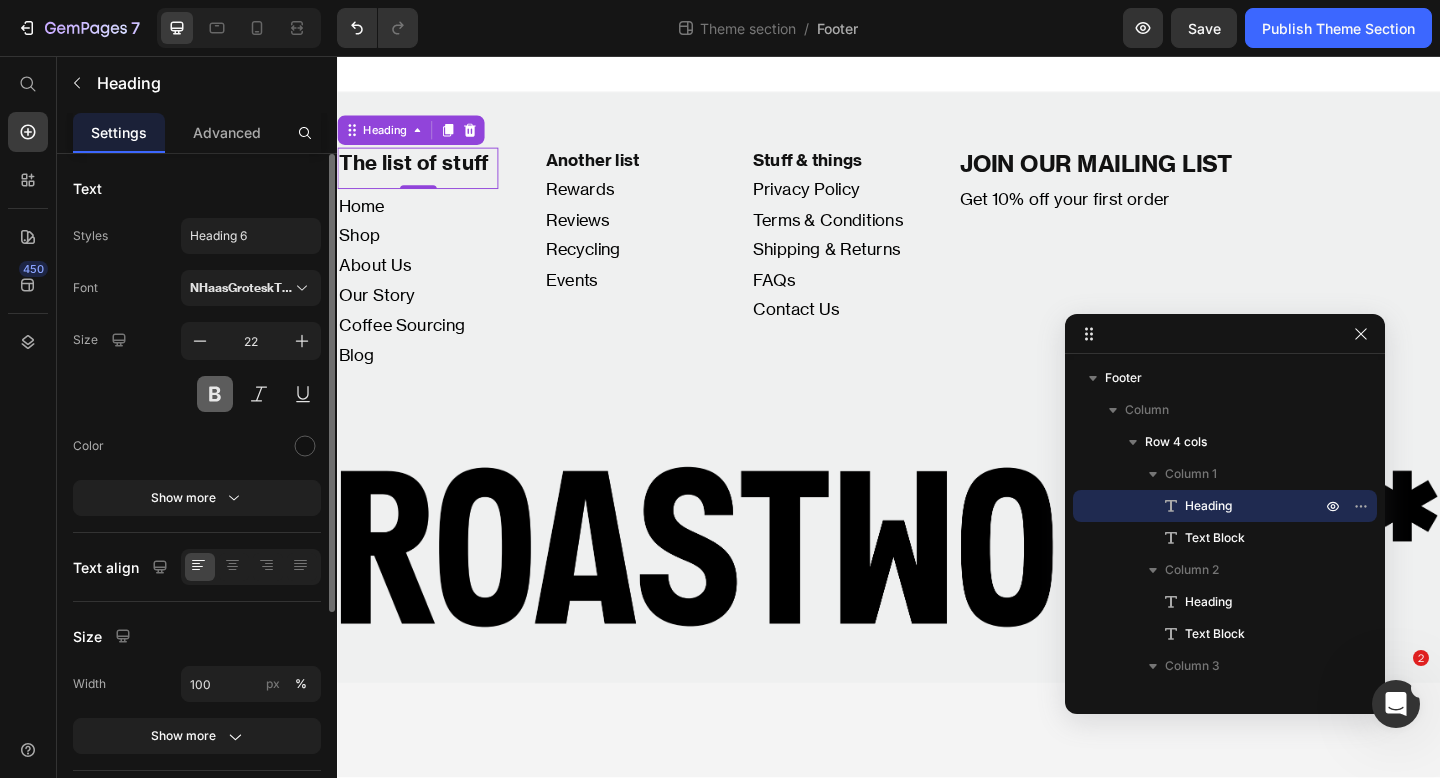 click at bounding box center [215, 394] 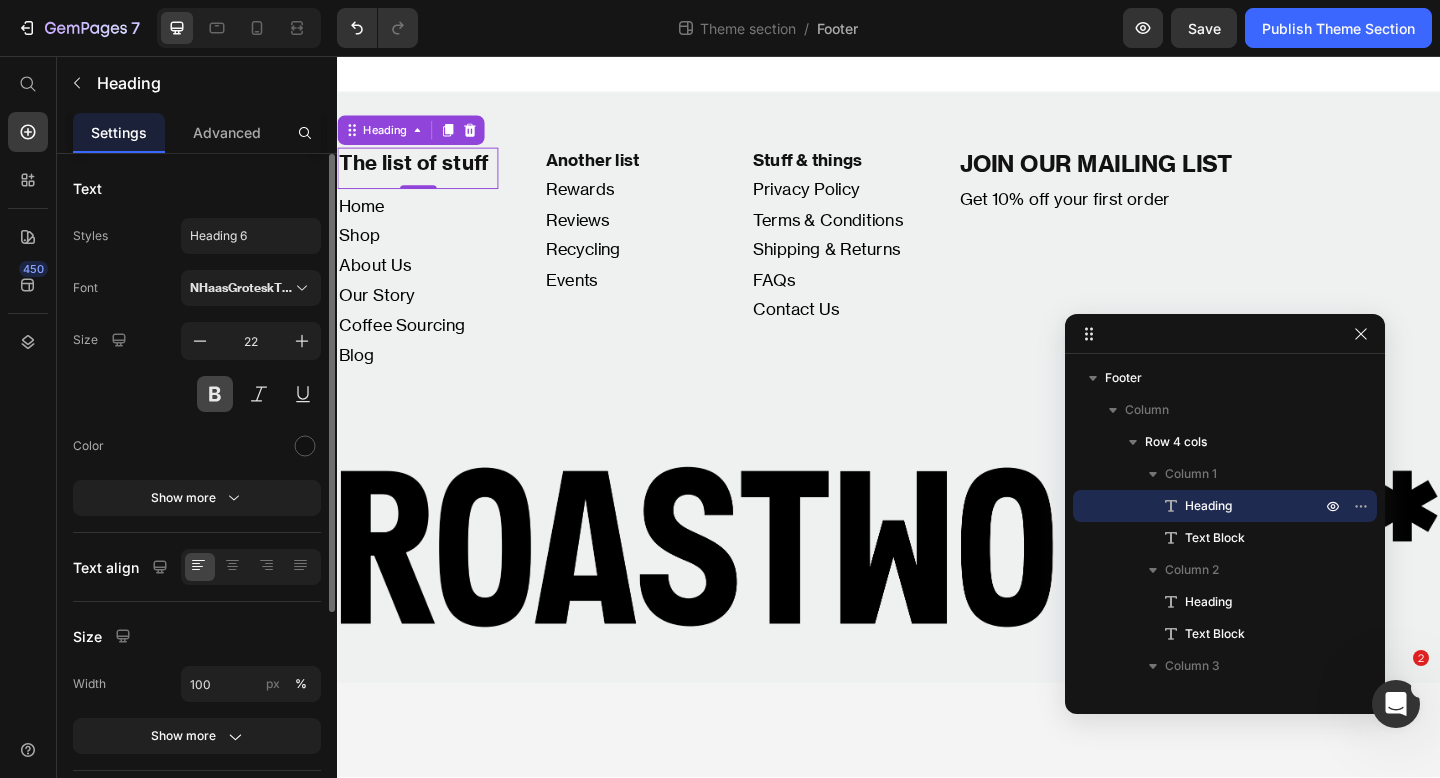 click at bounding box center [215, 394] 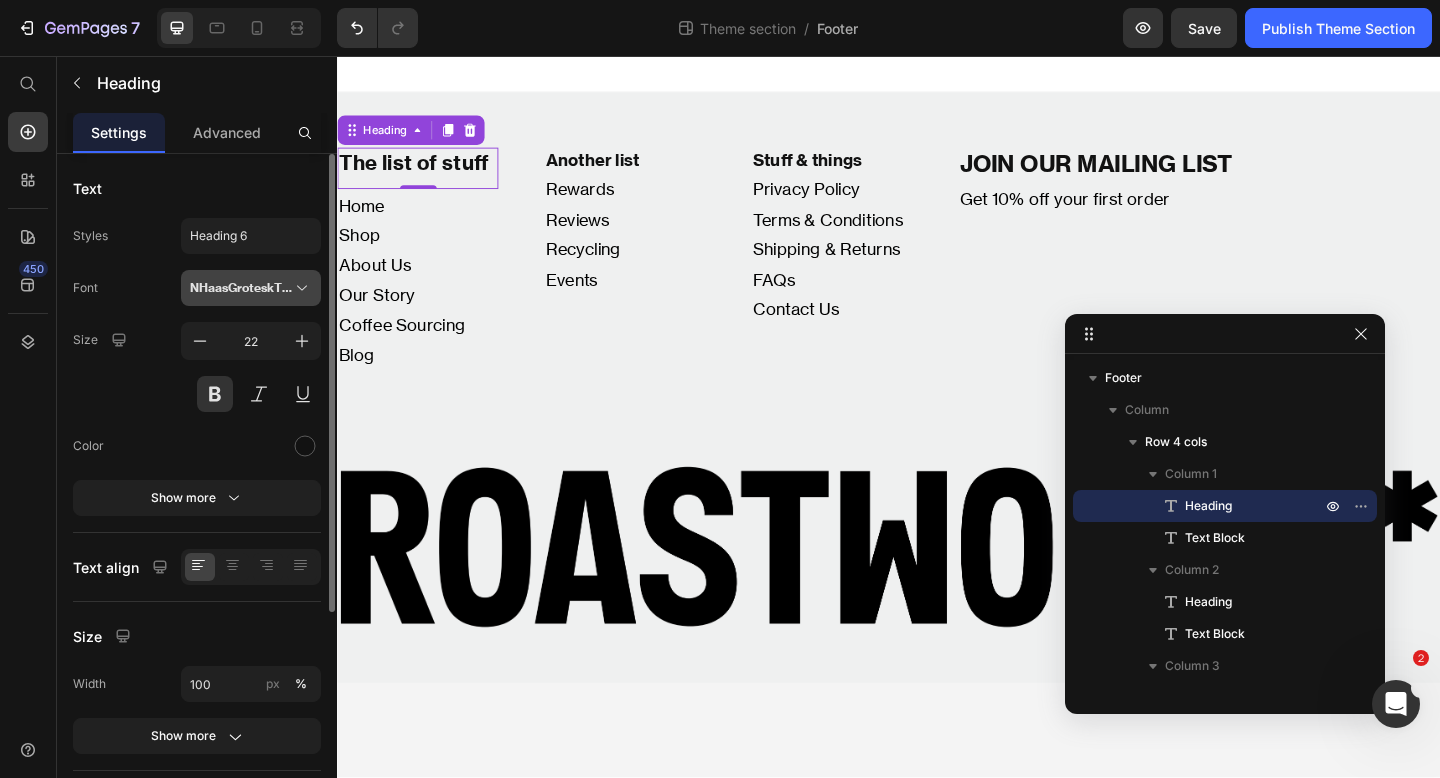 click on "NHaasGroteskTXPro-75Bd 1" at bounding box center (251, 288) 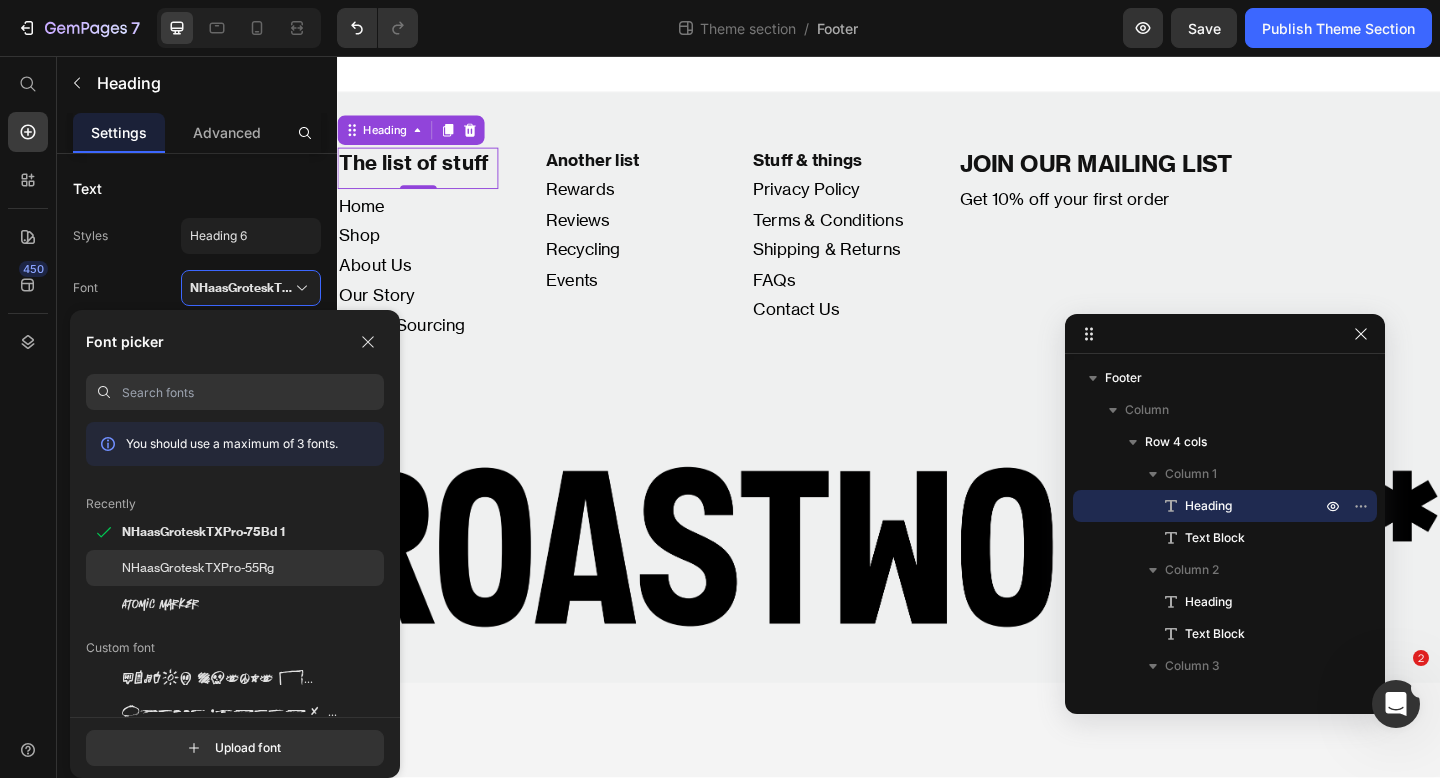 click on "NHaasGroteskTXPro-55Rg" at bounding box center (198, 568) 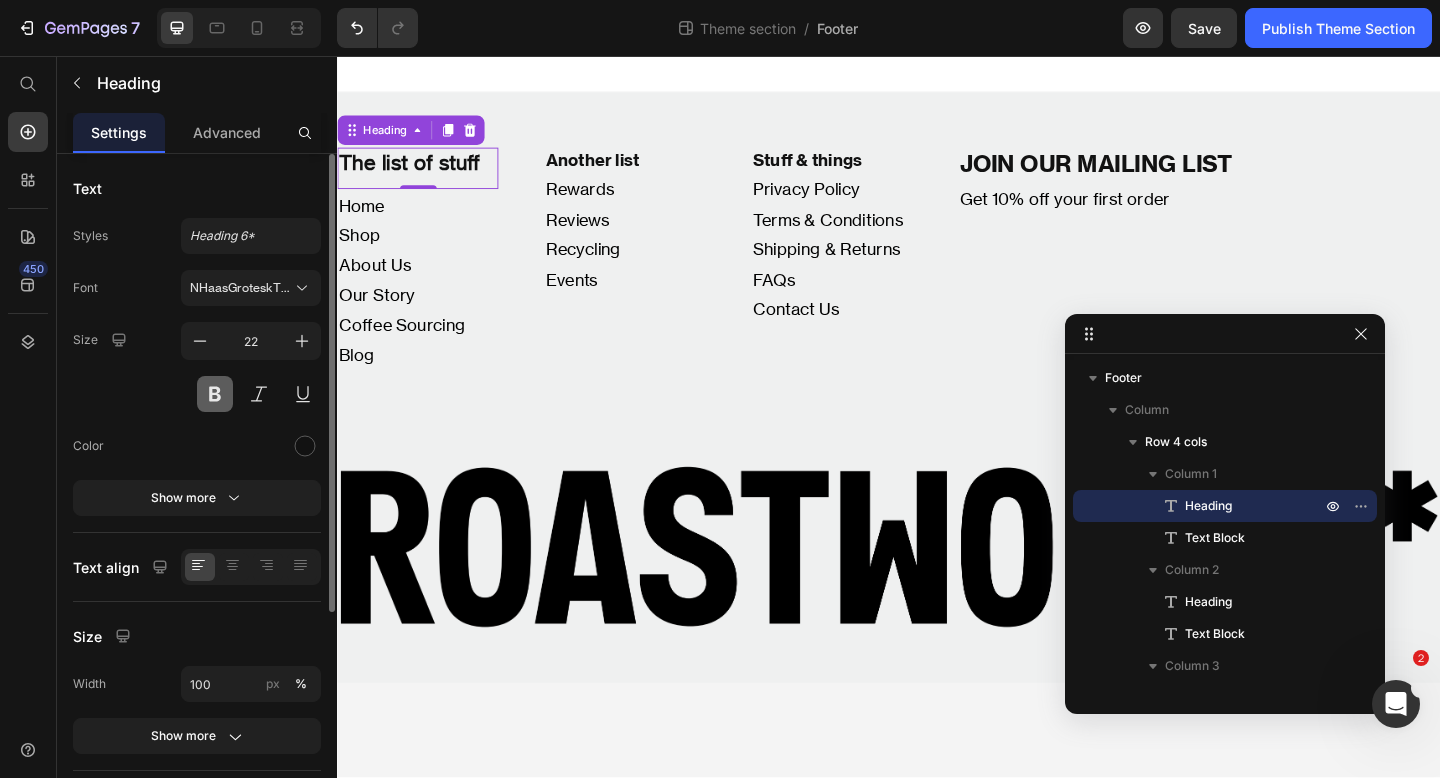 click at bounding box center (215, 394) 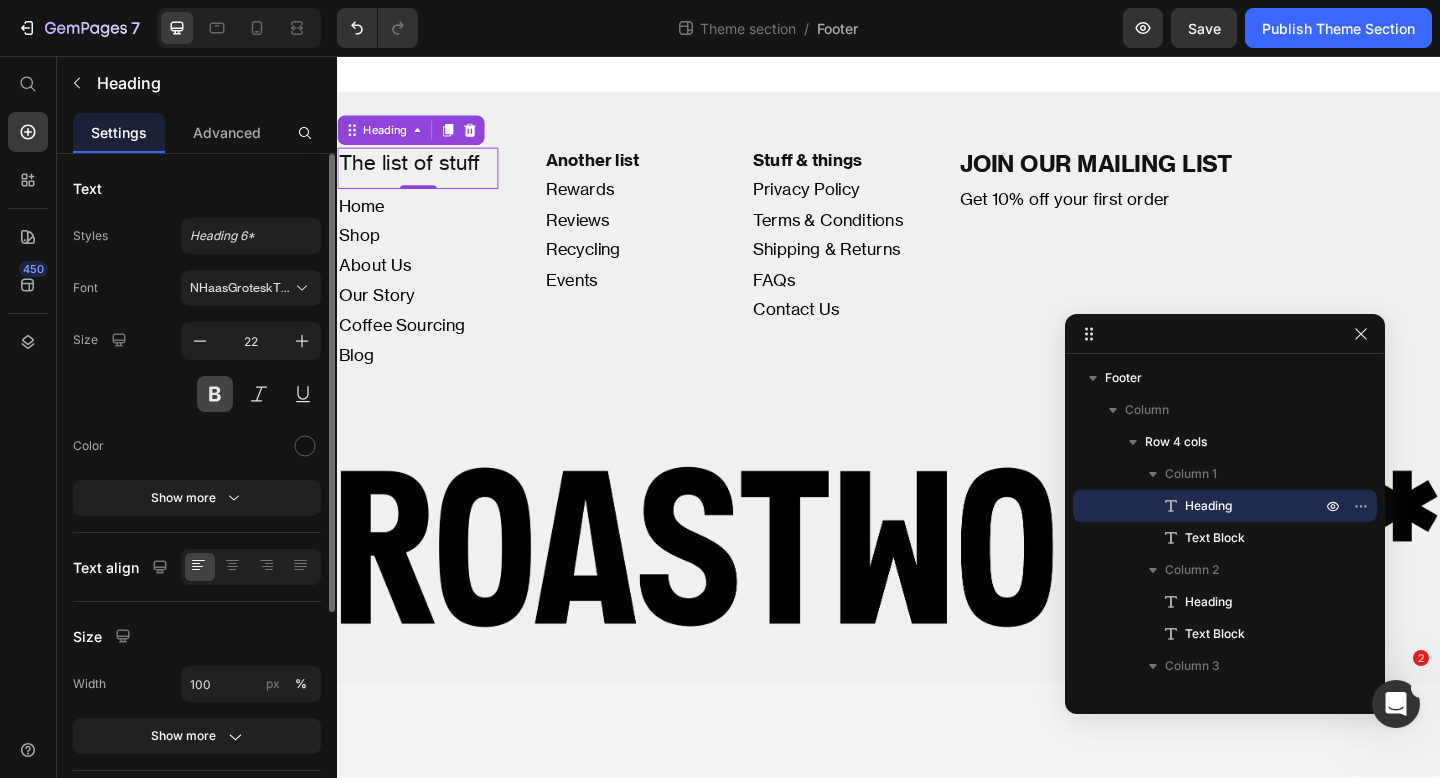 click at bounding box center (215, 394) 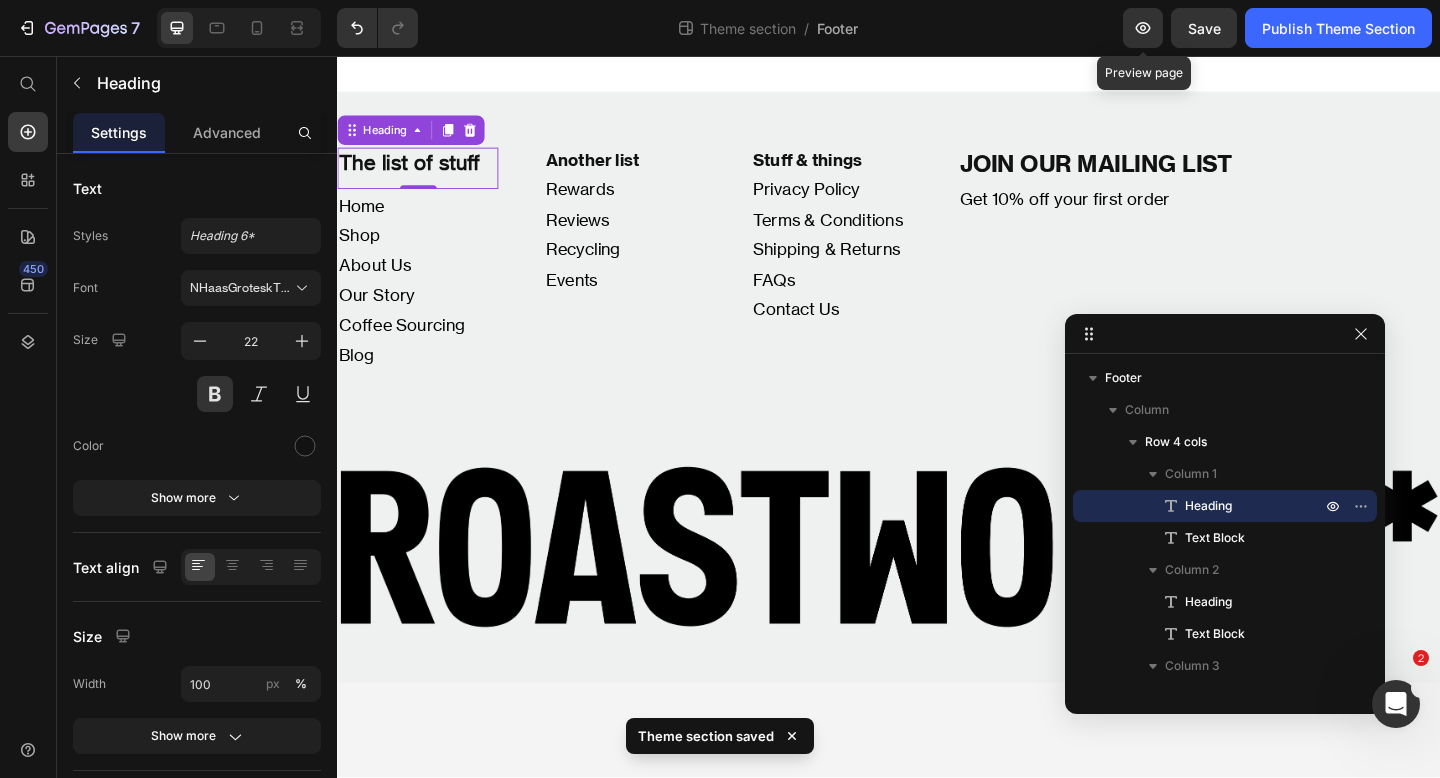 click 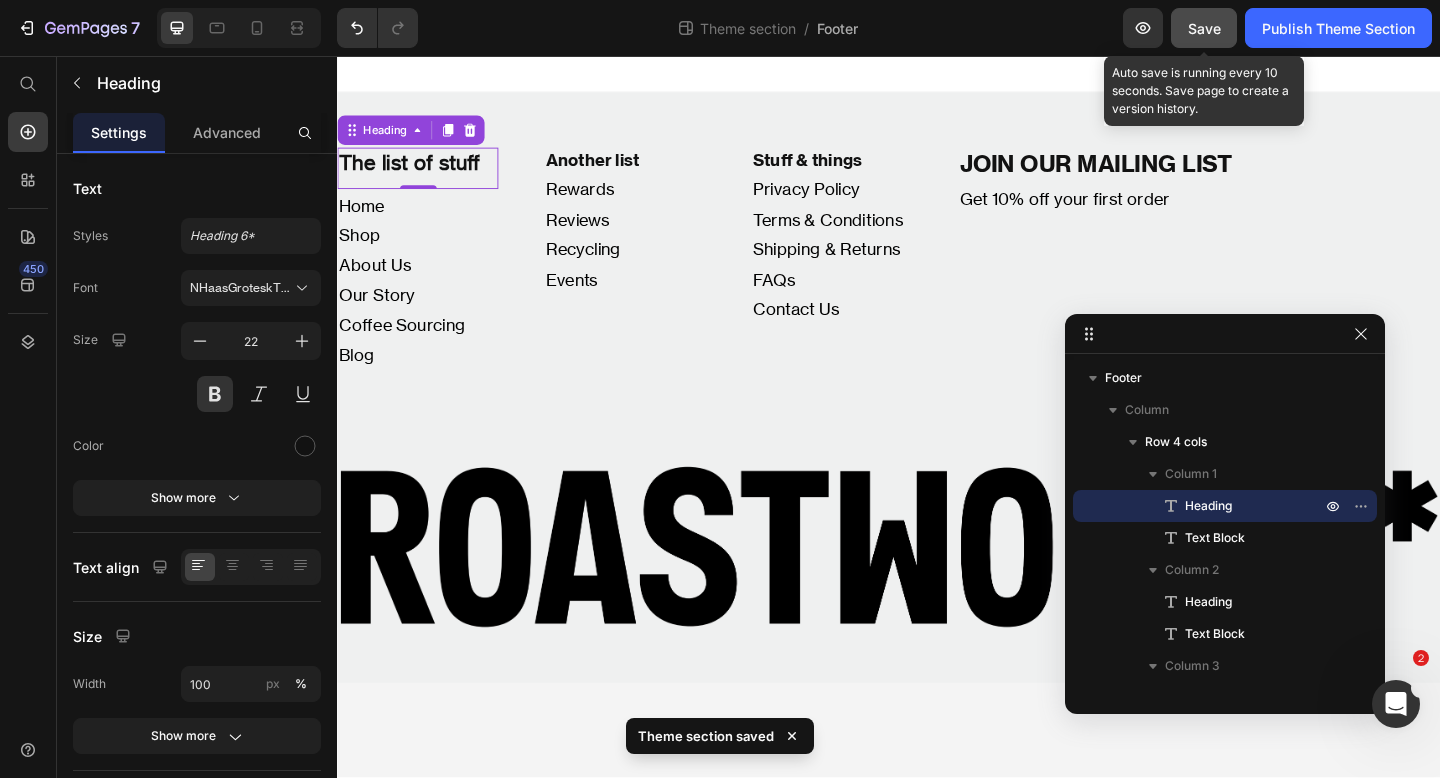 click on "Save" 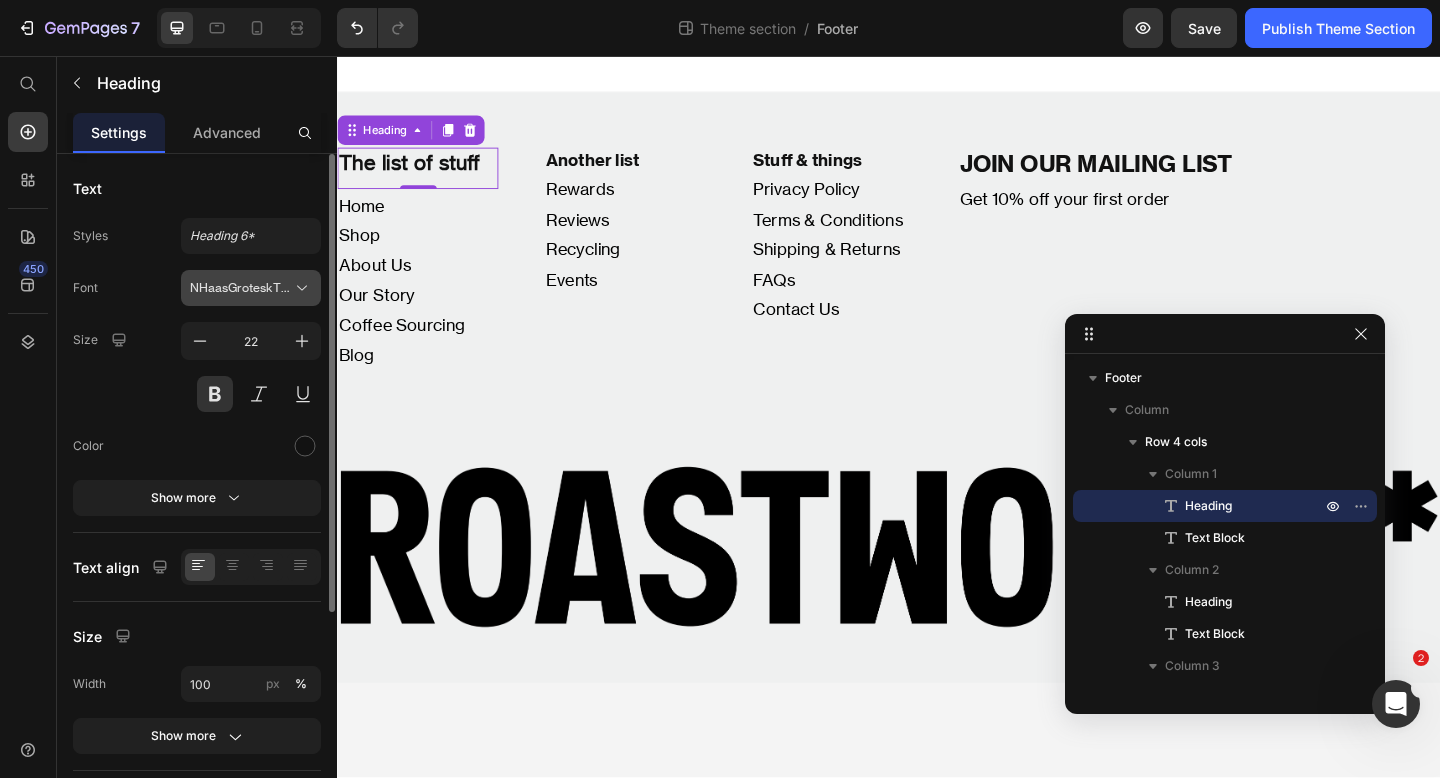 click on "NHaasGroteskTXPro-55Rg" at bounding box center (241, 288) 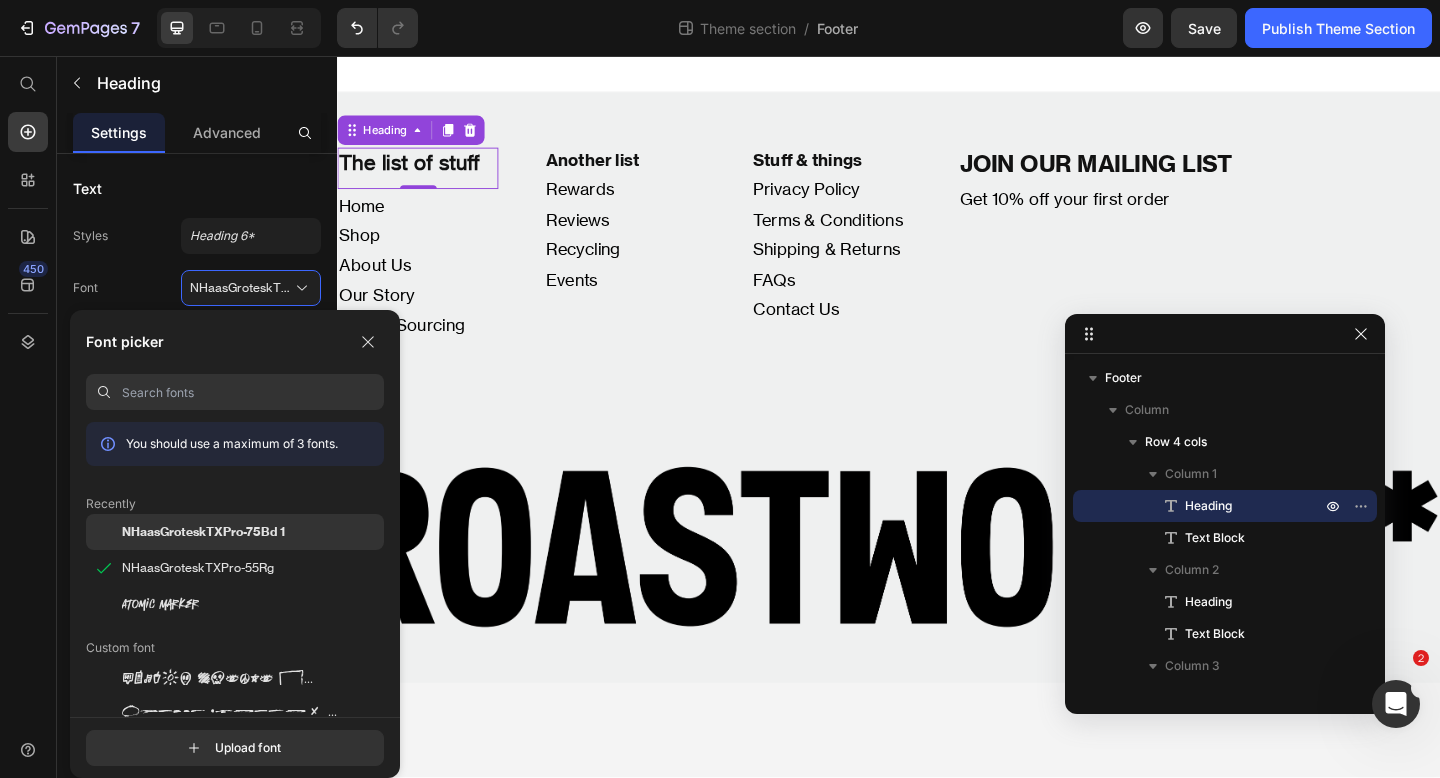 click on "NHaasGroteskTXPro-75Bd 1" at bounding box center [203, 532] 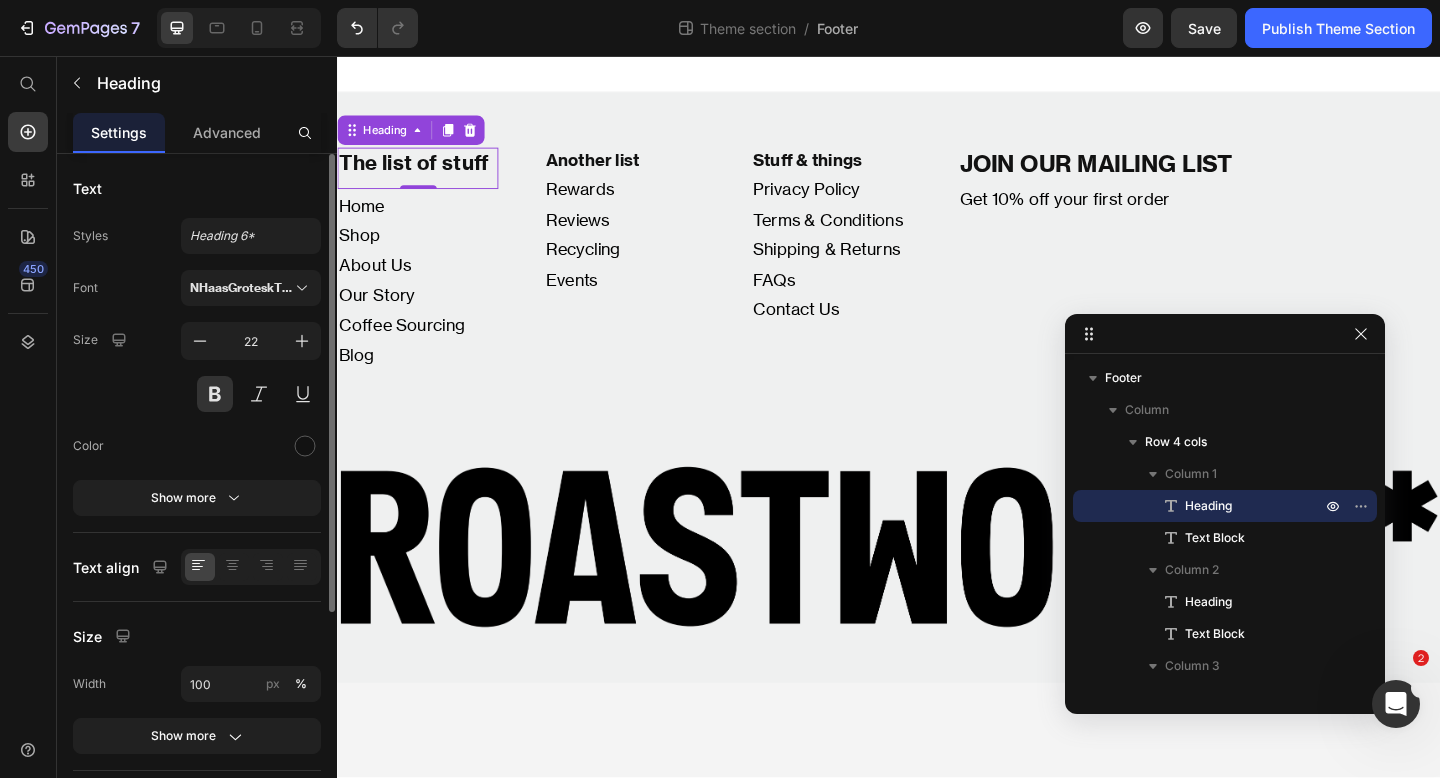 click on "Size 22" at bounding box center (197, 367) 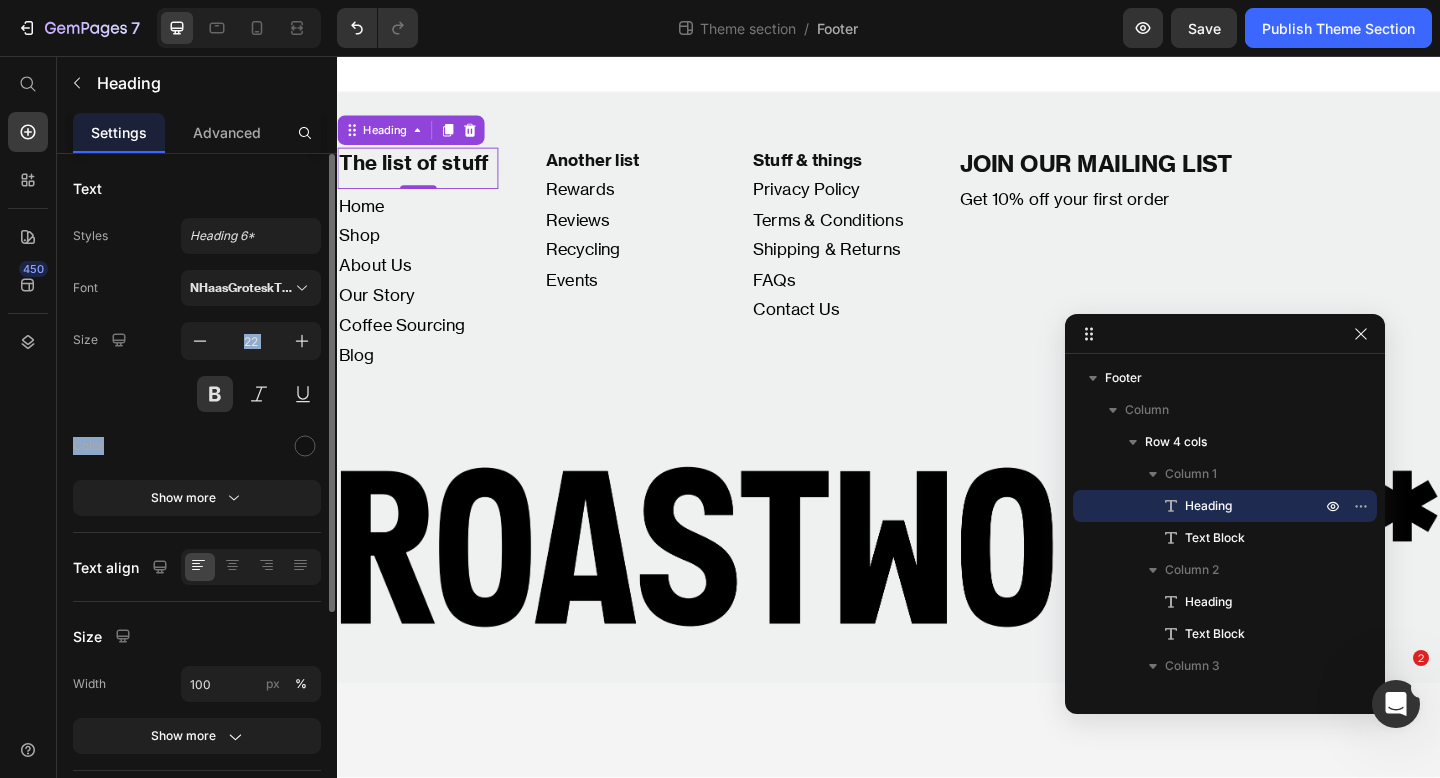 click on "Size 22" at bounding box center (197, 367) 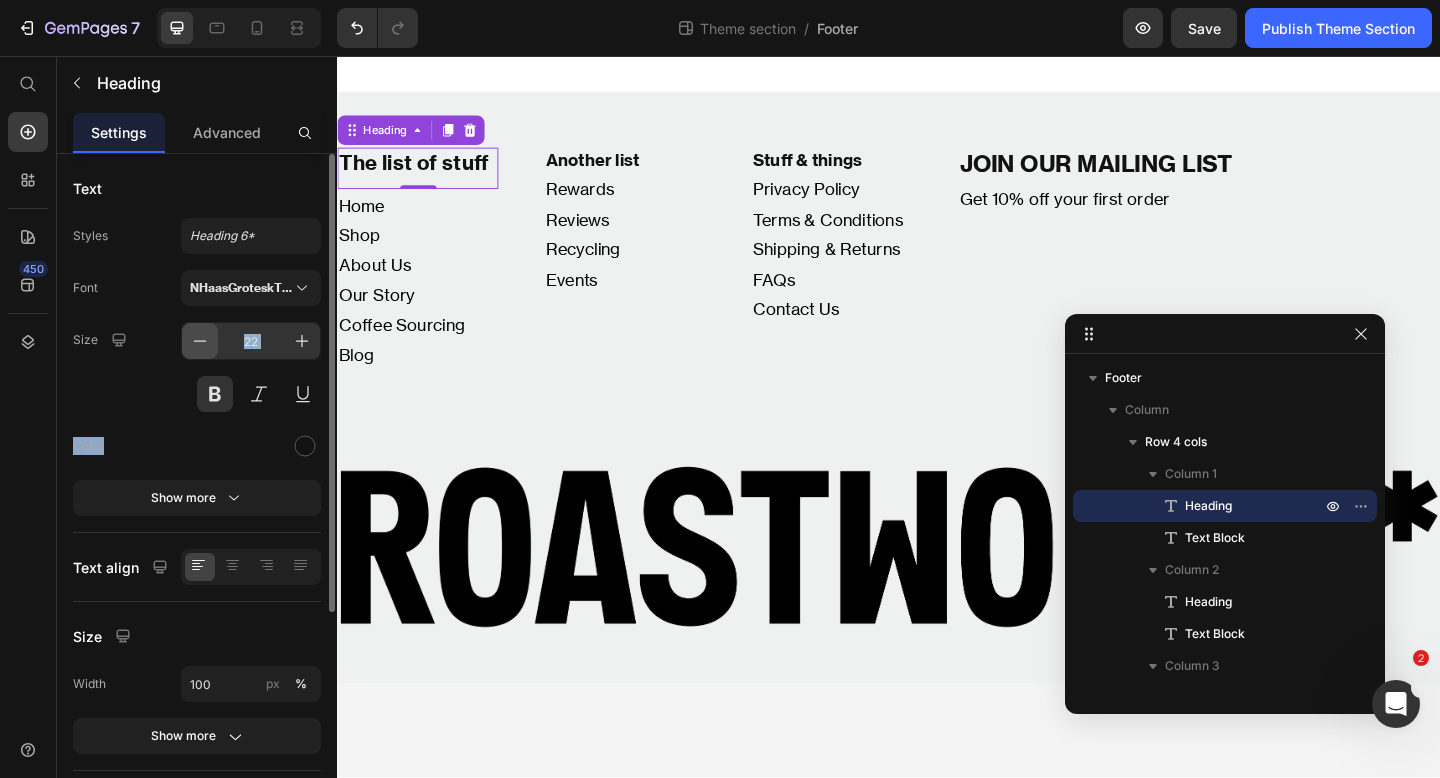 click at bounding box center [200, 341] 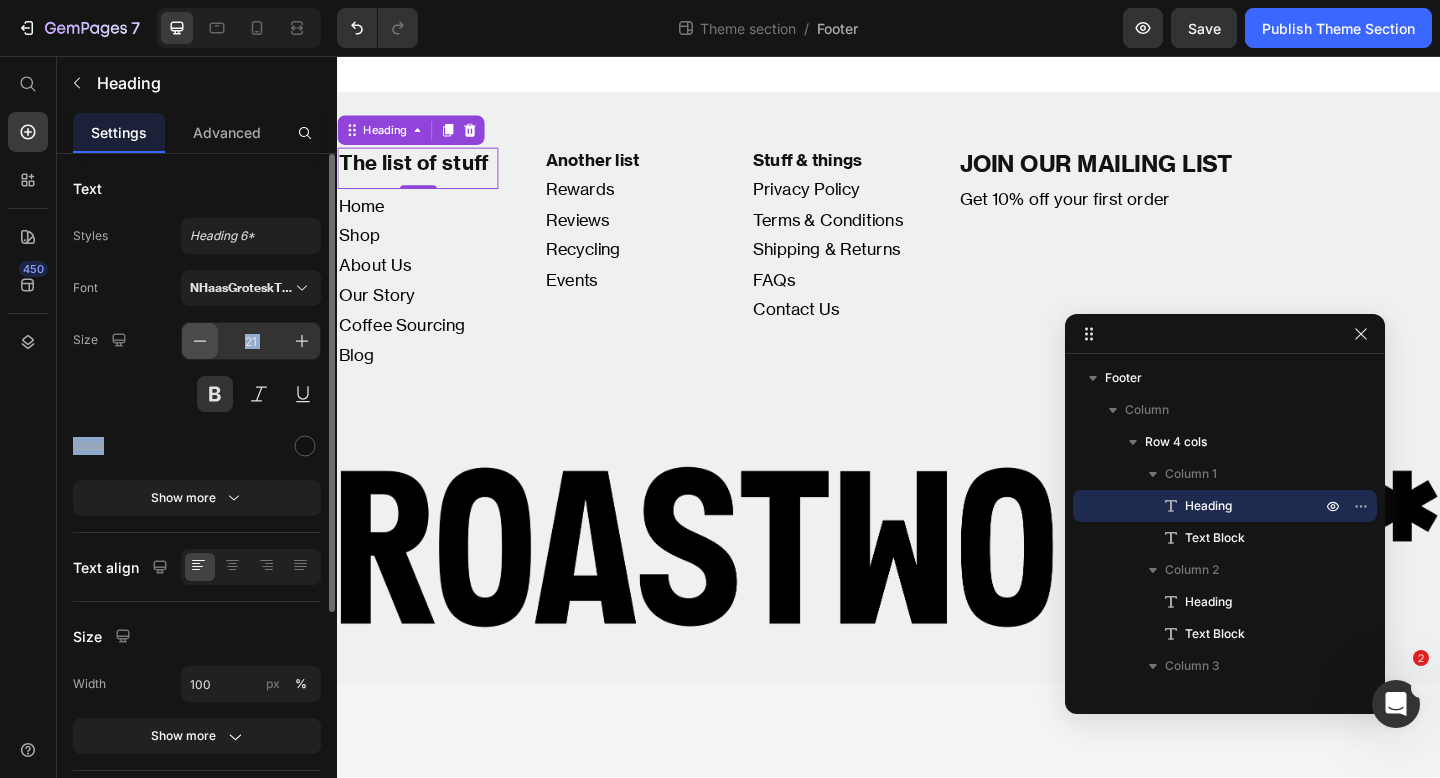 click at bounding box center [200, 341] 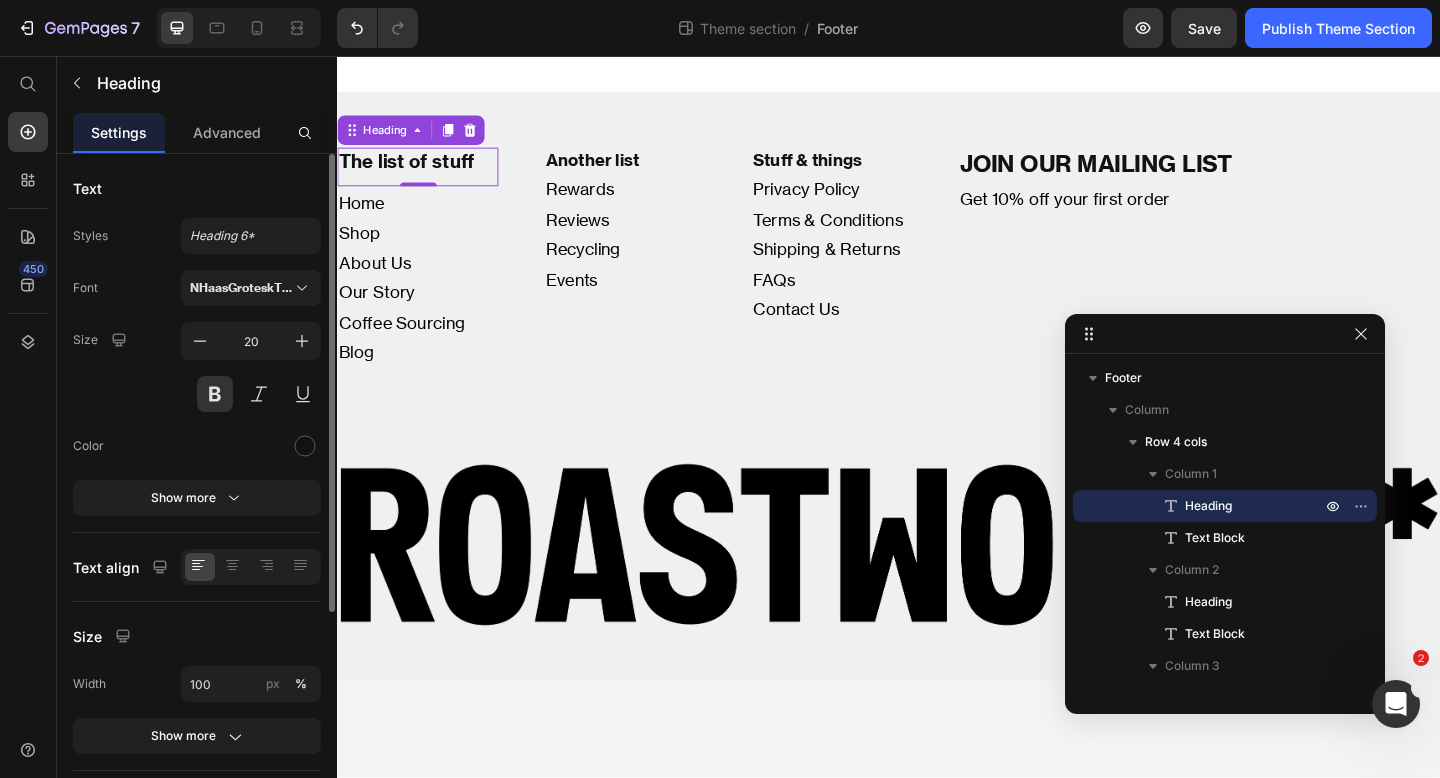 click on "Size 20" at bounding box center [197, 367] 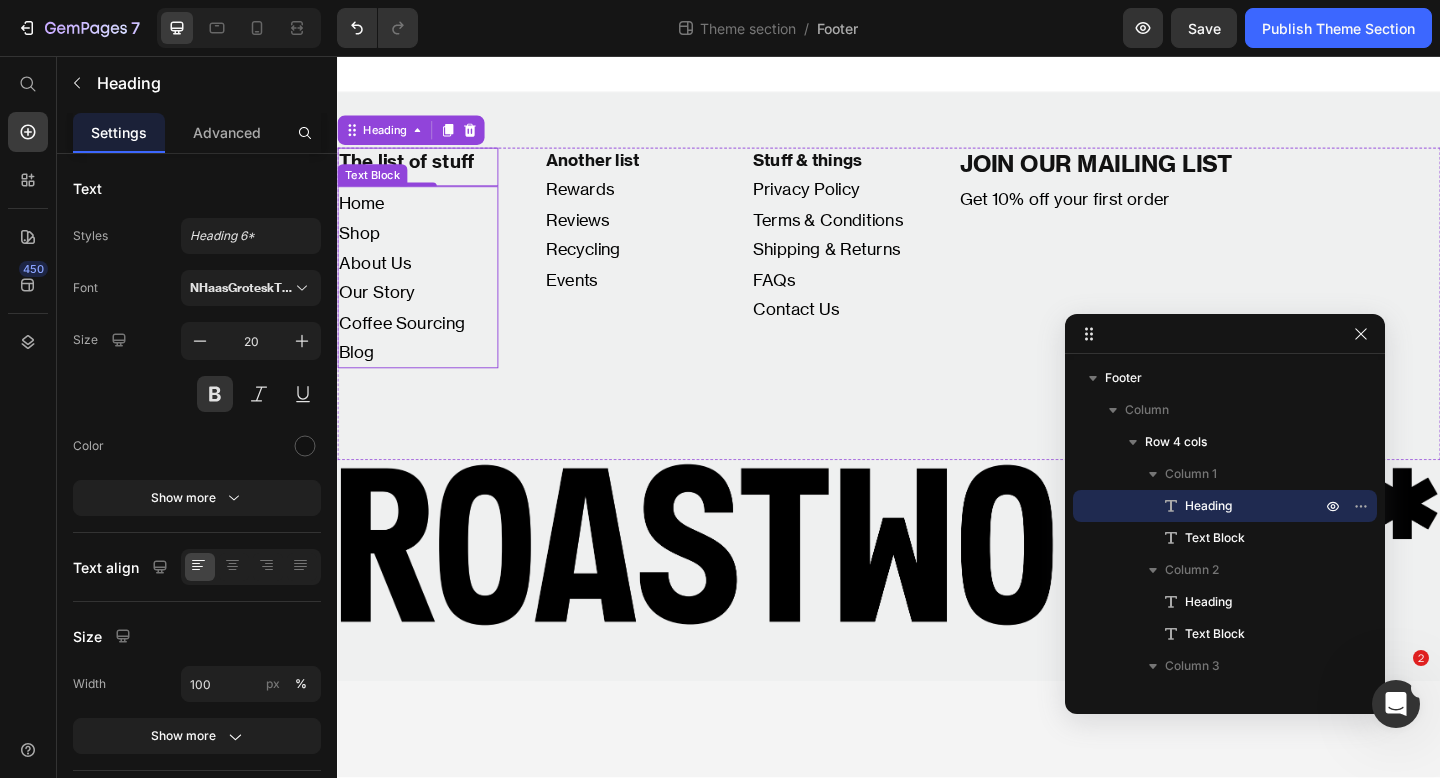 click on "Home" at bounding box center (424, 216) 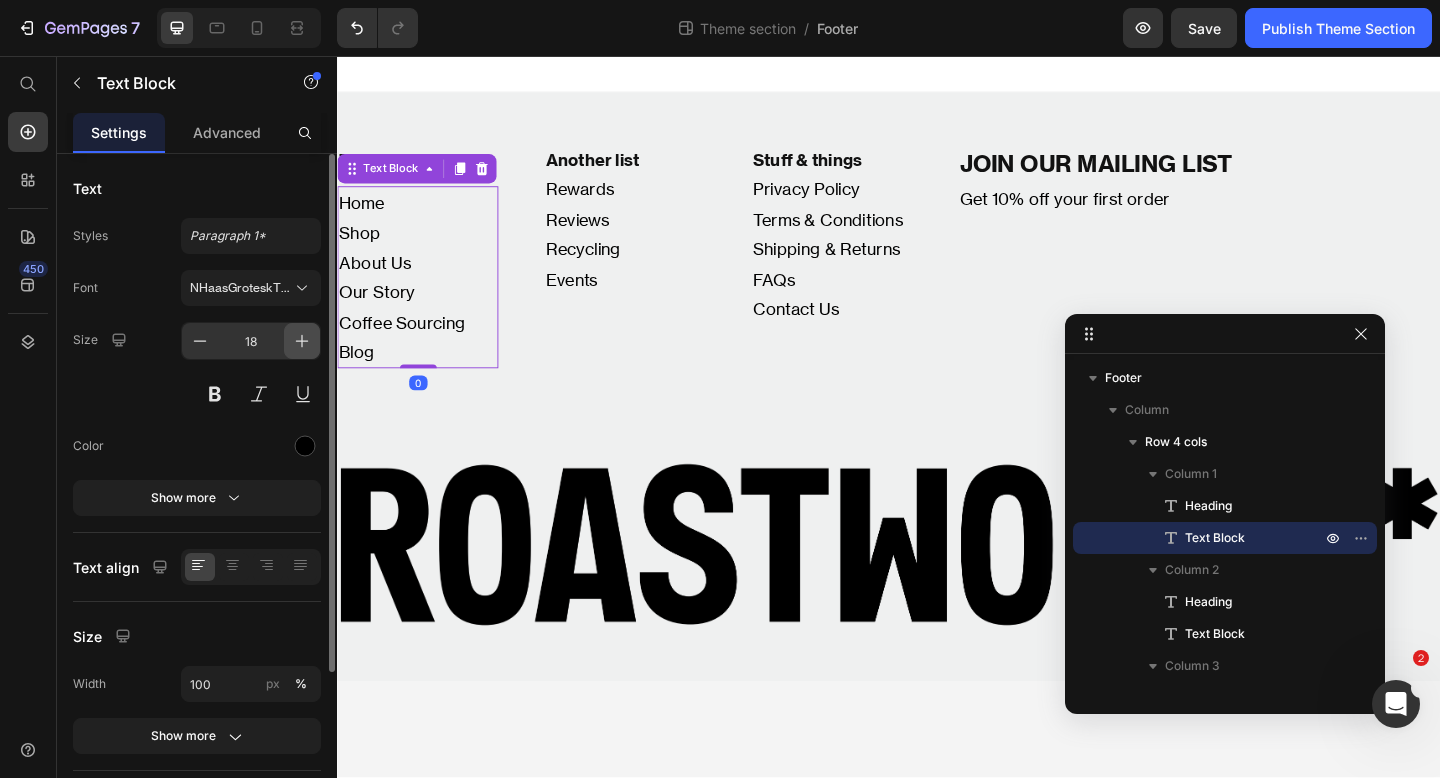 click at bounding box center (302, 341) 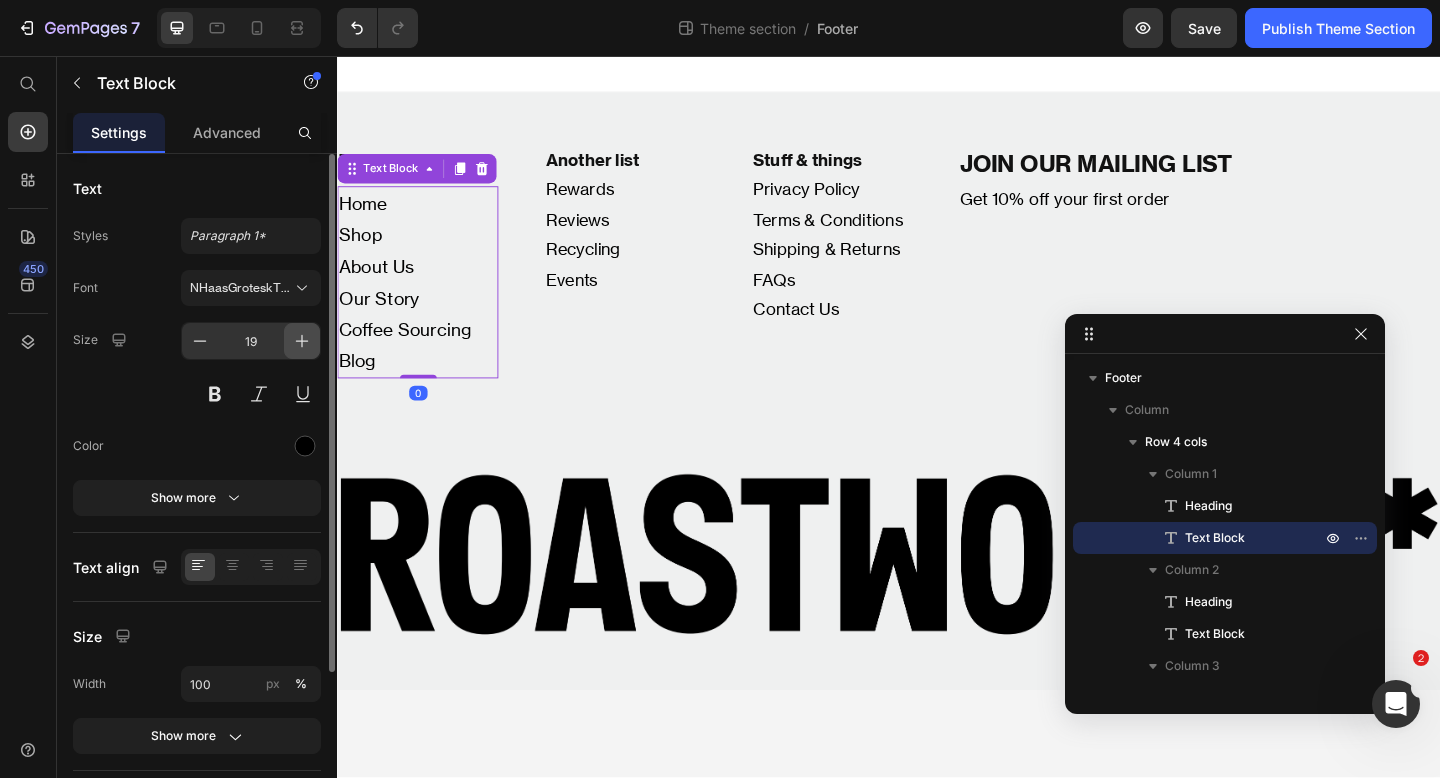 click at bounding box center (302, 341) 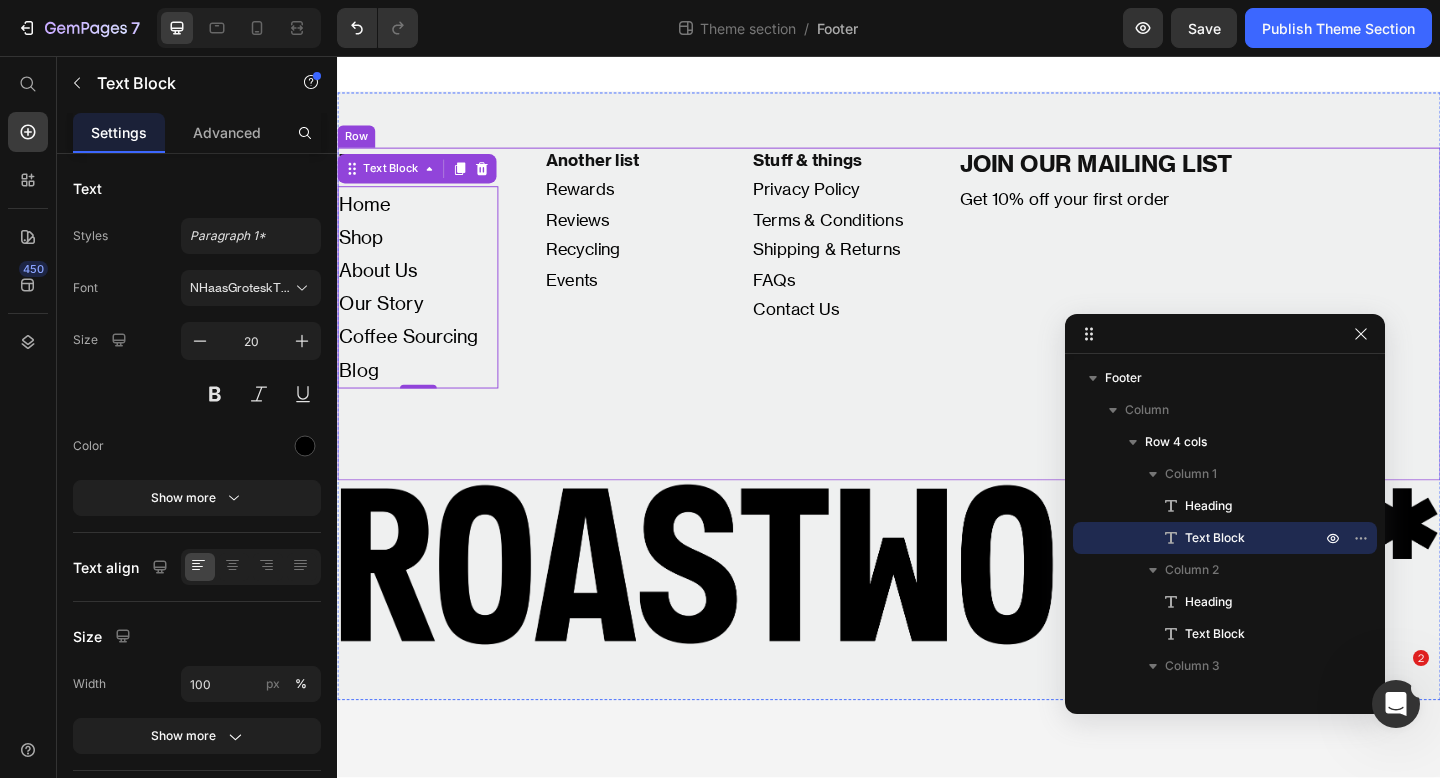 click on "Another list Heading Rewards  Reviews  Recycling  Events Text Block" at bounding box center [649, 287] 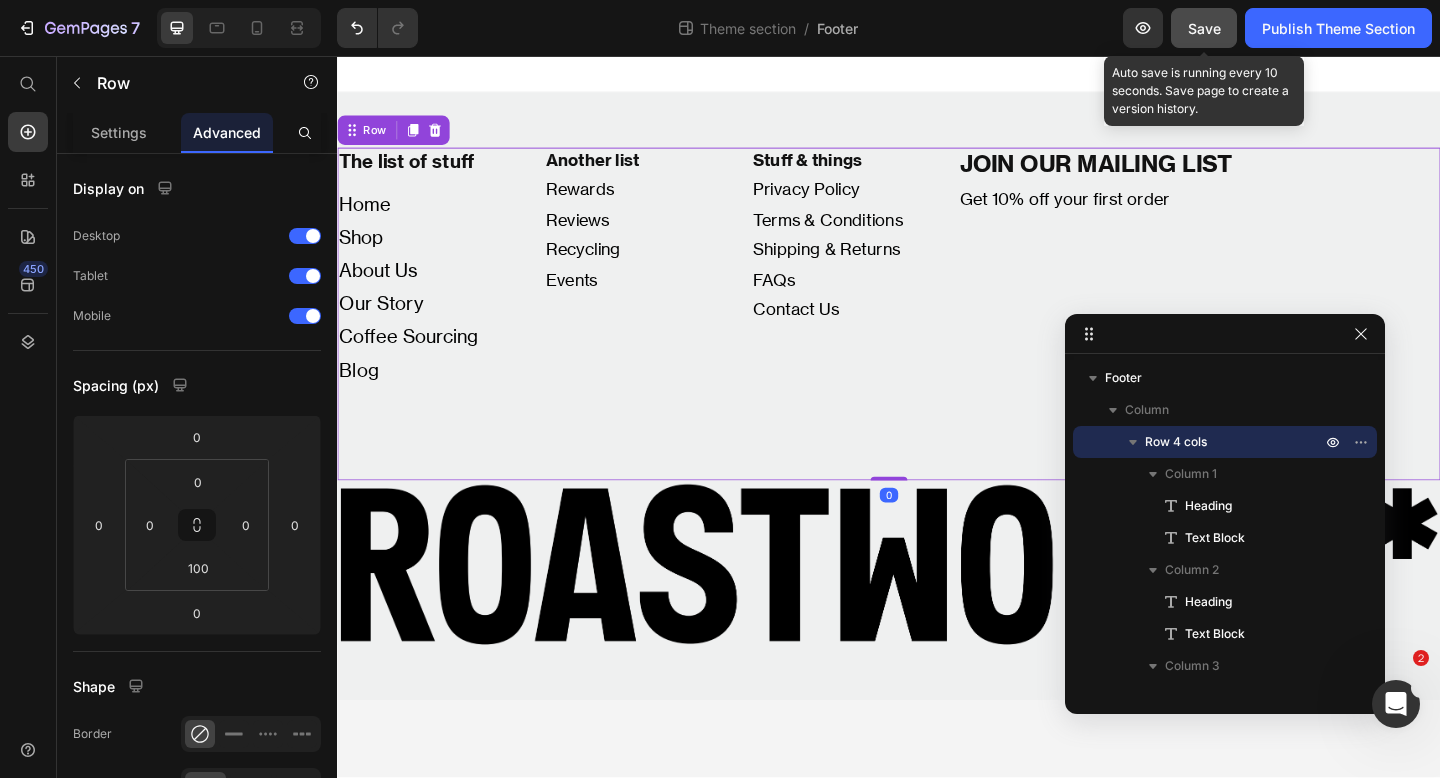 click on "Save" 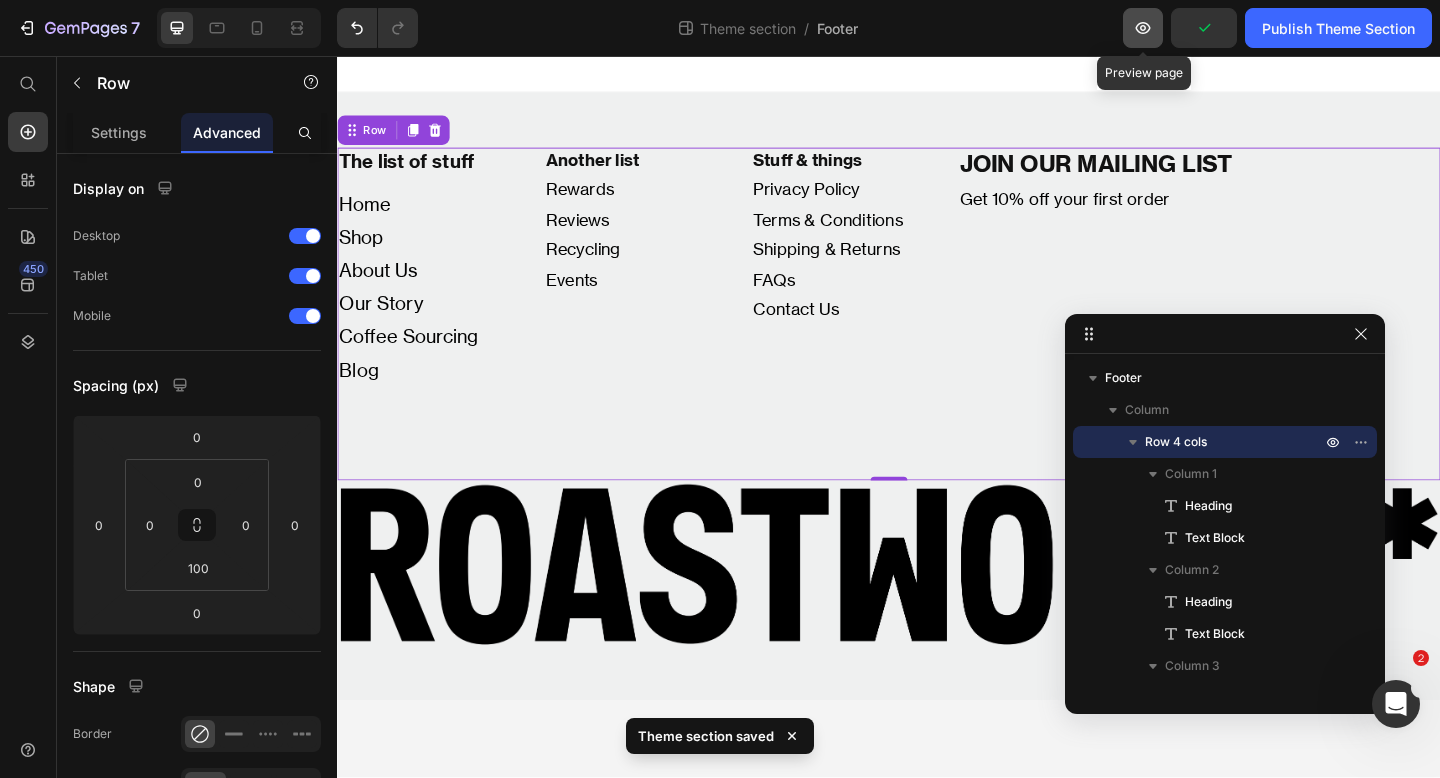 click 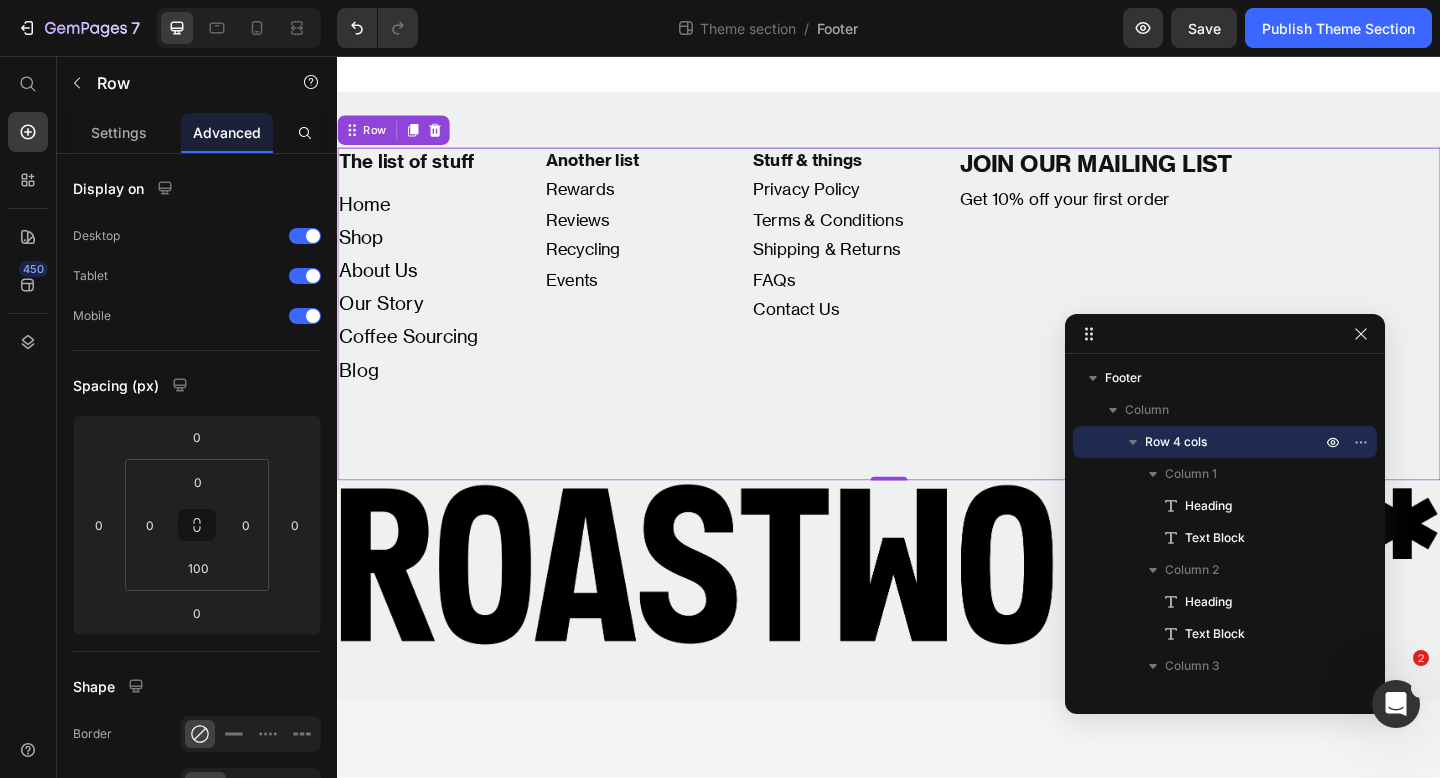 click on "Another list Heading Rewards  Reviews  Recycling  Events Text Block" at bounding box center (649, 287) 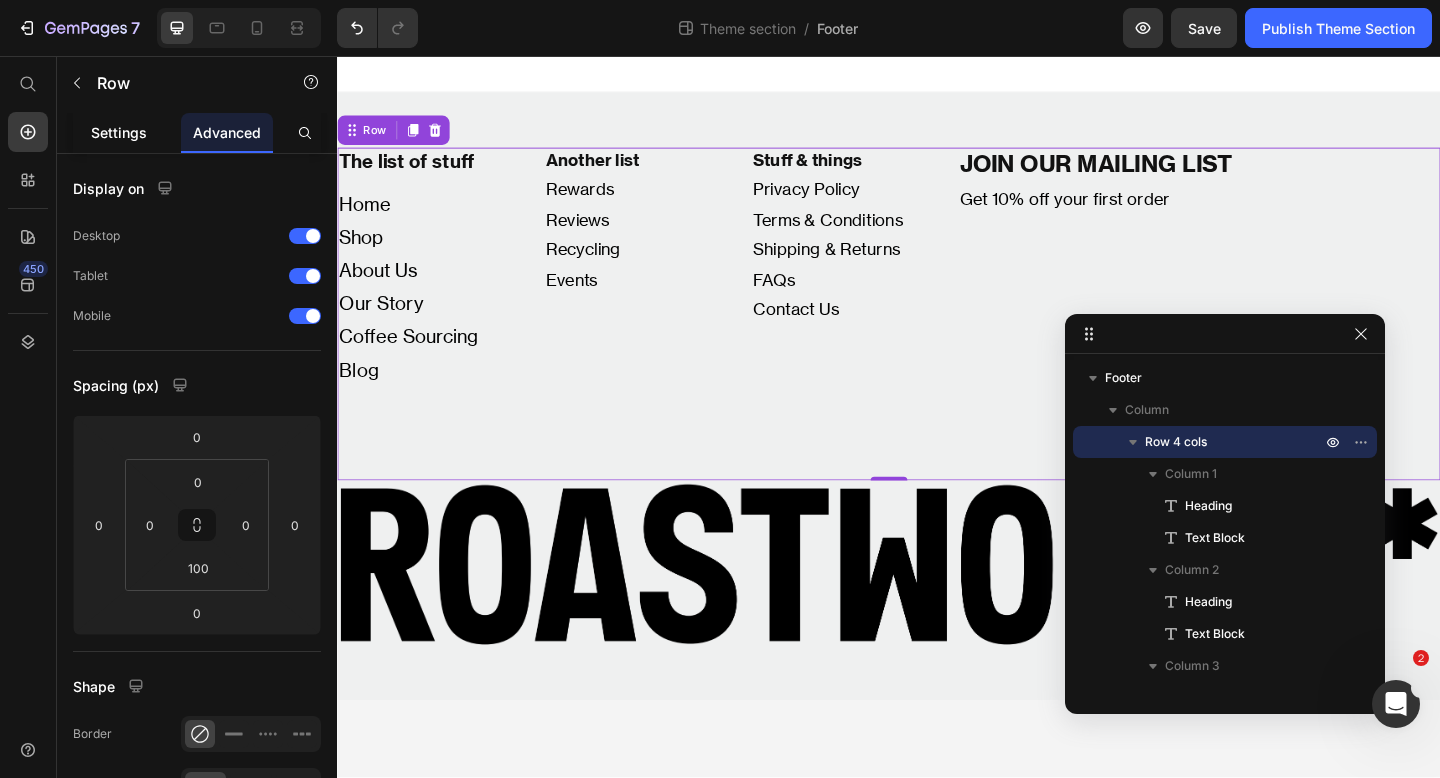 click on "Settings" at bounding box center (119, 132) 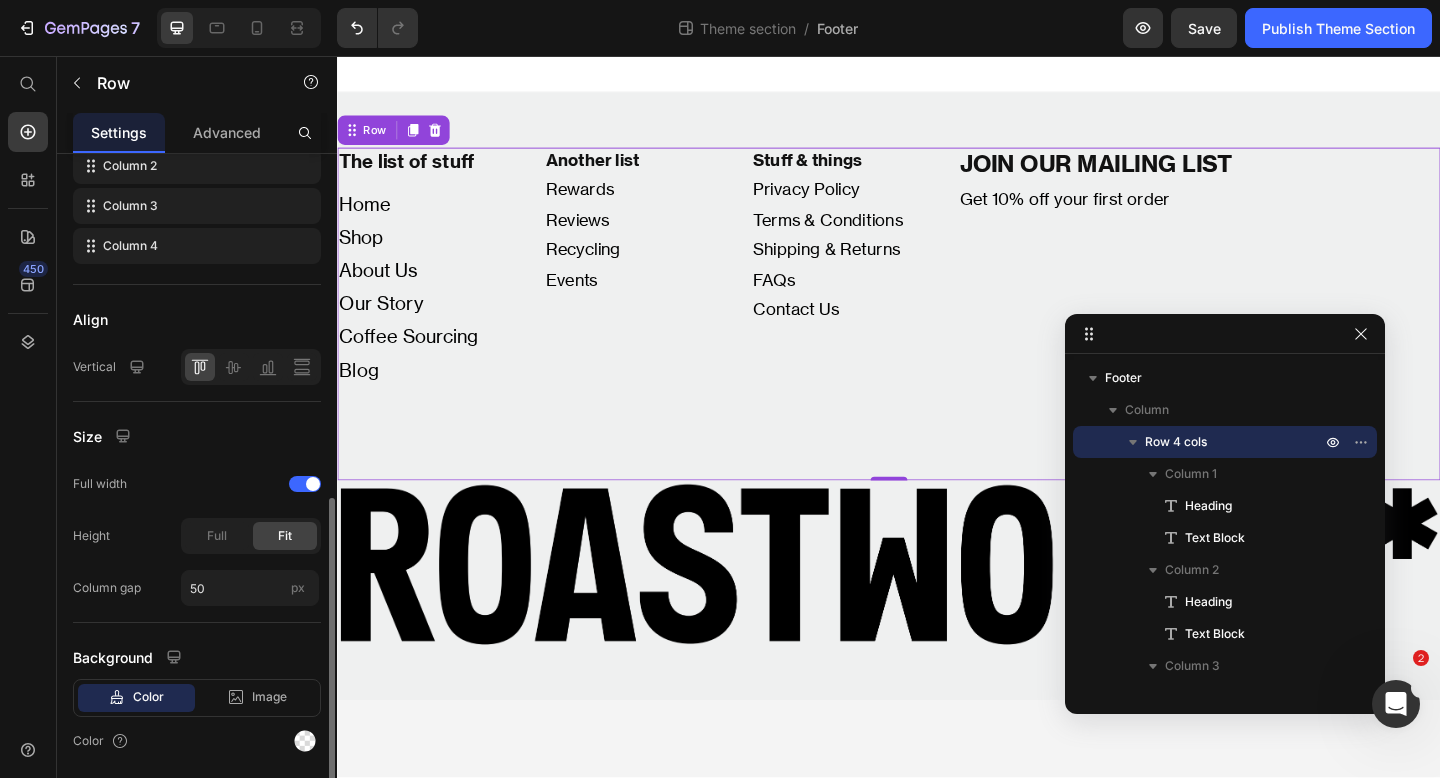 scroll, scrollTop: 468, scrollLeft: 0, axis: vertical 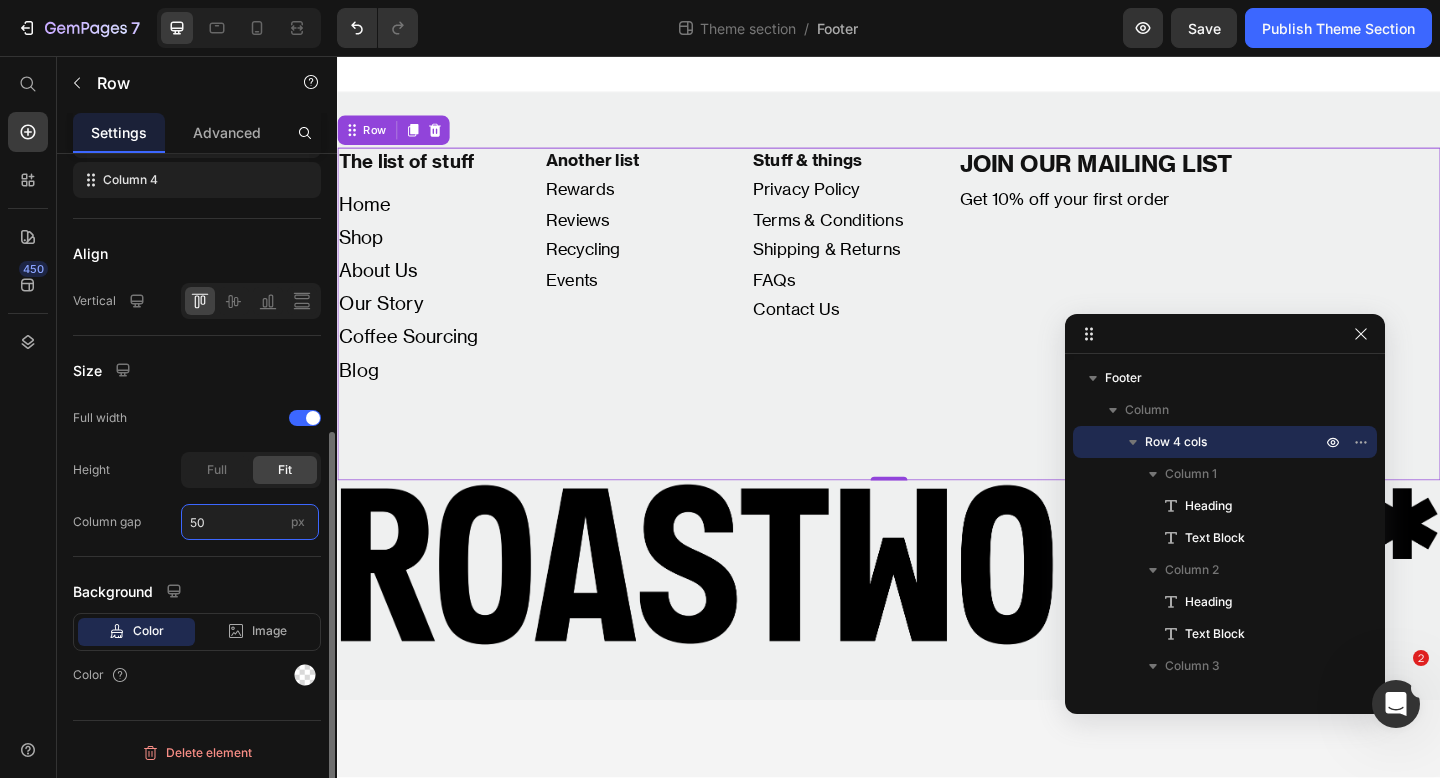 click on "50" at bounding box center (250, 522) 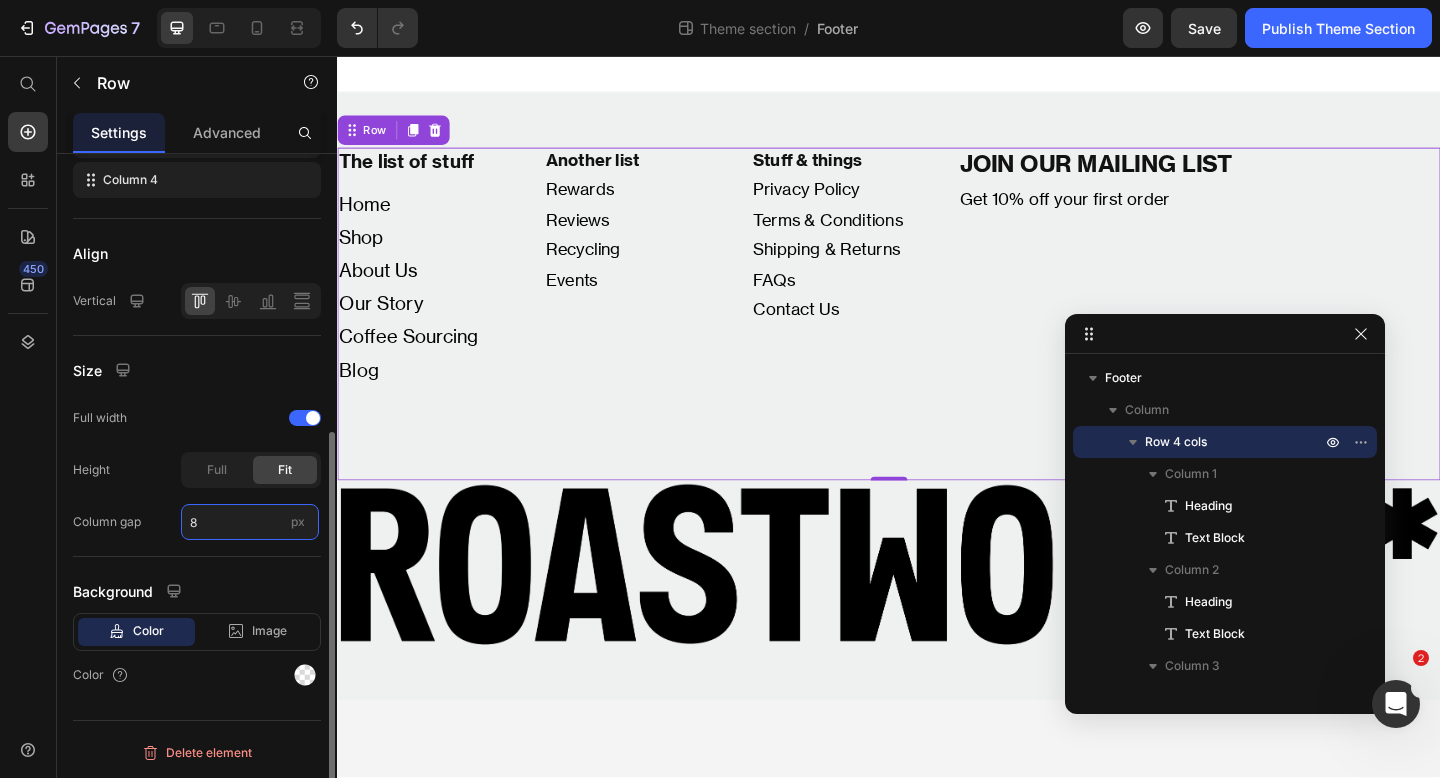 type on "80" 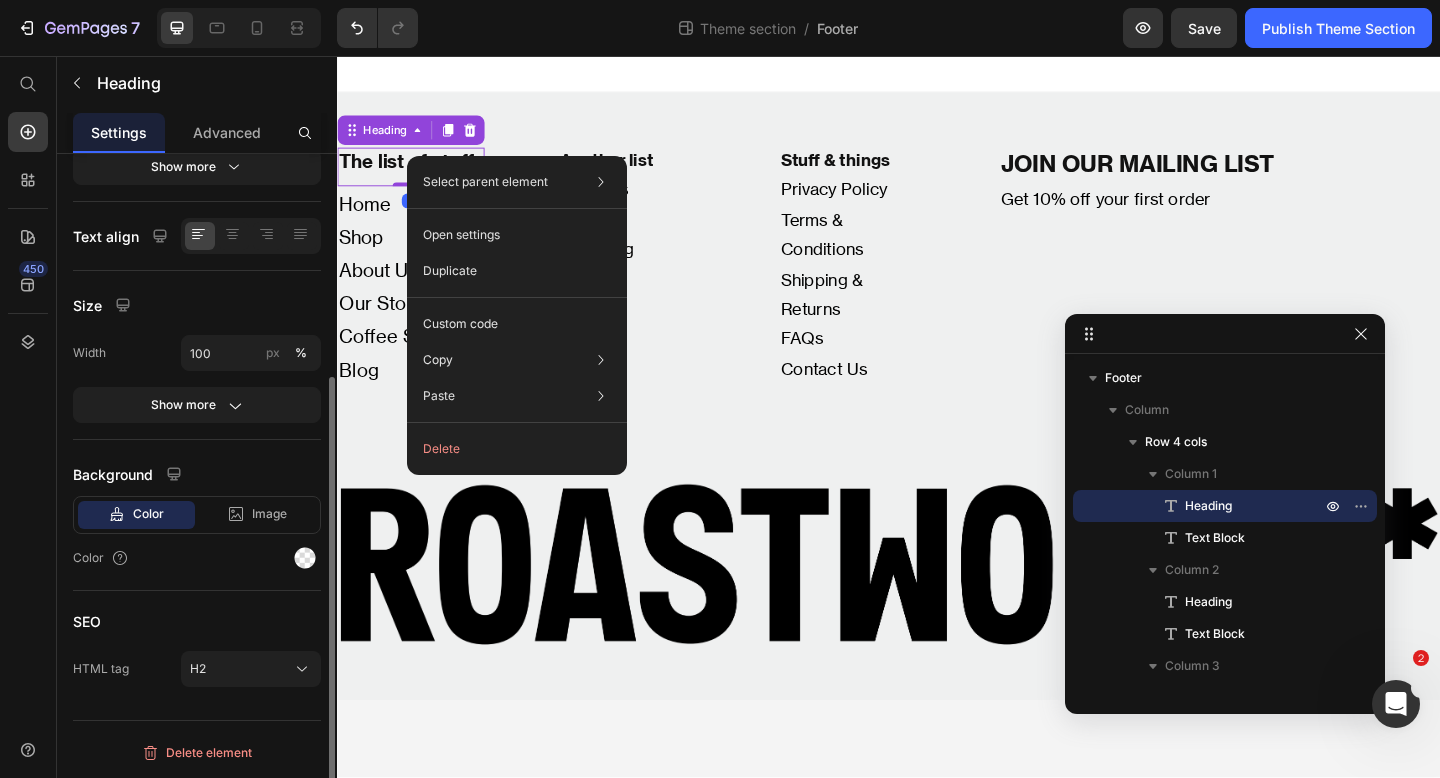 scroll, scrollTop: 0, scrollLeft: 0, axis: both 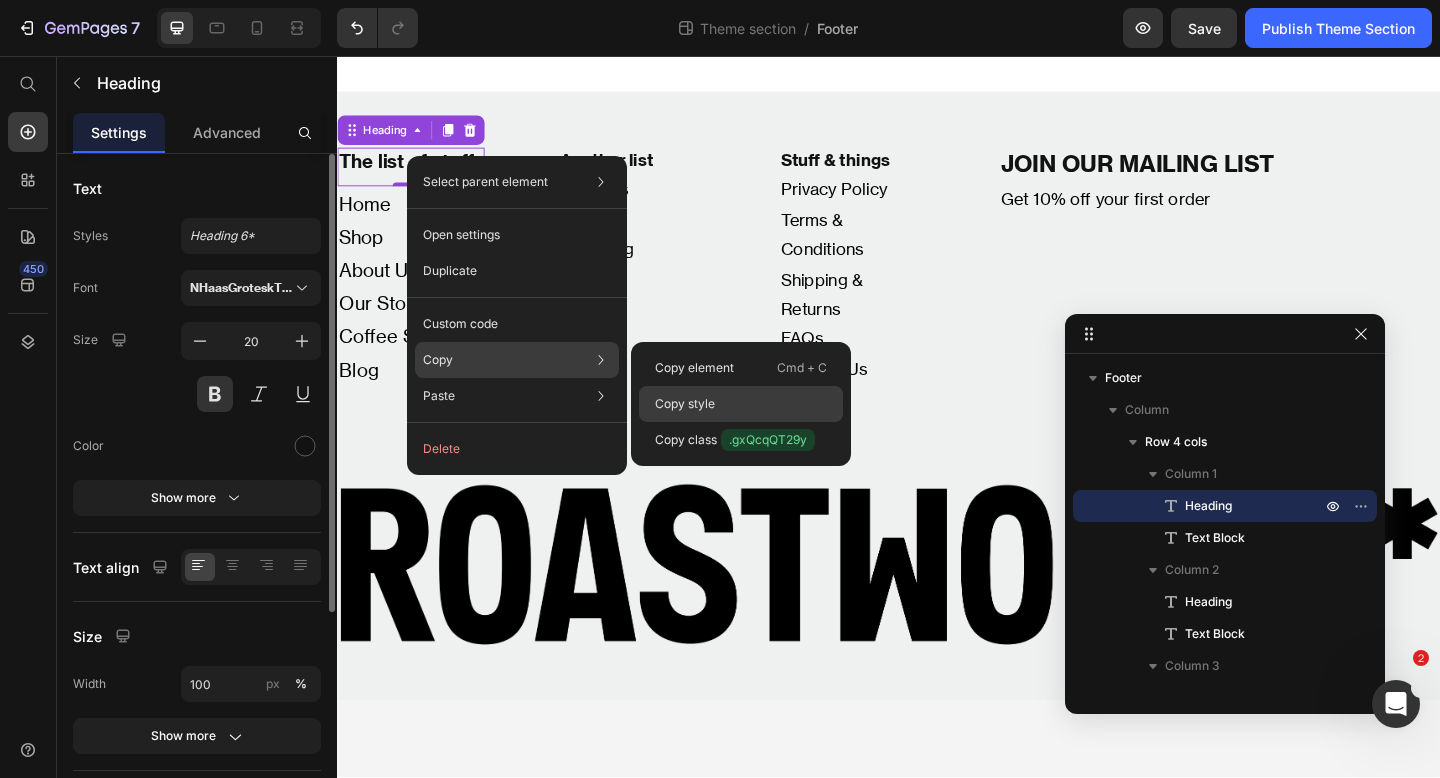 click on "Copy style" 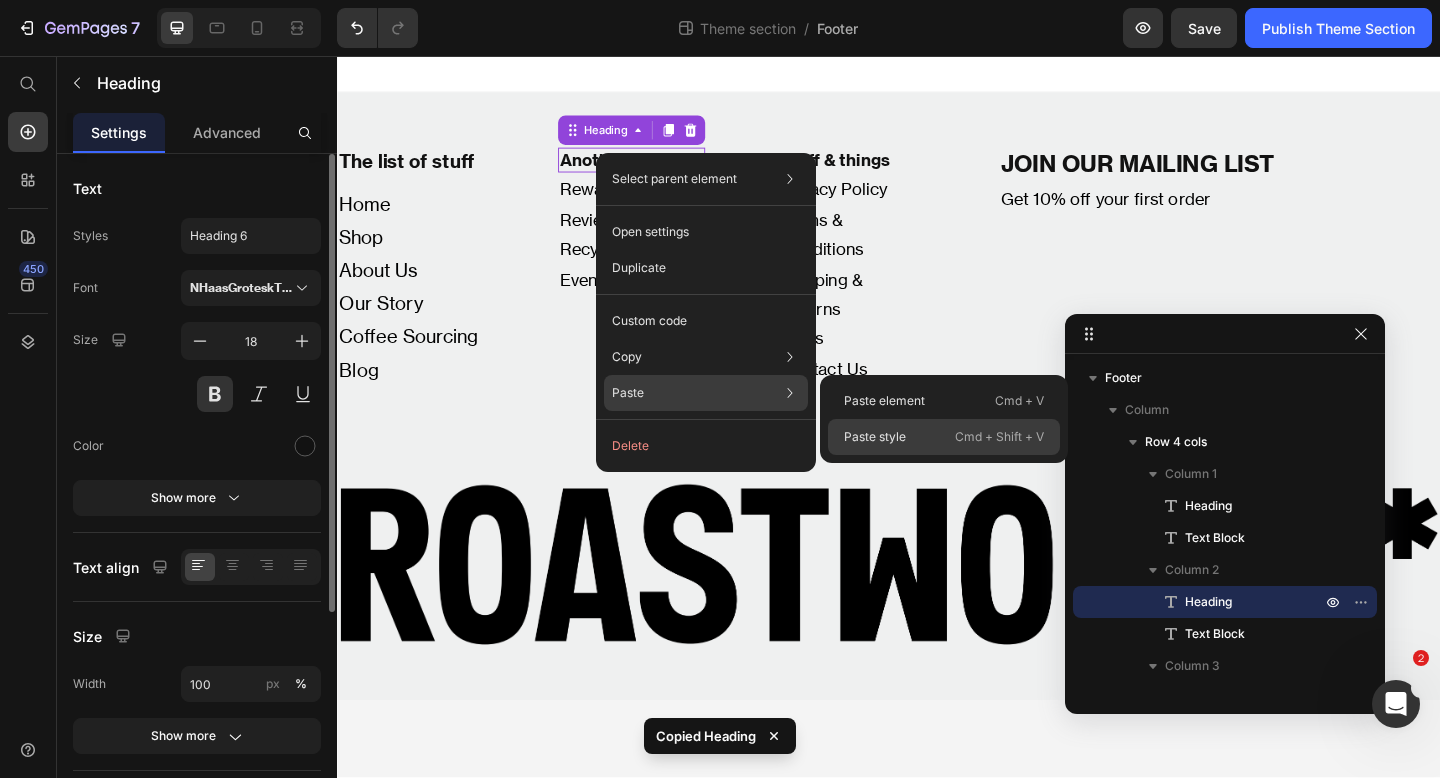 drag, startPoint x: 914, startPoint y: 442, endPoint x: 548, endPoint y: 202, distance: 437.6711 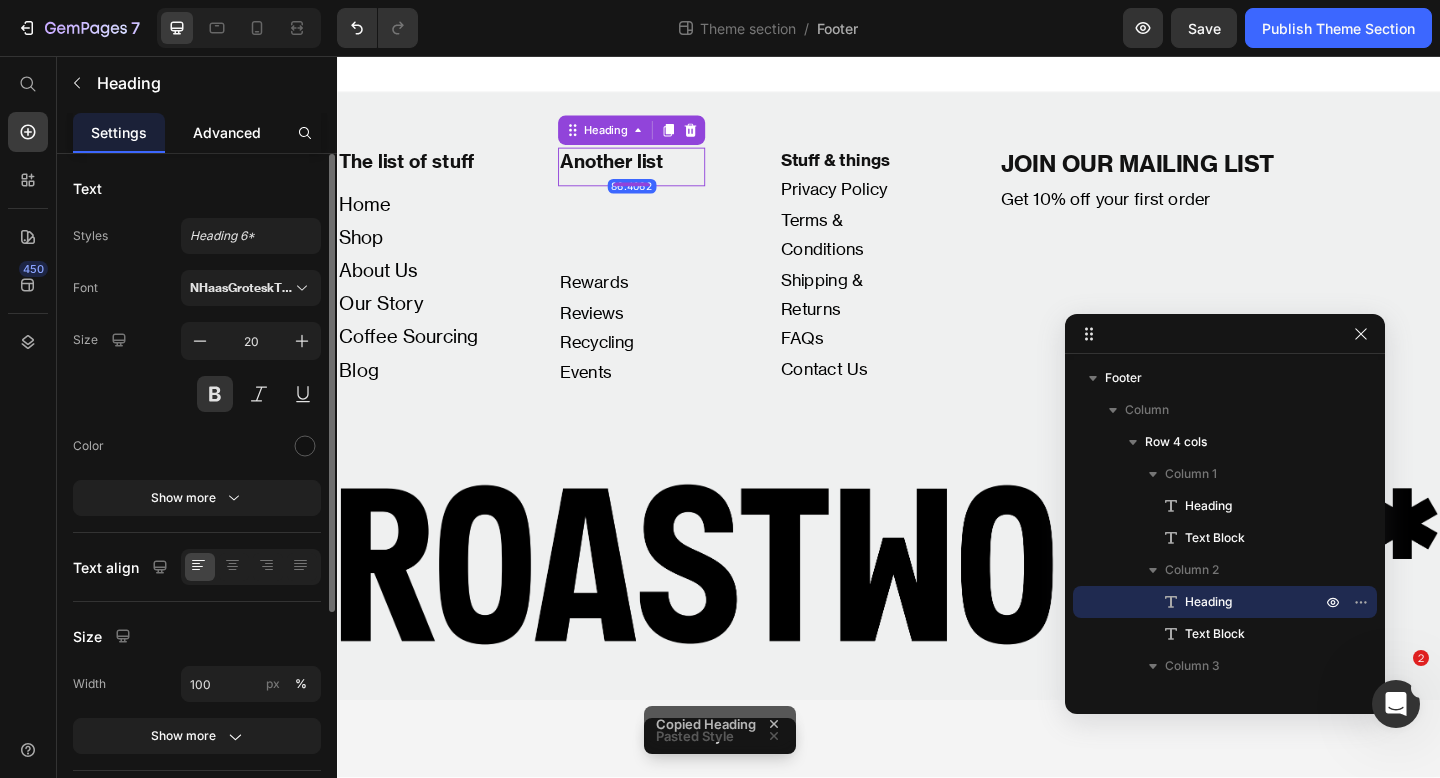 click on "Advanced" at bounding box center [227, 132] 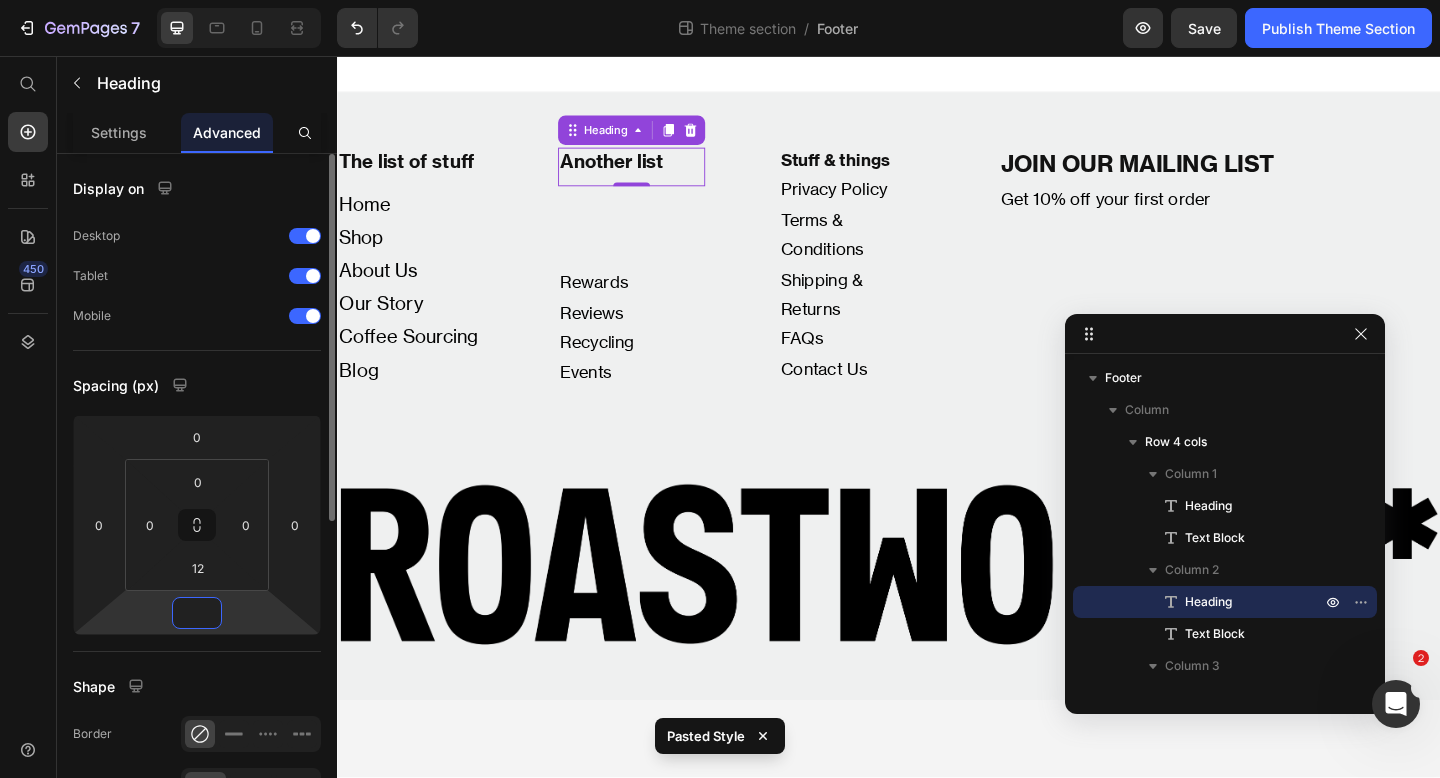 click at bounding box center (197, 613) 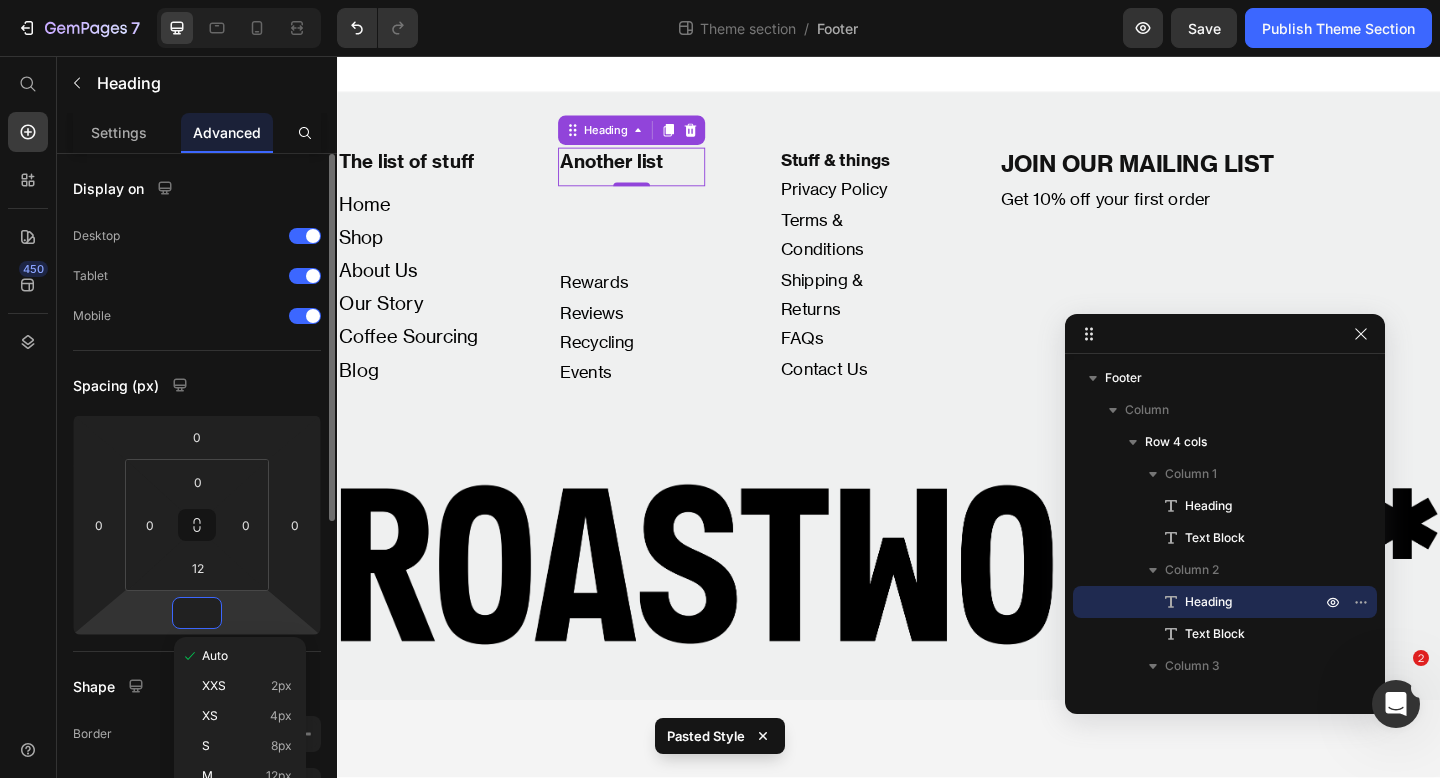 type on "0" 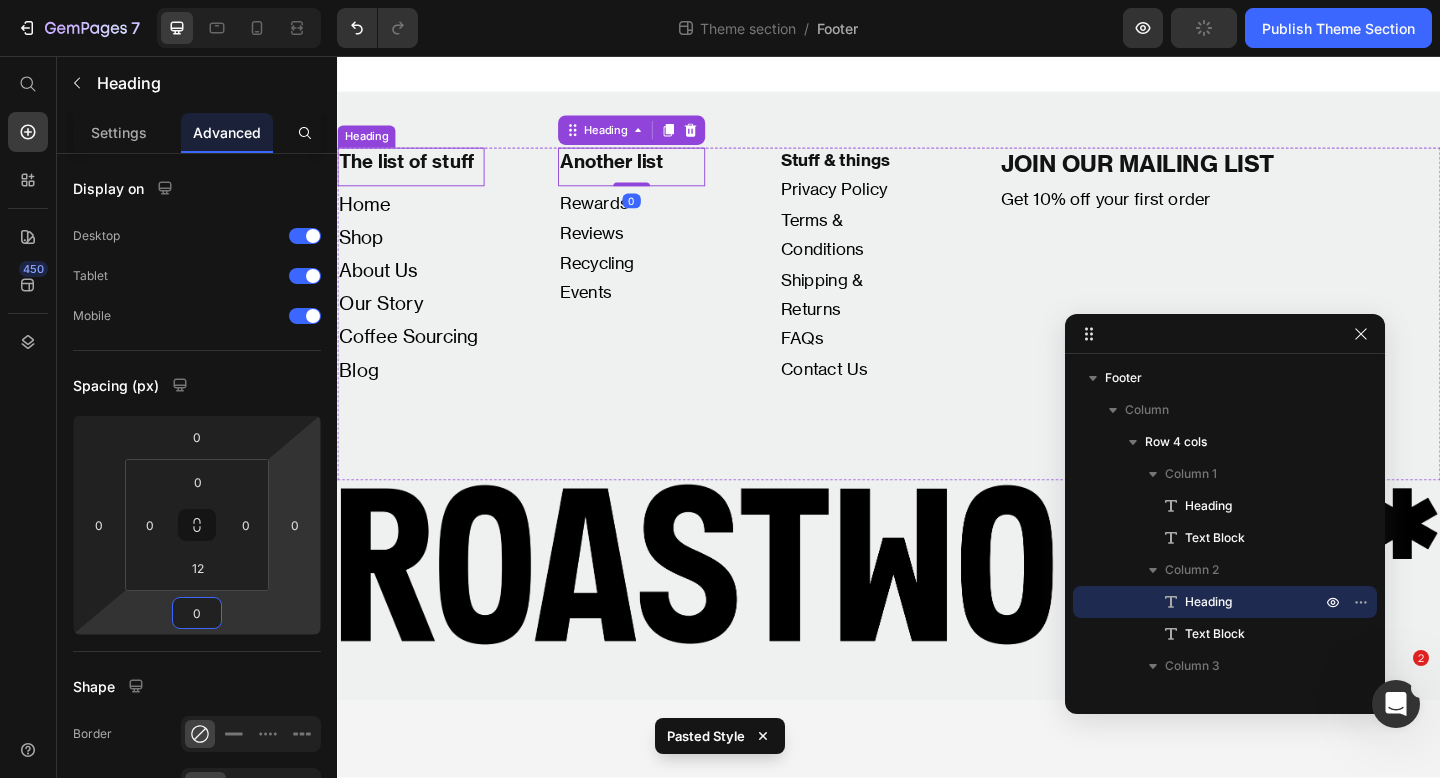 click on "The list of stuff" at bounding box center [417, 171] 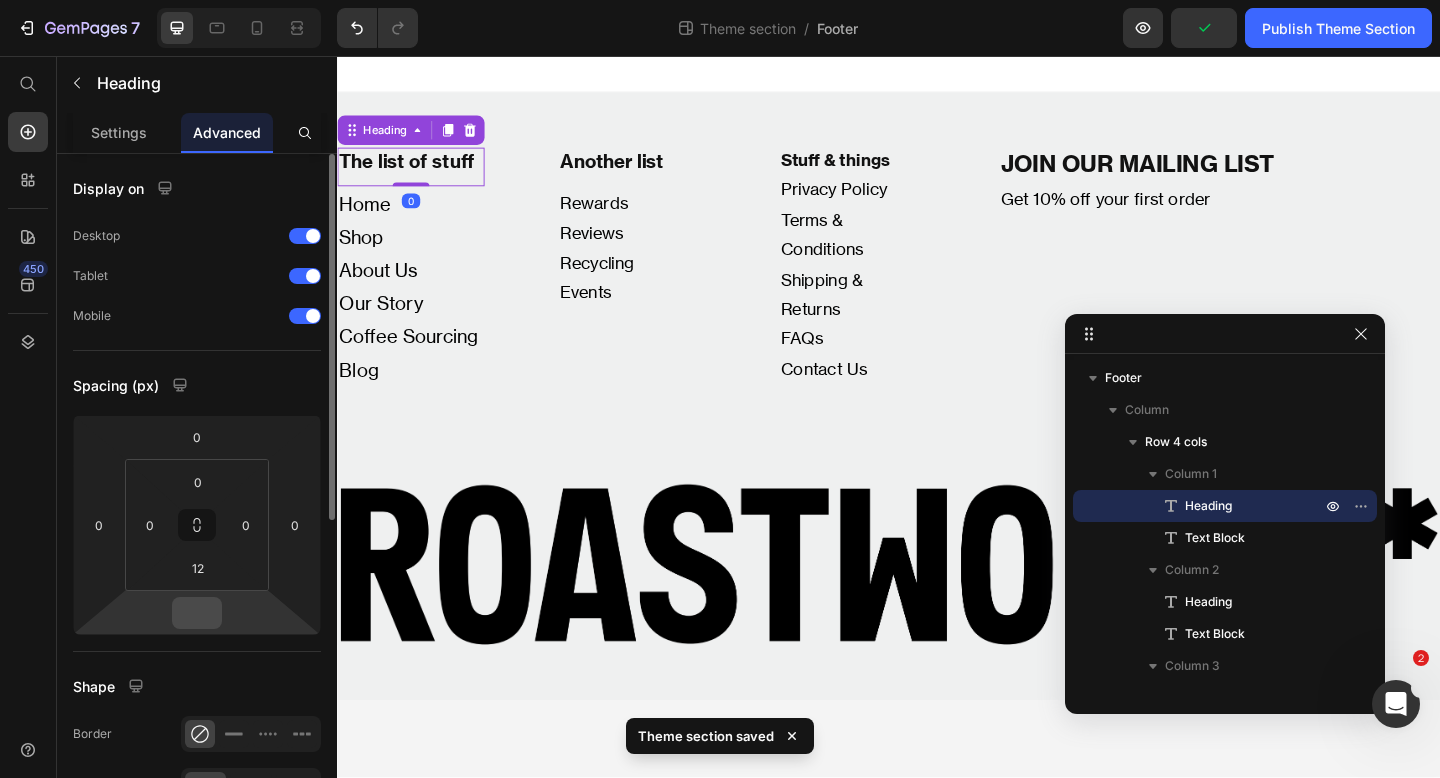 click at bounding box center [197, 613] 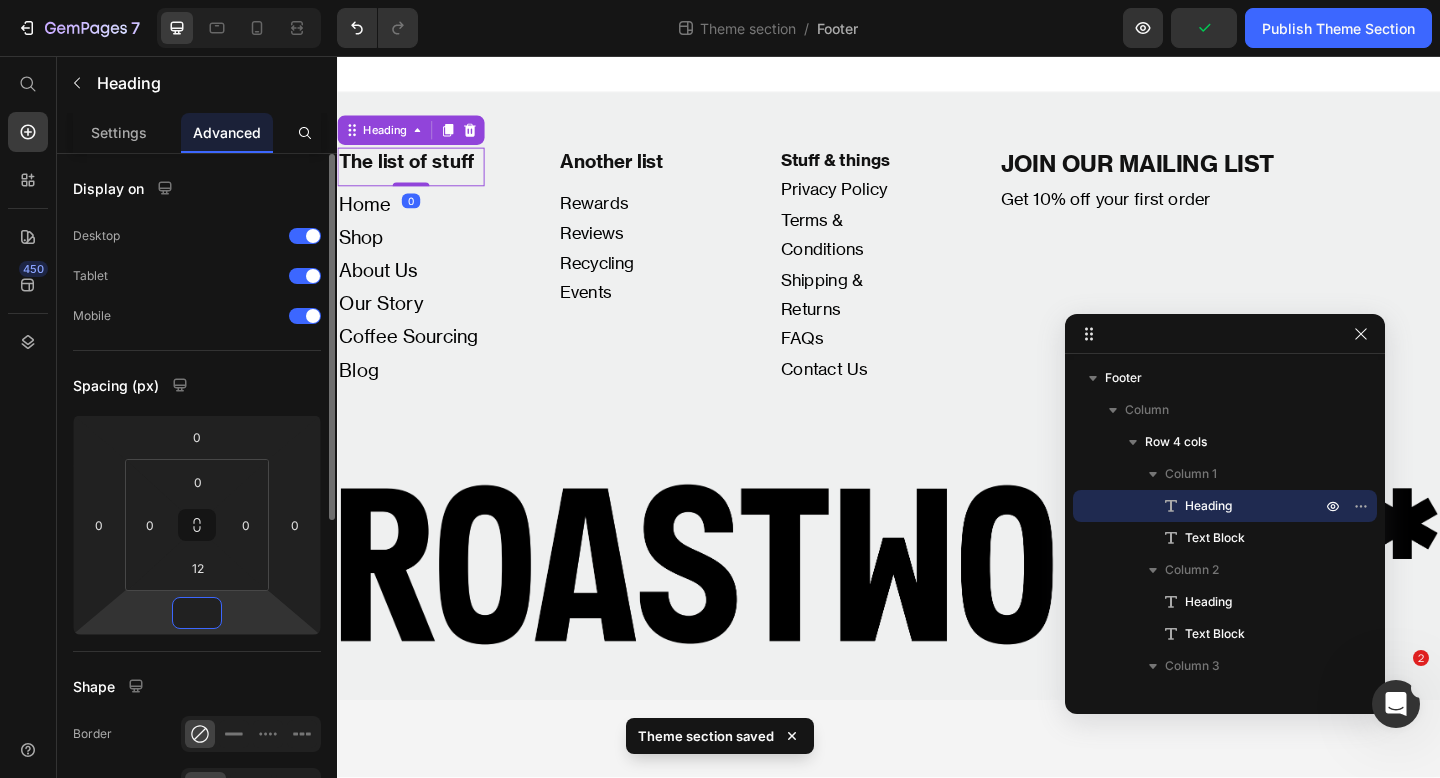 click at bounding box center [197, 613] 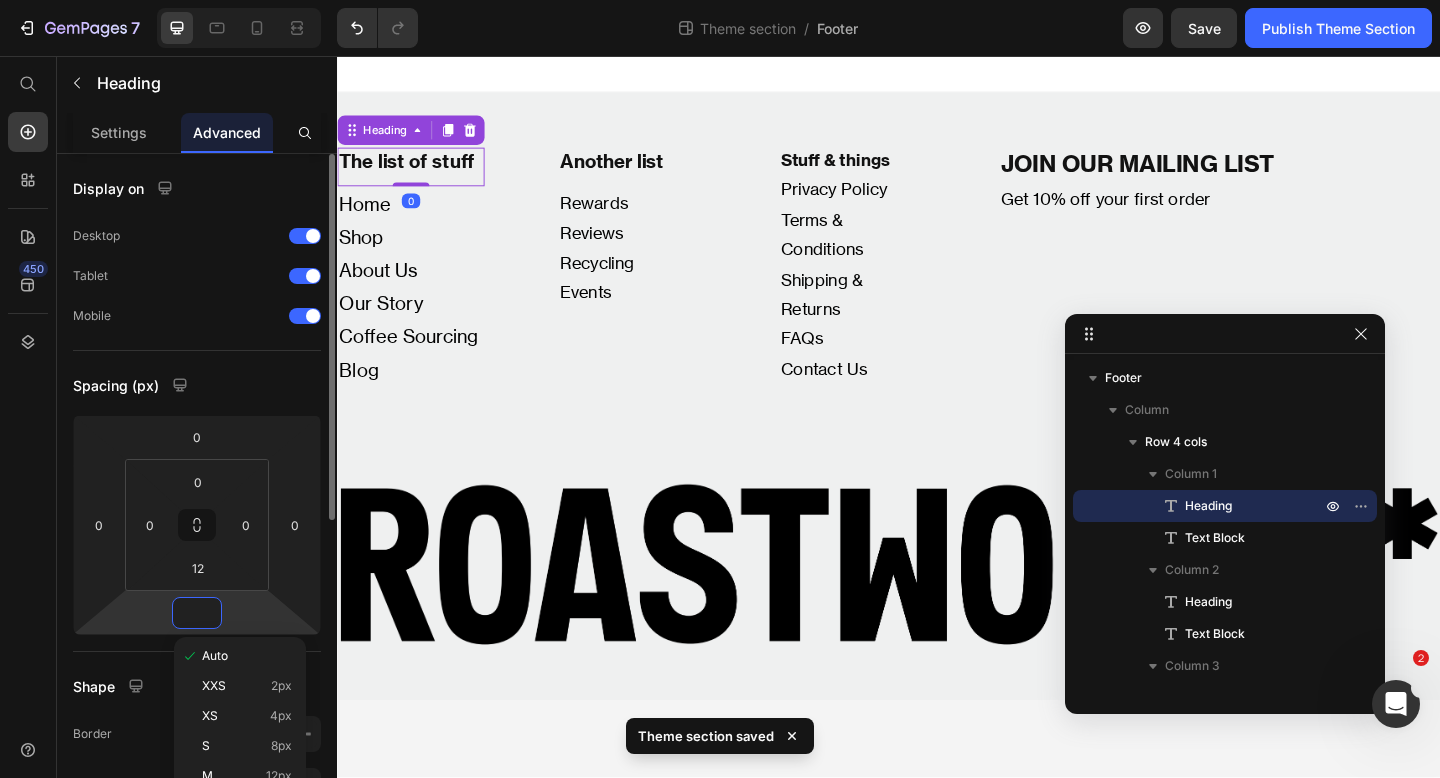 type on "9" 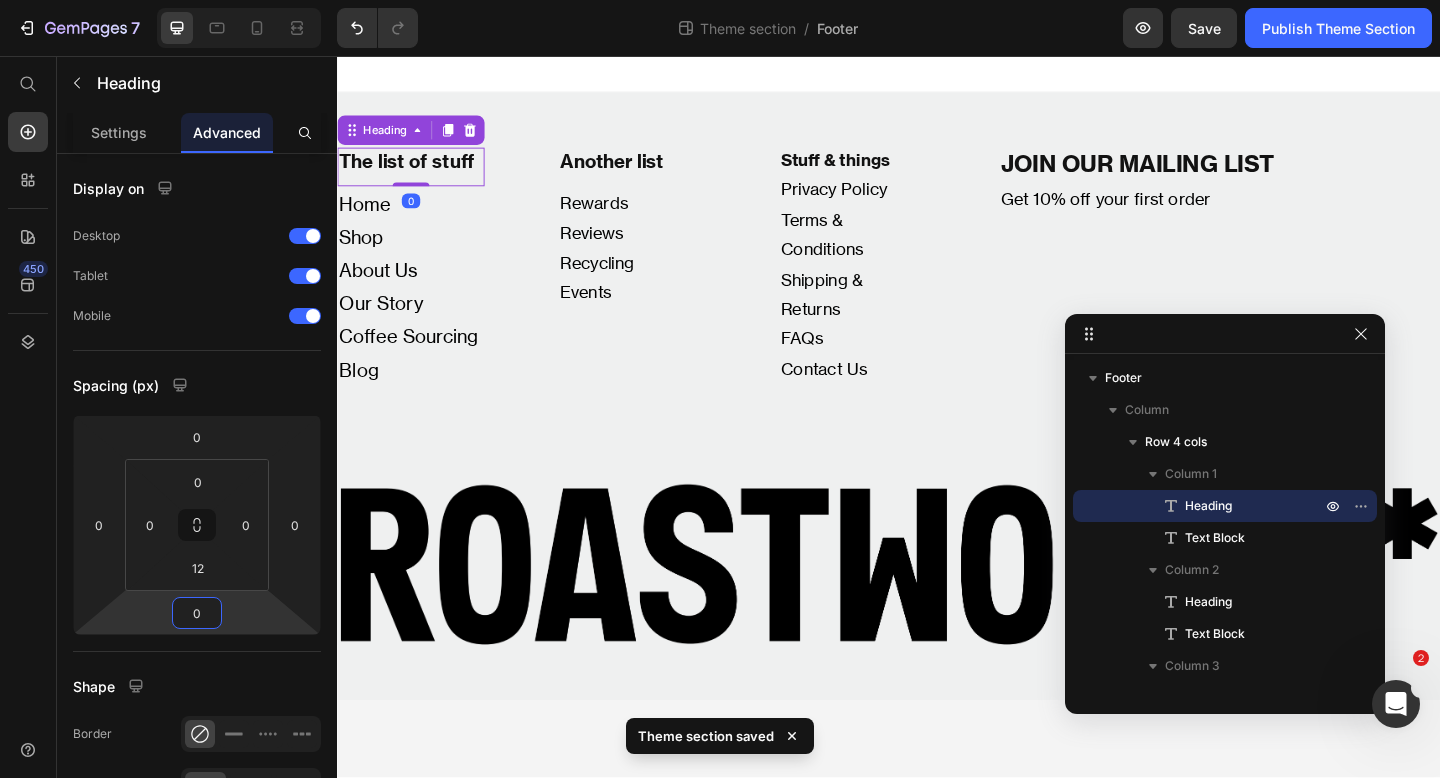 type on "0" 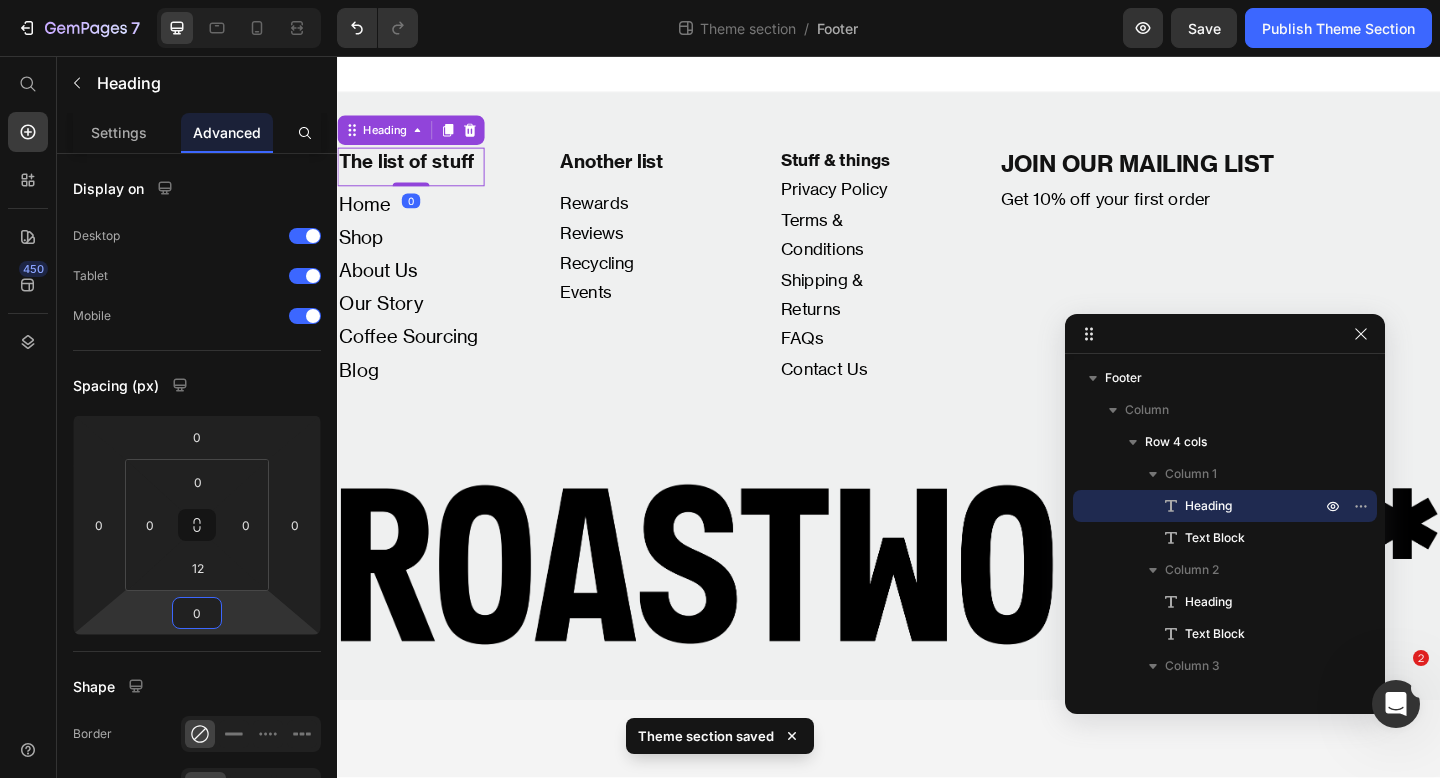 click on "450" at bounding box center (28, 417) 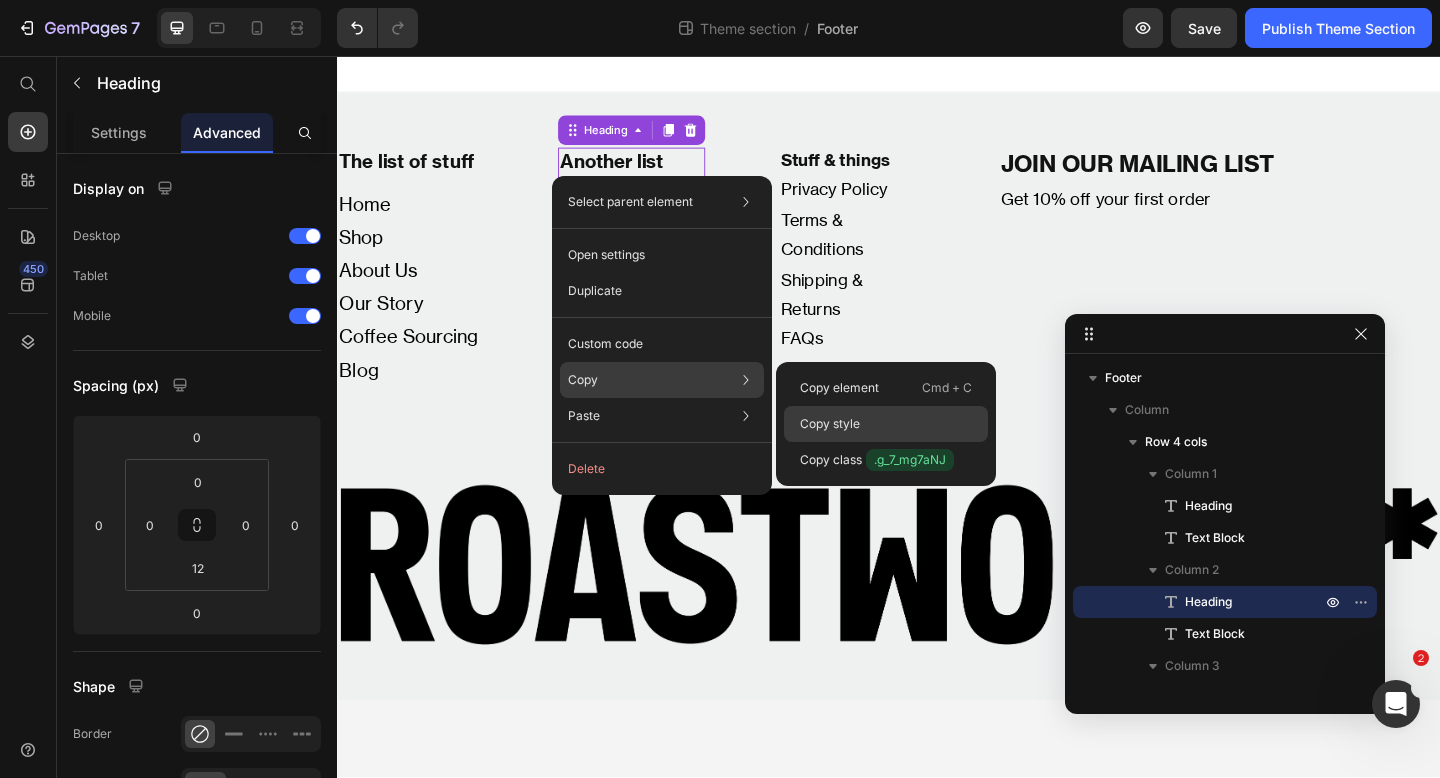 click on "Copy style" 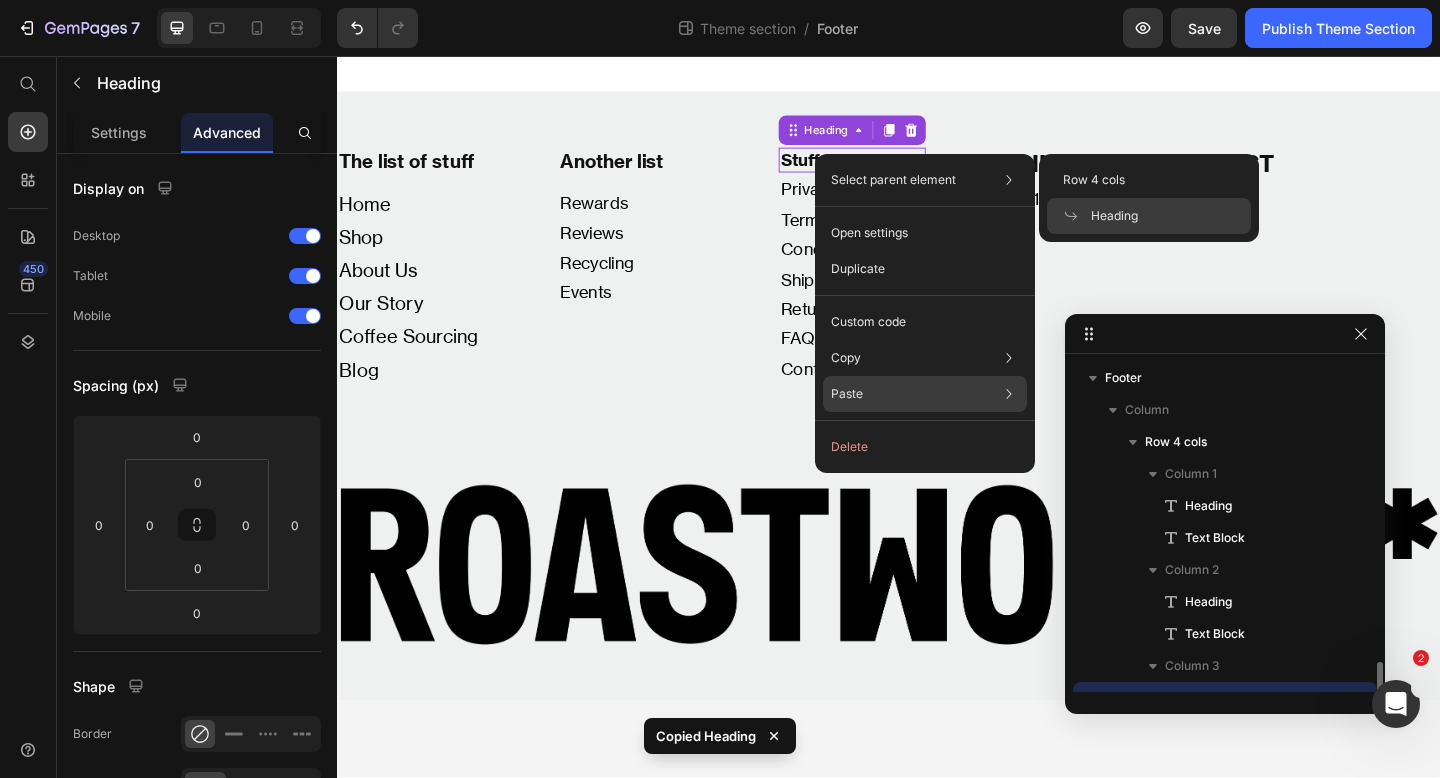 scroll, scrollTop: 182, scrollLeft: 0, axis: vertical 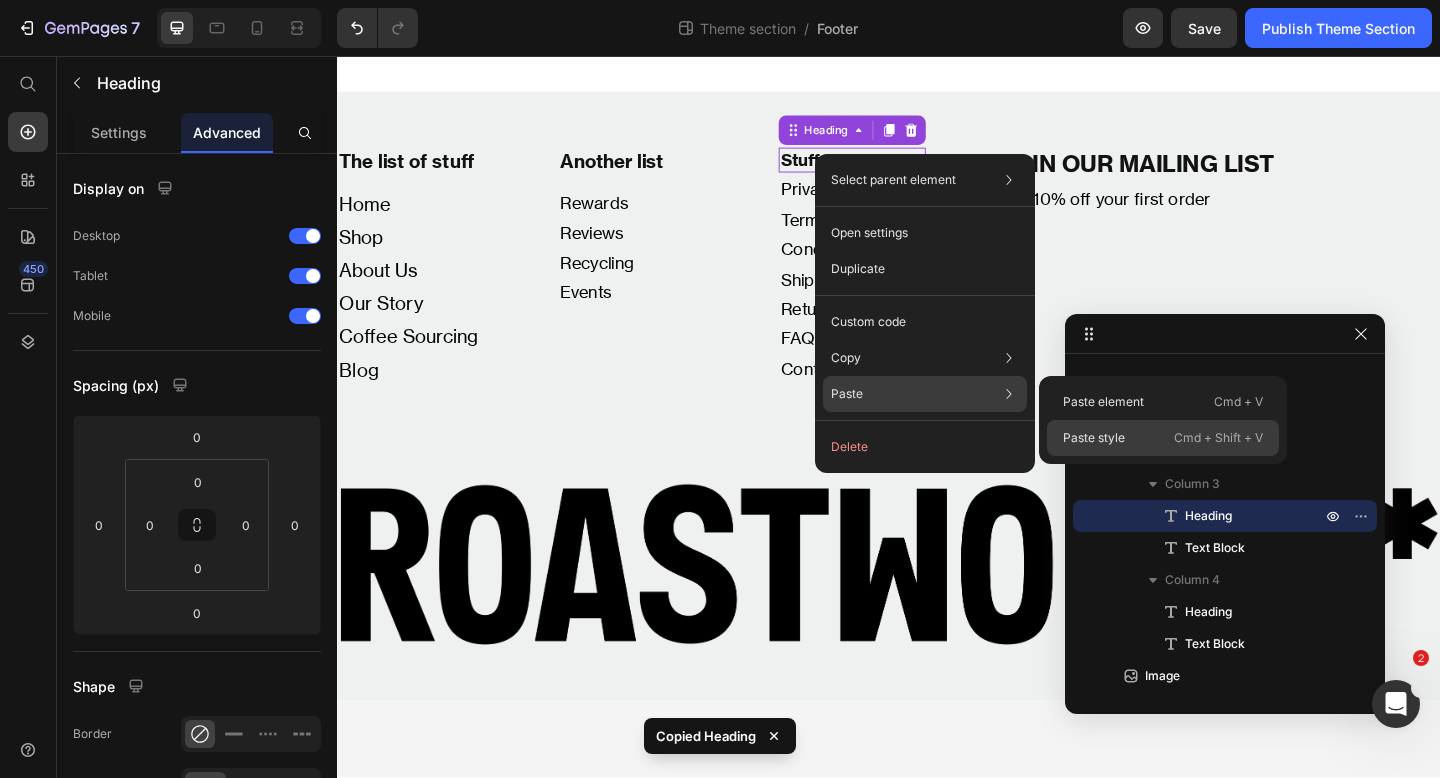 click on "Paste style  Cmd + Shift + V" 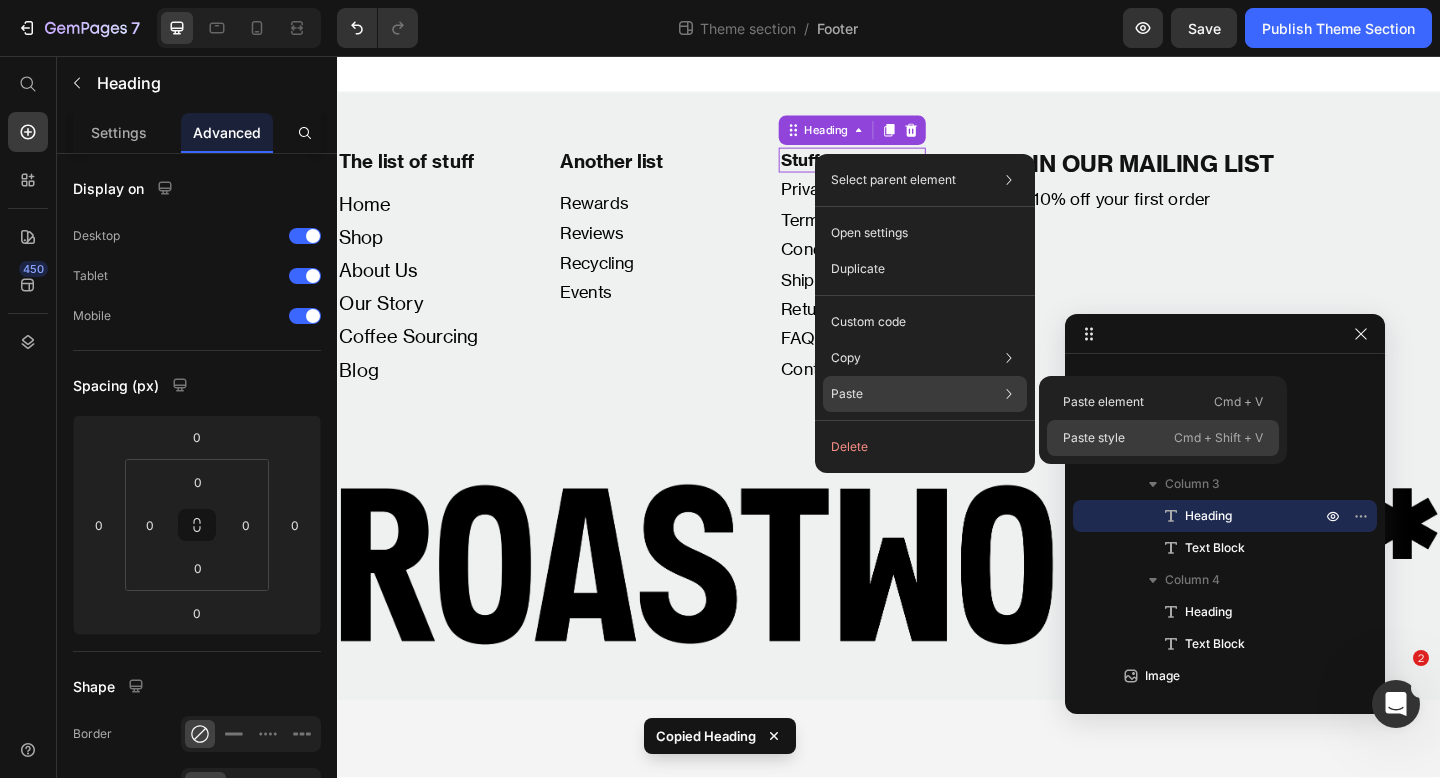 type on "12" 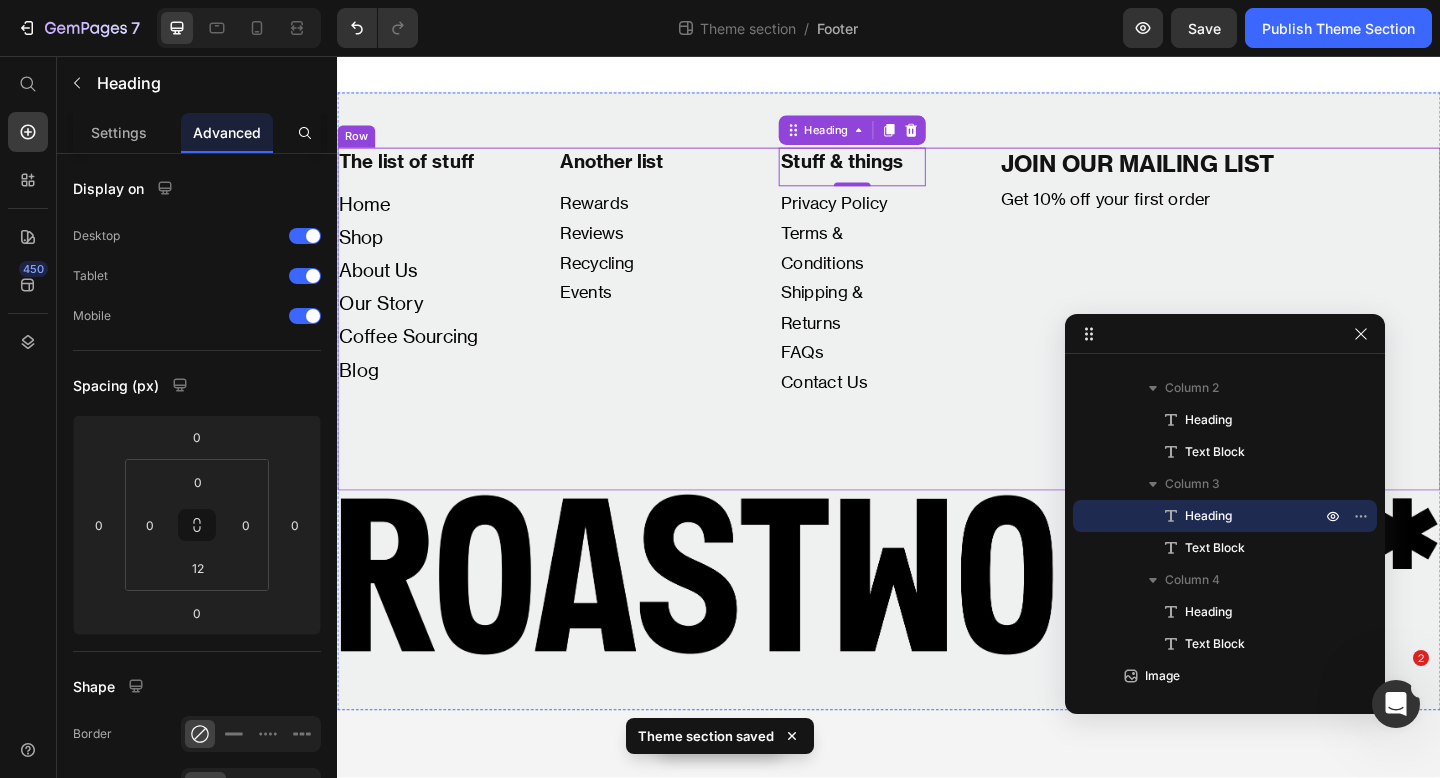 click on "JOIN OUR MAILING LIST Heading Get 10% off your first order Text Block" at bounding box center [1297, 292] 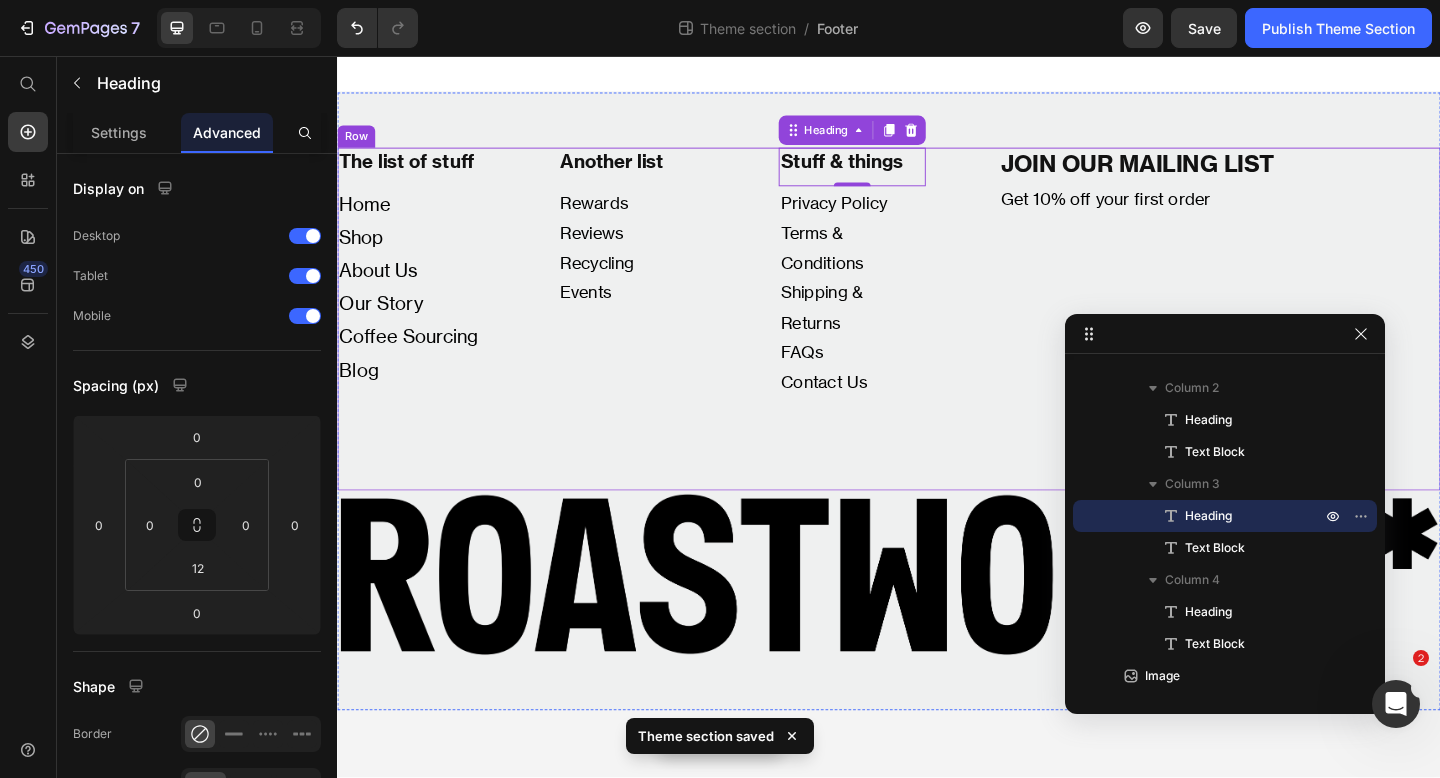 scroll, scrollTop: 0, scrollLeft: 0, axis: both 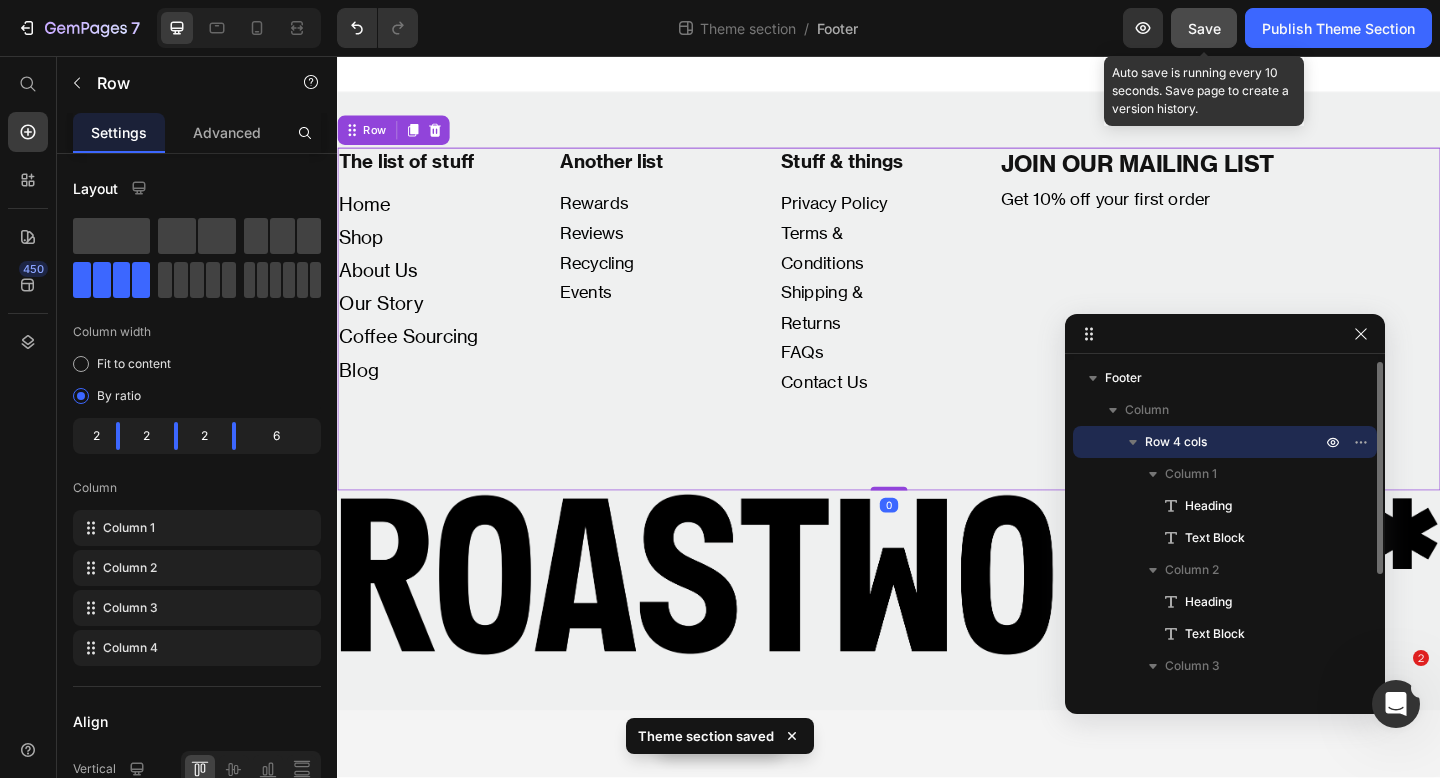 click on "Save" 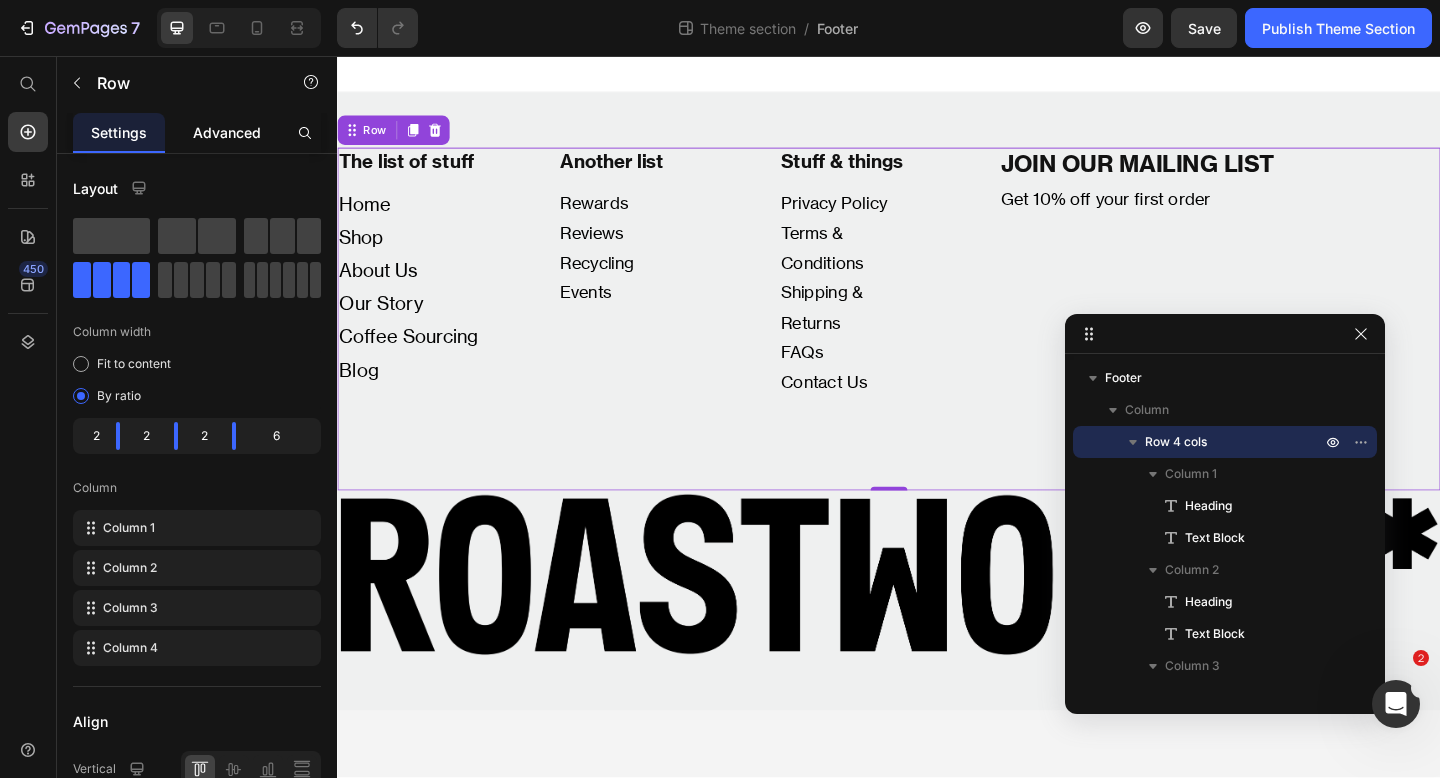 click on "Advanced" at bounding box center [227, 132] 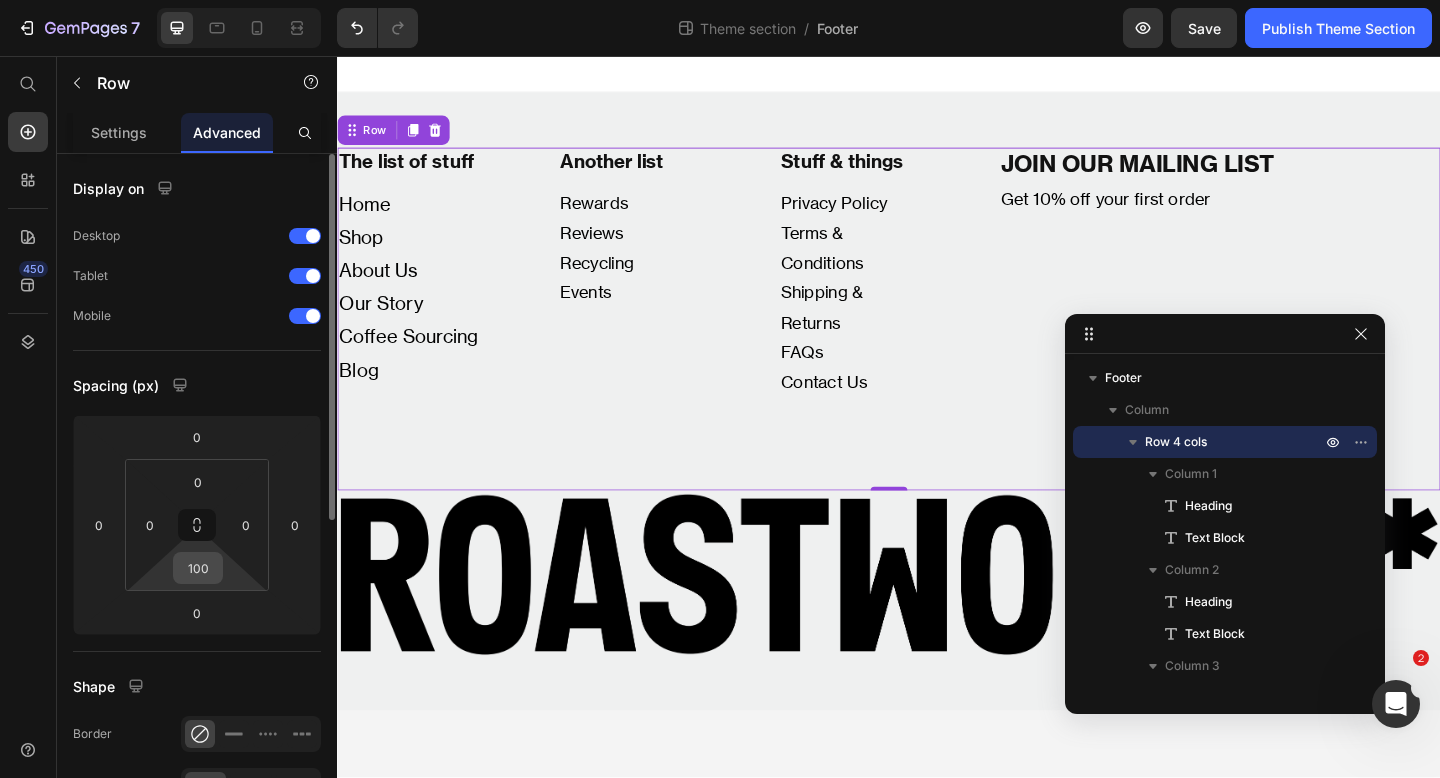 click on "100" at bounding box center [198, 568] 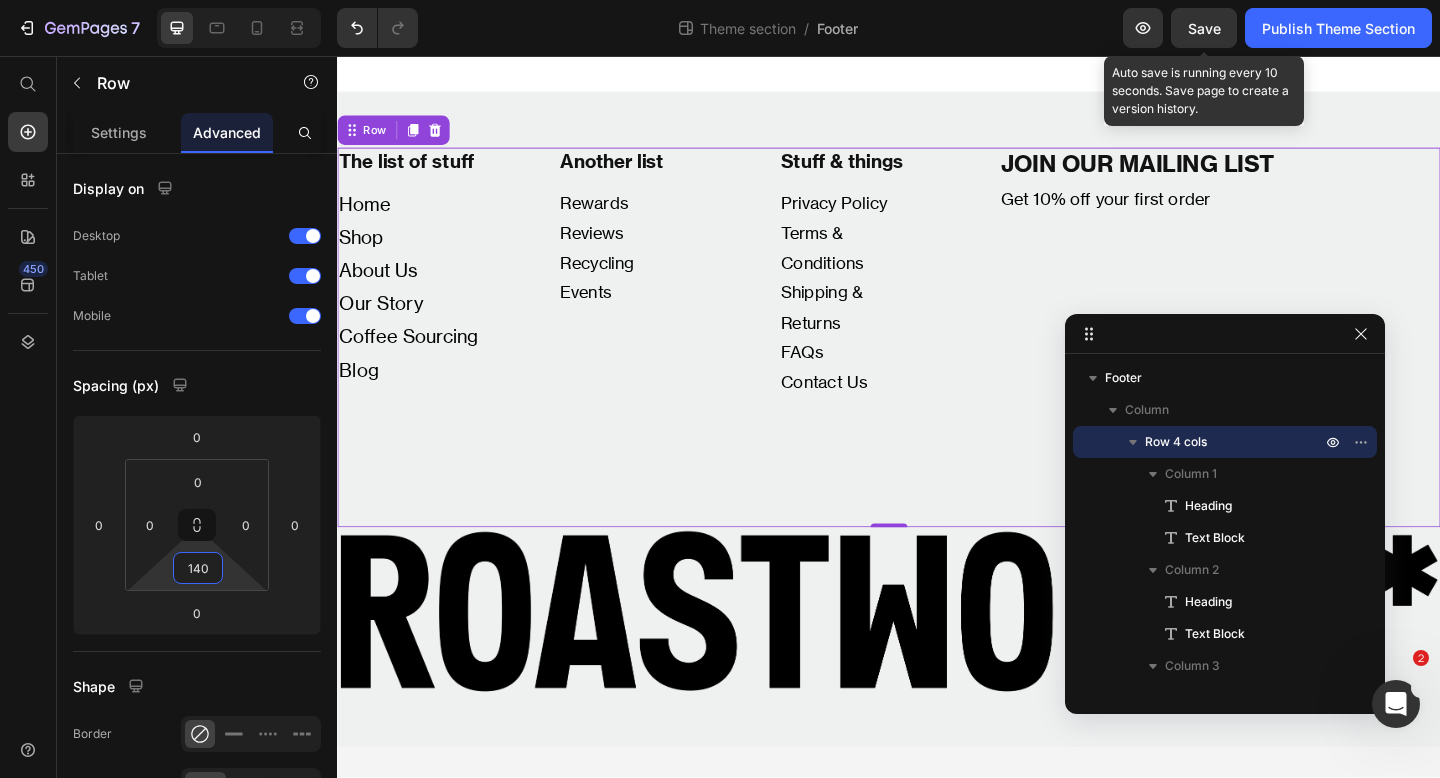 click on "Save" at bounding box center [1204, 28] 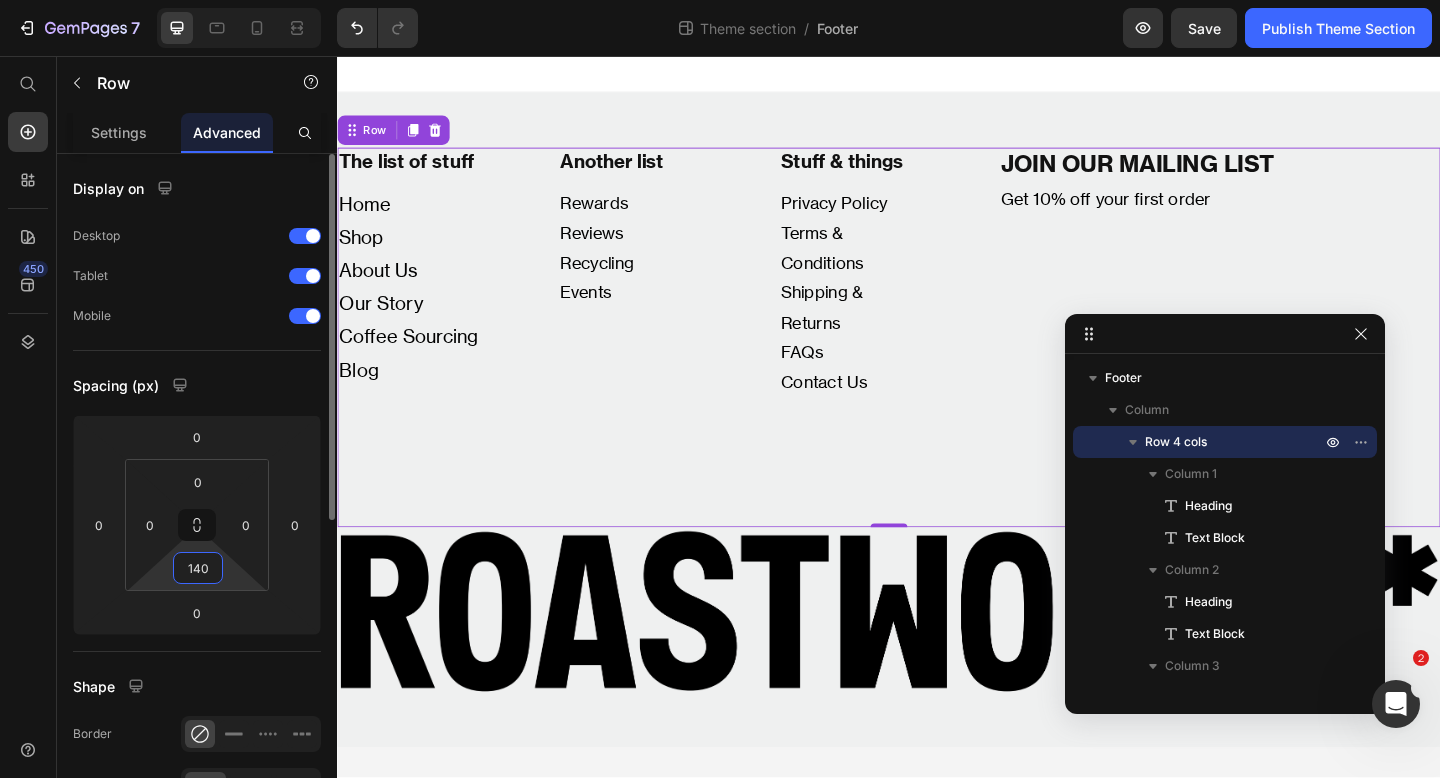 click on "140" at bounding box center (198, 568) 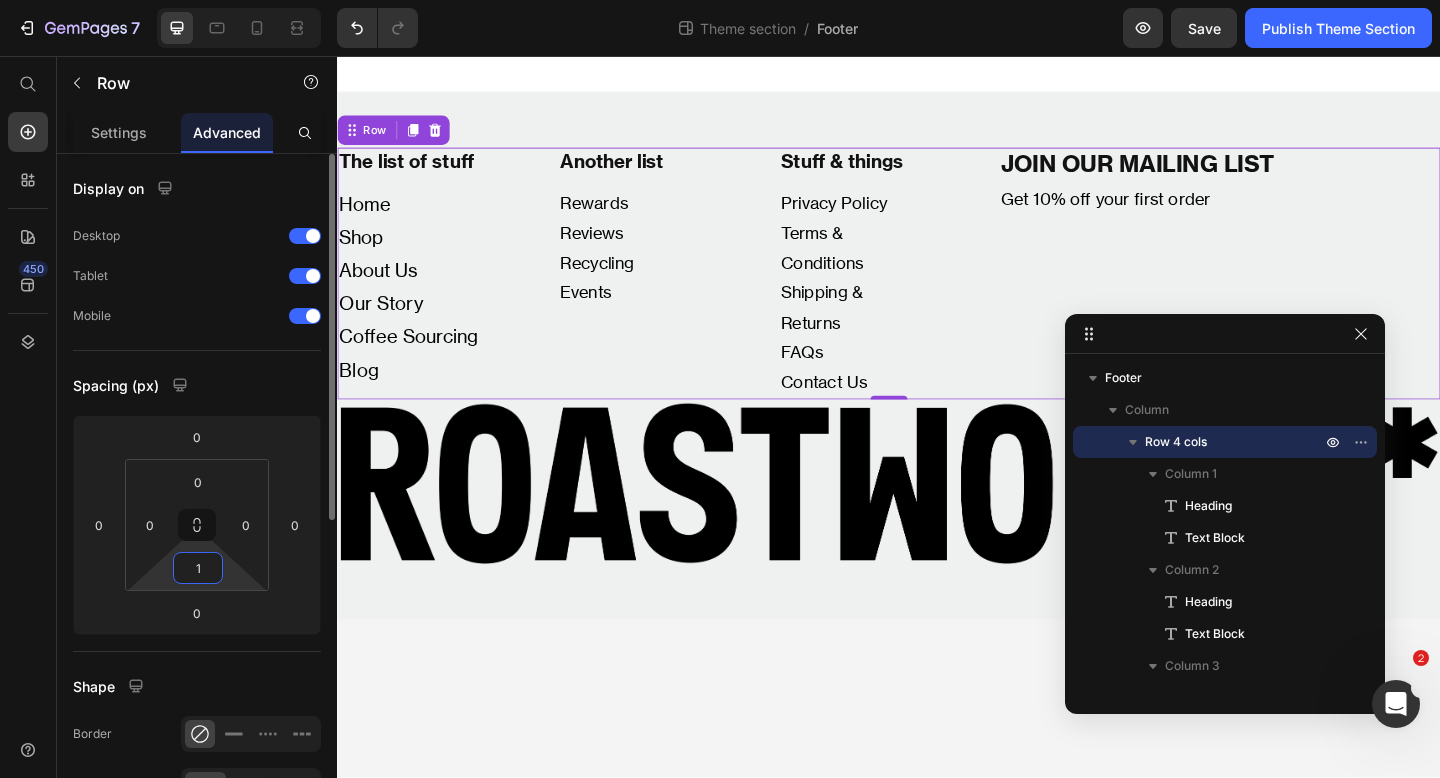 type on "12" 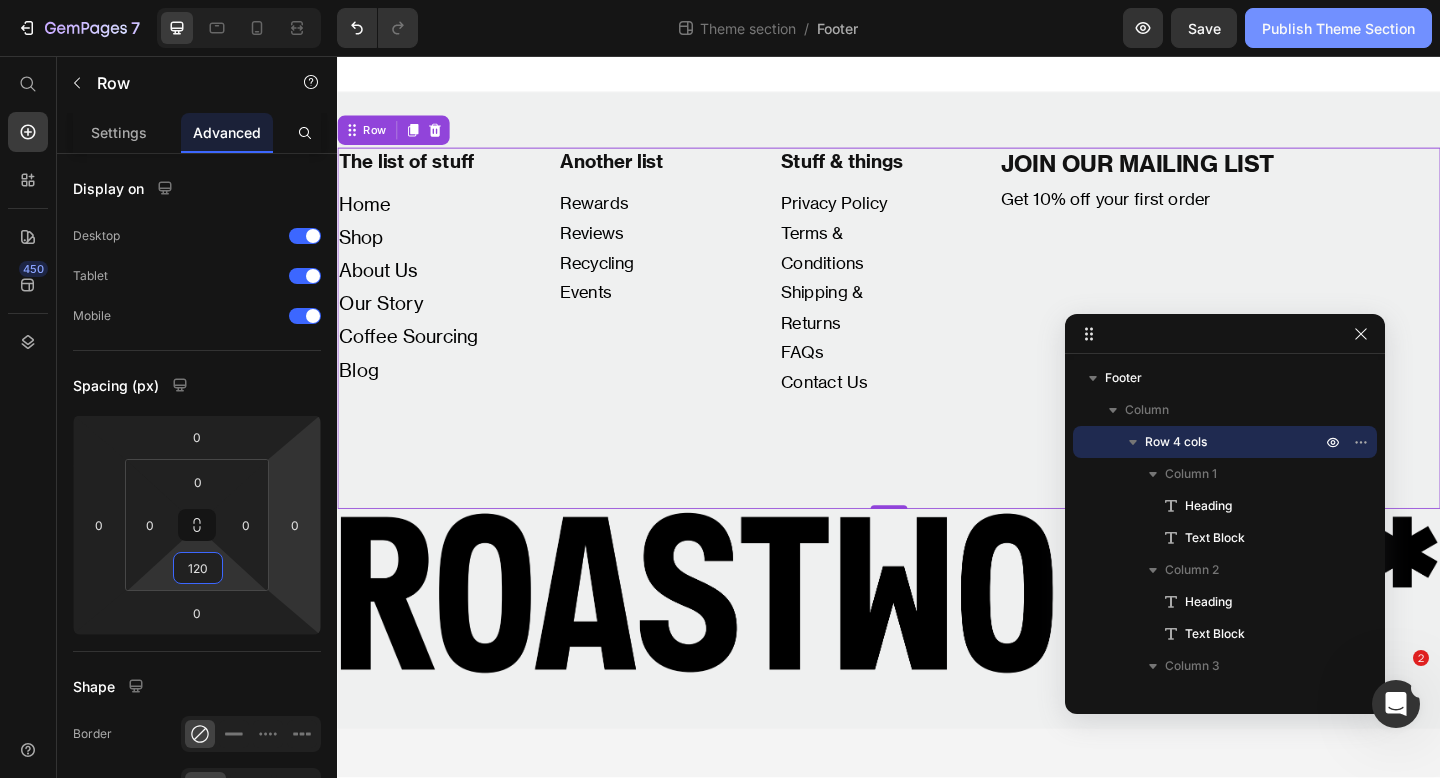 type on "120" 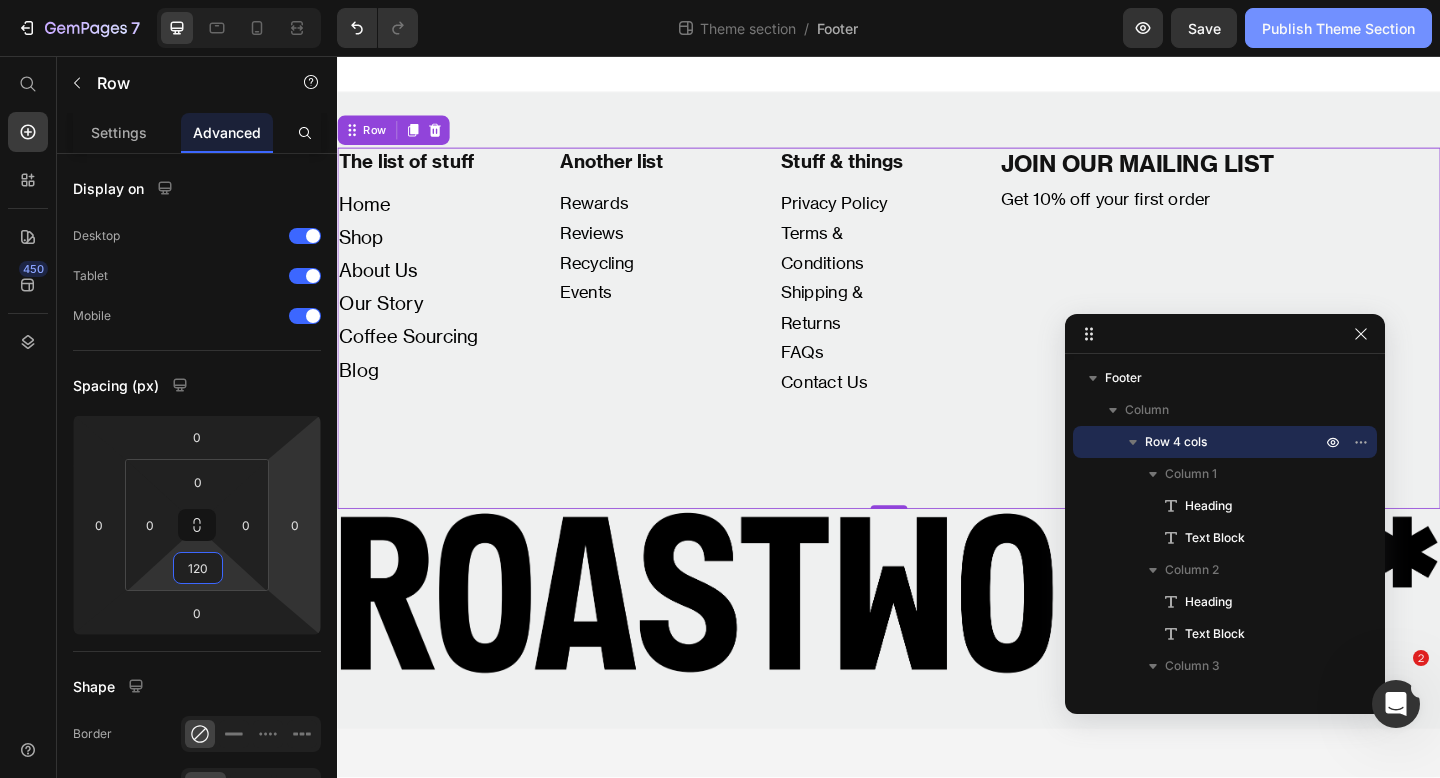 click on "Publish Theme Section" 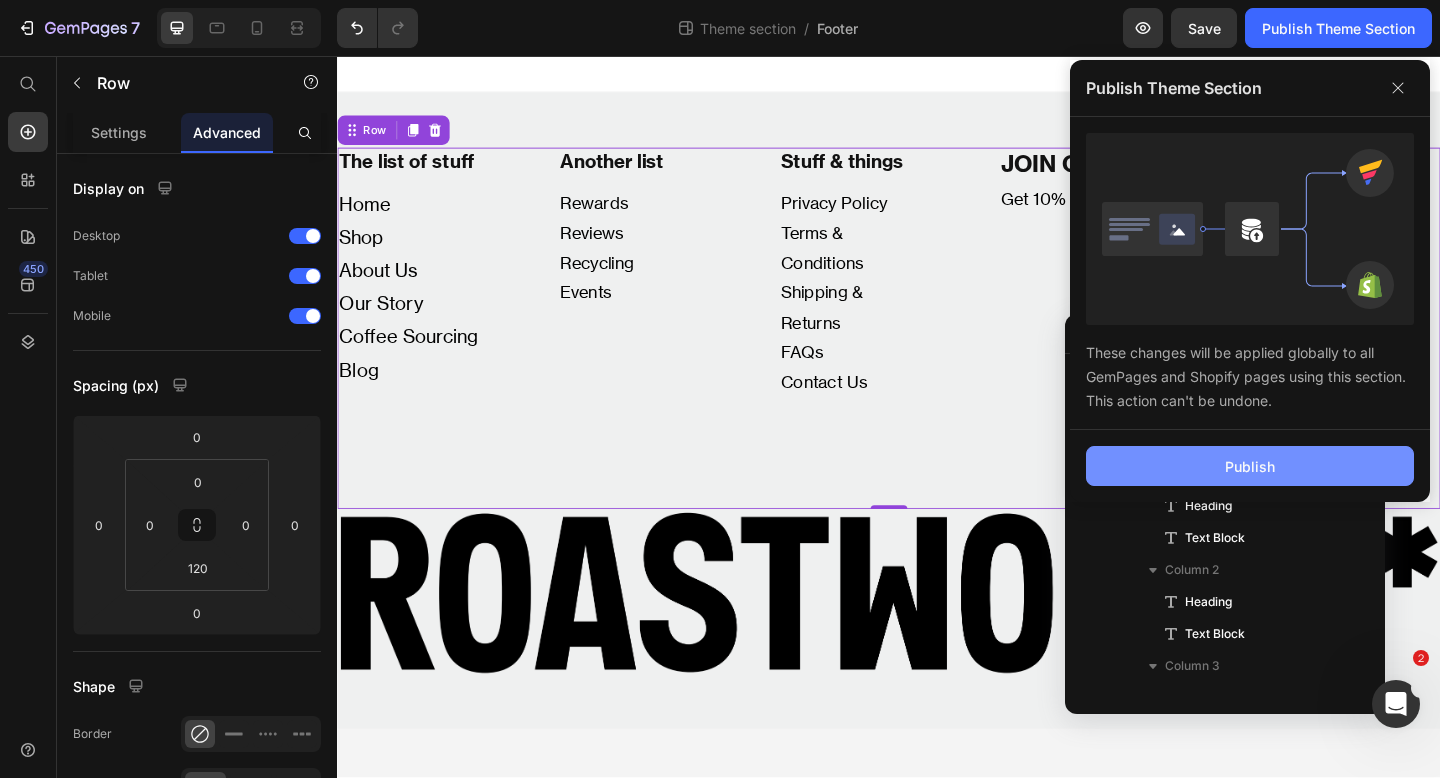 click on "Publish" 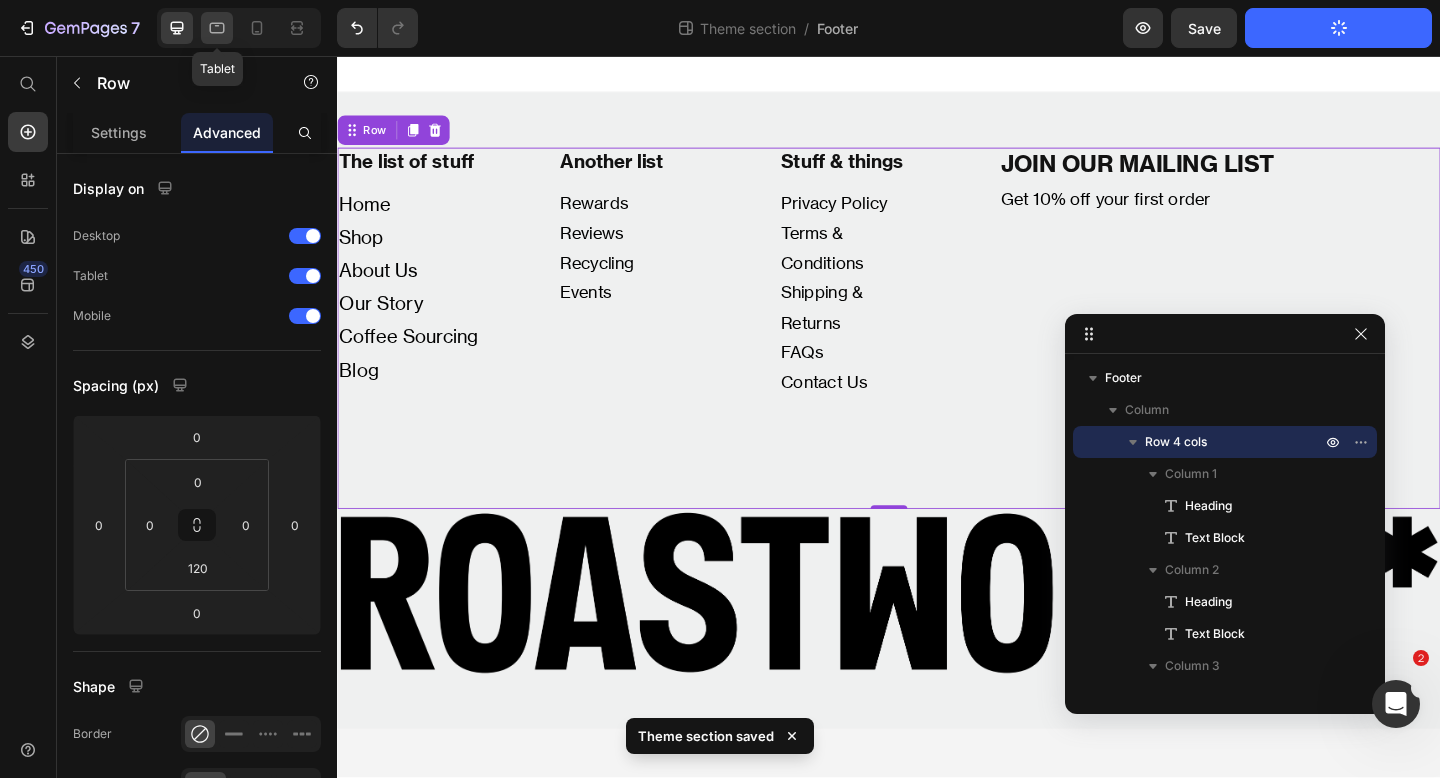 click 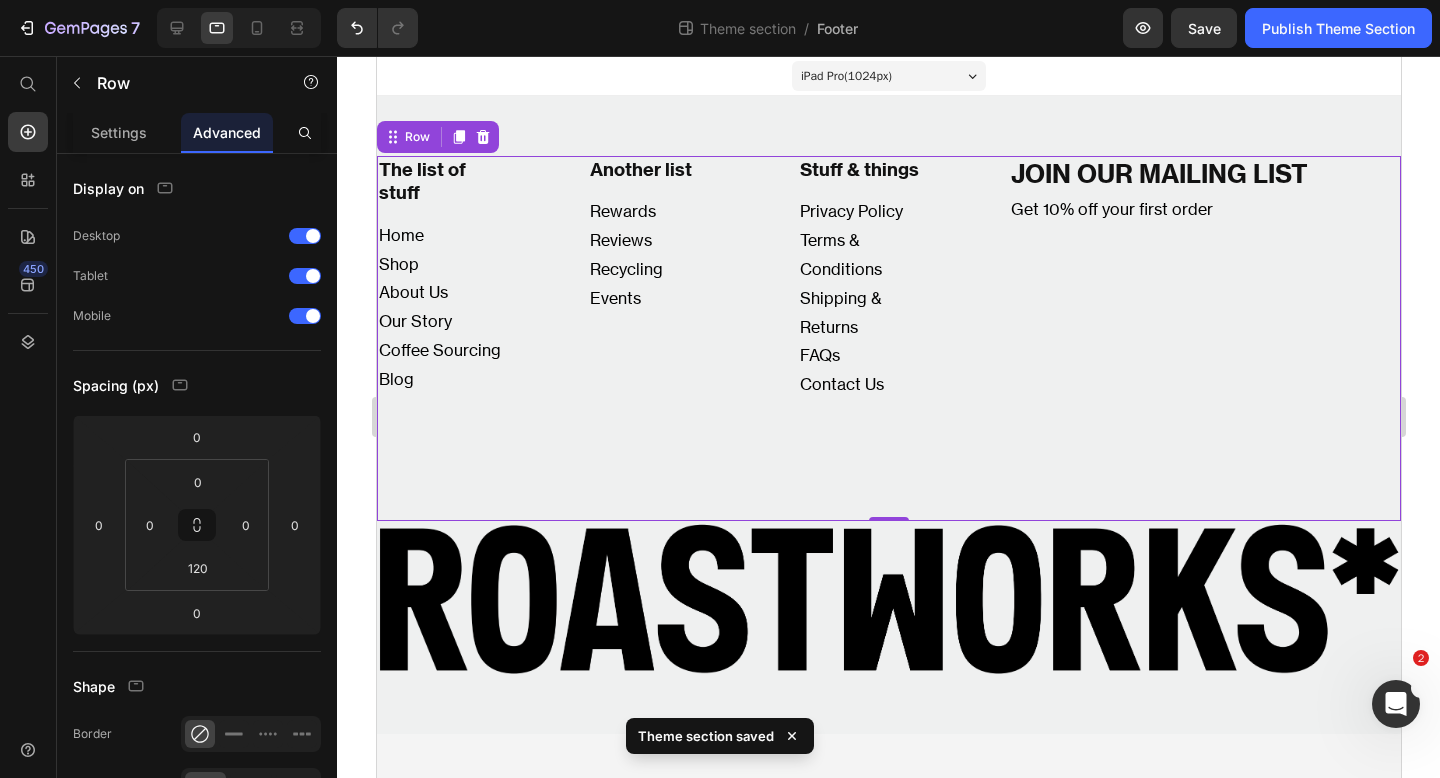 click on "The list of stuff Heading Home   Shop   About Us  Our Story  Coffee Sourcing Blog Text Block Another list Heading Rewards  Reviews  Recycling  Events Text Block Stuff & things Heading Privacy Policy Terms & Conditions  Shipping & Returns  FAQs Contact Us Text Block JOIN OUR MAILING LIST Heading Get 10% off your first order Text Block Row   0" at bounding box center (888, 338) 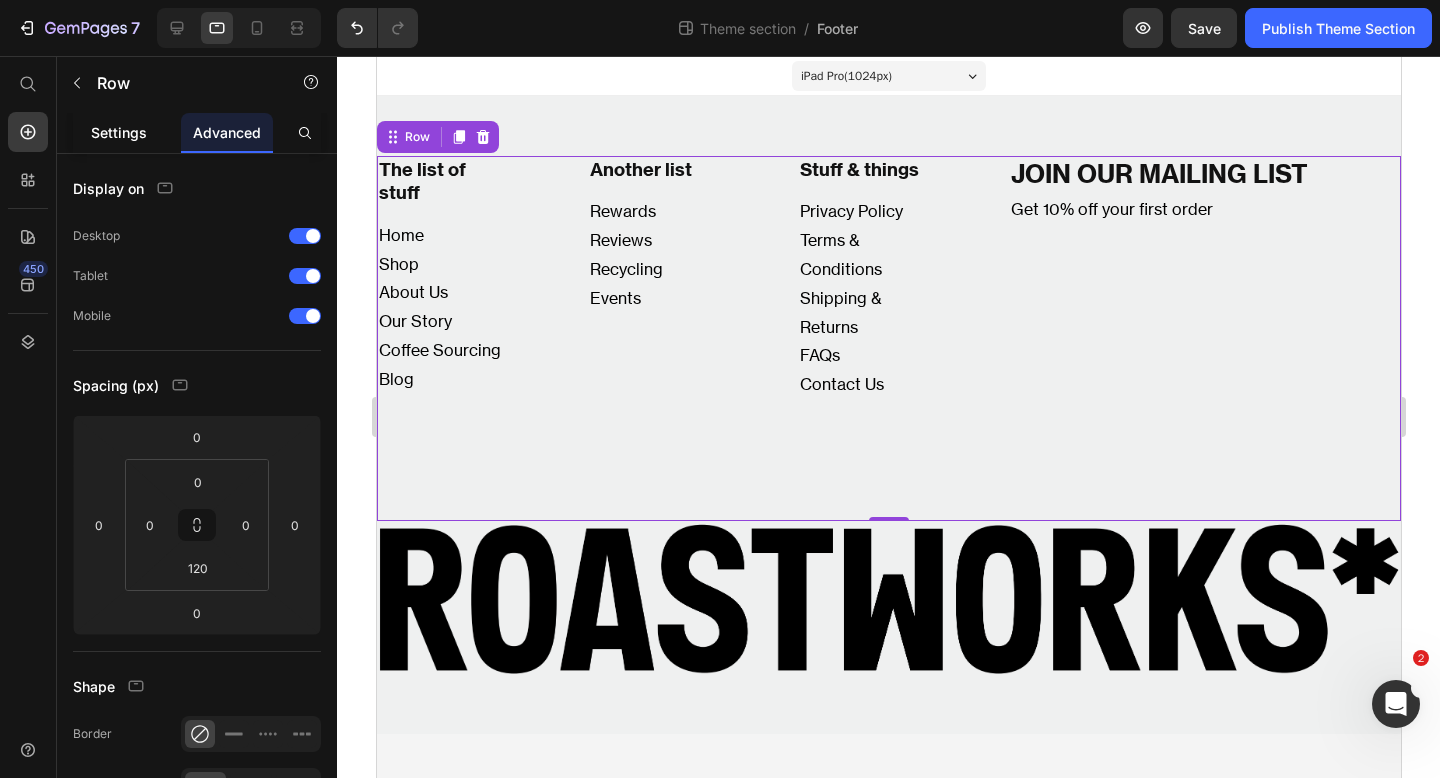 click on "Settings" at bounding box center (119, 132) 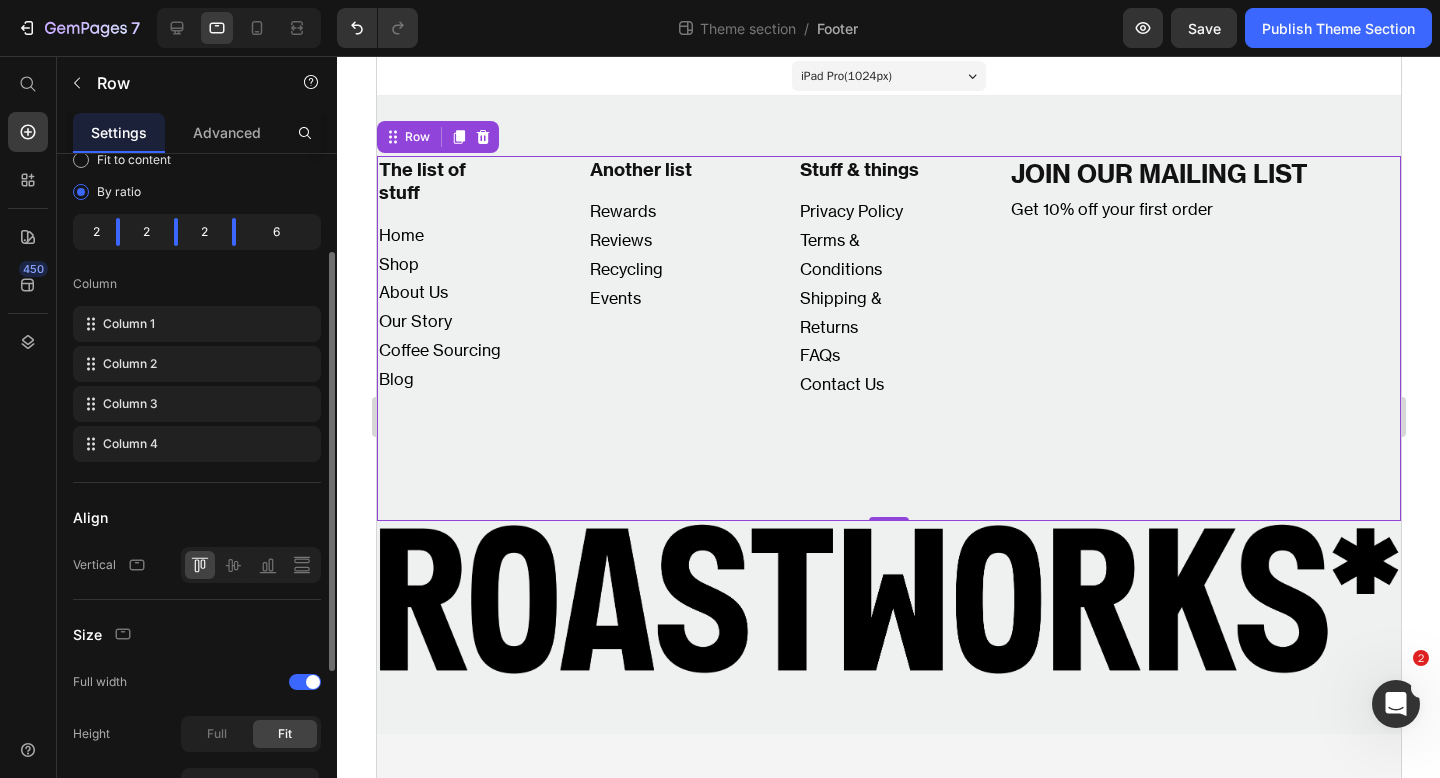 scroll, scrollTop: 424, scrollLeft: 0, axis: vertical 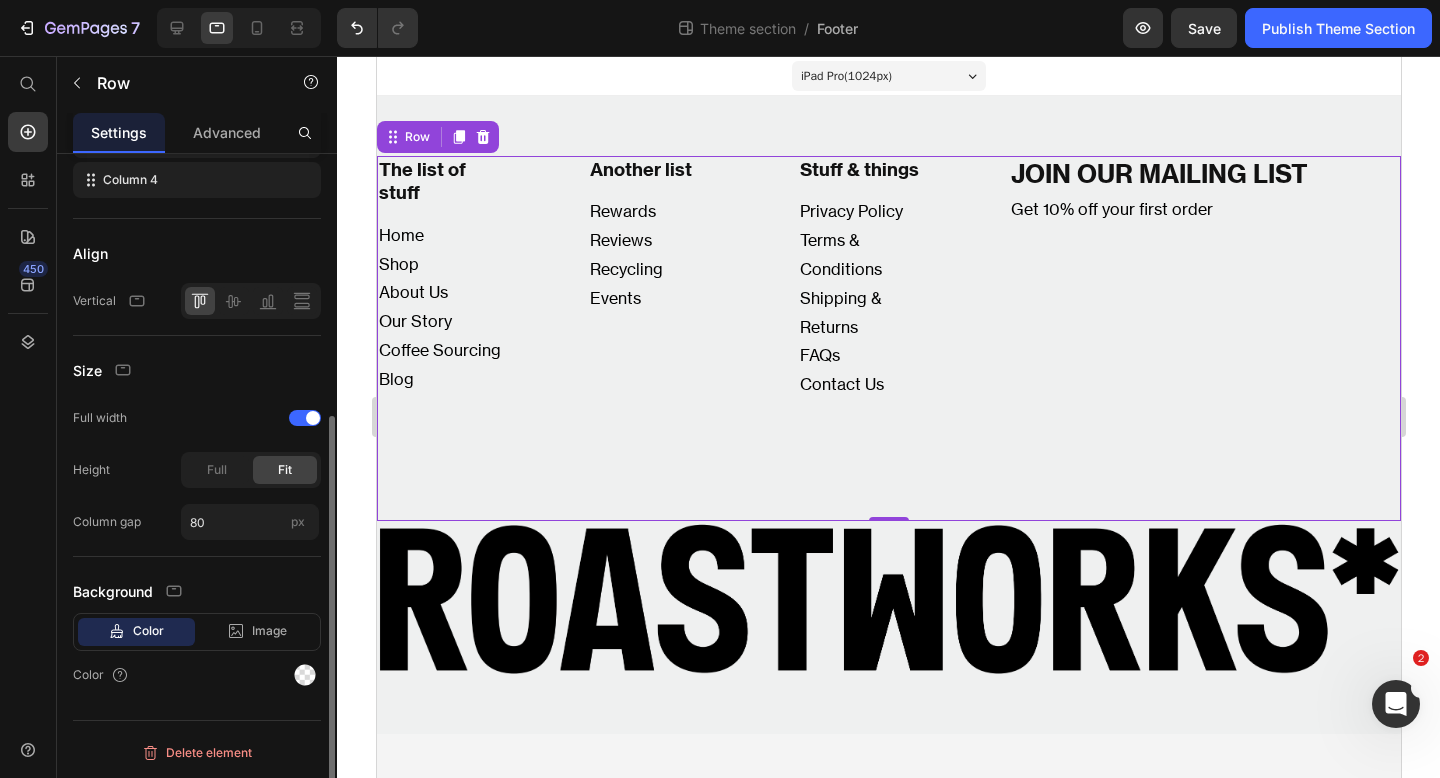 click on "Layout Column width Fit to content By ratio 2 2 2 6 Column Column 1 Column 2 Column 3 Column 4 Align Vertical
Size Full width Height Full Fit Column gap 80 px Background Color Image Video  Color" at bounding box center (197, 233) 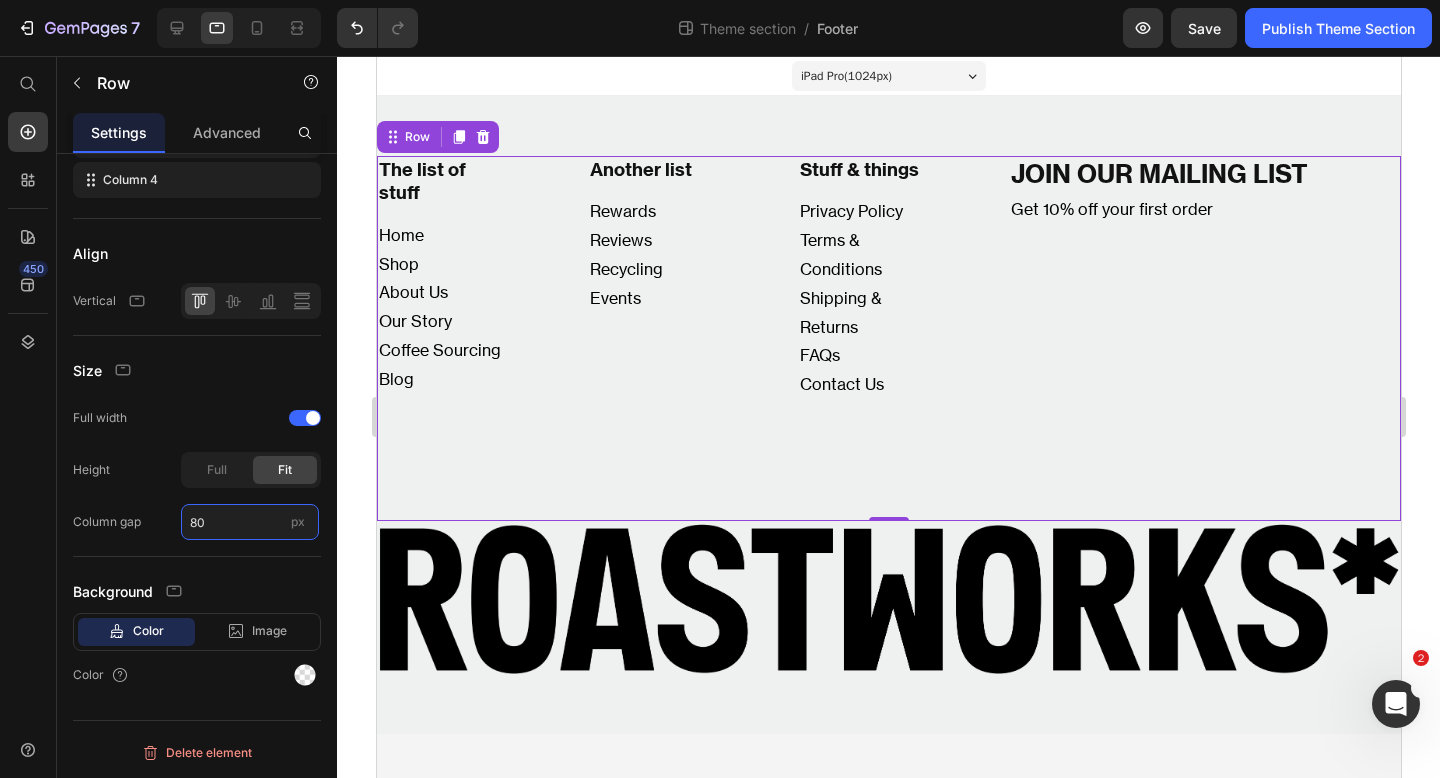 click on "80" at bounding box center [250, 522] 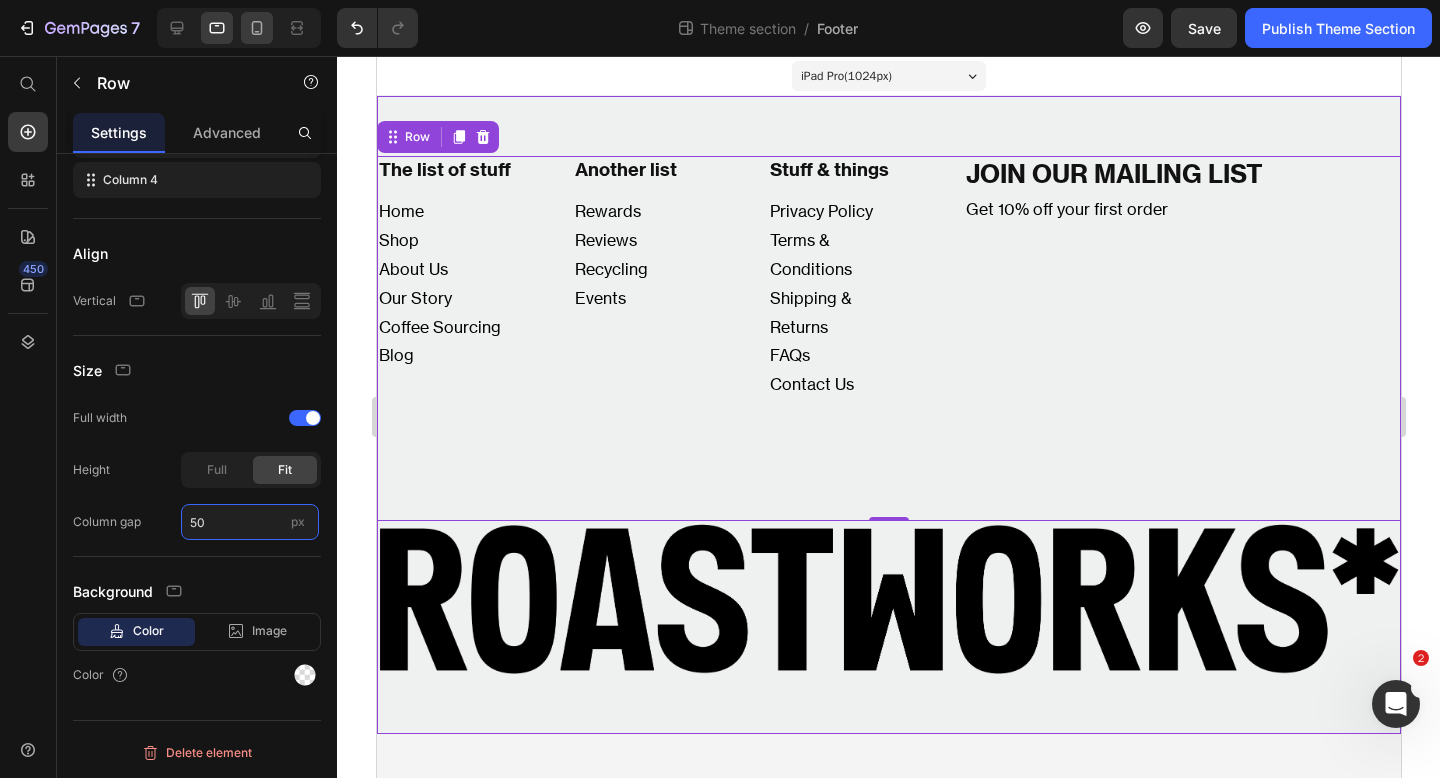 type on "50" 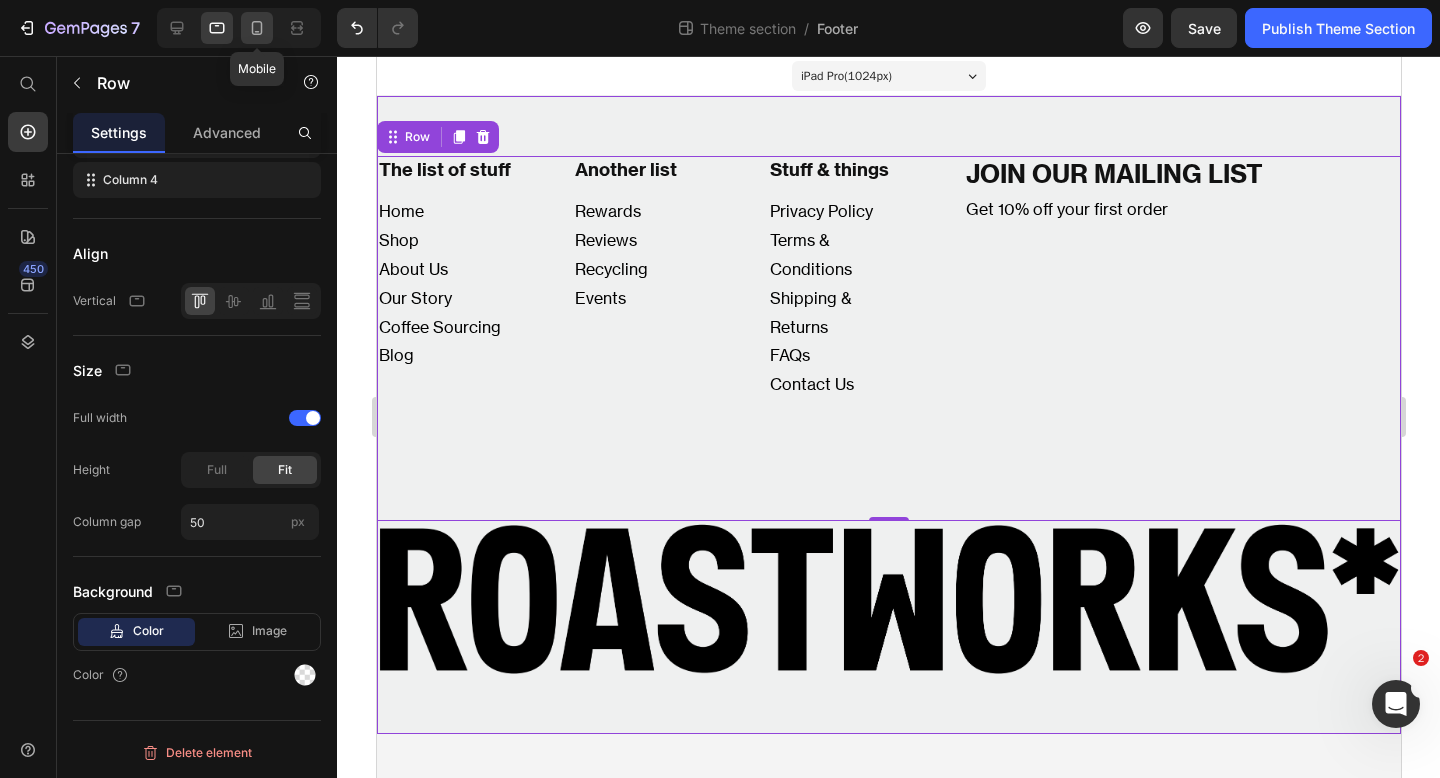 click 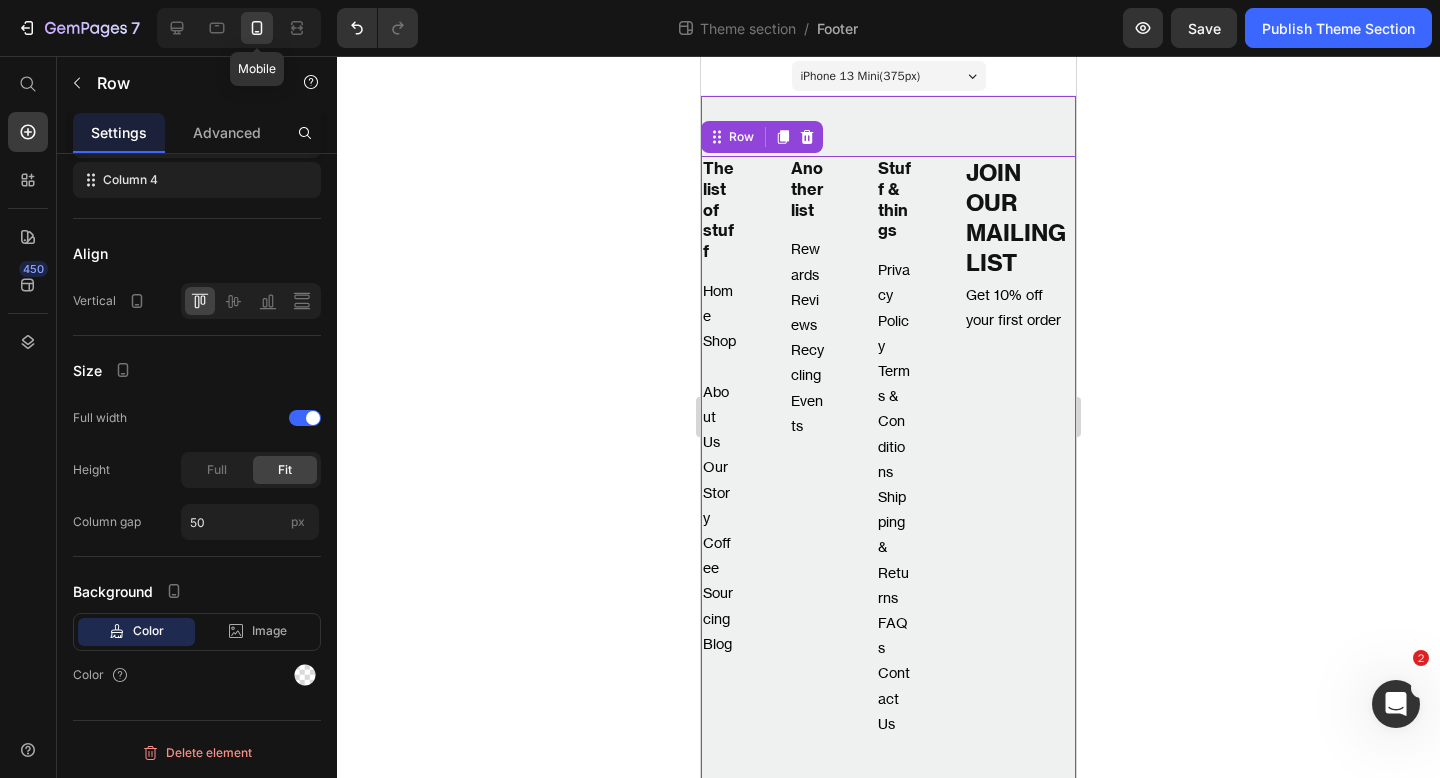 scroll, scrollTop: 30, scrollLeft: 0, axis: vertical 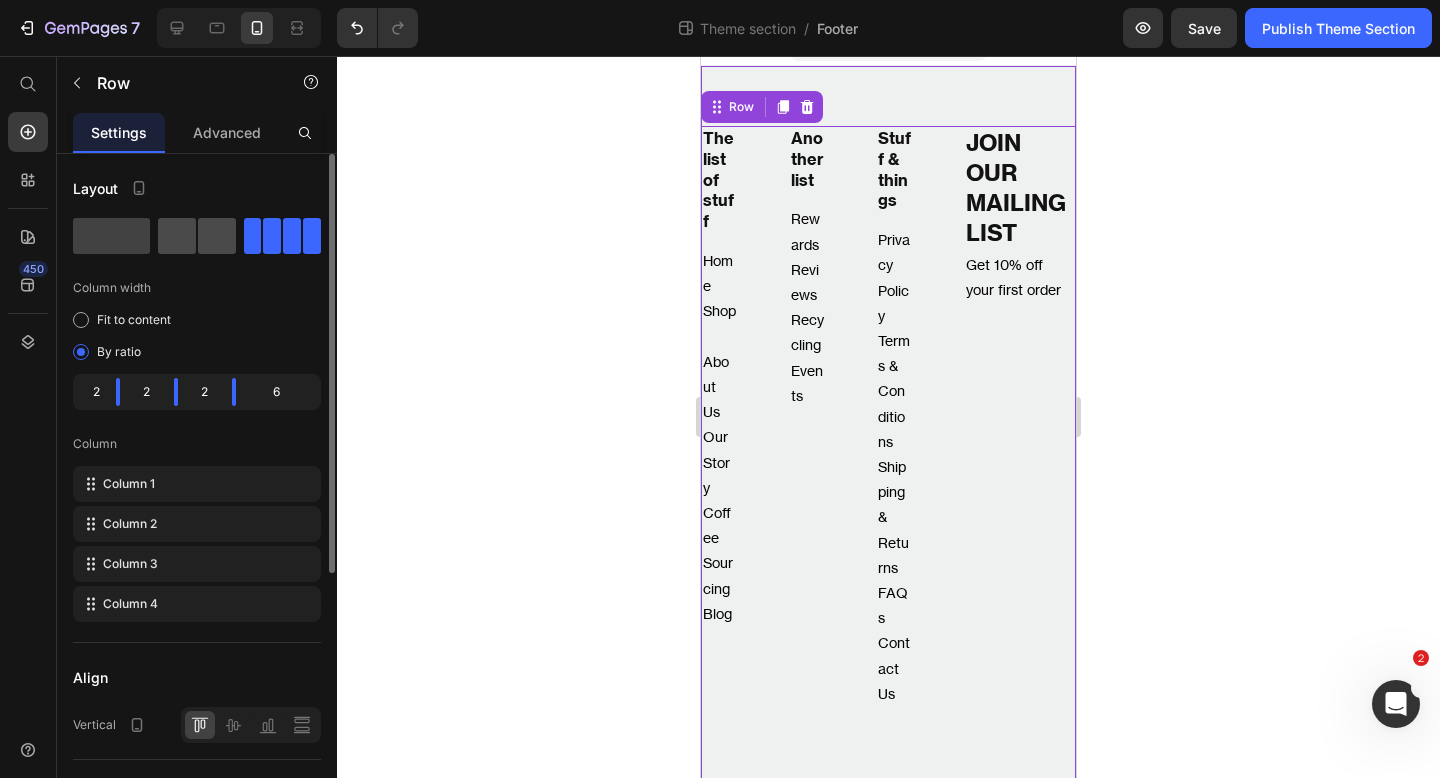 click 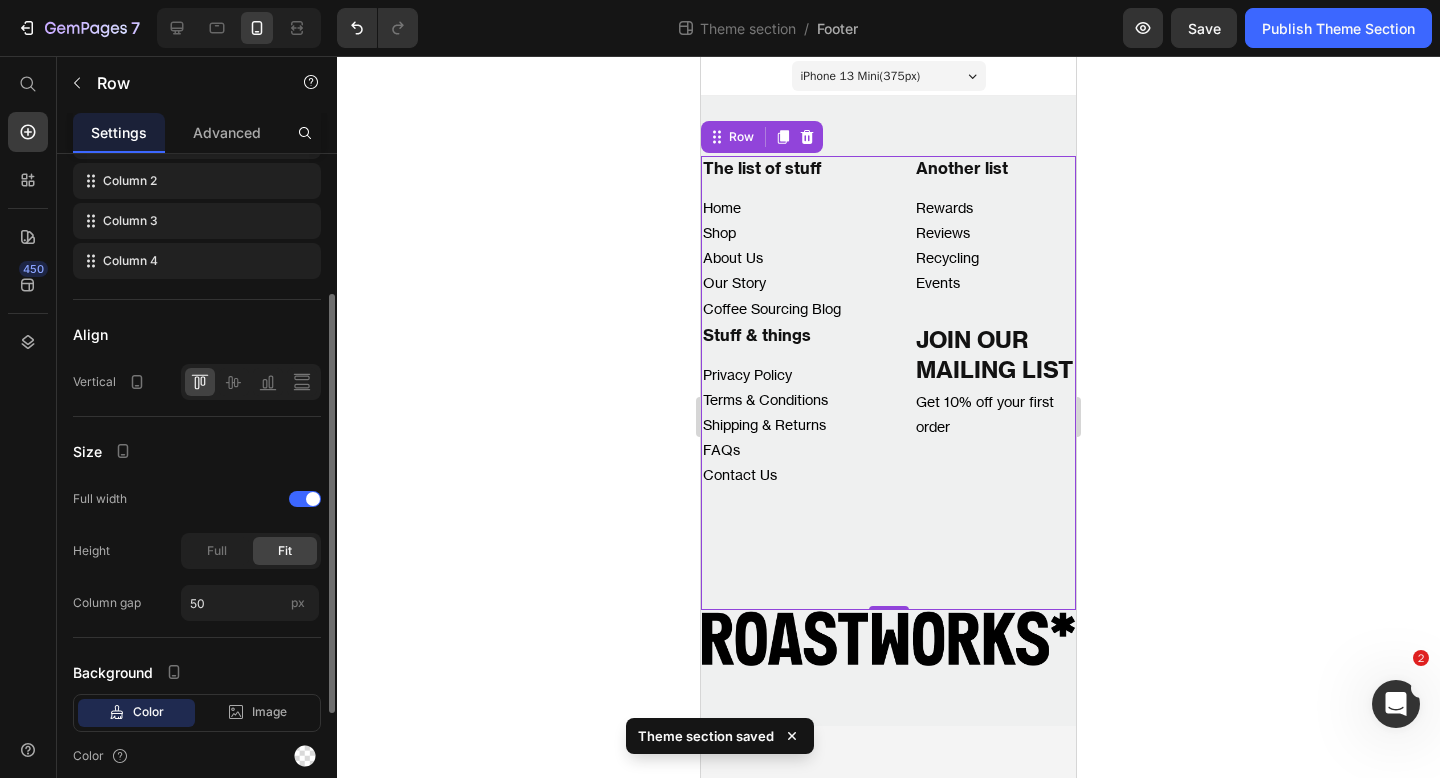 scroll, scrollTop: 0, scrollLeft: 0, axis: both 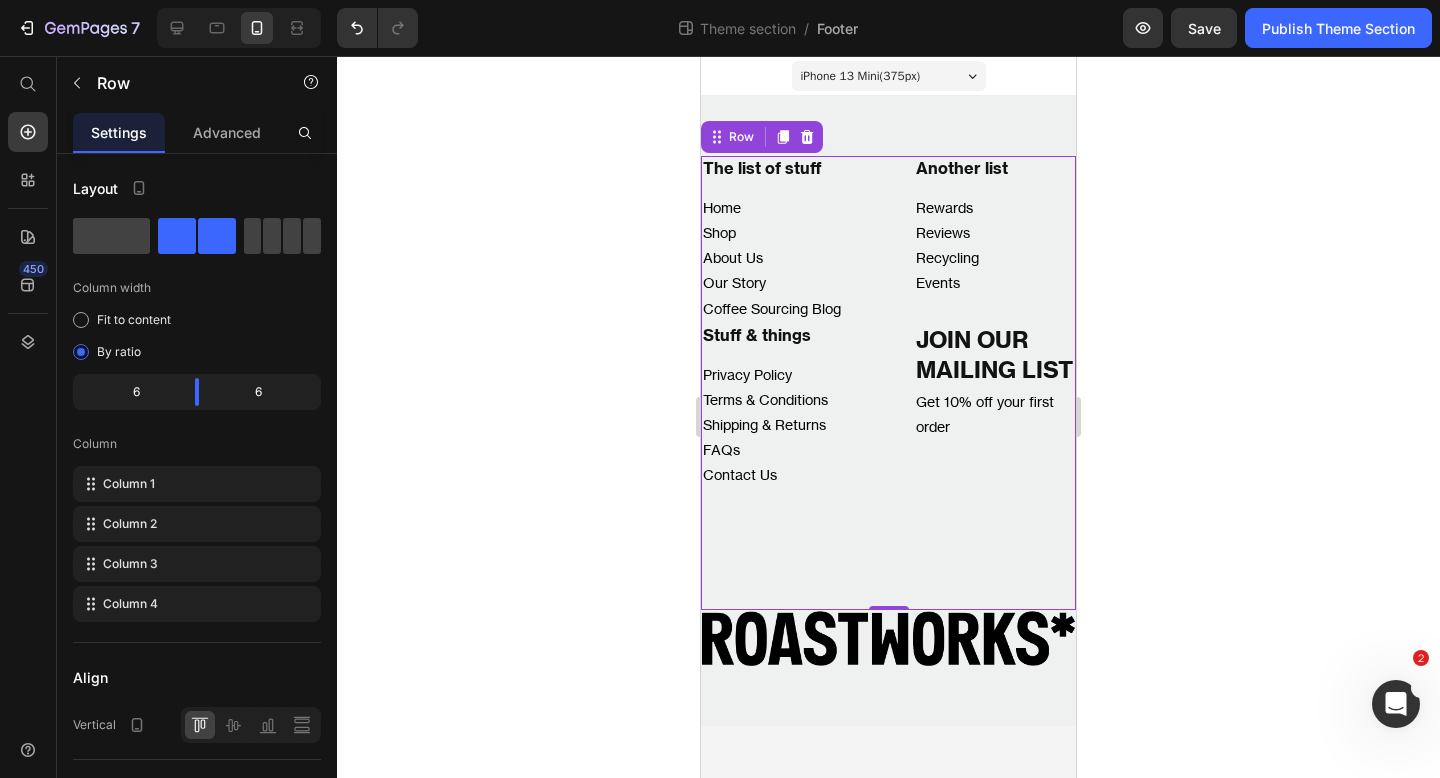 click on "The list of stuff Heading Home   Shop   About Us  Our Story  Coffee Sourcing Blog Text Block Another list Heading Rewards  Reviews  Recycling  Events Text Block Stuff & things Heading Privacy Policy Terms & Conditions  Shipping & Returns  FAQs Contact Us Text Block JOIN OUR MAILING LIST Heading Get 10% off your first order Text Block Row   0" at bounding box center (888, 383) 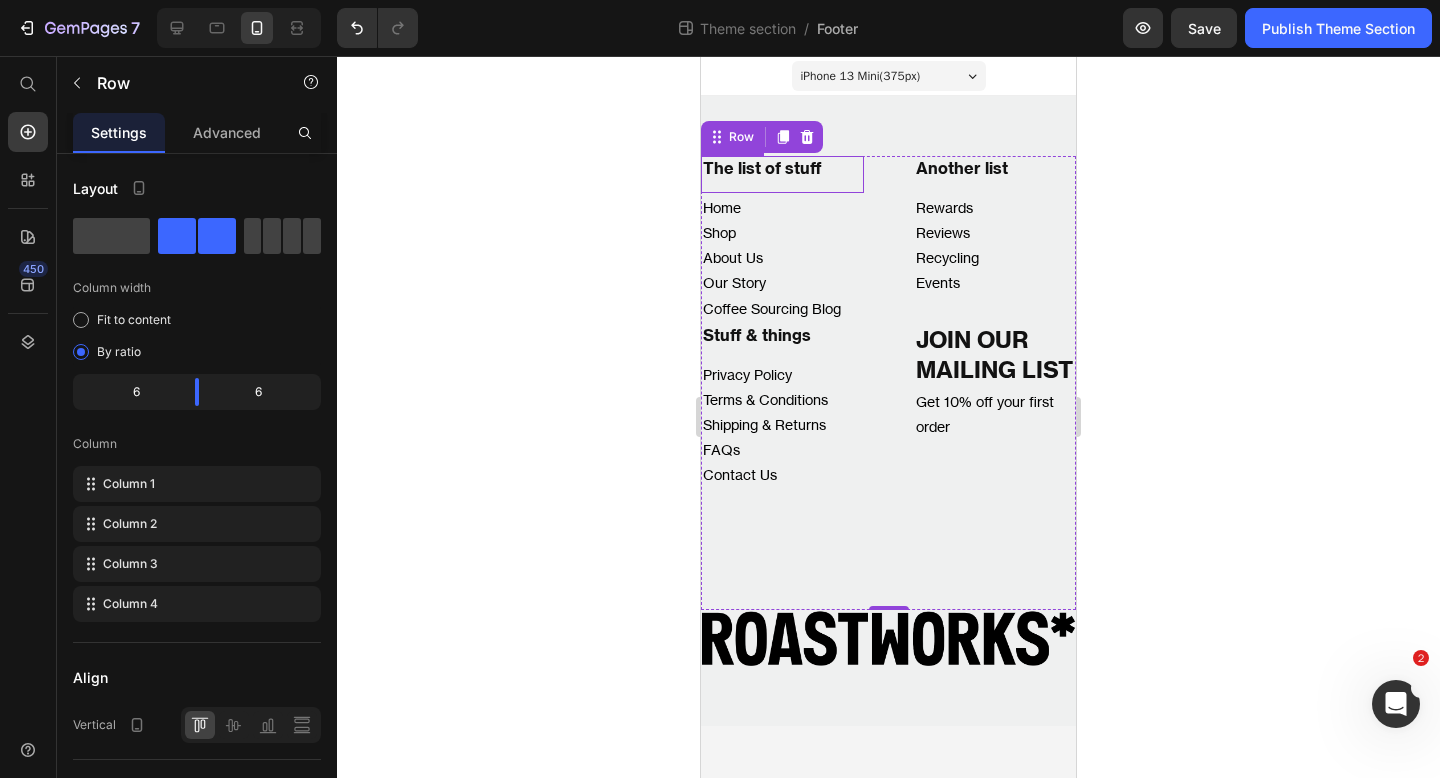 click on "The list of stuff" at bounding box center (782, 168) 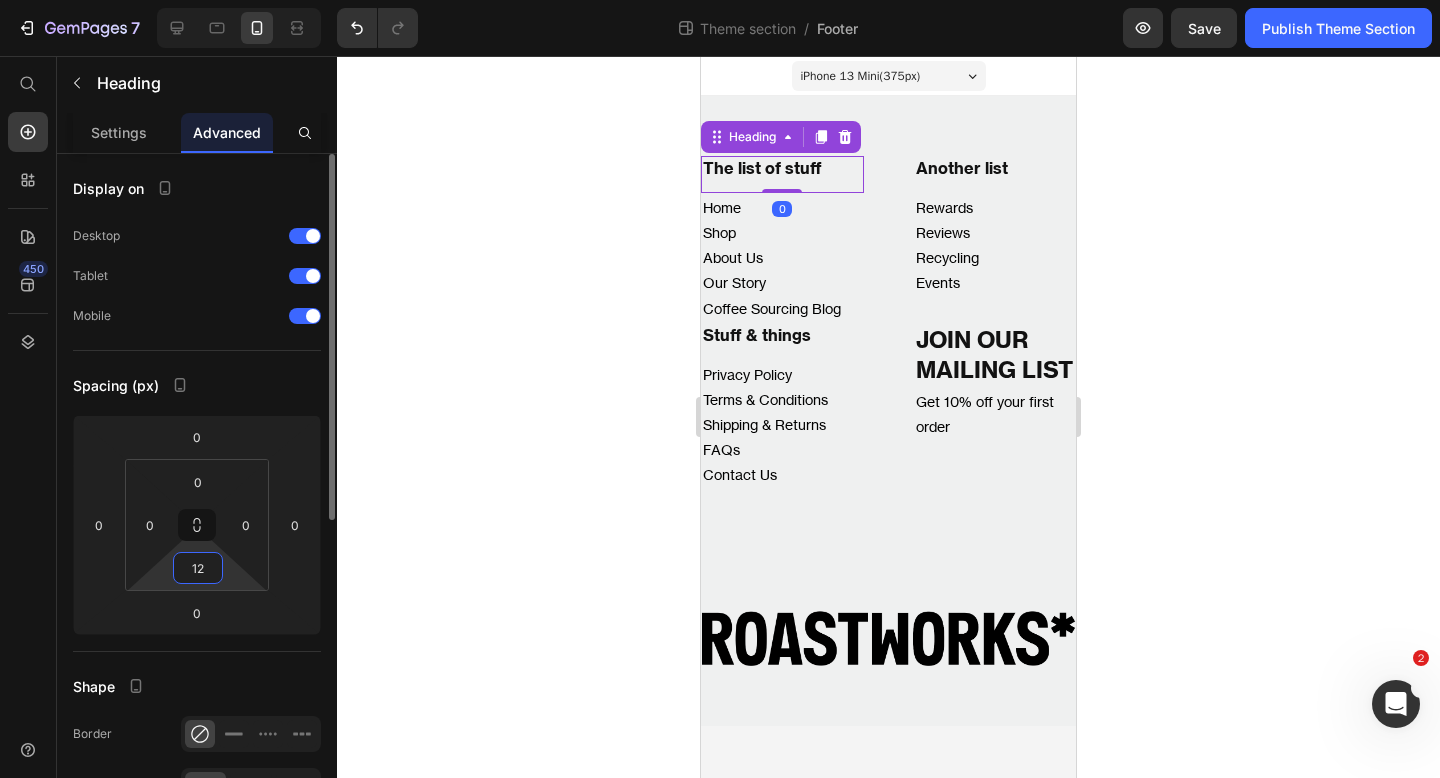 click on "12" at bounding box center [198, 568] 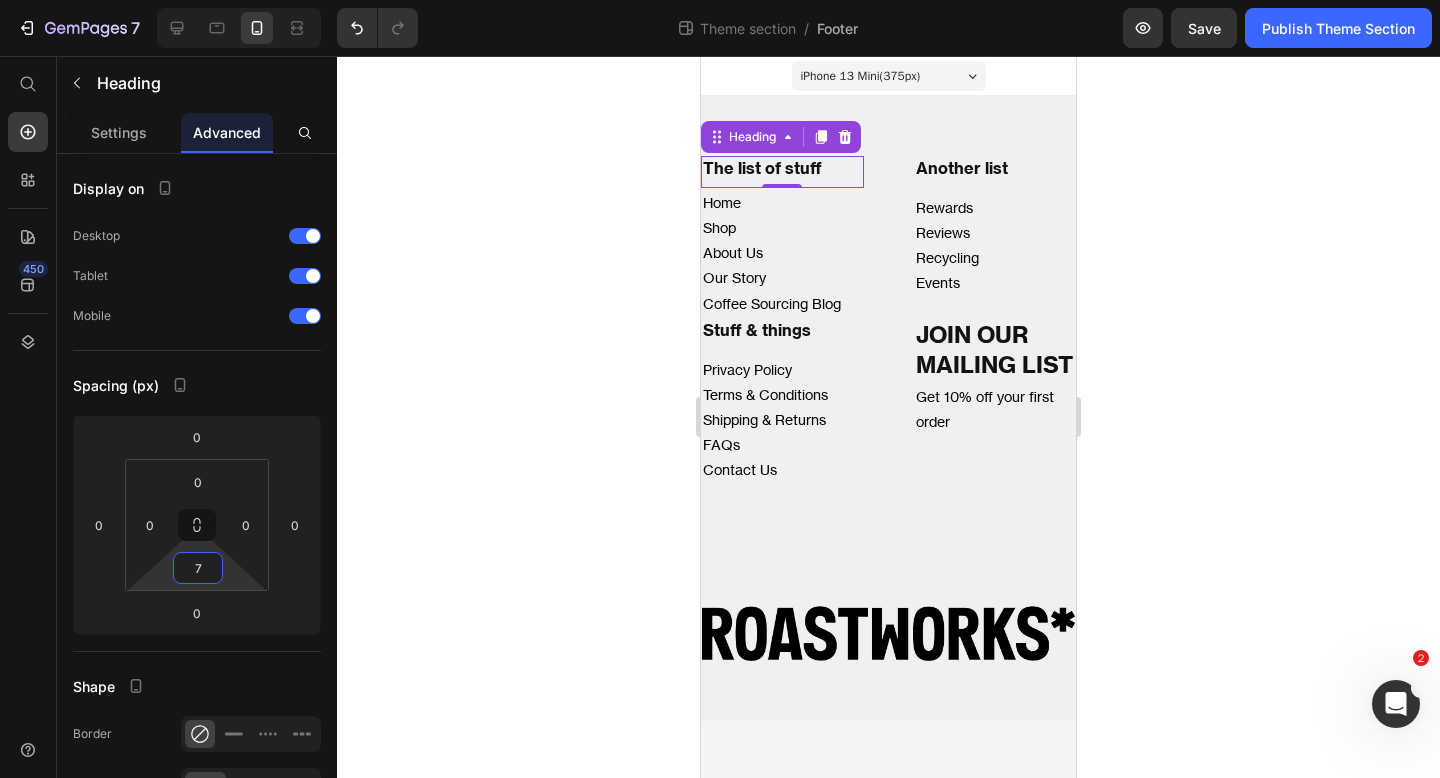 type on "6" 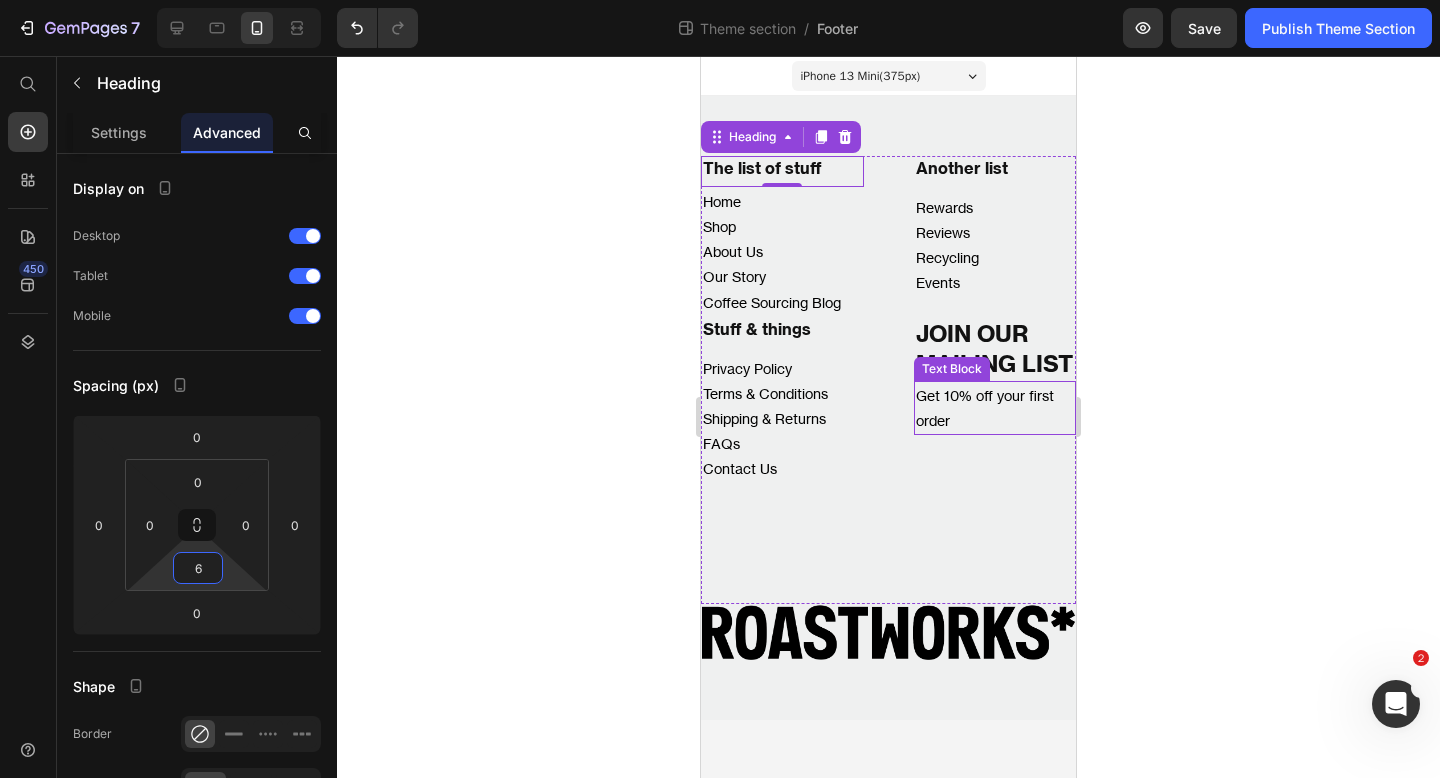 click on "Get 10% off your first order" at bounding box center (995, 408) 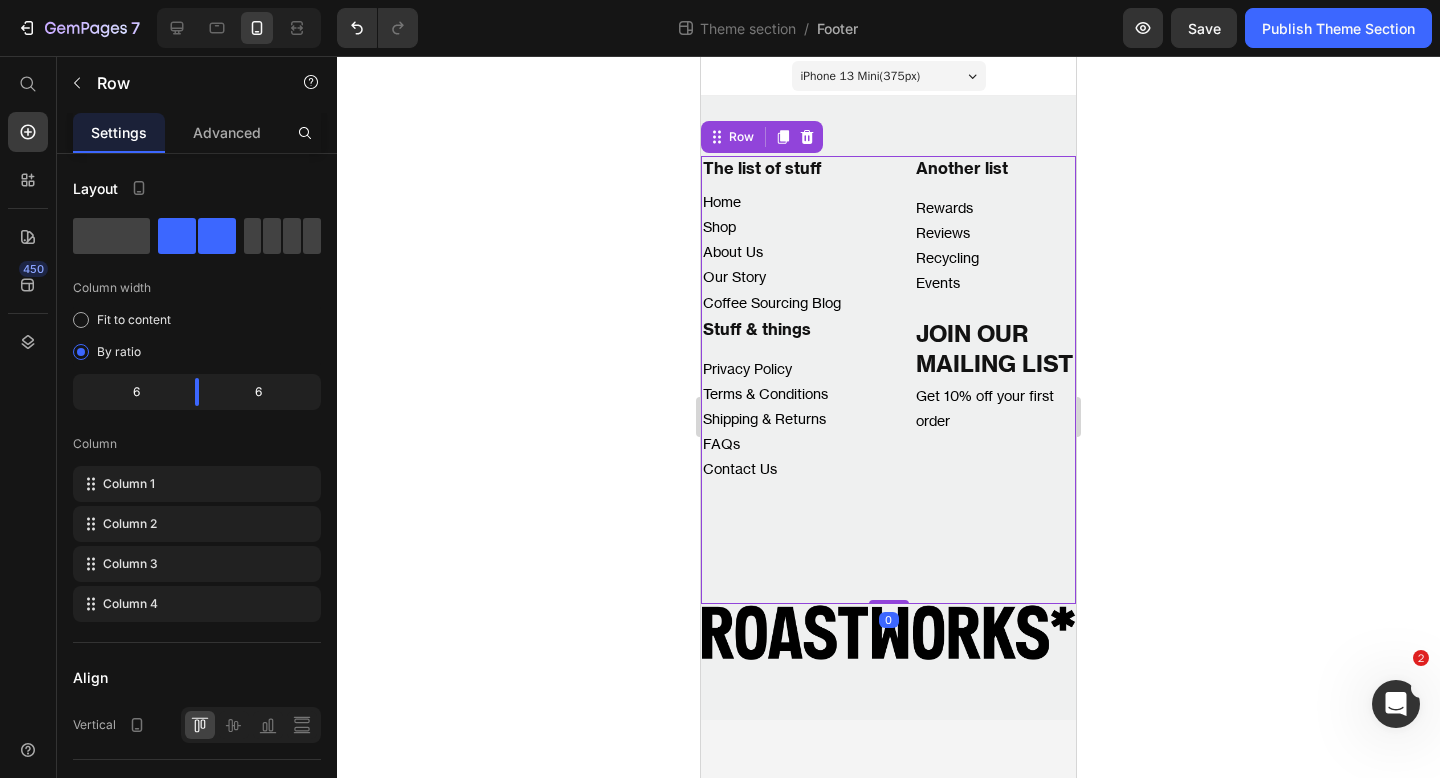 click on "The list of stuff Heading Home   Shop   About Us  Our Story  Coffee Sourcing Blog Text Block Another list Heading Rewards  Reviews  Recycling  Events Text Block Stuff & things Heading Privacy Policy Terms & Conditions  Shipping & Returns  FAQs Contact Us Text Block JOIN OUR MAILING LIST Heading Get 10% off your first order Text Block Row   0" at bounding box center (888, 380) 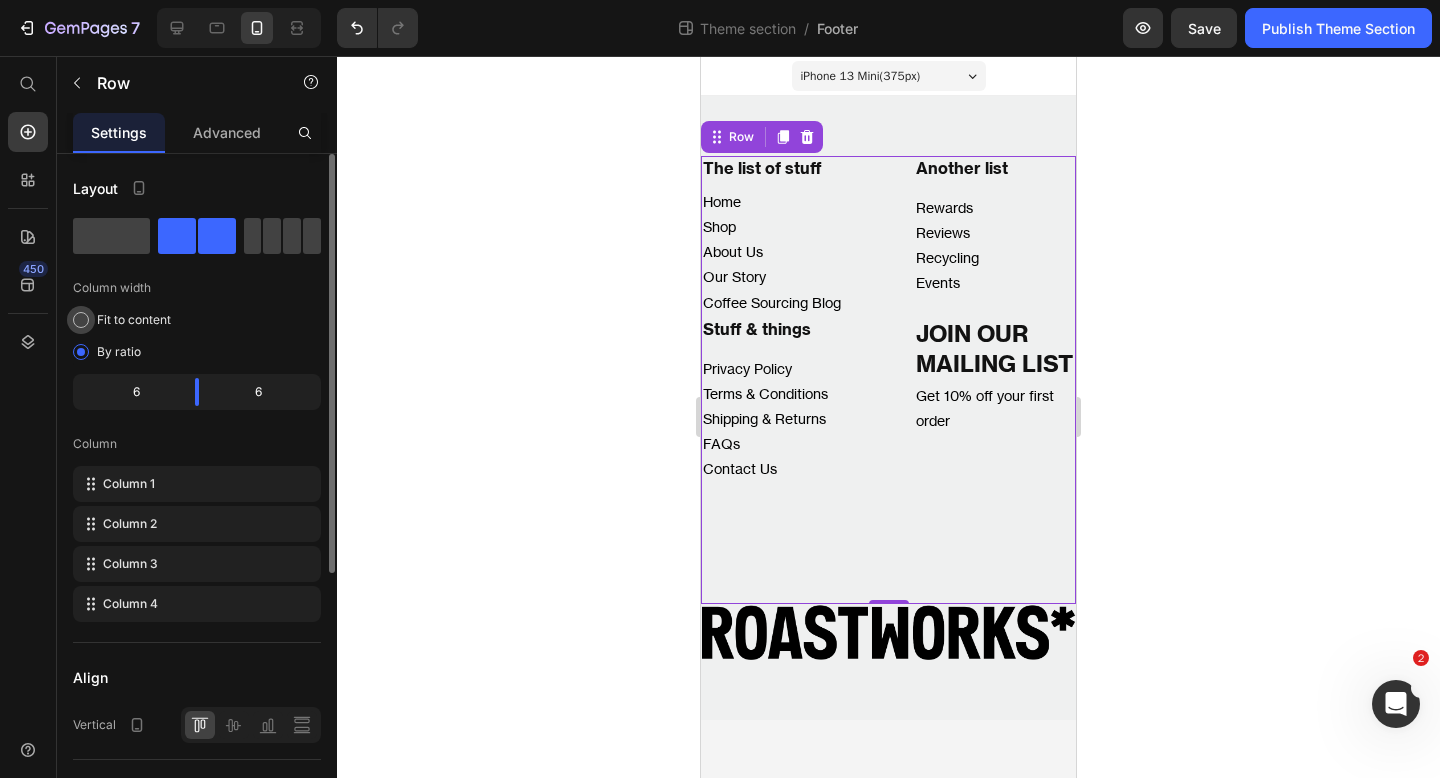 click on "Fit to content" at bounding box center [134, 320] 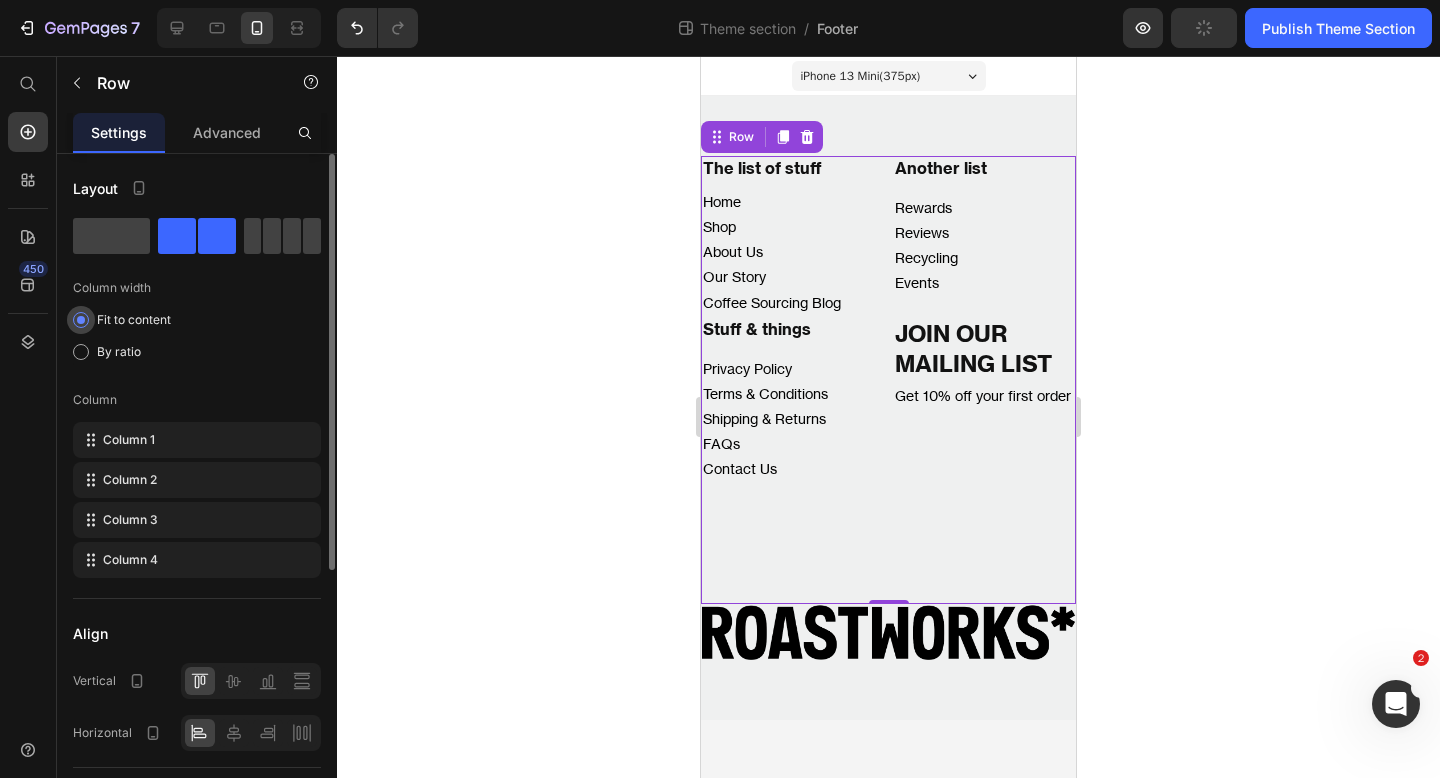 click on "Fit to content" at bounding box center [134, 320] 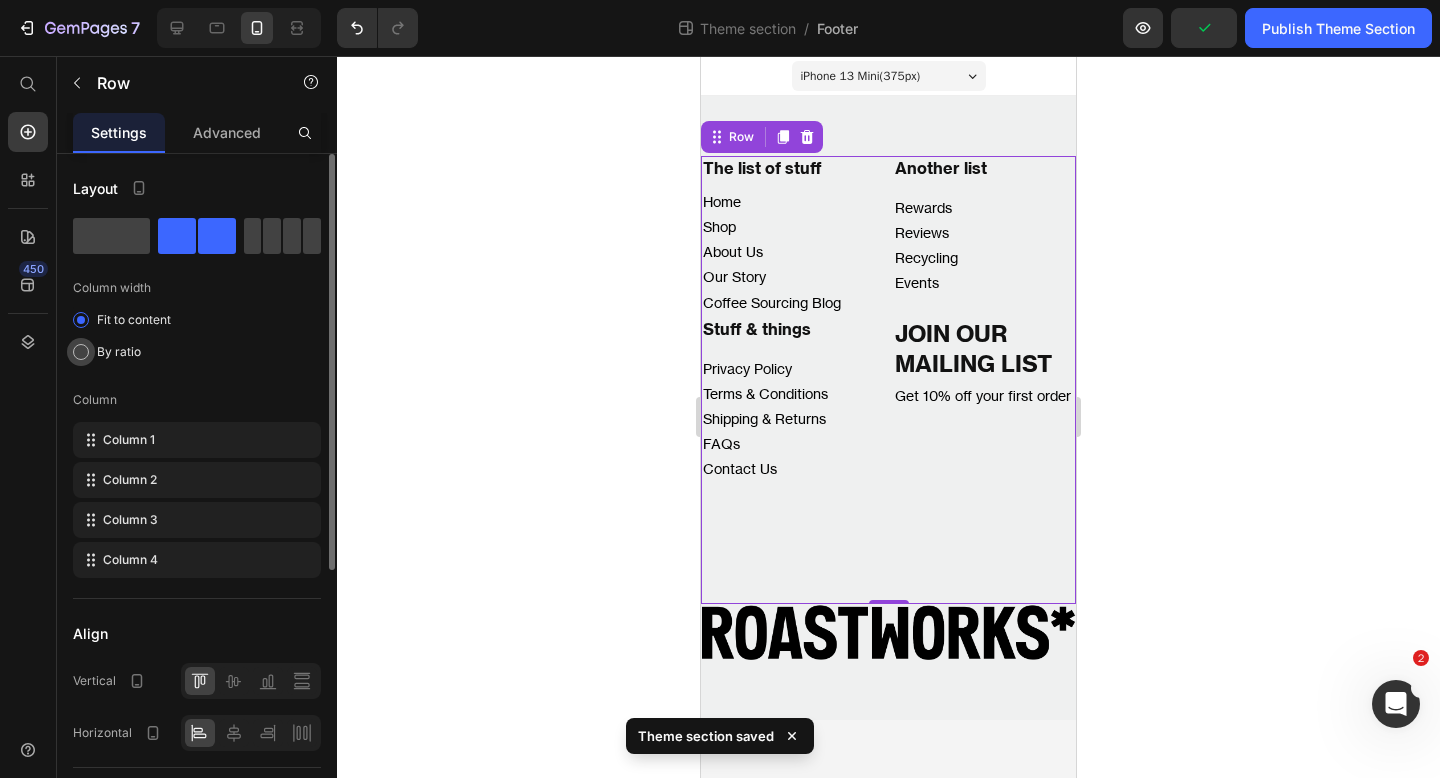 click on "By ratio" at bounding box center [119, 352] 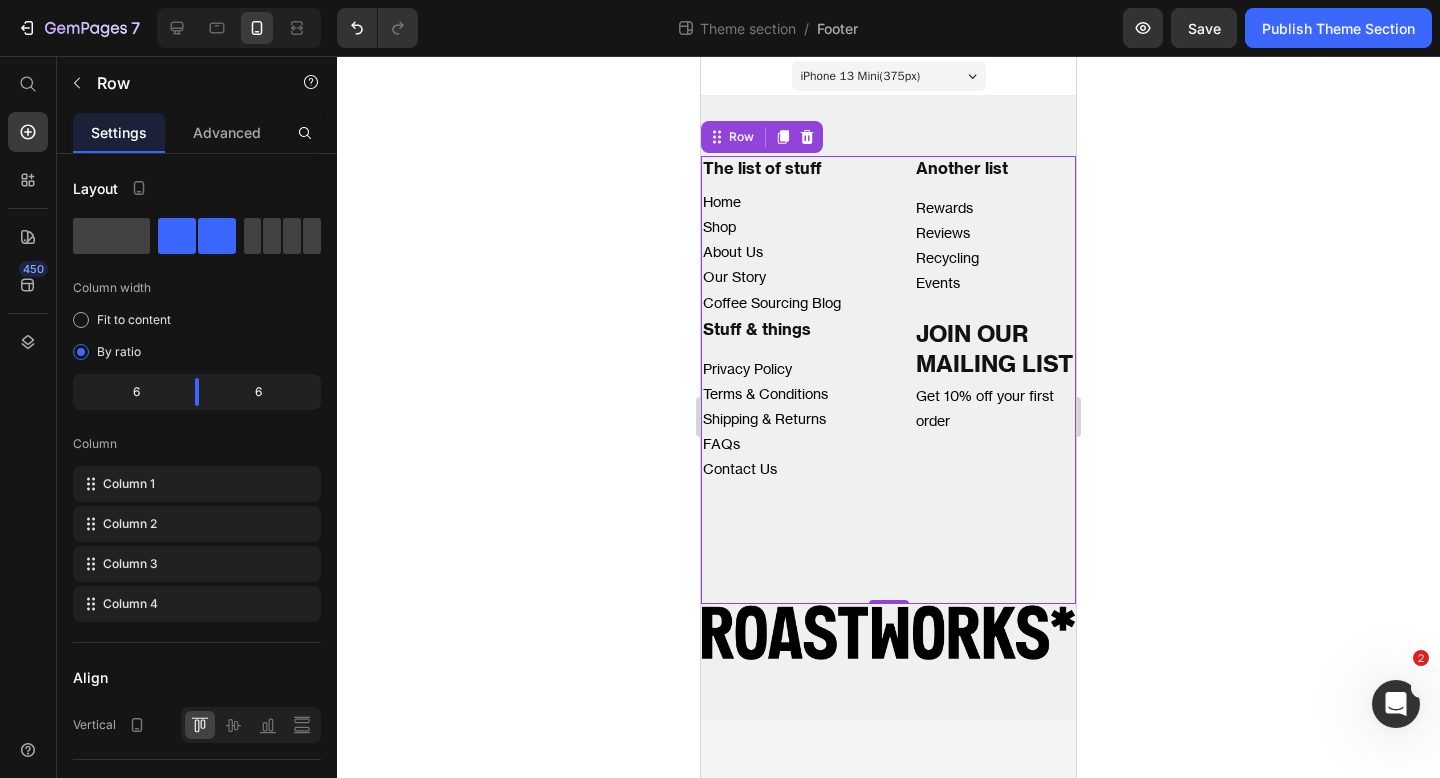drag, startPoint x: 798, startPoint y: 558, endPoint x: 1248, endPoint y: 535, distance: 450.5874 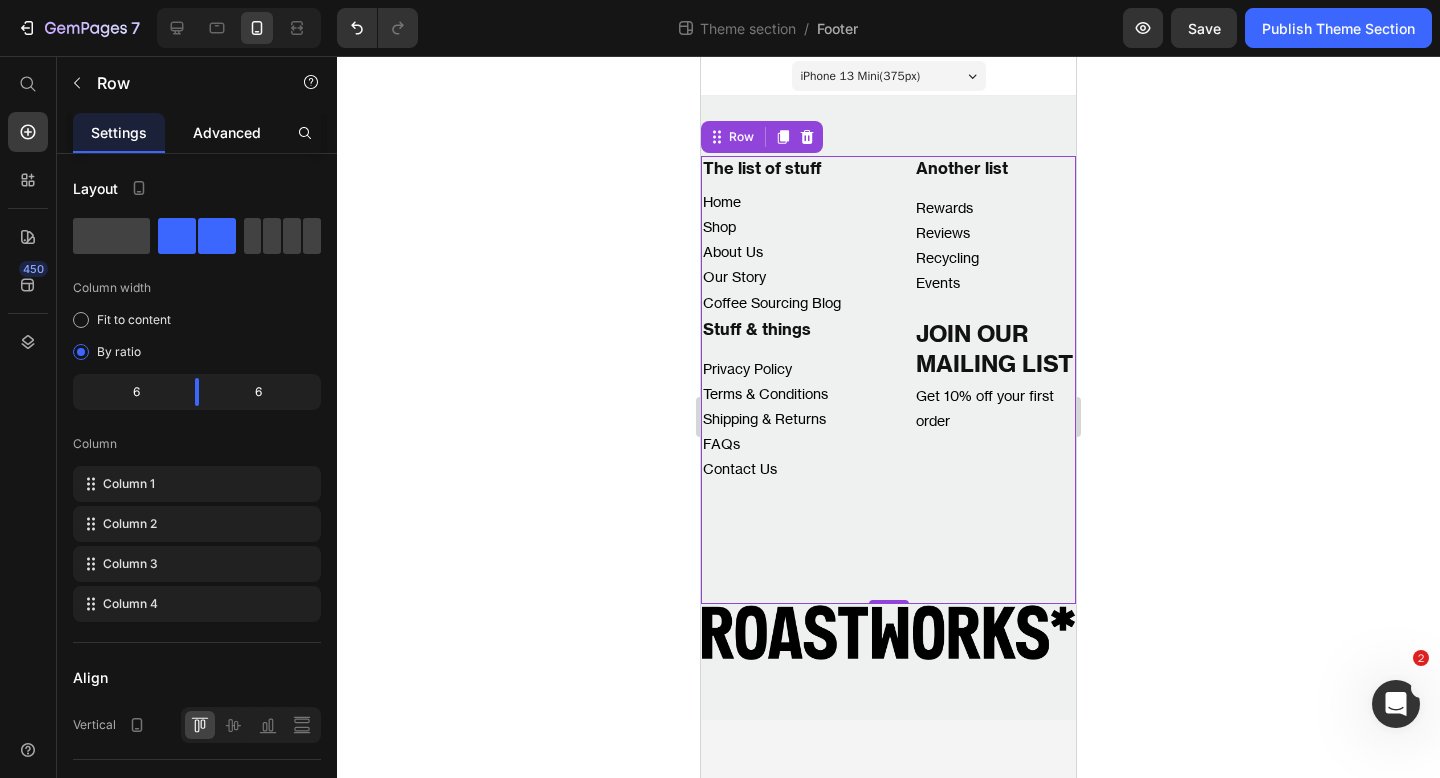 click on "Advanced" 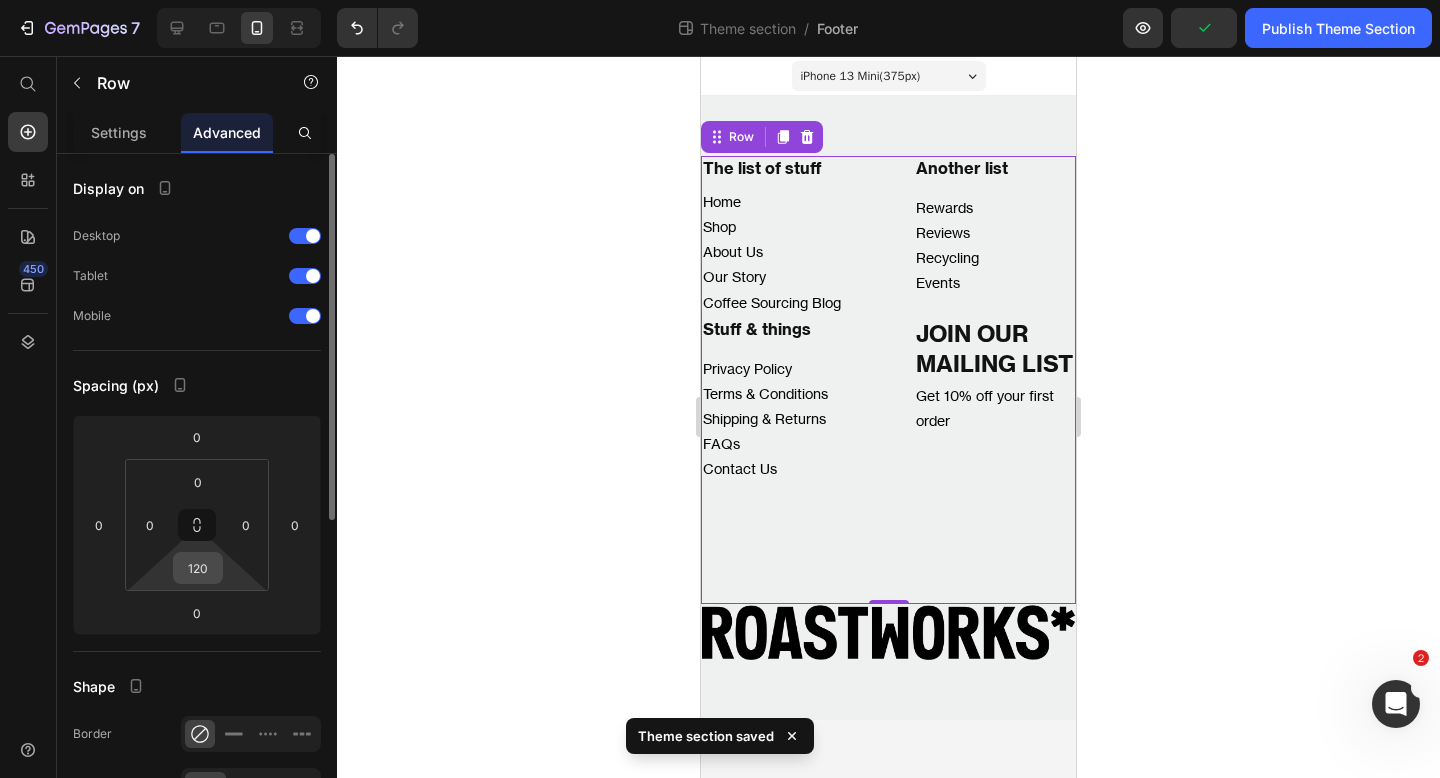 click on "120" at bounding box center (198, 568) 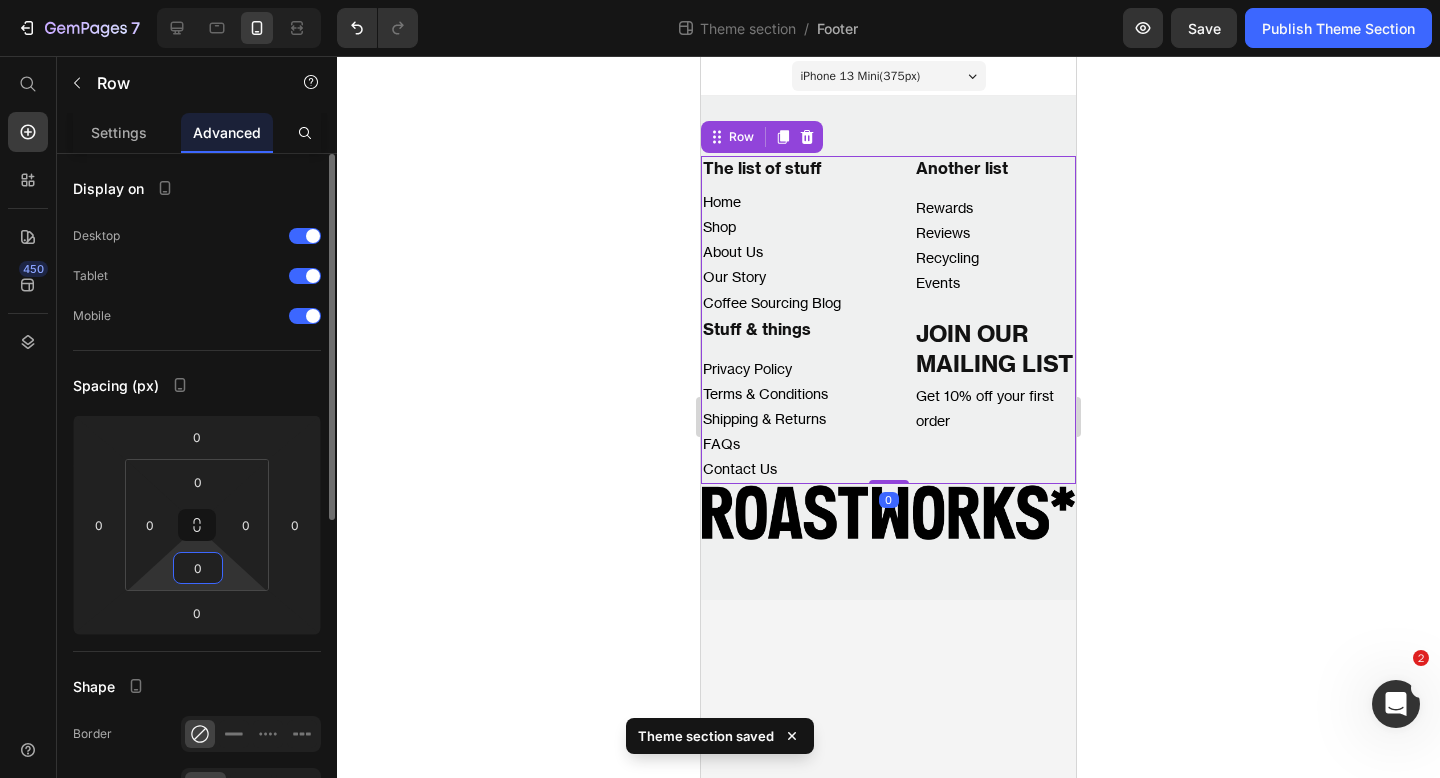 click on "0" at bounding box center [198, 568] 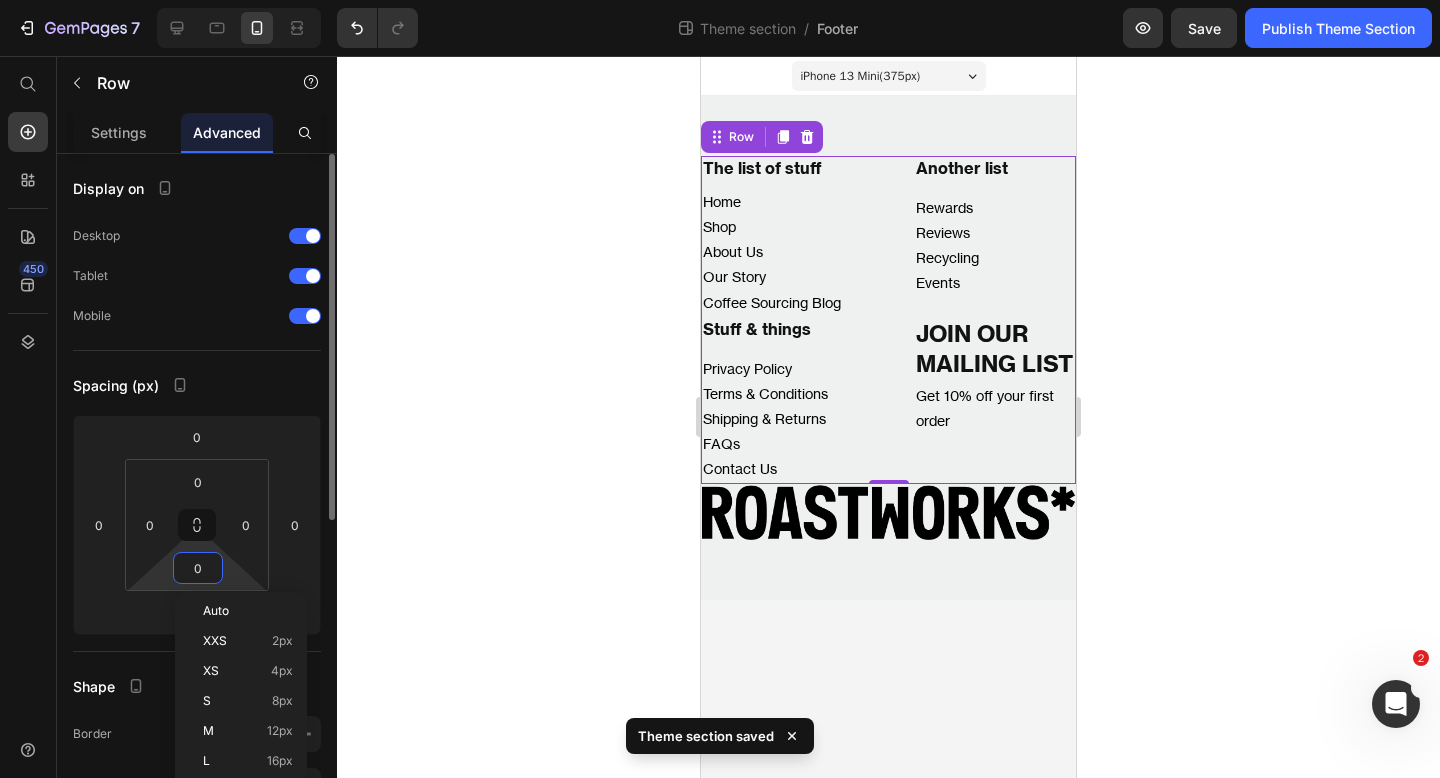 type on "40" 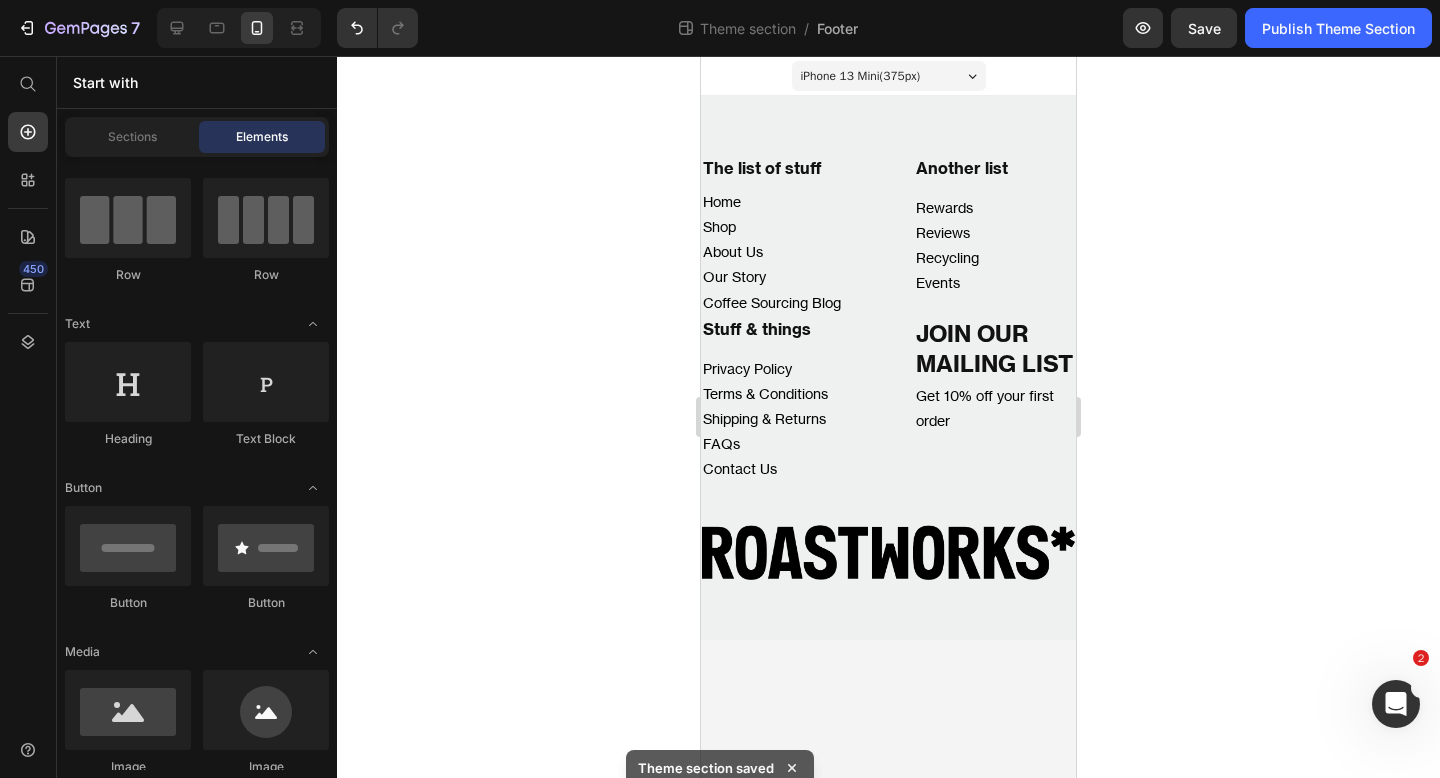 click on "iPhone 13 Mini  ( 375 px) iPhone 13 Mini iPhone 13 Pro iPhone 11 Pro Max iPhone 15 Pro Max Pixel 7 Galaxy S8+ Galaxy S20 Ultra iPad Mini iPad Air iPad Pro The list of stuff Heading Home   Shop   About Us  Our Story  Coffee Sourcing Blog Text Block Another list Heading Rewards  Reviews  Recycling  Events Text Block Stuff & things Heading Privacy Policy Terms & Conditions  Shipping & Returns  FAQs Contact Us Text Block JOIN OUR MAILING LIST Heading Get 10% off your first order Text Block Row Image Root
Drag & drop element from sidebar or
Explore Library
Add section Choose templates inspired by CRO experts Generate layout from URL or image Add blank section then drag & drop elements" at bounding box center (888, 417) 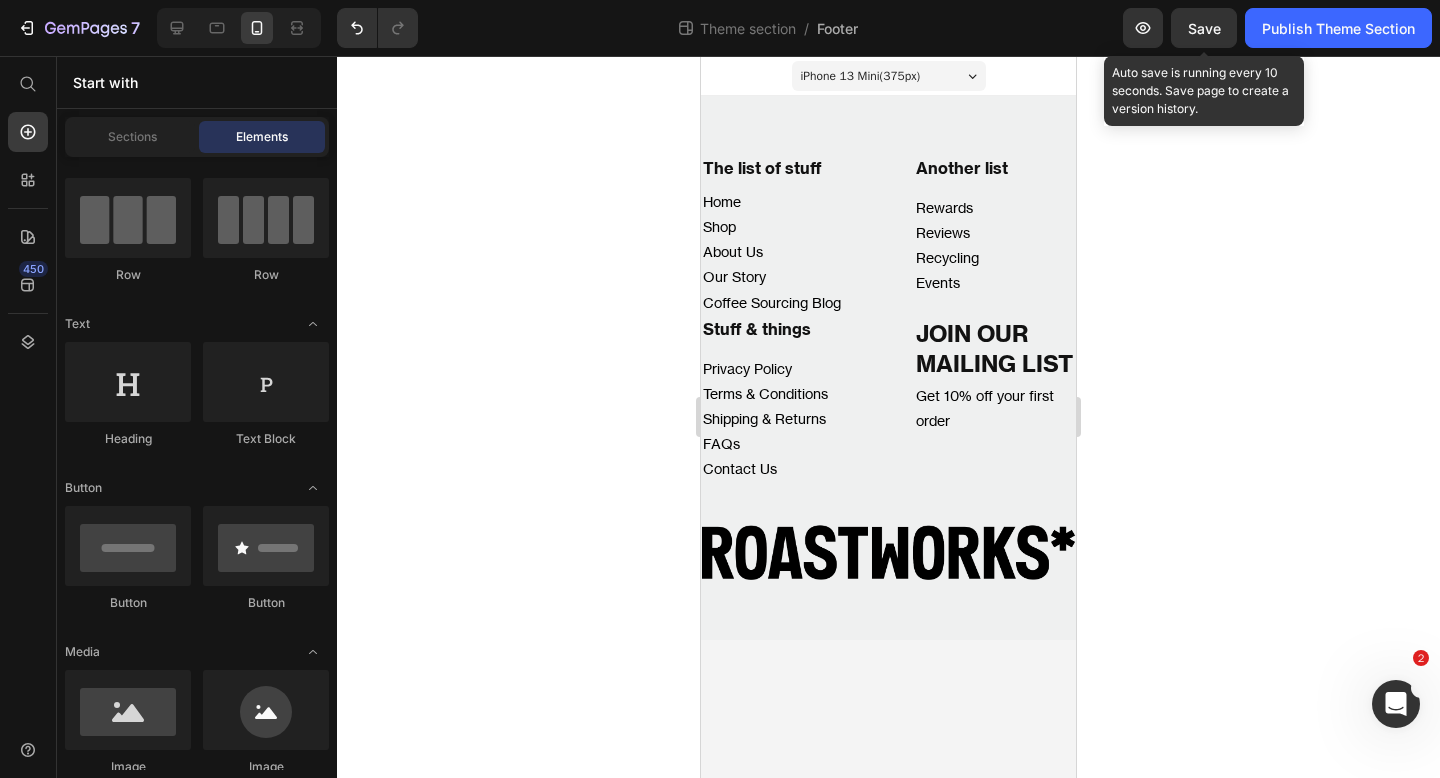 click on "Save" at bounding box center (1204, 28) 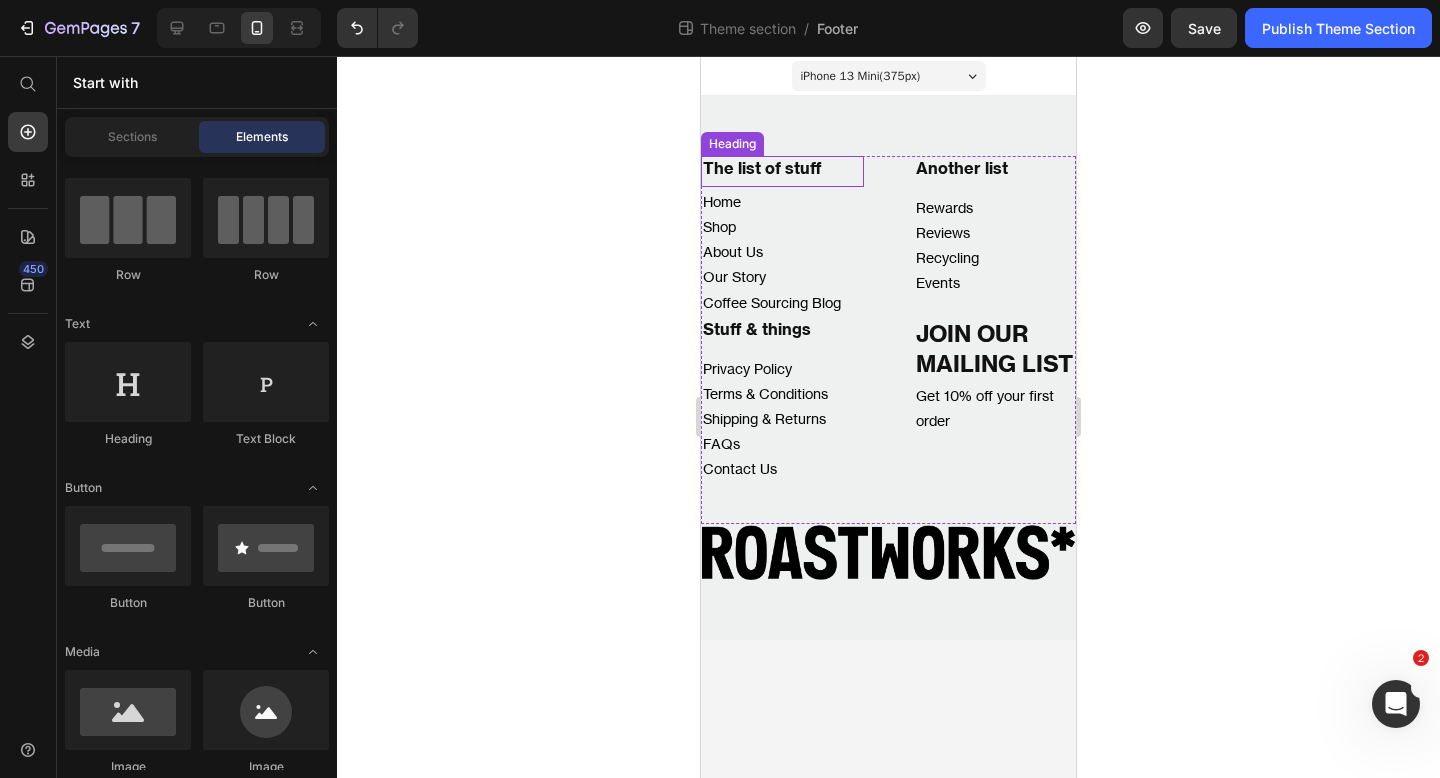 click on "The list of stuff" at bounding box center [782, 168] 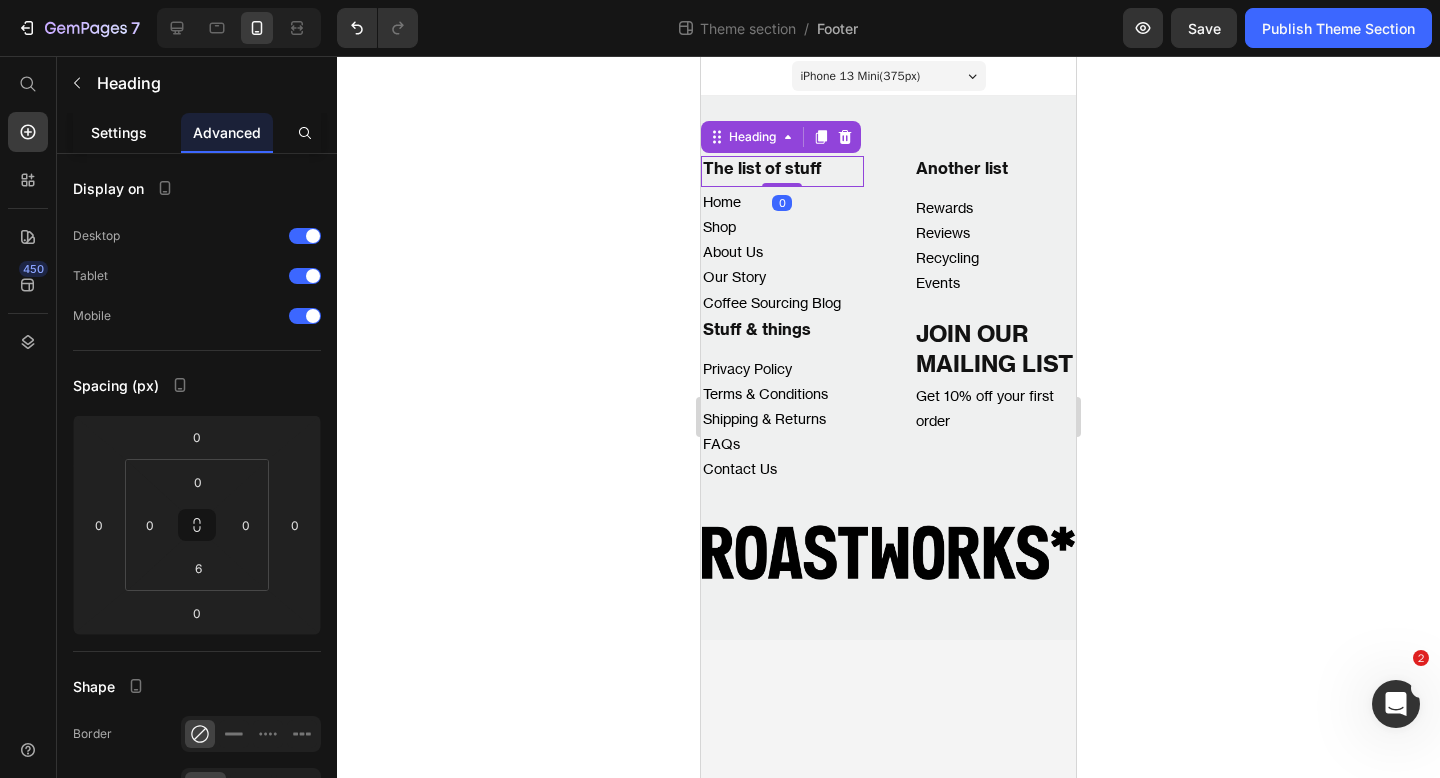 click on "Settings" 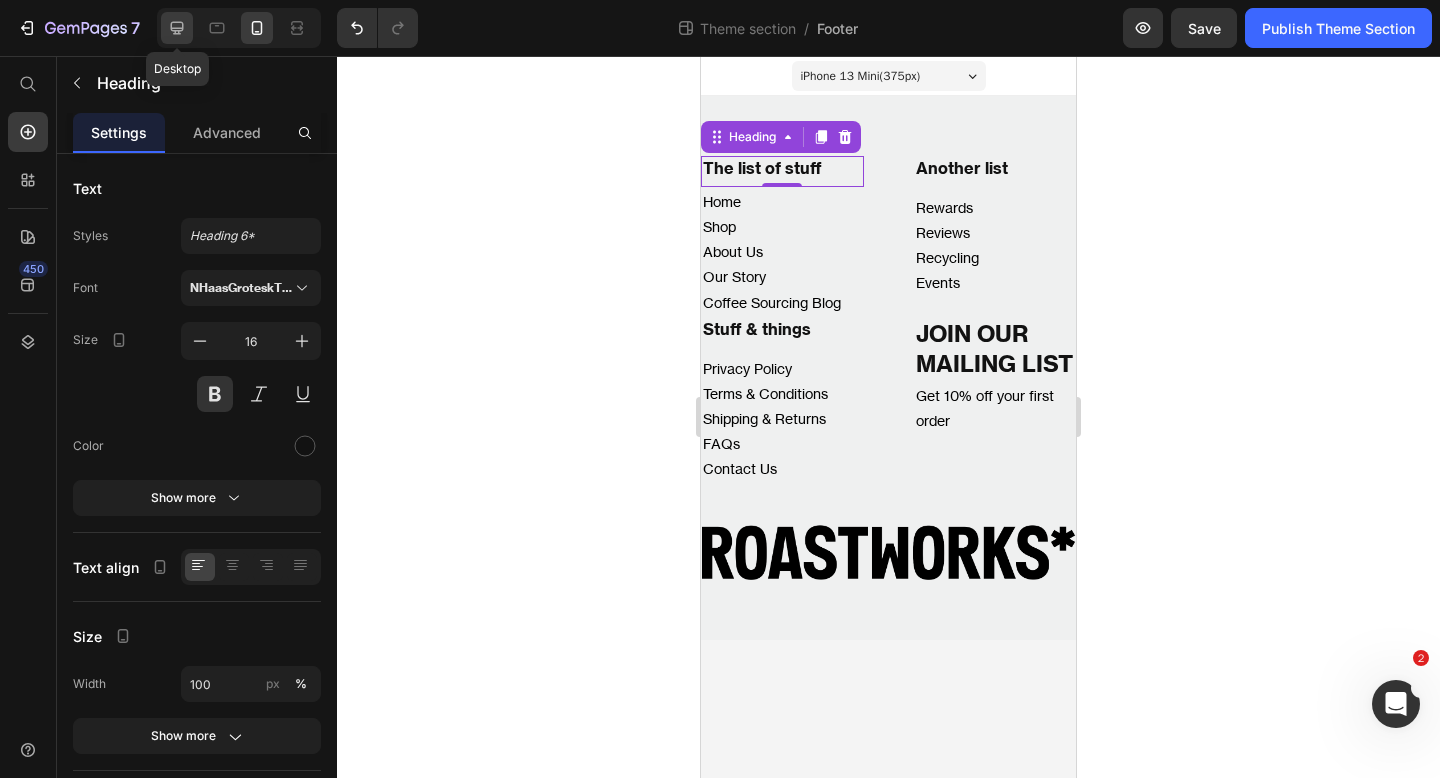 click 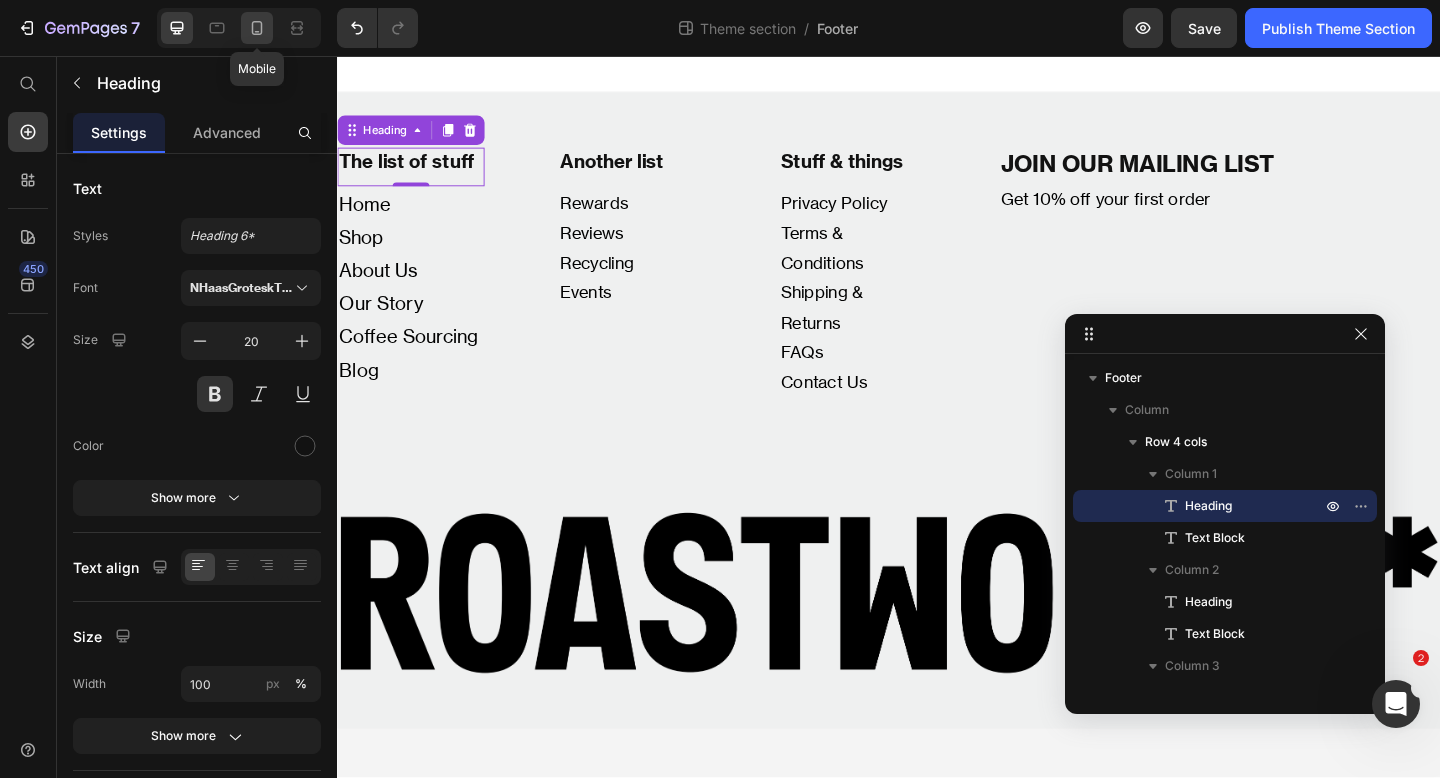 click 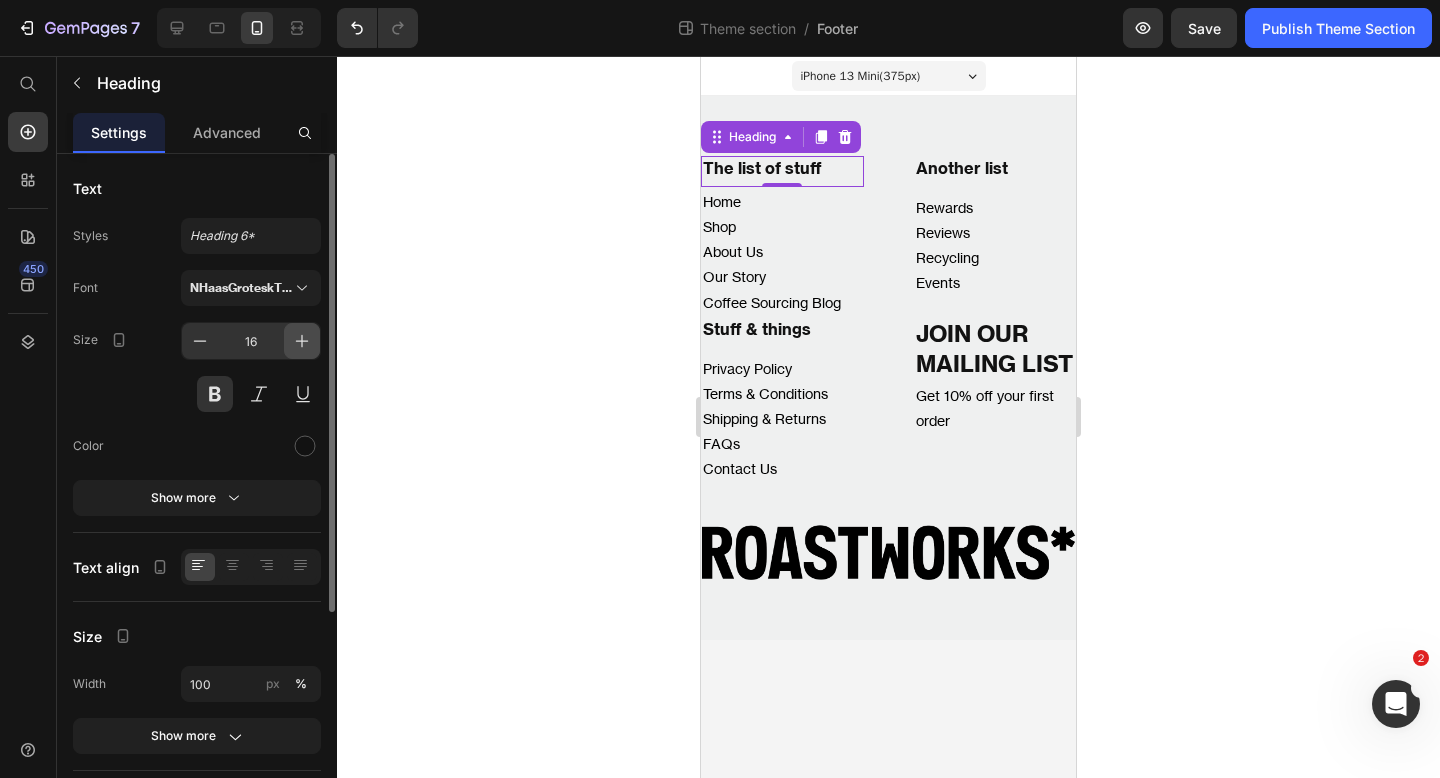 click 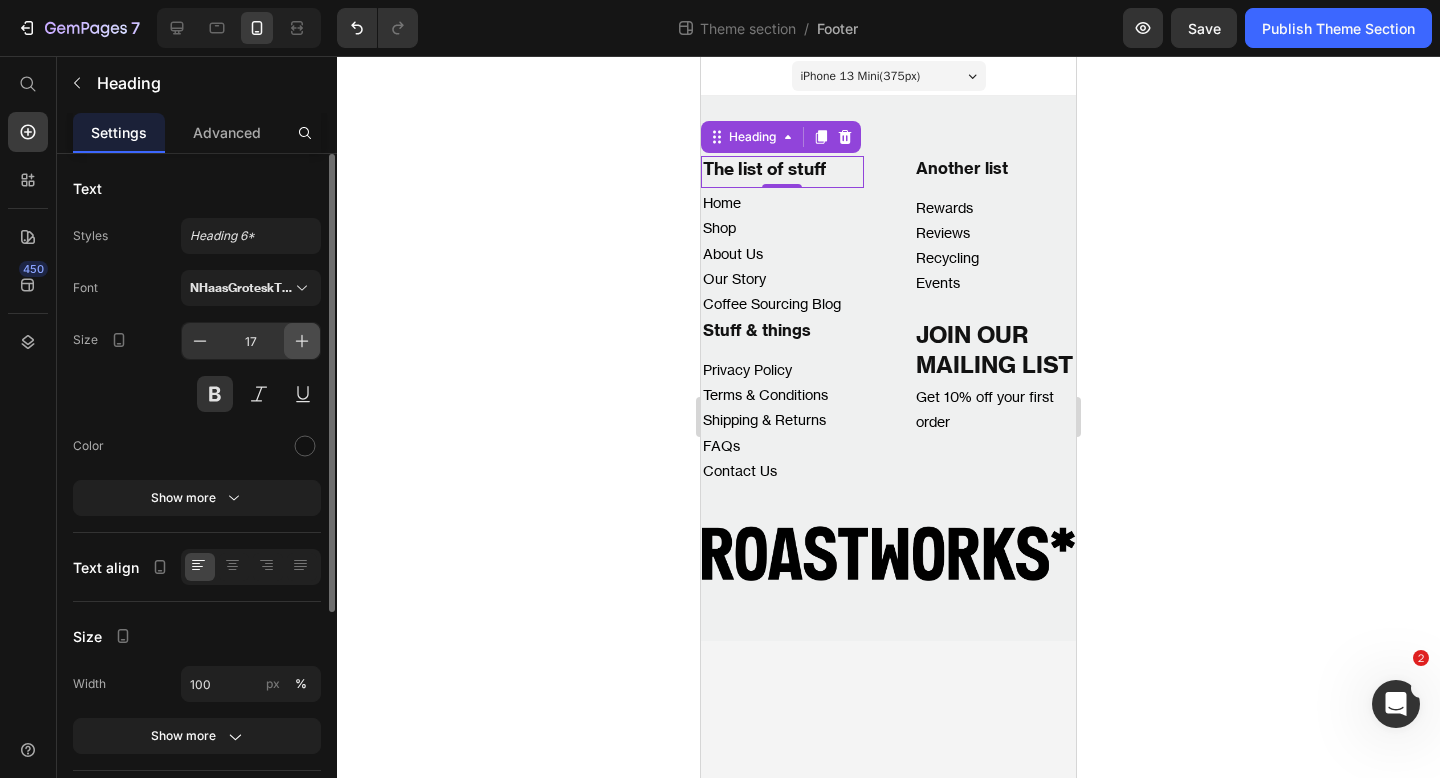 click 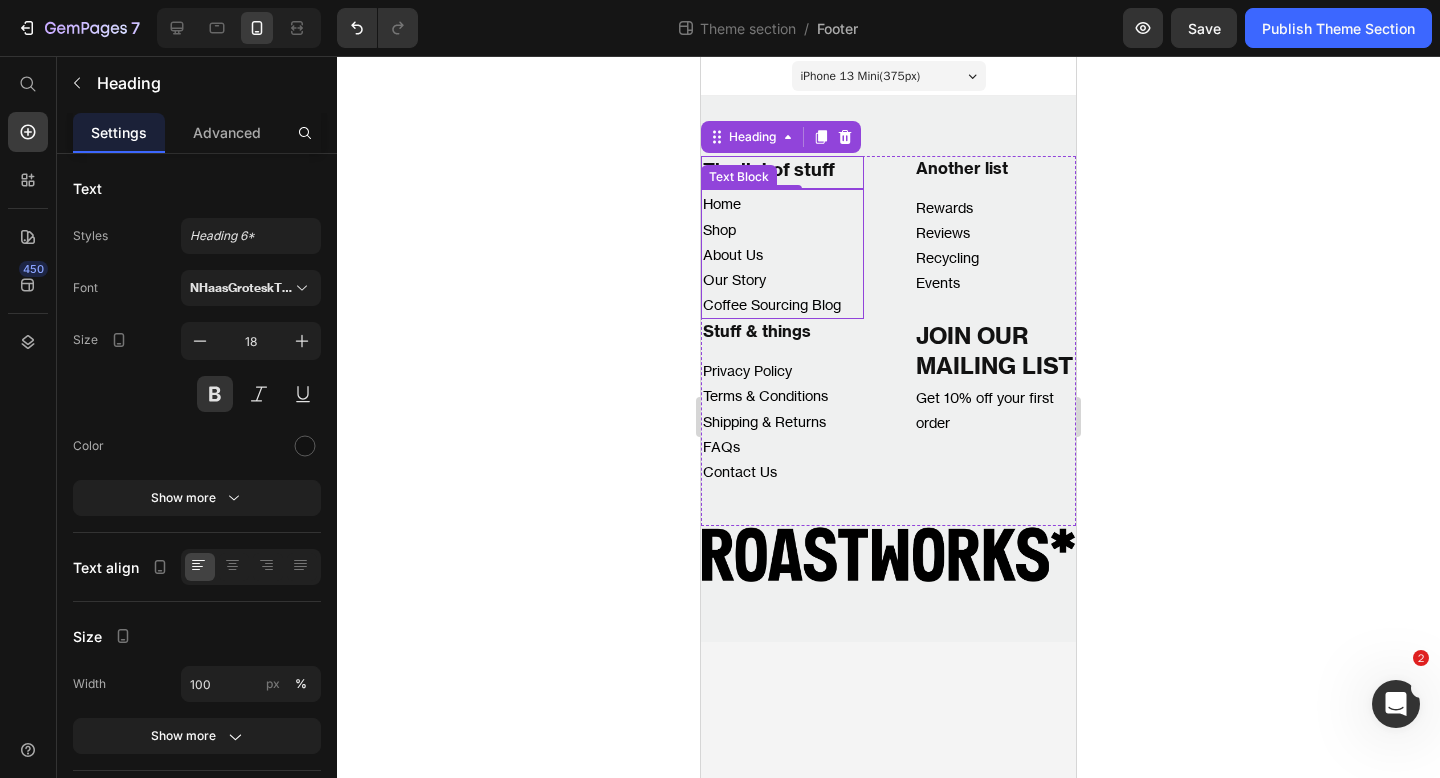 click on "Shop" at bounding box center (782, 229) 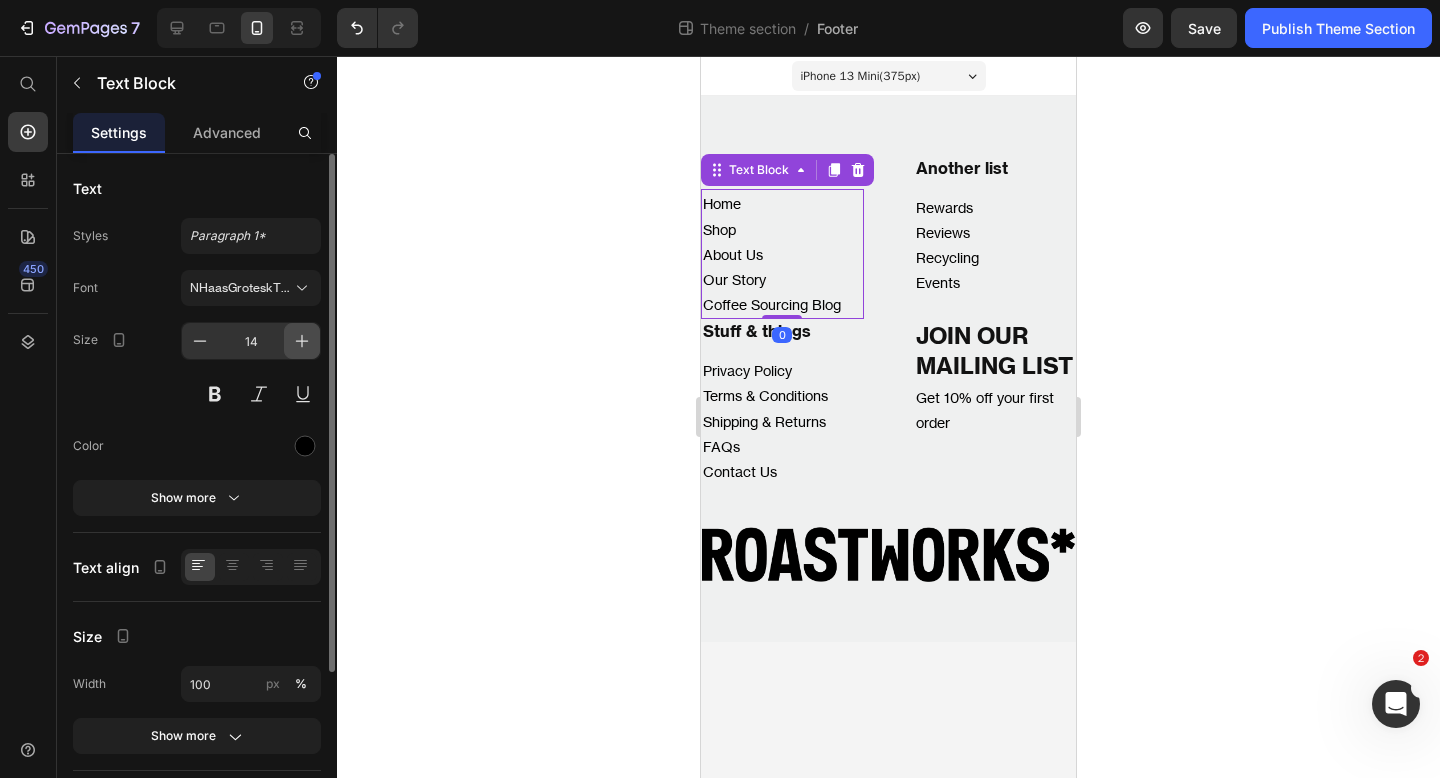 click 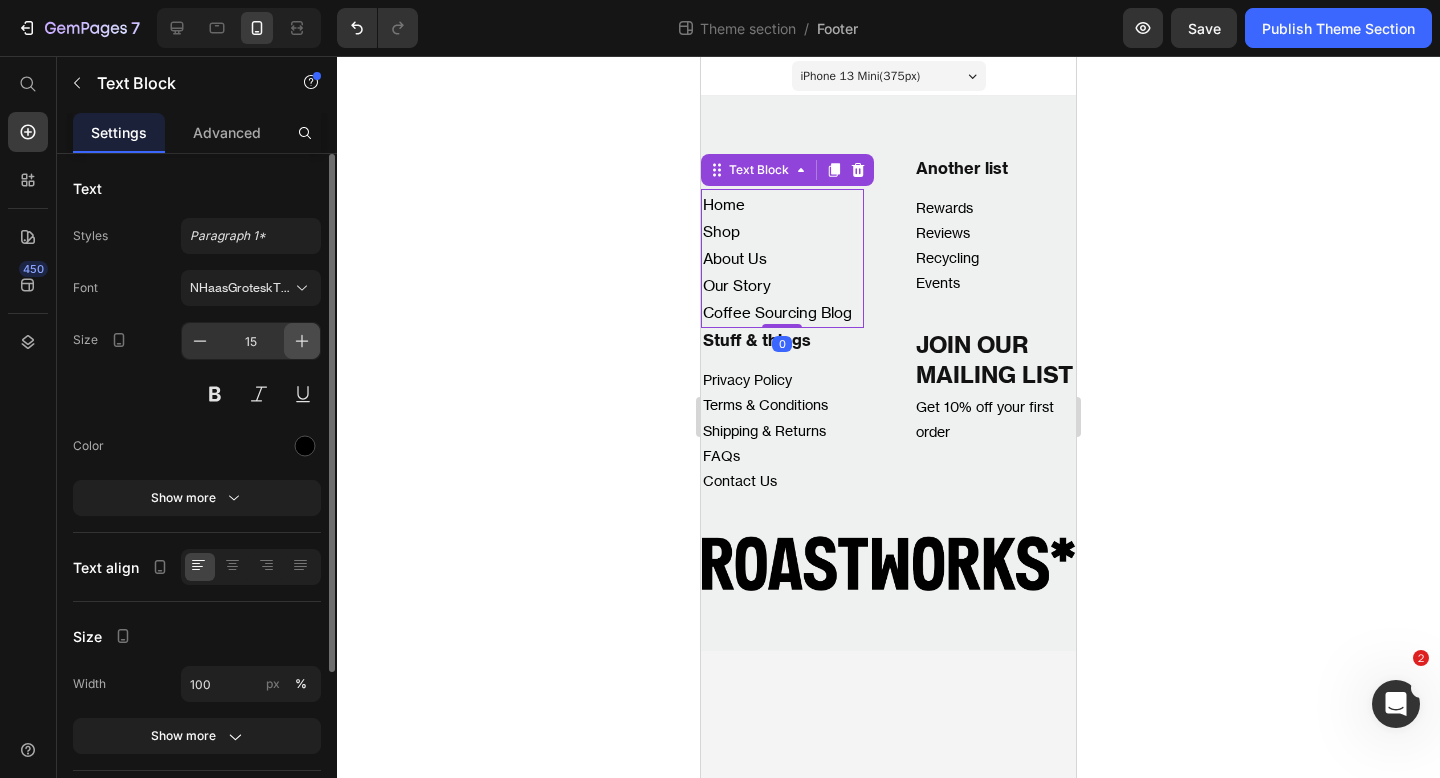 click 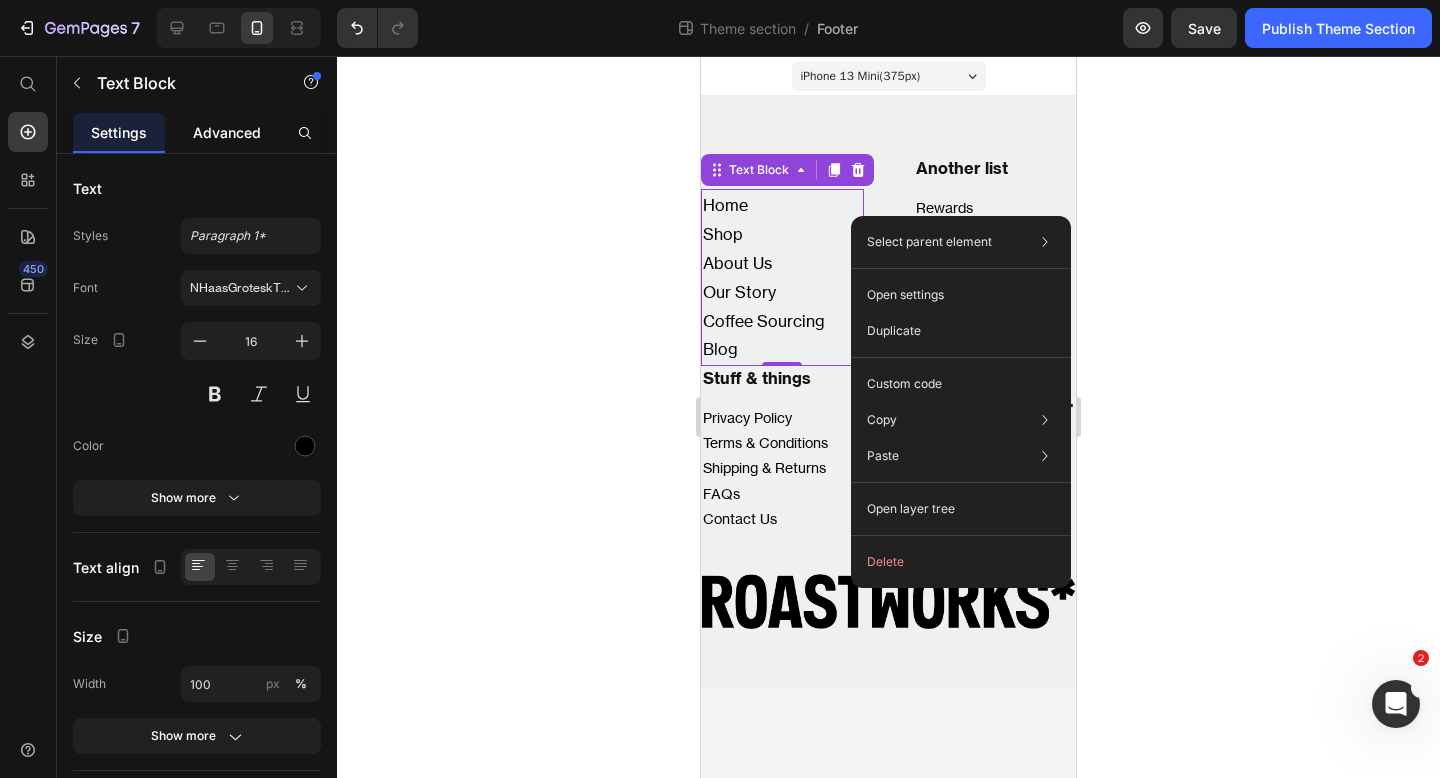 click on "Advanced" at bounding box center (227, 132) 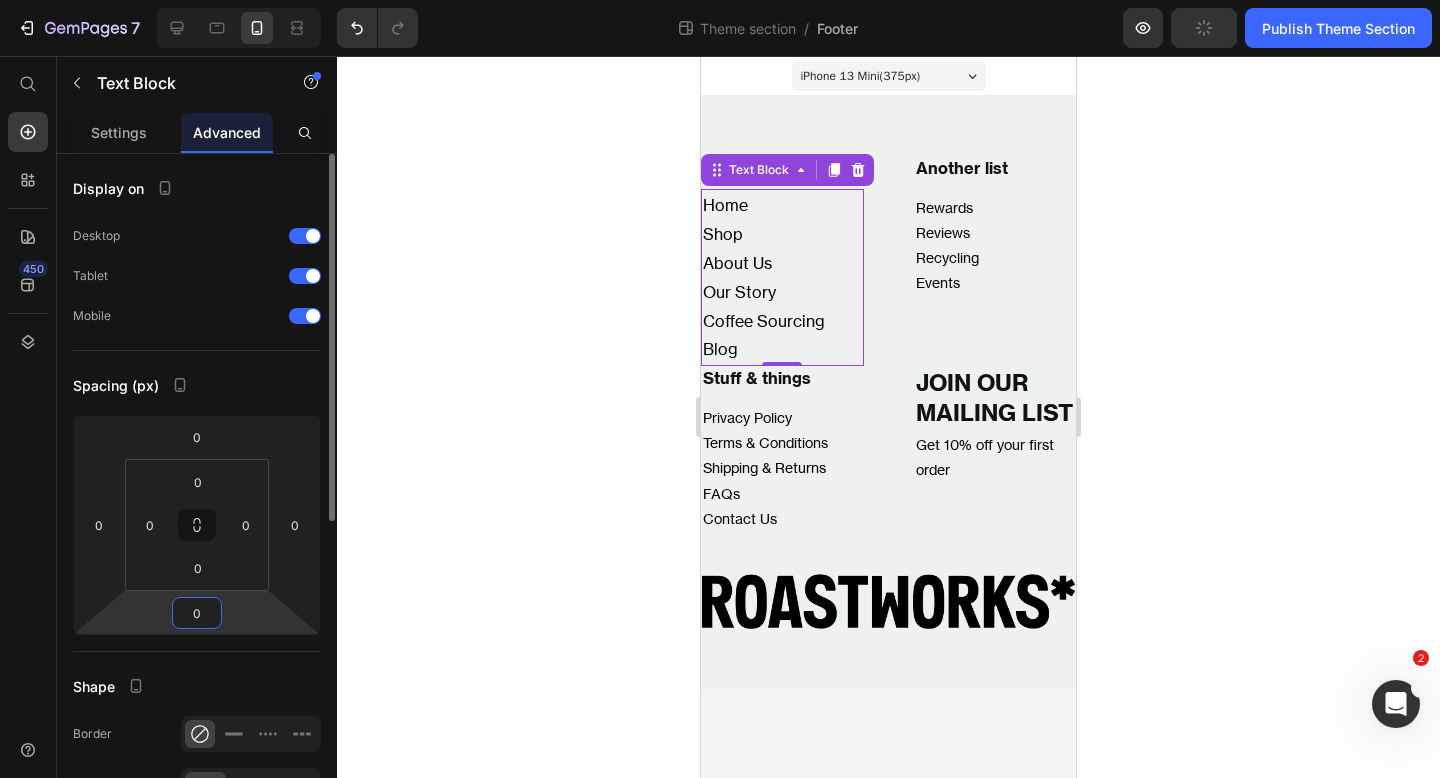 click on "0" at bounding box center (197, 613) 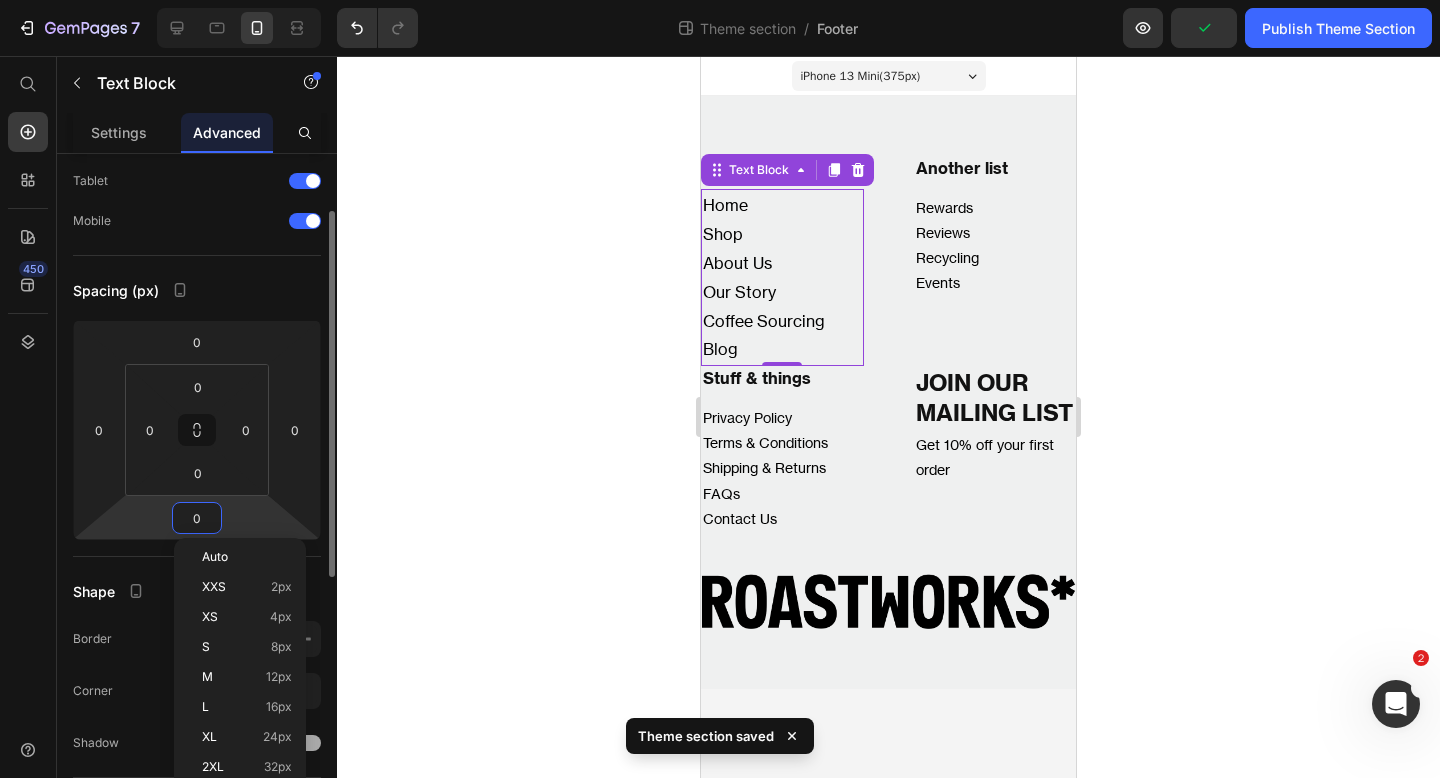 scroll, scrollTop: 132, scrollLeft: 0, axis: vertical 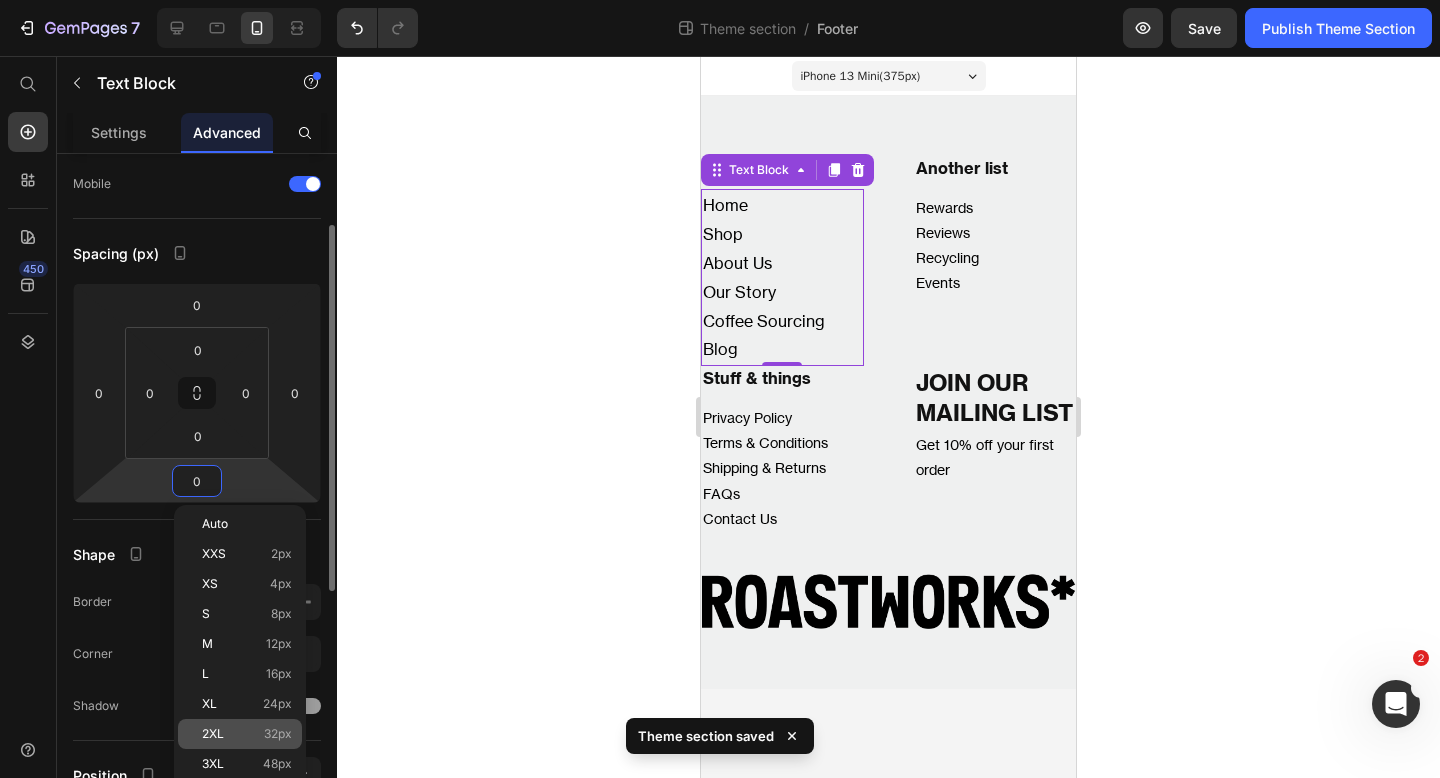 click on "2XL" at bounding box center [213, 734] 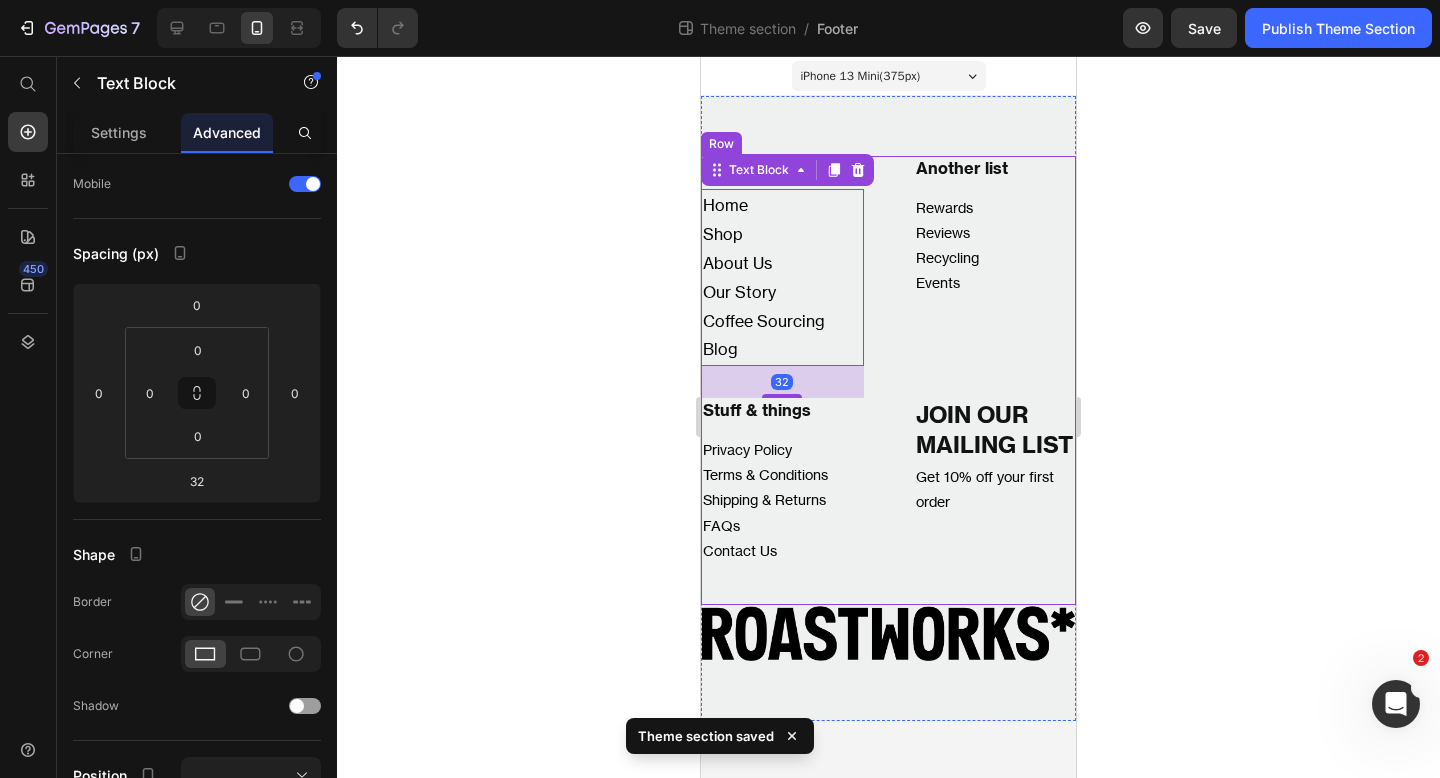 click on "The list of stuff Heading Home   Shop   About Us  Our Story  Coffee Sourcing Blog Text Block   32 Another list Heading Rewards  Reviews  Recycling  Events Text Block Stuff & things Heading Privacy Policy Terms & Conditions  Shipping & Returns  FAQs Contact Us Text Block JOIN OUR MAILING LIST Heading Get 10% off your first order Text Block Row" at bounding box center [888, 380] 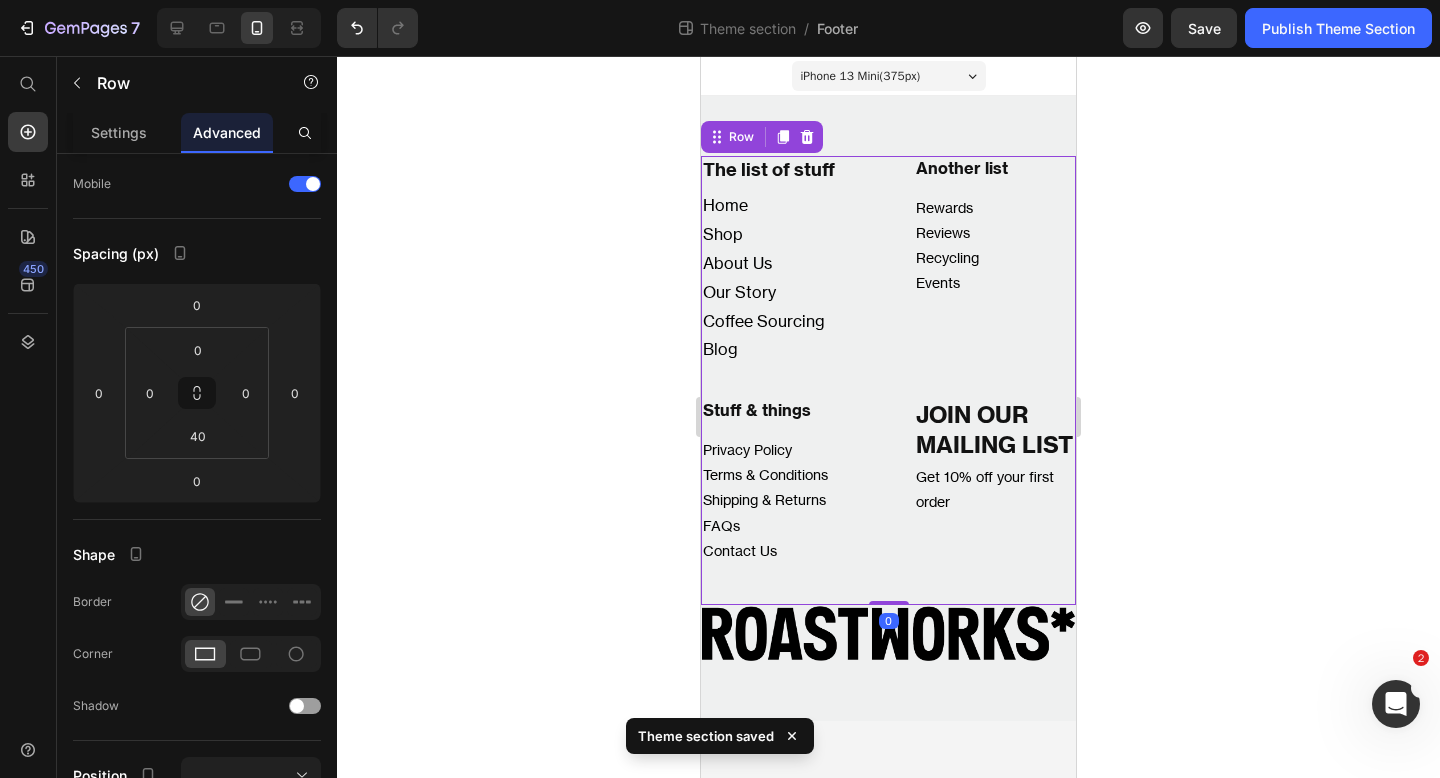 scroll, scrollTop: 0, scrollLeft: 0, axis: both 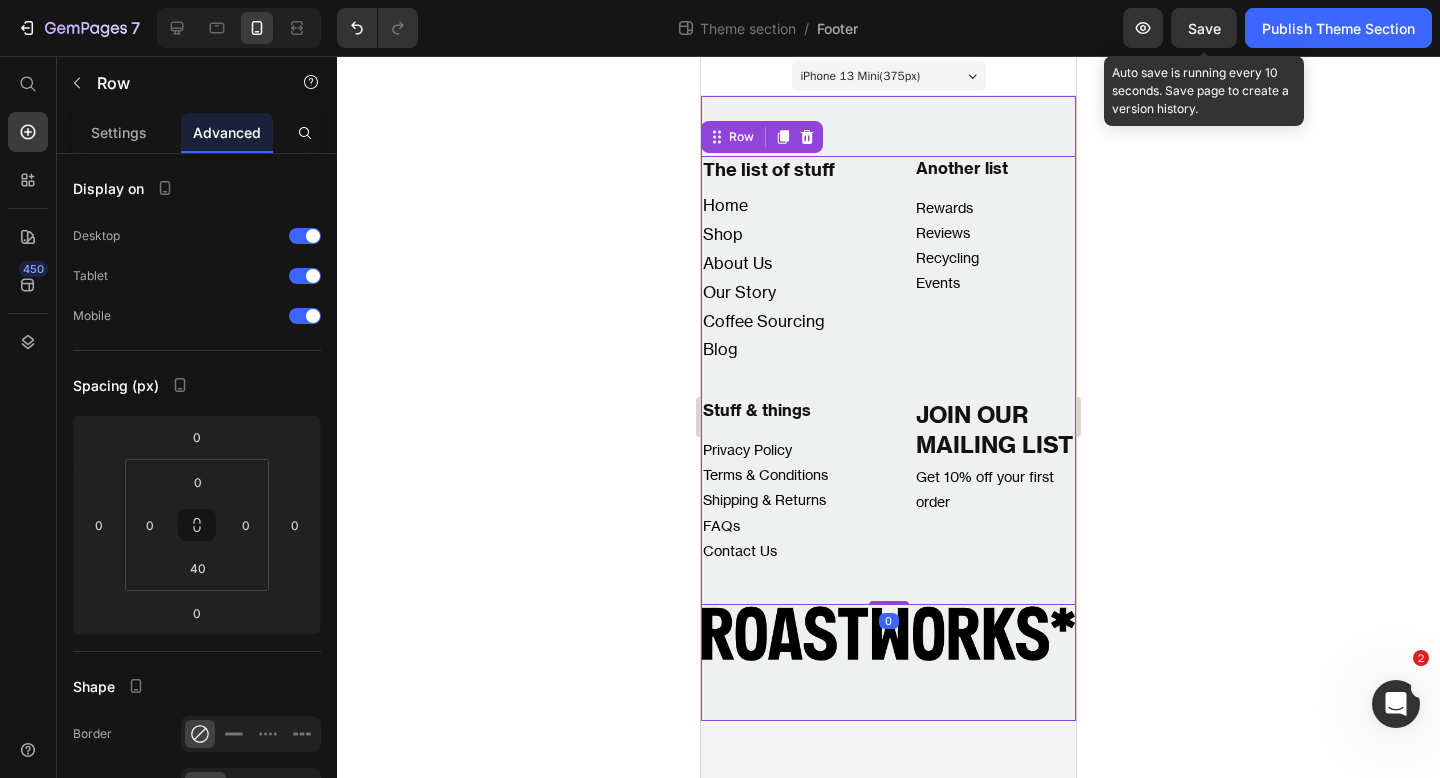 click on "Save" at bounding box center (1204, 28) 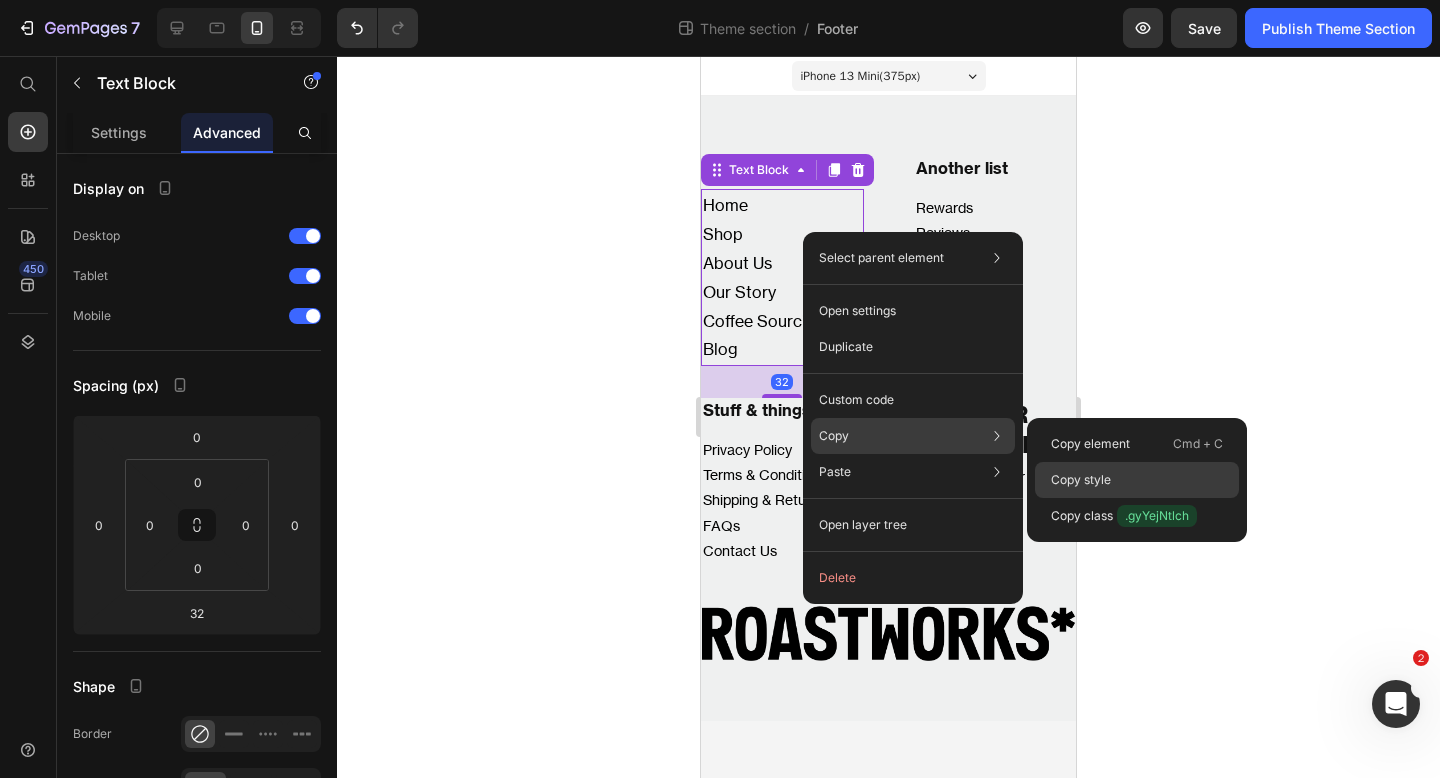 click on "Copy style" 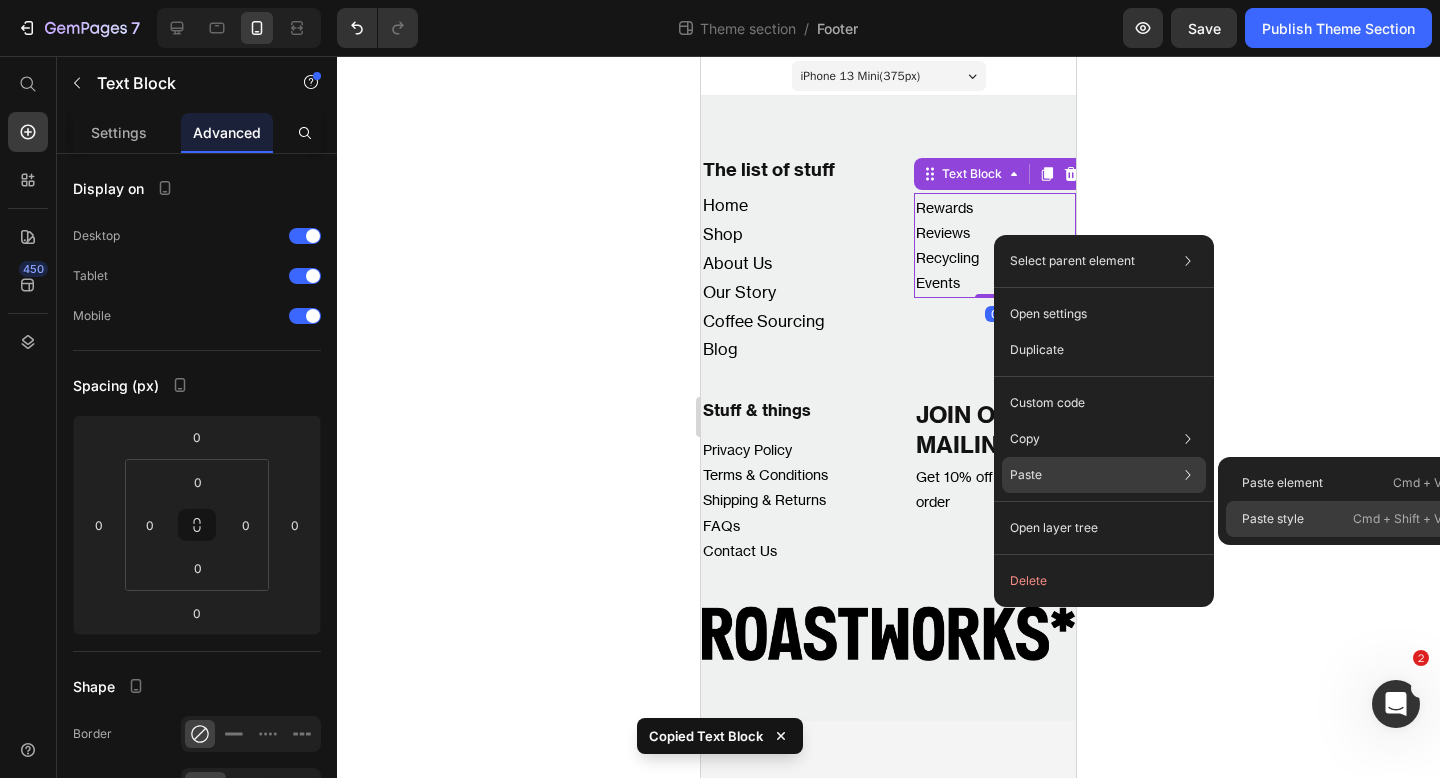 click on "Paste style" at bounding box center (1273, 519) 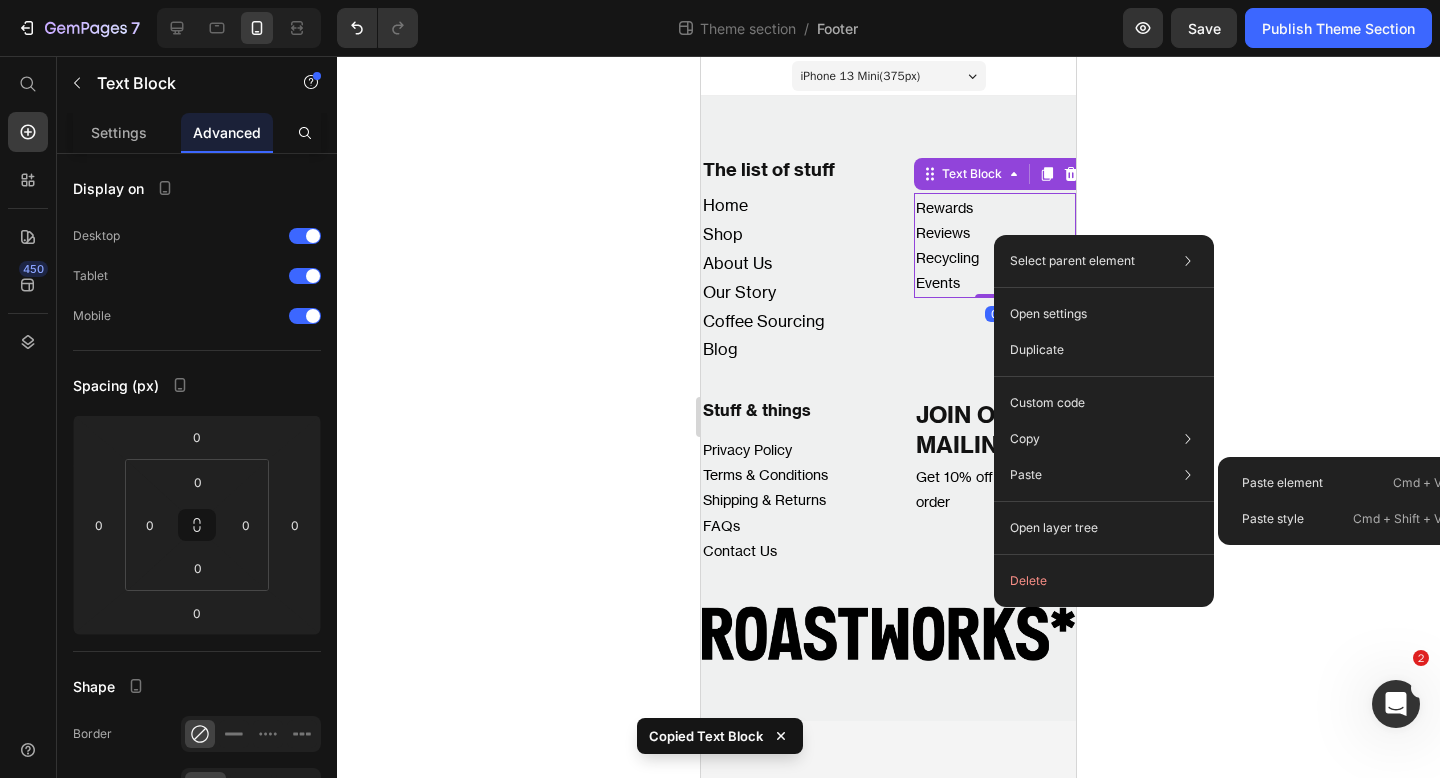 type on "32" 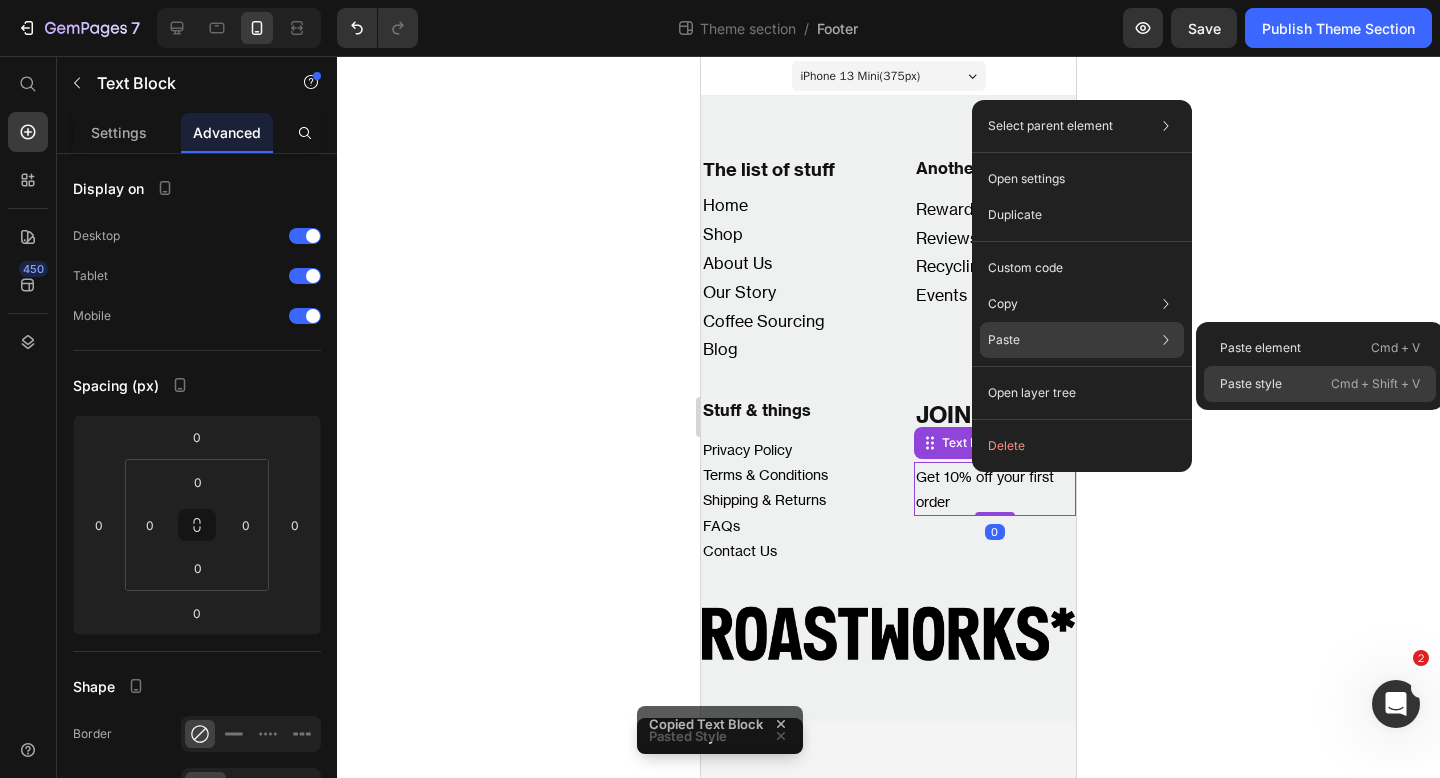 click on "Paste style  Cmd + Shift + V" 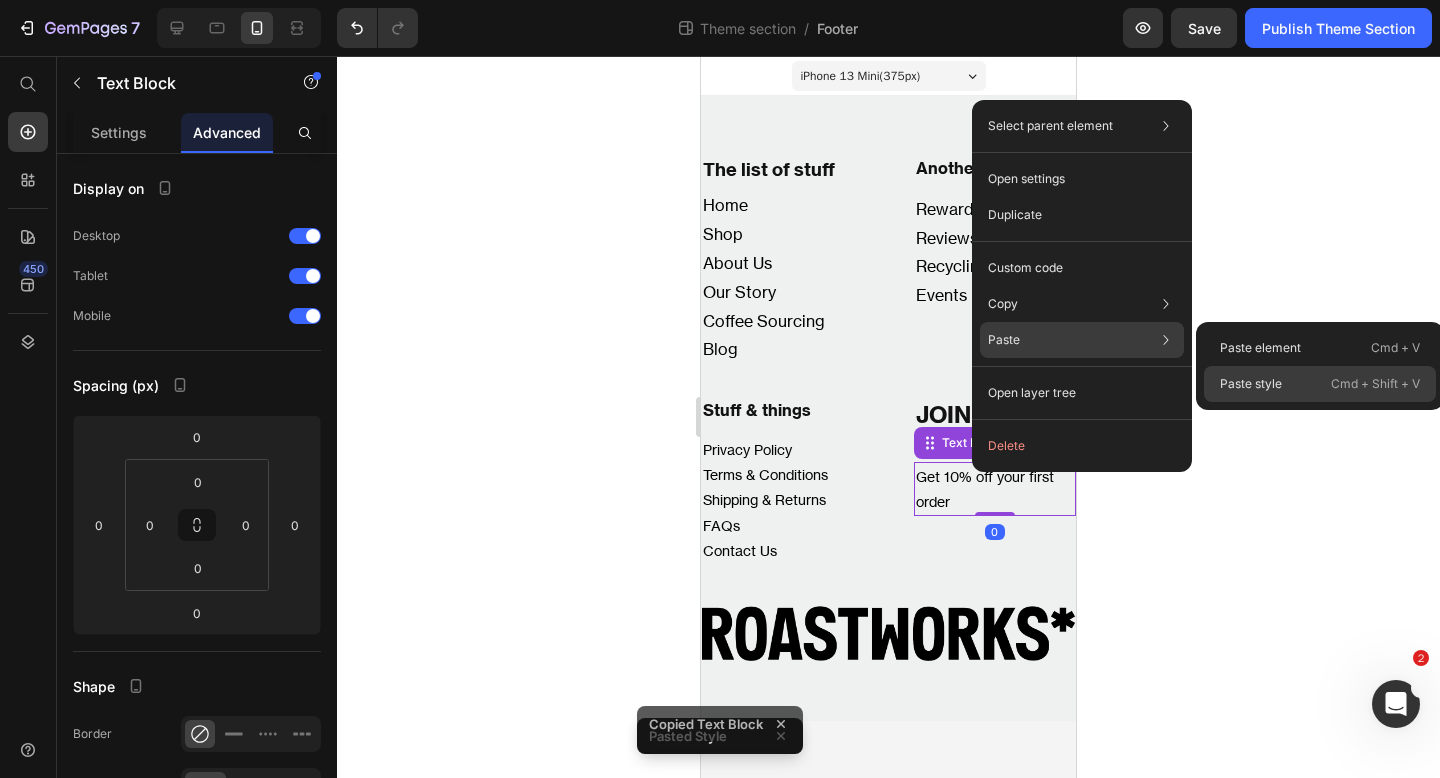 type on "32" 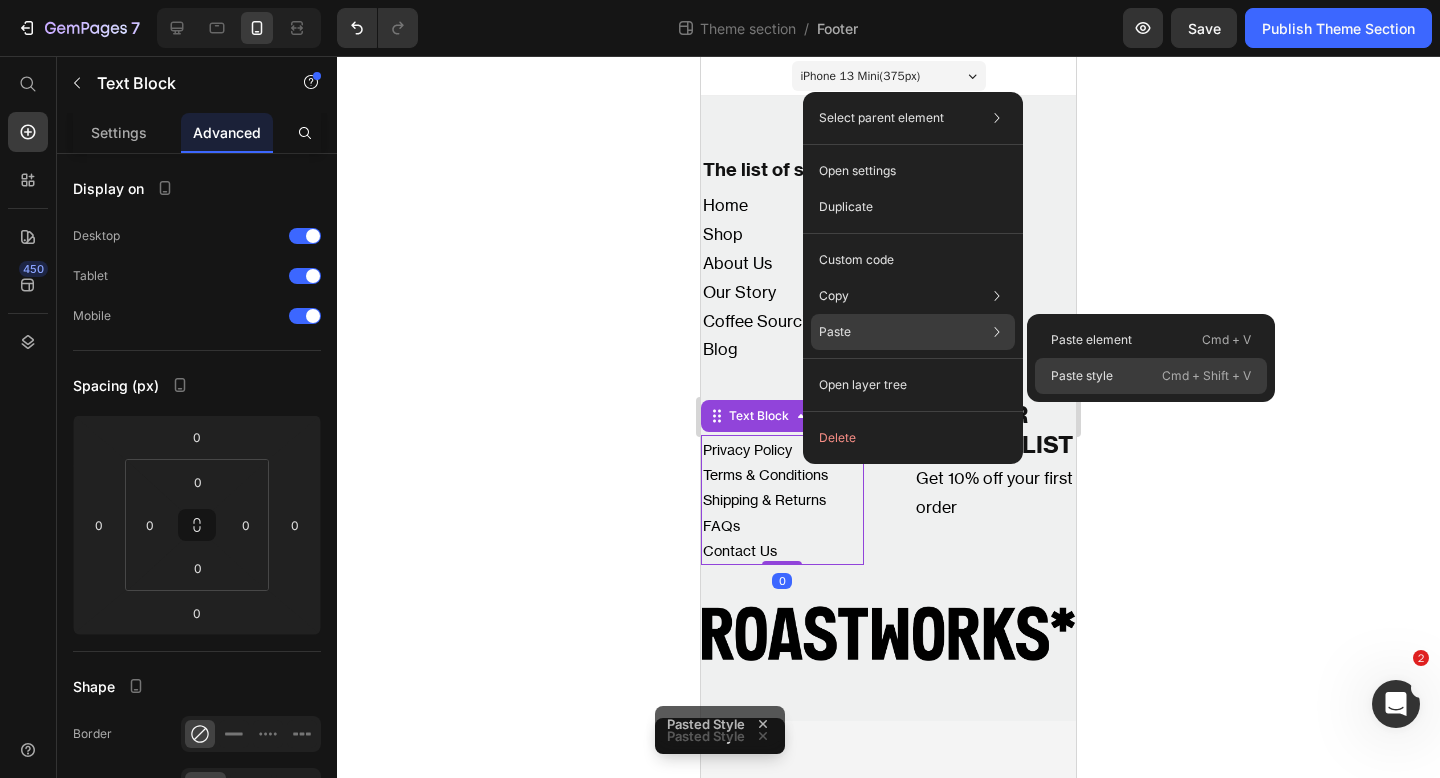 click on "Paste style  Cmd + Shift + V" 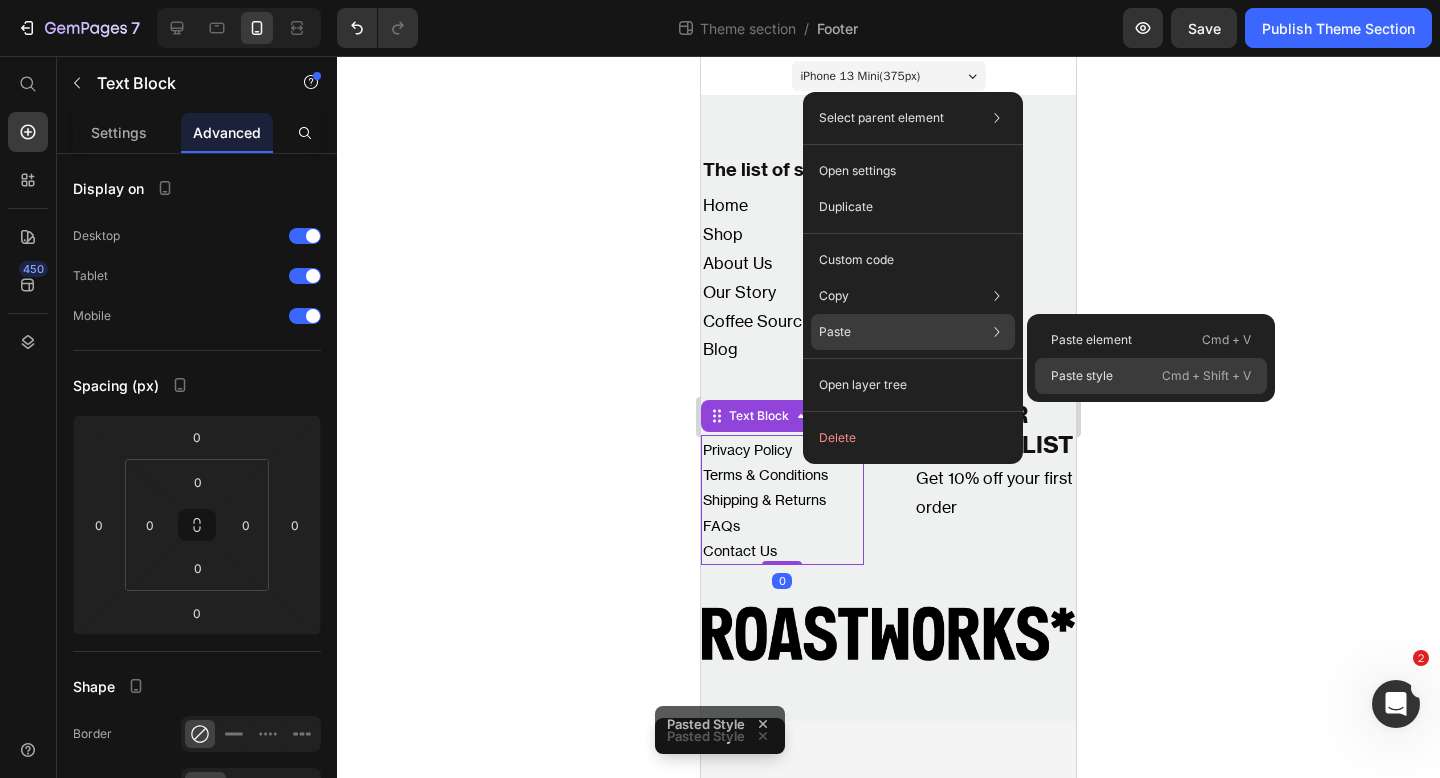 type on "32" 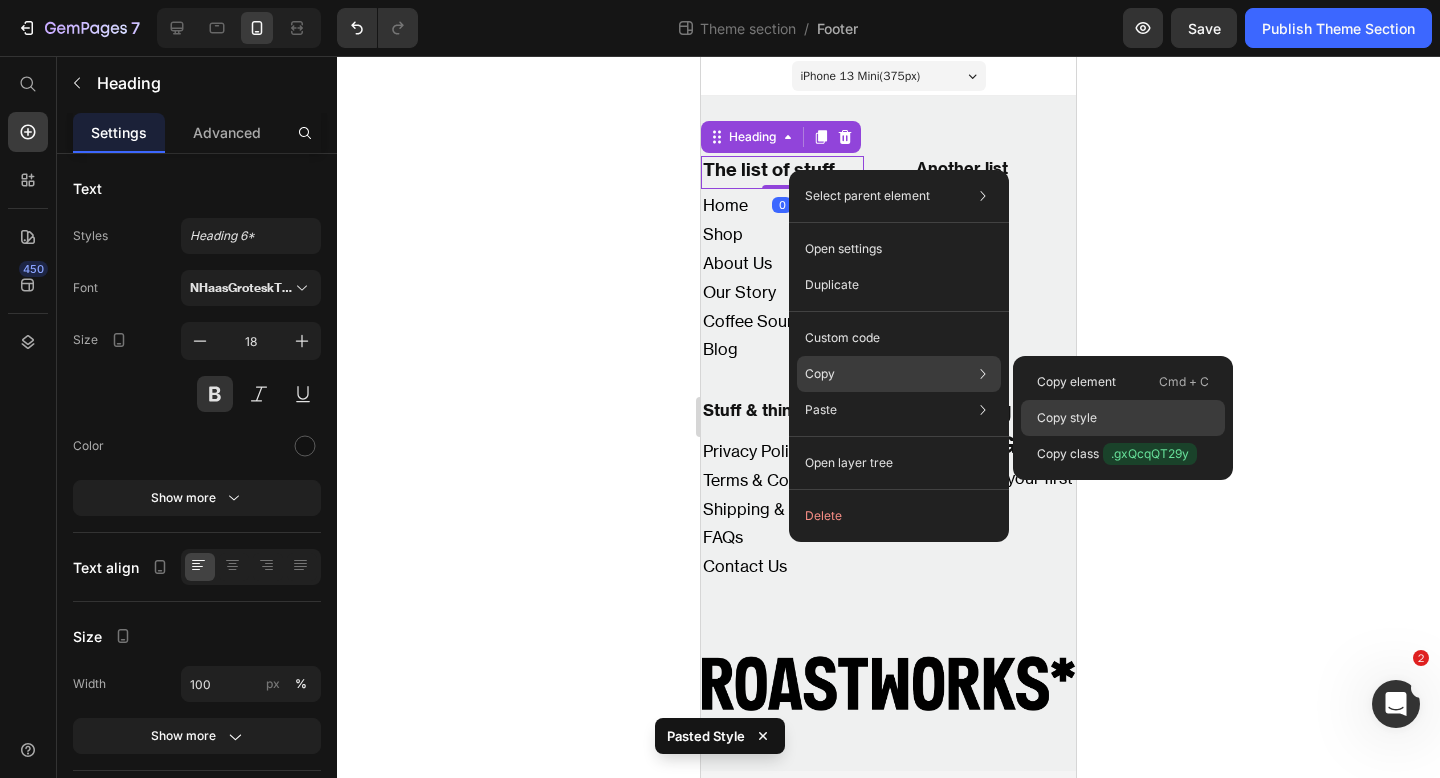 click on "Copy style" at bounding box center [1067, 418] 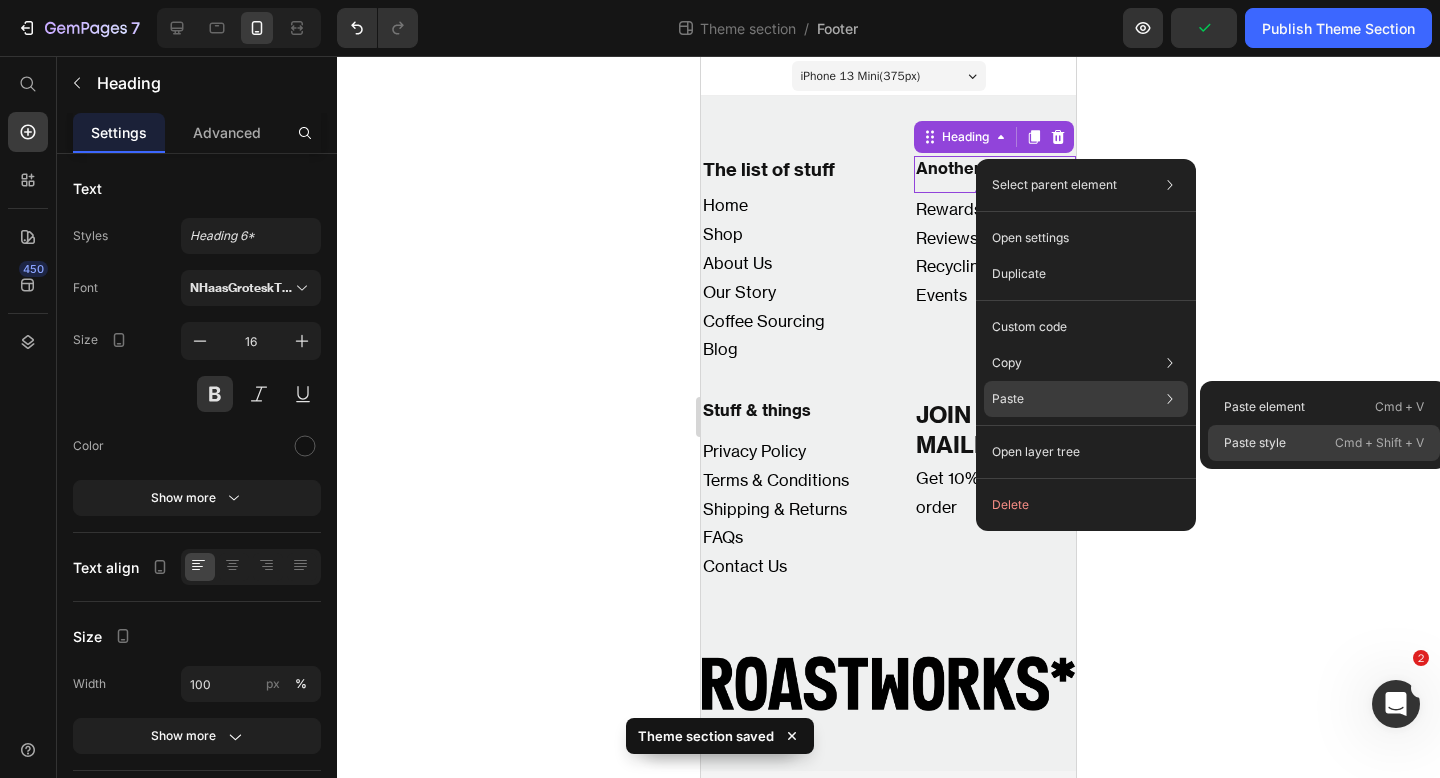 click on "Paste style" at bounding box center (1255, 443) 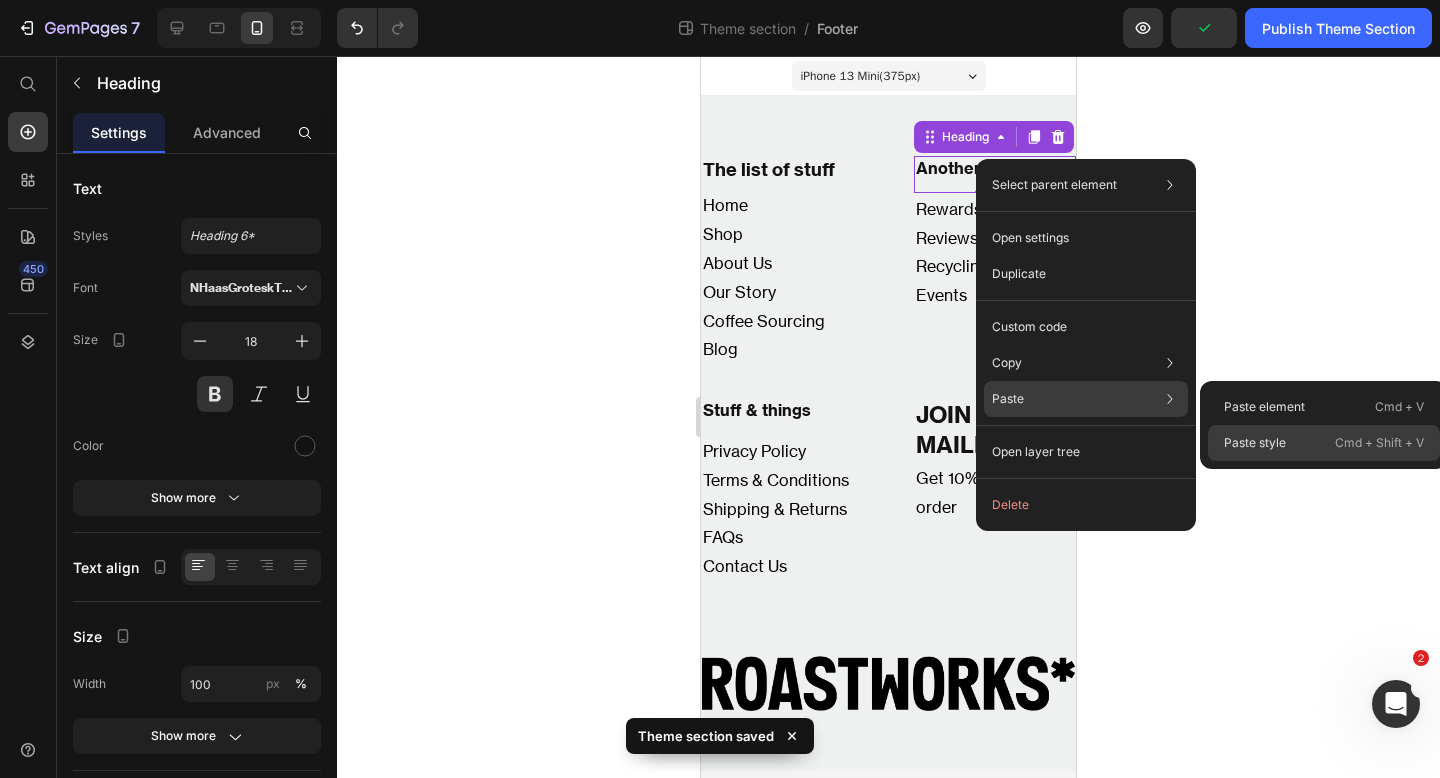 click 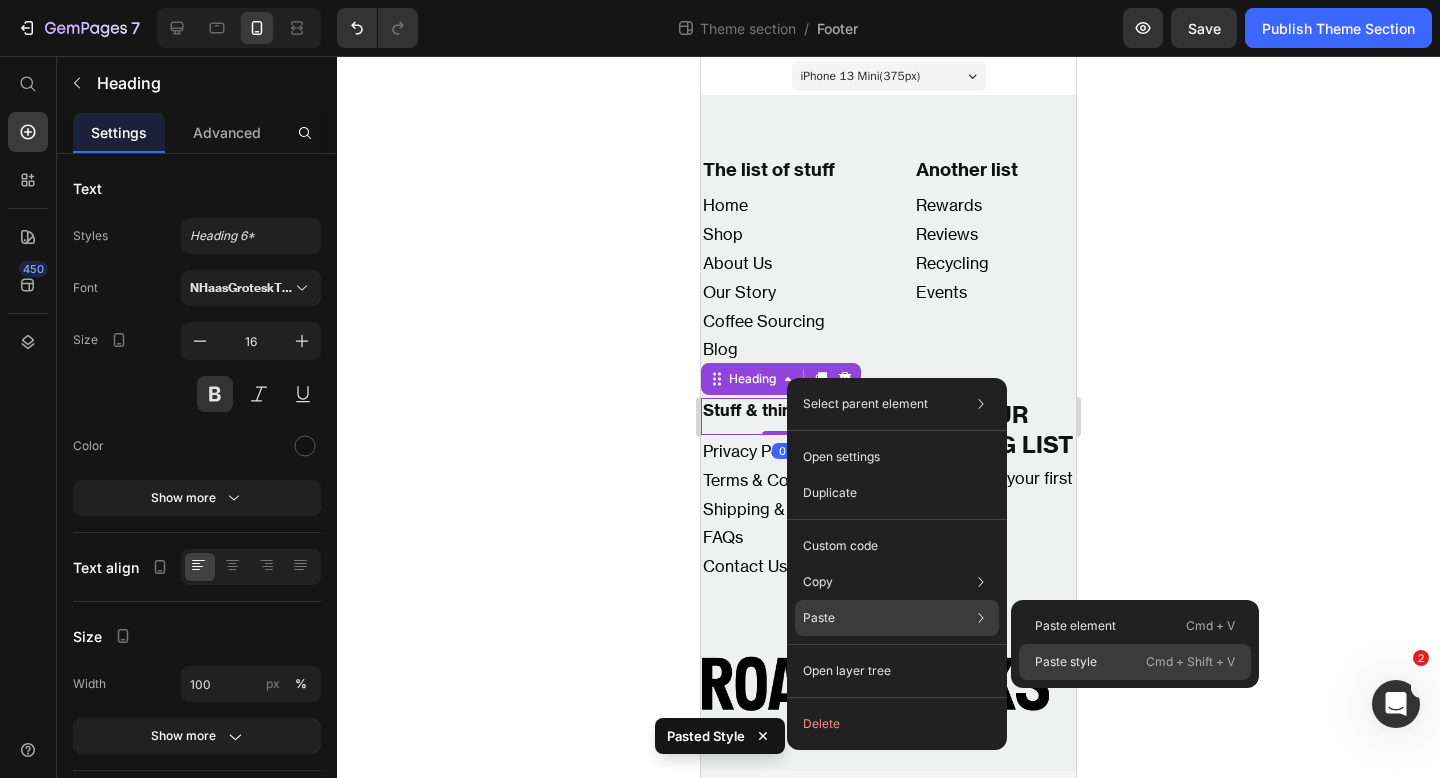 click on "Paste style" at bounding box center (1066, 662) 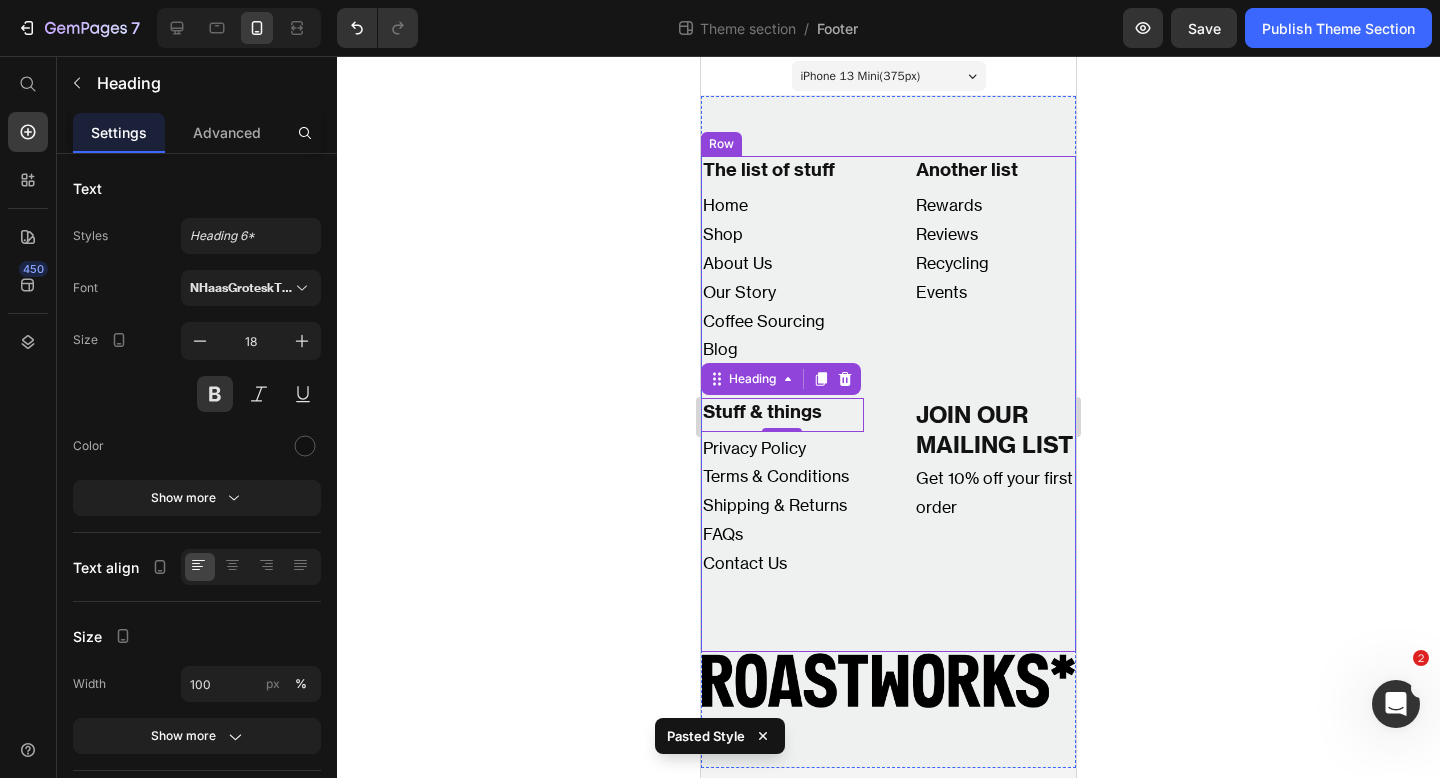 click on "JOIN OUR MAILING LIST Heading Get 10% off your first order Text Block" at bounding box center [995, 504] 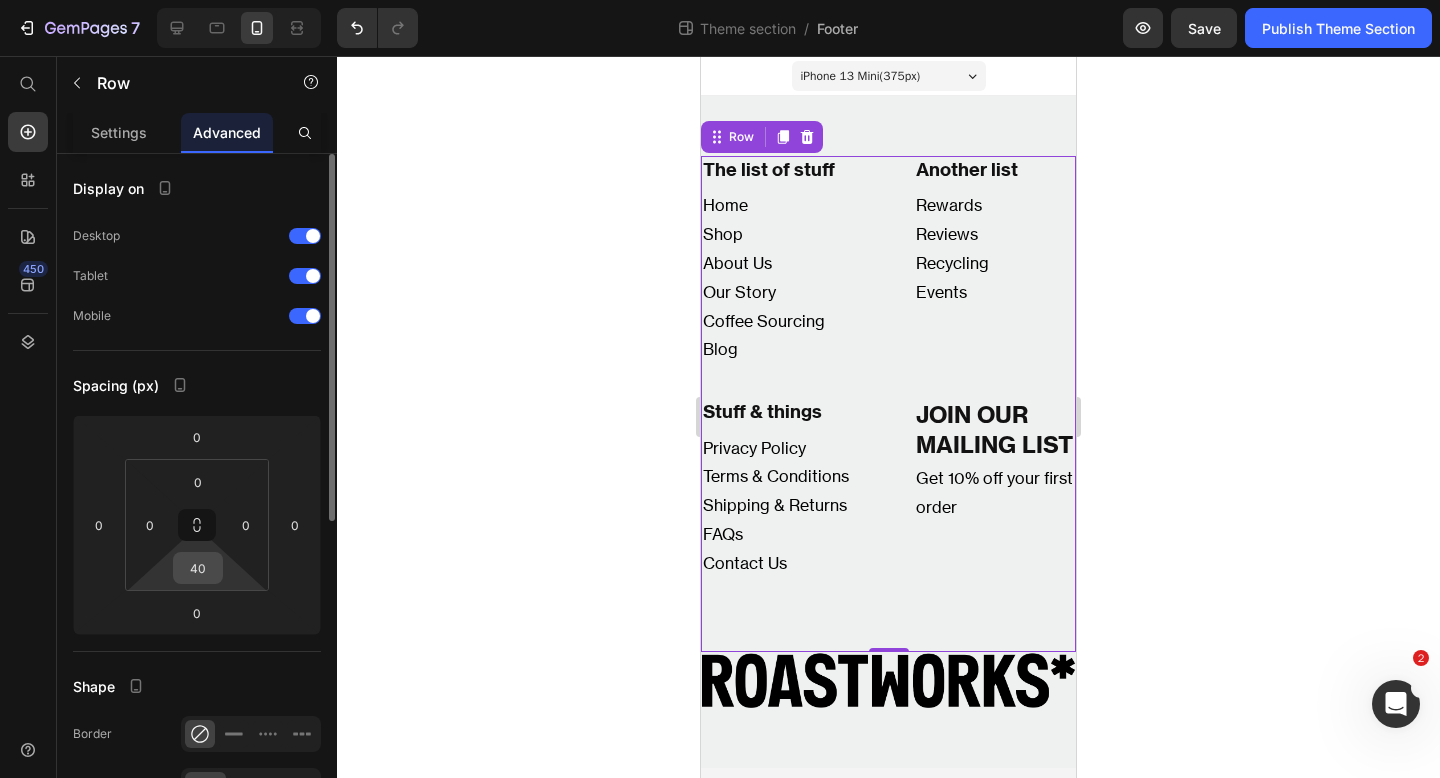 click on "40" at bounding box center [198, 568] 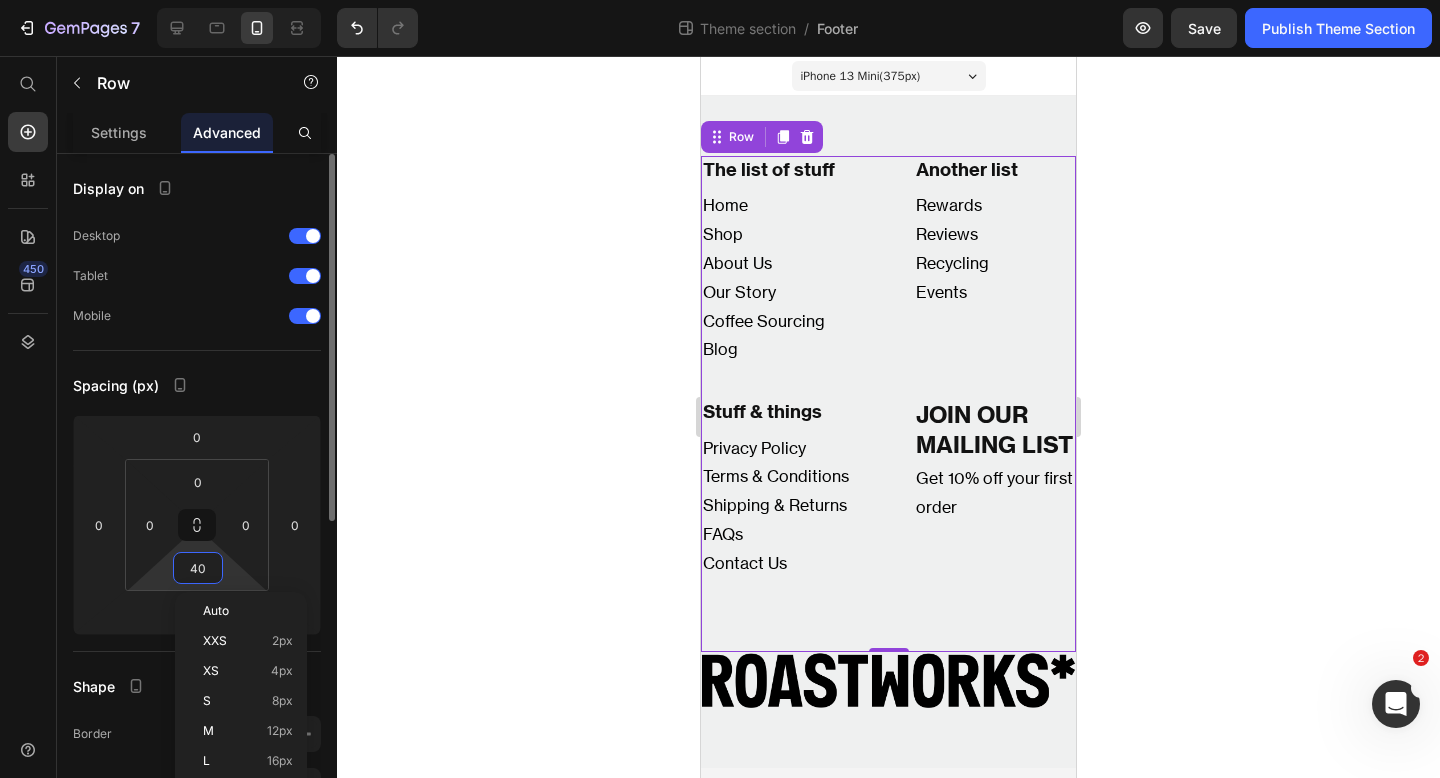 type on "0" 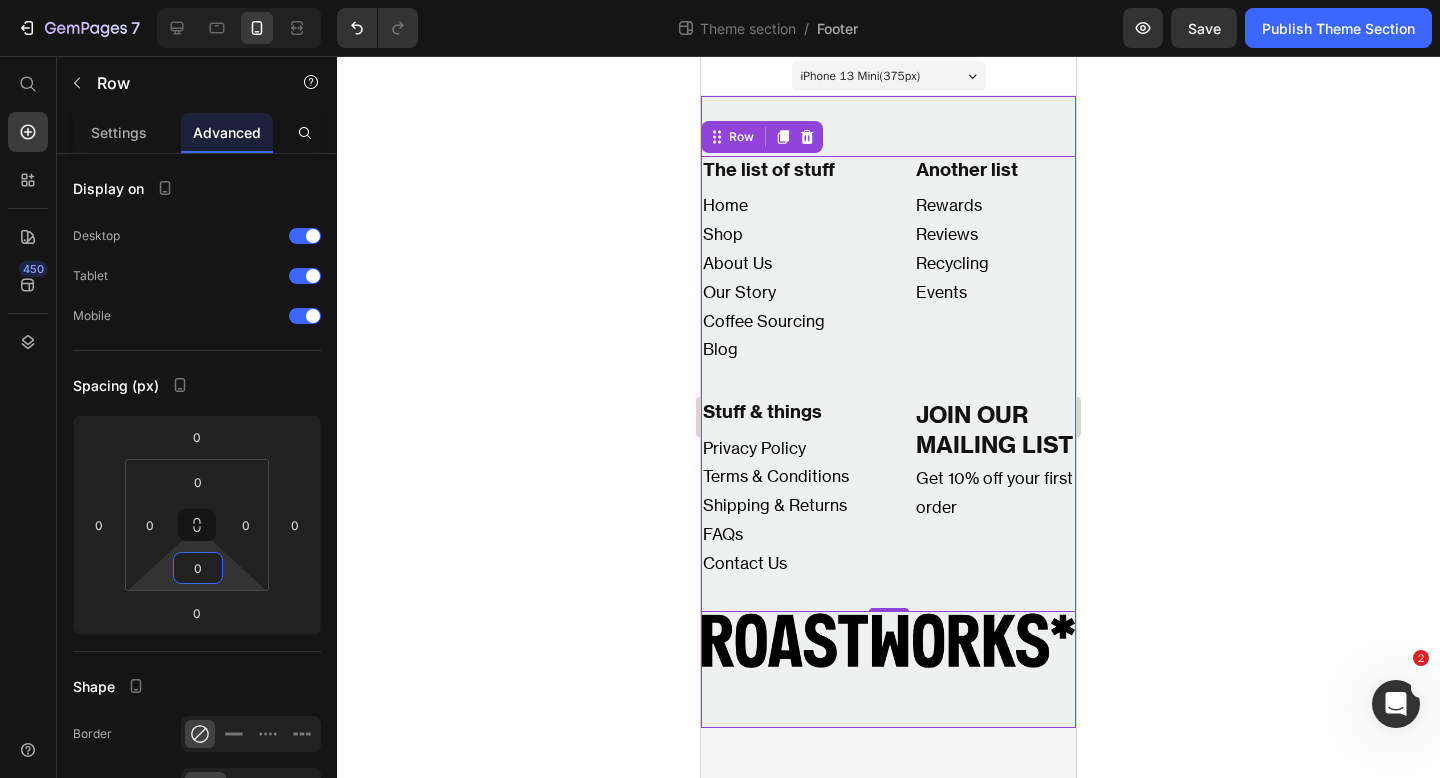 click on "The list of stuff Heading Home   Shop   About Us  Our Story  Coffee Sourcing Blog Text Block Another list Heading Rewards  Reviews  Recycling  Events Text Block Stuff & things Heading Privacy Policy Terms & Conditions  Shipping & Returns  FAQs Contact Us Text Block JOIN OUR MAILING LIST Heading Get 10% off your first order Text Block Row   0 Image" at bounding box center (888, 412) 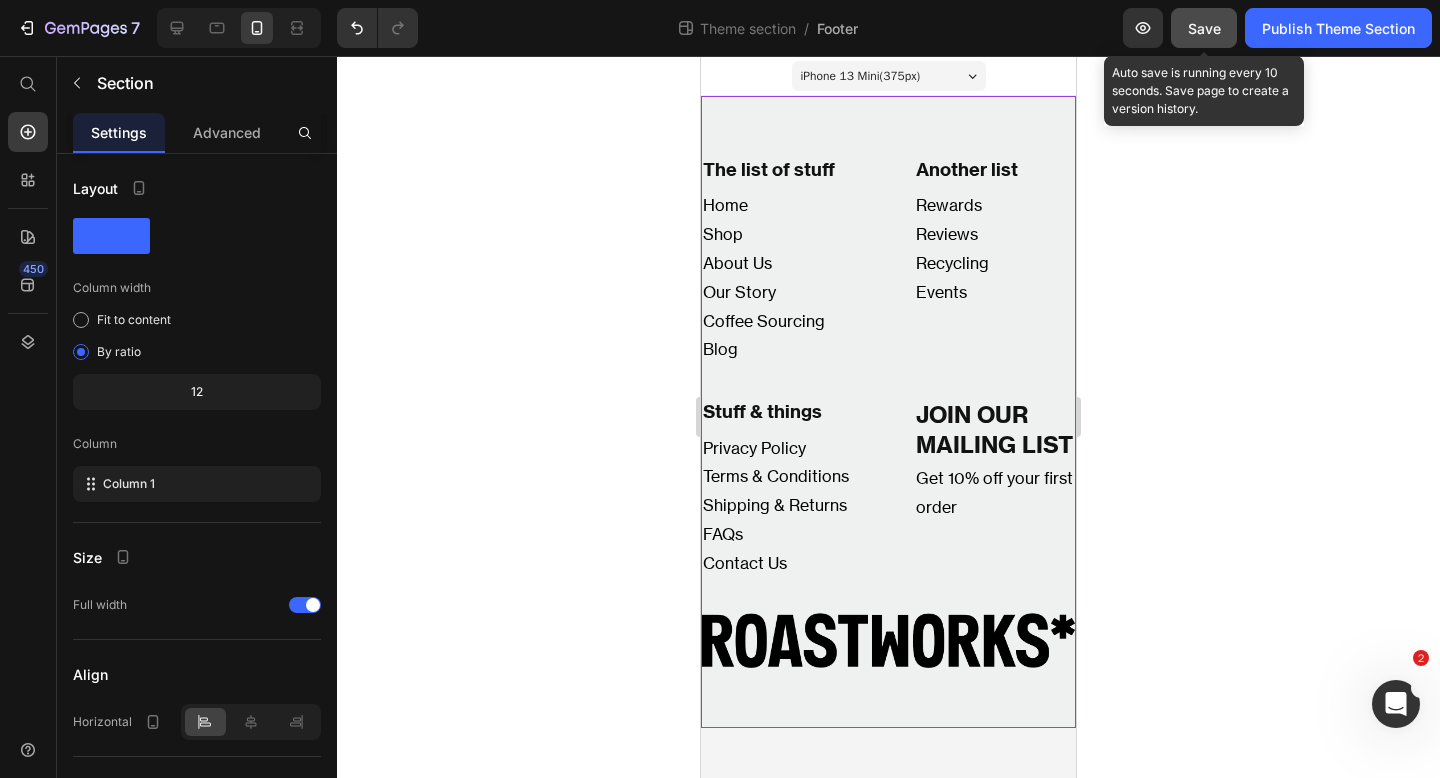 click on "Save" 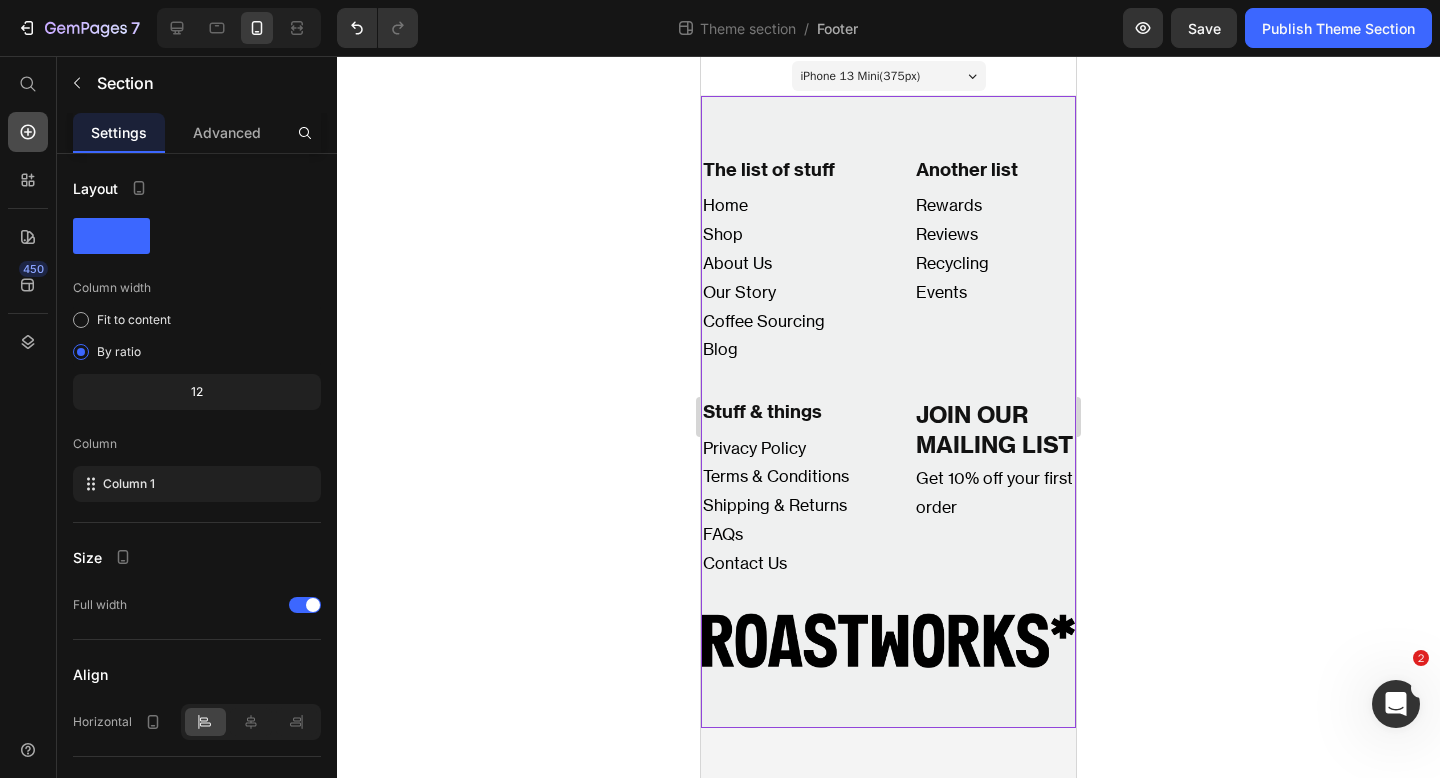 click 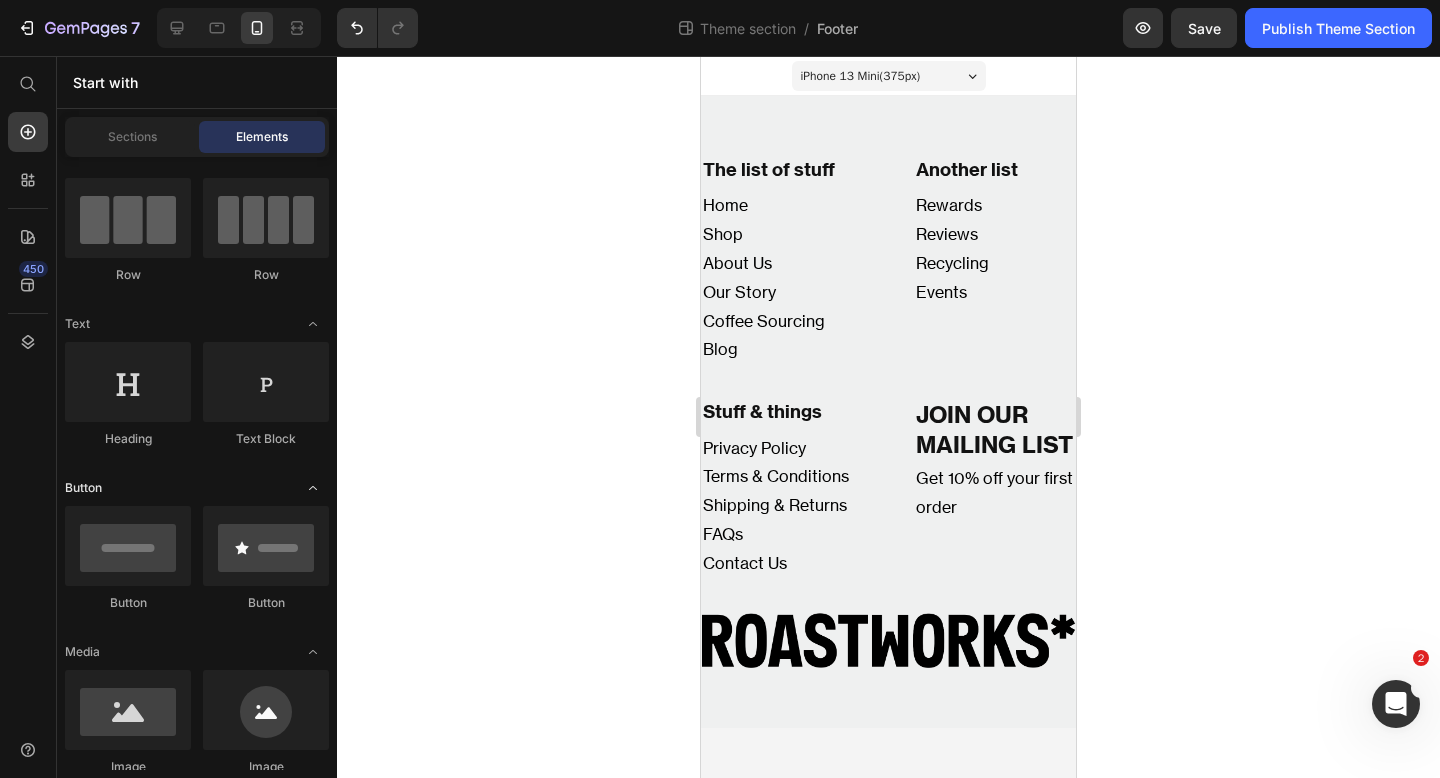 scroll, scrollTop: 0, scrollLeft: 0, axis: both 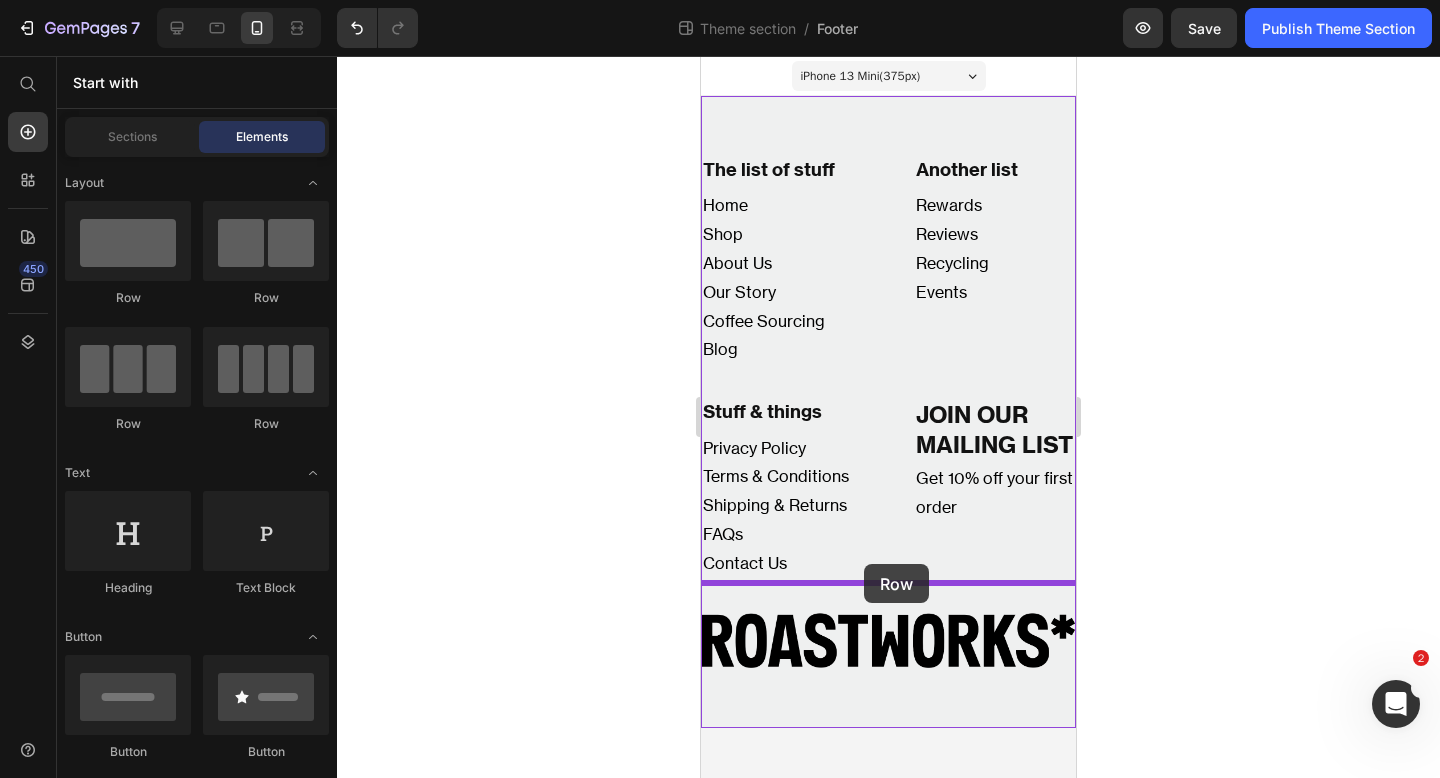drag, startPoint x: 818, startPoint y: 300, endPoint x: 864, endPoint y: 564, distance: 267.9776 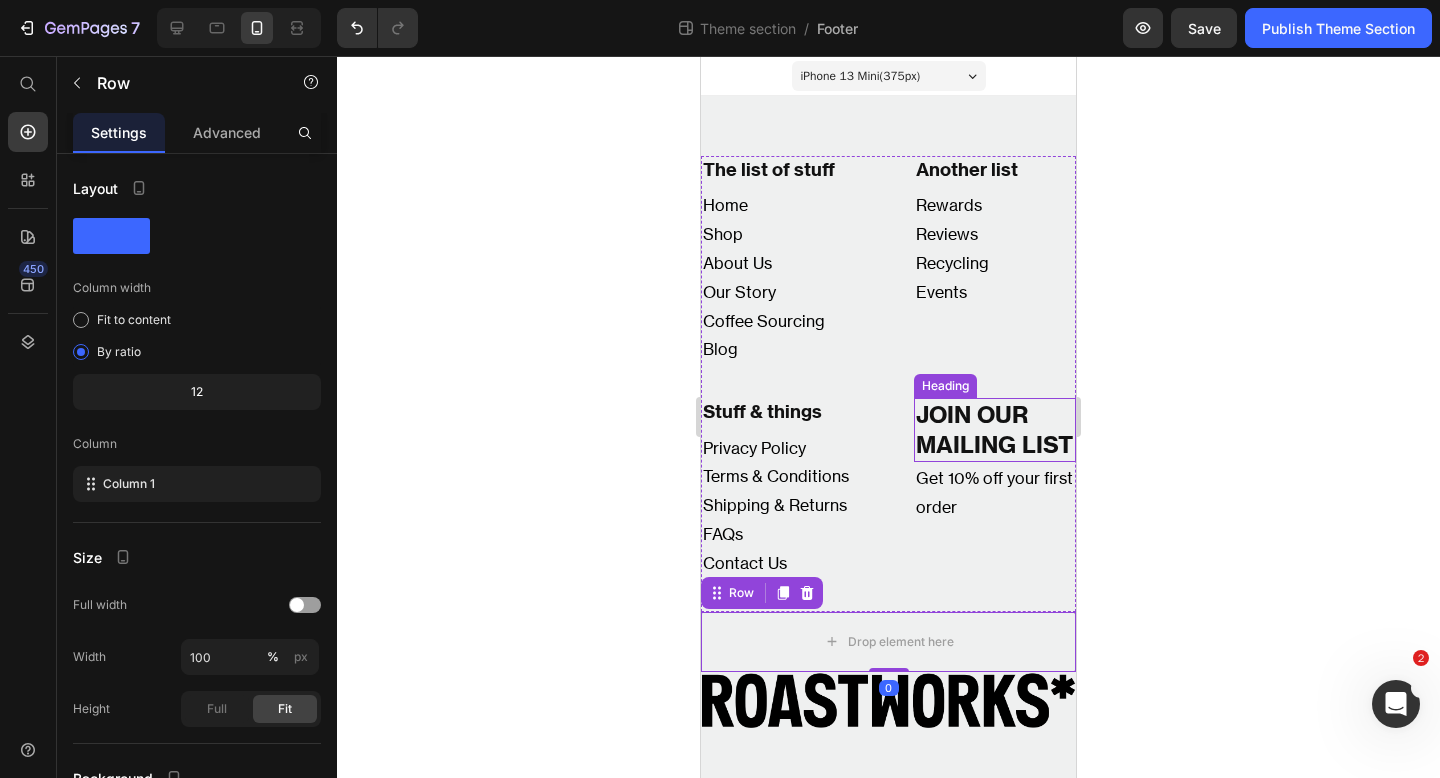 click on "JOIN OUR MAILING LIST" at bounding box center (995, 430) 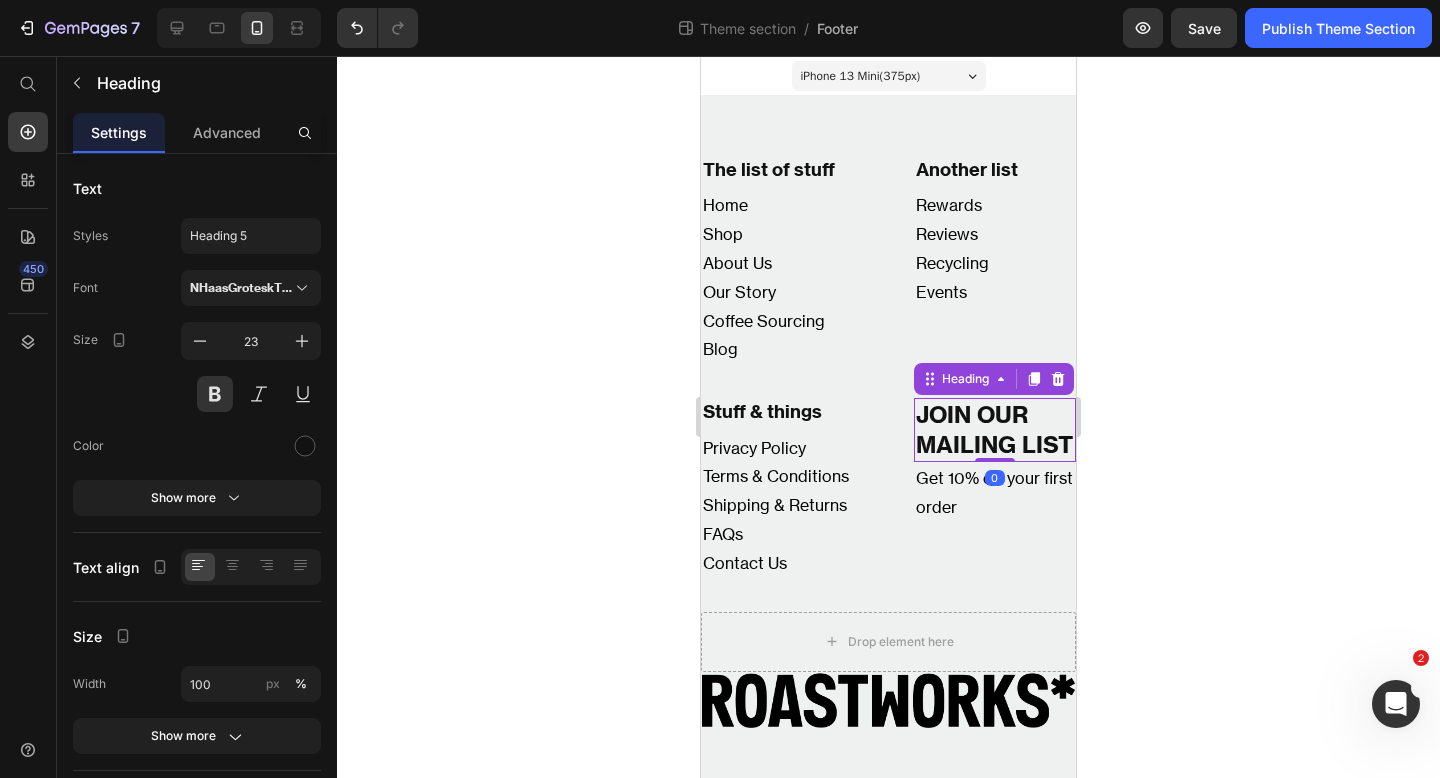 click at bounding box center (1034, 379) 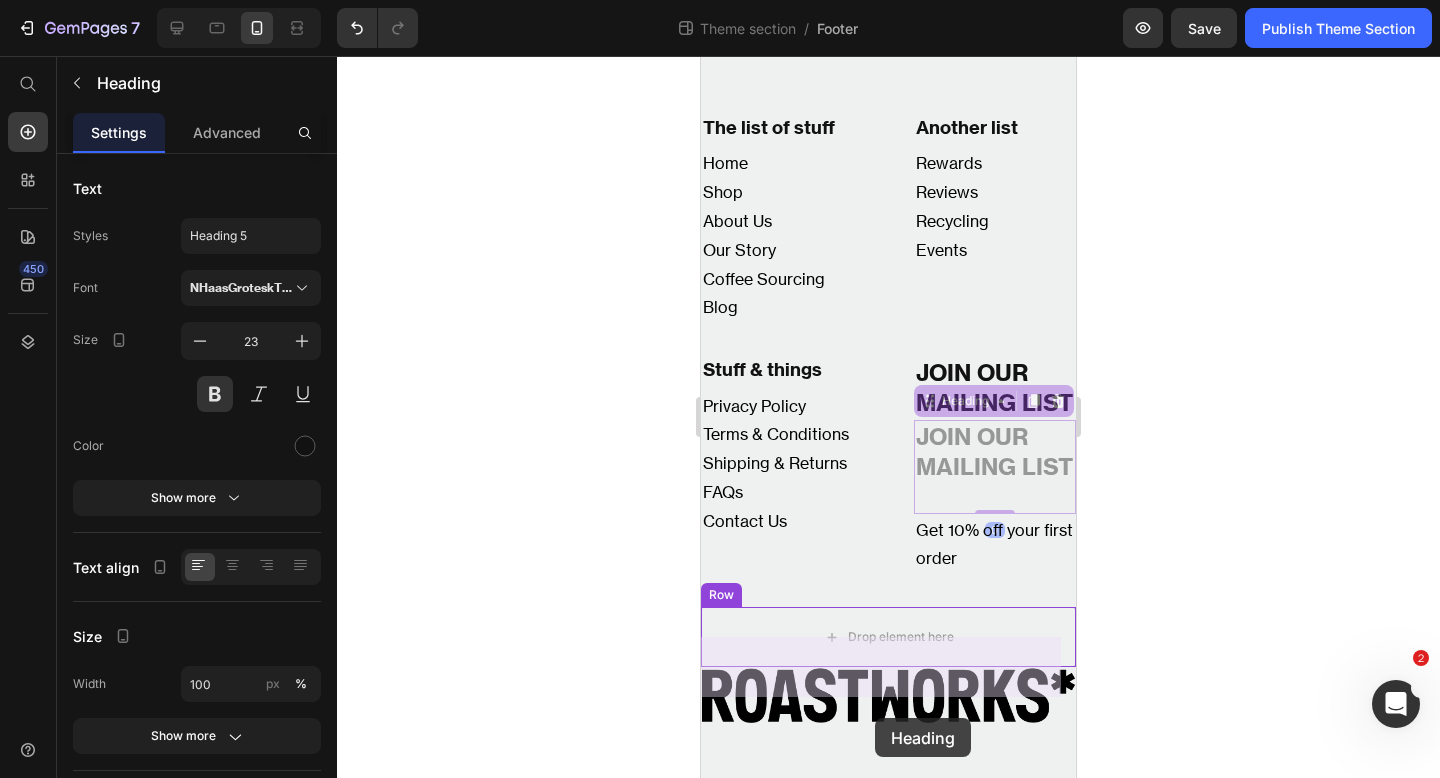 scroll, scrollTop: 75, scrollLeft: 0, axis: vertical 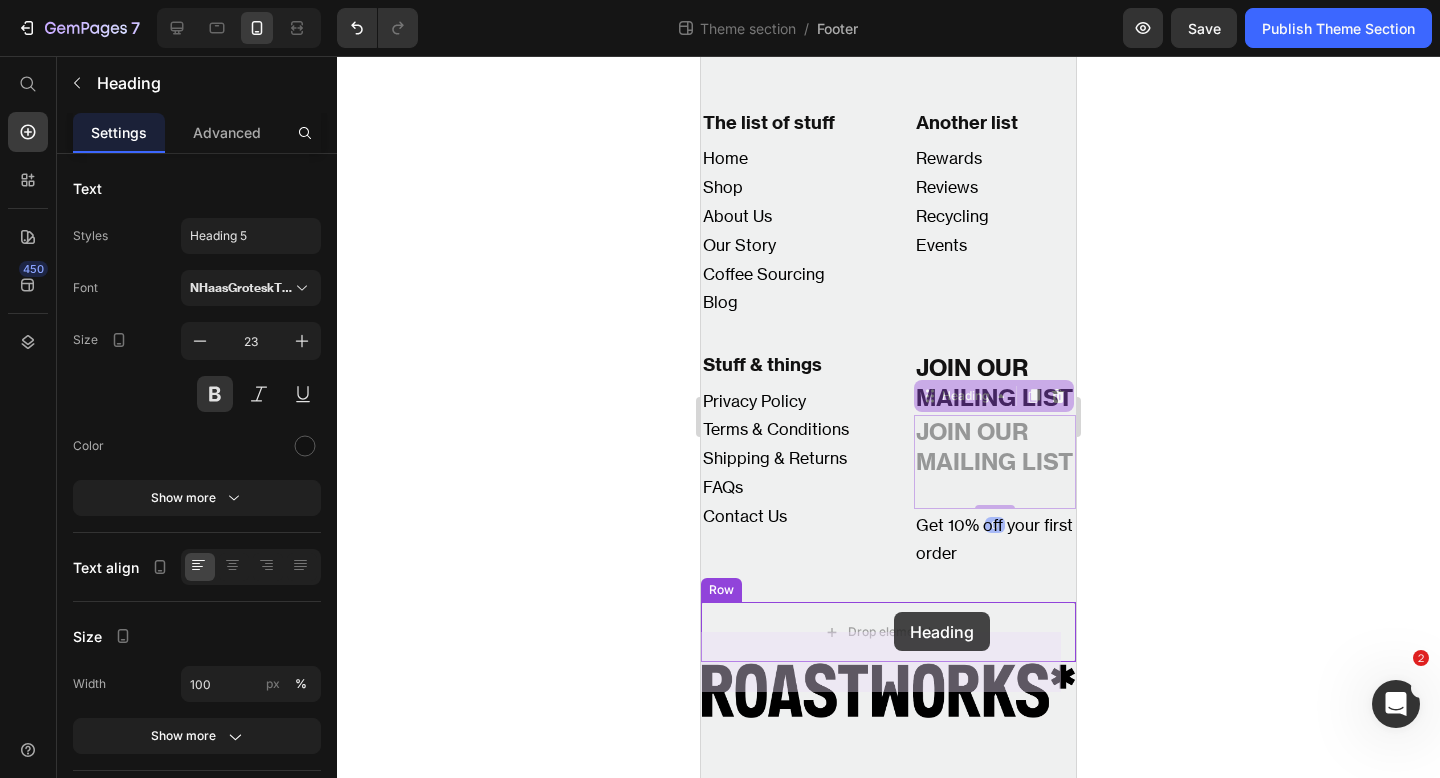 drag, startPoint x: 932, startPoint y: 411, endPoint x: 894, endPoint y: 612, distance: 204.5605 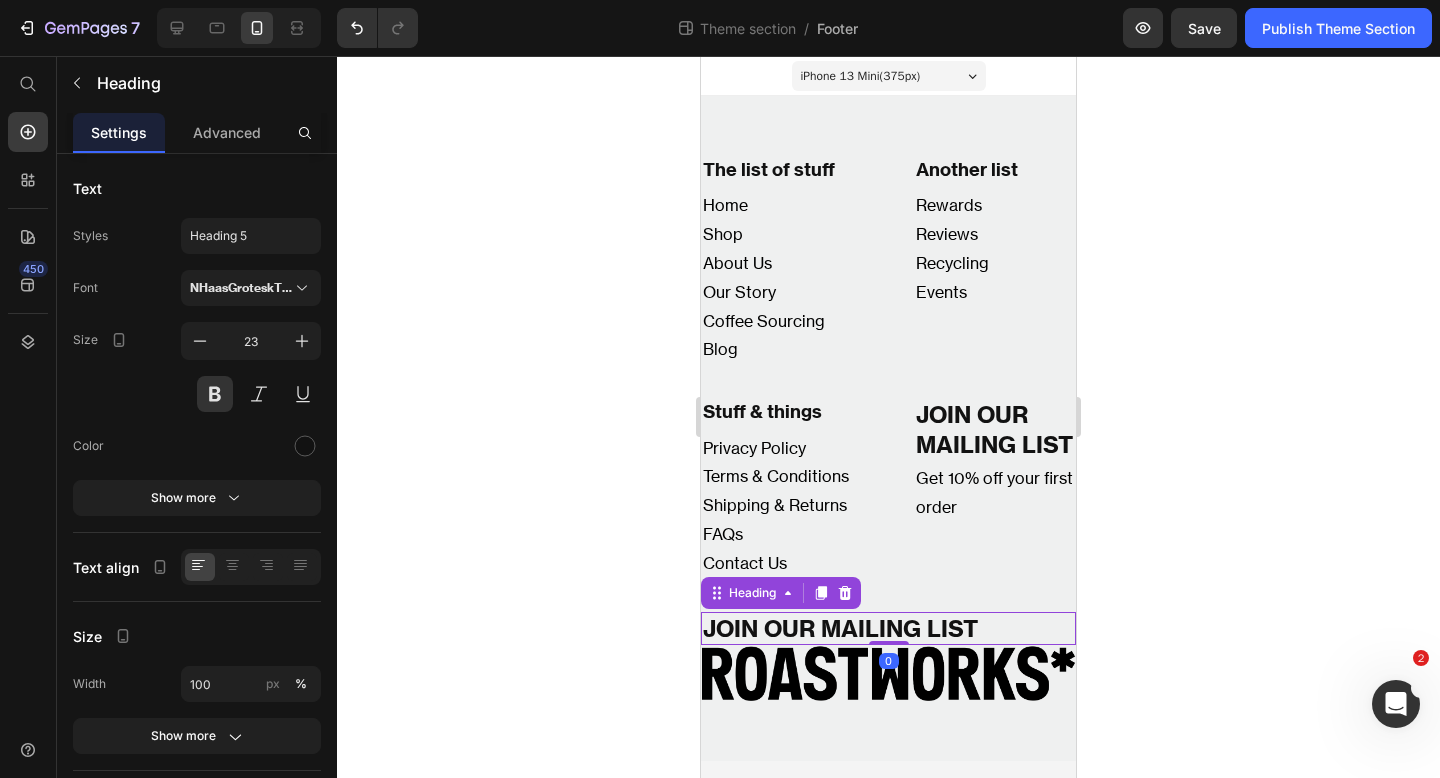scroll, scrollTop: 0, scrollLeft: 0, axis: both 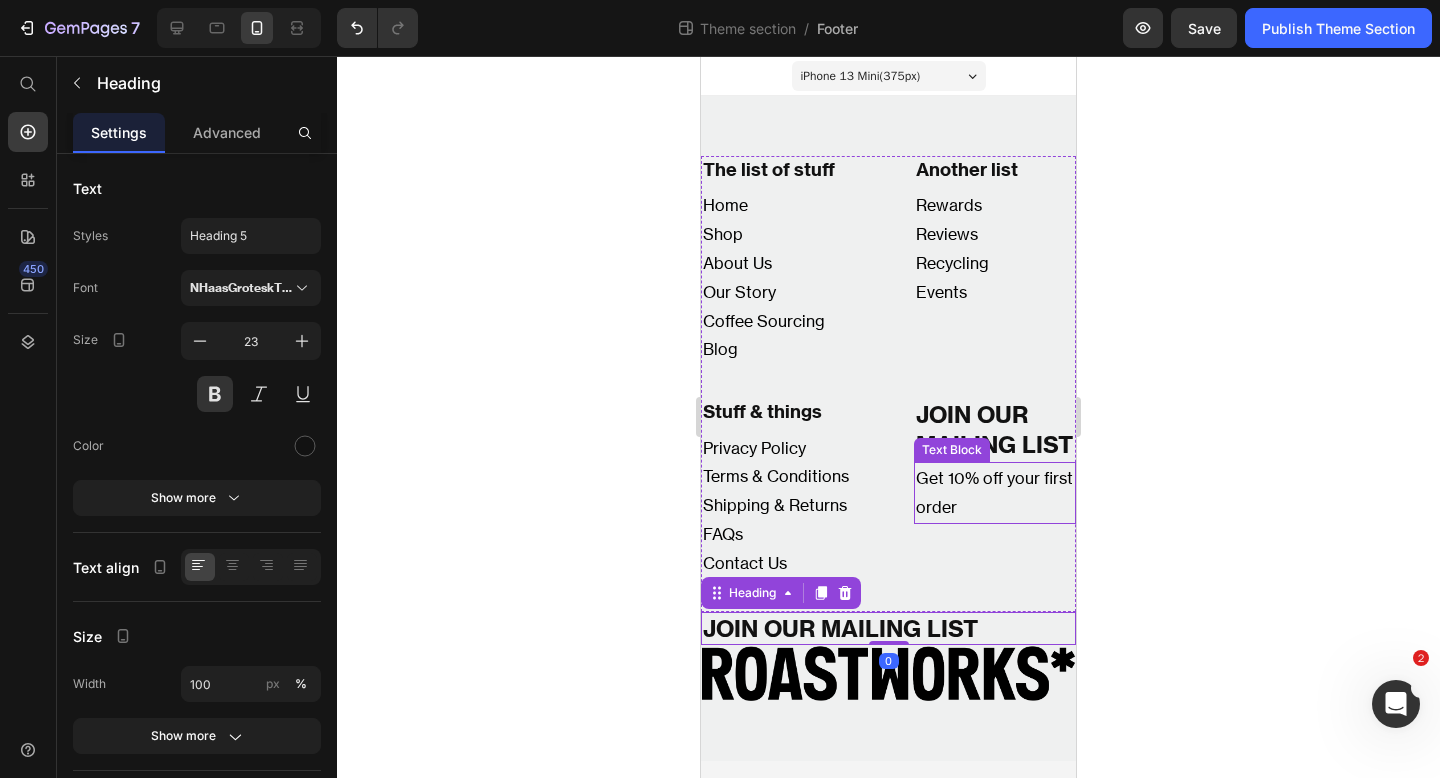 click on "Get 10% off your first order" at bounding box center [995, 493] 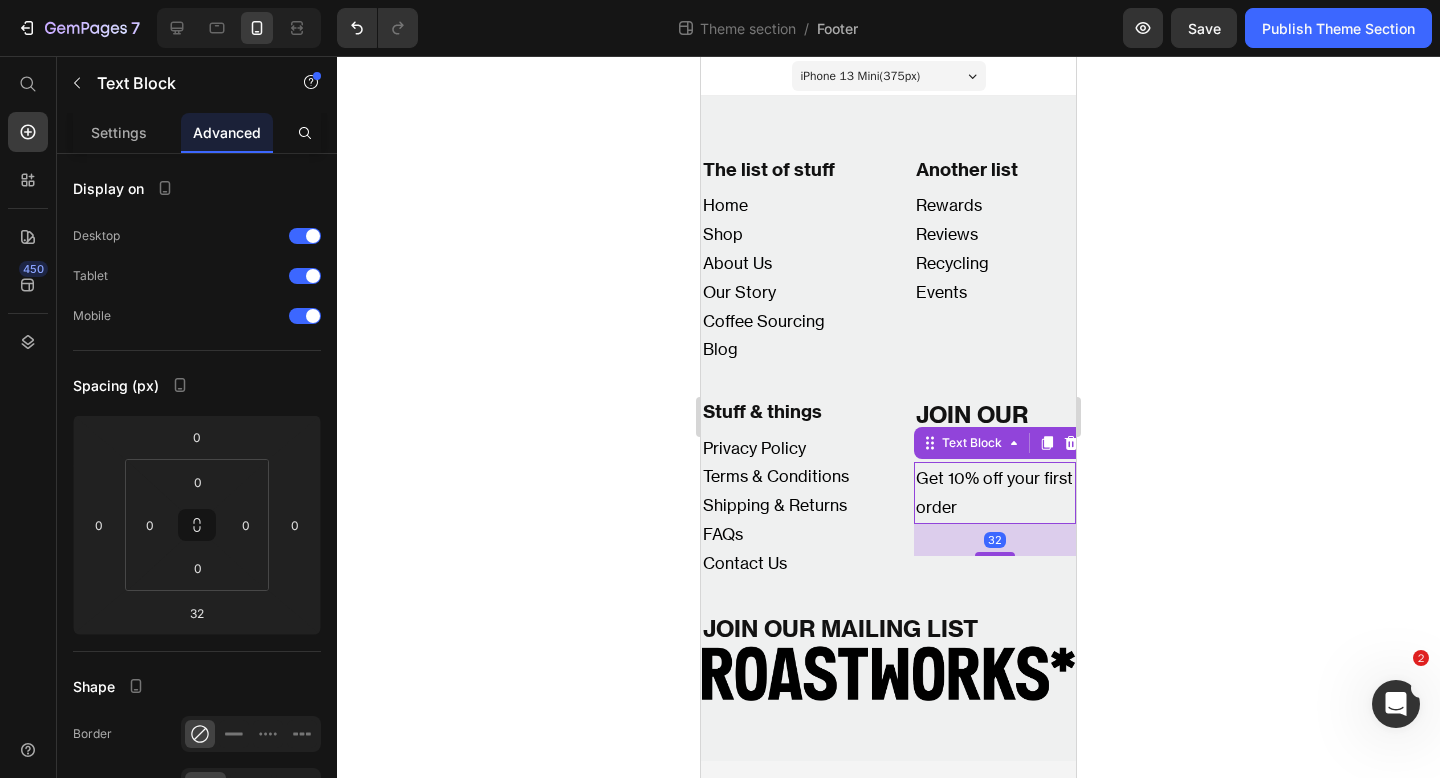 click 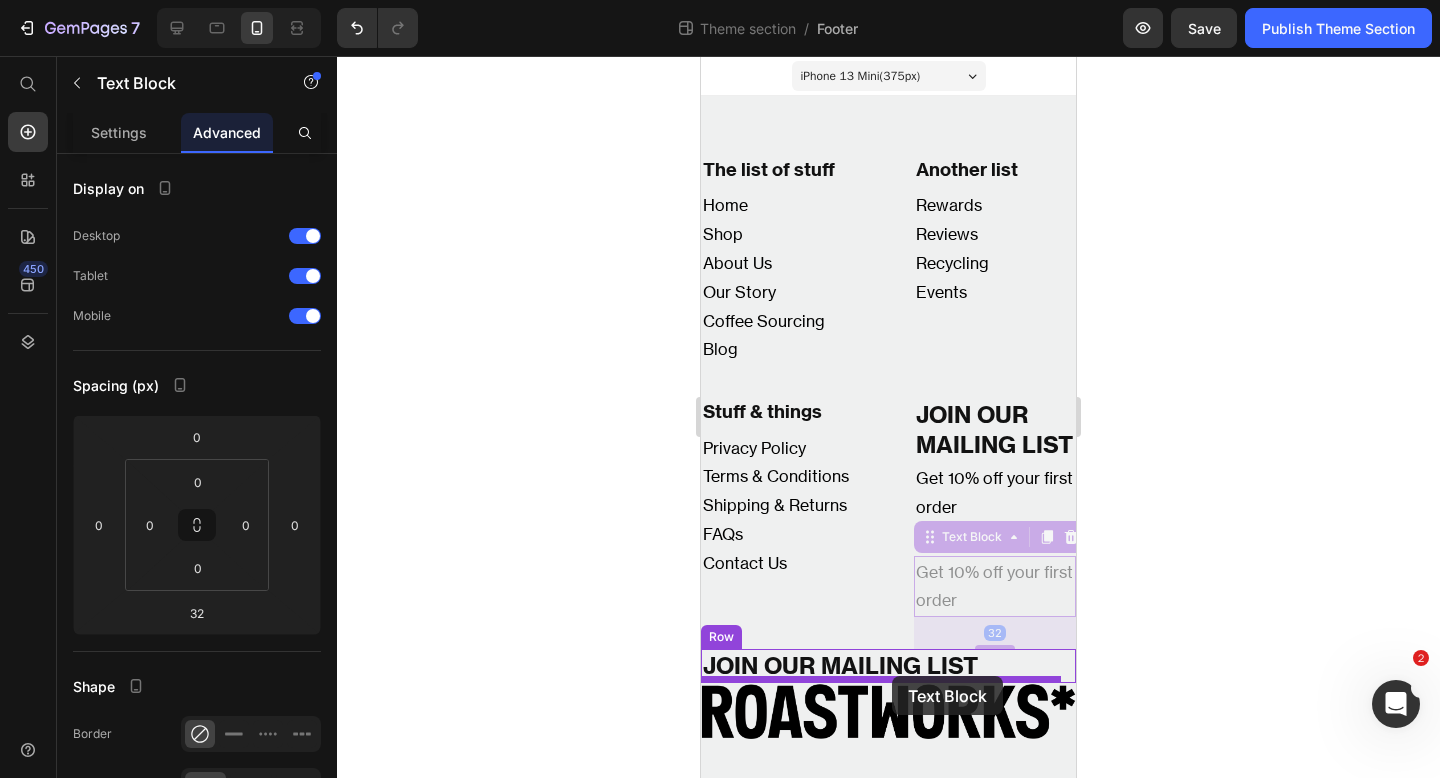 scroll, scrollTop: 0, scrollLeft: 0, axis: both 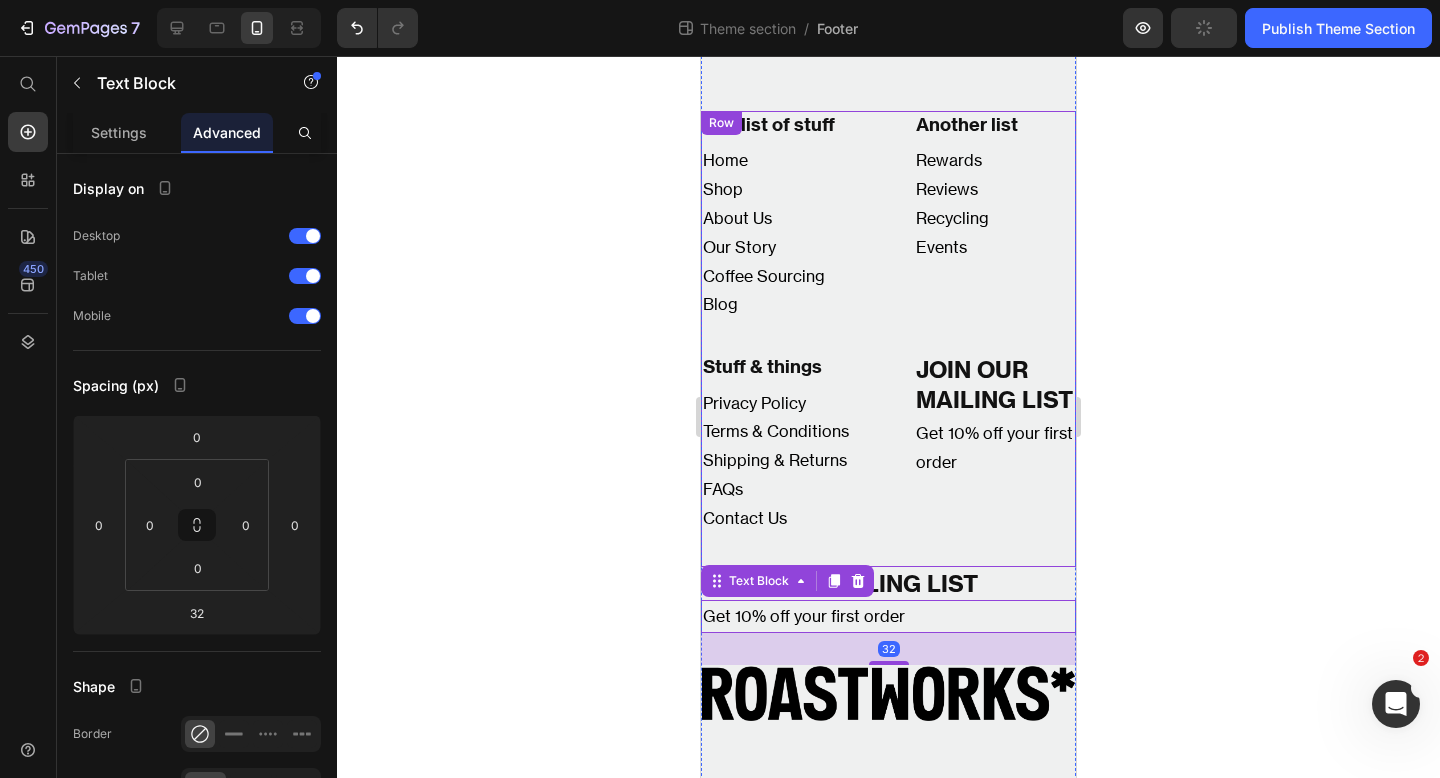 click on "JOIN OUR MAILING LIST Heading Get 10% off your first order Text Block" at bounding box center (995, 459) 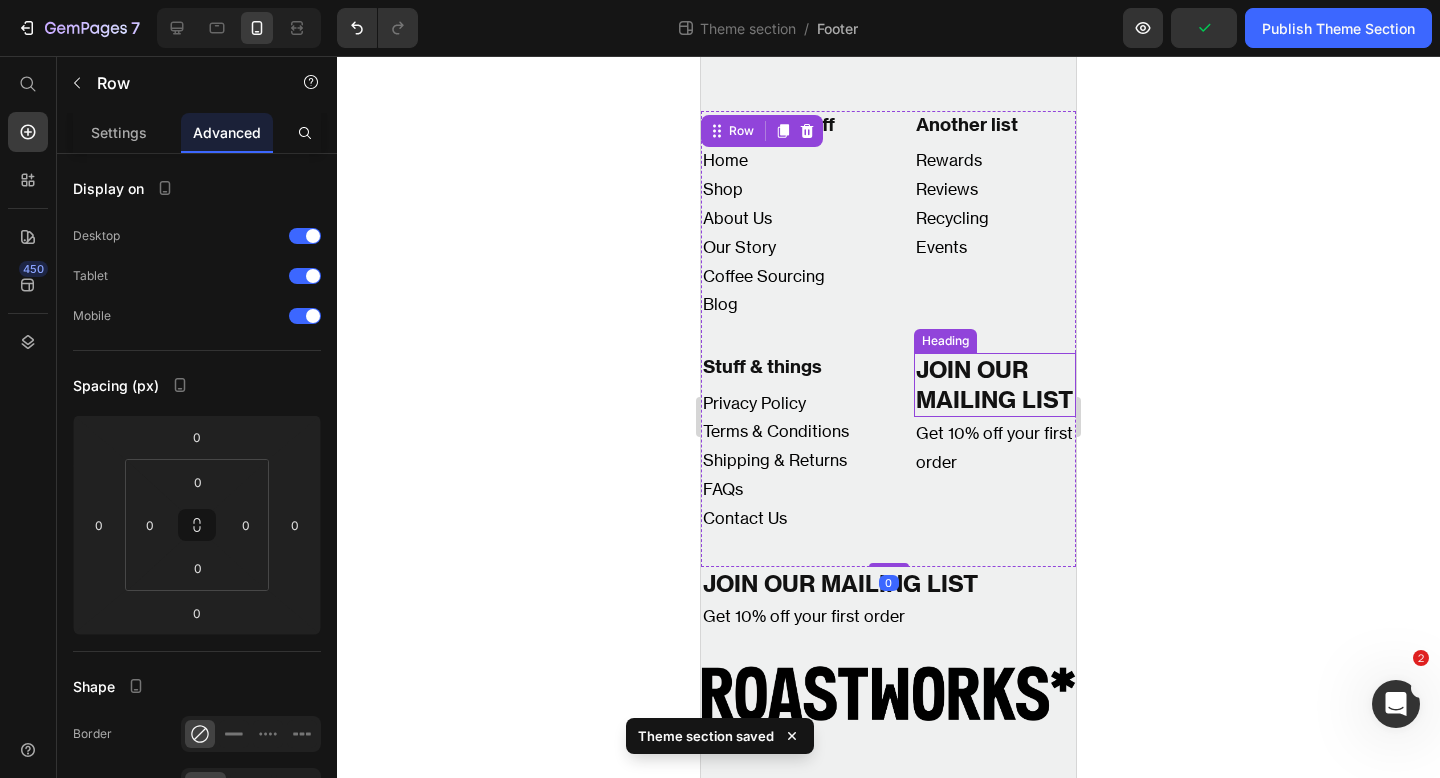 click on "JOIN OUR MAILING LIST" at bounding box center [995, 385] 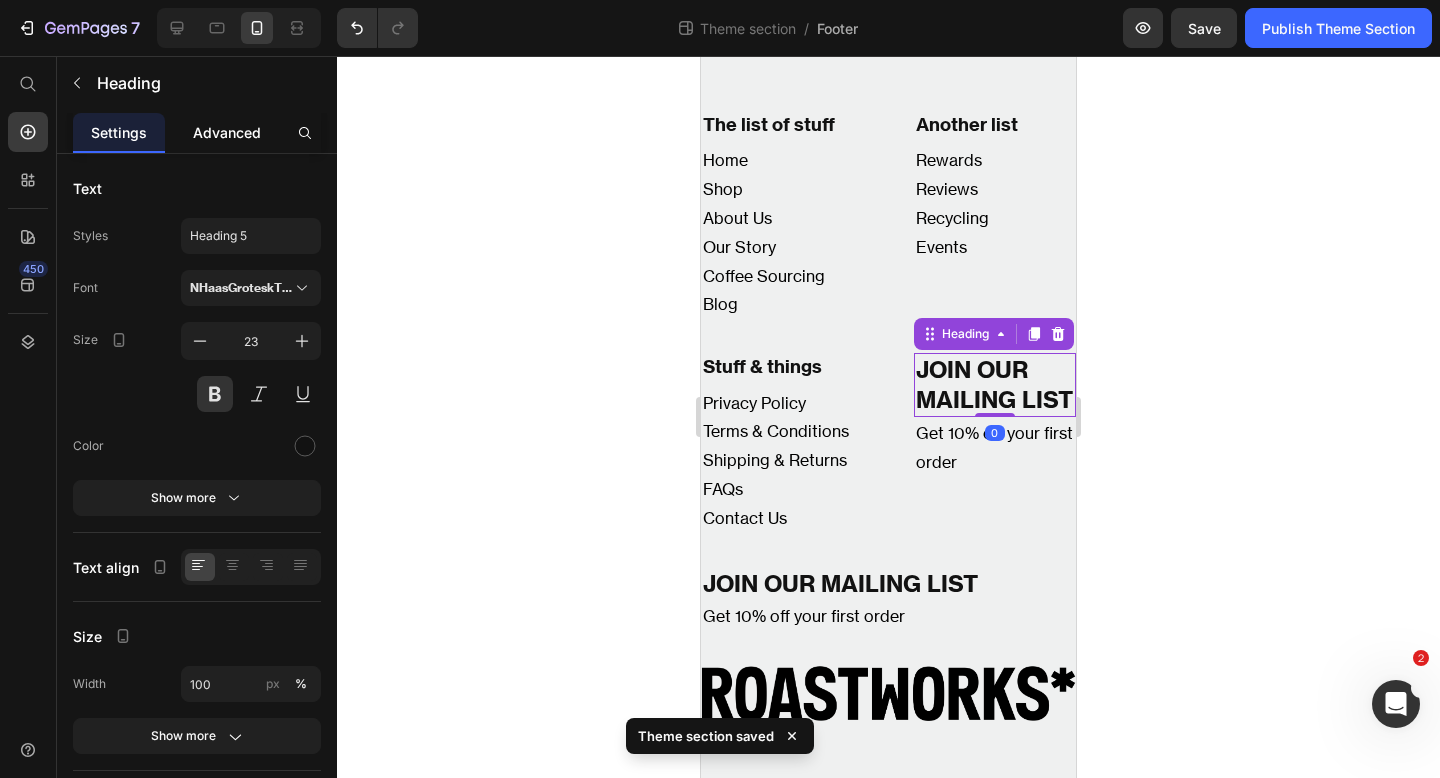 click on "Advanced" 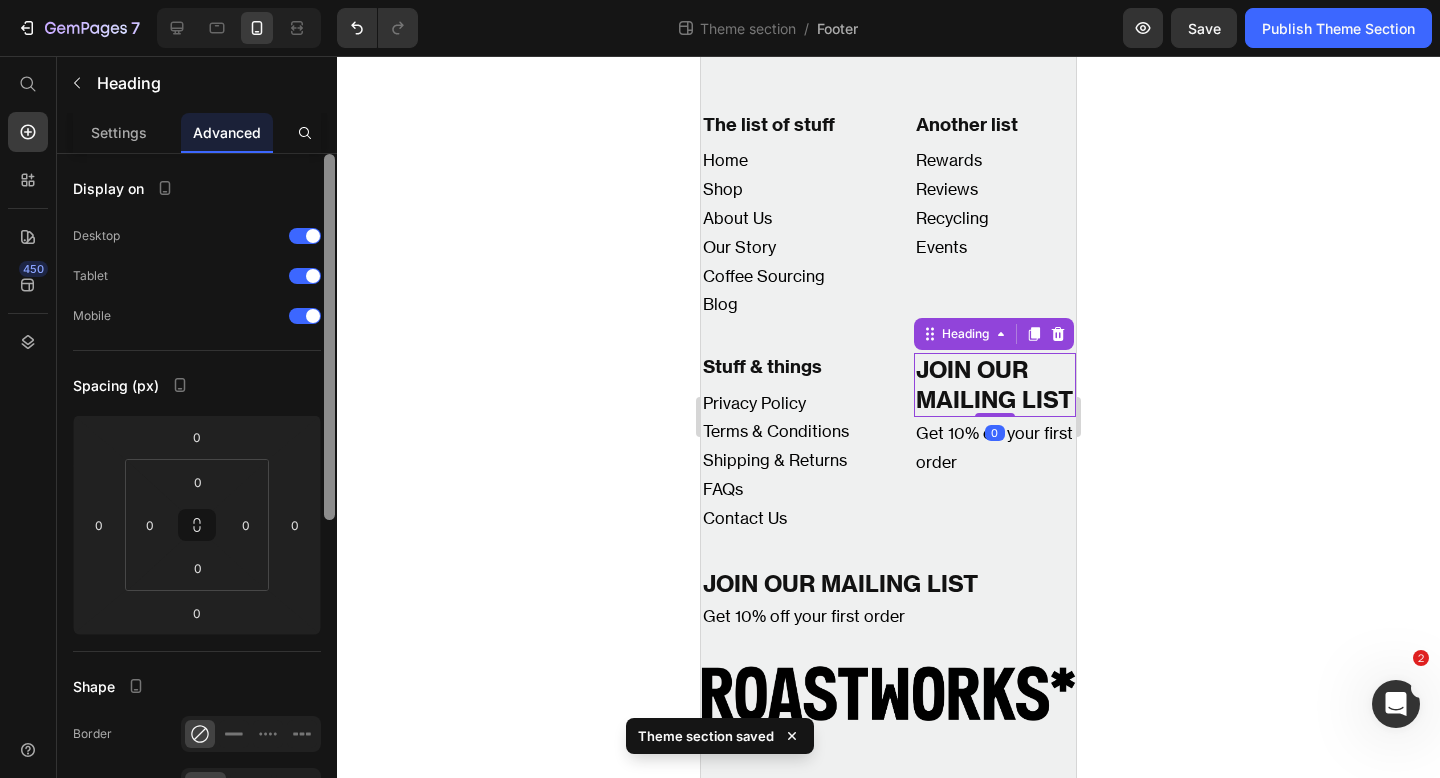 click at bounding box center [329, 494] 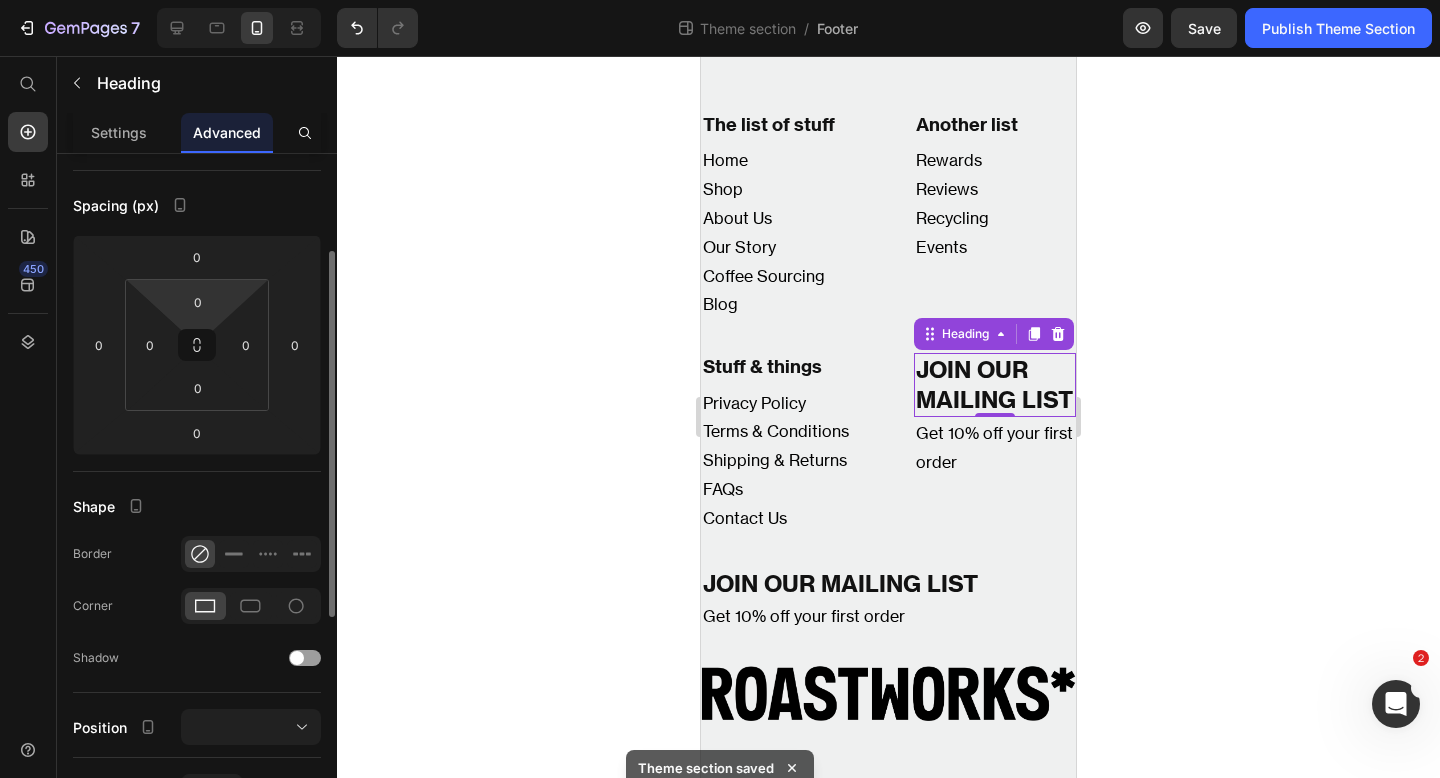scroll, scrollTop: 0, scrollLeft: 0, axis: both 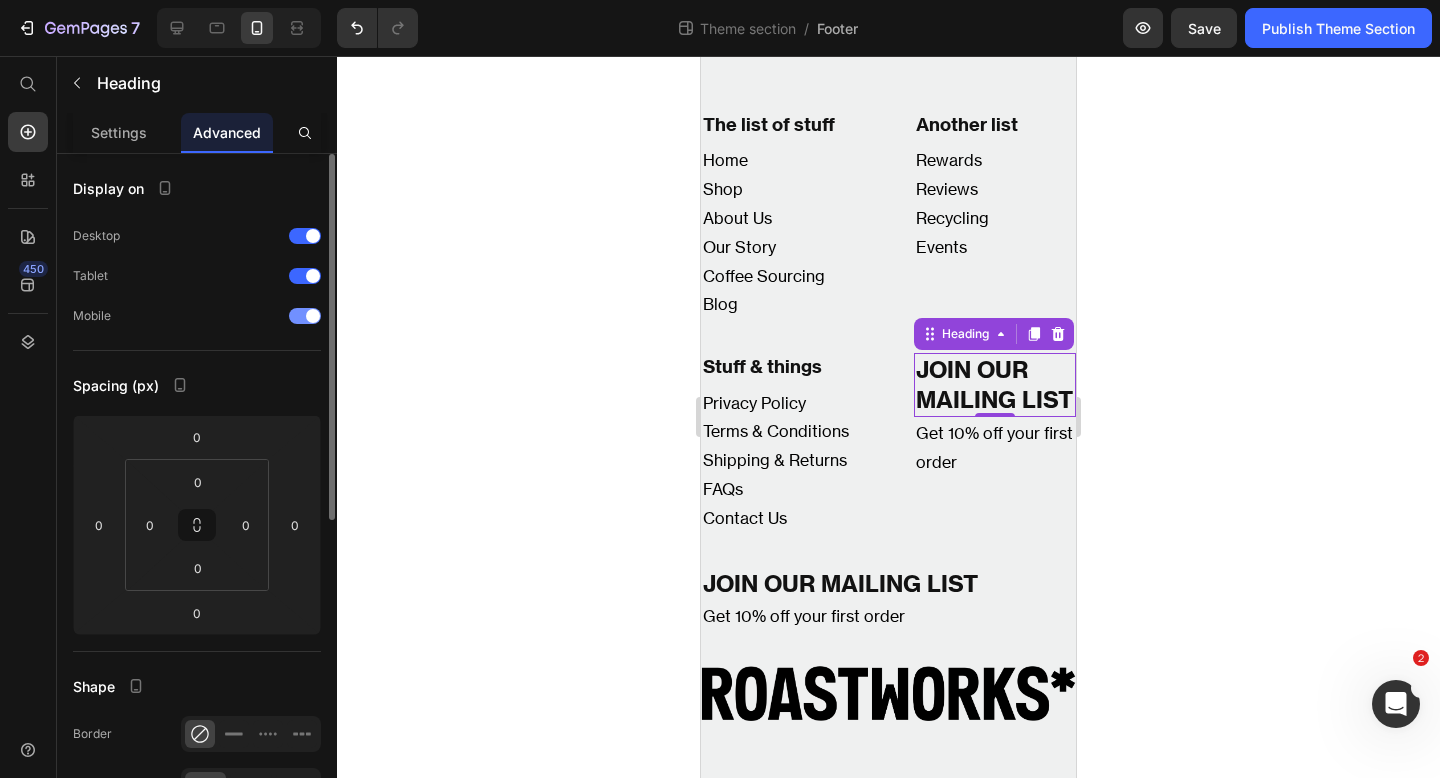 click at bounding box center (305, 316) 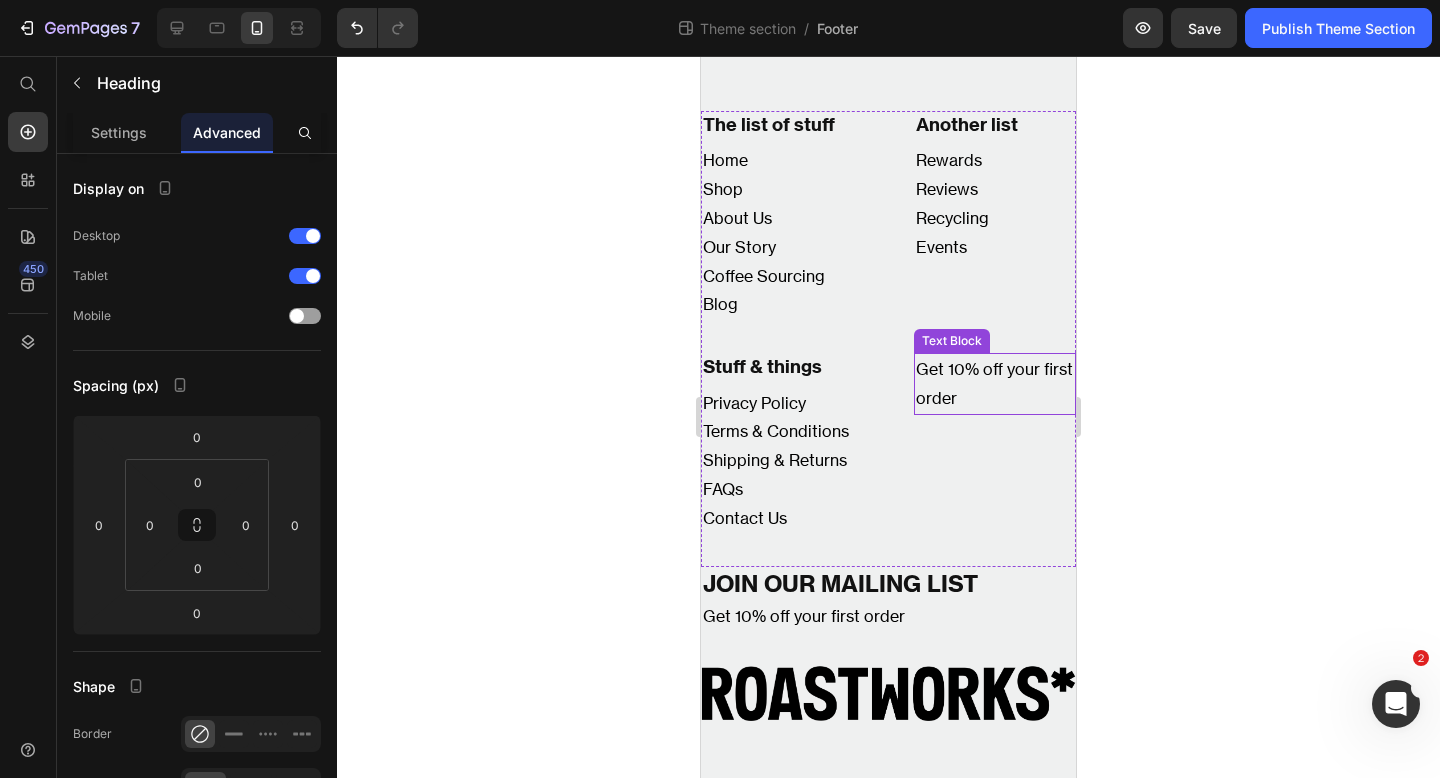 click on "Get 10% off your first order" at bounding box center (995, 384) 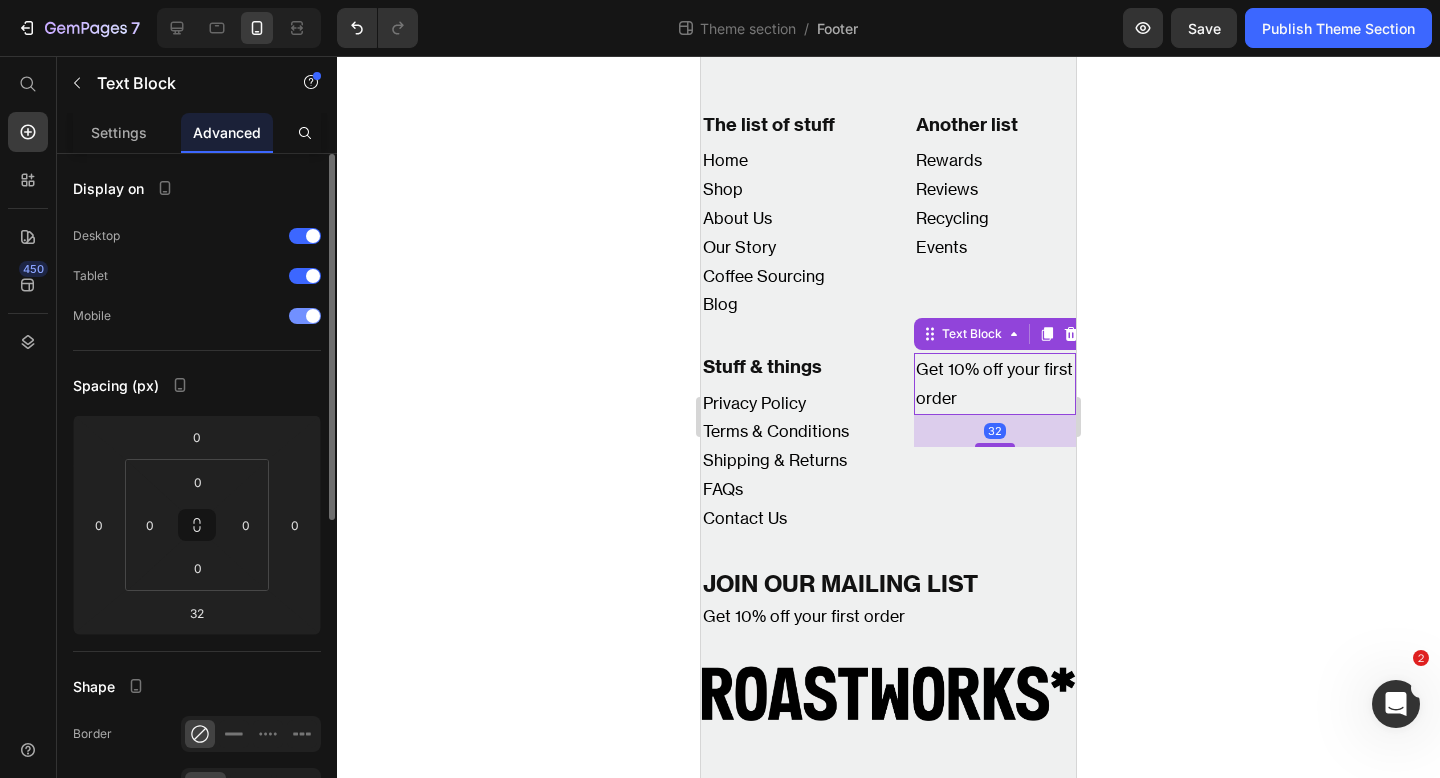 click at bounding box center [305, 316] 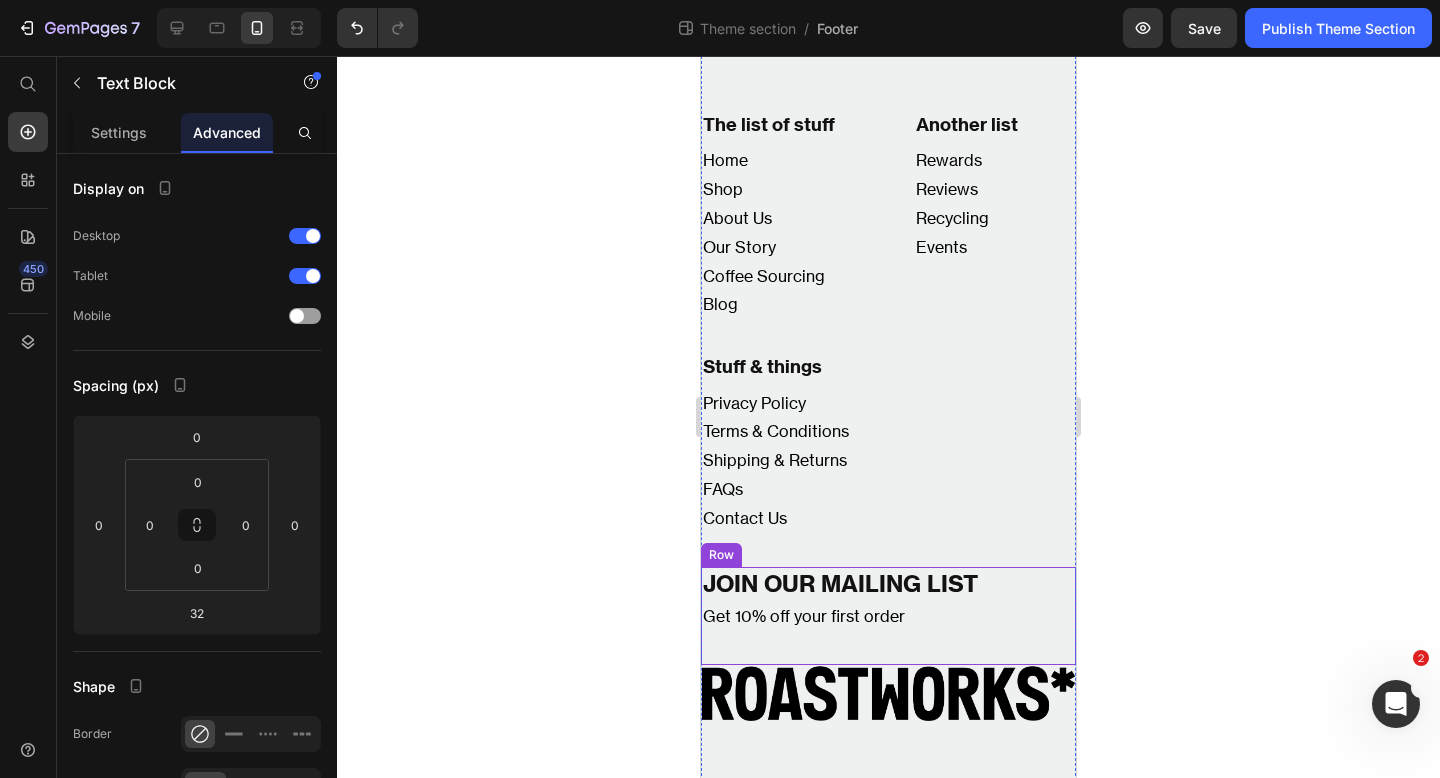 click on "JOIN OUR MAILING LIST Heading Get 10% off your first order Text Block" at bounding box center (888, 616) 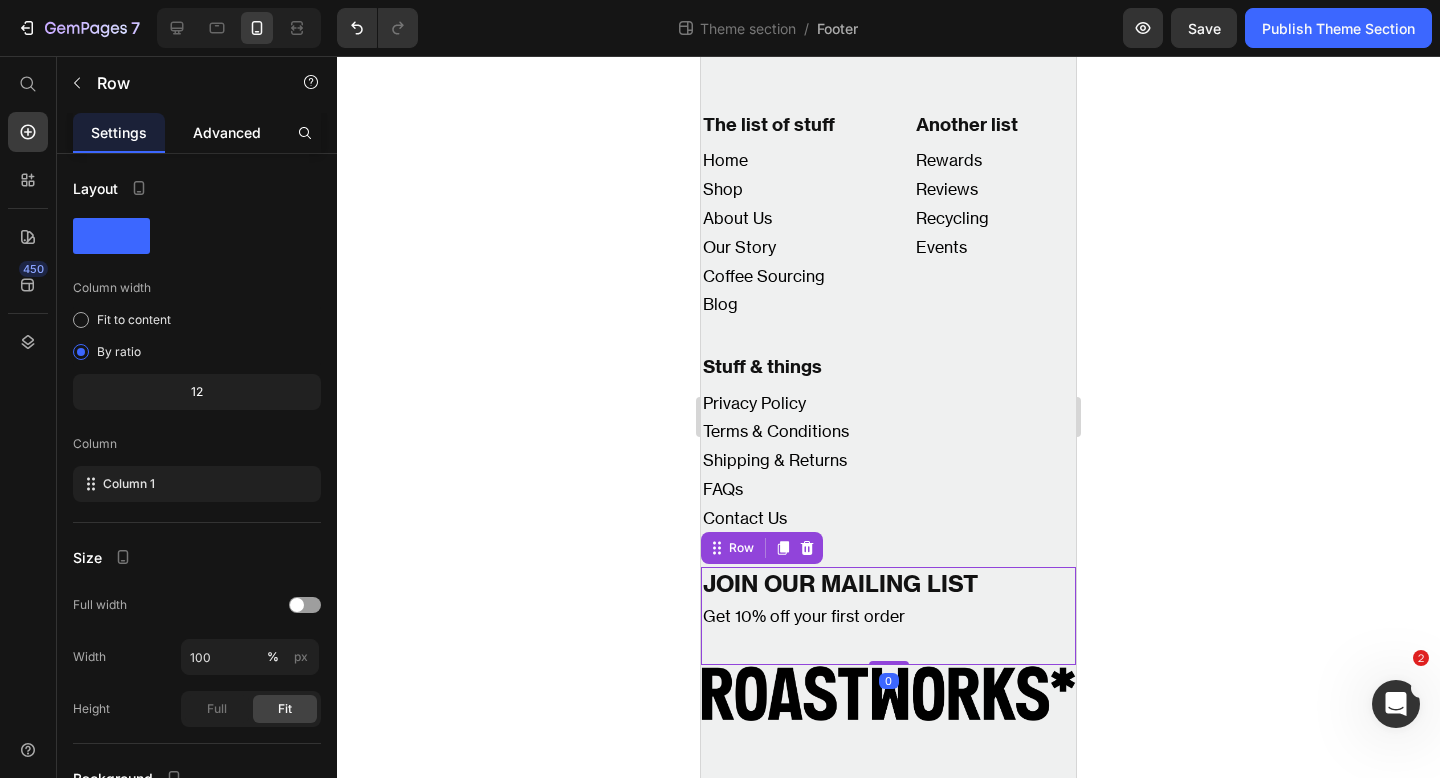 click on "Advanced" at bounding box center [227, 132] 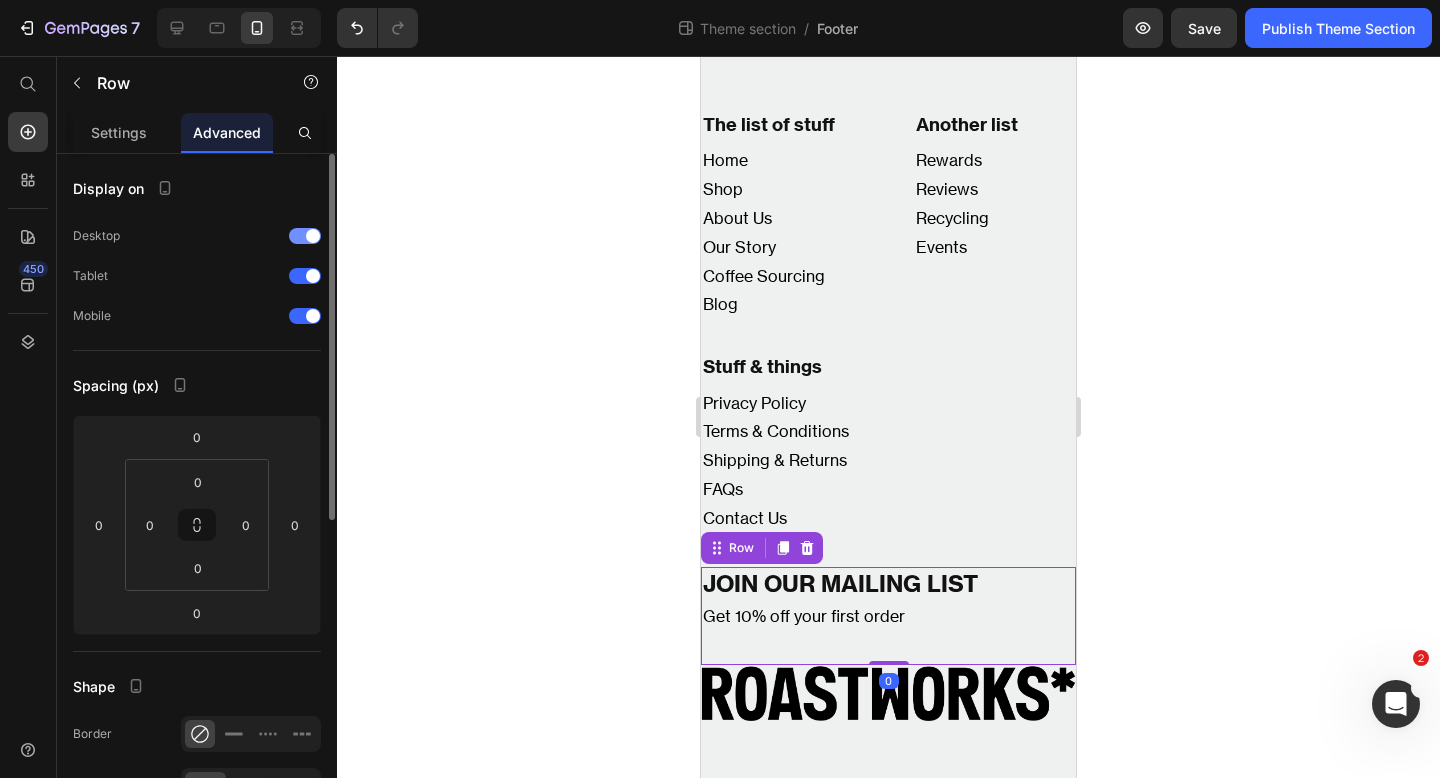 click at bounding box center [305, 236] 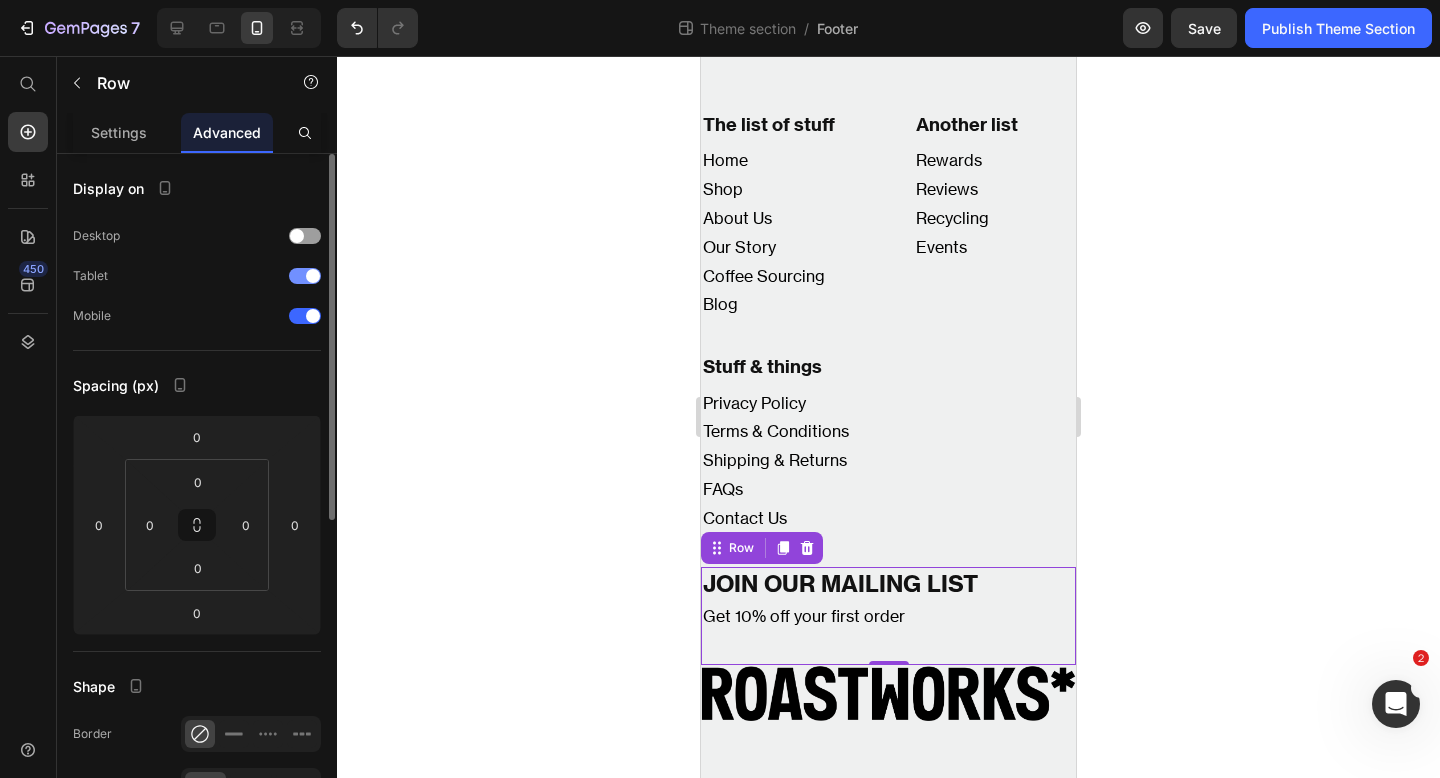 click on "Tablet" at bounding box center [197, 276] 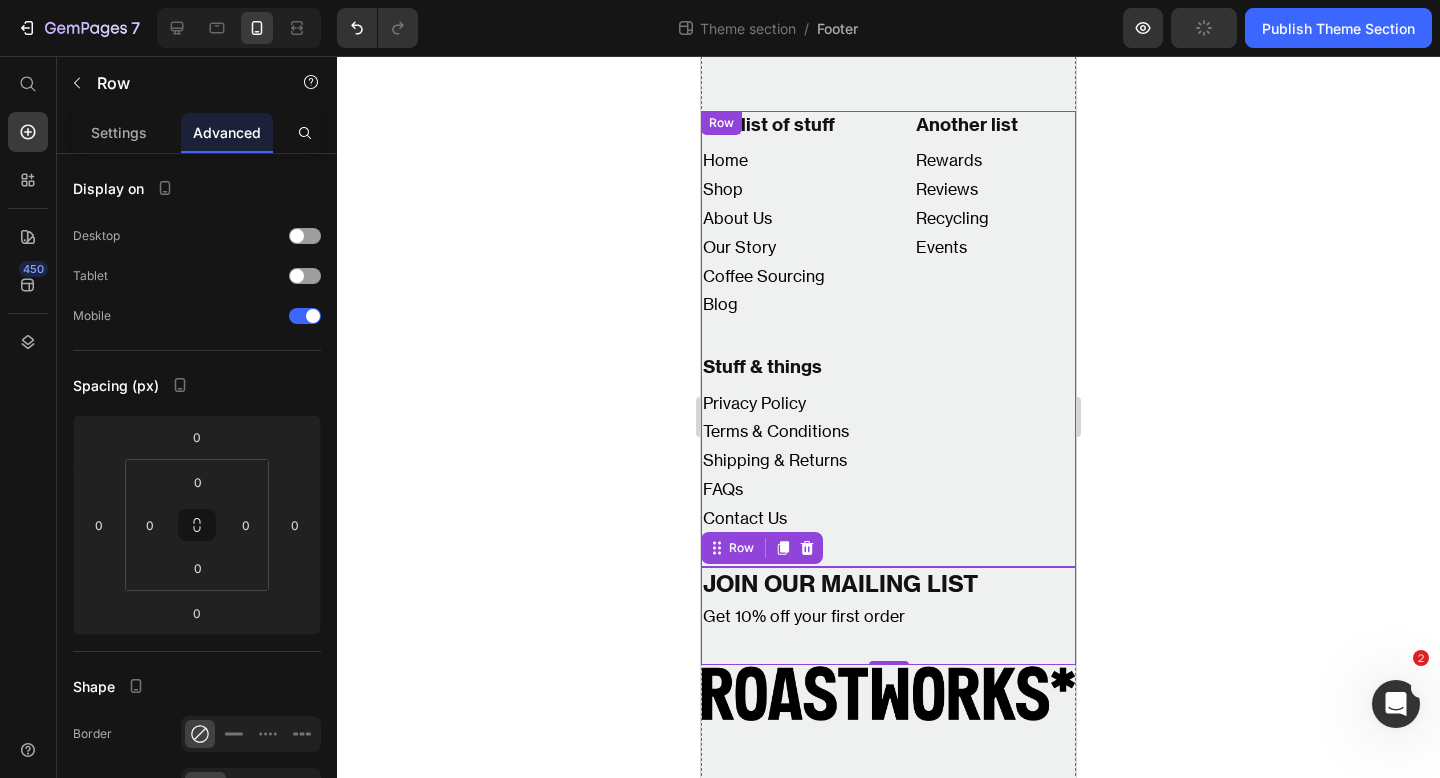 click on "JOIN OUR MAILING LIST Heading Get 10% off your first order Text Block" at bounding box center (995, 459) 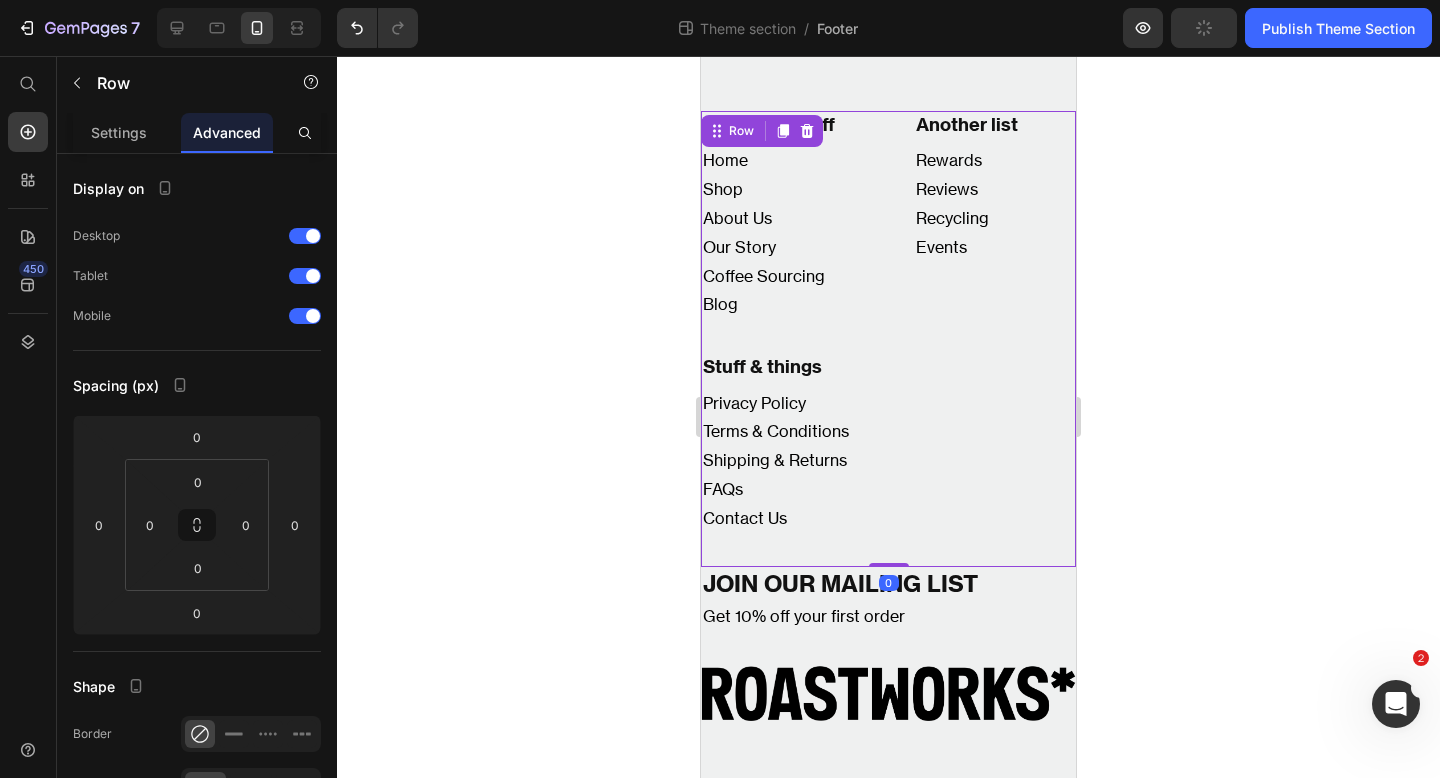 click 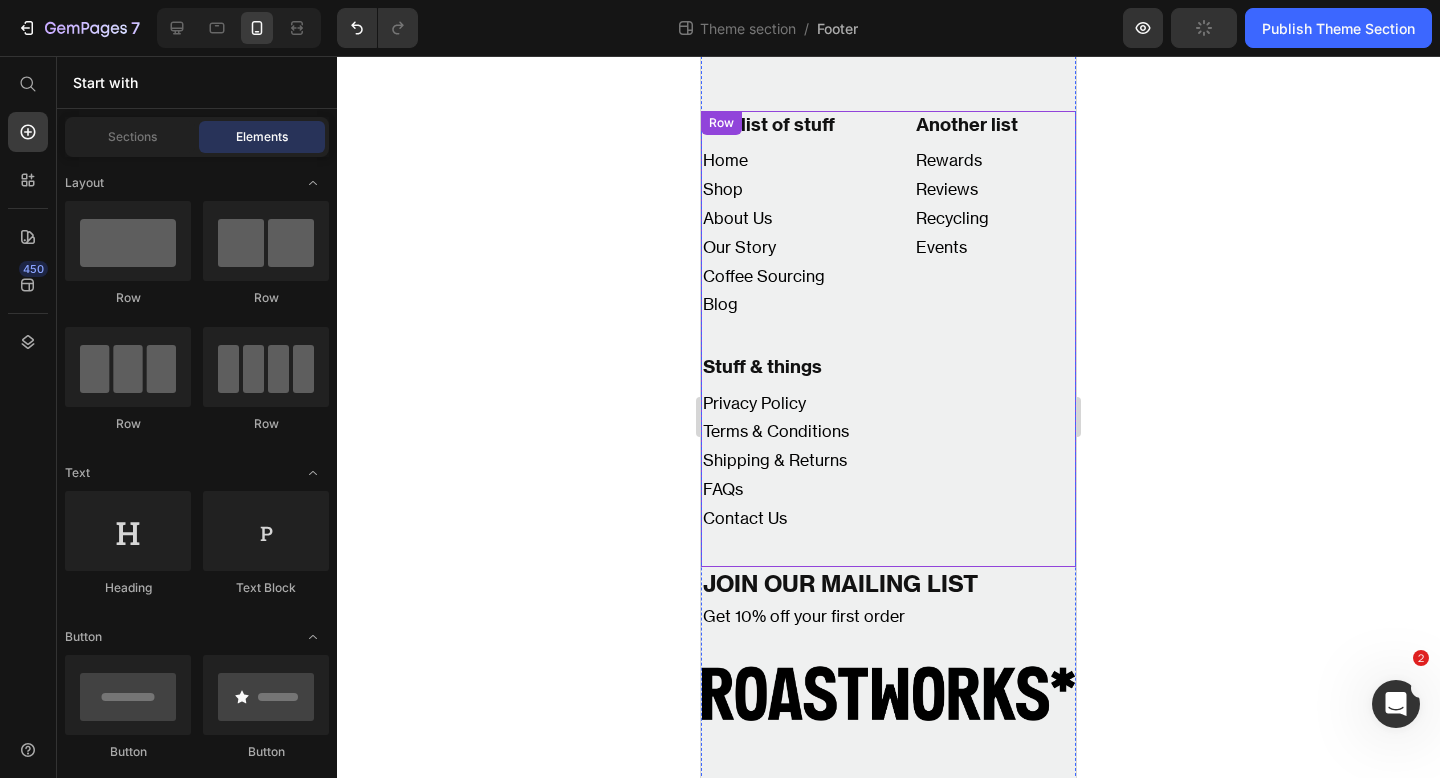 click on "The list of stuff Heading Home   Shop   About Us  Our Story  Coffee Sourcing Blog Text Block Another list Heading Rewards  Reviews  Recycling  Events Text Block Stuff & things Heading Privacy Policy Terms & Conditions  Shipping & Returns  FAQs Contact Us Text Block JOIN OUR MAILING LIST Heading Get 10% off your first order Text Block Row" at bounding box center [888, 339] 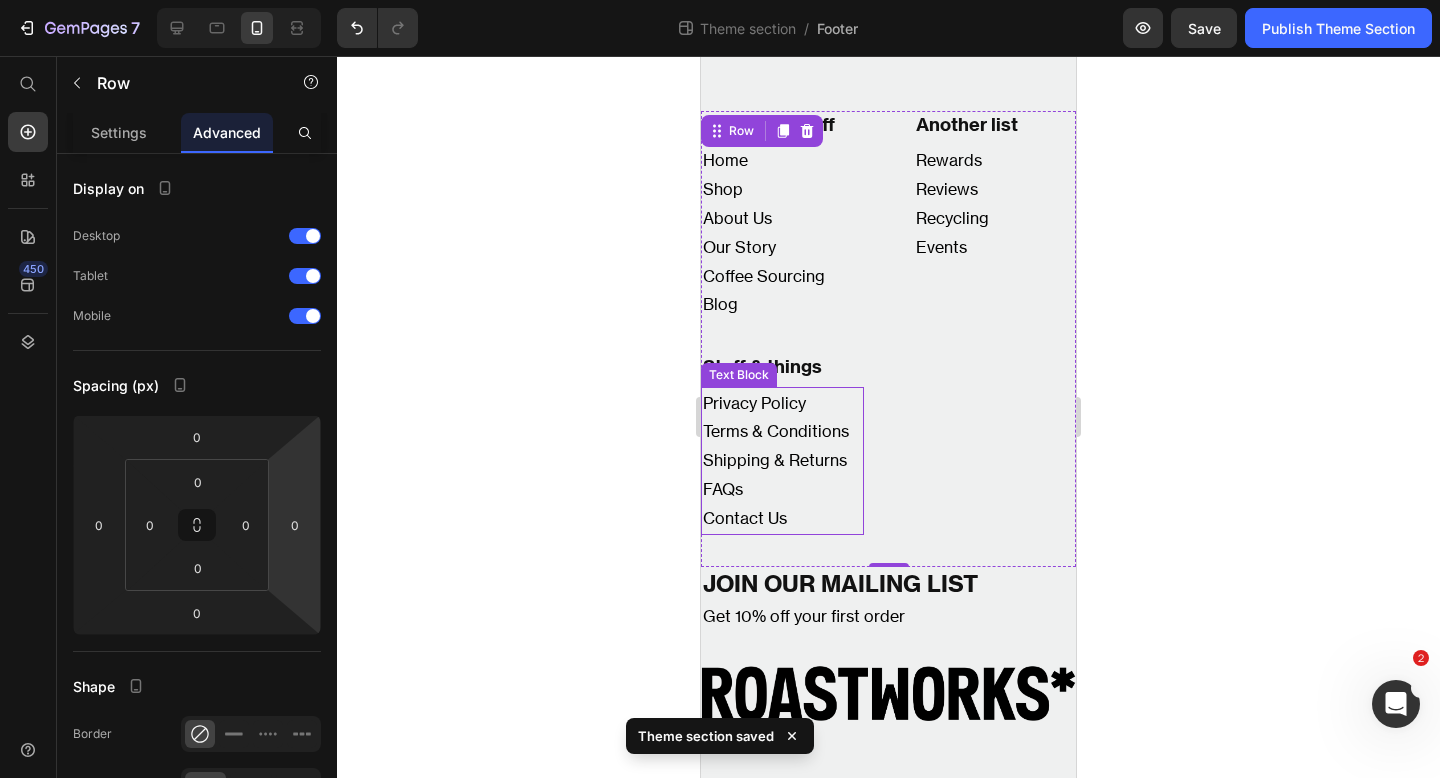 click on "FAQs" at bounding box center (782, 489) 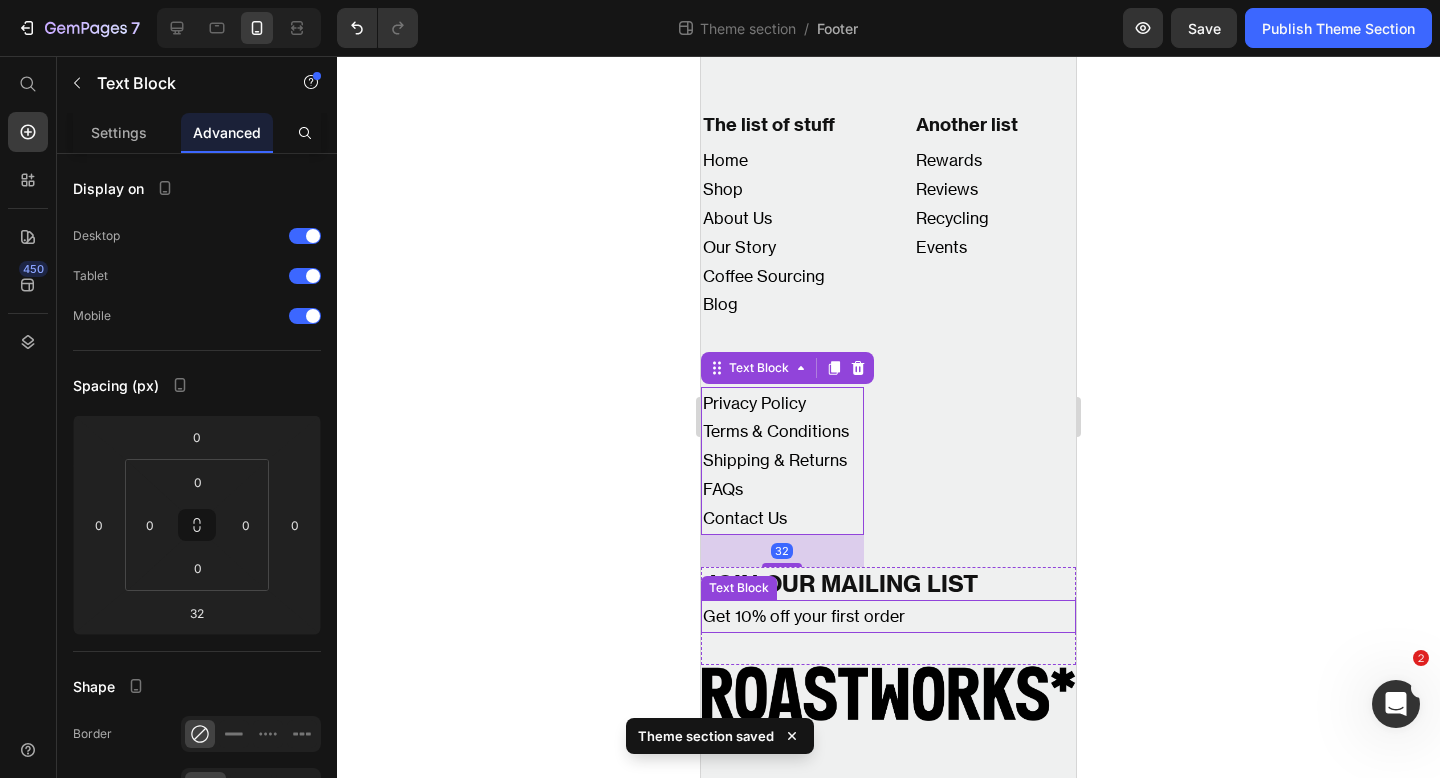 click on "JOIN OUR MAILING LIST Heading Get 10% off your first order Text Block" at bounding box center [888, 616] 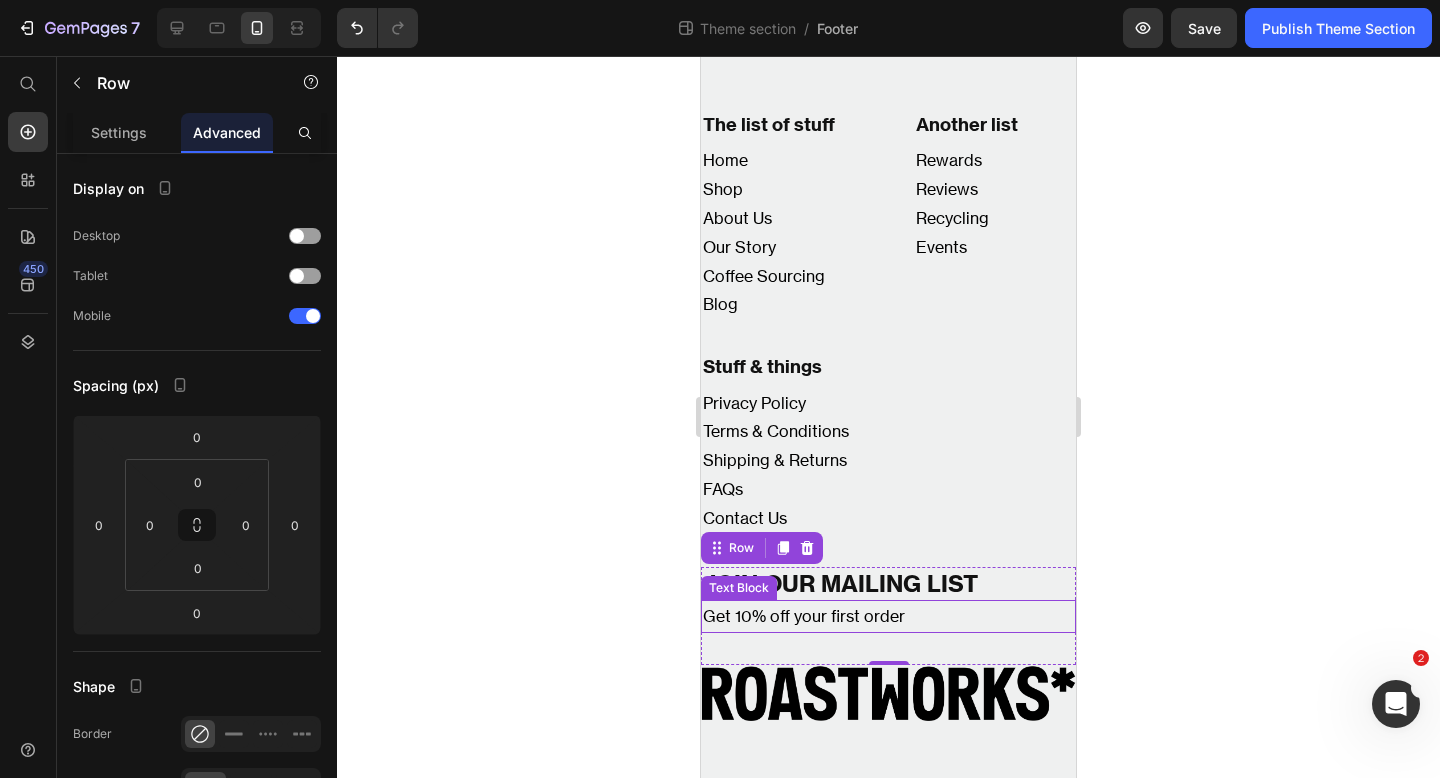 click on "Get 10% off your first order" at bounding box center (888, 616) 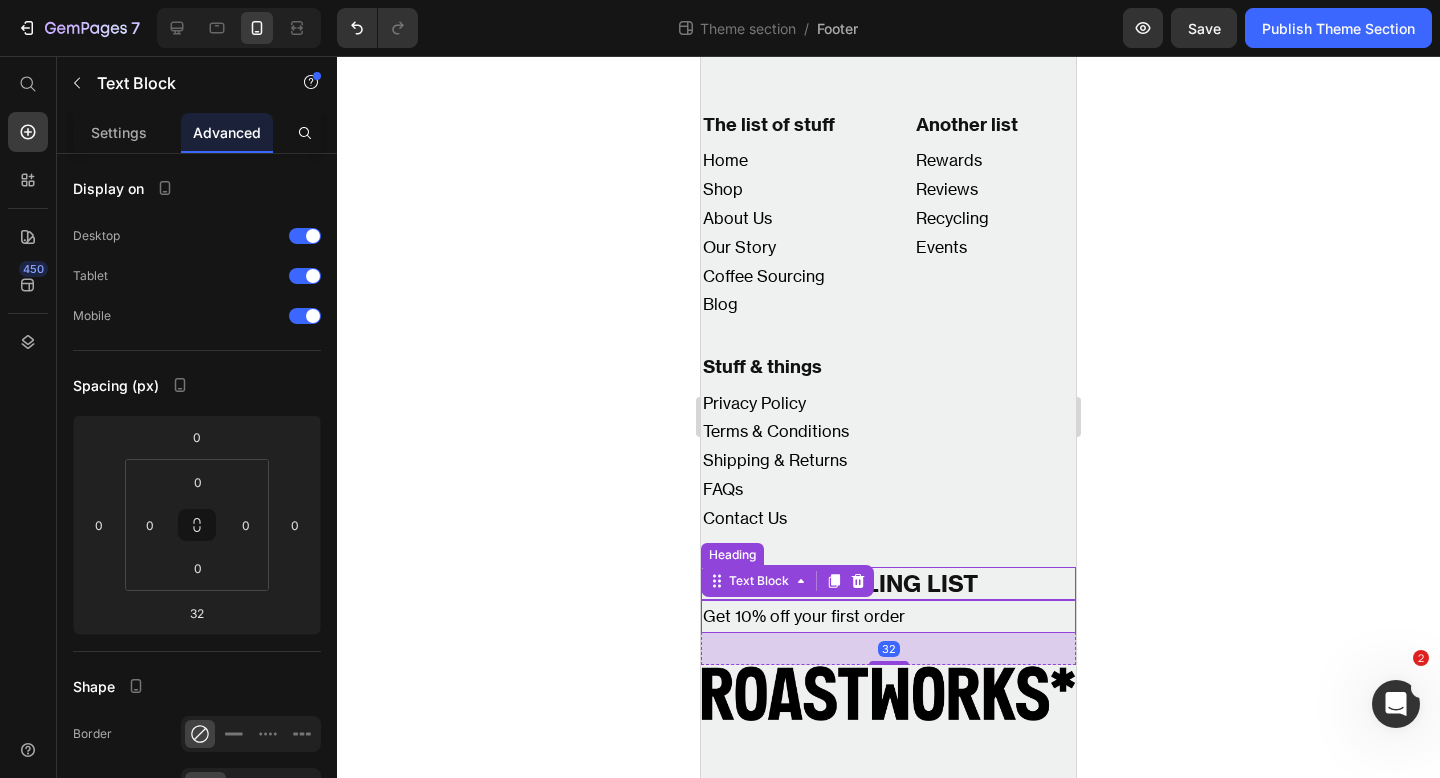 click on "JOIN OUR MAILING LIST Heading Get 10% off your first order Text Block" at bounding box center [995, 459] 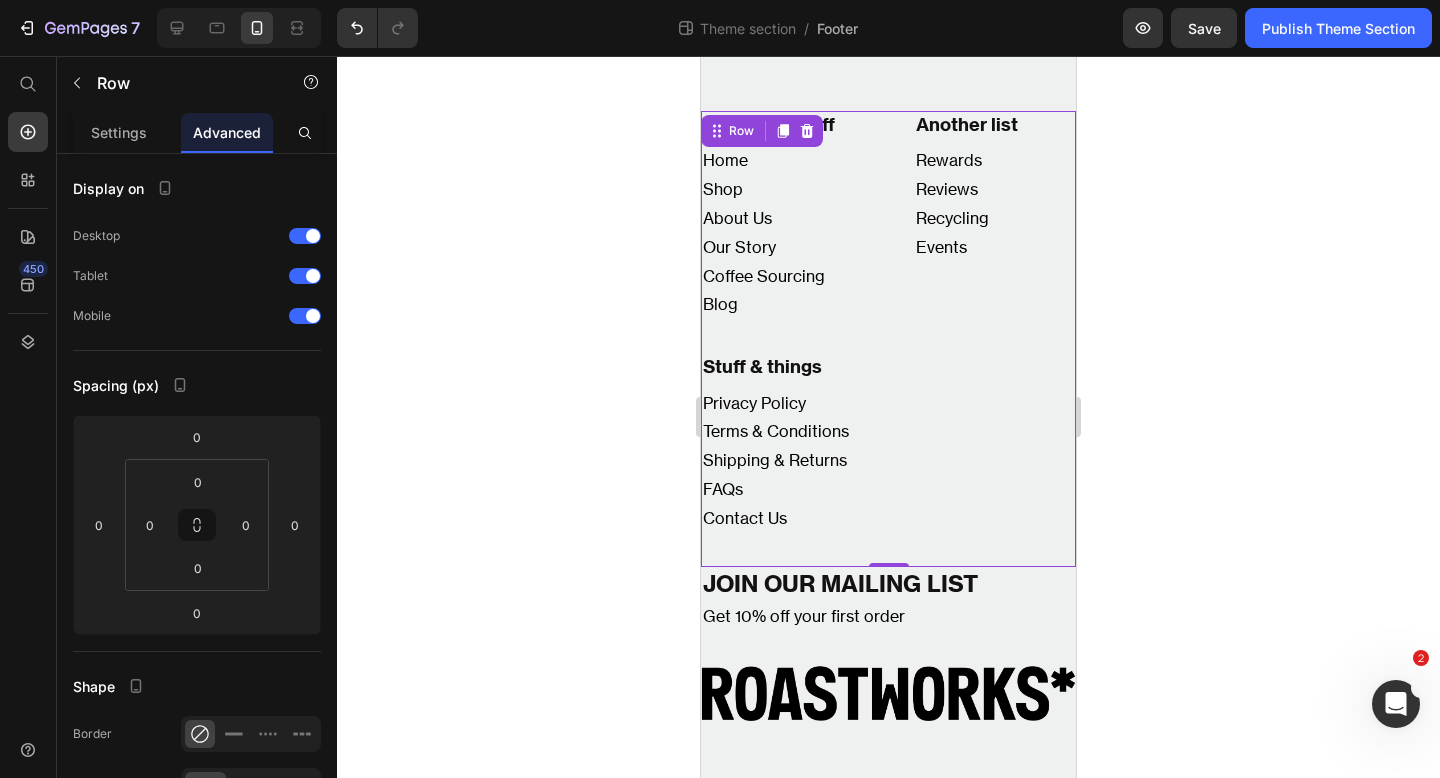 click 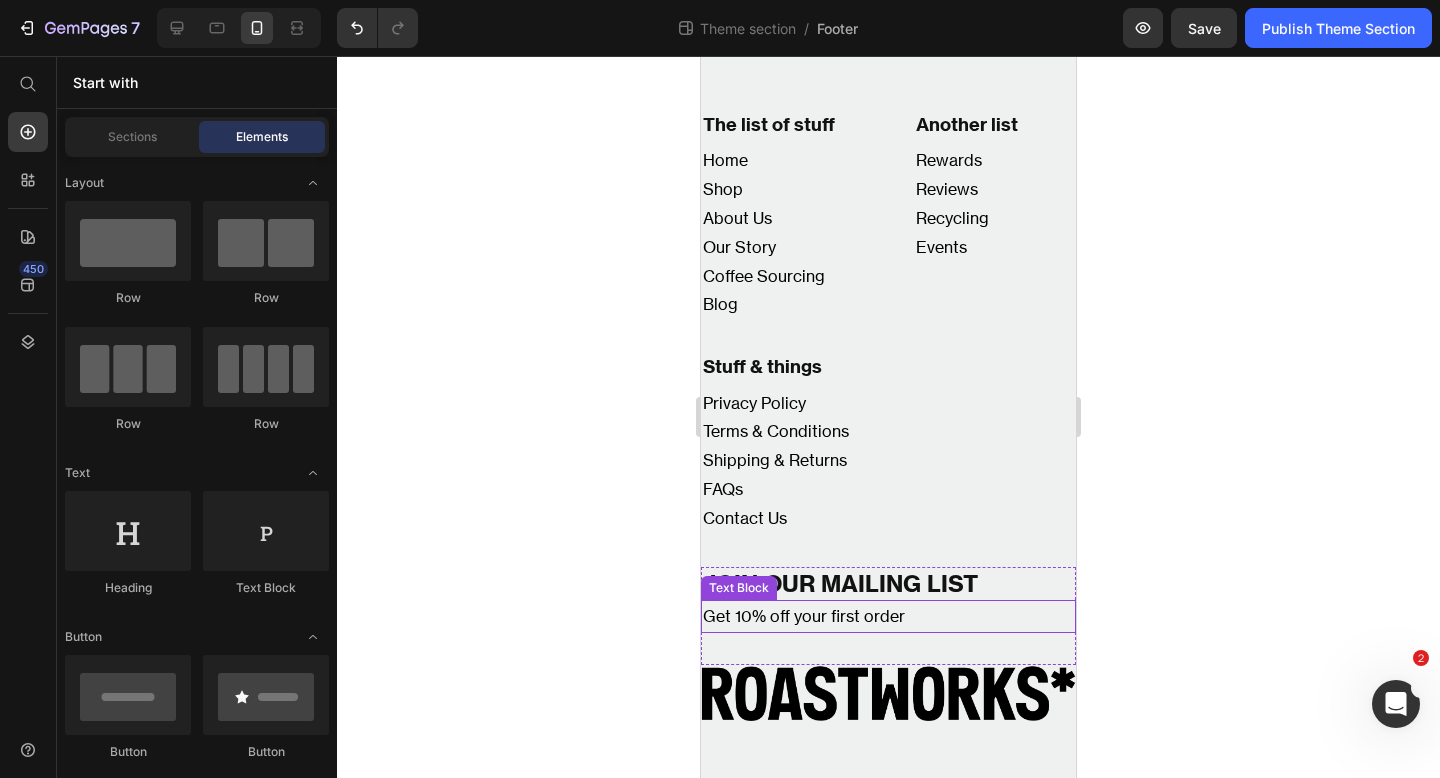 scroll, scrollTop: 46, scrollLeft: 0, axis: vertical 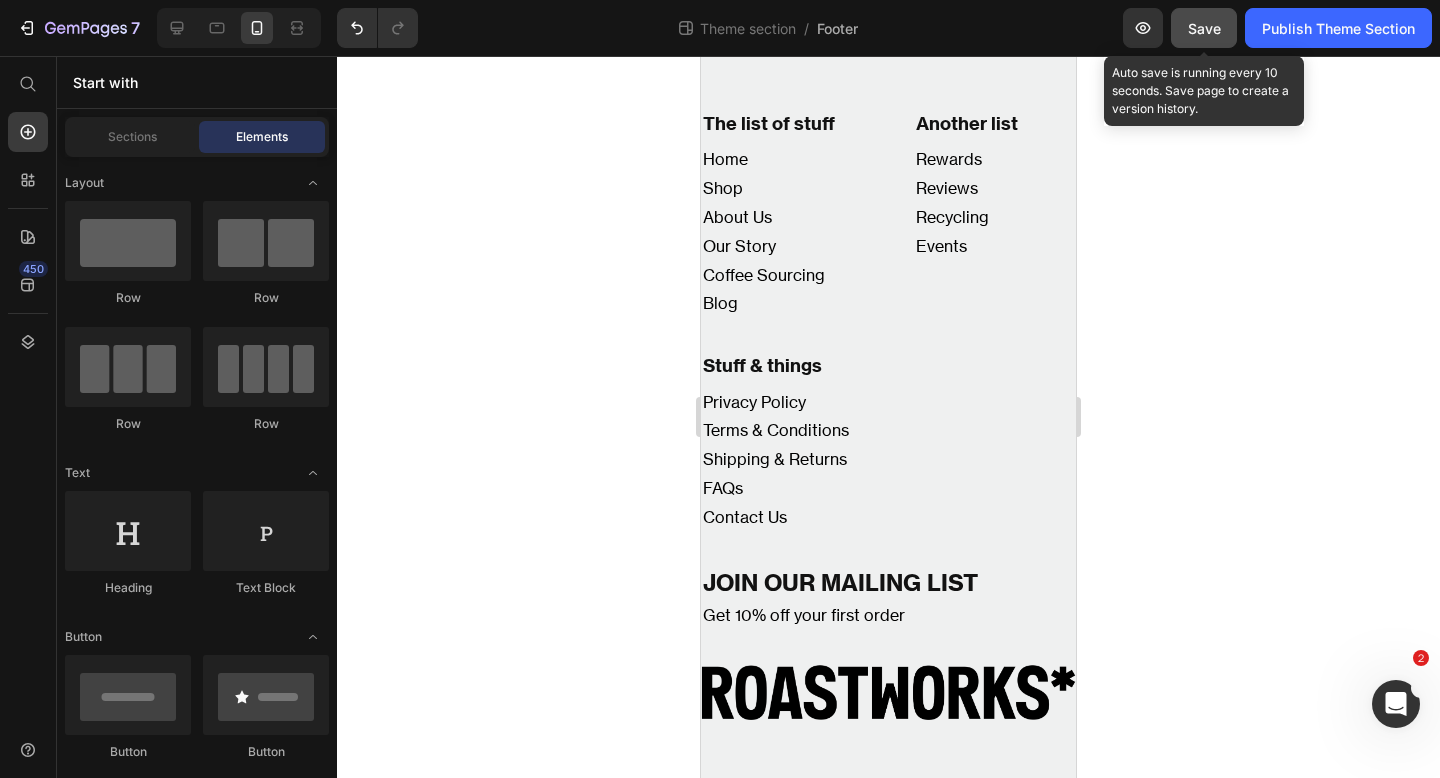 click on "Save" at bounding box center (1204, 28) 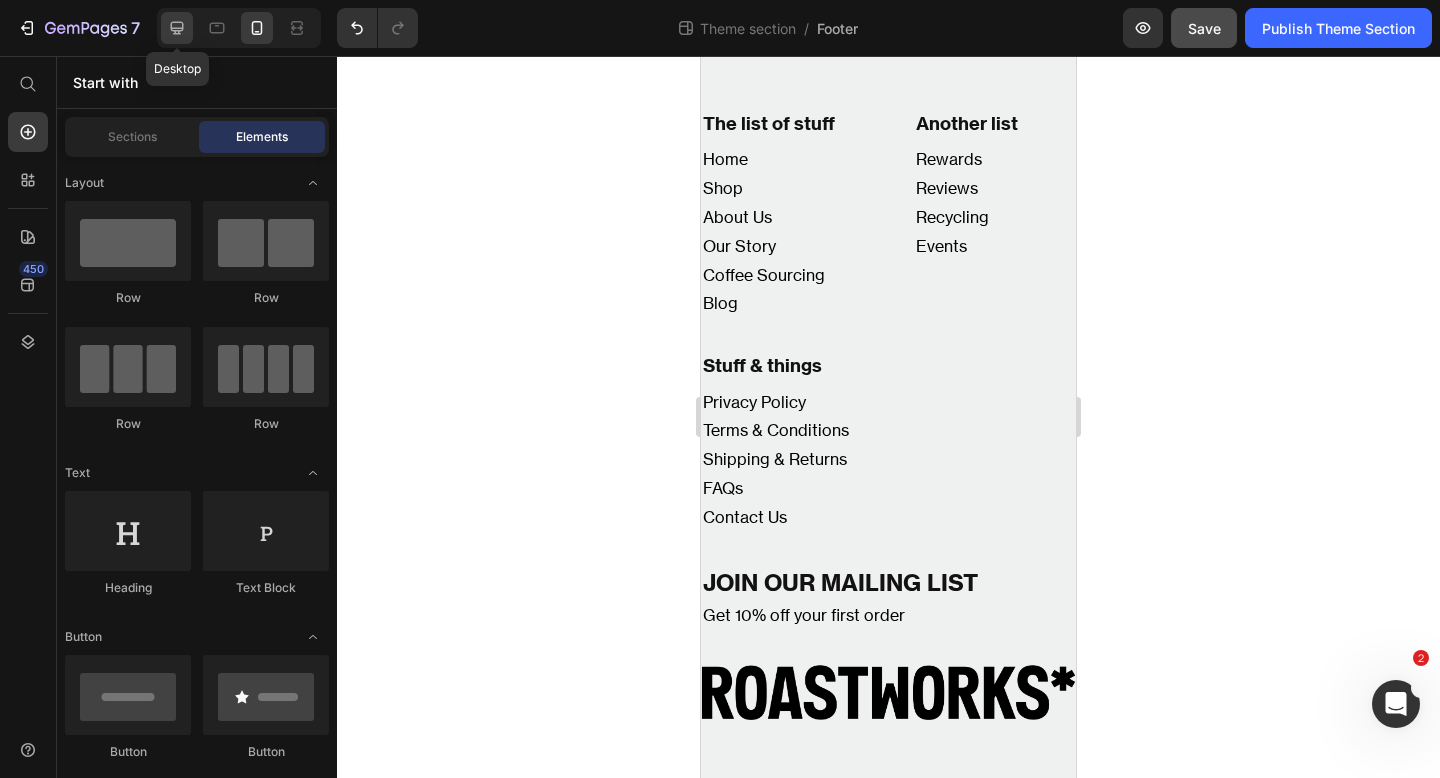 click 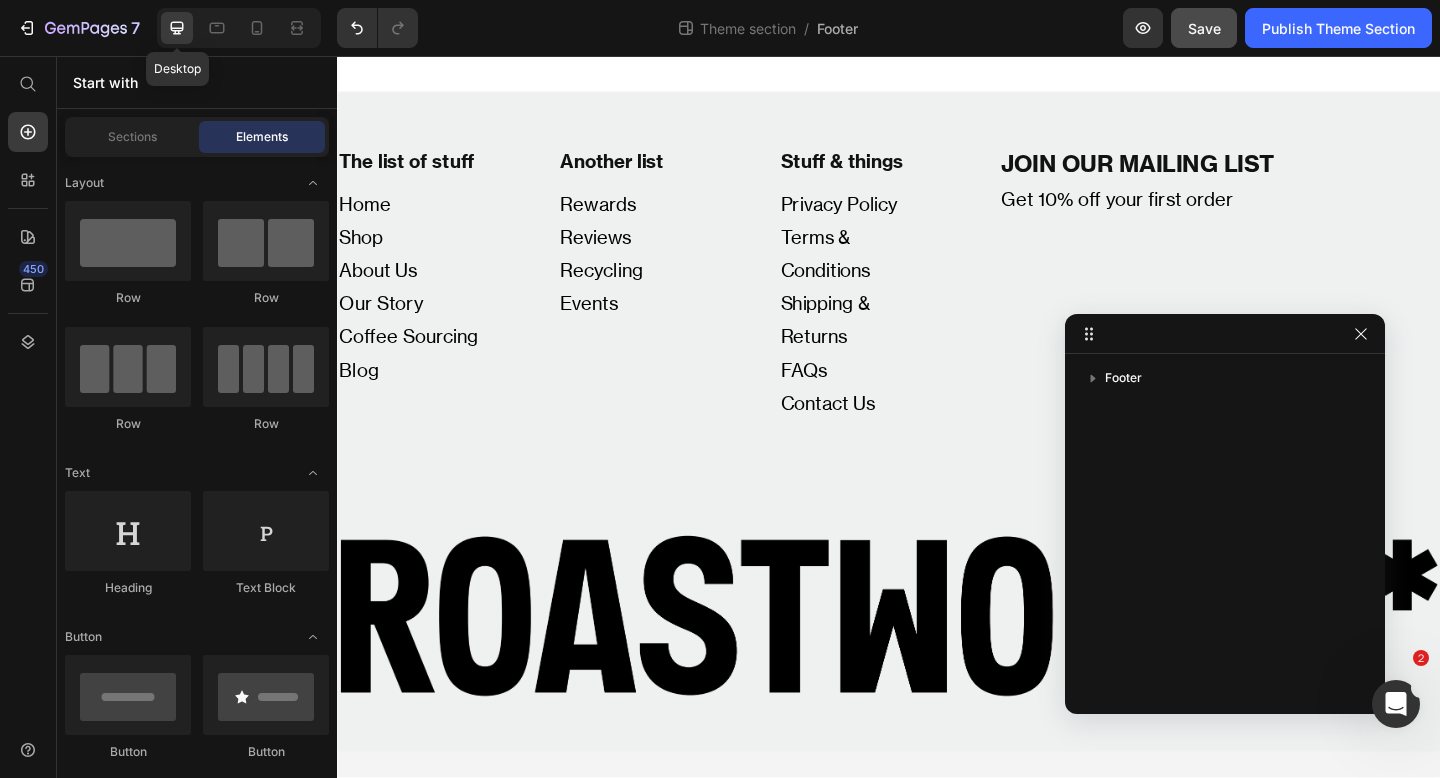 scroll, scrollTop: 0, scrollLeft: 0, axis: both 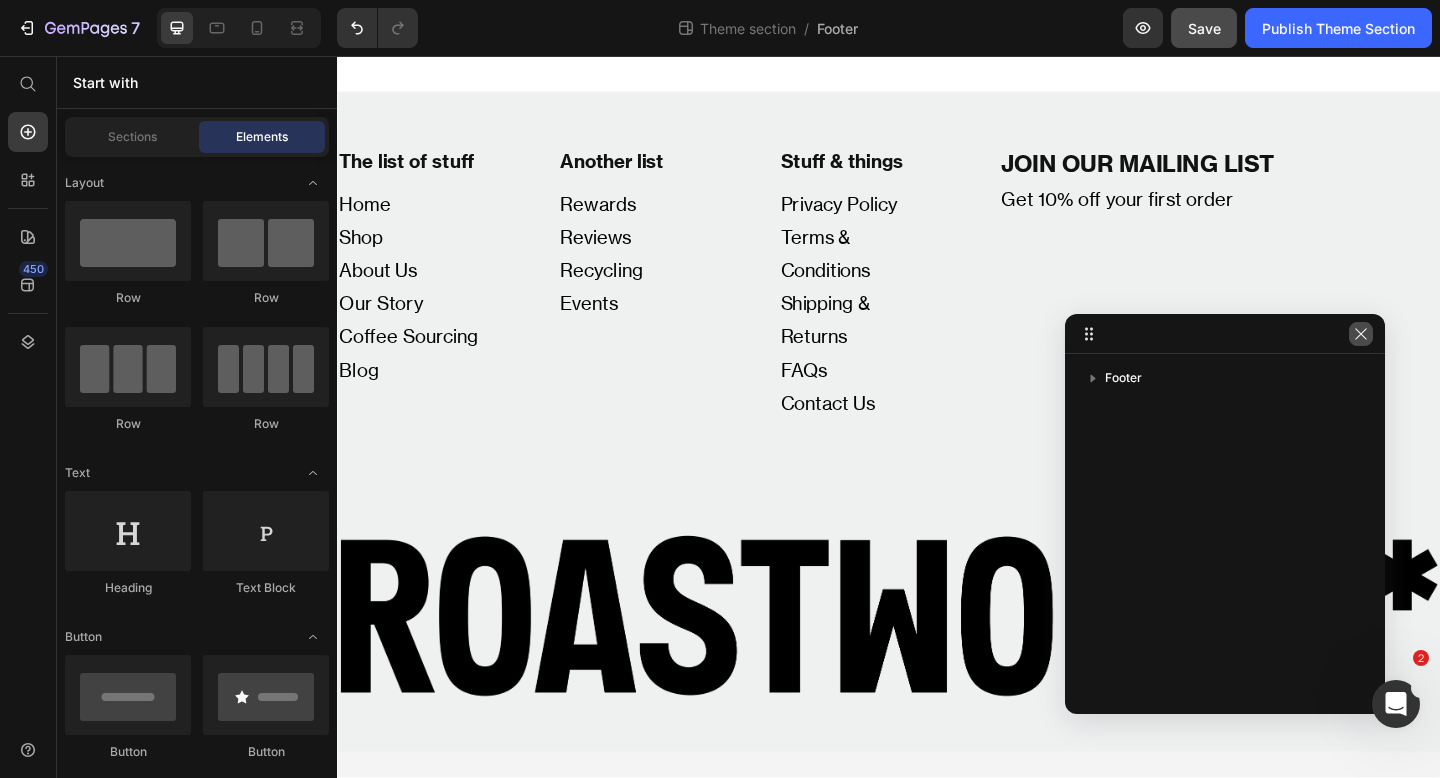 click 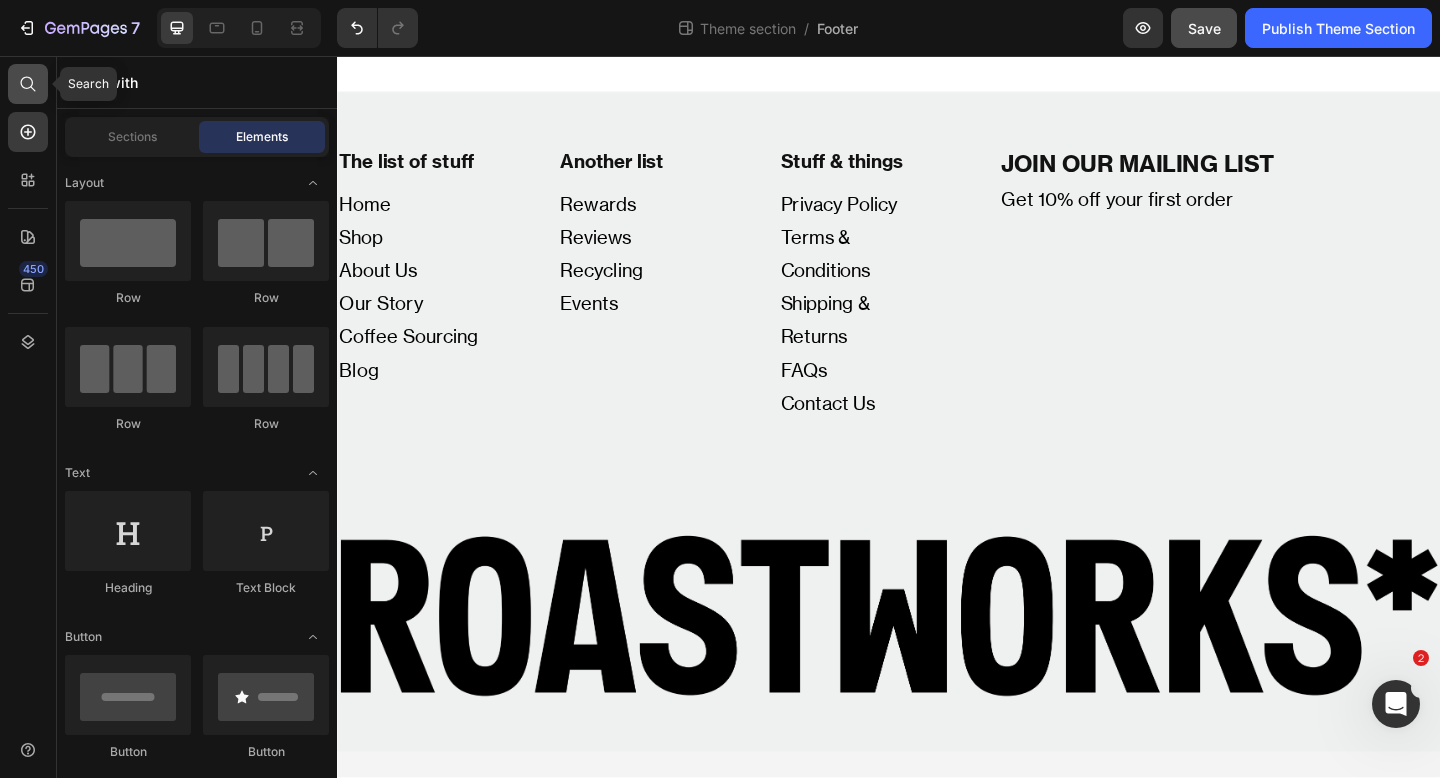 click 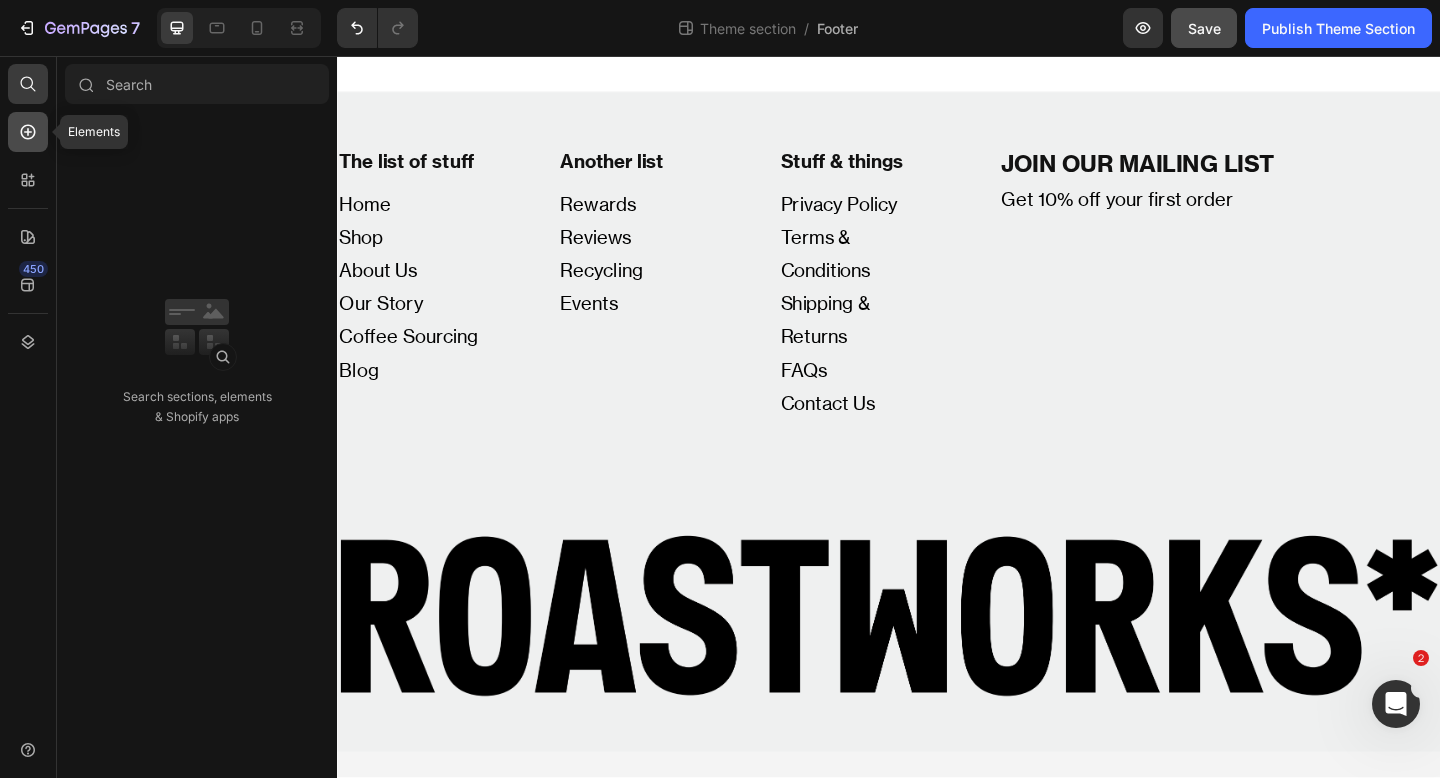 click 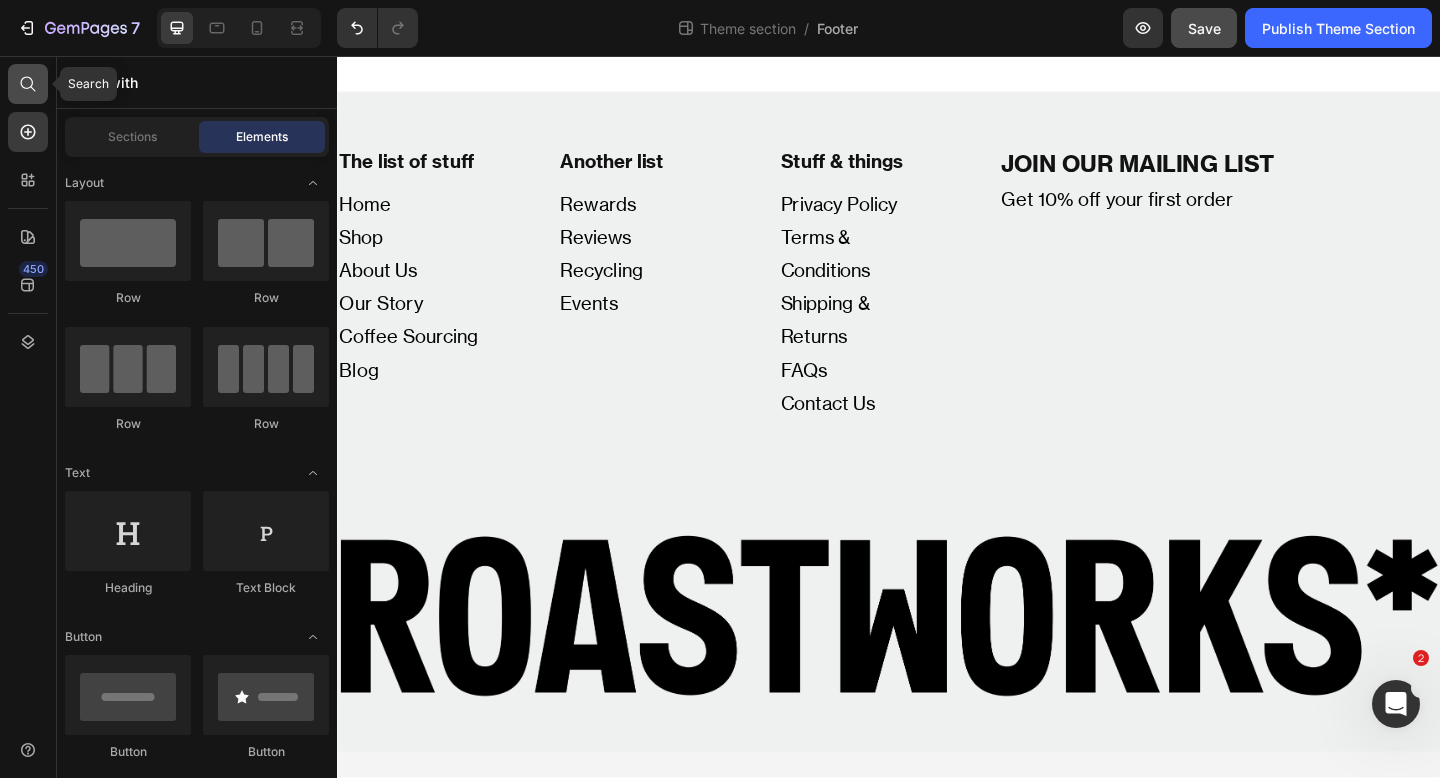 click 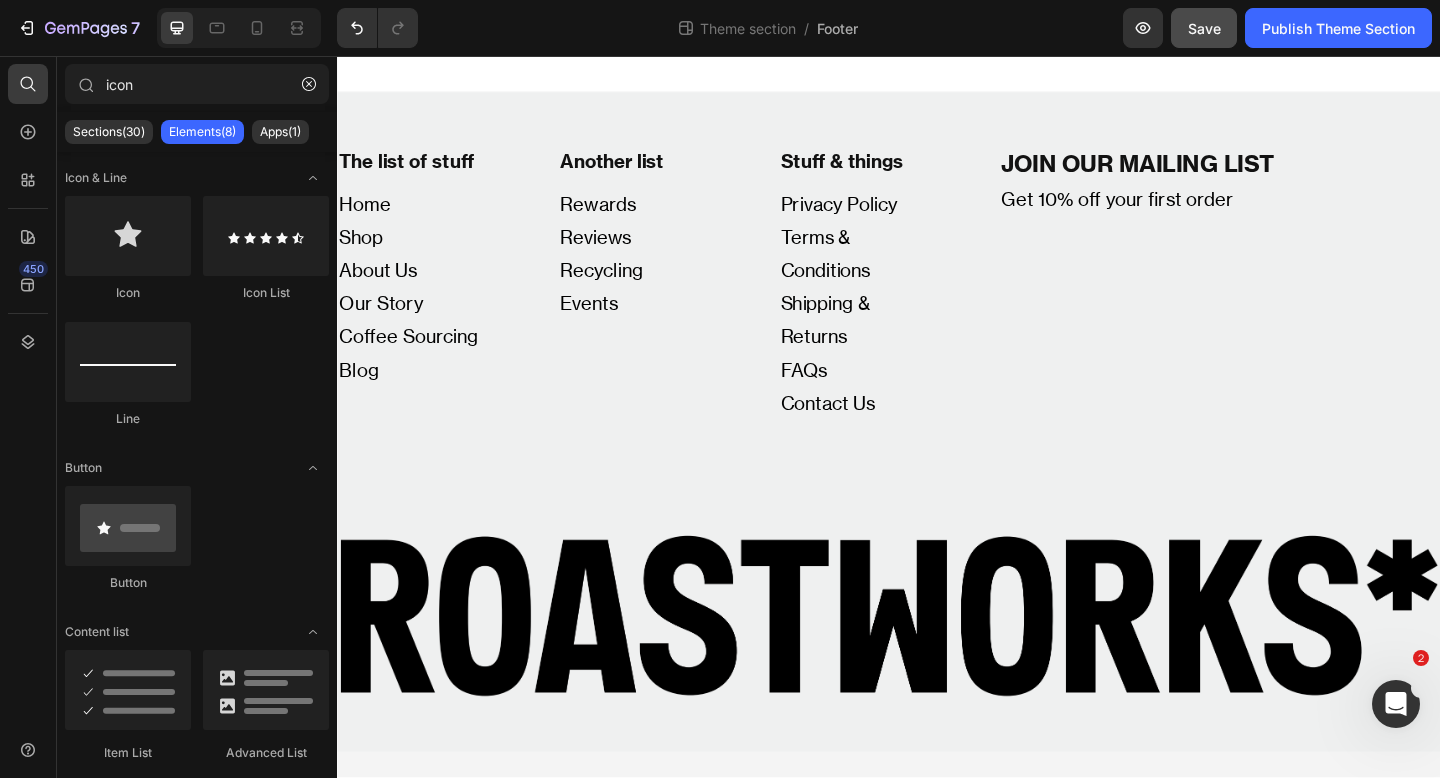 type on "icon" 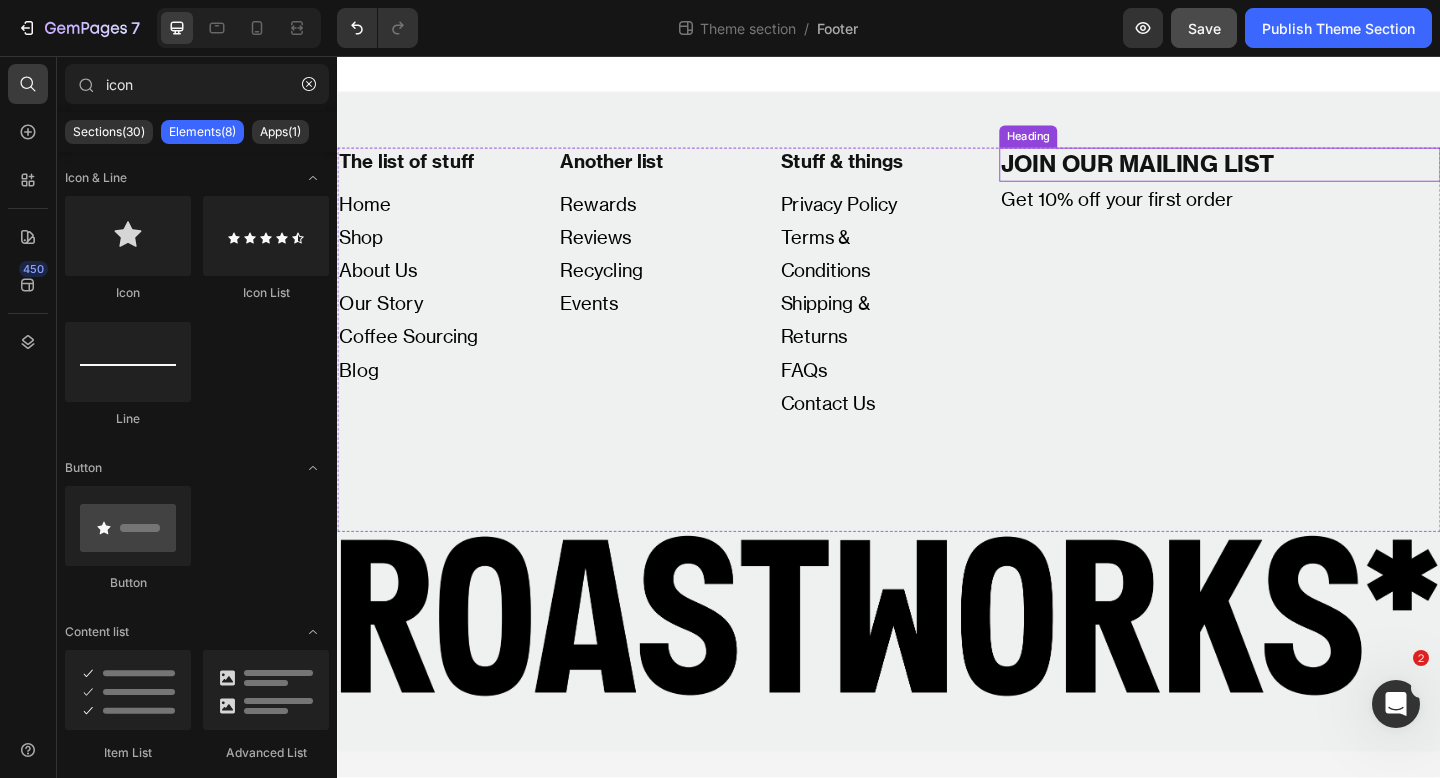 click on "JOIN OUR MAILING LIST" at bounding box center [1297, 174] 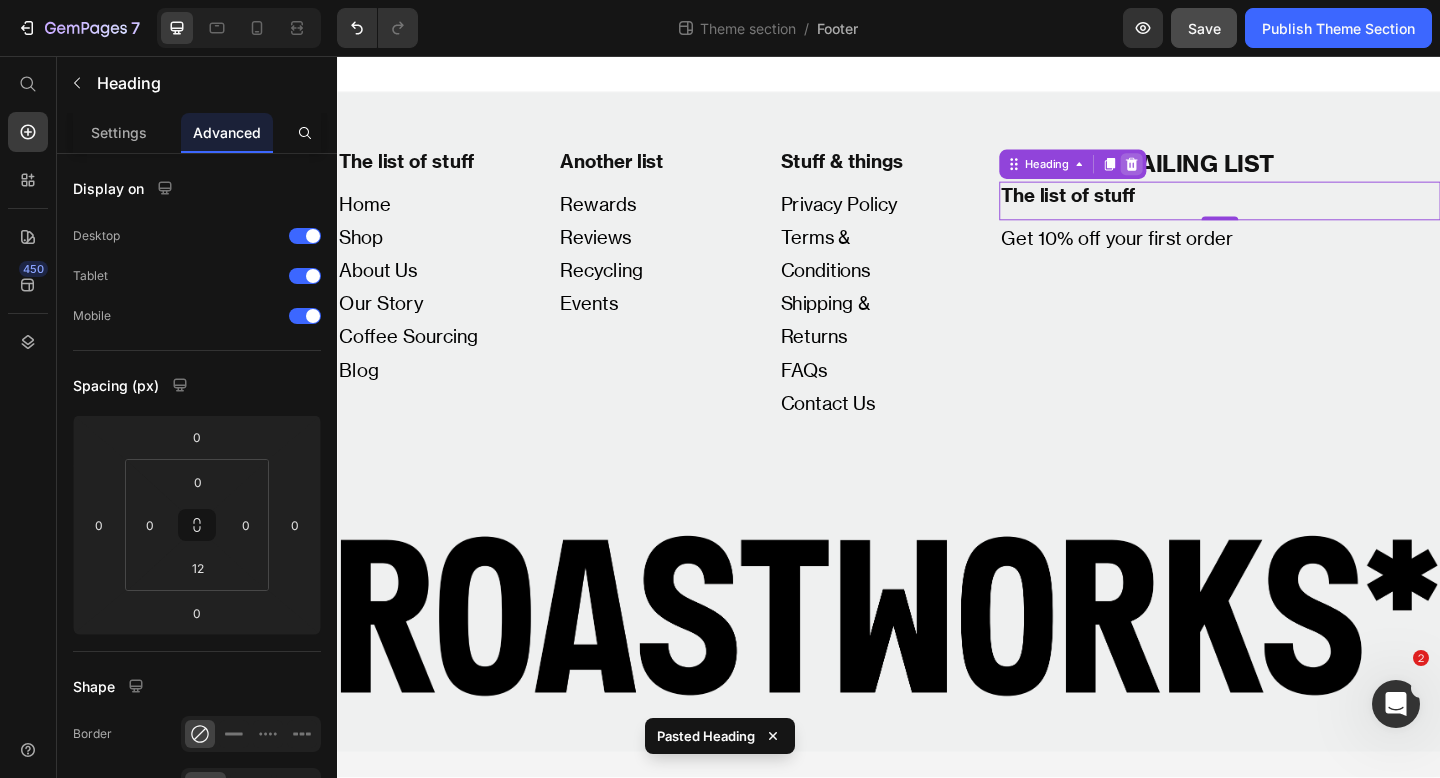 click at bounding box center [1201, 174] 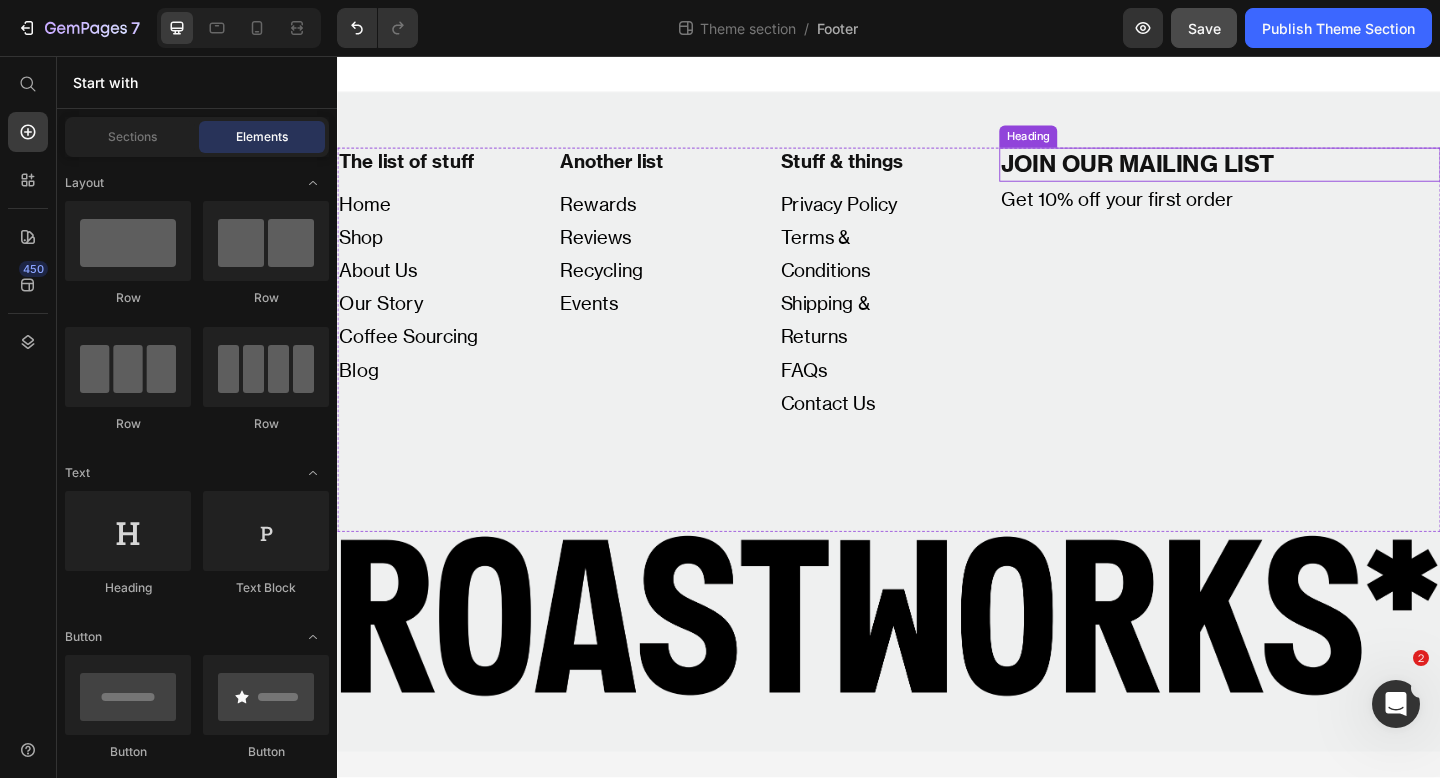 click on "JOIN OUR MAILING LIST" at bounding box center (1297, 174) 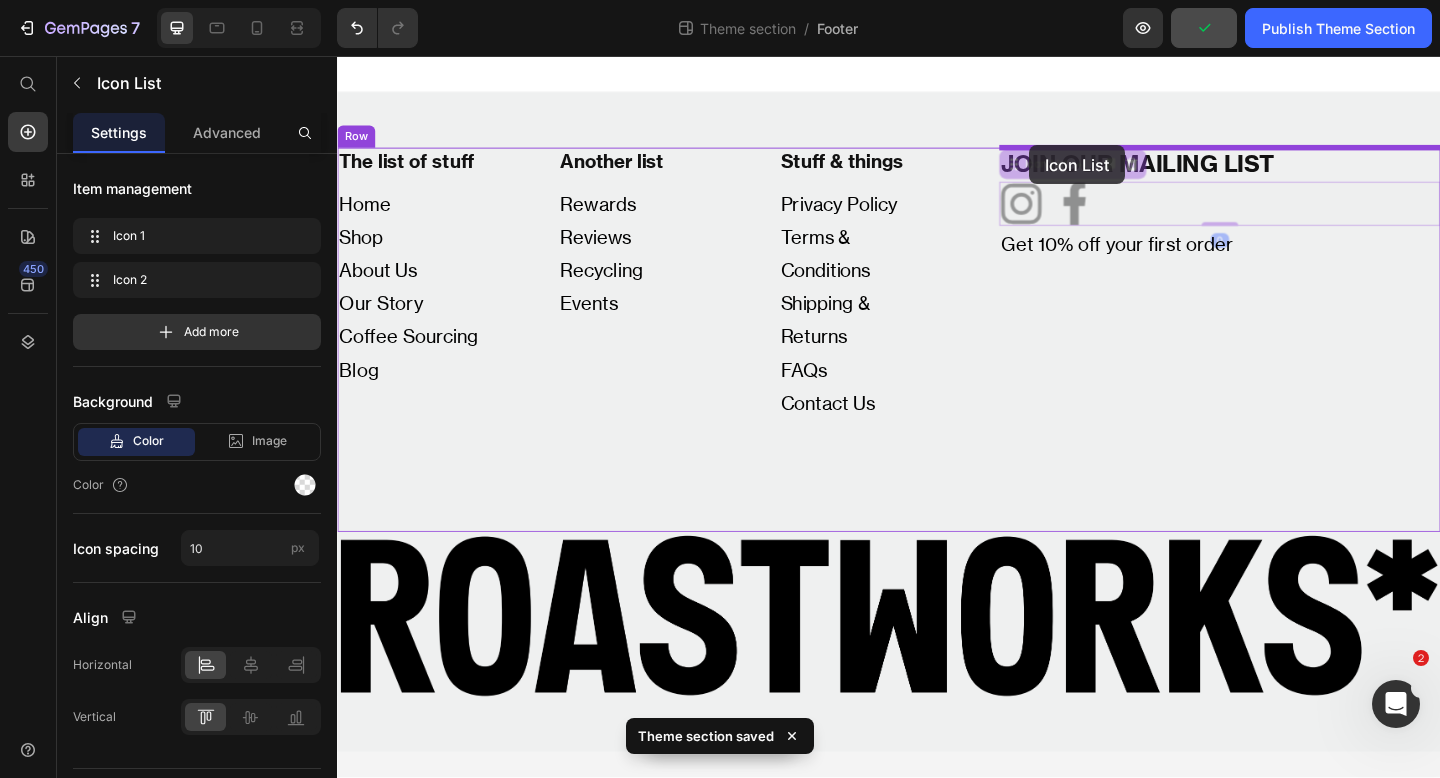 drag, startPoint x: 1074, startPoint y: 171, endPoint x: 1090, endPoint y: 153, distance: 24.083189 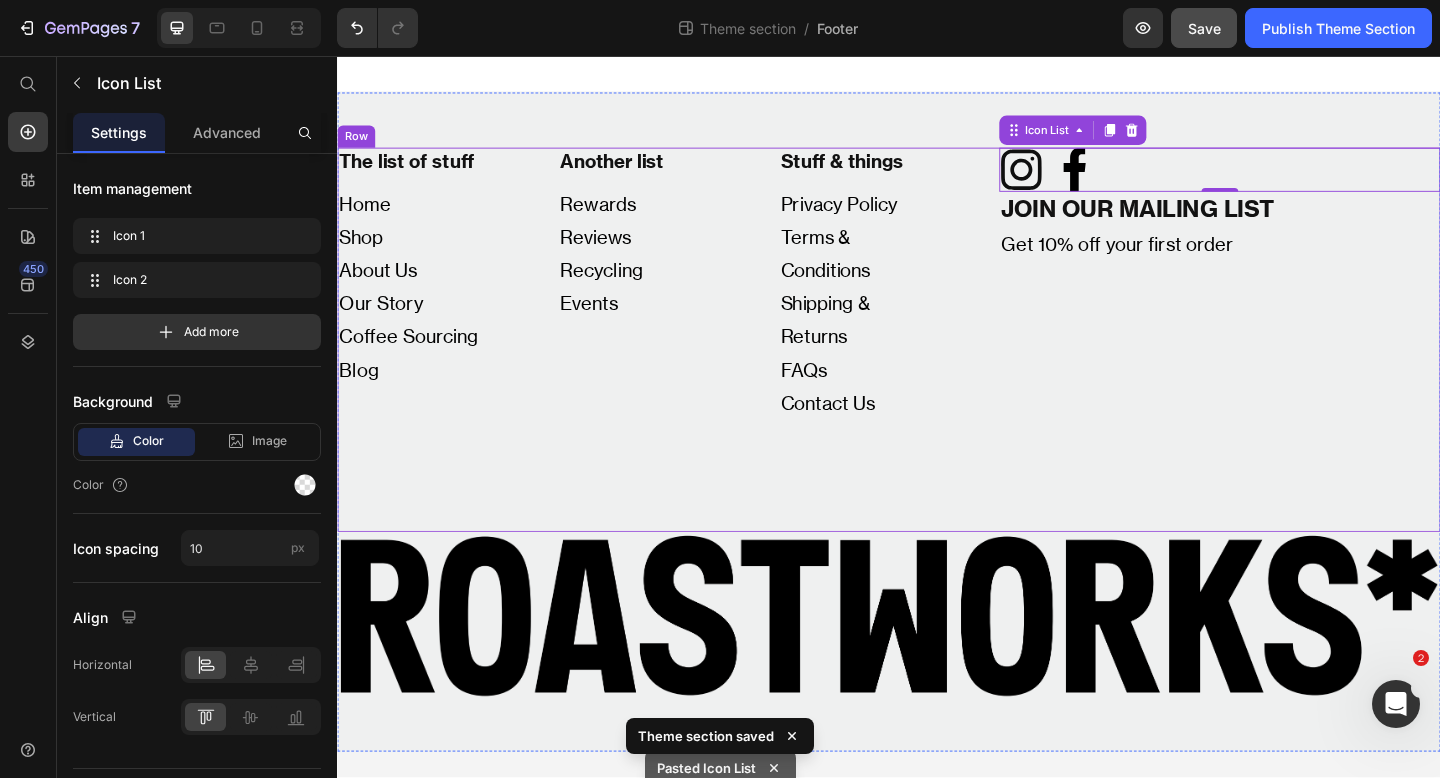click on "Icon
facebook [#176]
Created with Sketch.
Icon Icon List   0 JOIN OUR MAILING LIST Heading Get 10% off your first order Text Block" at bounding box center [1297, 305] 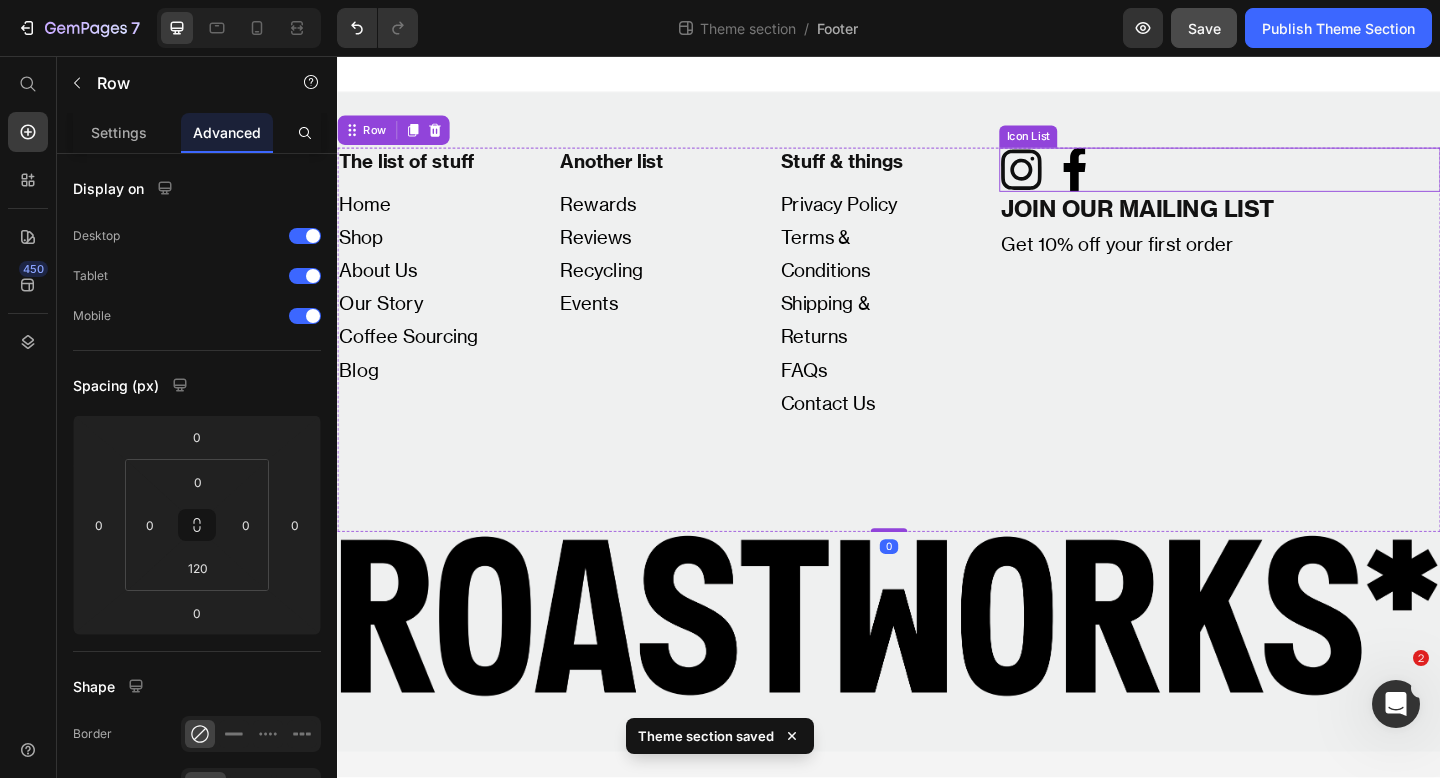 click on "Icon
facebook [#176]
Created with Sketch.
Icon" at bounding box center [1297, 180] 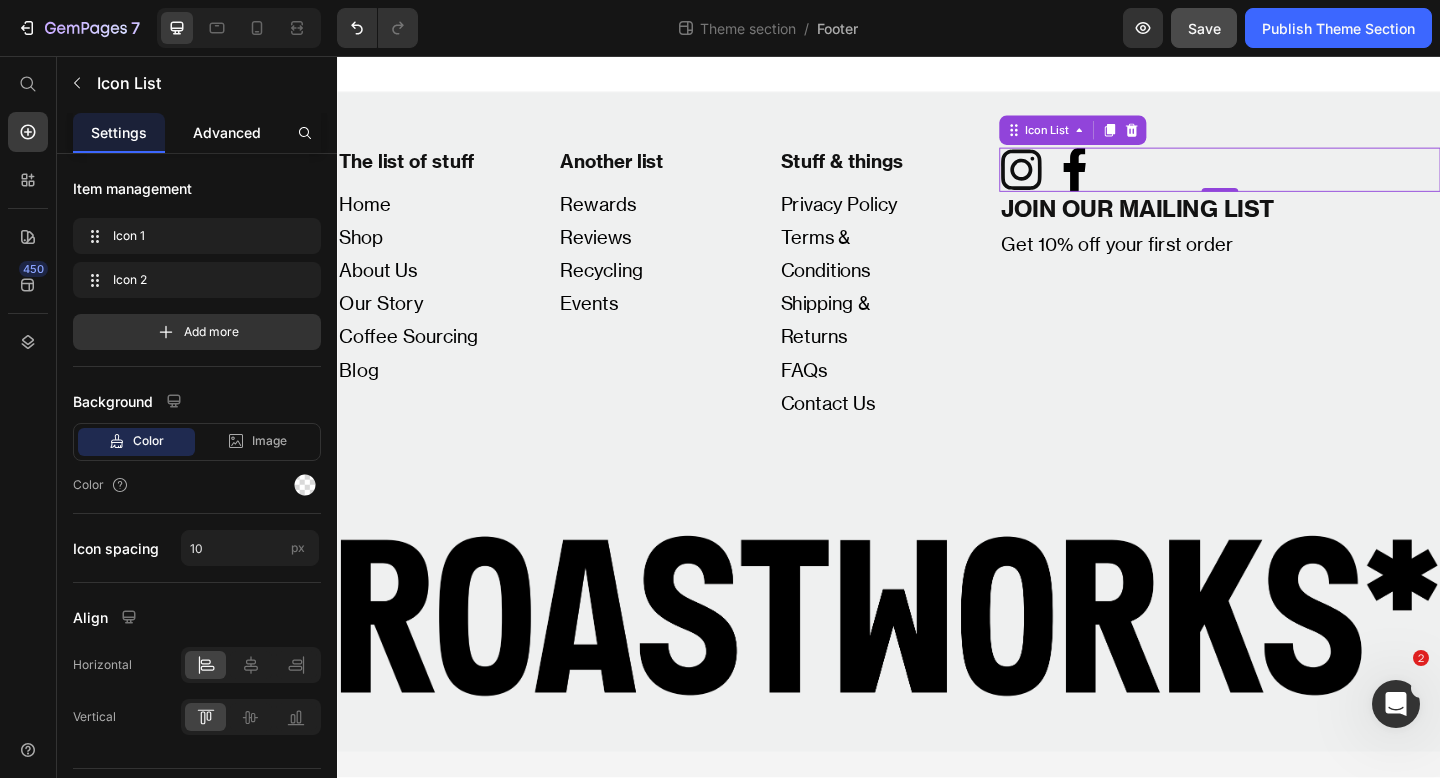 click on "Advanced" at bounding box center (227, 132) 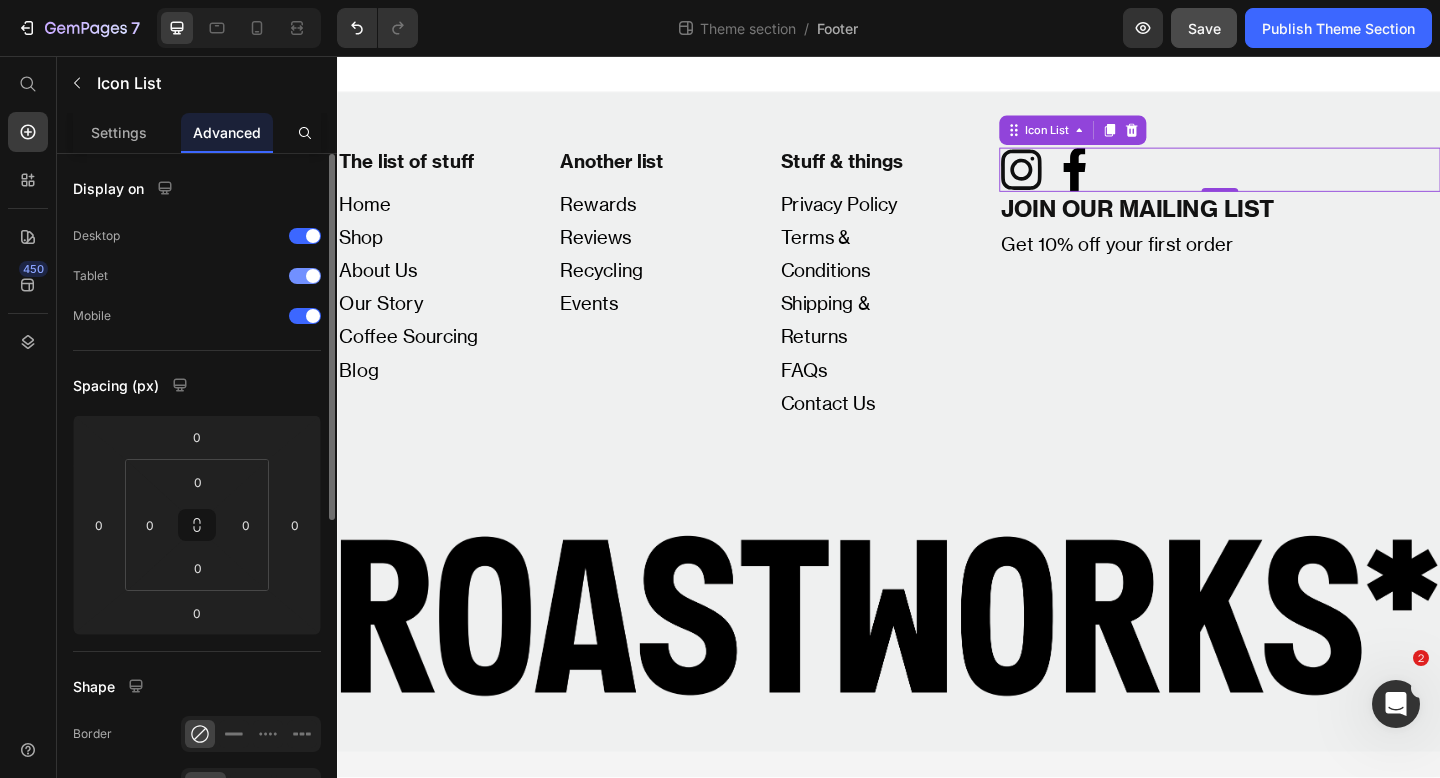 click at bounding box center (305, 276) 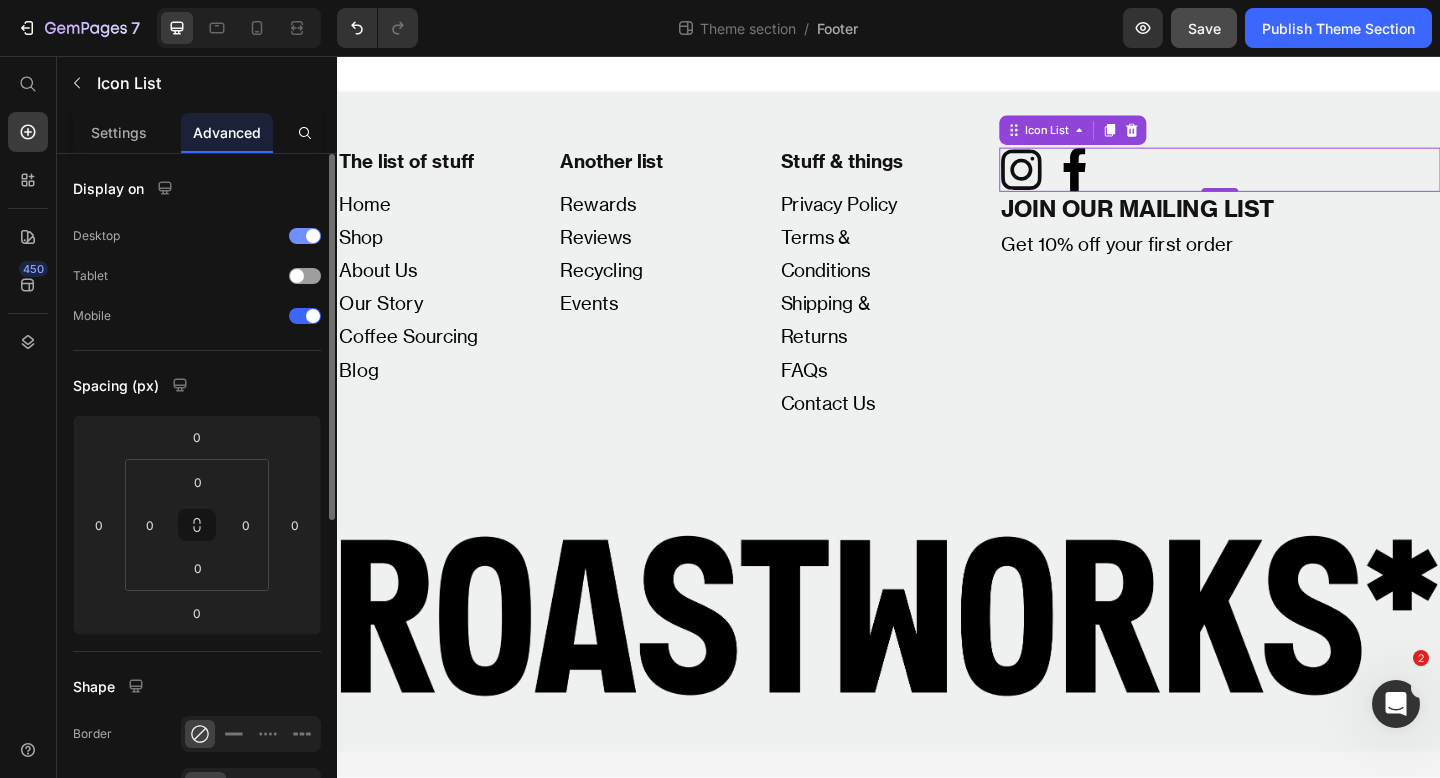 click at bounding box center [313, 236] 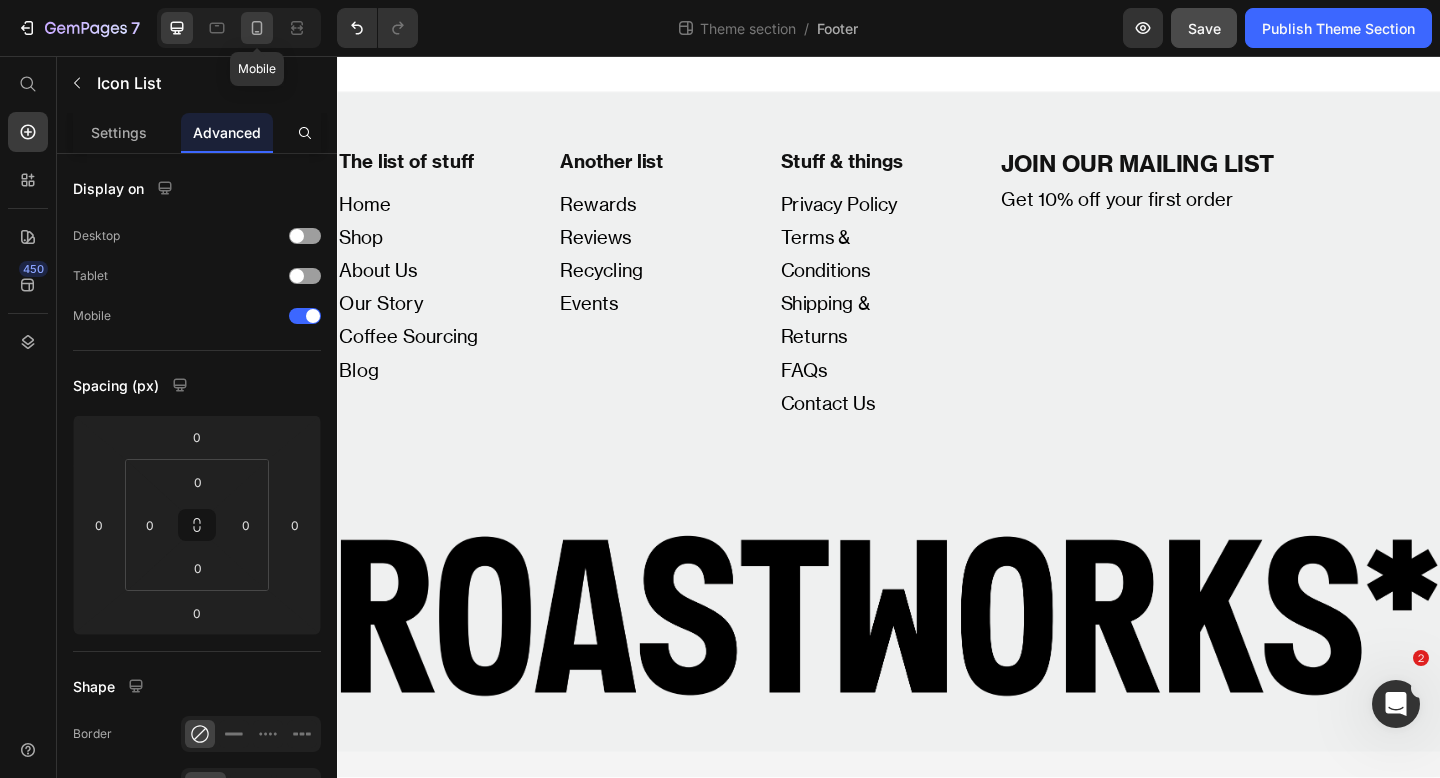 click 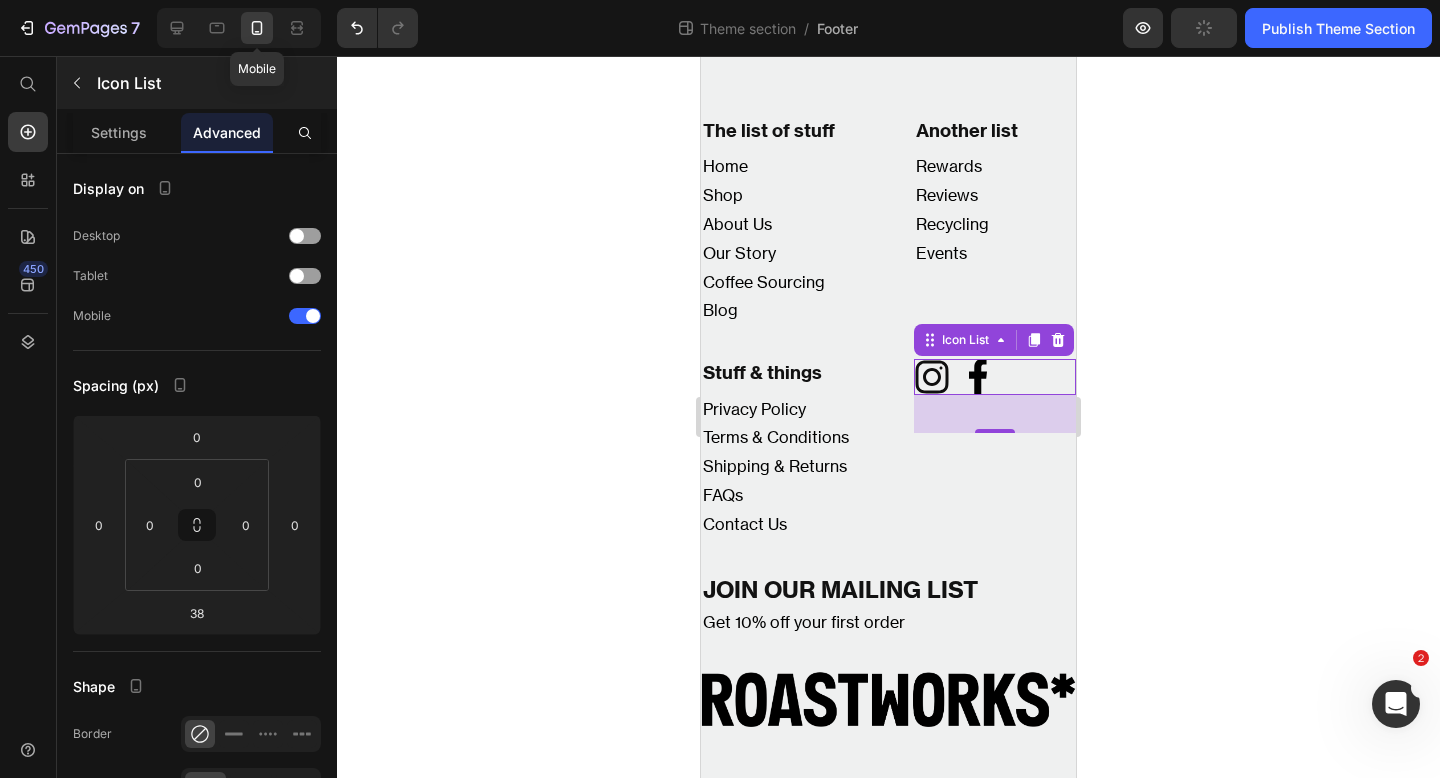 scroll, scrollTop: 46, scrollLeft: 0, axis: vertical 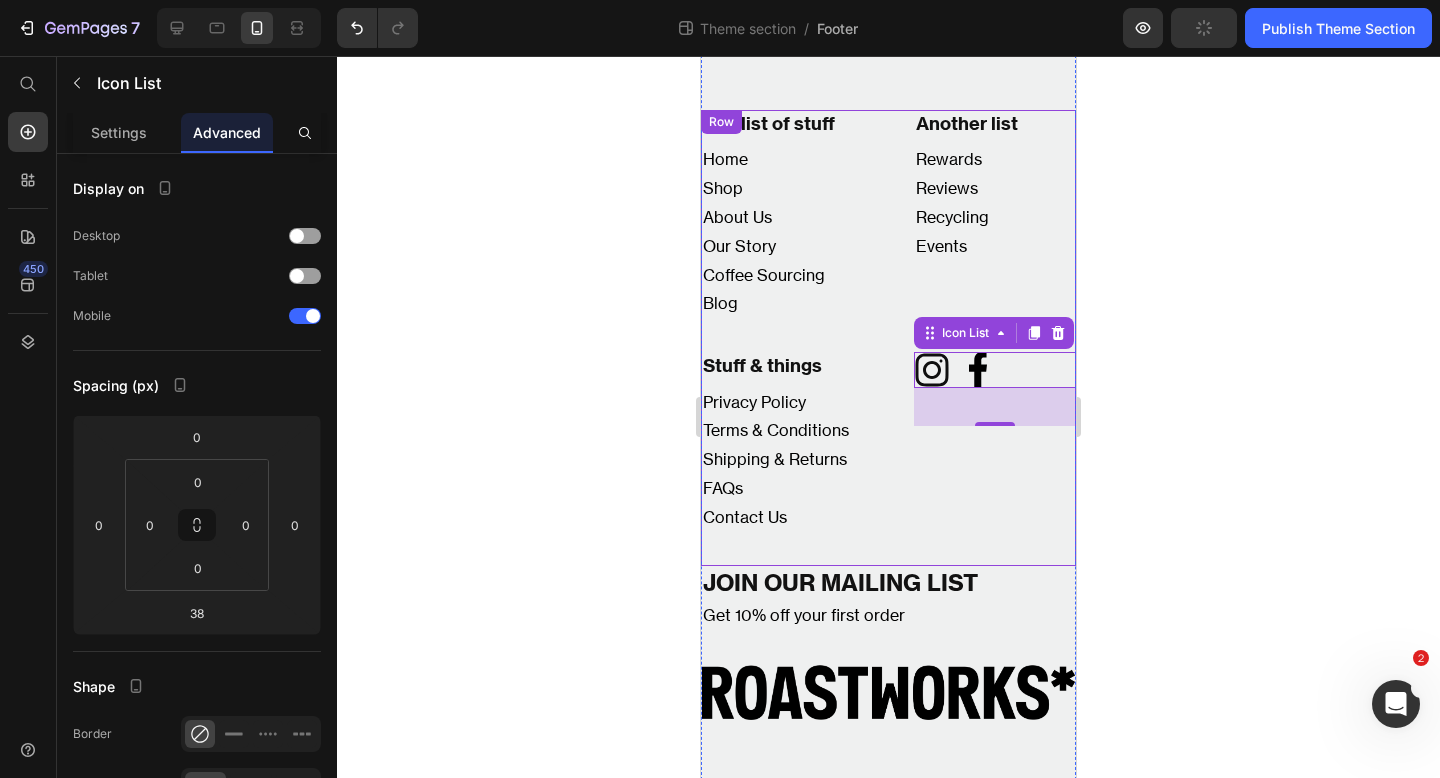 click on "Icon
facebook [#176]
Created with Sketch.
Icon Icon List   0 JOIN OUR MAILING LIST Heading Get 10% off your first order Text Block" at bounding box center (995, 458) 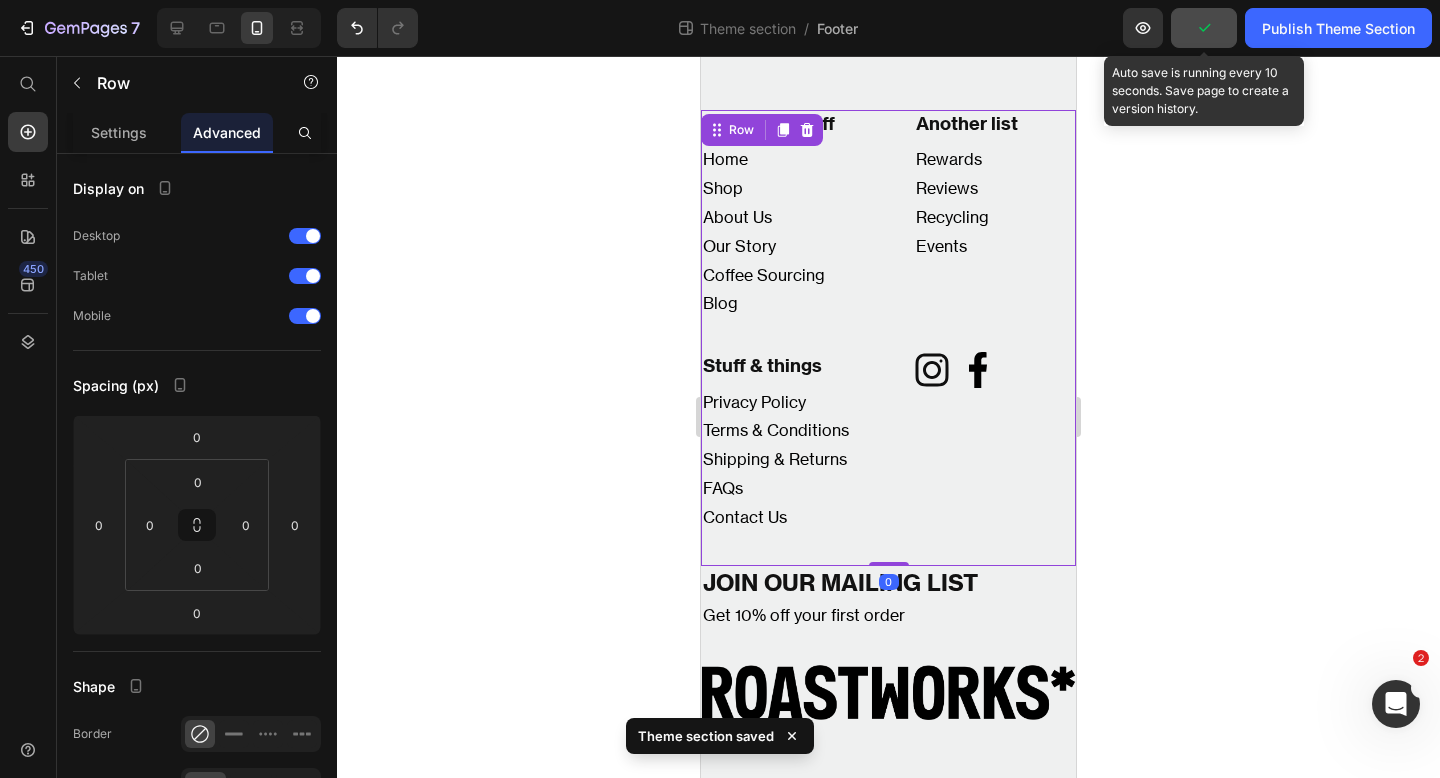 click 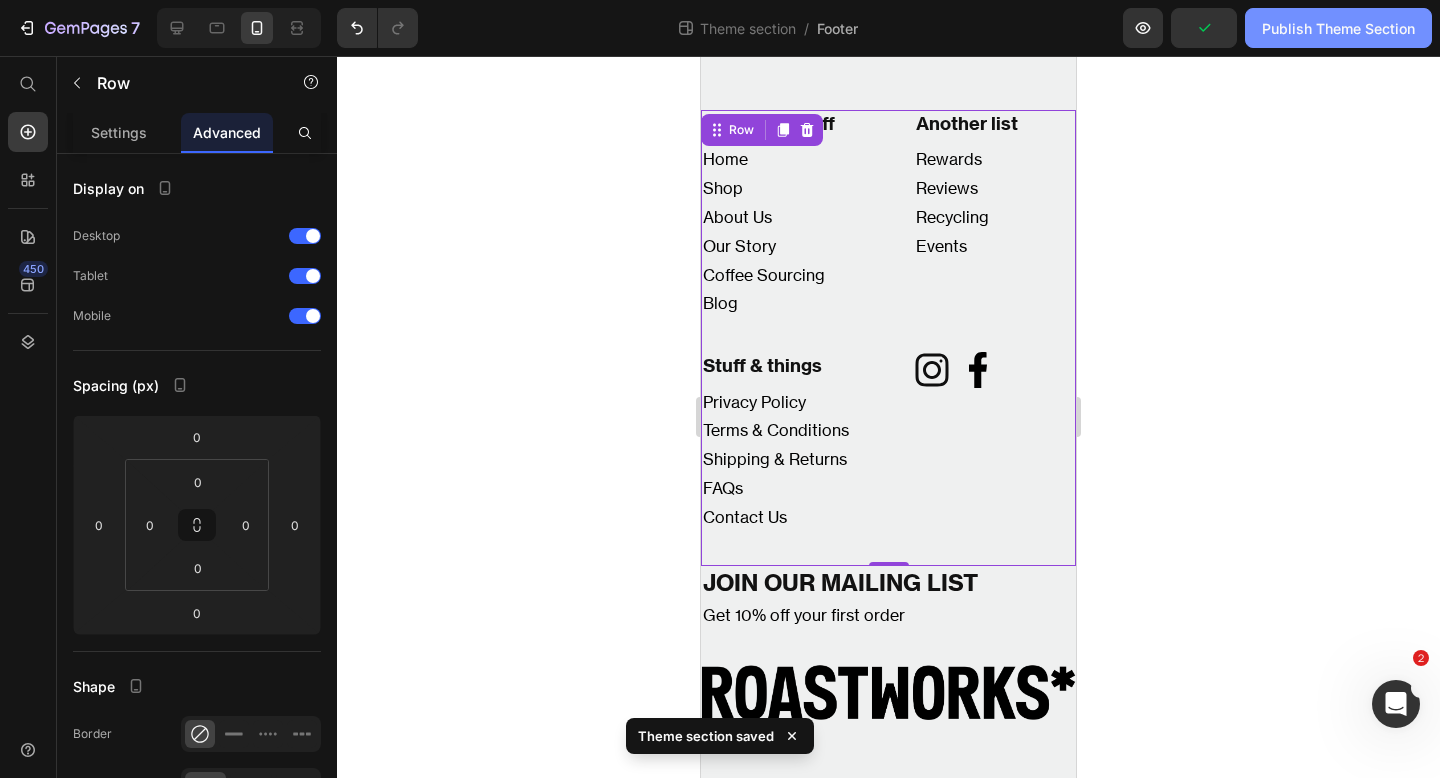 click on "Publish Theme Section" at bounding box center (1338, 28) 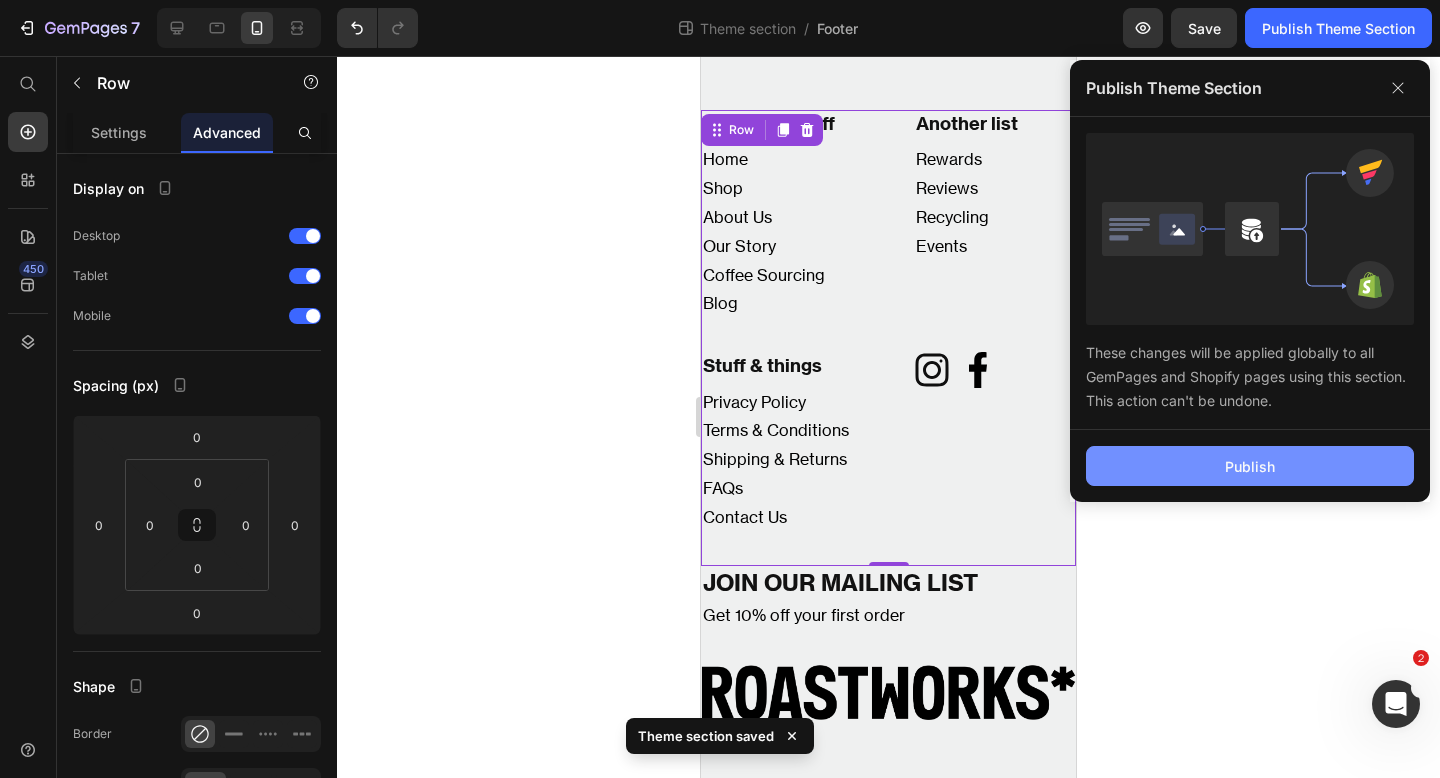 click on "Publish" 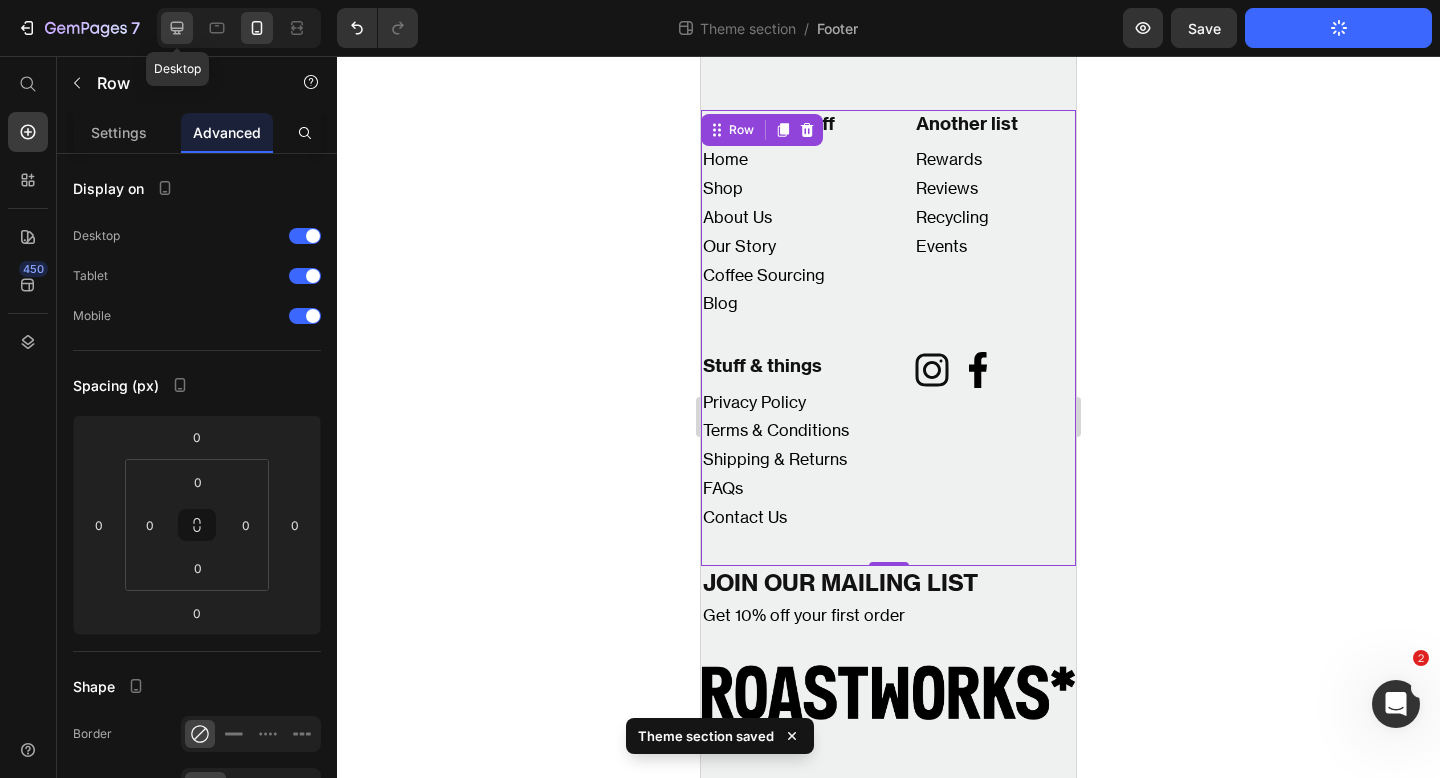 click 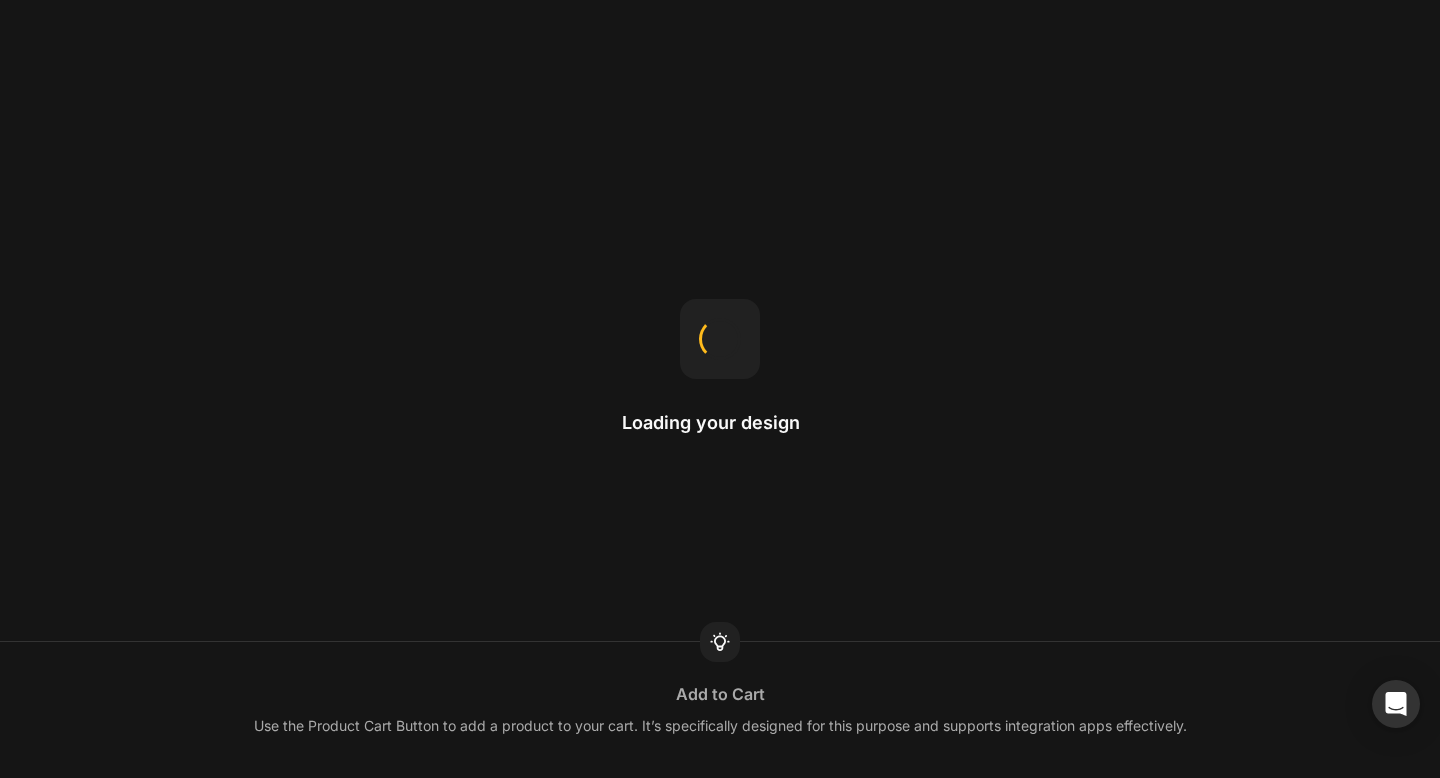 scroll, scrollTop: 0, scrollLeft: 0, axis: both 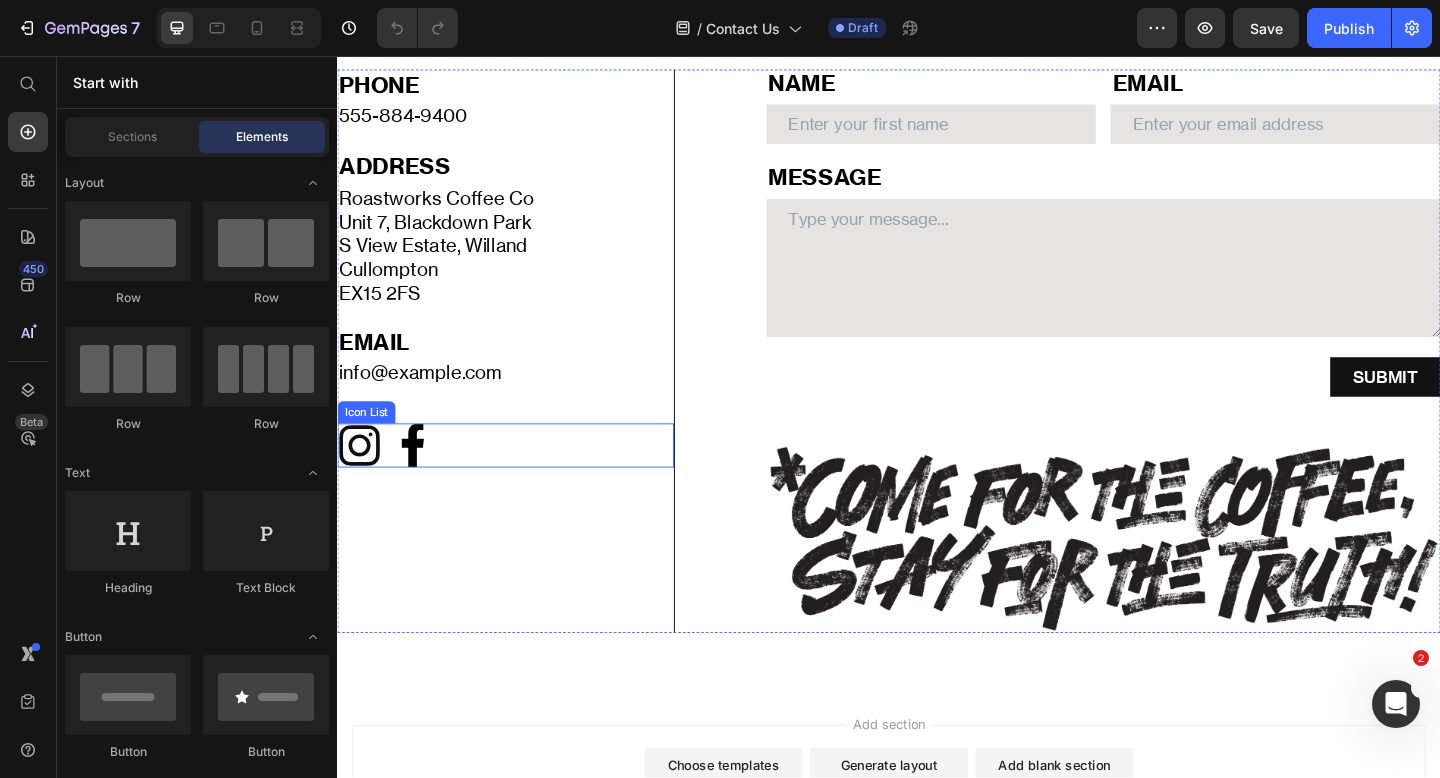 click on "Icon
facebook [#176]
Created with Sketch.
Icon" at bounding box center (520, 480) 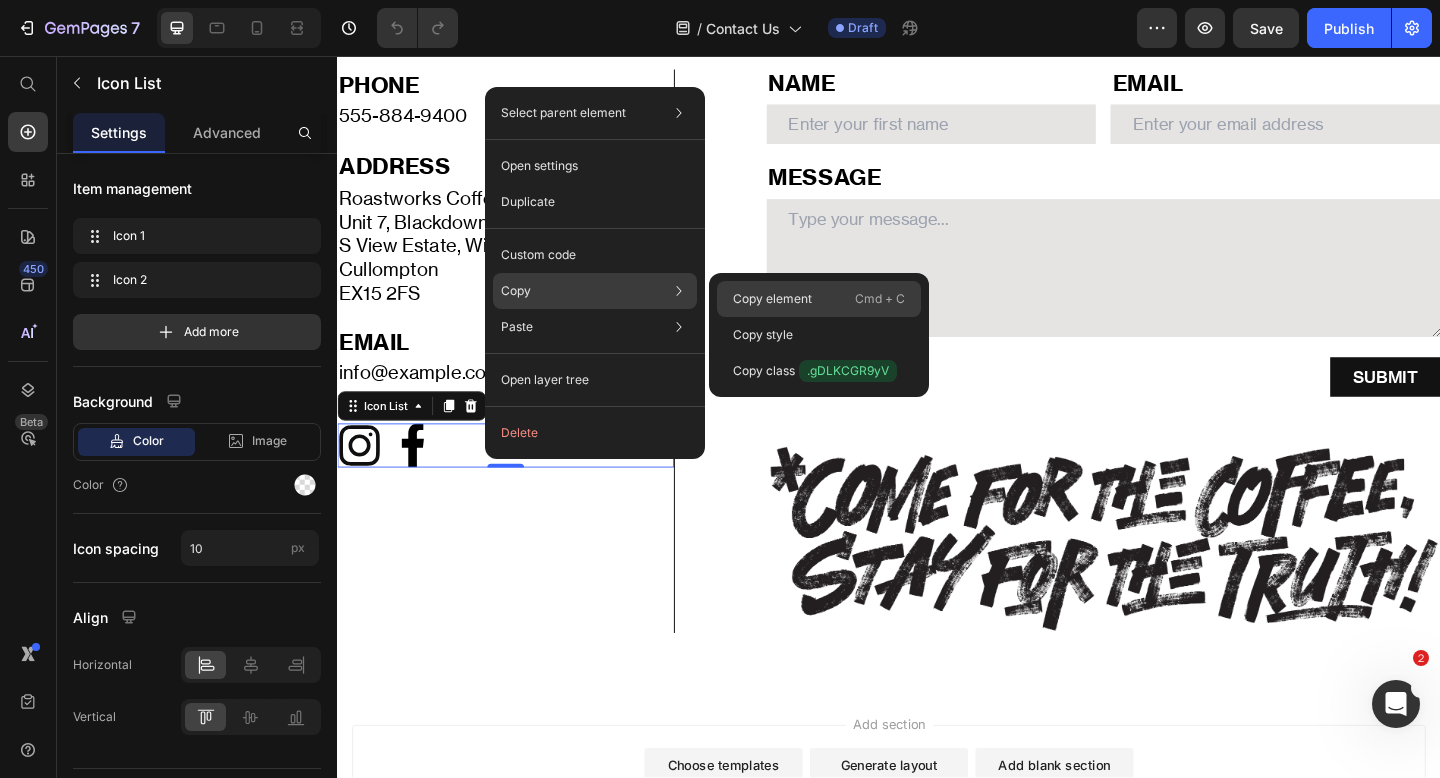 click on "Copy element  Cmd + C" 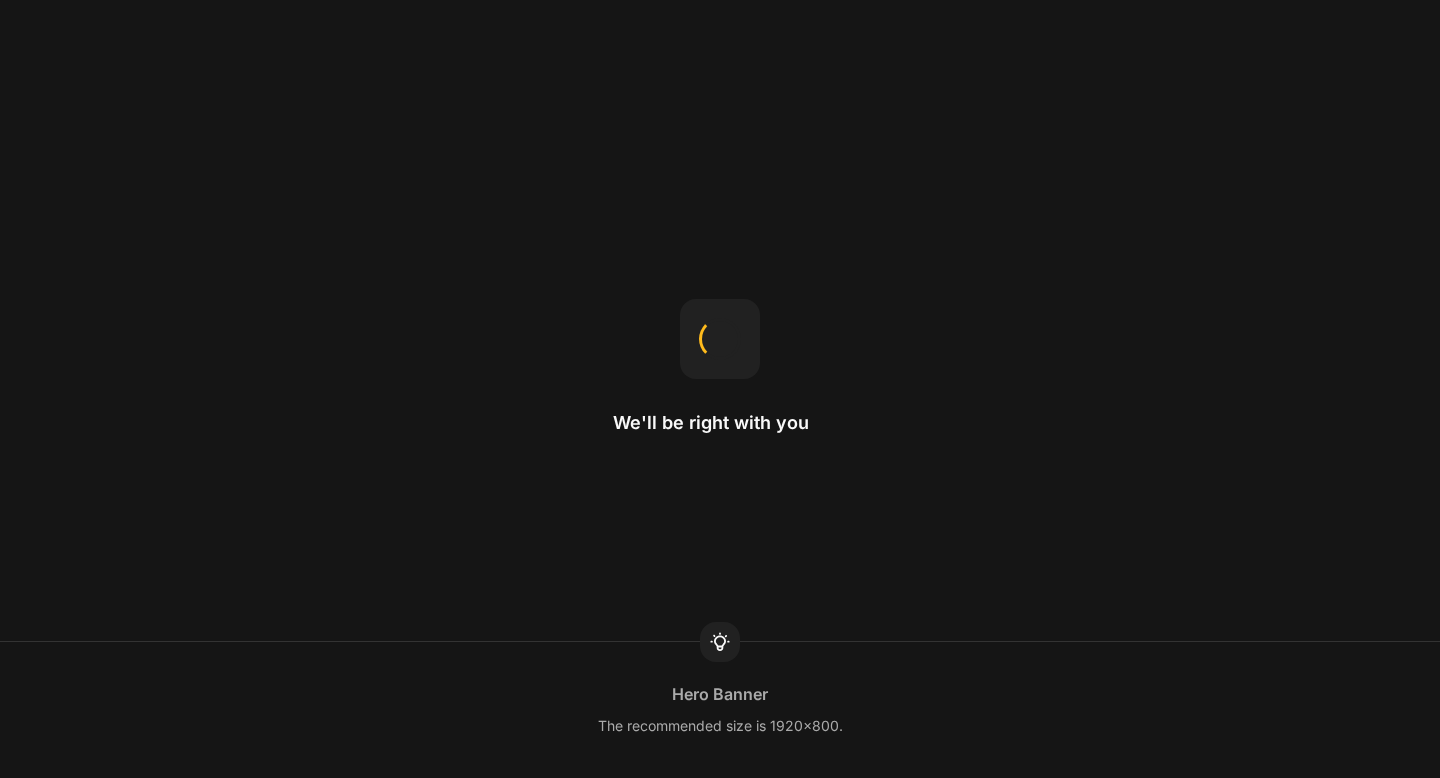 scroll, scrollTop: 0, scrollLeft: 0, axis: both 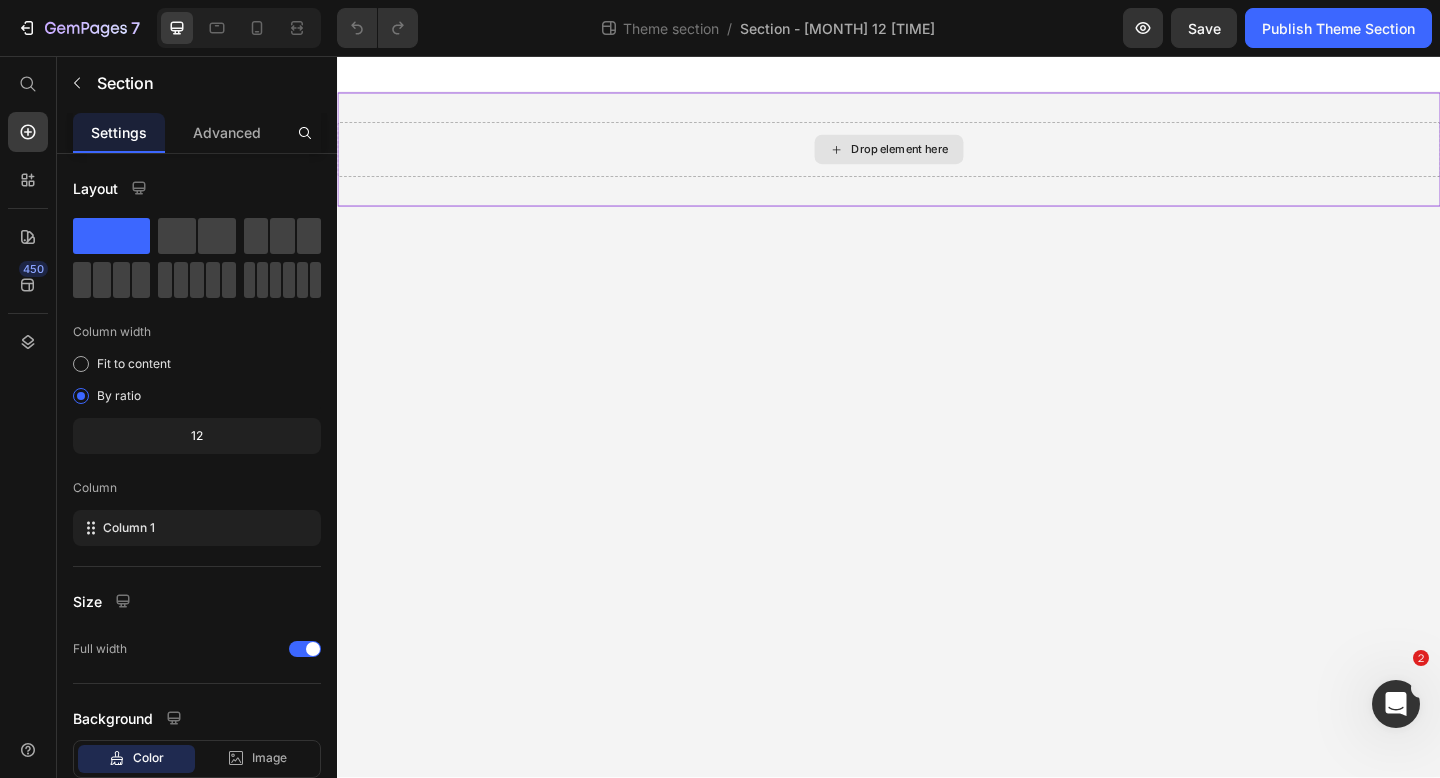 click on "Drop element here" at bounding box center [937, 158] 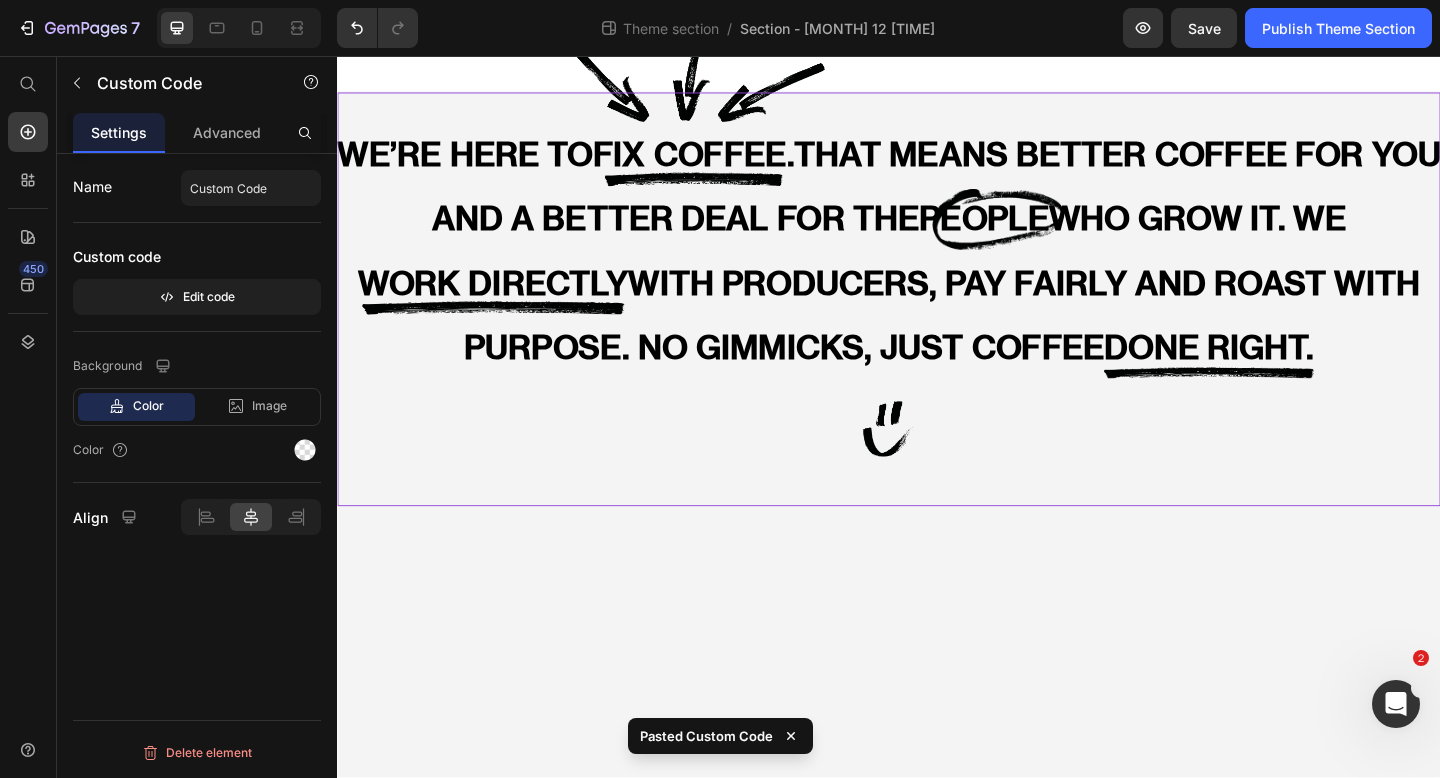 click on "WE’RE HERE TO
FIX COFFEE.
THAT MEANS BETTER COFFEE FOR YOU AND A BETTER DEAL FOR THE
PEOPLE
WHO GROW IT. WE
WORK DIRECTLY
WITH PRODUCERS, PAY FAIRLY AND ROAST WITH PURPOSE. NO GIMMICKS, JUST COFFEE
DONE RIGHT.
Custom Code" at bounding box center (937, 321) 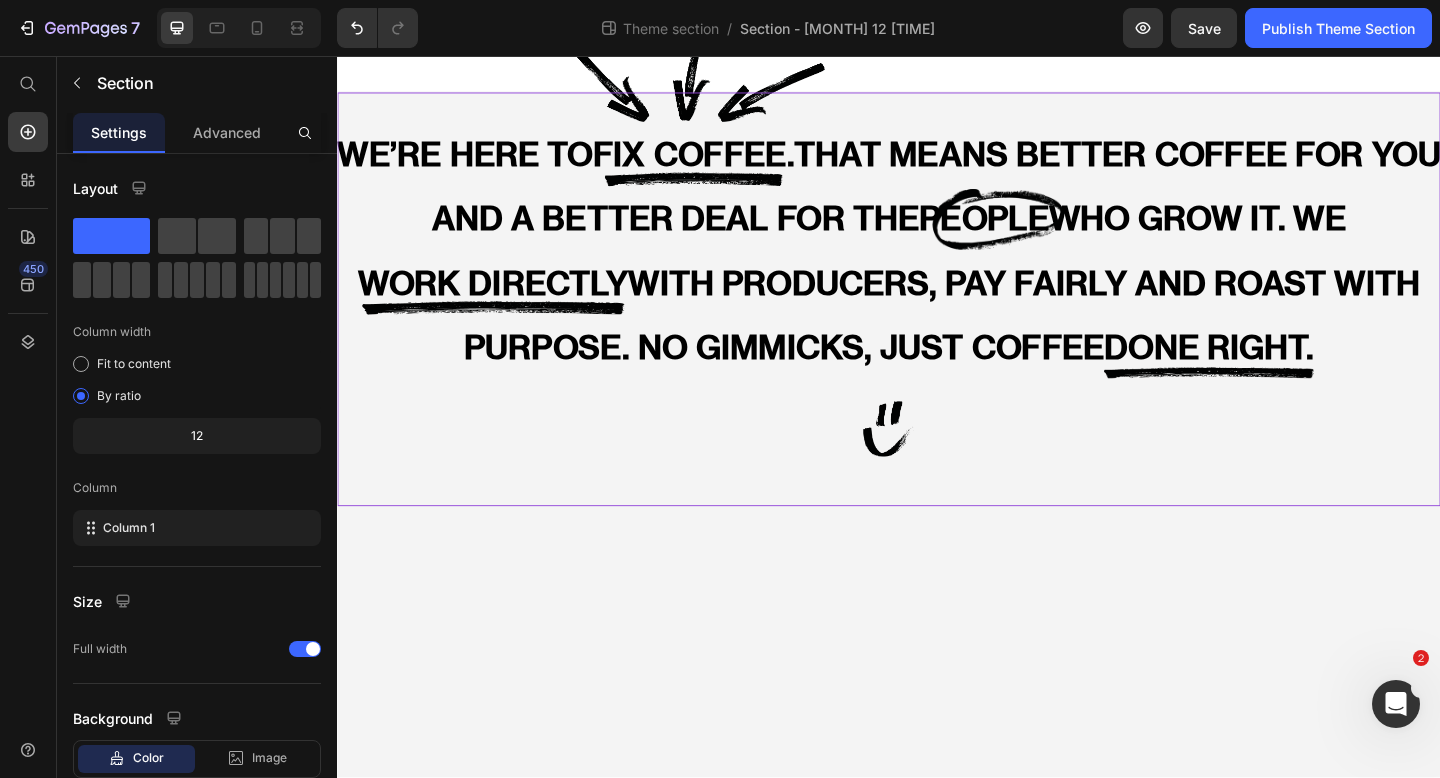 click on "WE’RE HERE TO
FIX COFFEE.
THAT MEANS BETTER COFFEE FOR YOU AND A BETTER DEAL FOR THE
PEOPLE
WHO GROW IT. WE
WORK DIRECTLY
WITH PRODUCERS, PAY FAIRLY AND ROAST WITH PURPOSE. NO GIMMICKS, JUST COFFEE
DONE RIGHT.
Custom Code" at bounding box center [937, 321] 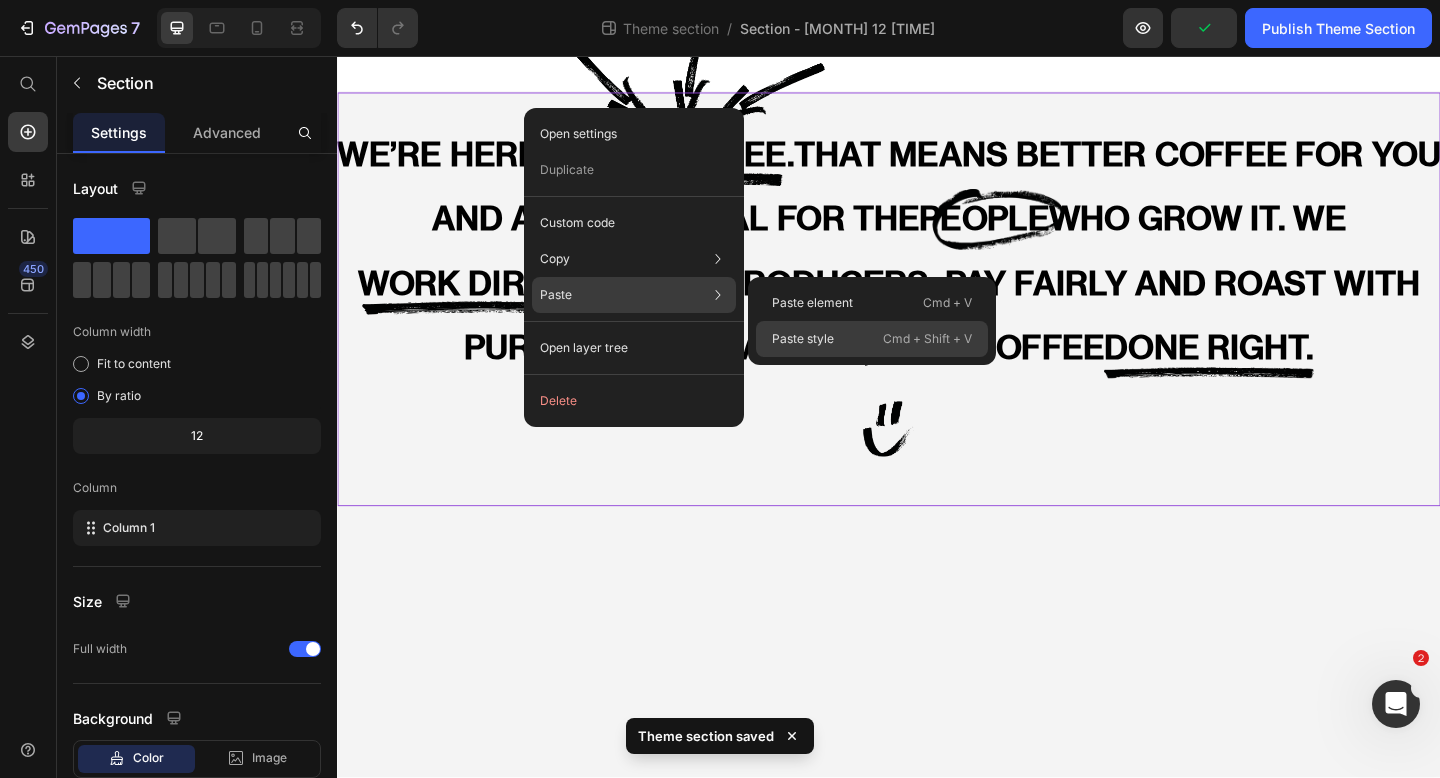 click on "Paste style  Cmd + Shift + V" 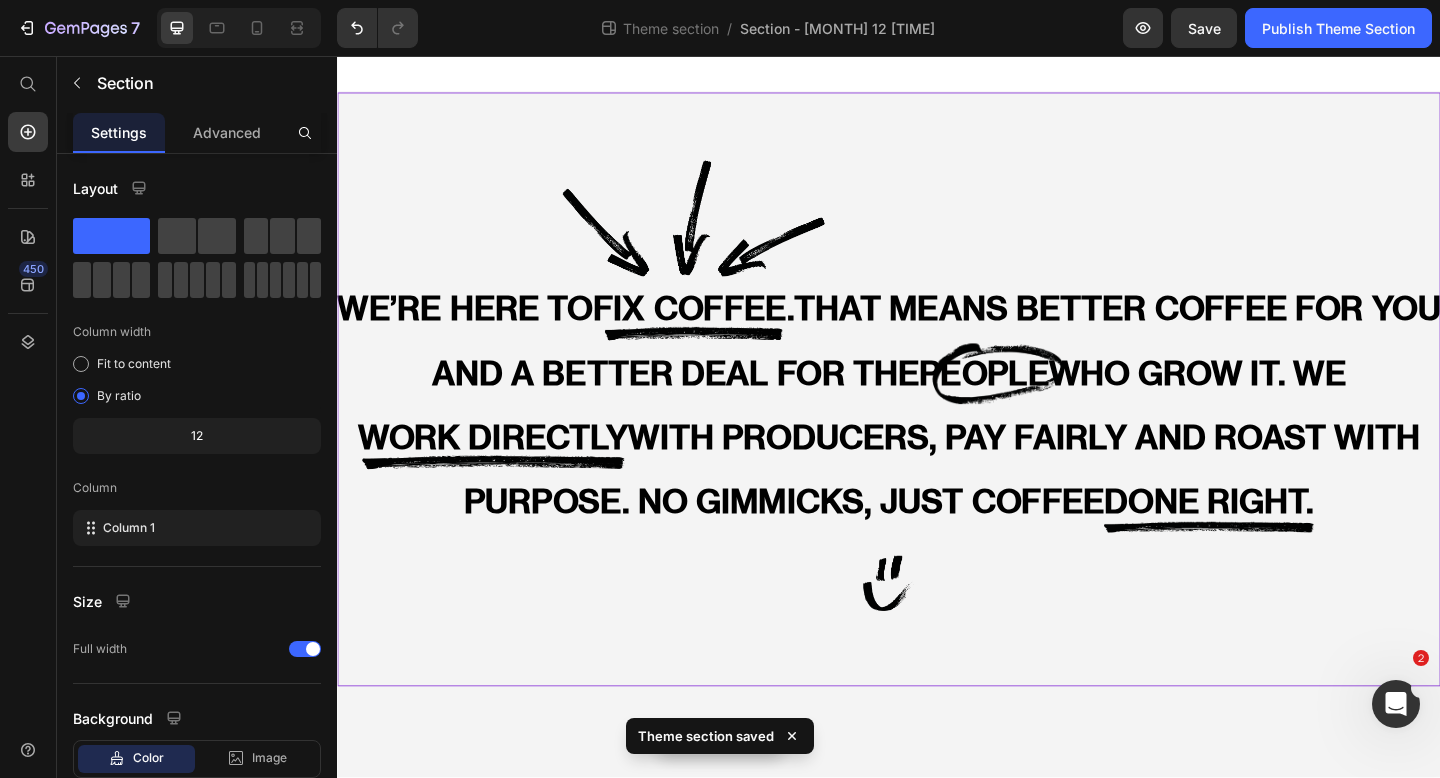 click on "WE’RE HERE TO
FIX COFFEE.
THAT MEANS BETTER COFFEE FOR YOU AND A BETTER DEAL FOR THE
PEOPLE
WHO GROW IT. WE
WORK DIRECTLY
WITH PRODUCERS, PAY FAIRLY AND ROAST WITH PURPOSE. NO GIMMICKS, JUST COFFEE
DONE RIGHT.
Custom Code" at bounding box center (937, 419) 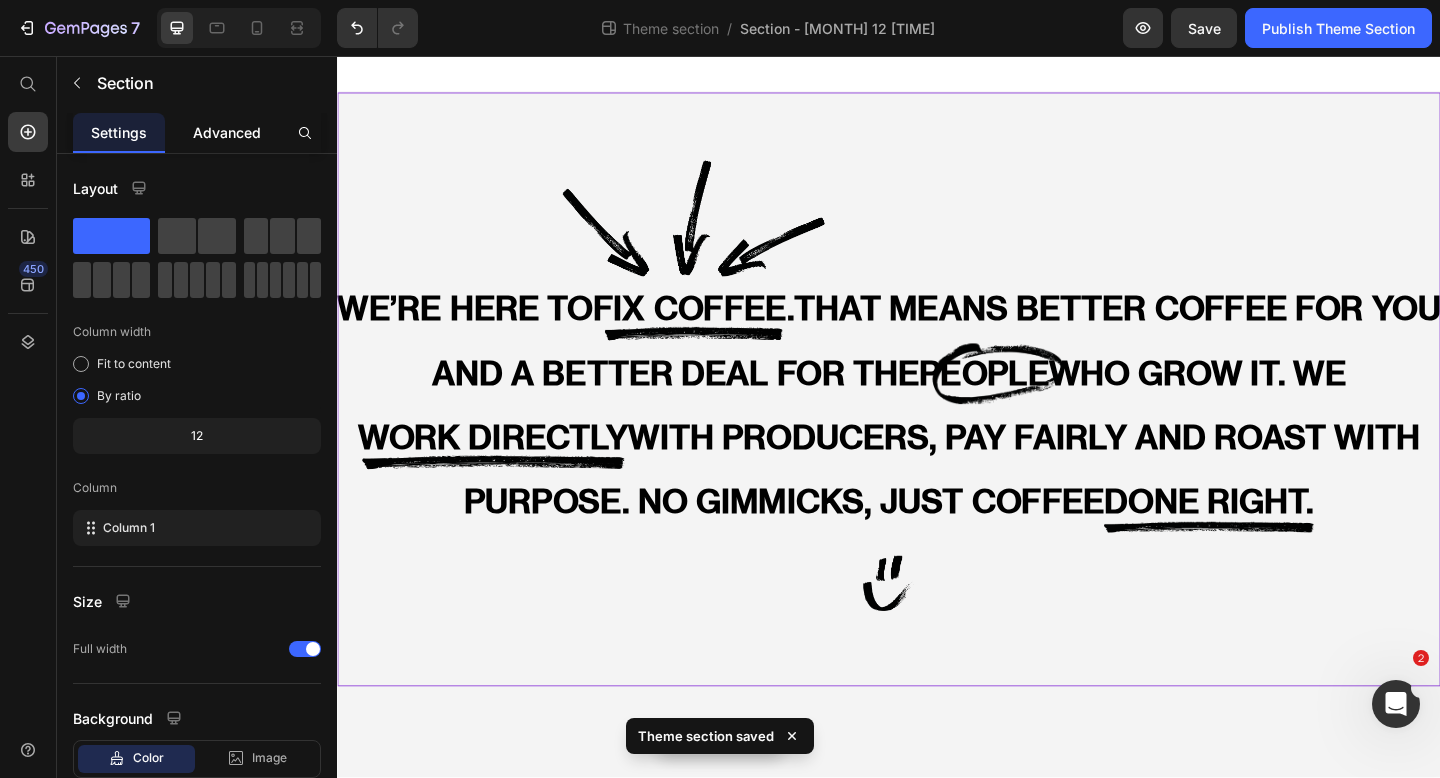click on "Advanced" at bounding box center (227, 132) 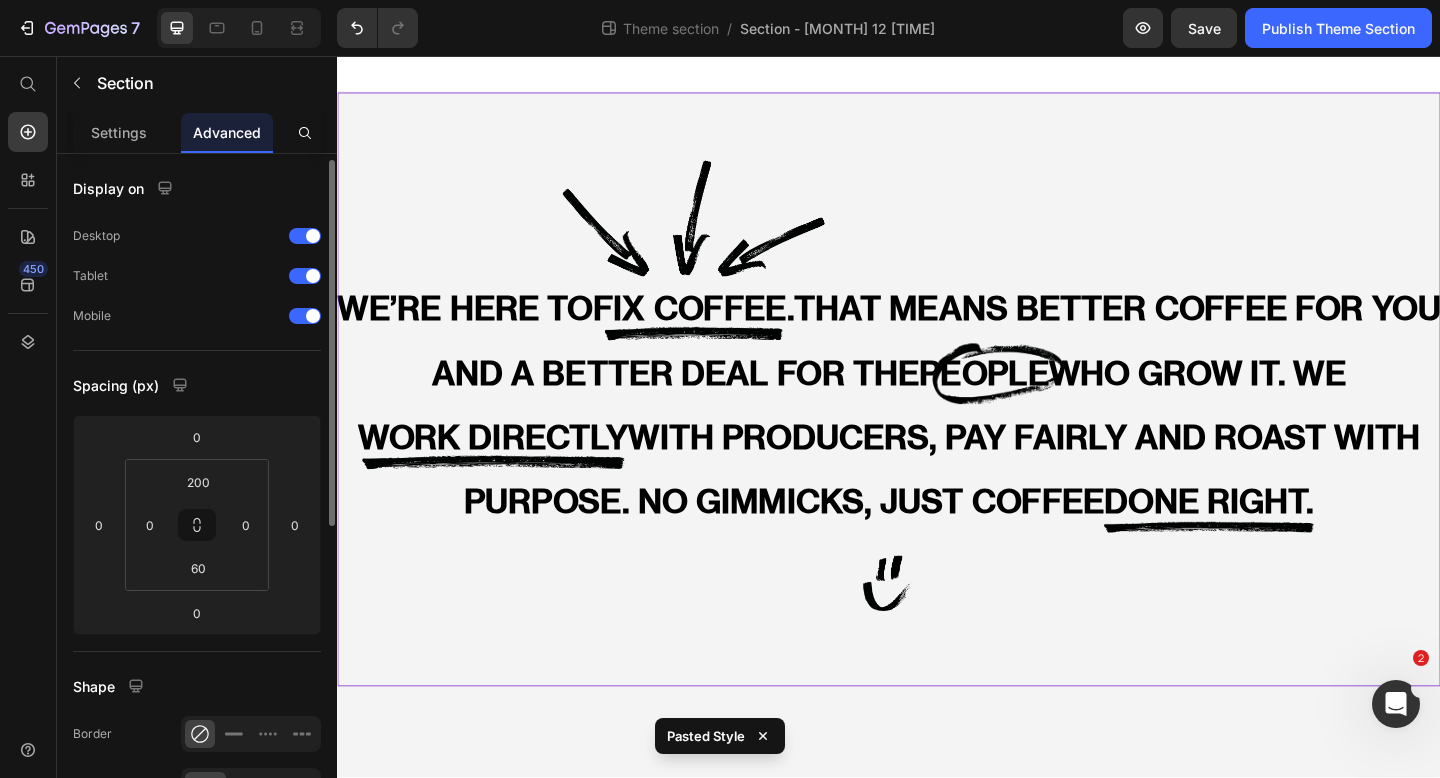 scroll, scrollTop: 584, scrollLeft: 0, axis: vertical 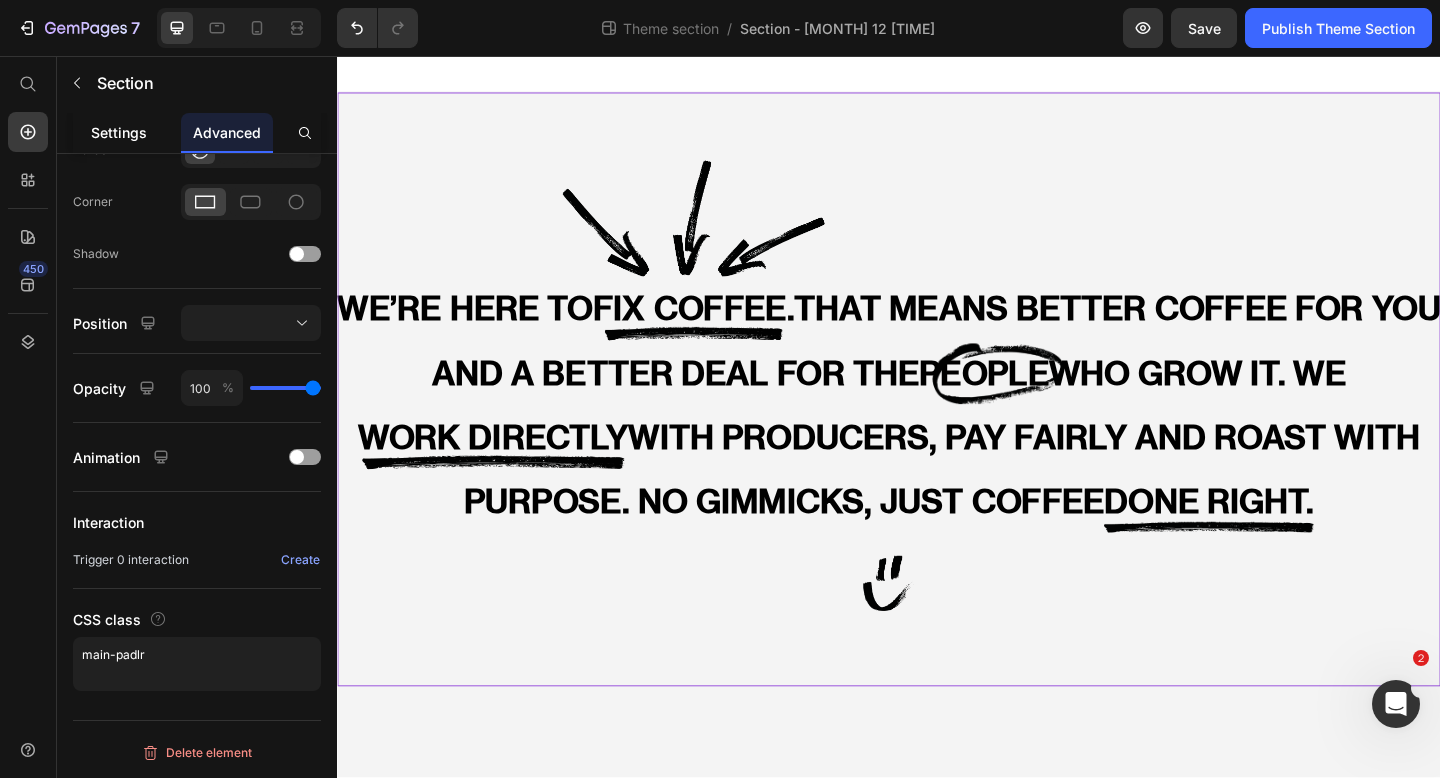 click on "Settings" at bounding box center [119, 132] 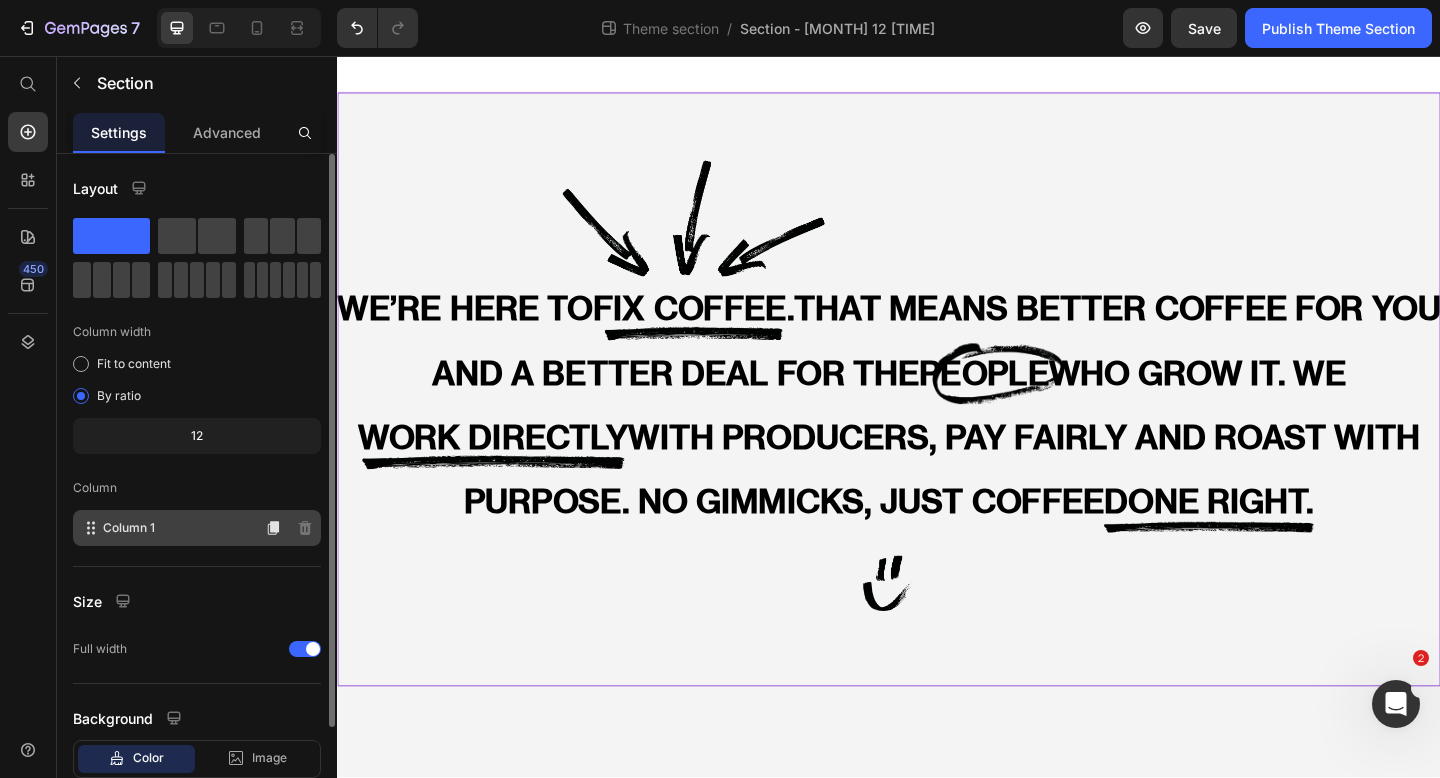 scroll, scrollTop: 127, scrollLeft: 0, axis: vertical 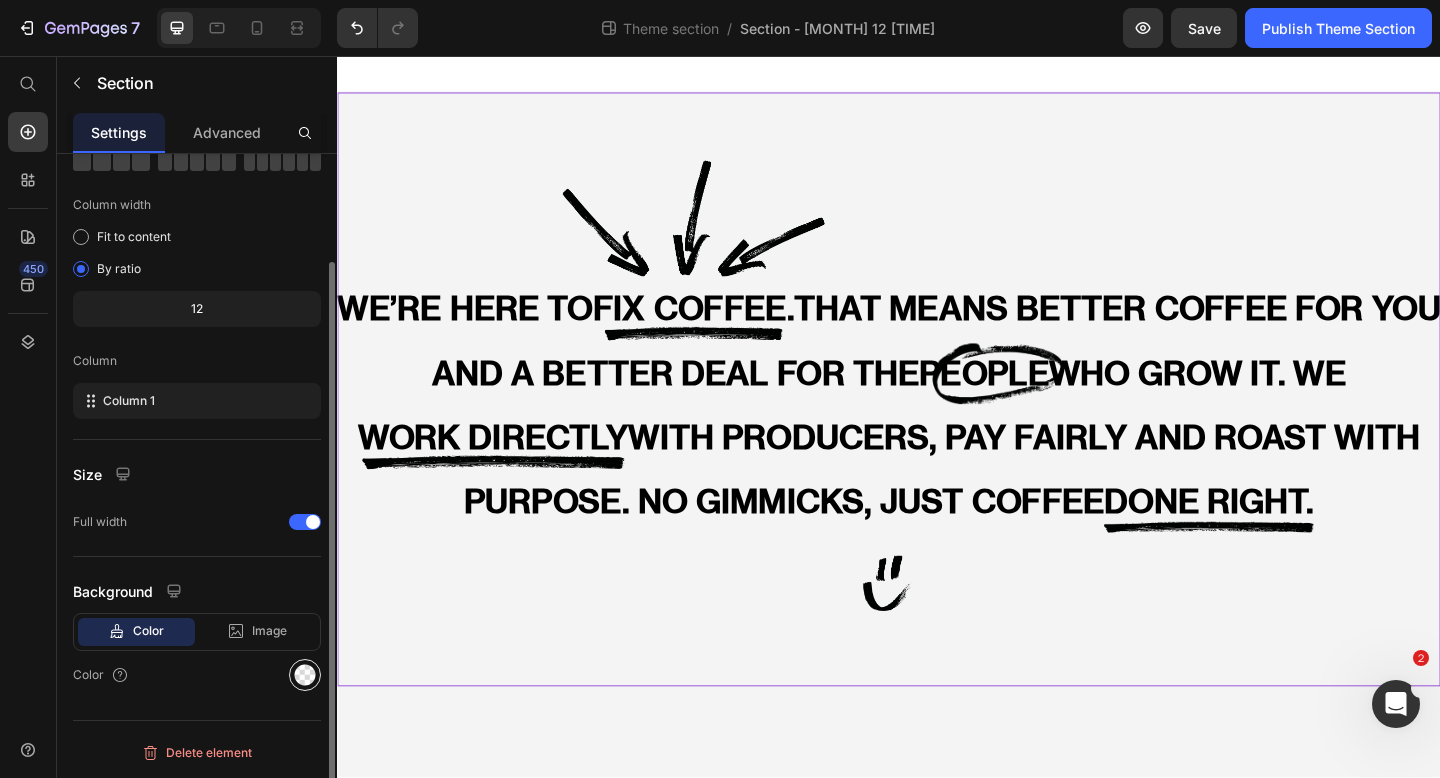 click 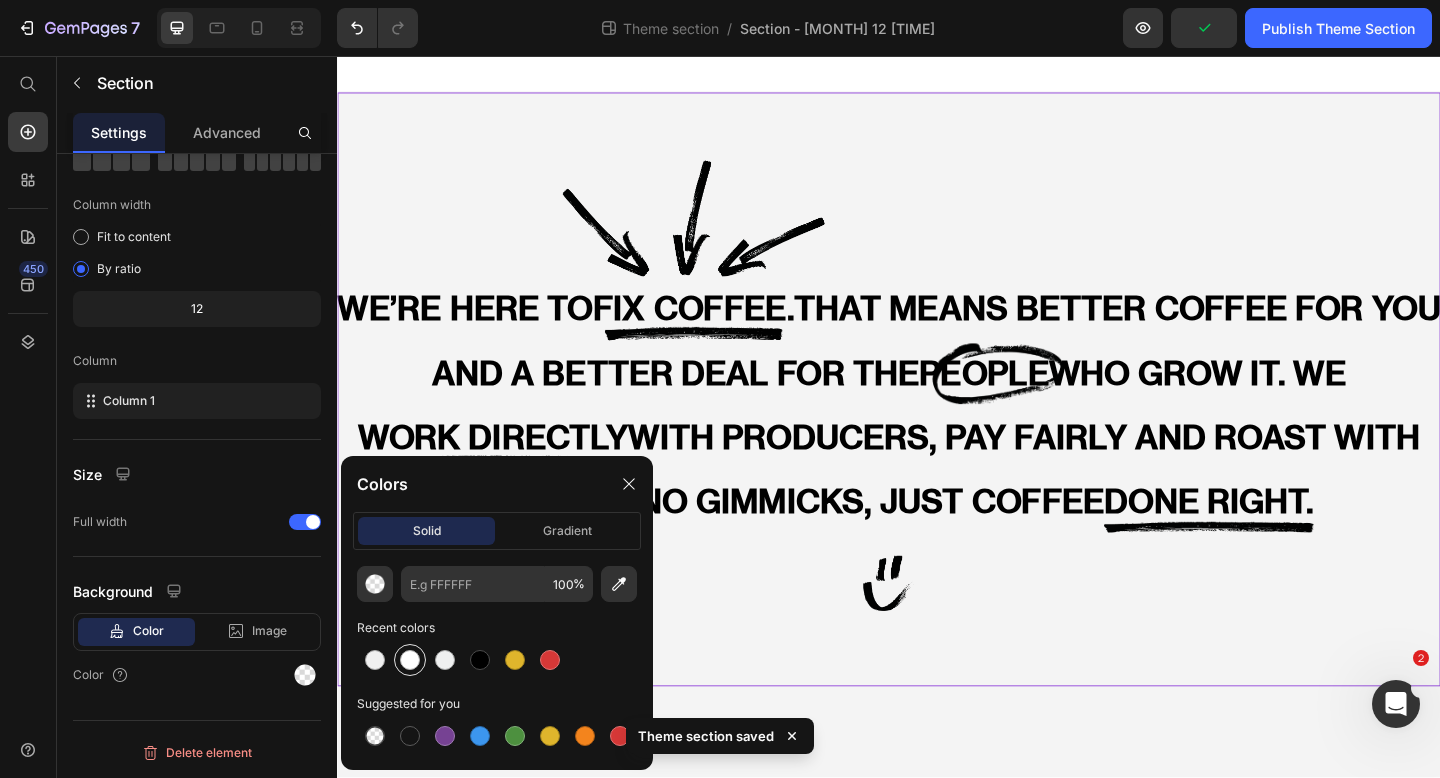 click at bounding box center (410, 660) 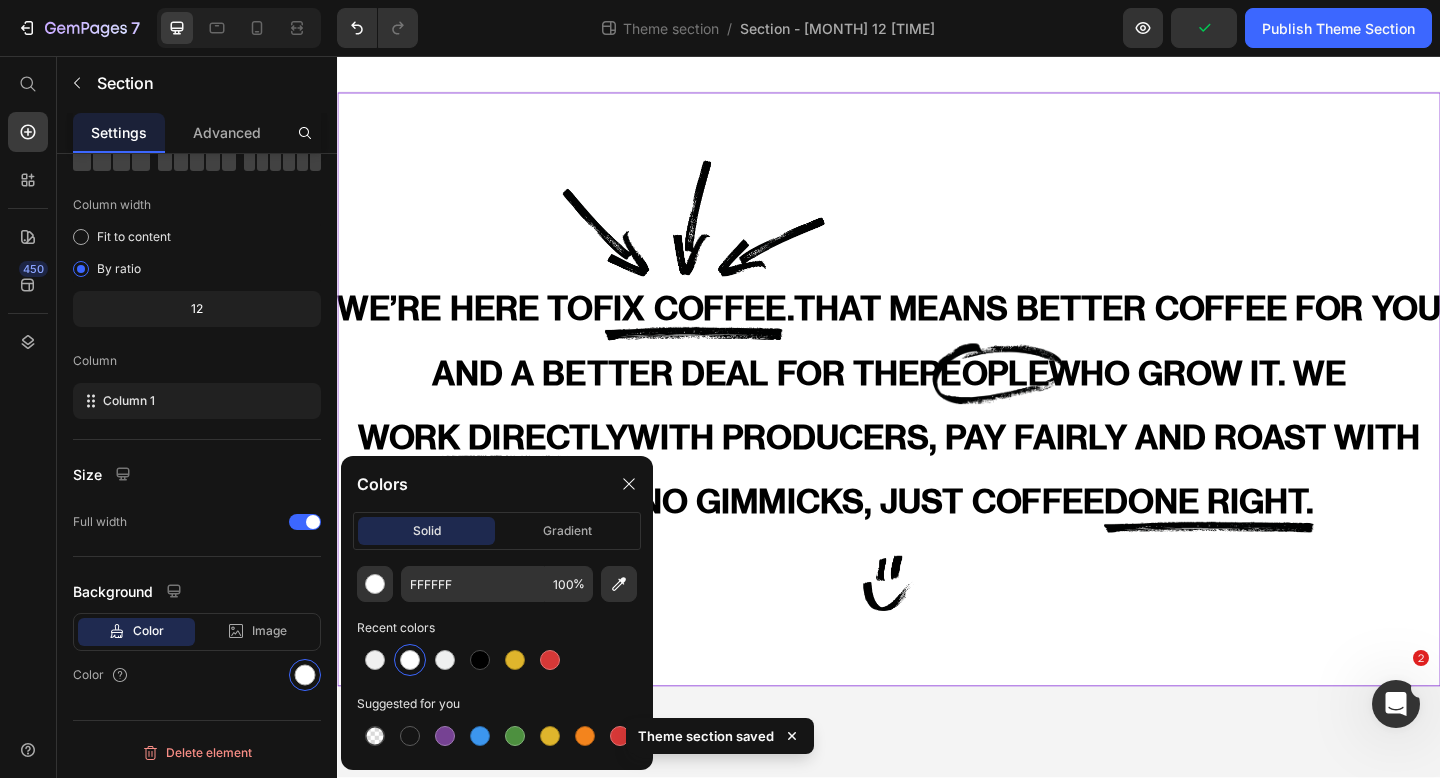 click on "WE’RE HERE TO
FIX COFFEE.
THAT MEANS BETTER COFFEE FOR YOU AND A BETTER DEAL FOR THE
PEOPLE
WHO GROW IT. WE
WORK DIRECTLY
WITH PRODUCERS, PAY FAIRLY AND ROAST WITH PURPOSE. NO GIMMICKS, JUST COFFEE
DONE RIGHT.
Custom Code" at bounding box center (937, 419) 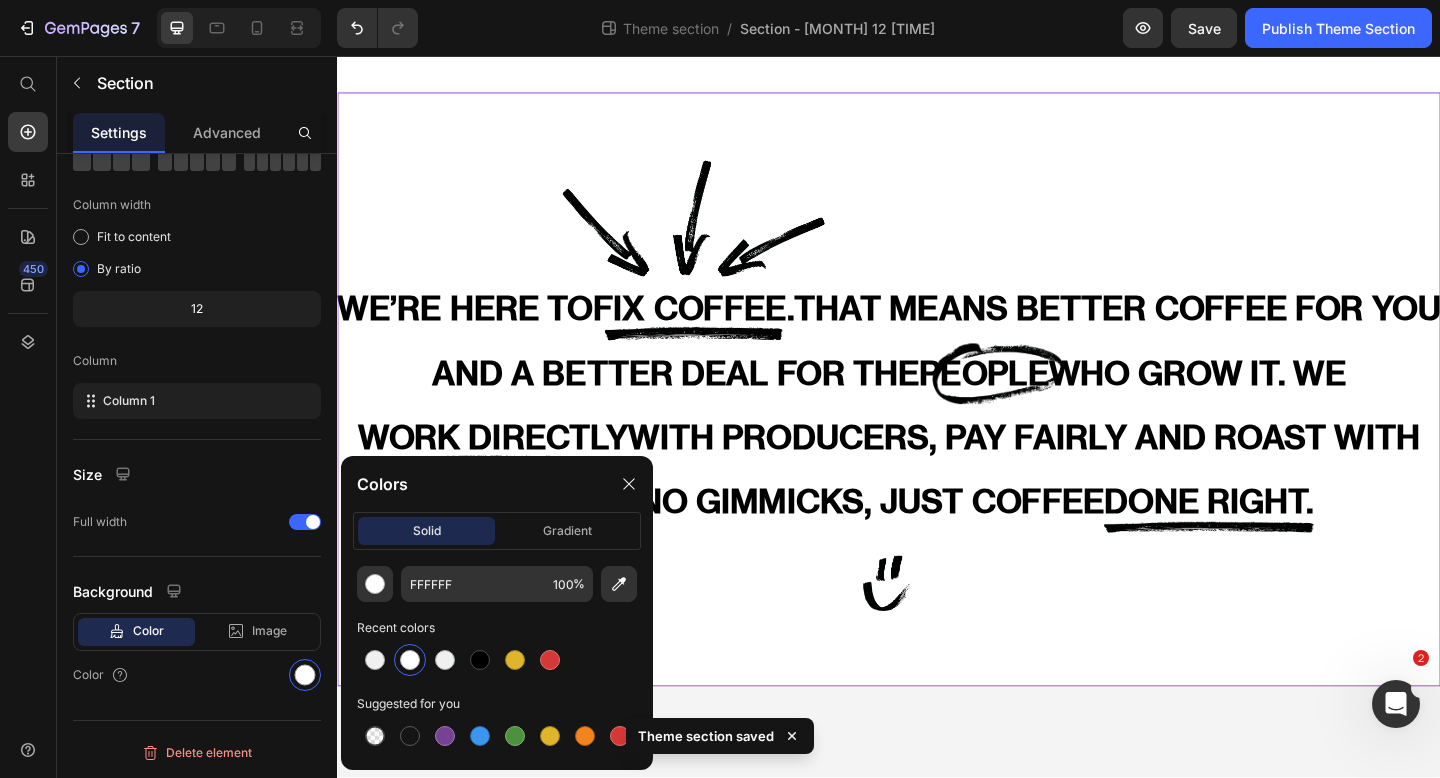 click on "WE’RE HERE TO
FIX COFFEE.
THAT MEANS BETTER COFFEE FOR YOU AND A BETTER DEAL FOR THE
PEOPLE
WHO GROW IT. WE
WORK DIRECTLY
WITH PRODUCERS, PAY FAIRLY AND ROAST WITH PURPOSE. NO GIMMICKS, JUST COFFEE
DONE RIGHT.
Custom Code Root
Drag & drop element from sidebar or
Explore Library
Add section Choose templates inspired by CRO experts Generate layout from URL or image Add blank section then drag & drop elements" at bounding box center [937, 448] 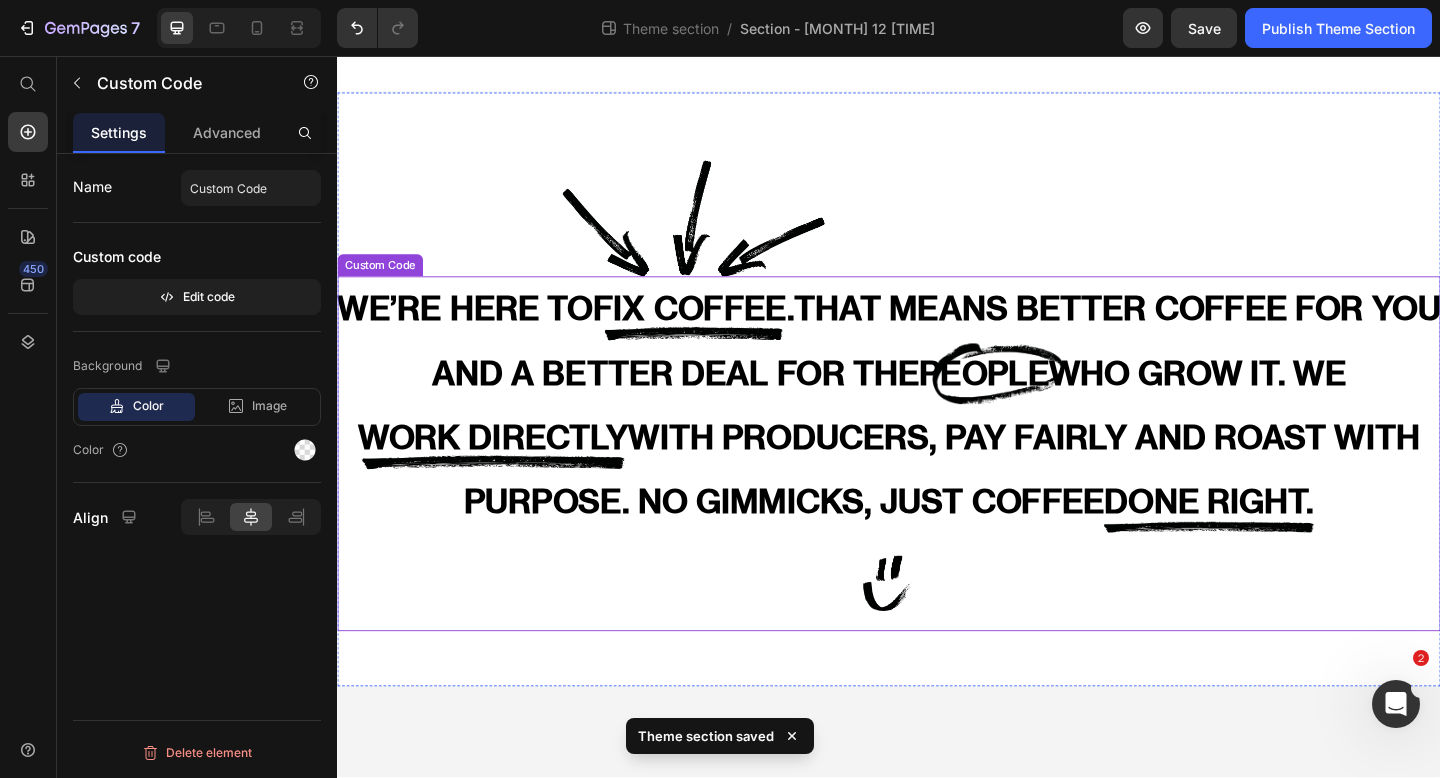 click on "WE’RE HERE TO
FIX COFFEE.
THAT MEANS BETTER COFFEE FOR YOU AND A BETTER DEAL FOR THE
PEOPLE
WHO GROW IT. WE
WORK DIRECTLY
WITH PRODUCERS, PAY FAIRLY AND ROAST WITH PURPOSE. NO GIMMICKS, JUST COFFEE
DONE RIGHT." at bounding box center [937, 489] 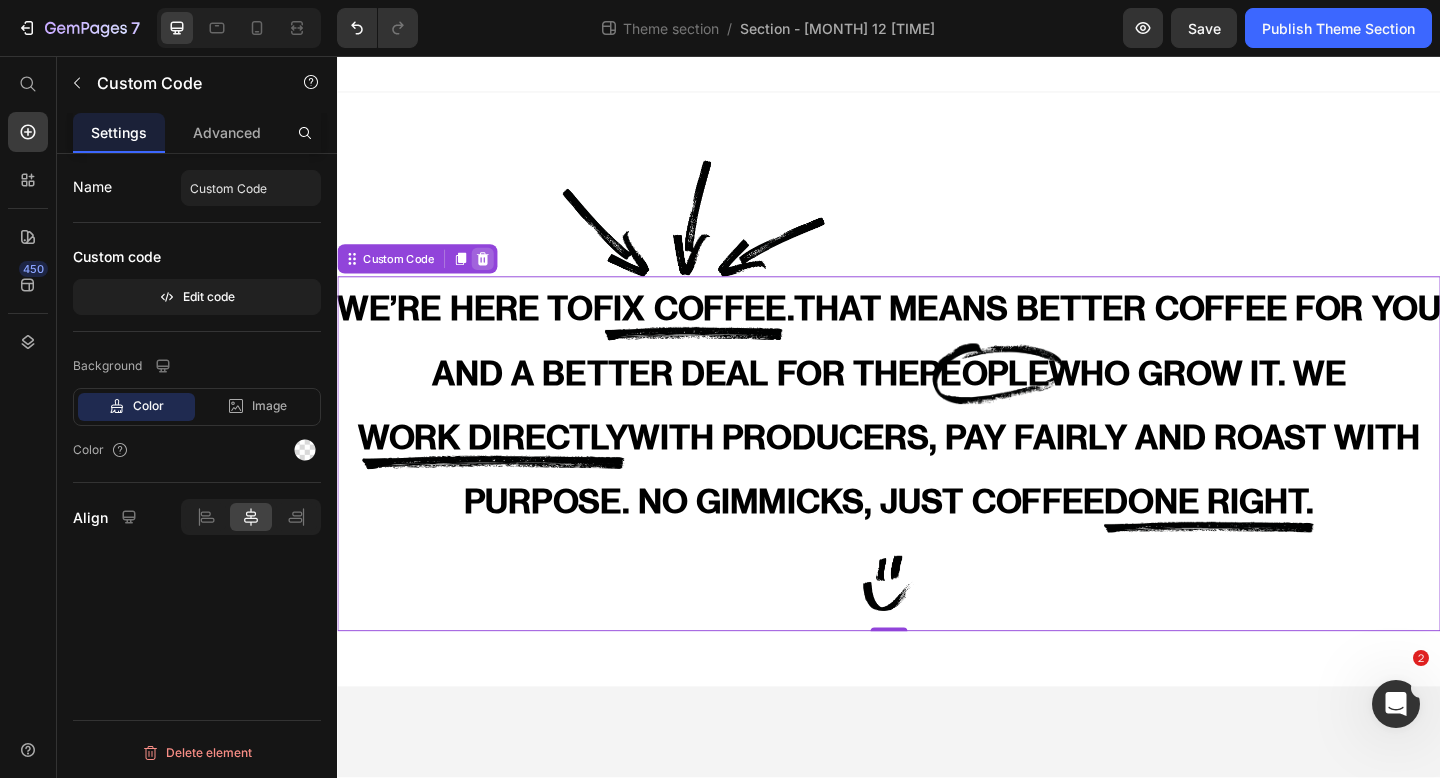 click at bounding box center [495, 277] 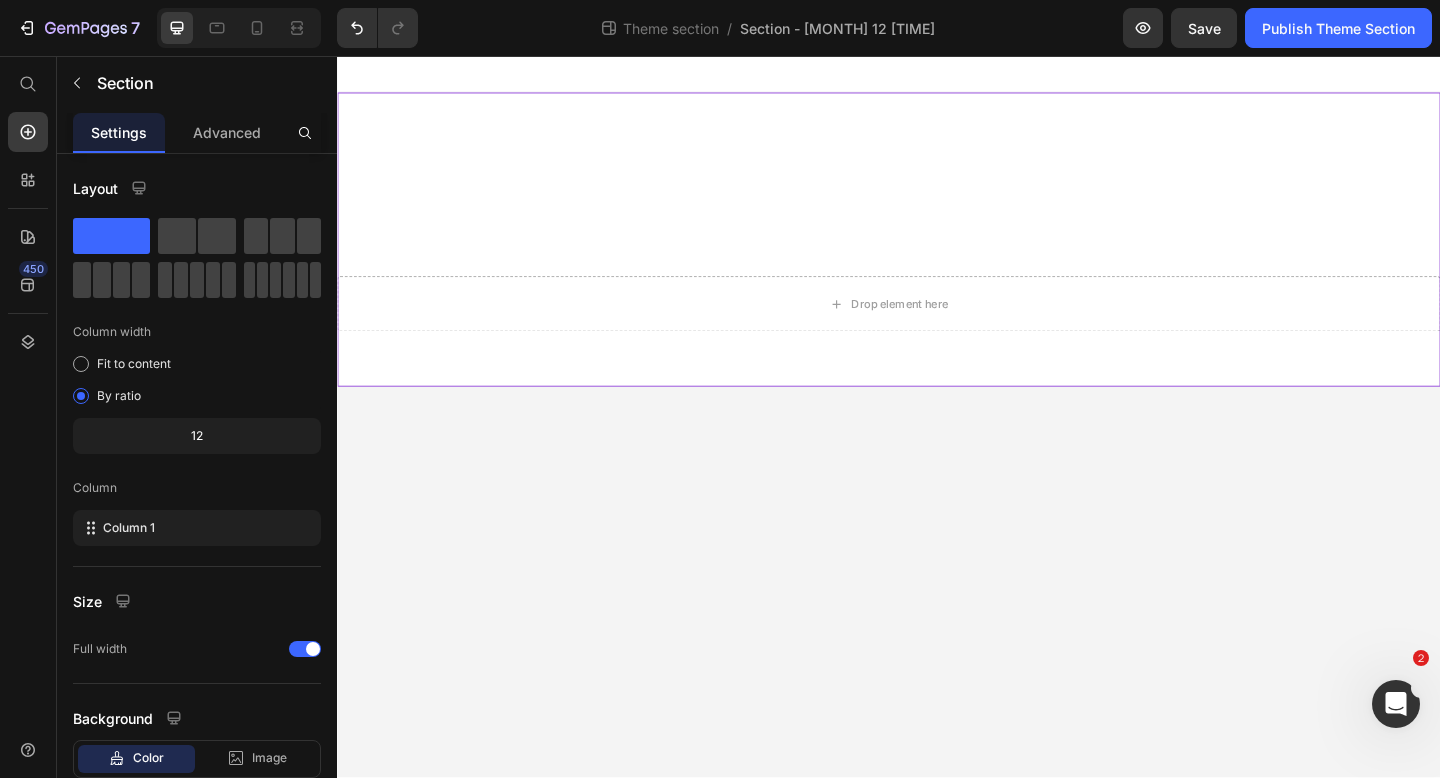 click on "Drop element here" at bounding box center (937, 256) 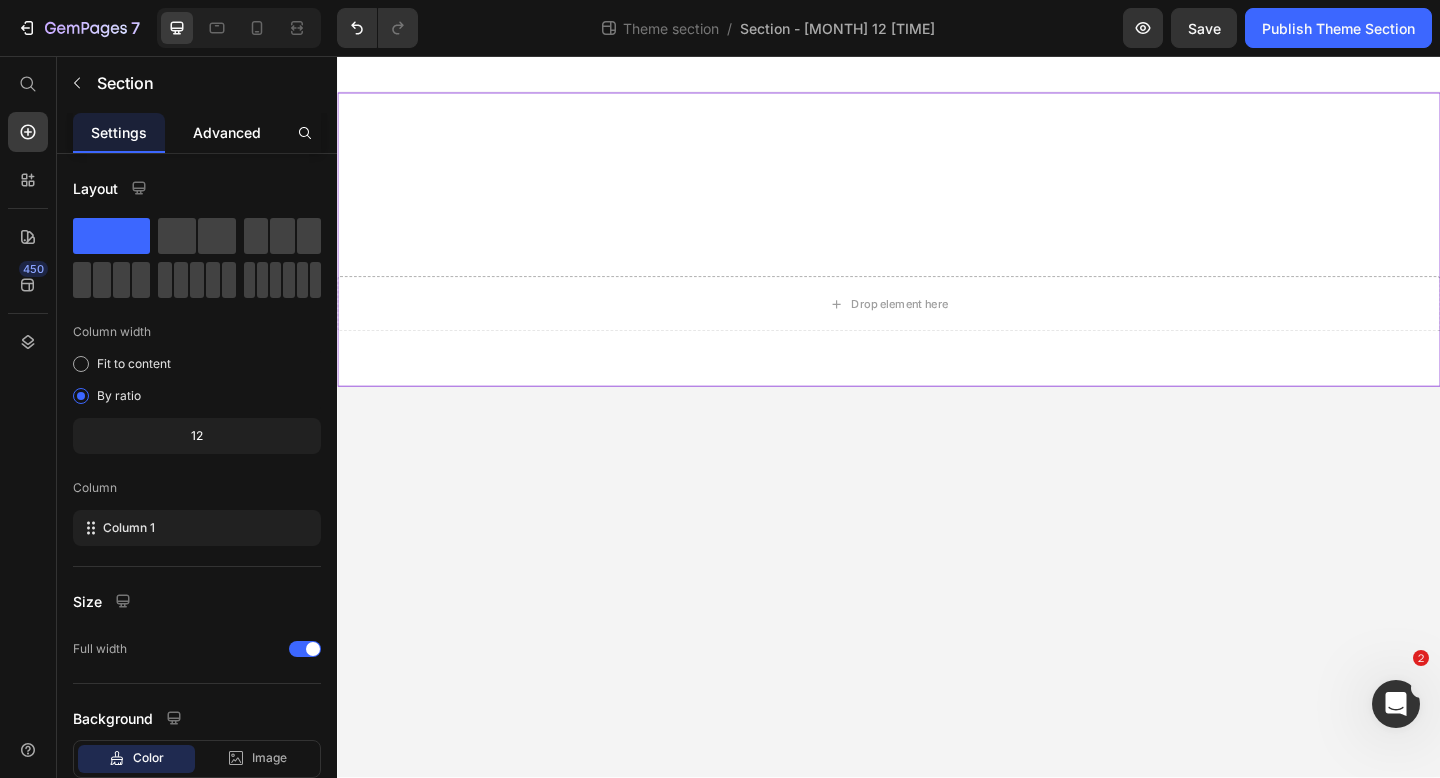 click on "Advanced" at bounding box center (227, 132) 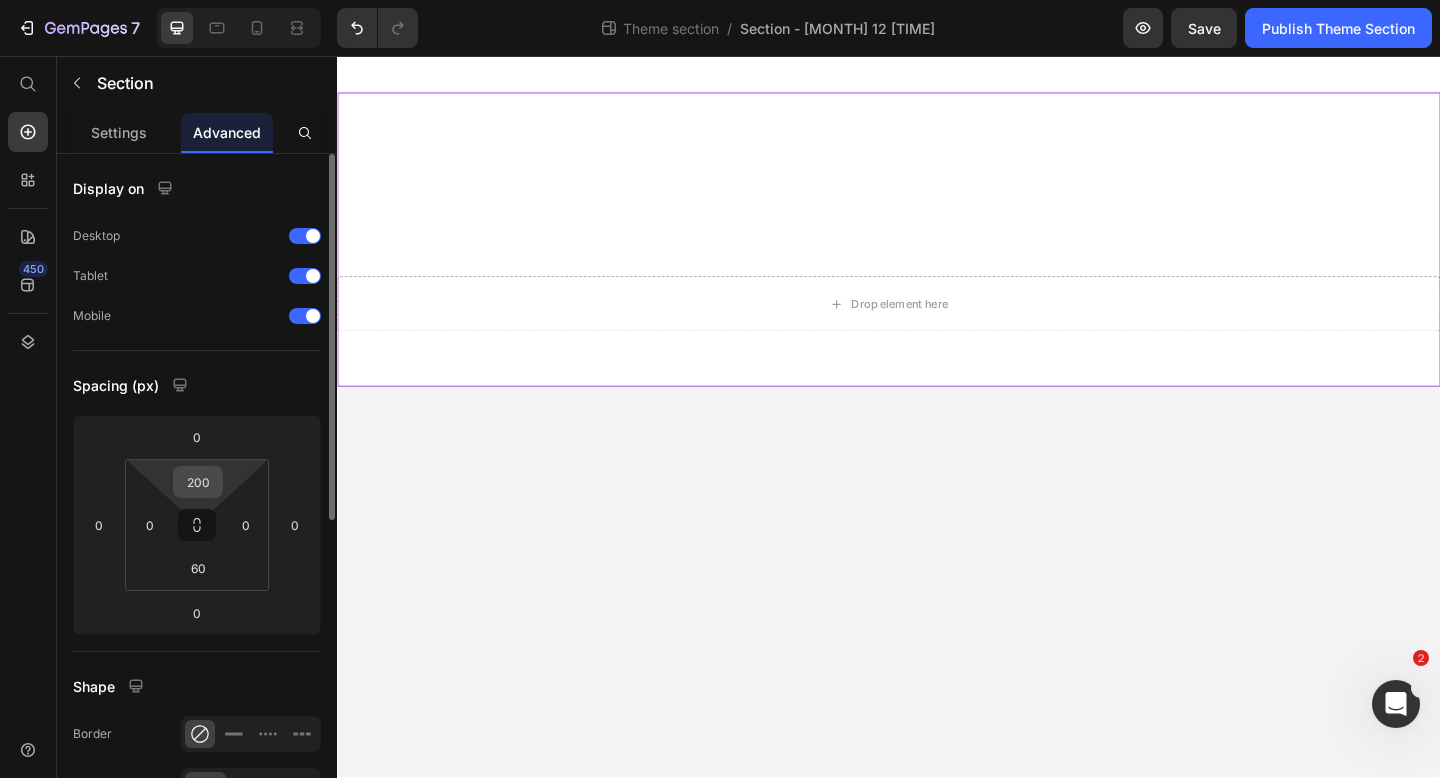 click on "200" at bounding box center (198, 482) 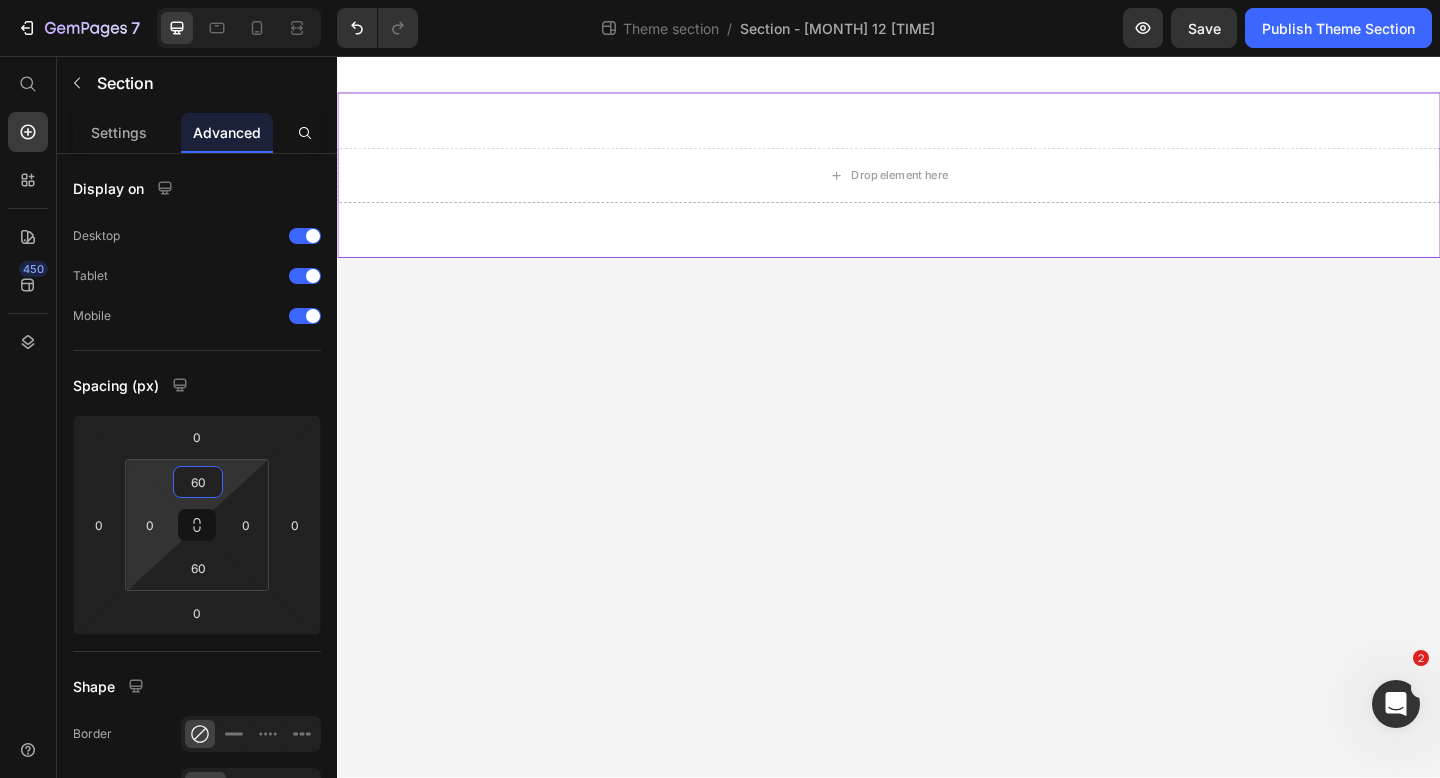 type on "60" 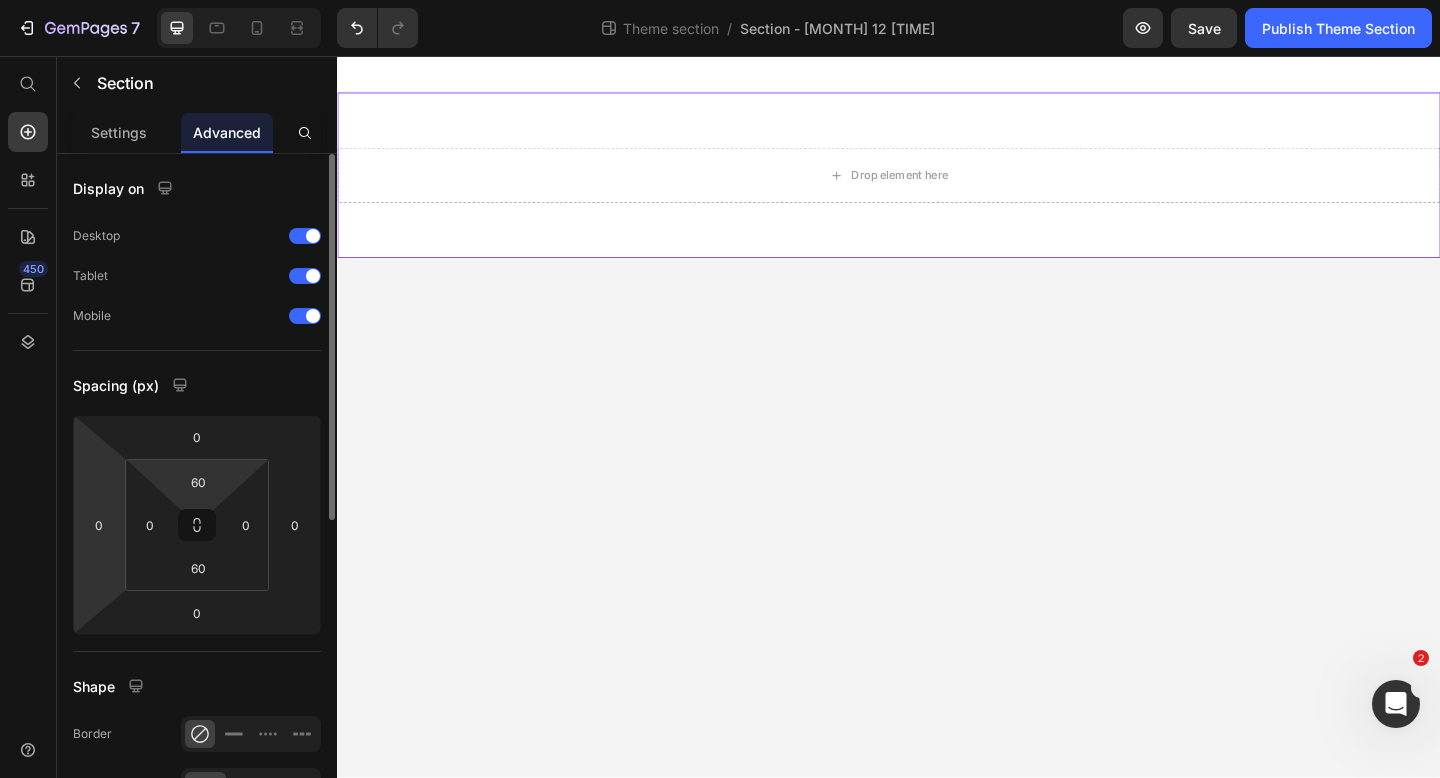 drag, startPoint x: 0, startPoint y: 575, endPoint x: 313, endPoint y: 383, distance: 367.19614 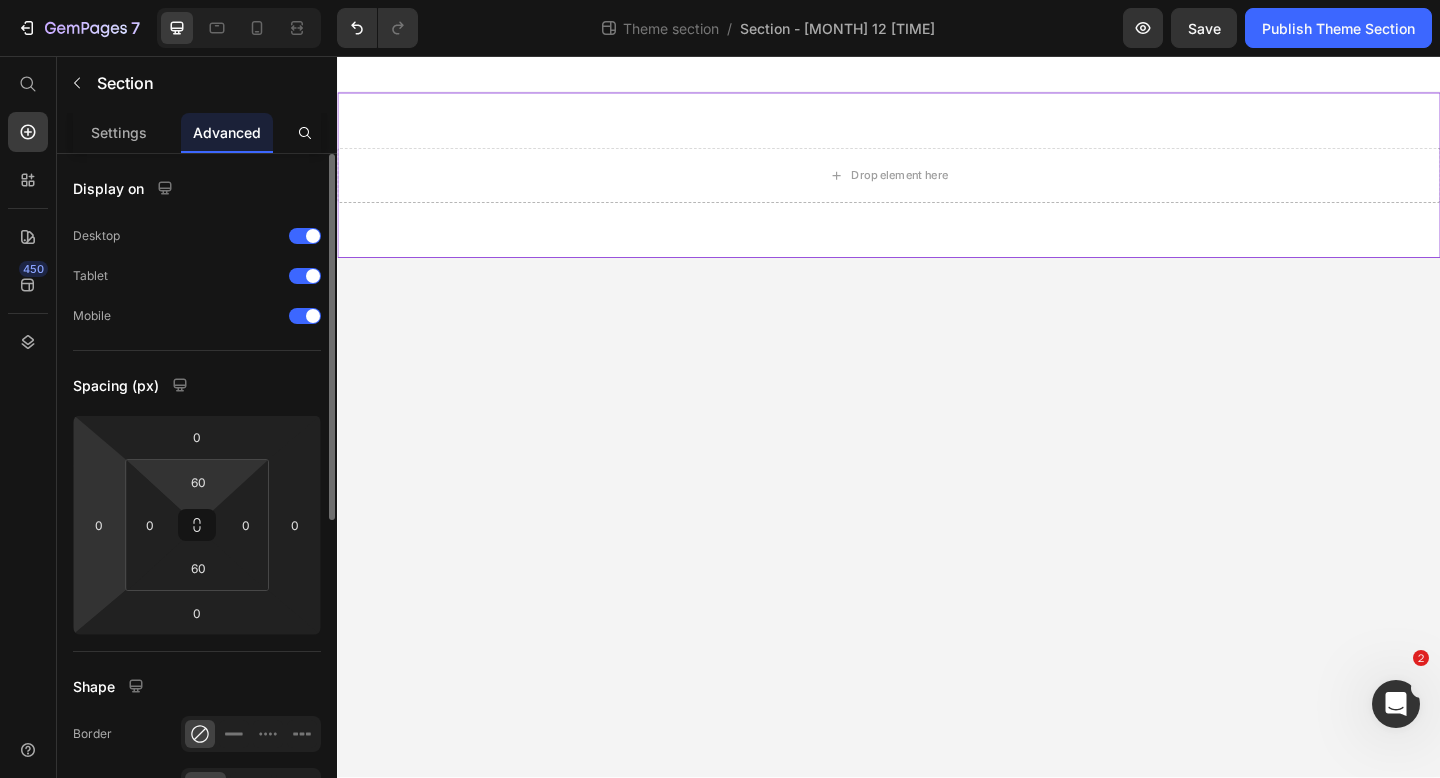 click on "450" at bounding box center (28, 417) 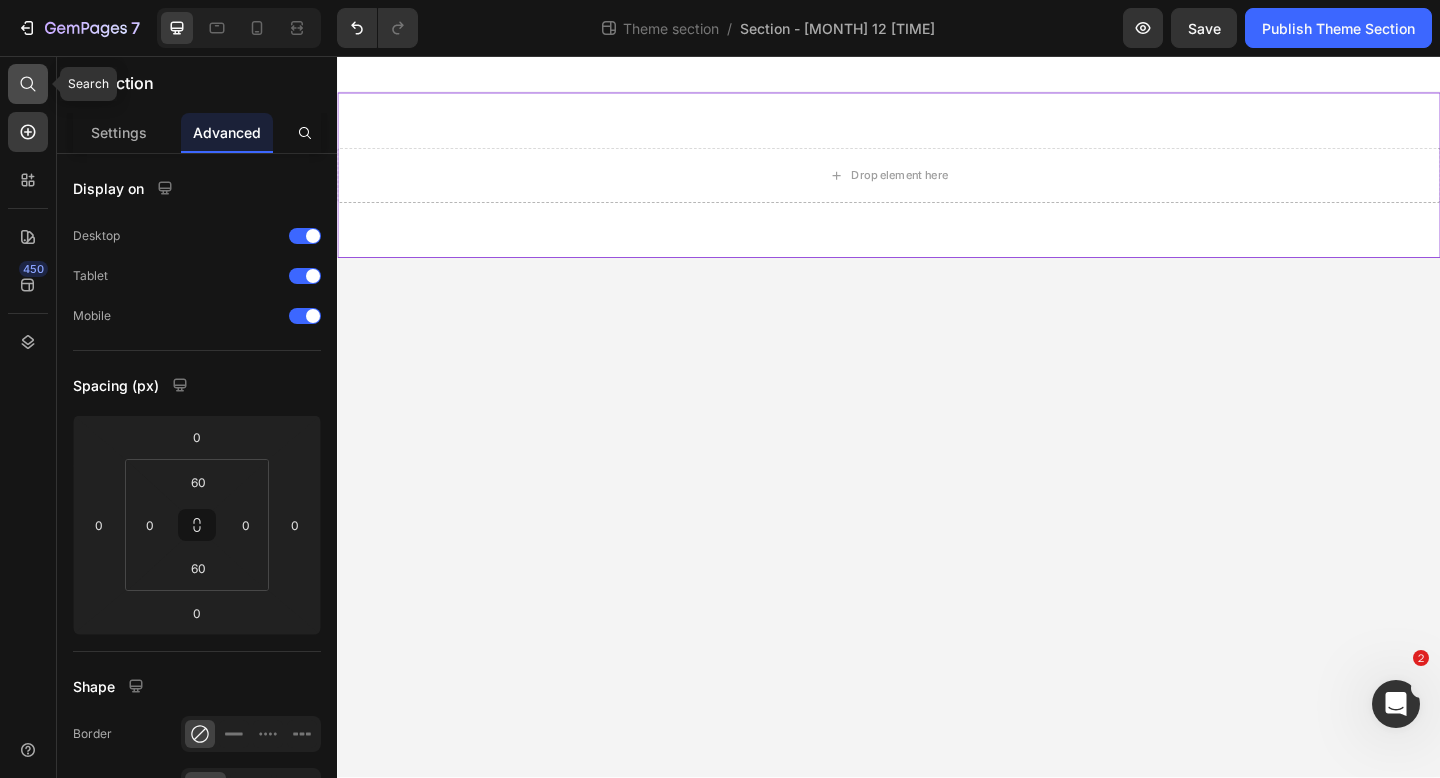 click 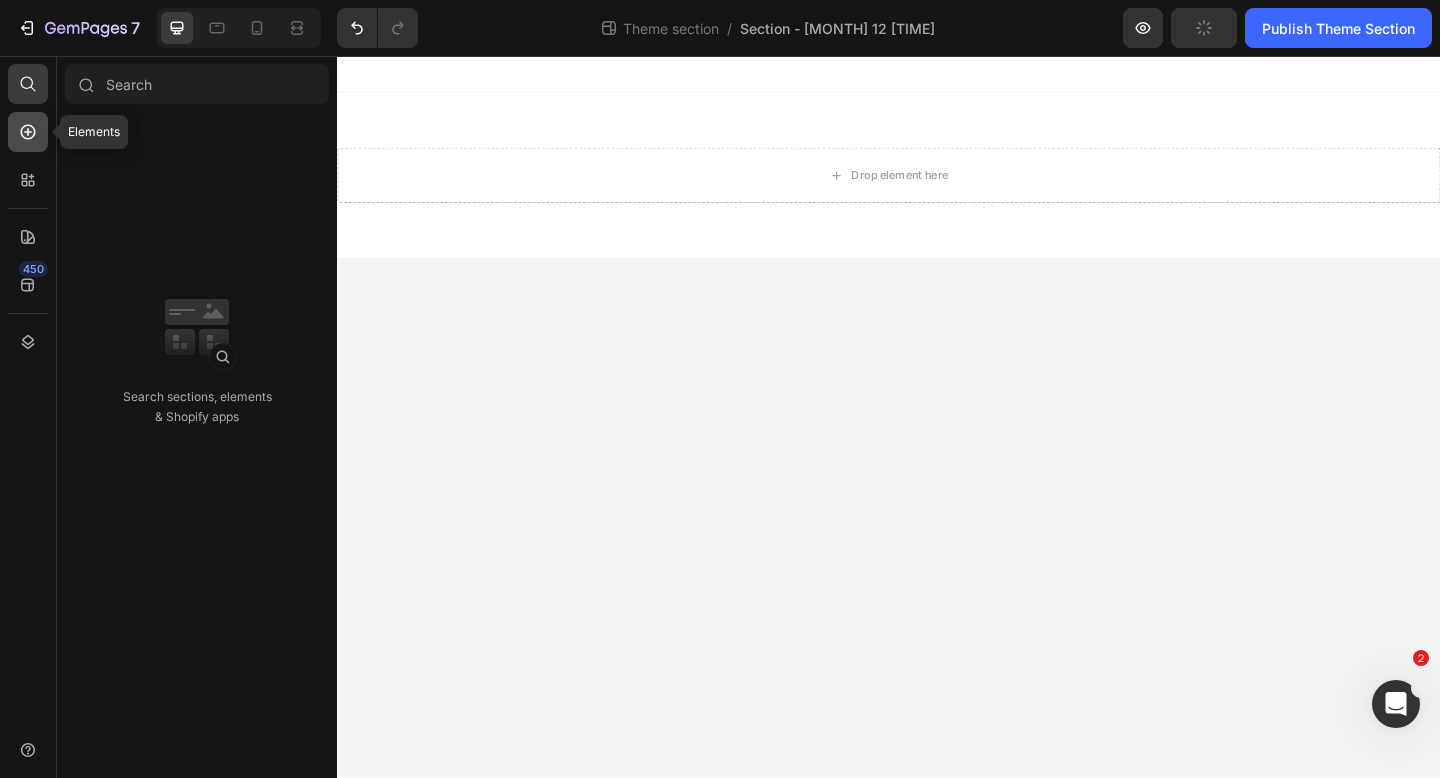 click 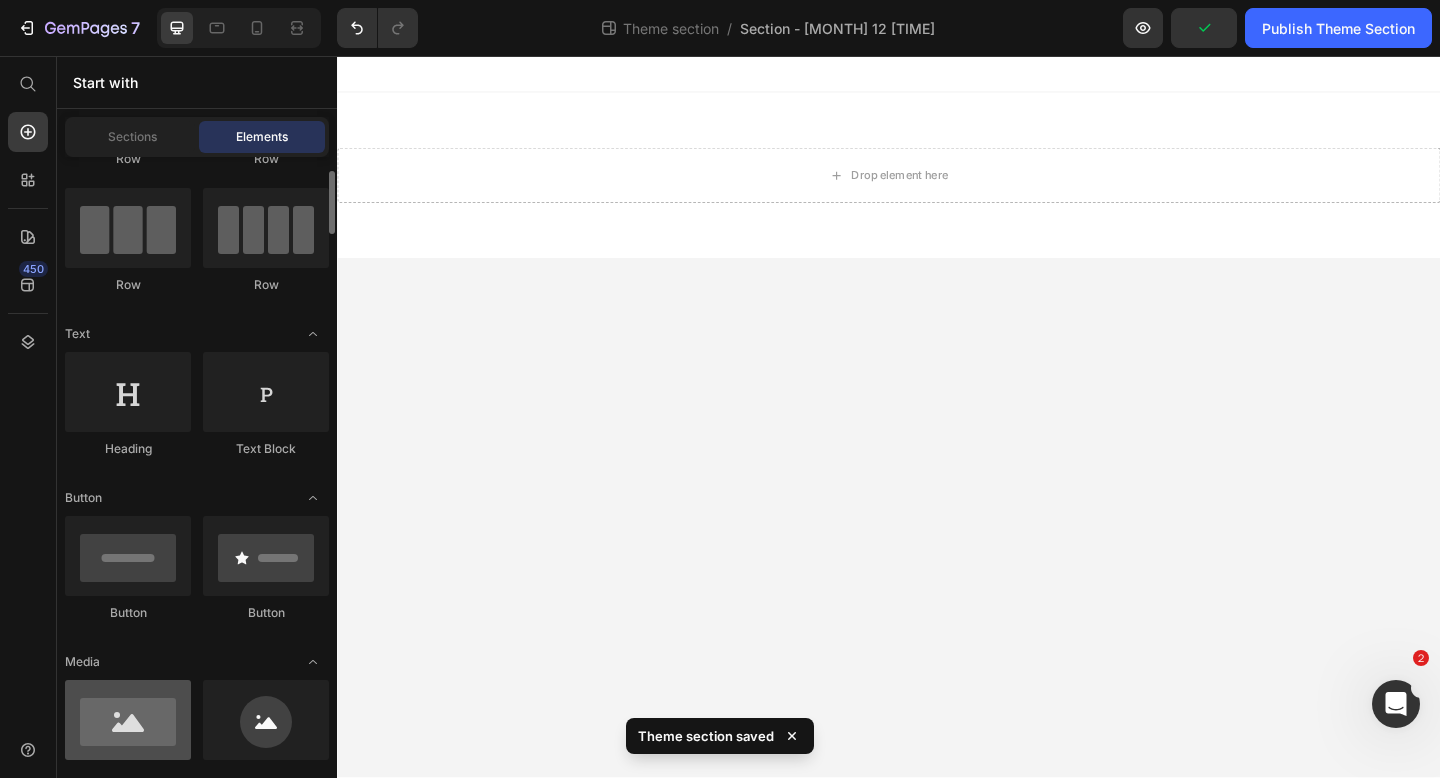 scroll, scrollTop: 218, scrollLeft: 0, axis: vertical 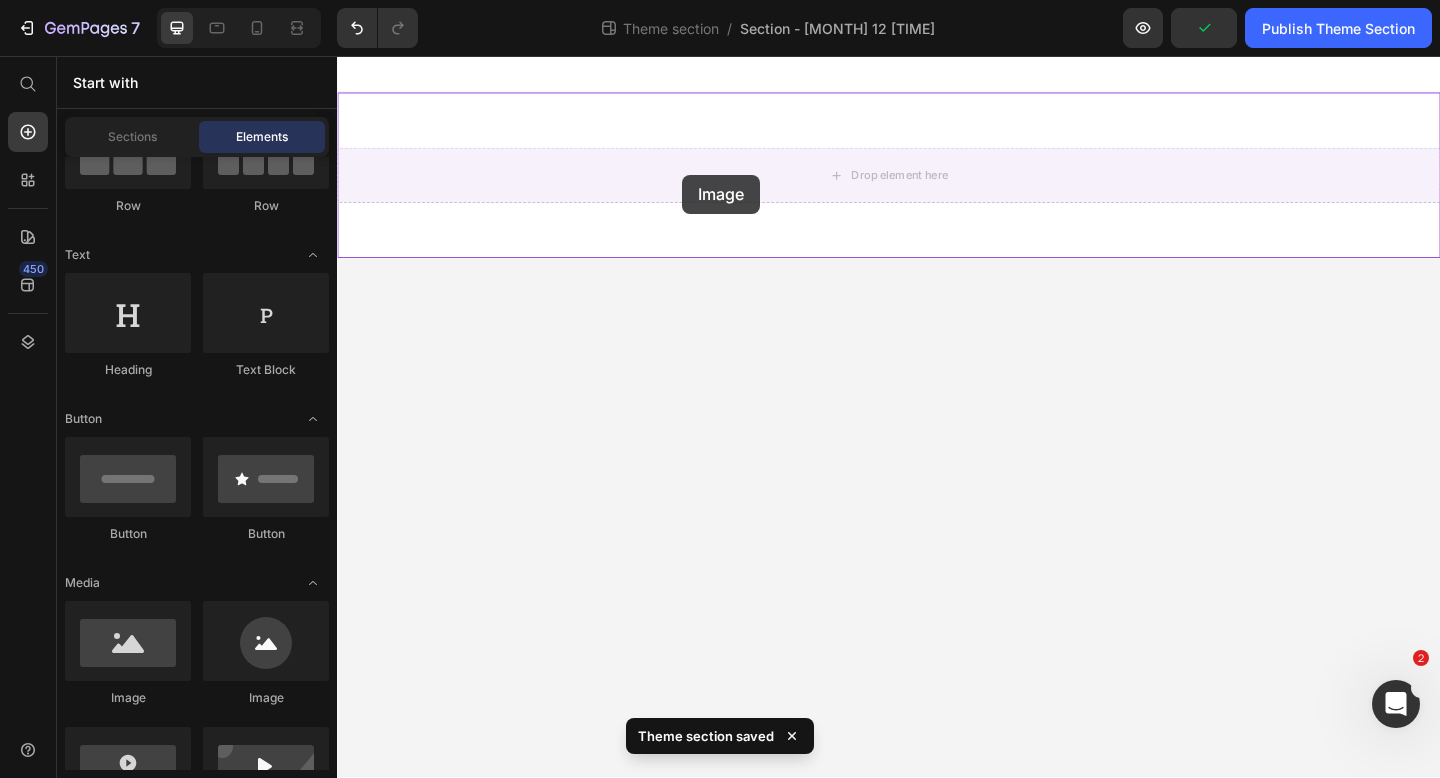 drag, startPoint x: 476, startPoint y: 686, endPoint x: 712, endPoint y: 185, distance: 553.8023 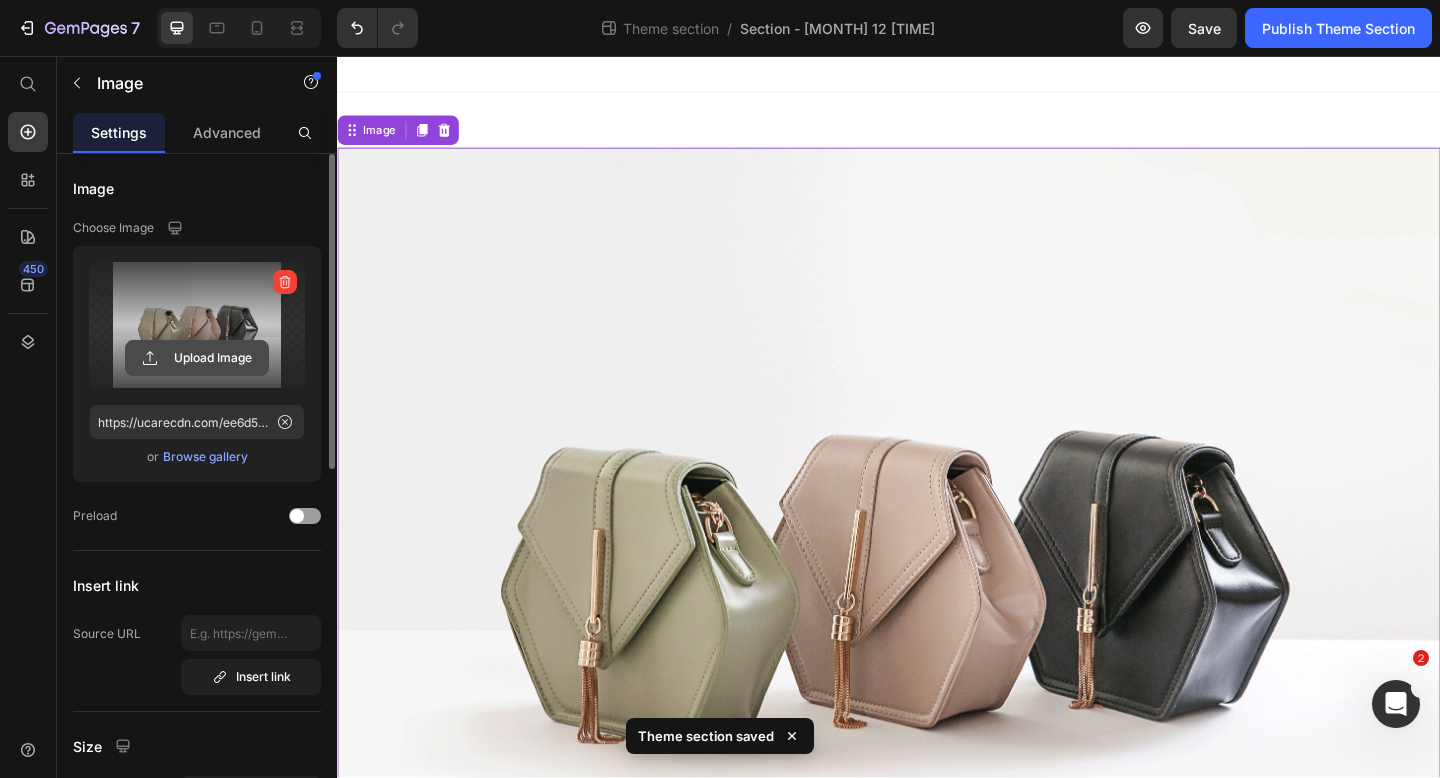 click 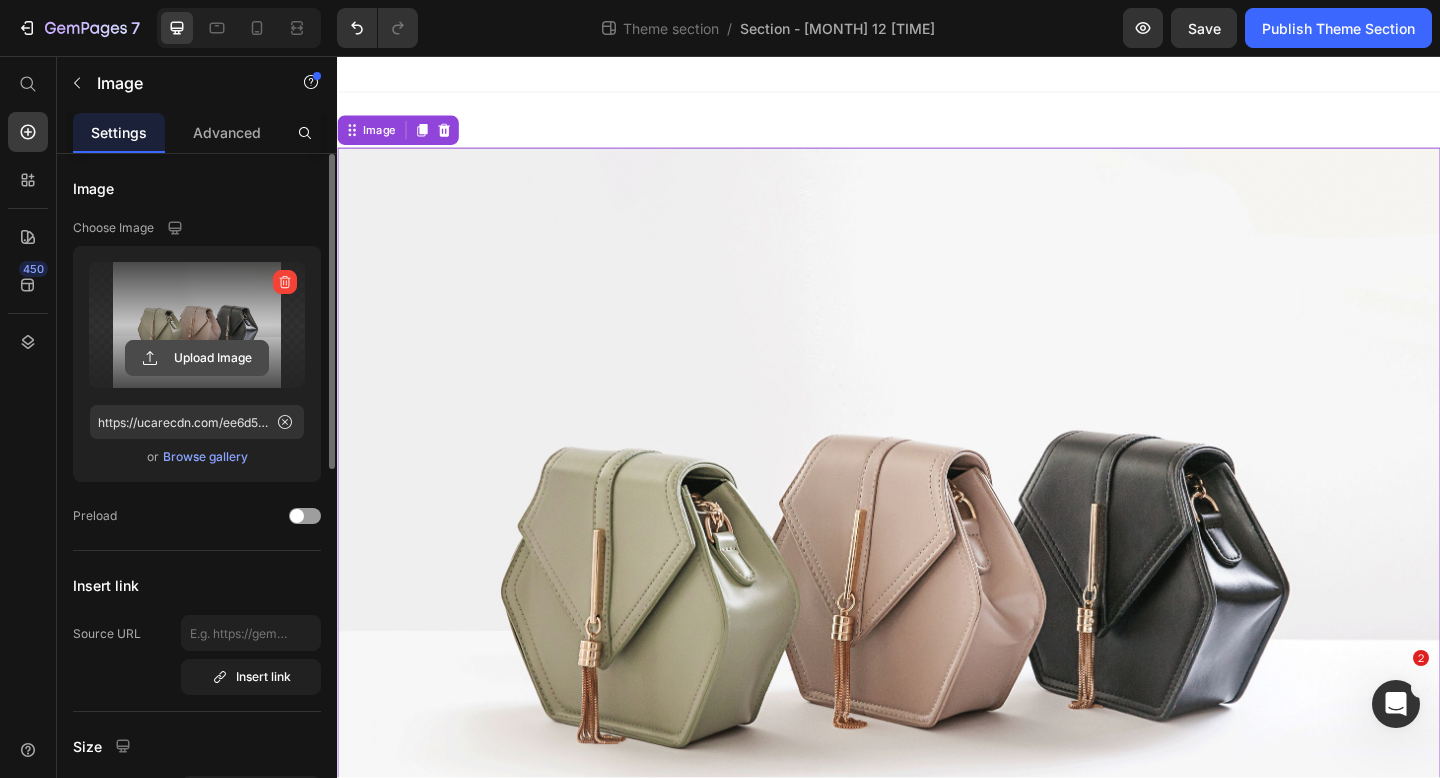 click 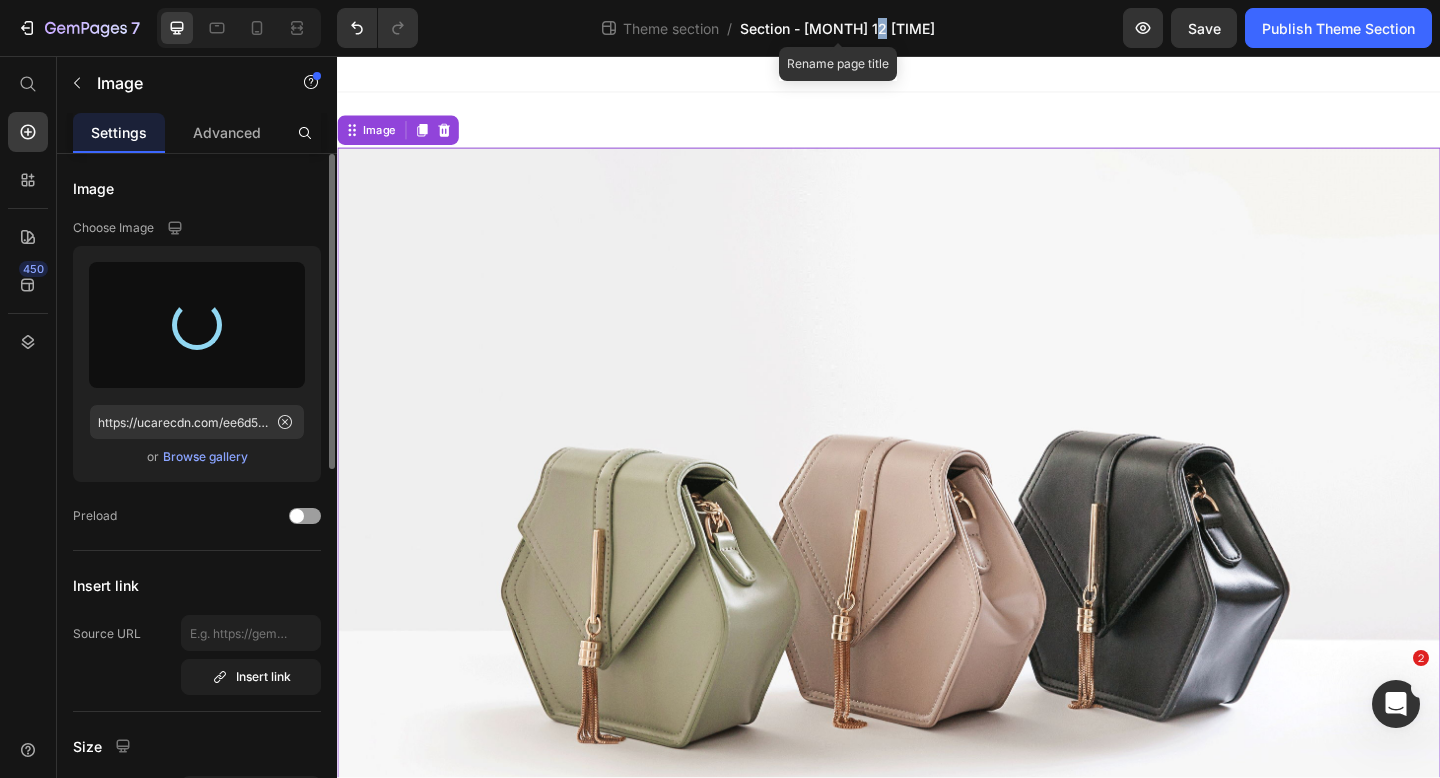 type on "https://cdn.shopify.com/s/files/1/0586/6700/8137/files/gempages_566656444833727425-fdac66a0-a95e-4a63-a1bf-f408126f72be.png" 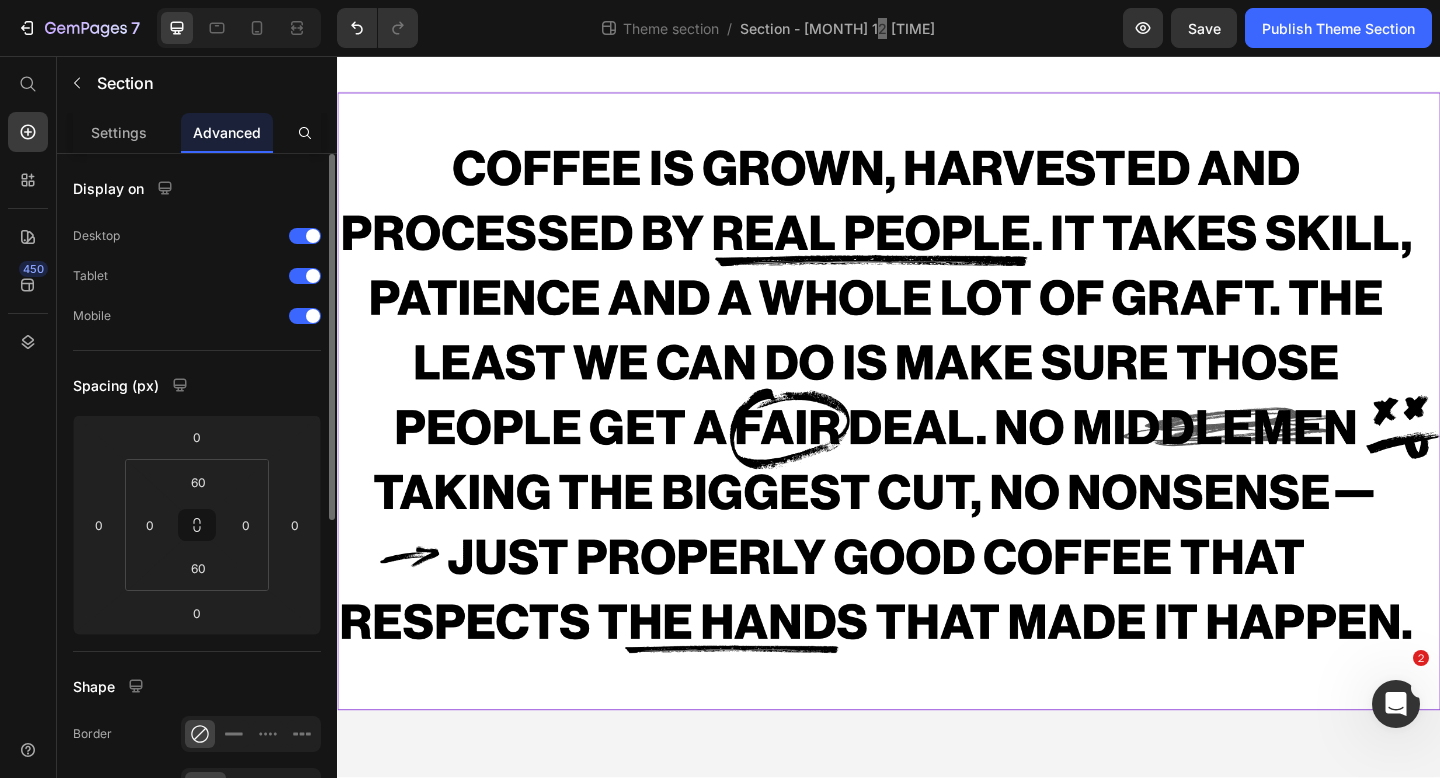 click on "Image" at bounding box center (937, 432) 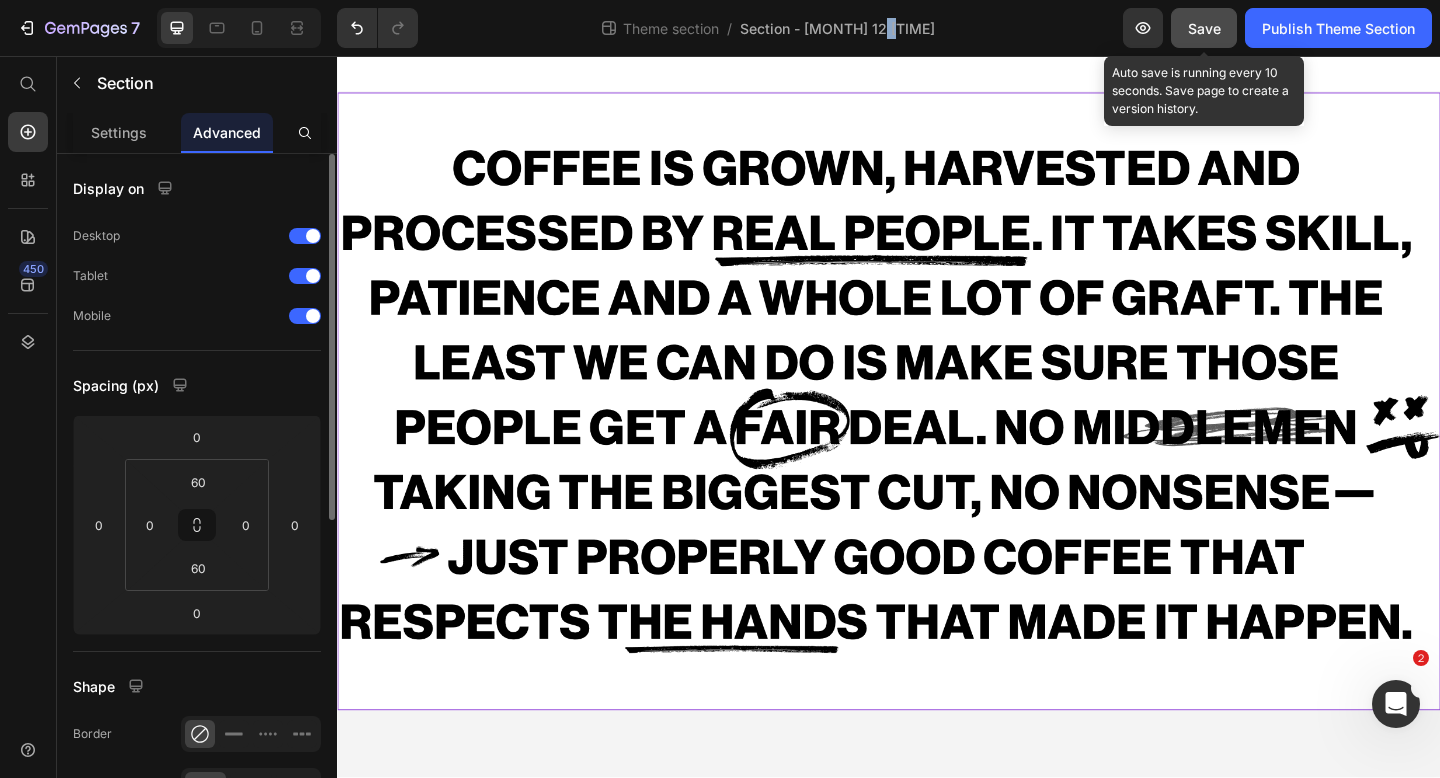 click on "Save" 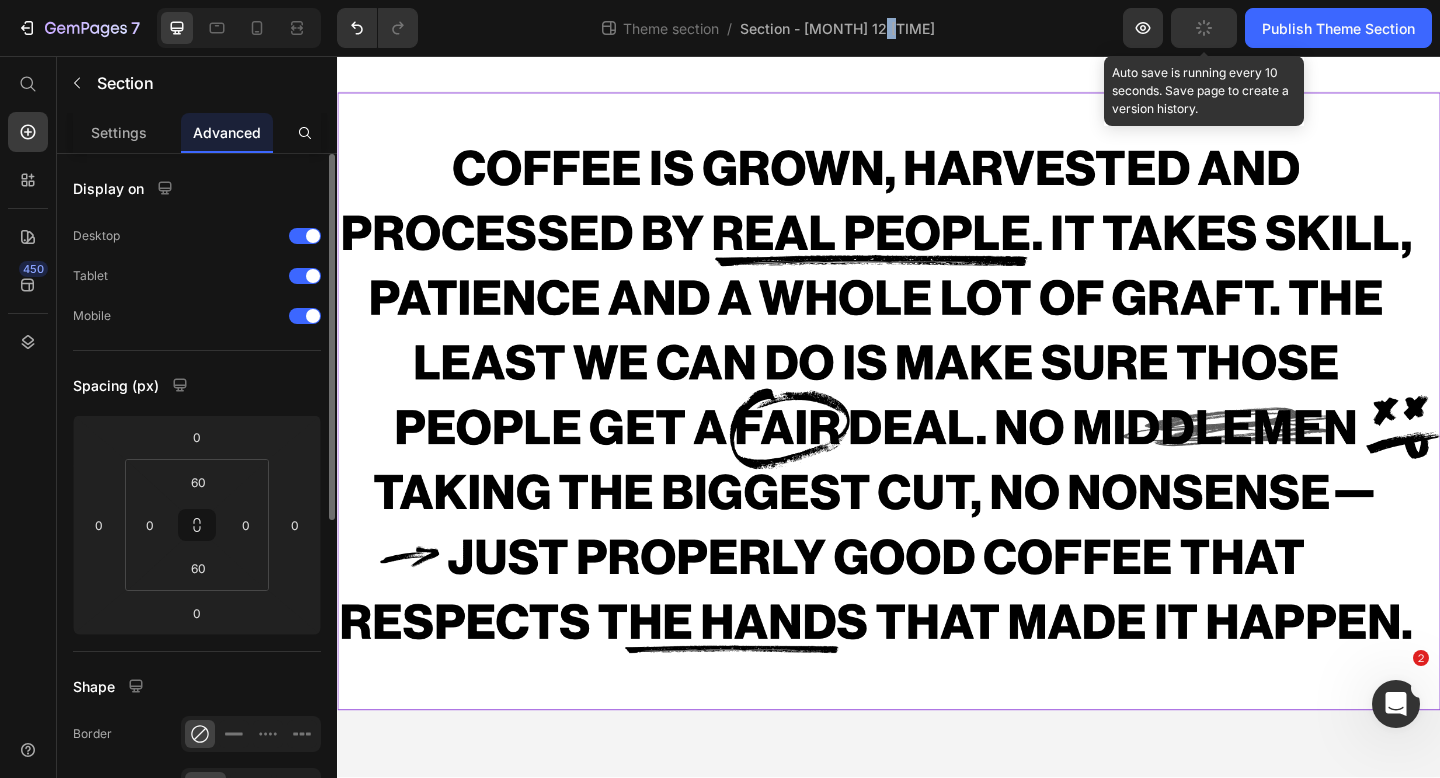 click 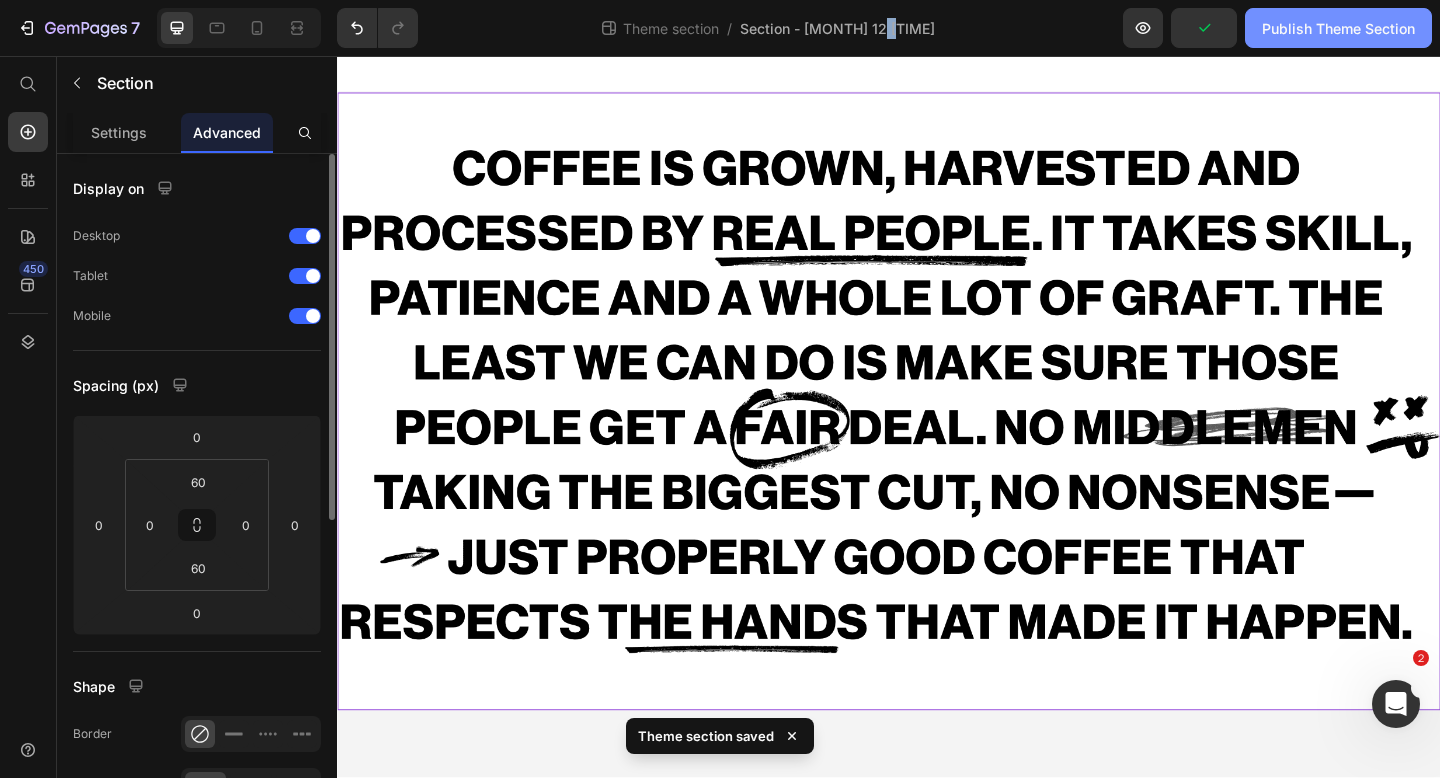click on "Publish Theme Section" at bounding box center [1338, 28] 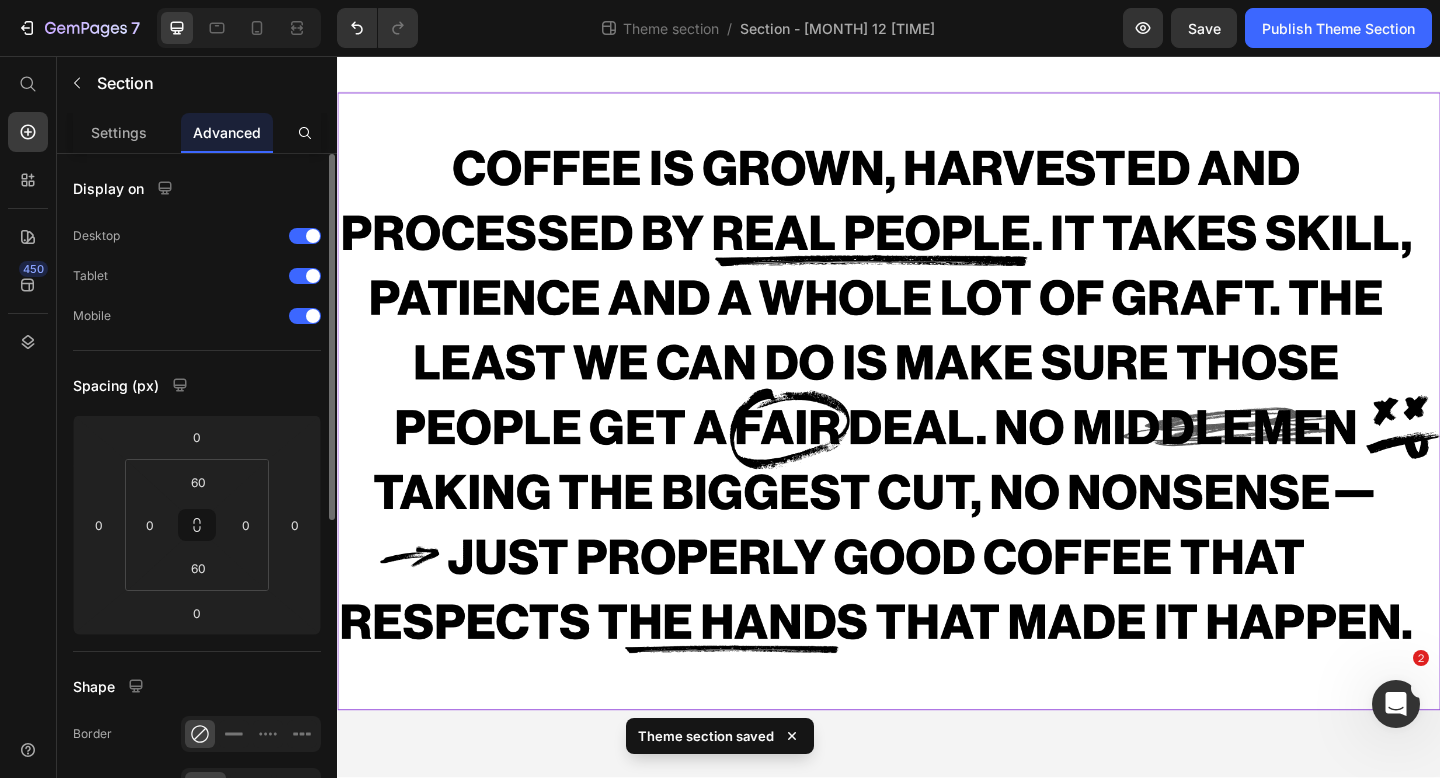 click on "[NUMBER] Theme section / Section - [MONTH] 12 [TIME] Preview Save Publish Theme Section" 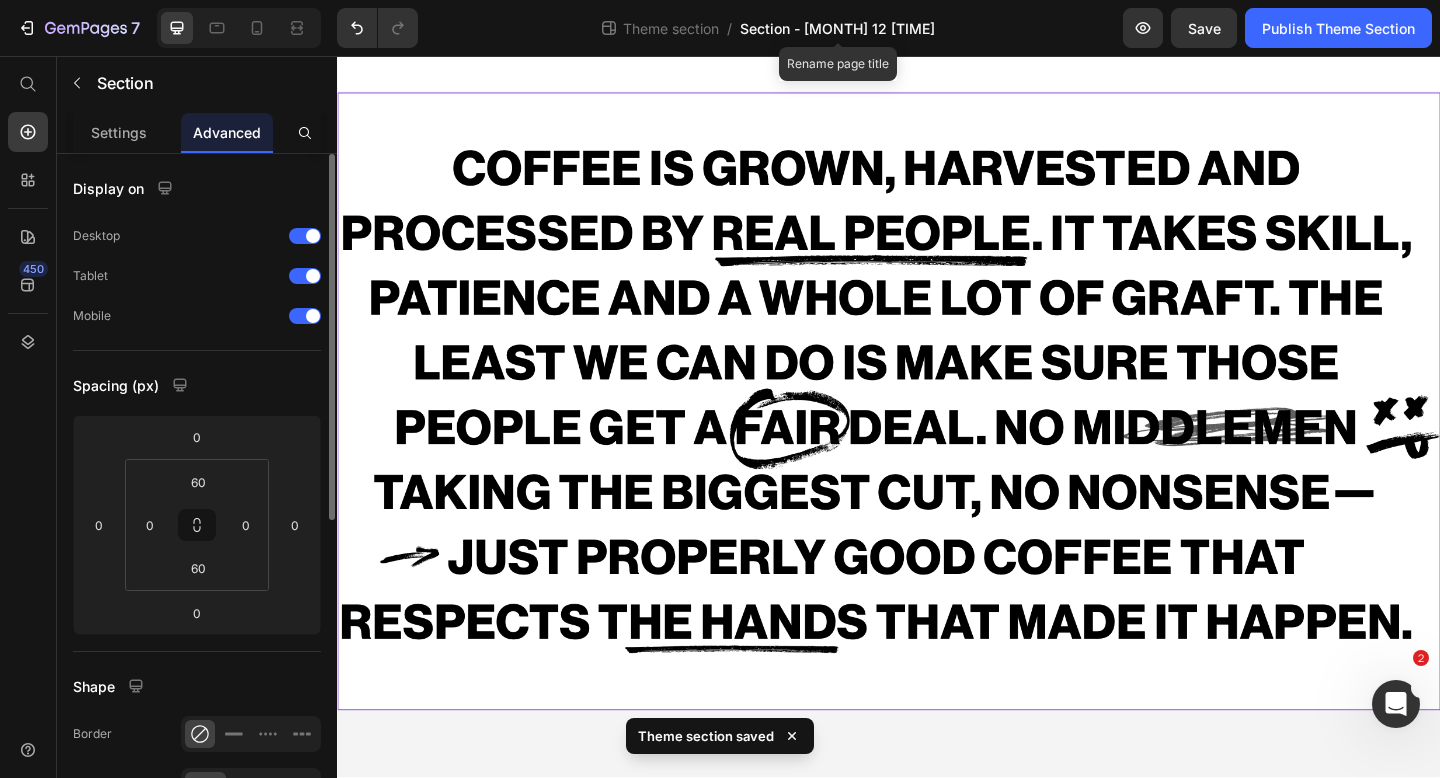click on "Section - [MONTH] 12 [TIME]" 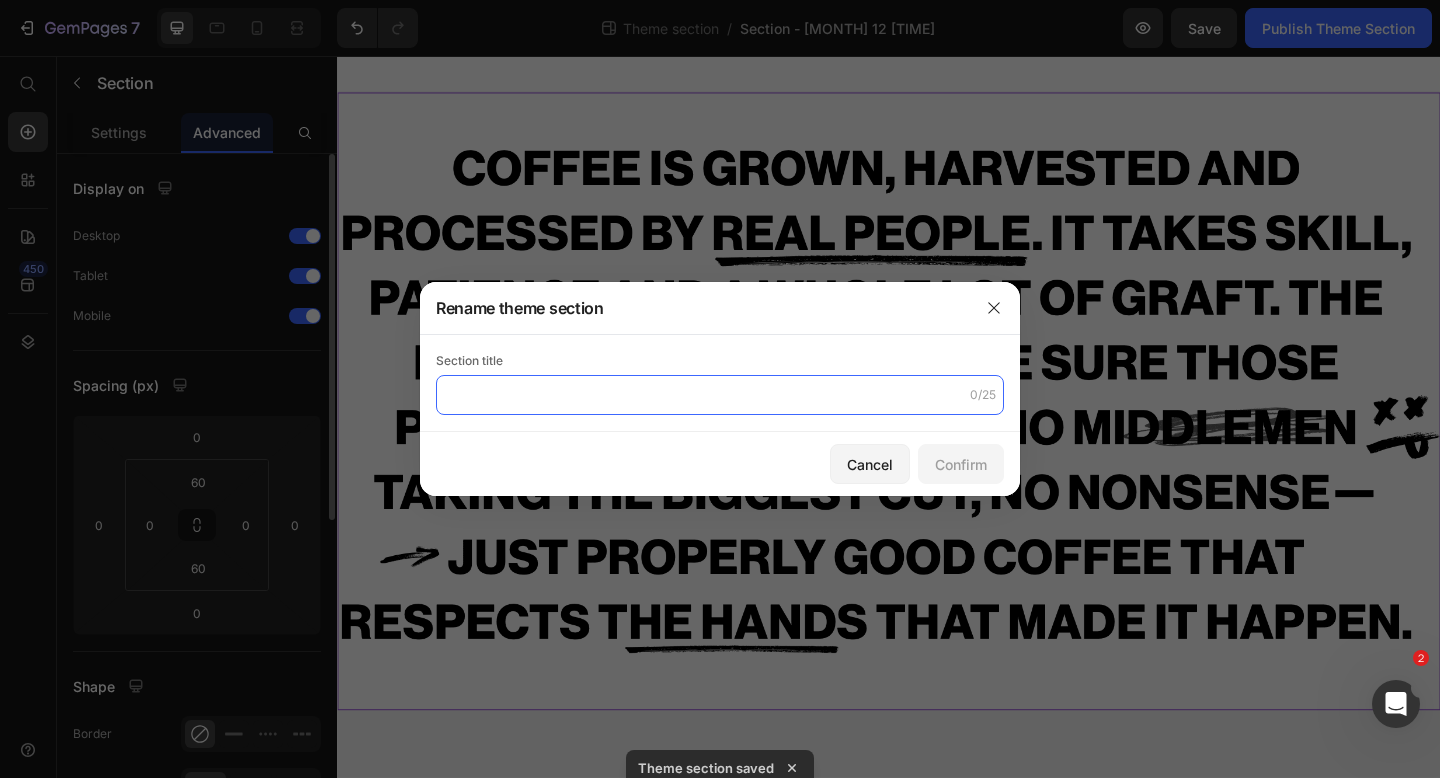 click 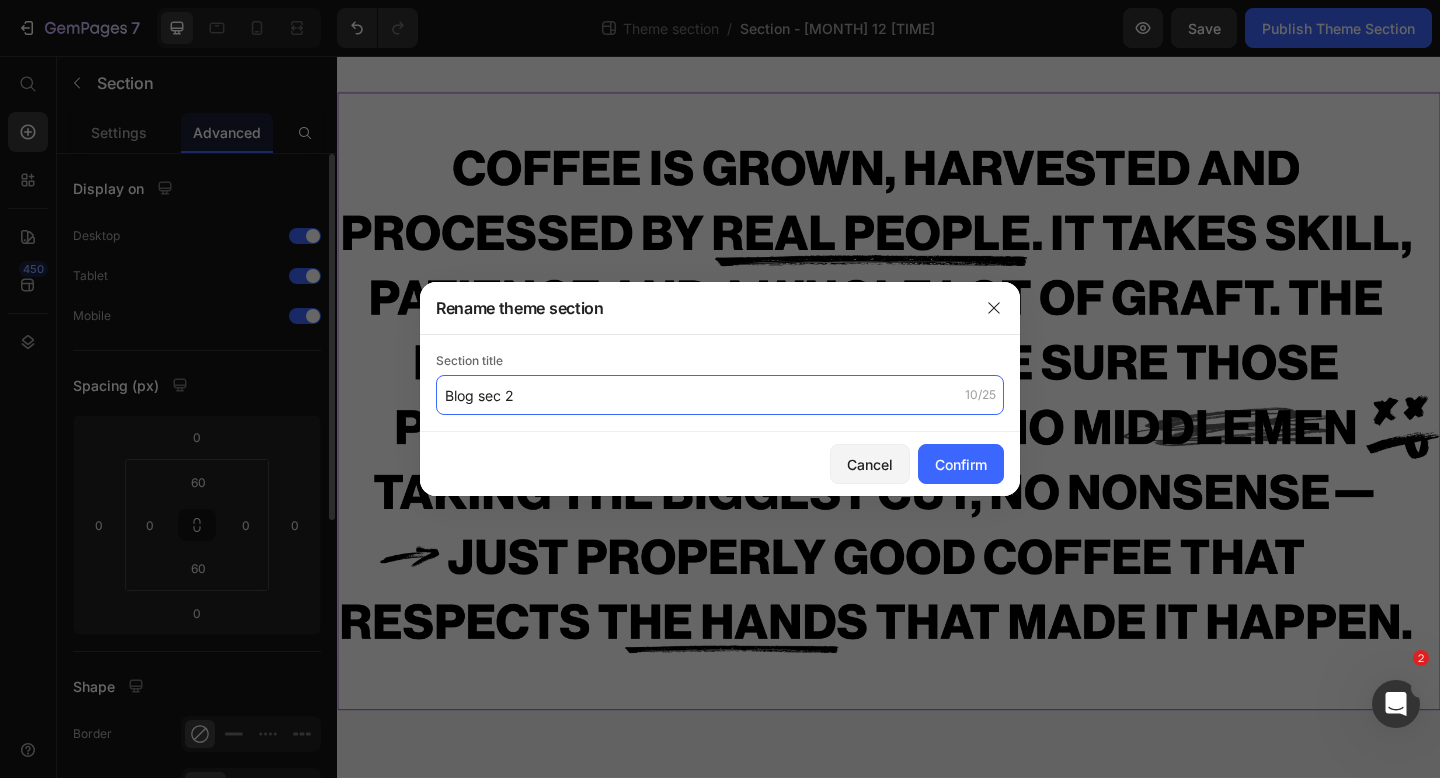 type on "Blog sec 2" 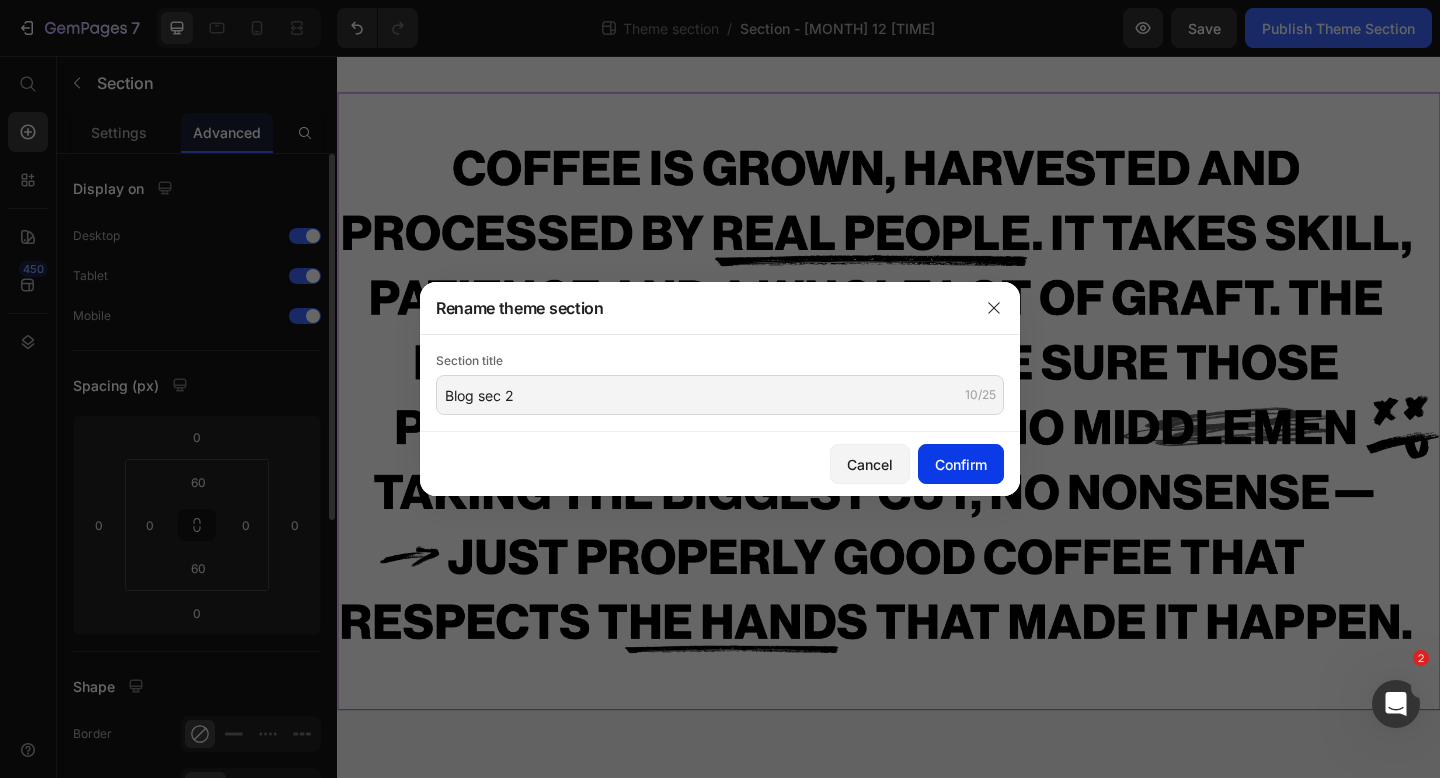 click on "Confirm" 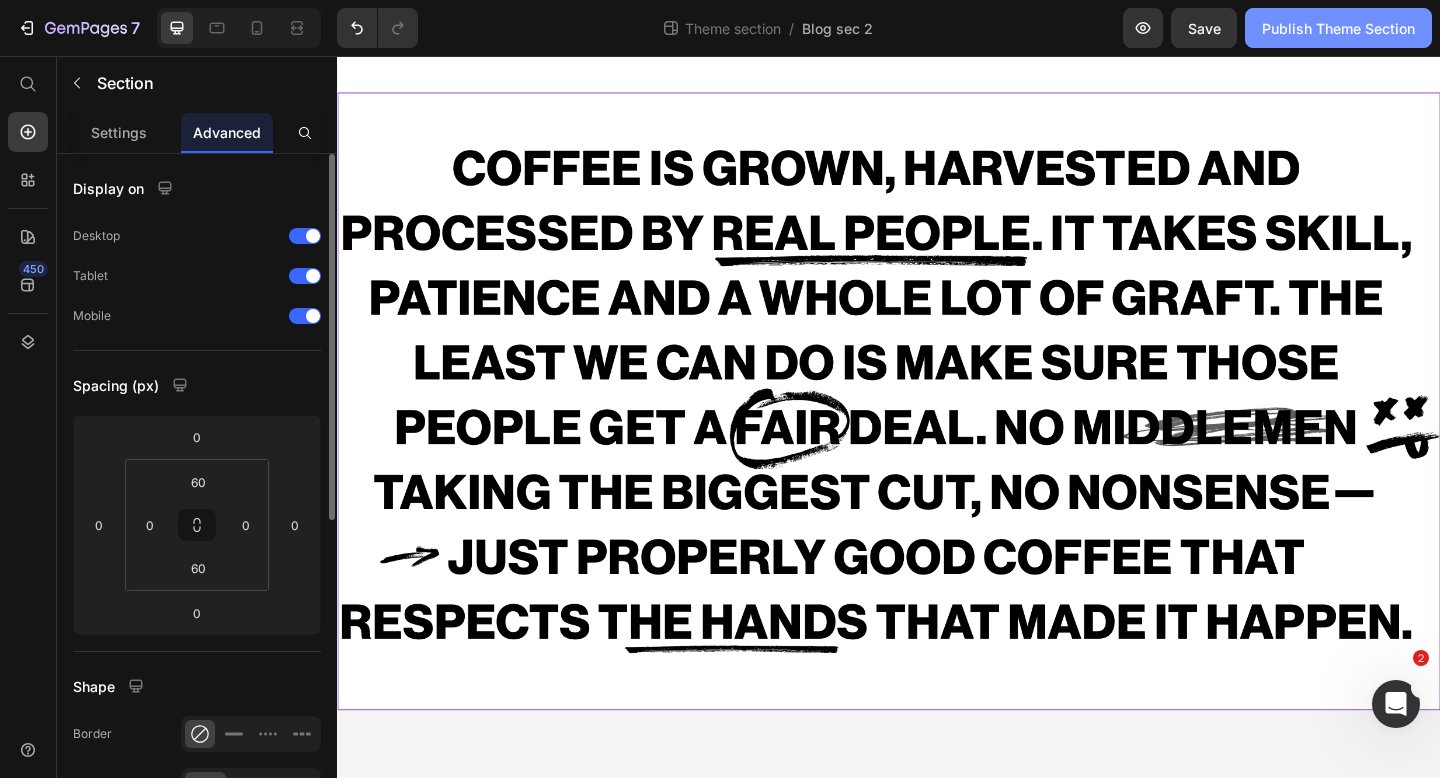 click on "Publish Theme Section" at bounding box center (1338, 28) 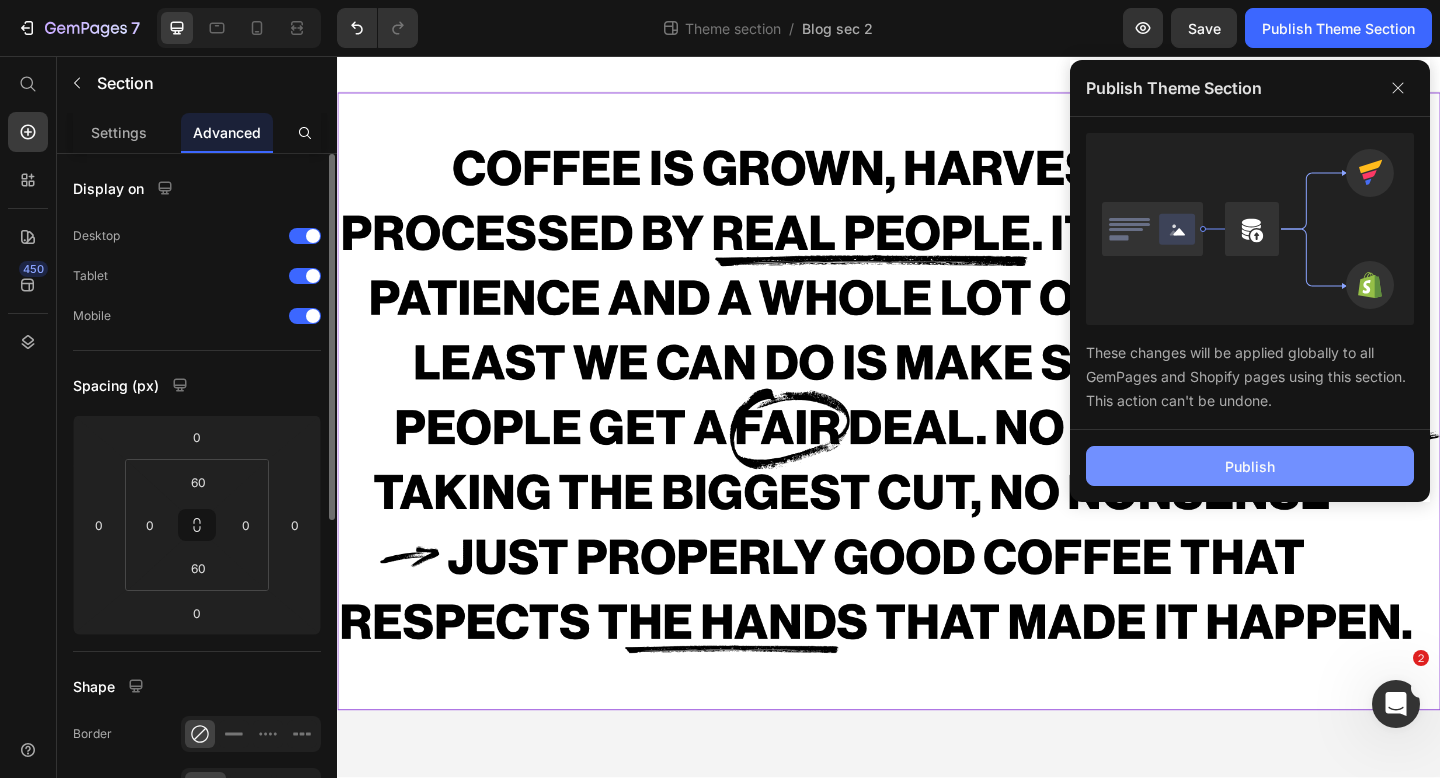 click on "Publish" at bounding box center [1250, 466] 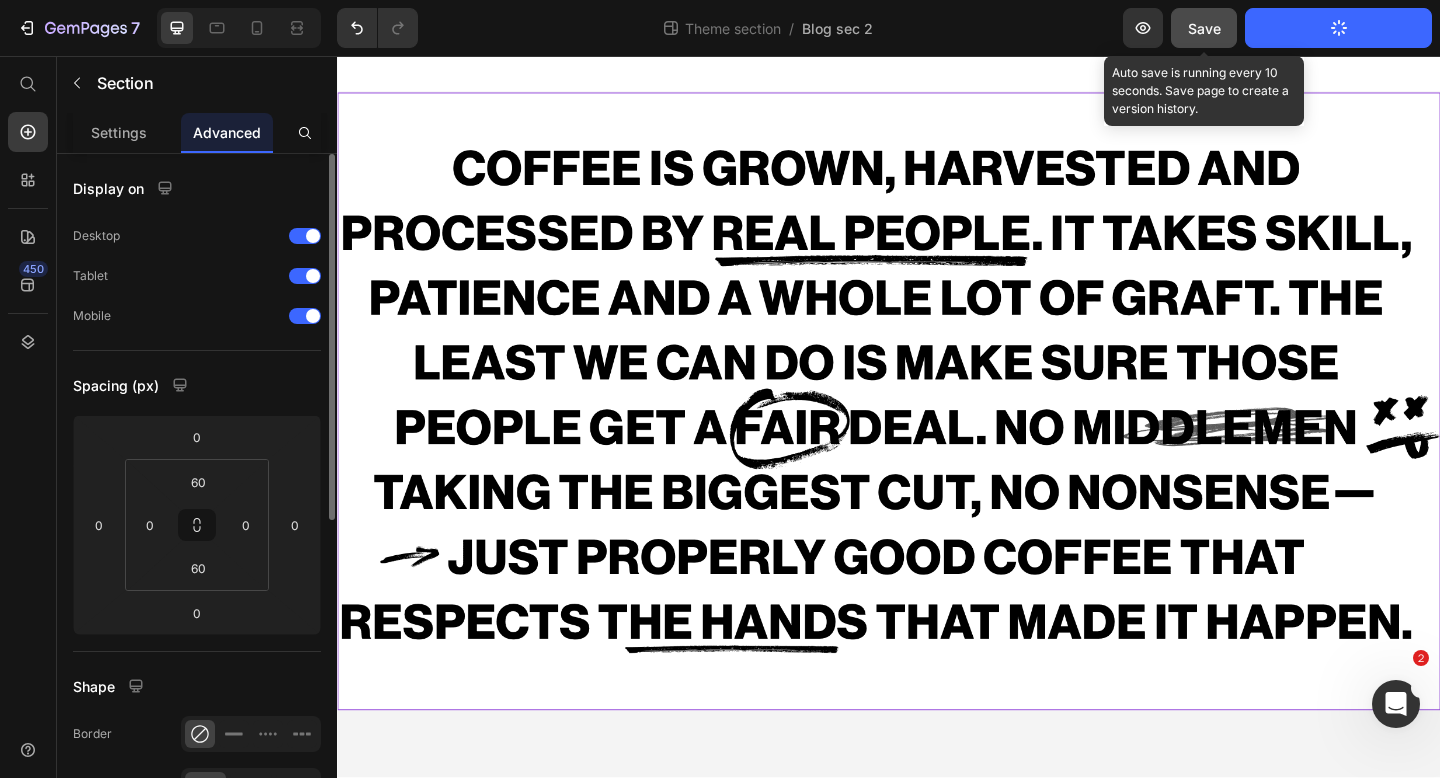 click on "Save" 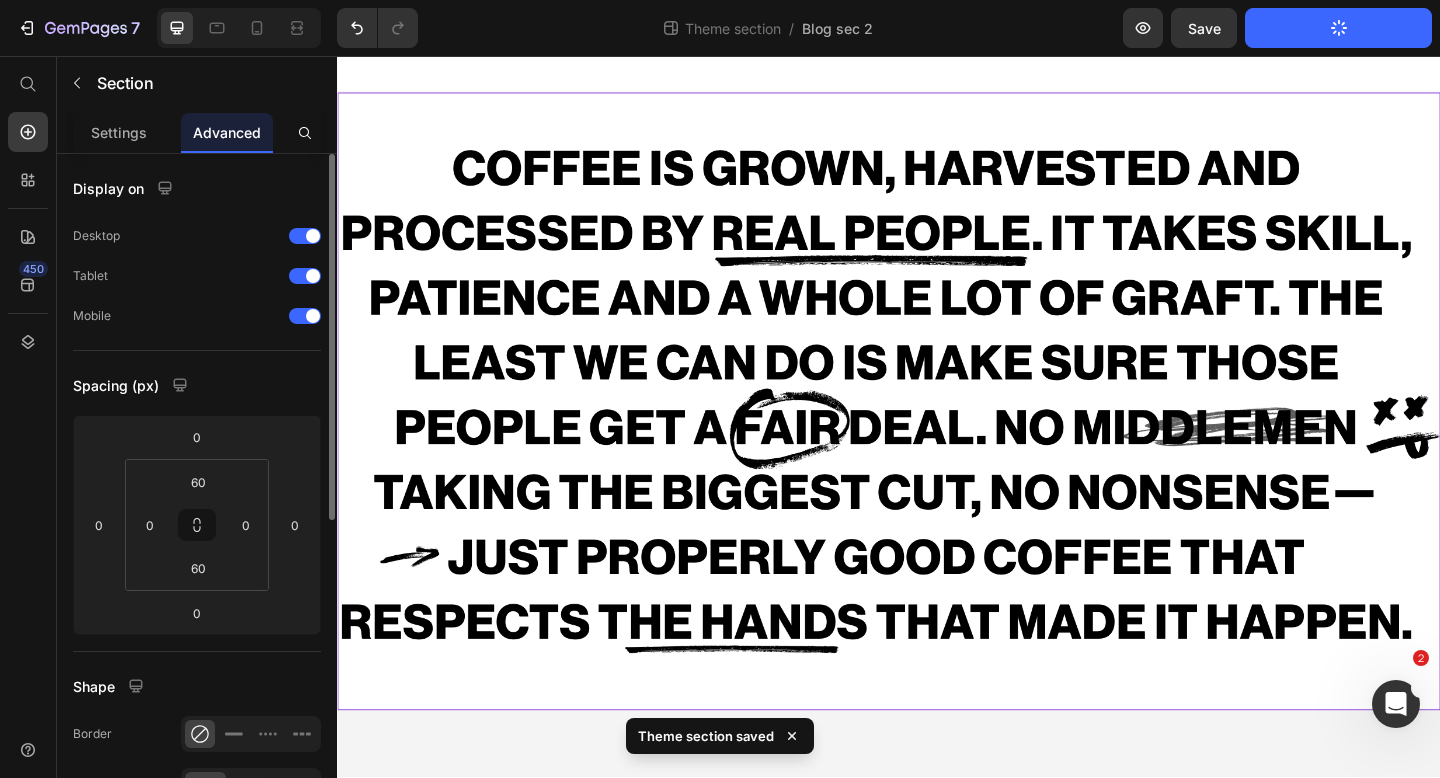 type 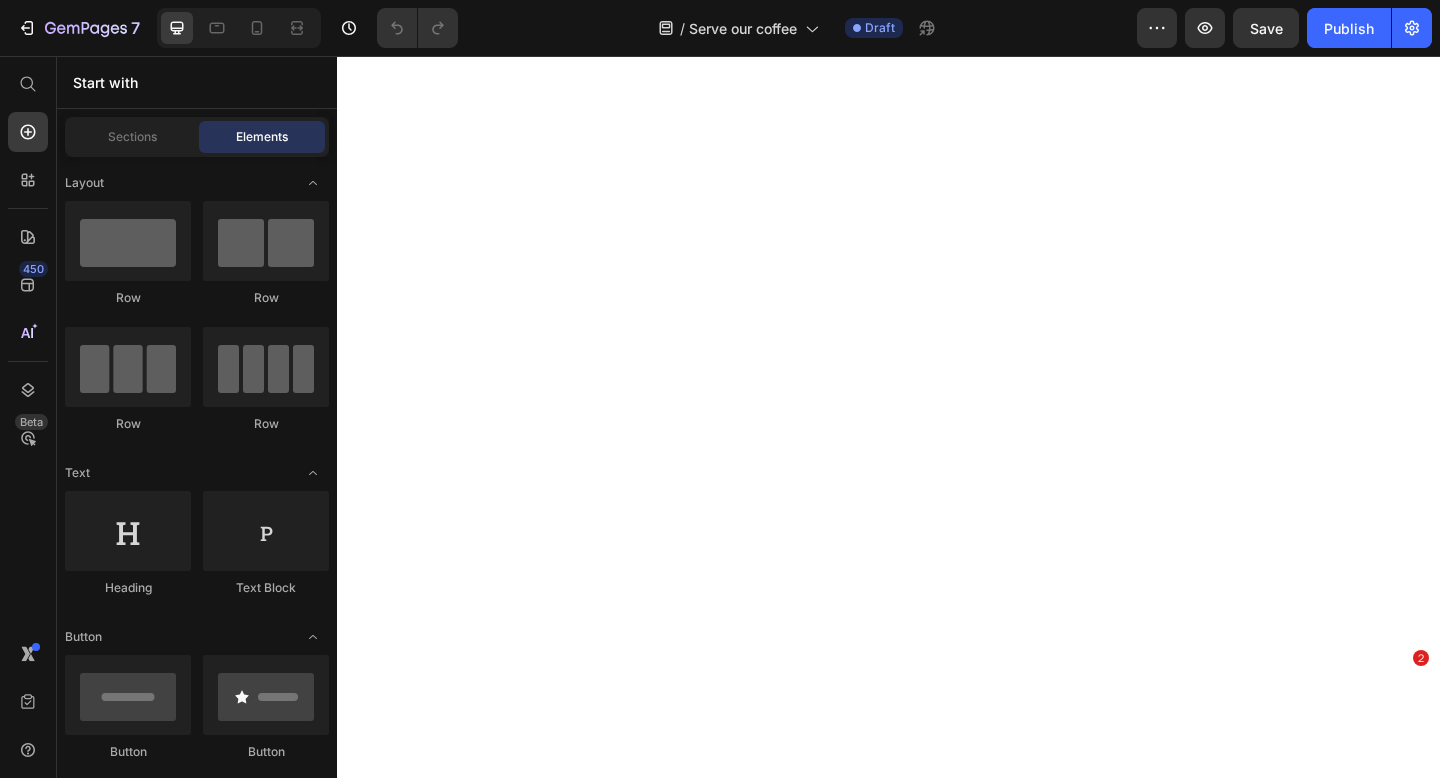 scroll, scrollTop: 0, scrollLeft: 0, axis: both 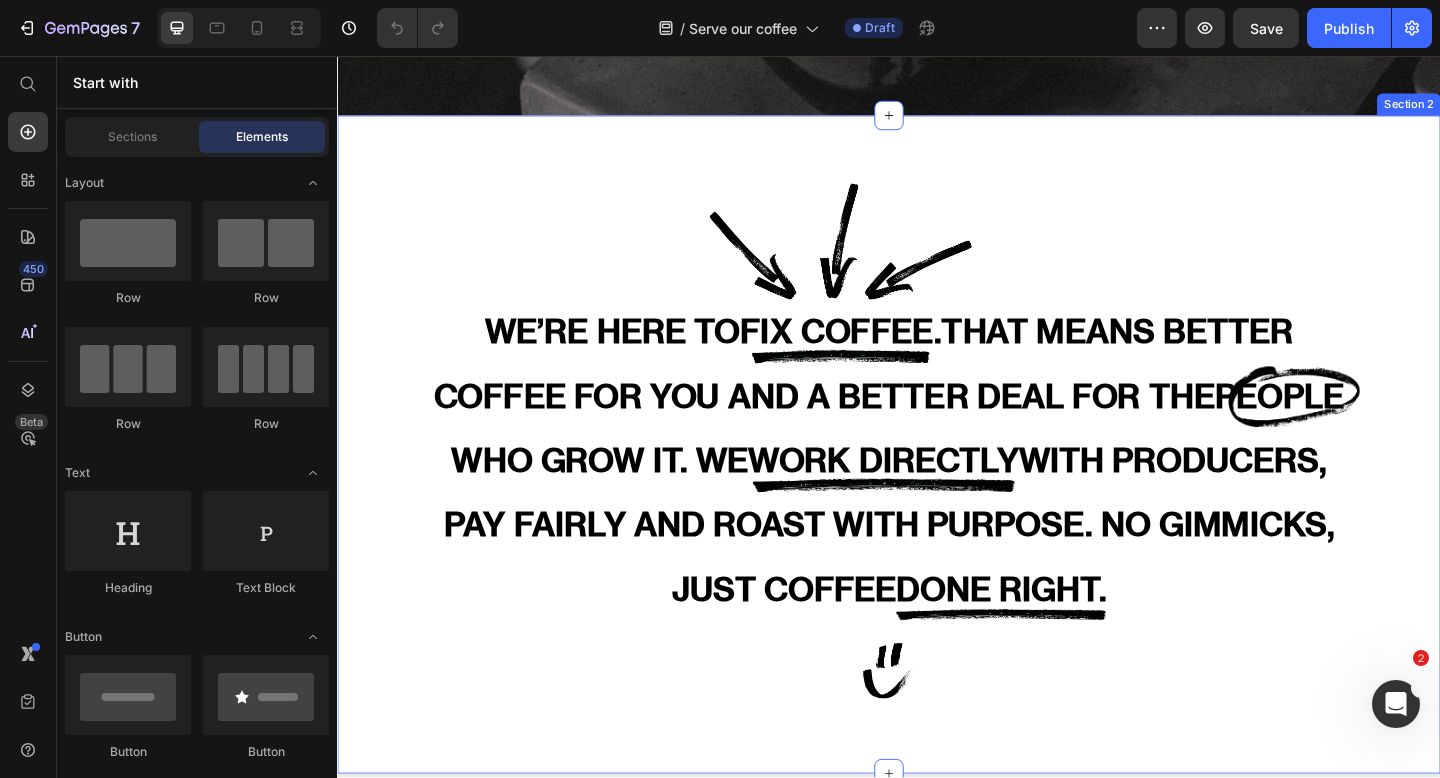 click on "WE’RE HERE TO
FIX COFFEE.
THAT MEANS BETTER COFFEE FOR YOU AND A BETTER DEAL FOR THE
PEOPLE
WHO GROW IT. WE
WORK DIRECTLY
WITH PRODUCERS, PAY FAIRLY AND ROAST WITH PURPOSE. NO GIMMICKS, JUST COFFEE
DONE RIGHT.
Custom Code Row Section 2" at bounding box center [937, 479] 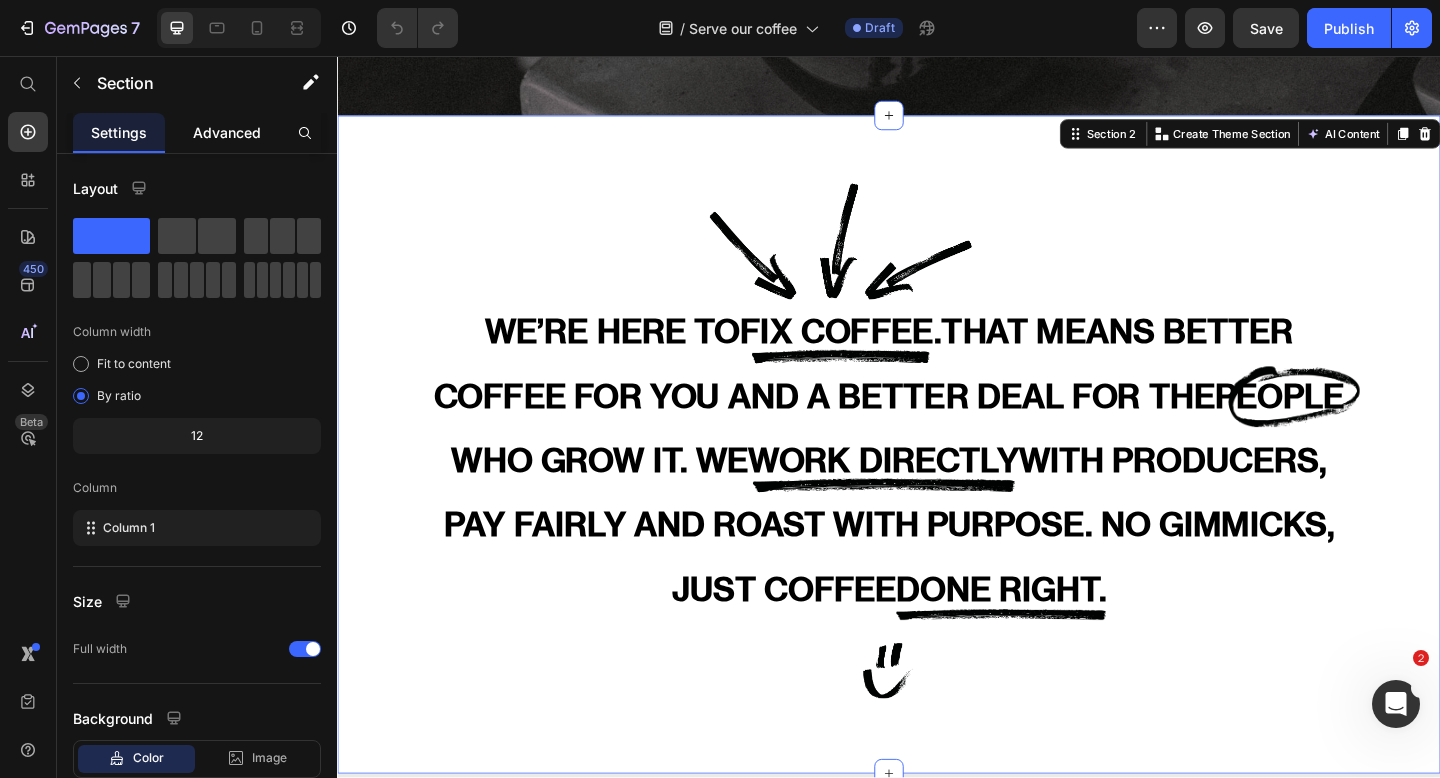 click on "Advanced" at bounding box center (227, 132) 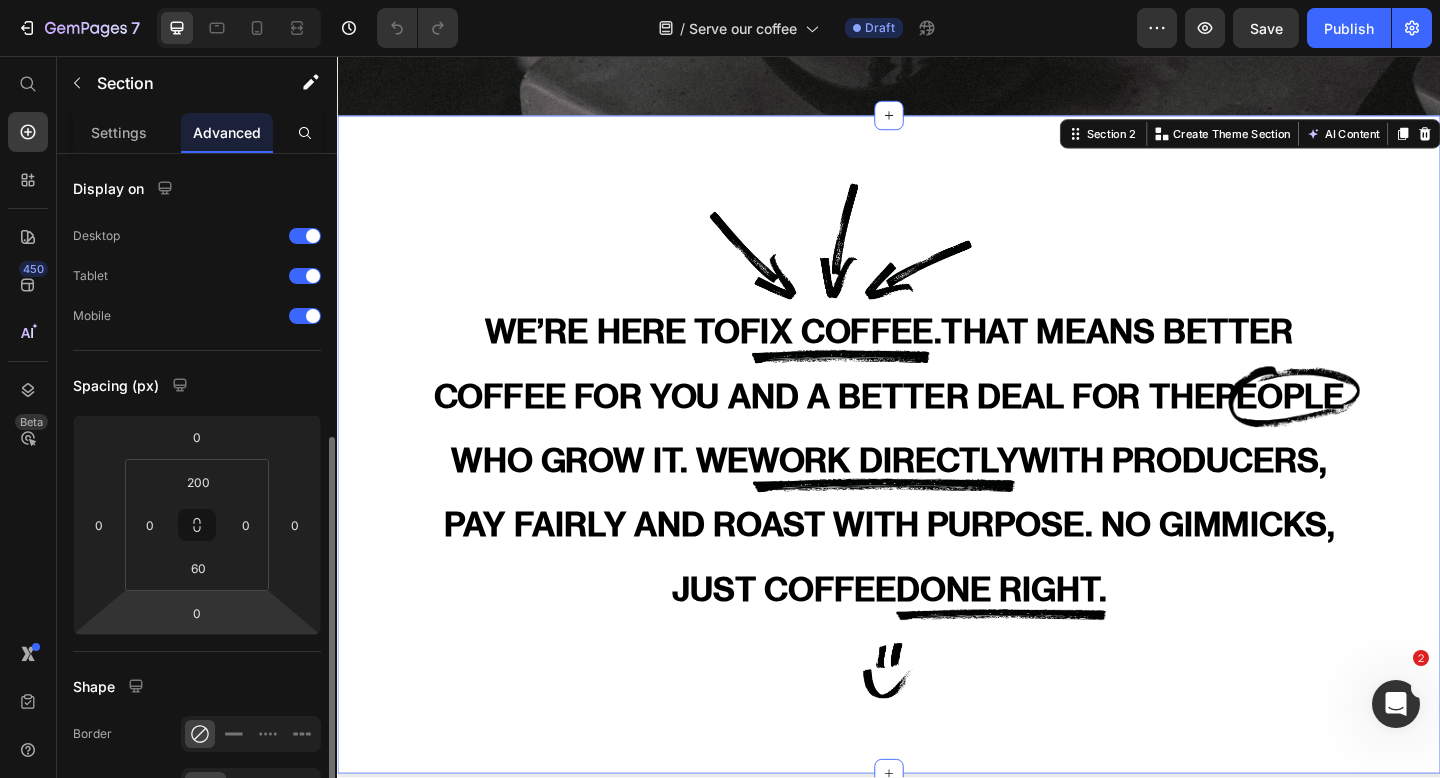 scroll, scrollTop: 584, scrollLeft: 0, axis: vertical 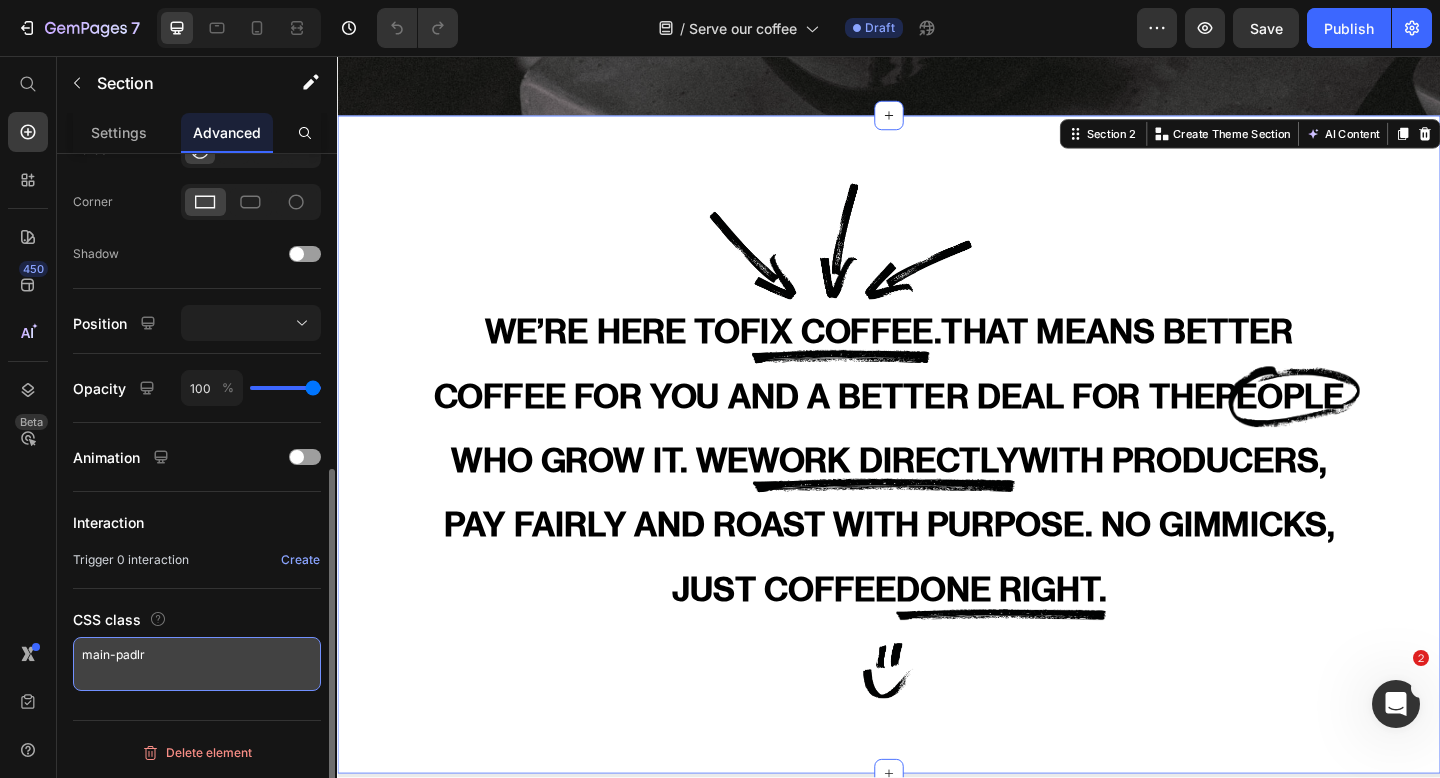 click on "main-padlr" at bounding box center (197, 664) 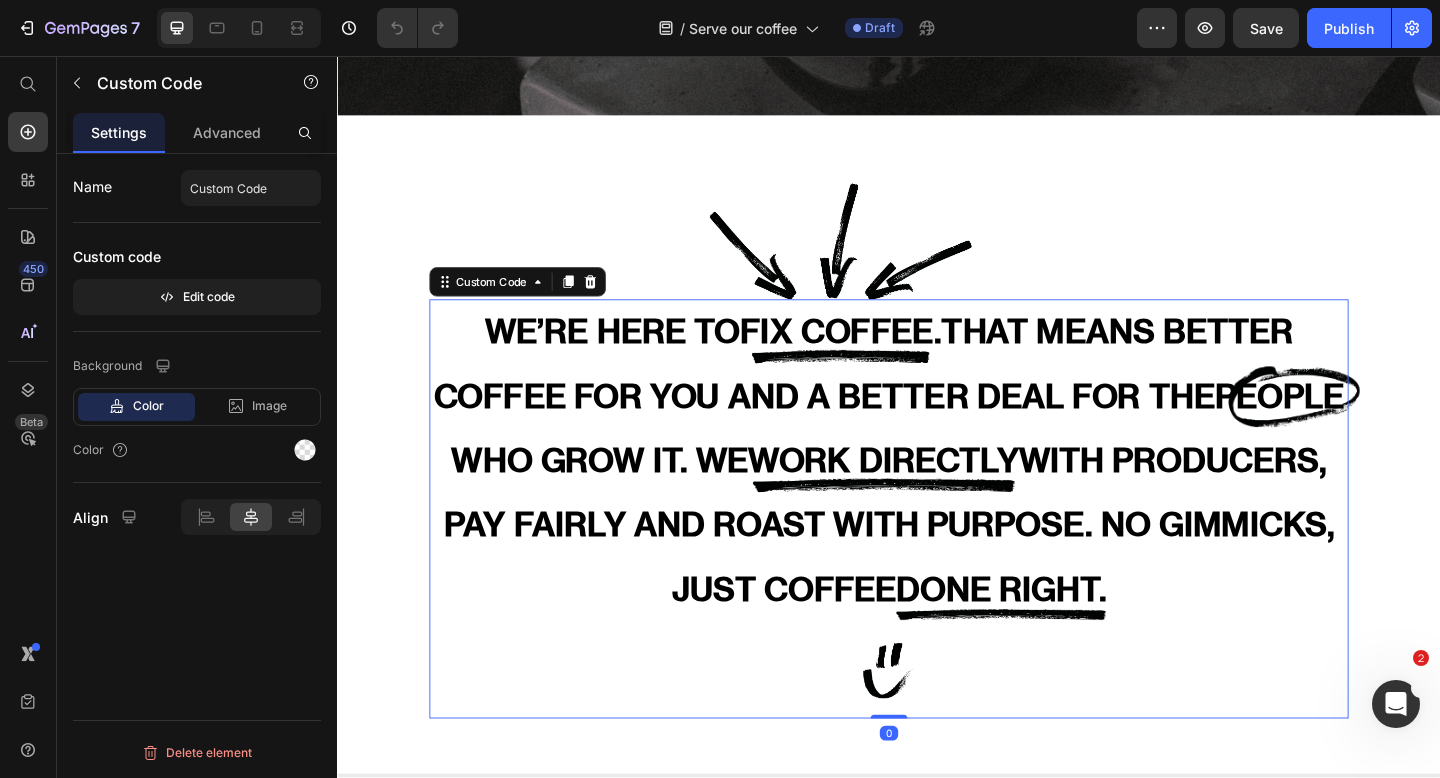 click on "WE’RE HERE TO
FIX COFFEE.
THAT MEANS BETTER COFFEE FOR YOU AND A BETTER DEAL FOR THE
PEOPLE
WHO GROW IT. WE
WORK DIRECTLY
WITH PRODUCERS, PAY FAIRLY AND ROAST WITH PURPOSE. NO GIMMICKS, JUST COFFEE
DONE RIGHT." at bounding box center (937, 549) 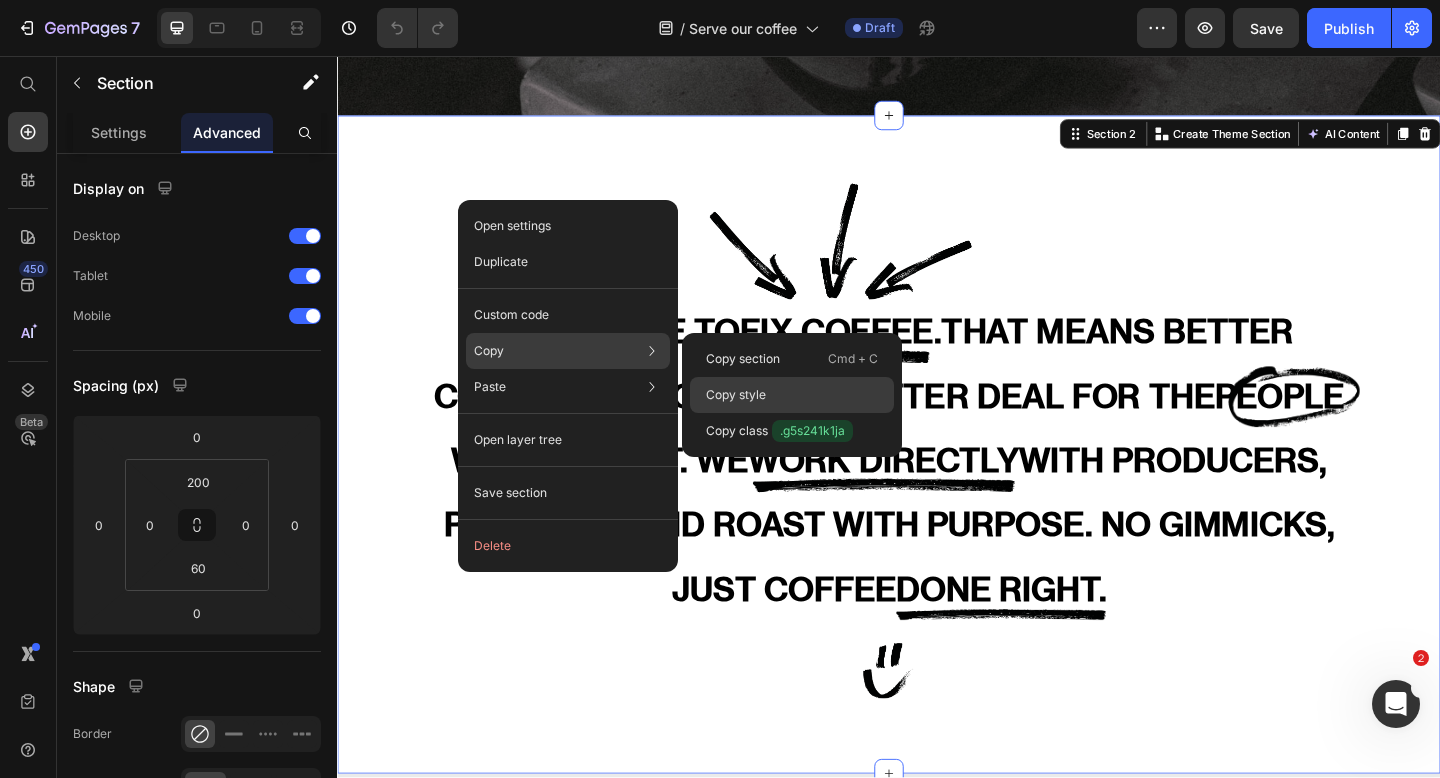 drag, startPoint x: 718, startPoint y: 399, endPoint x: 417, endPoint y: 361, distance: 303.3892 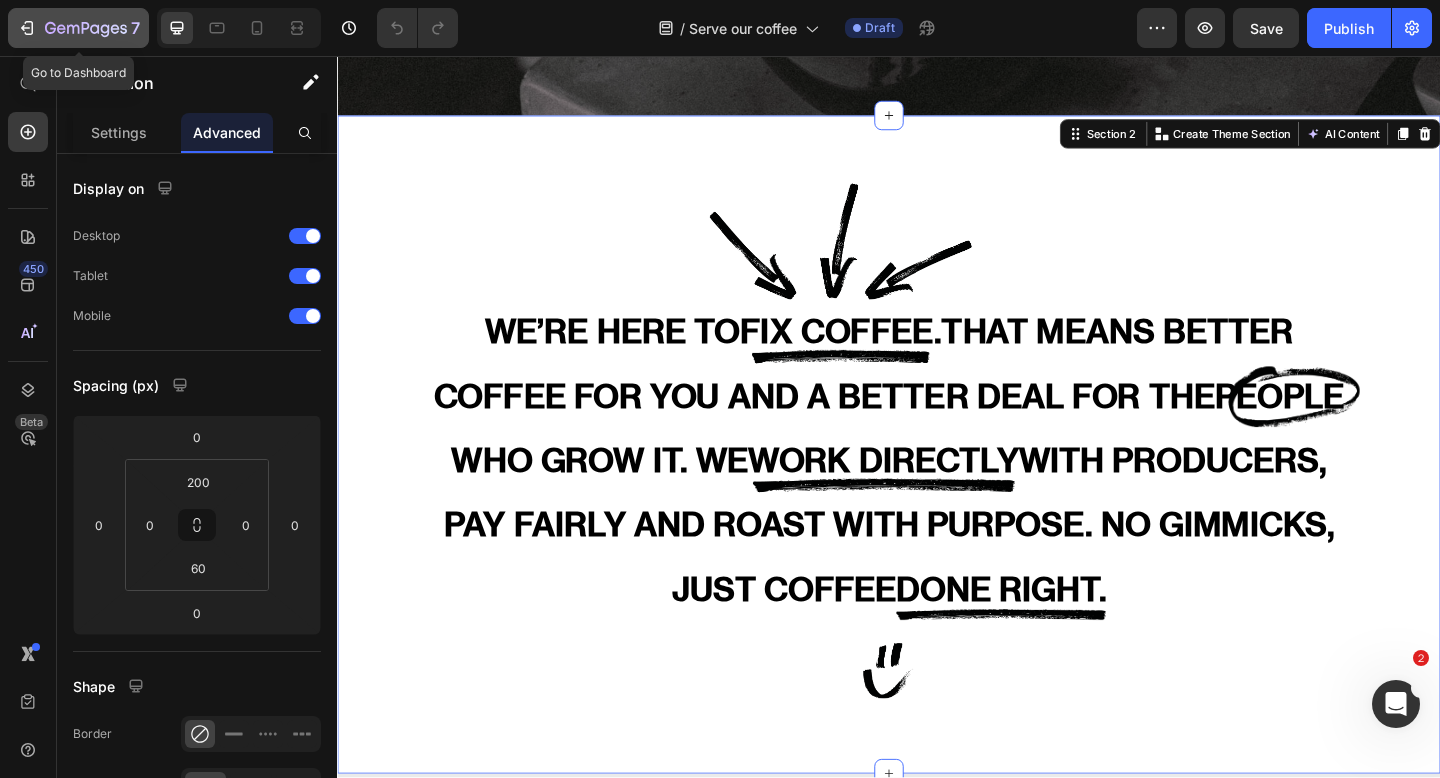 click on "7" 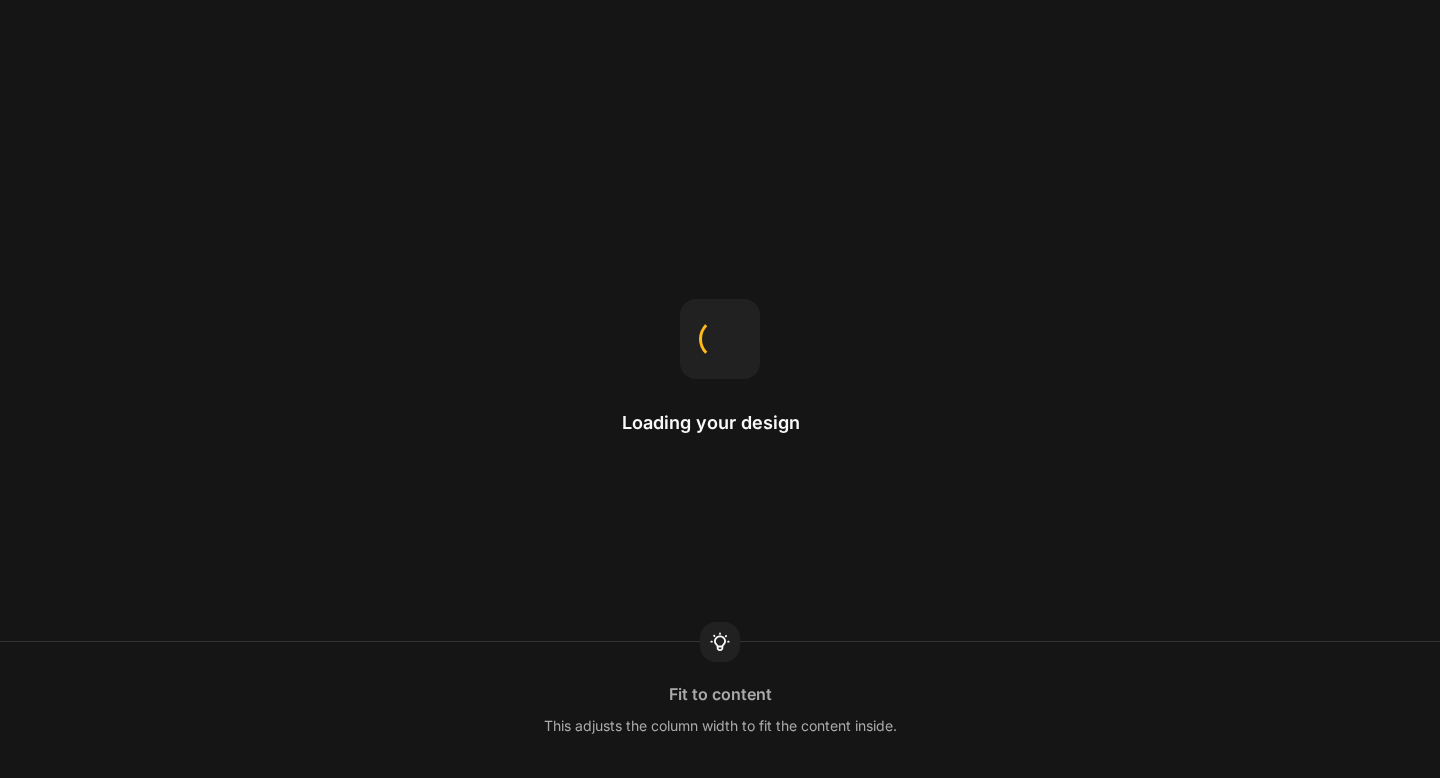 scroll, scrollTop: 0, scrollLeft: 0, axis: both 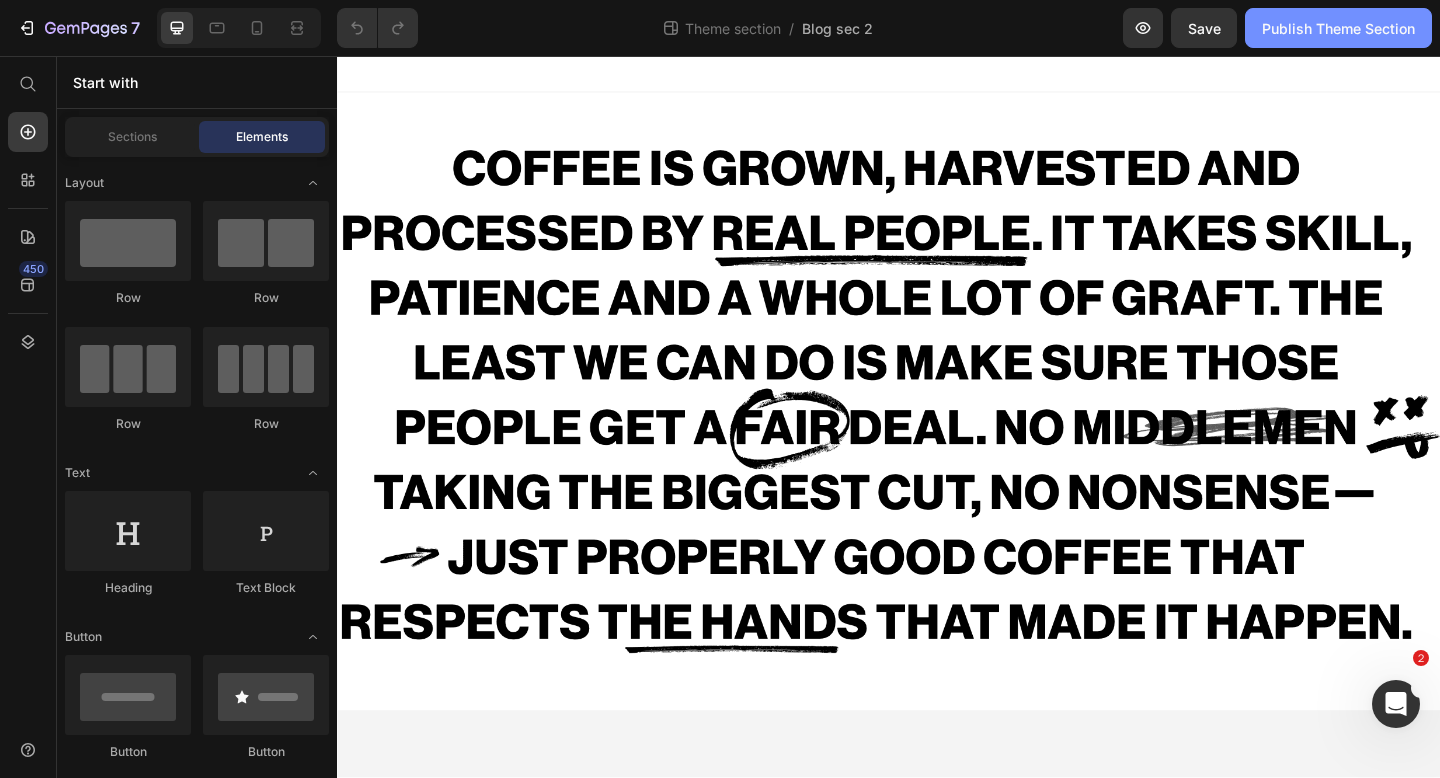 click on "Publish Theme Section" at bounding box center (1338, 28) 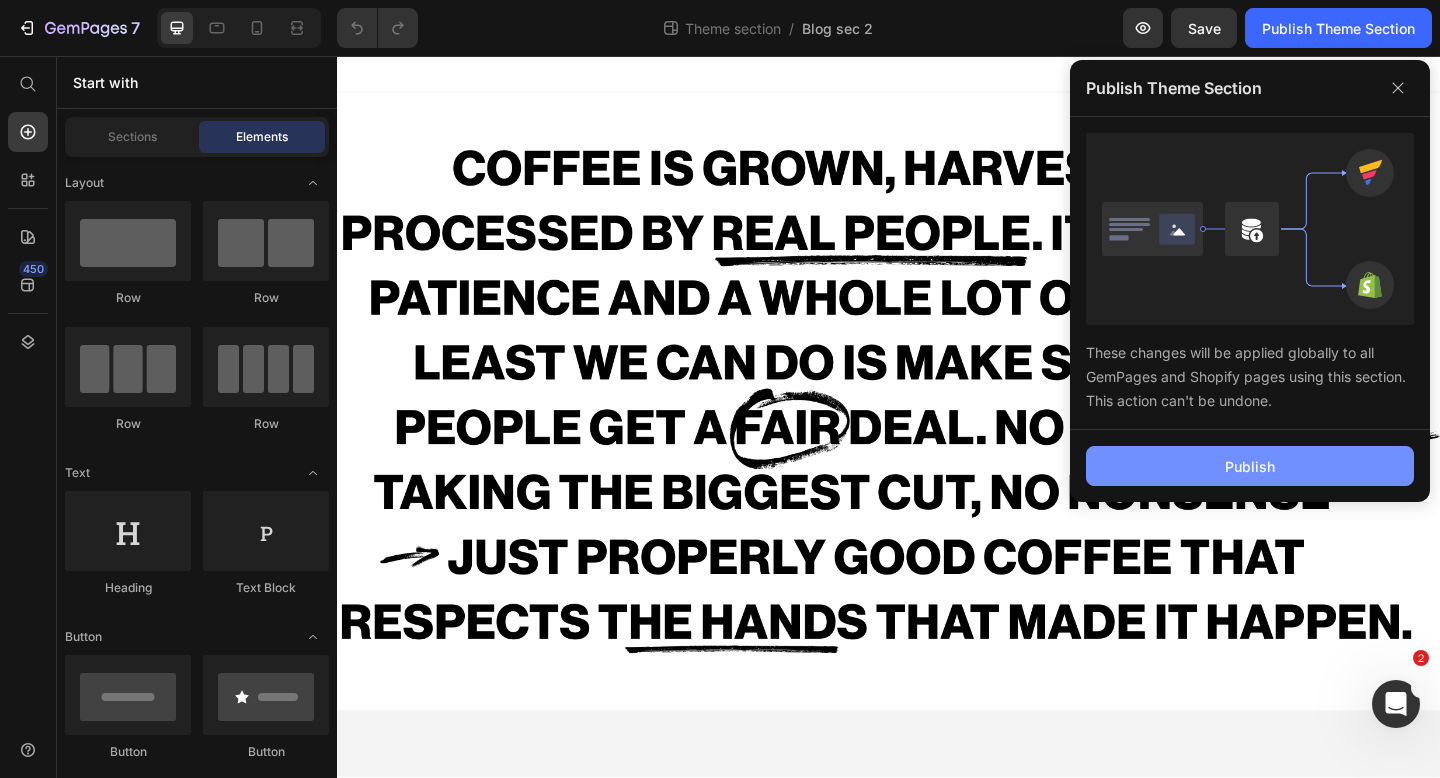 click on "Publish" 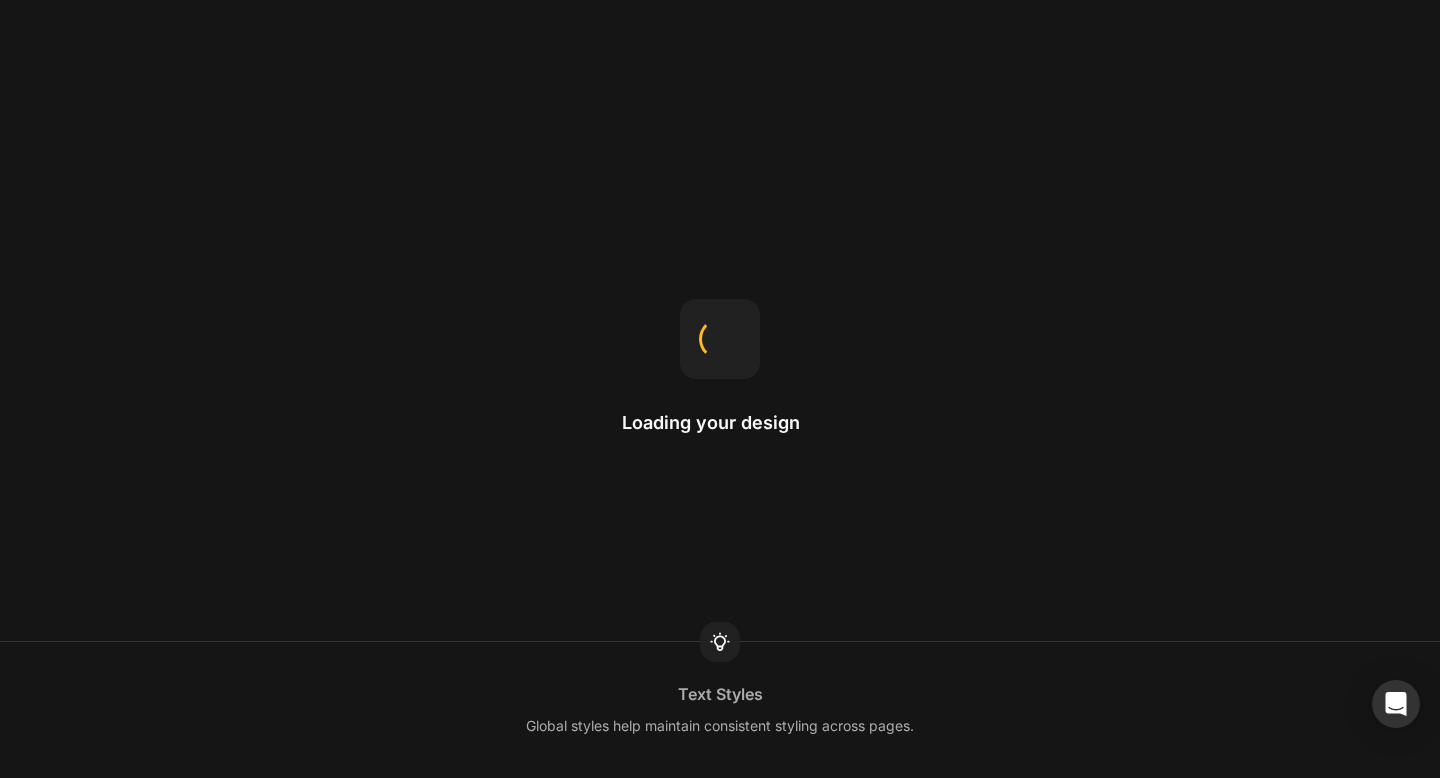 scroll, scrollTop: 0, scrollLeft: 0, axis: both 